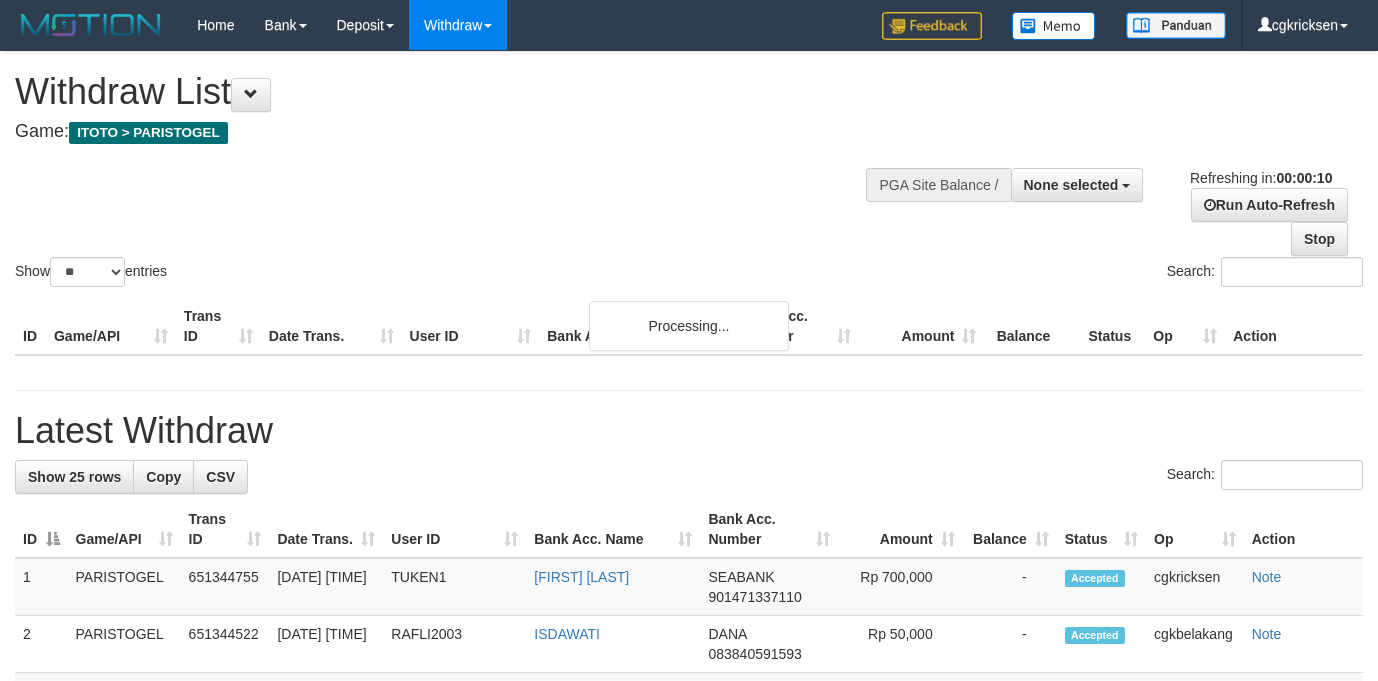 select 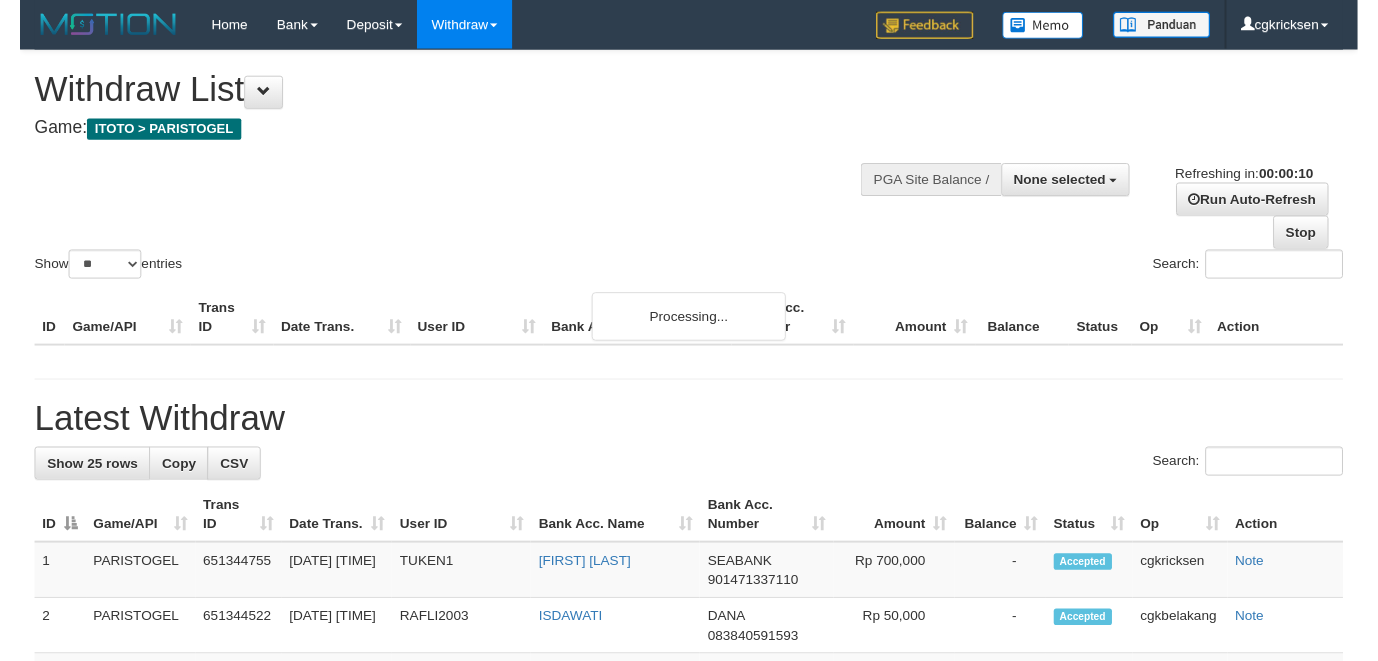 scroll, scrollTop: 0, scrollLeft: 0, axis: both 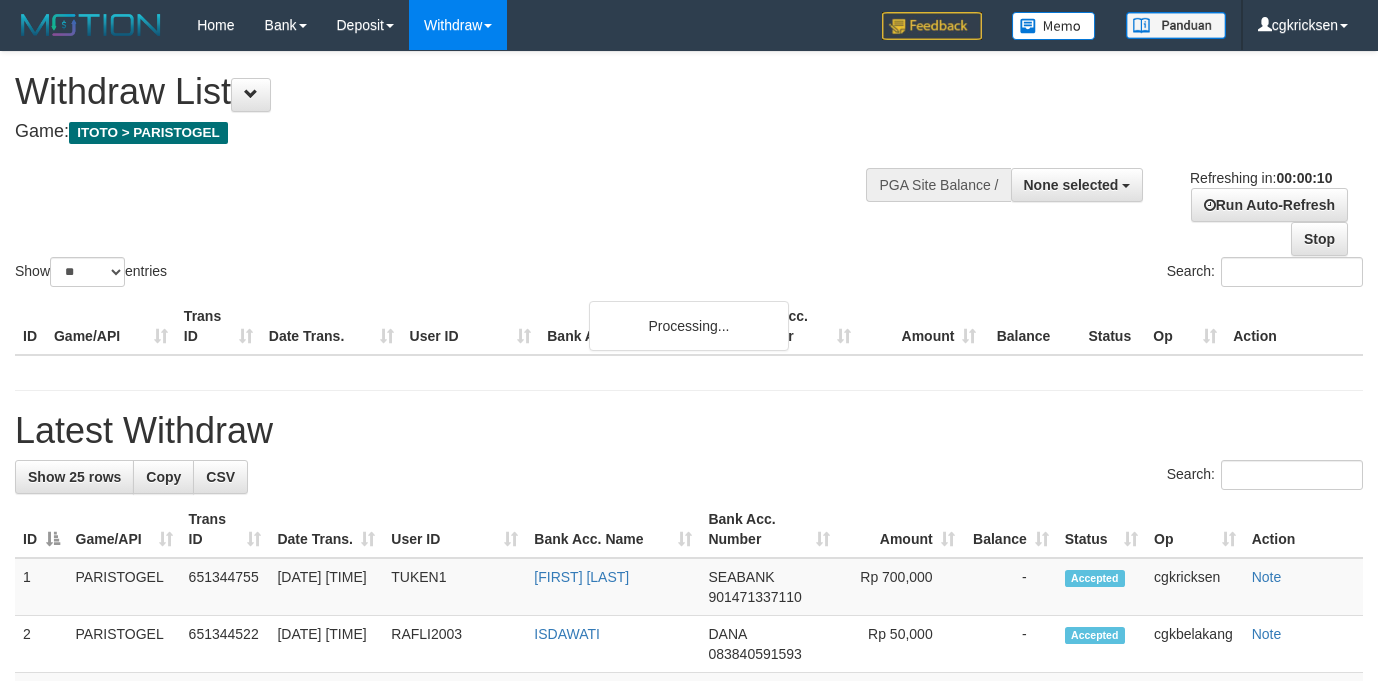 select 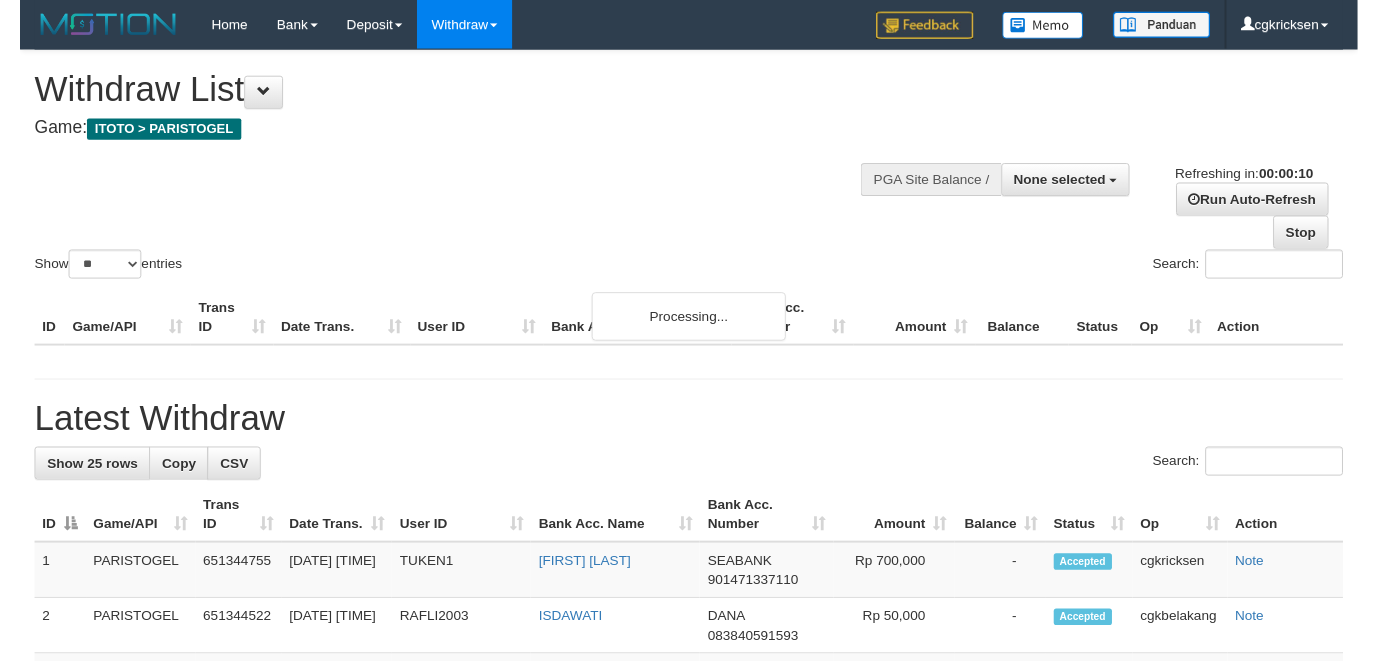 scroll, scrollTop: 0, scrollLeft: 0, axis: both 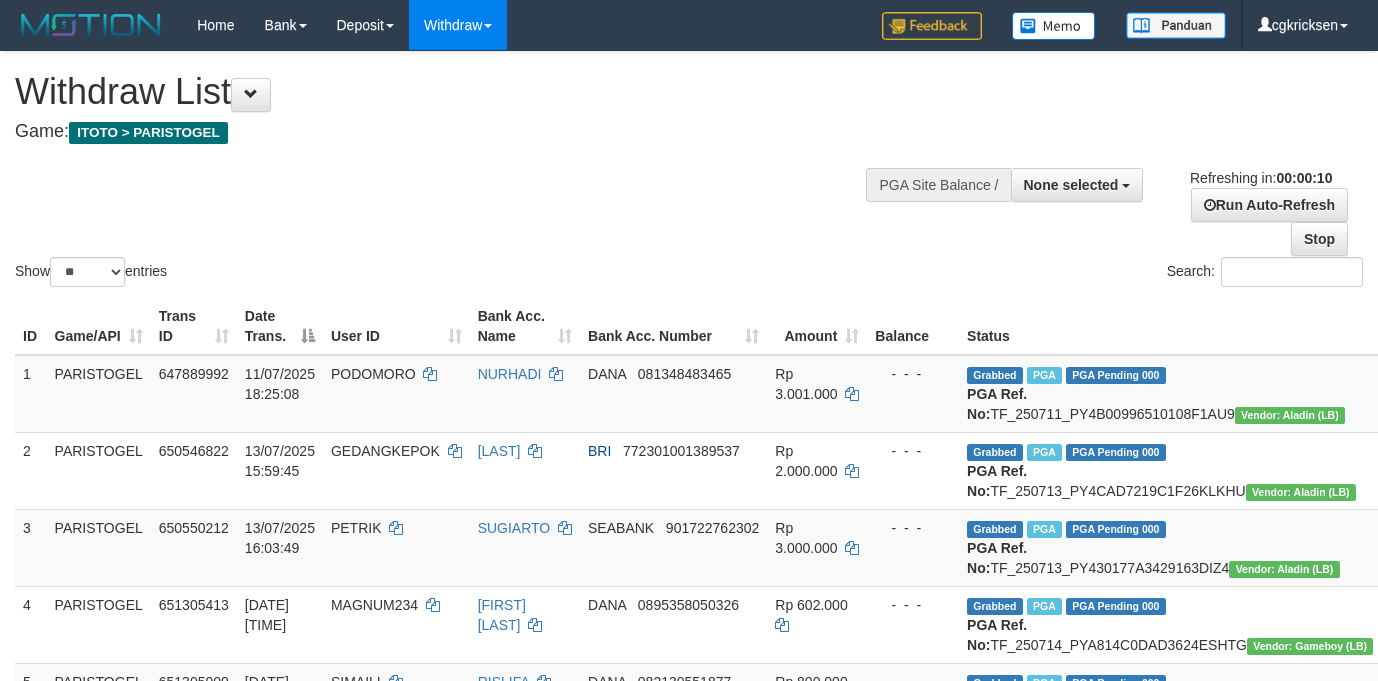 select 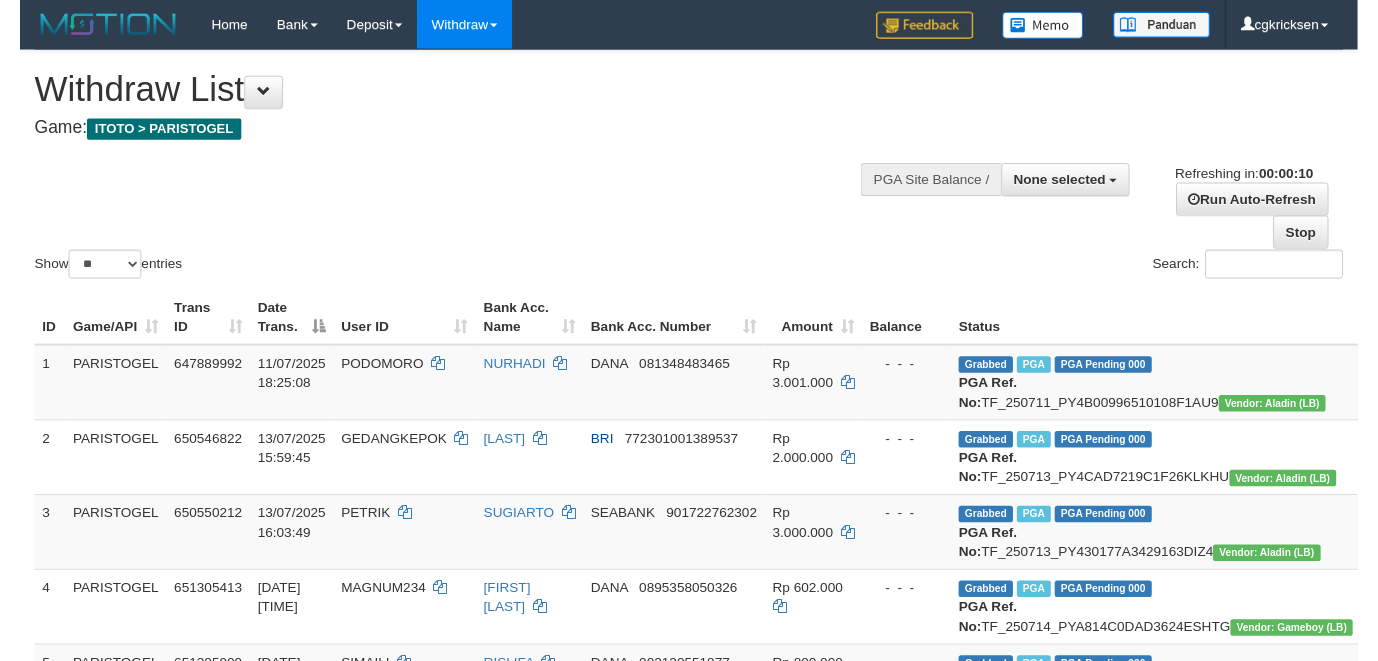 scroll, scrollTop: 0, scrollLeft: 0, axis: both 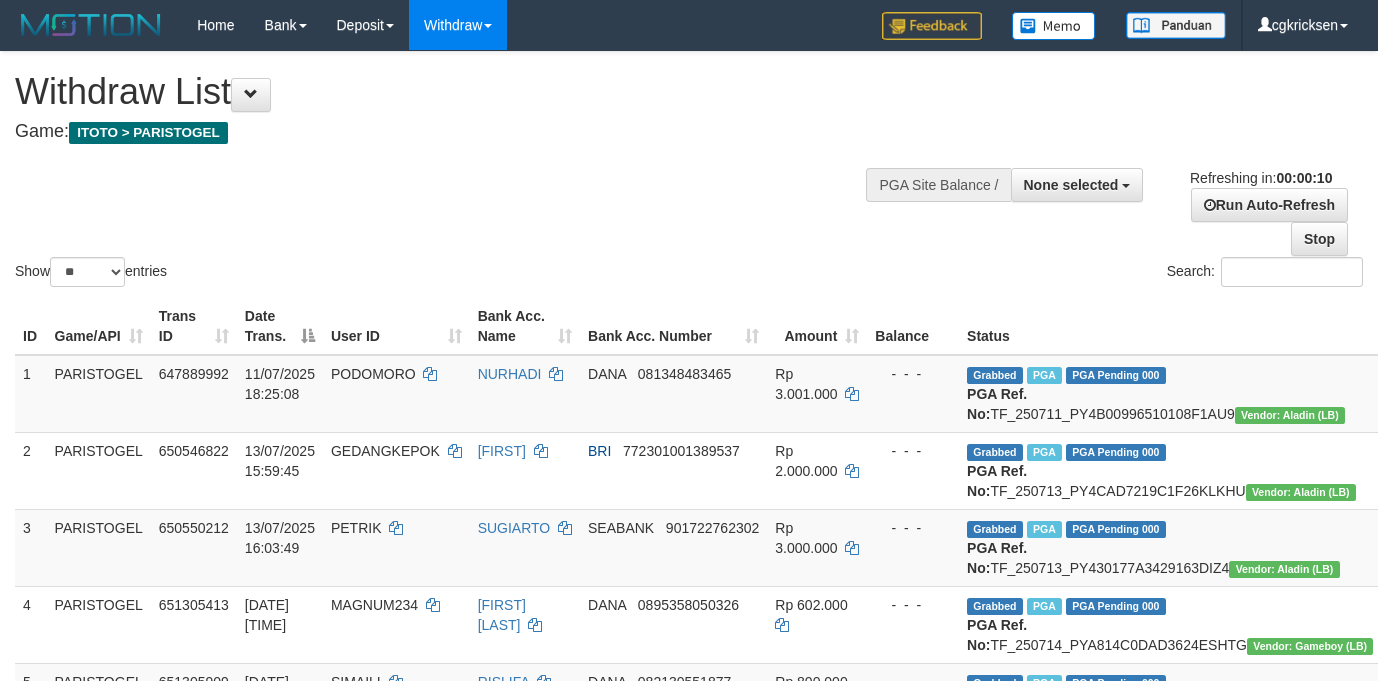 select 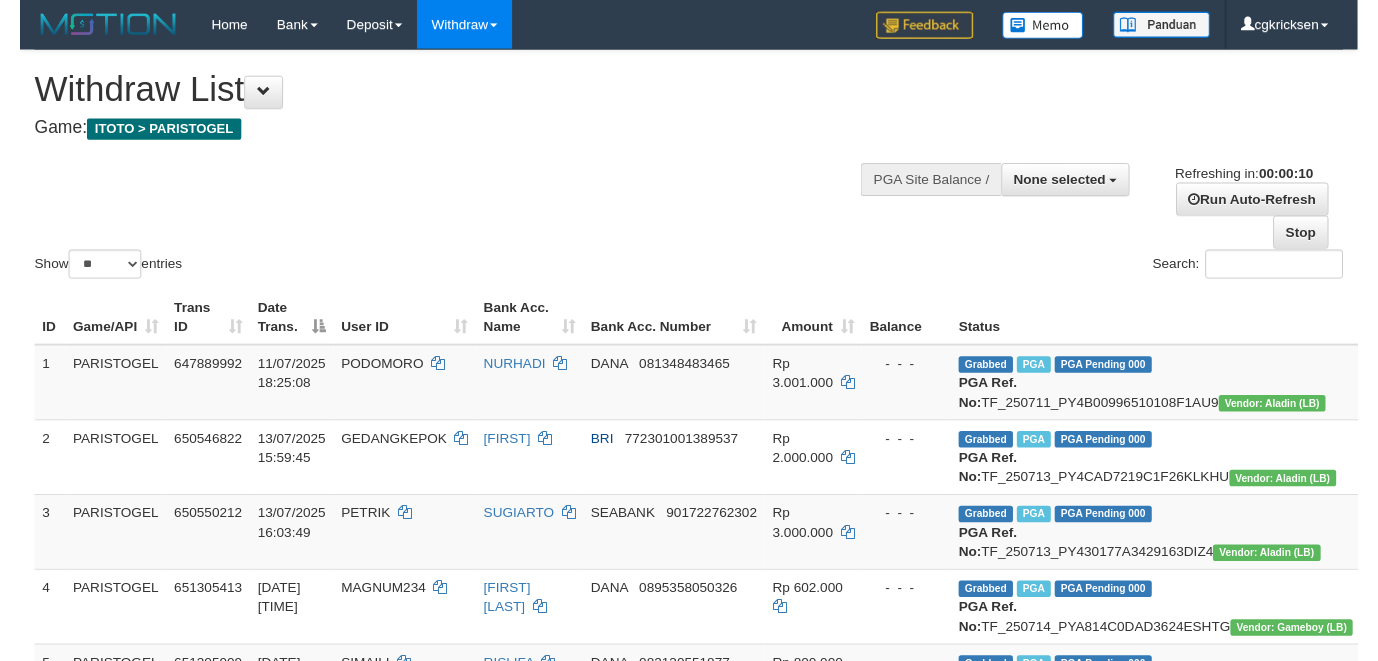 scroll, scrollTop: 0, scrollLeft: 0, axis: both 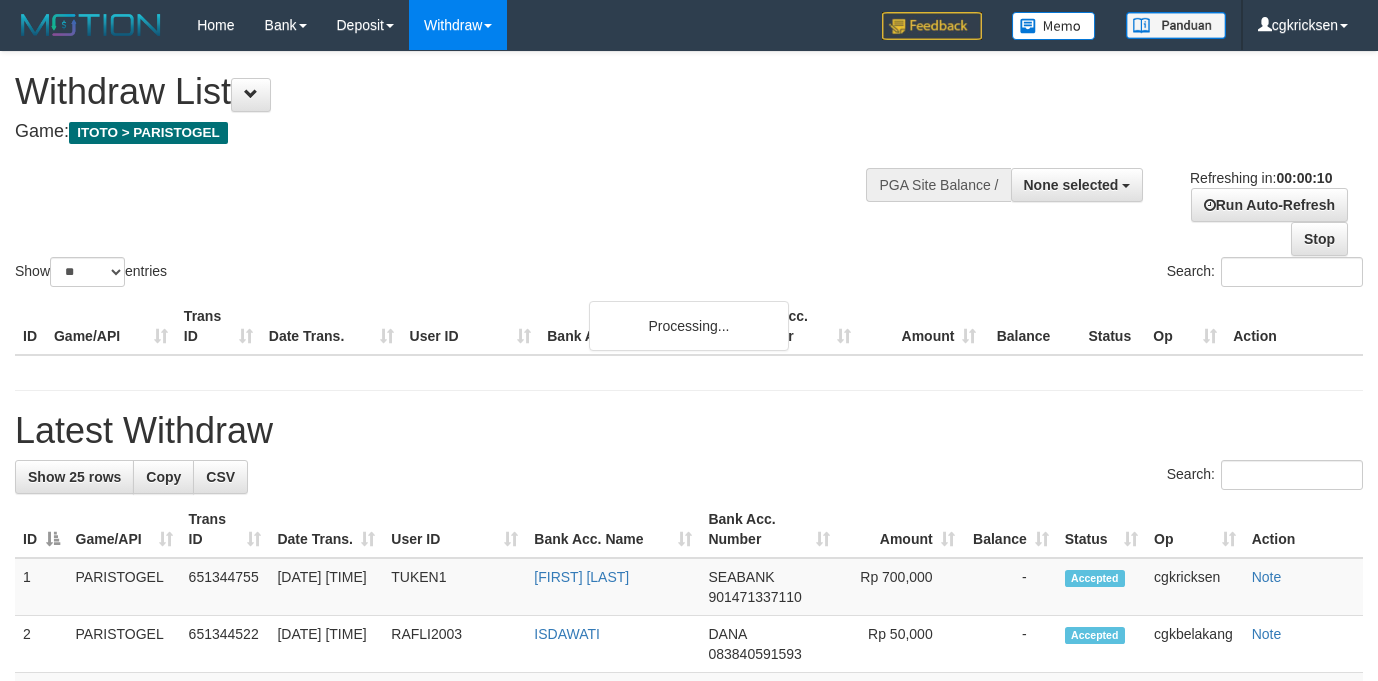 select 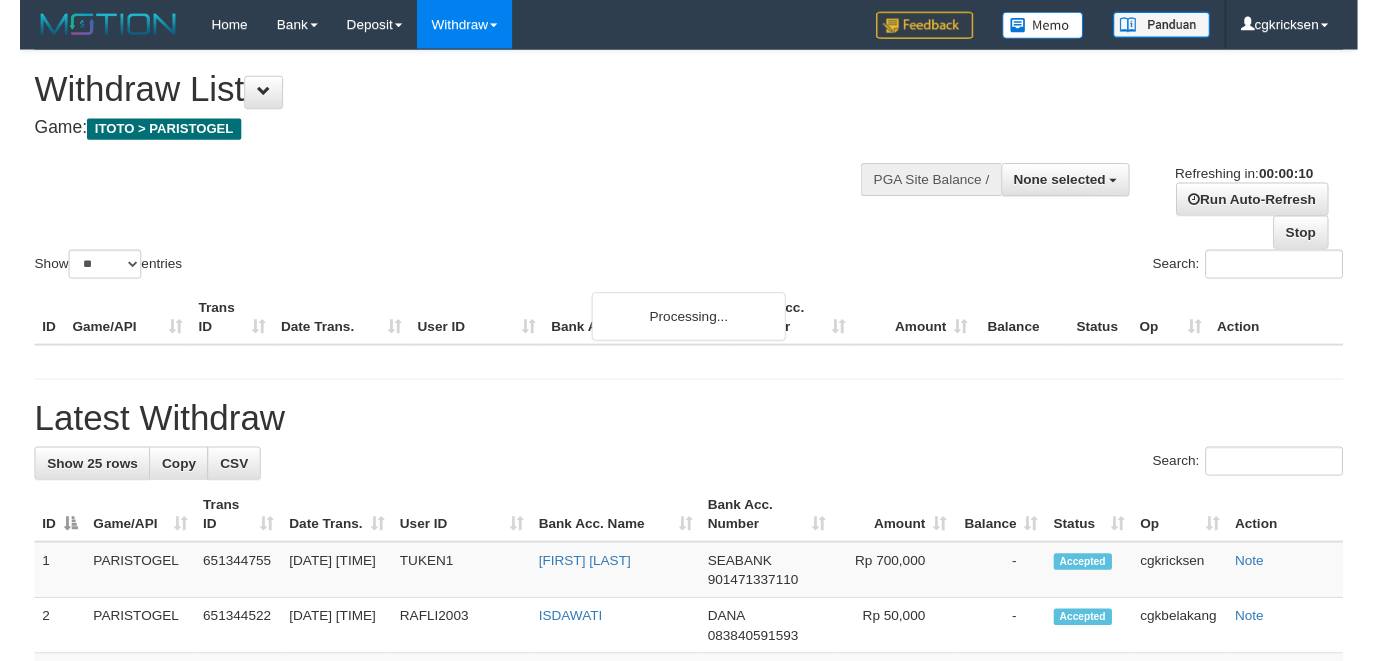 scroll, scrollTop: 0, scrollLeft: 0, axis: both 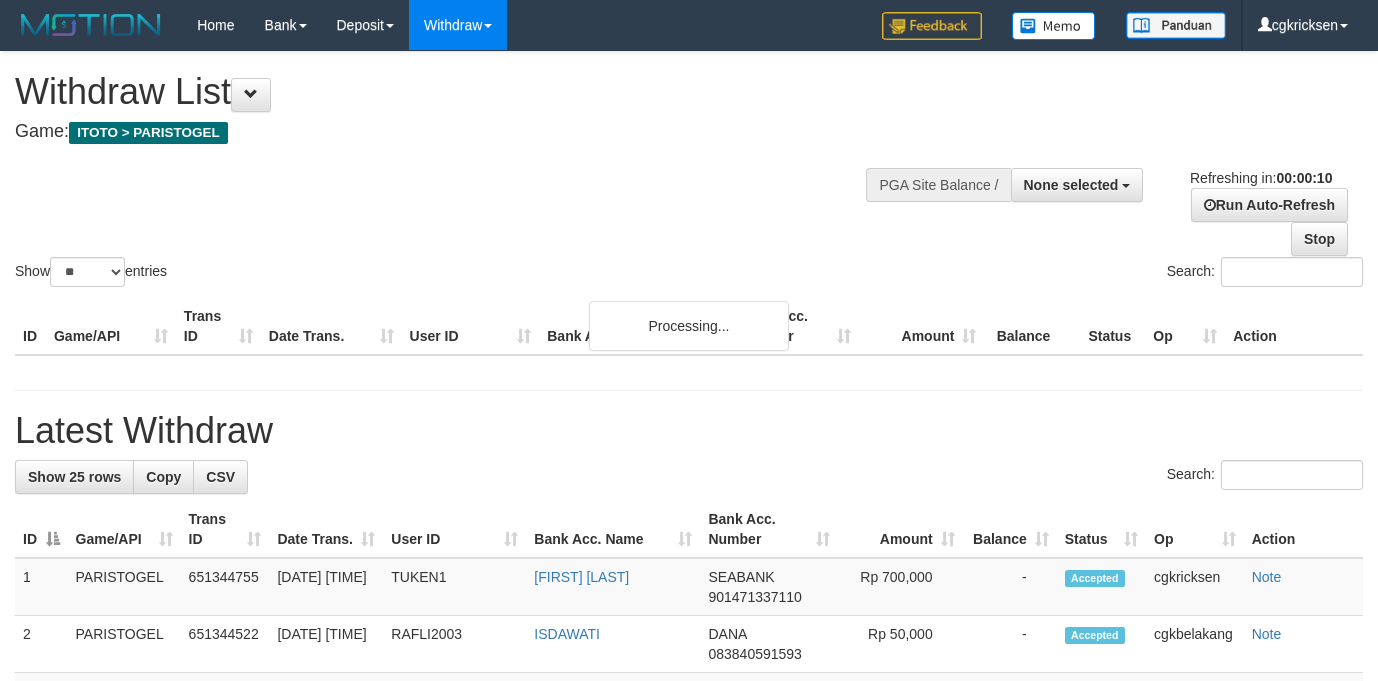 select 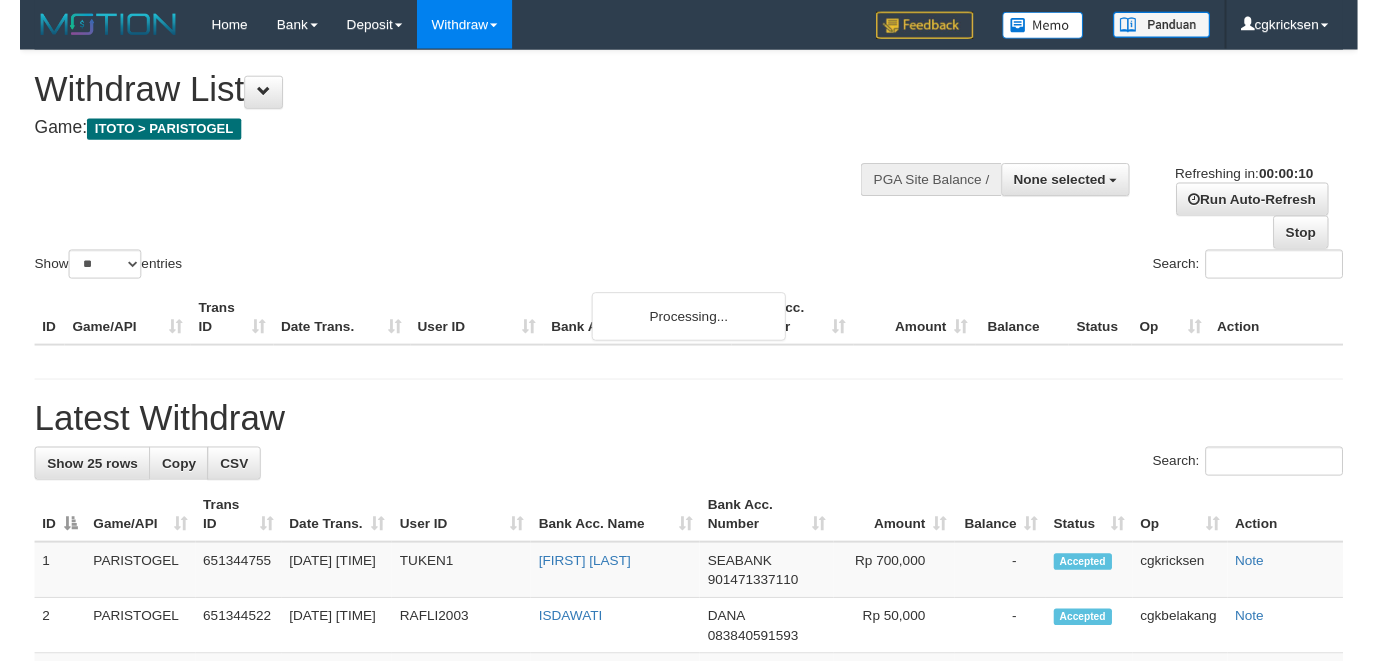 scroll, scrollTop: 0, scrollLeft: 0, axis: both 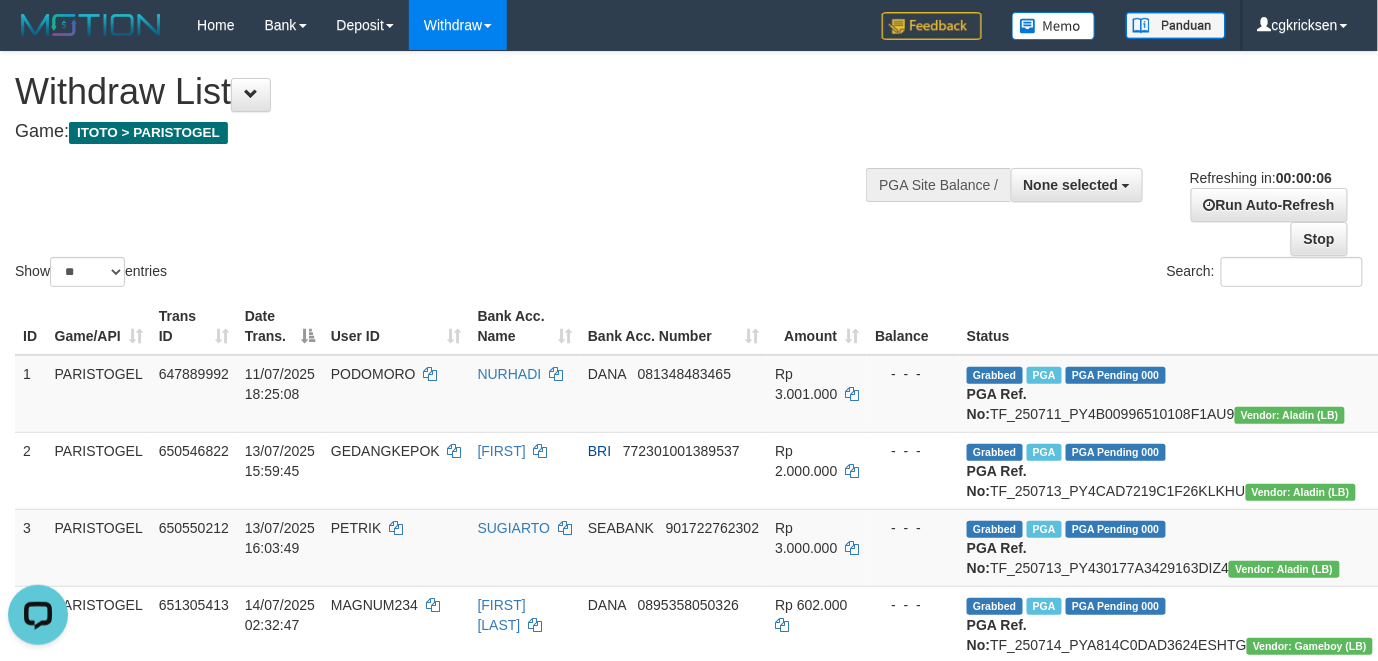 click on "**********" at bounding box center [1153, 204] 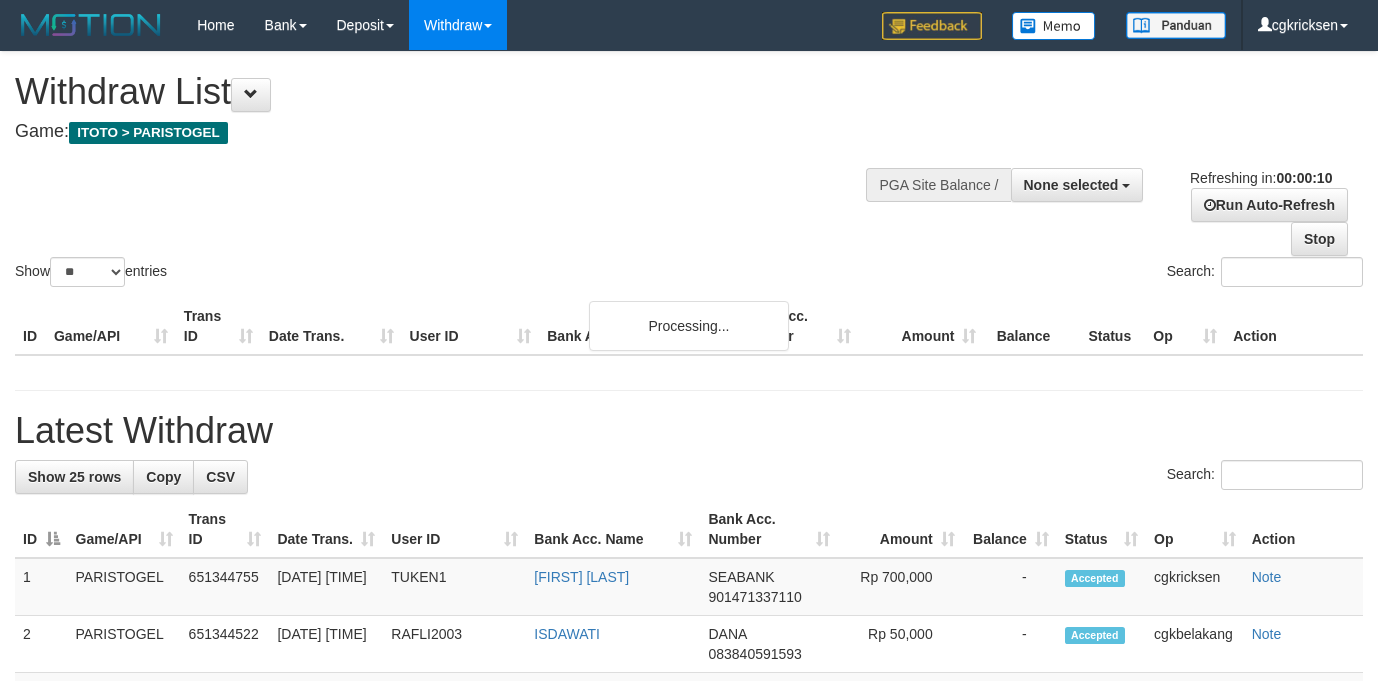 select 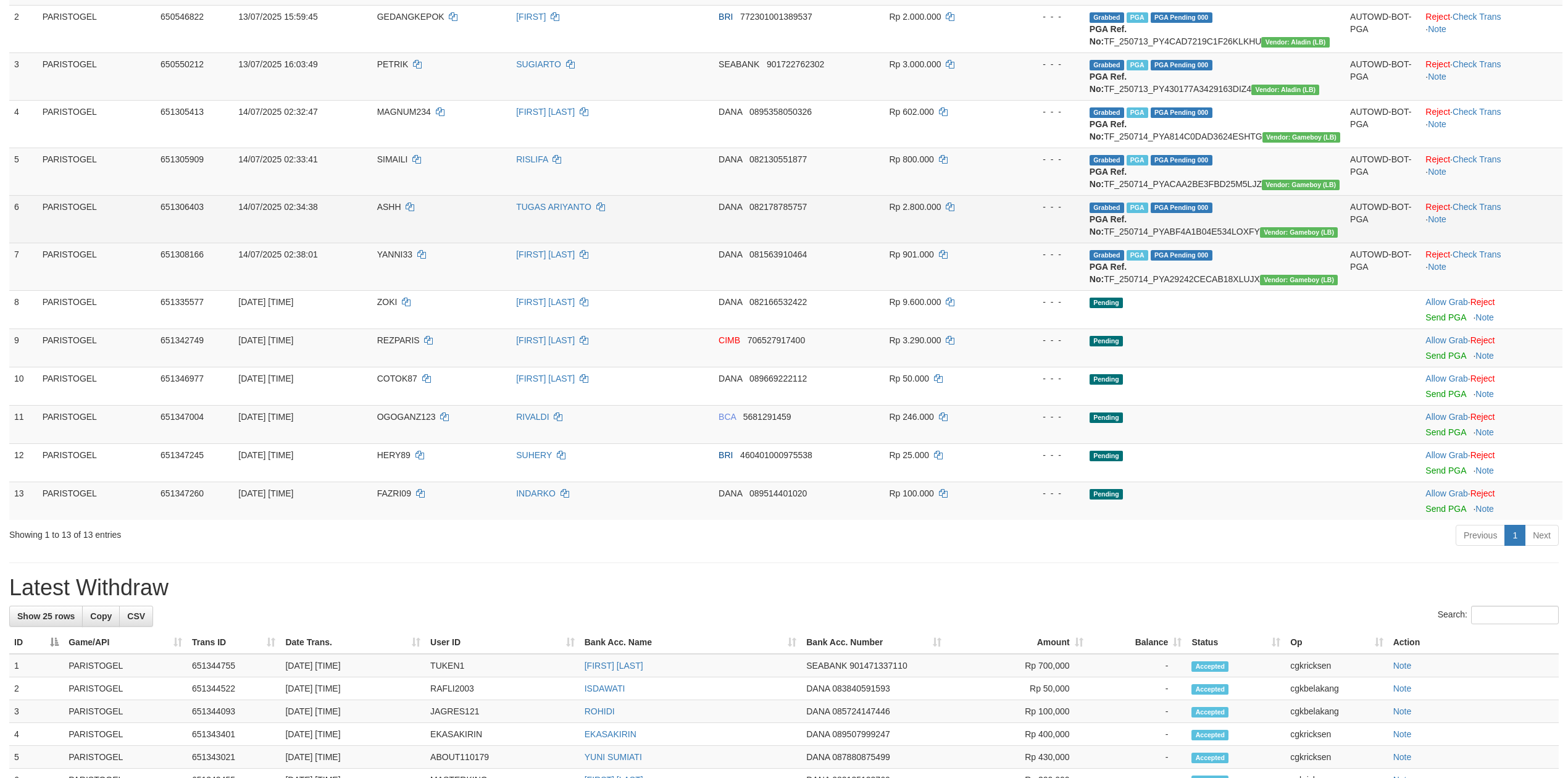 scroll, scrollTop: 247, scrollLeft: 0, axis: vertical 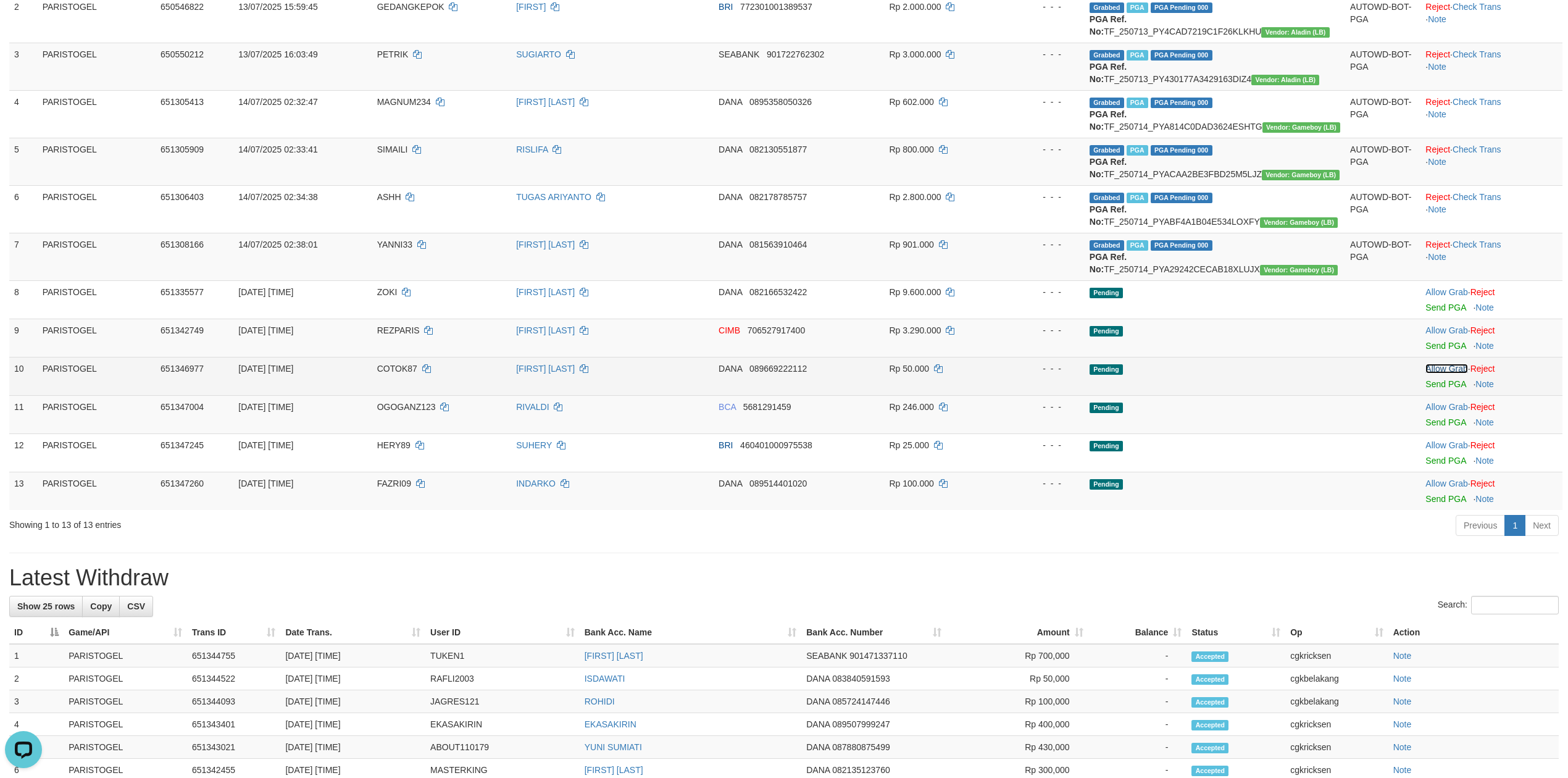 click on "Allow Grab" at bounding box center (1446, 369) 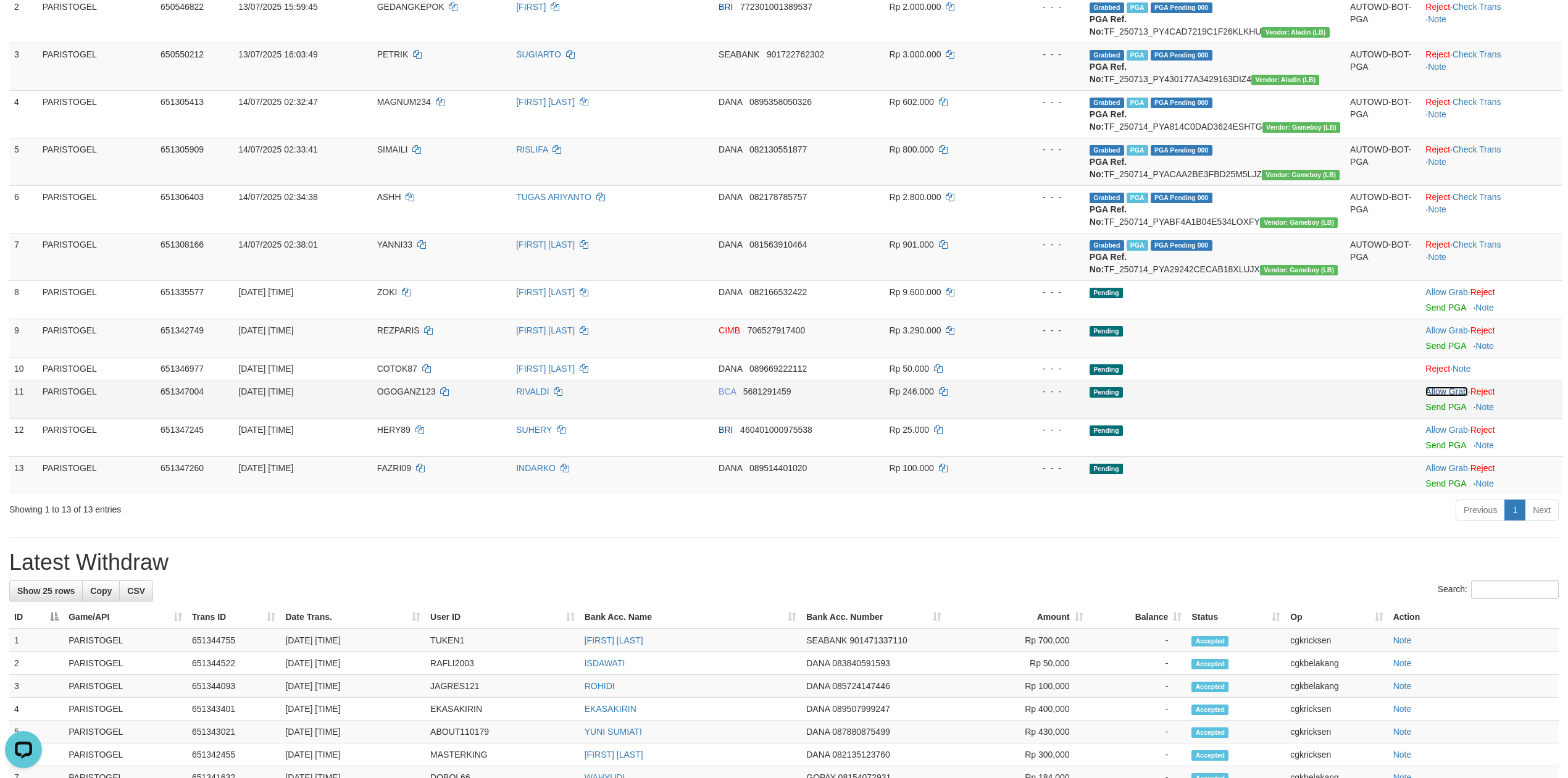 click on "Allow Grab" at bounding box center [1446, 391] 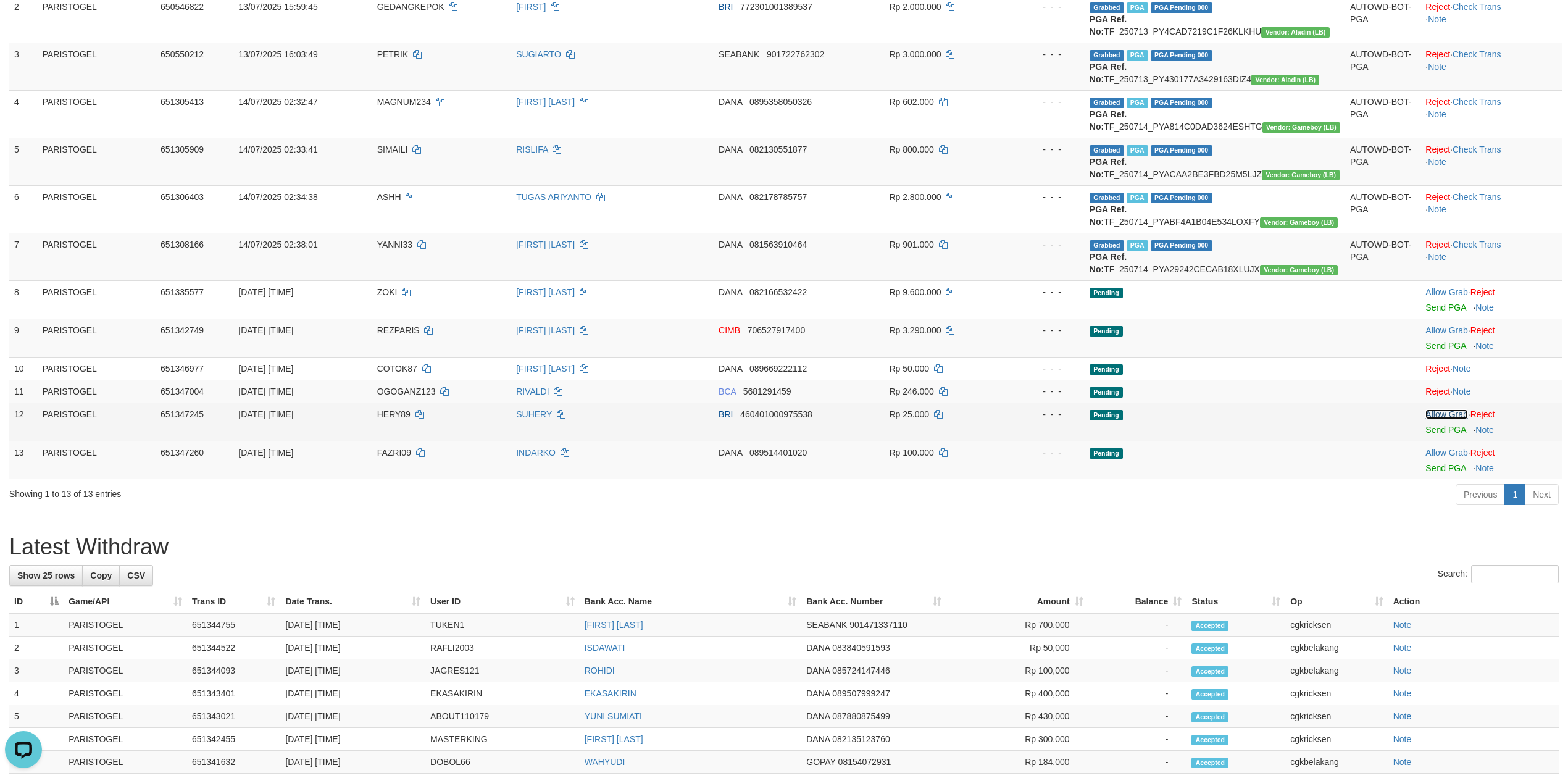 click on "Allow Grab" at bounding box center [1446, 414] 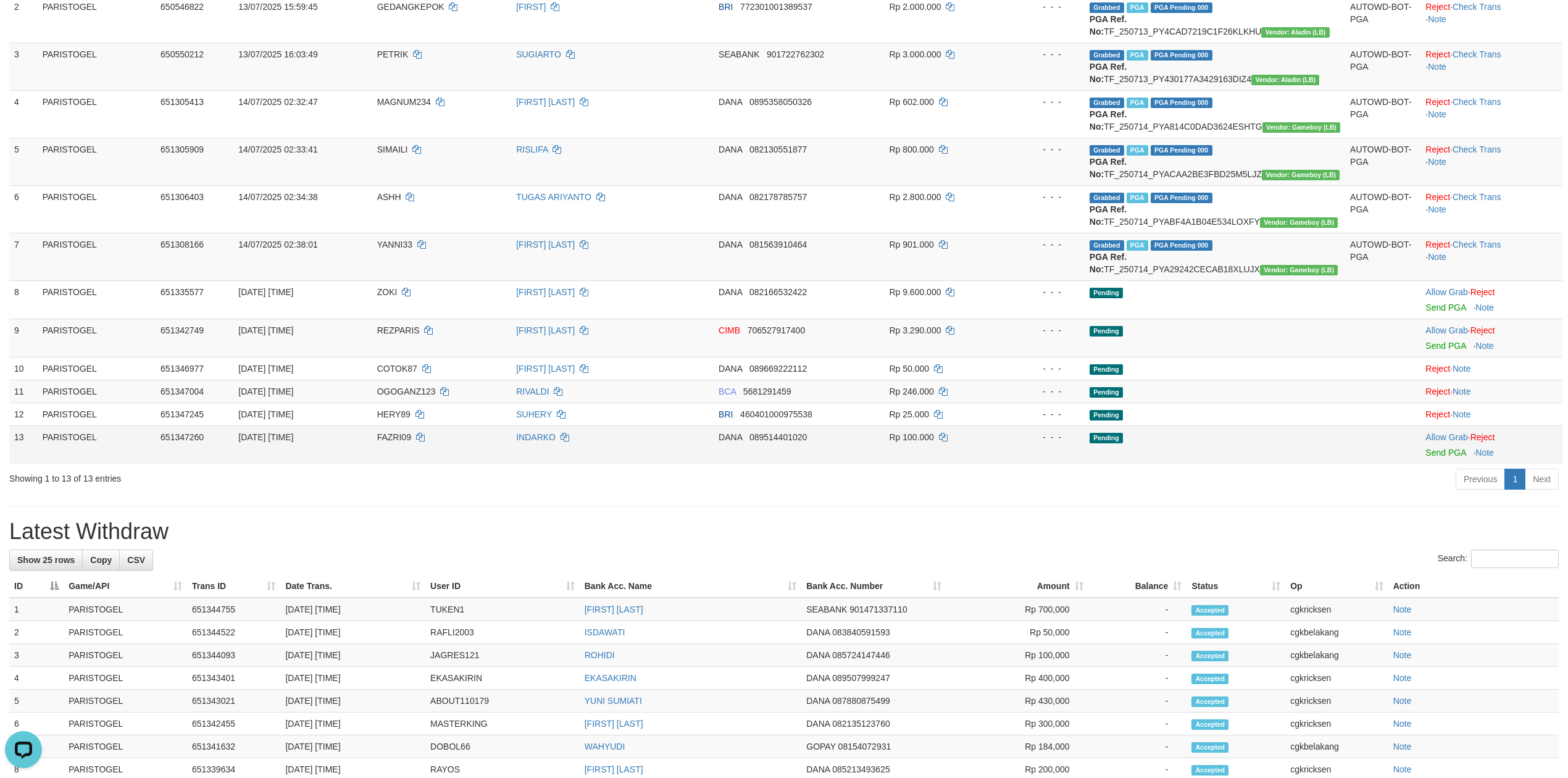drag, startPoint x: 1455, startPoint y: 473, endPoint x: 1469, endPoint y: 463, distance: 17.20465 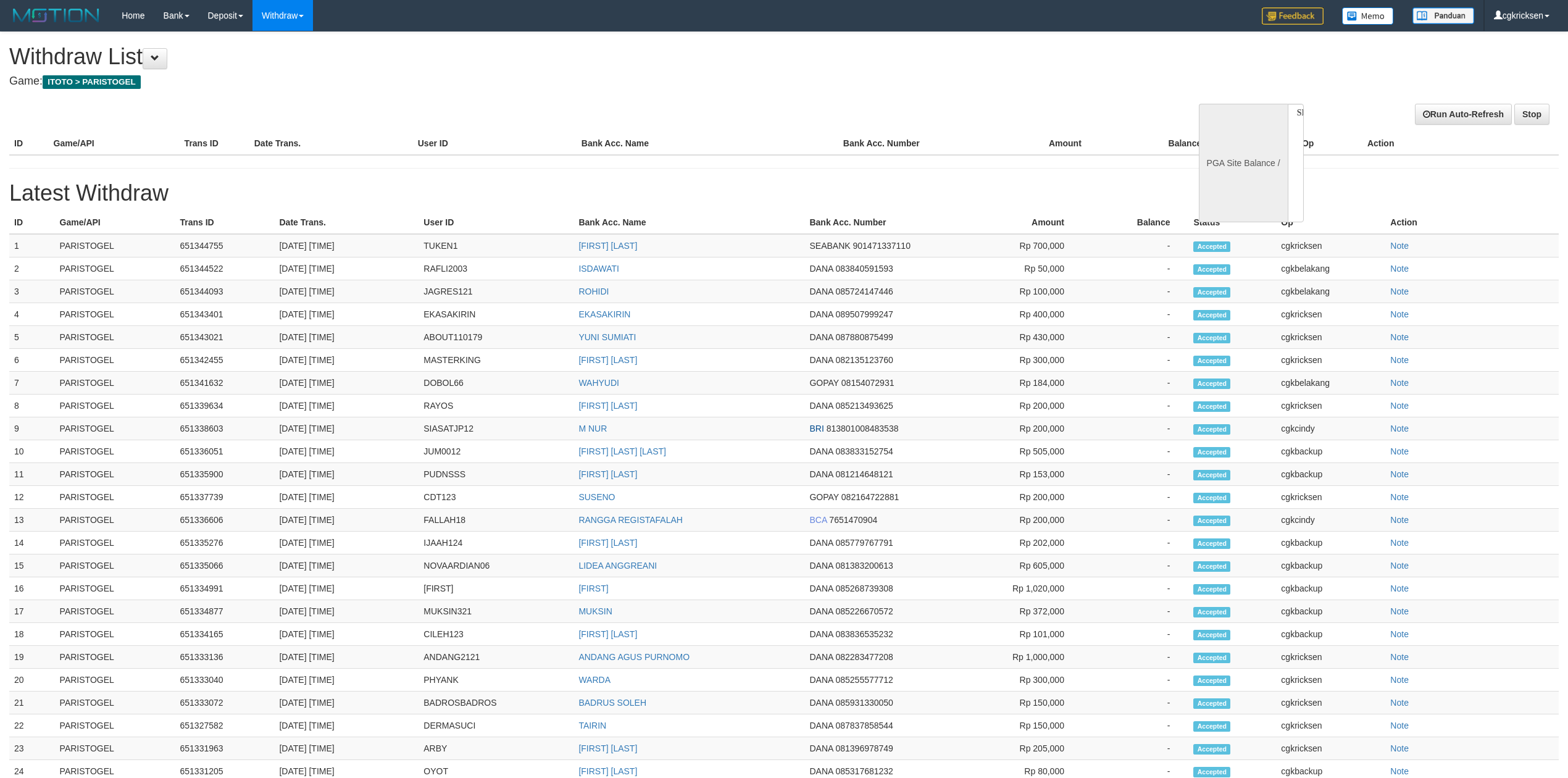 select 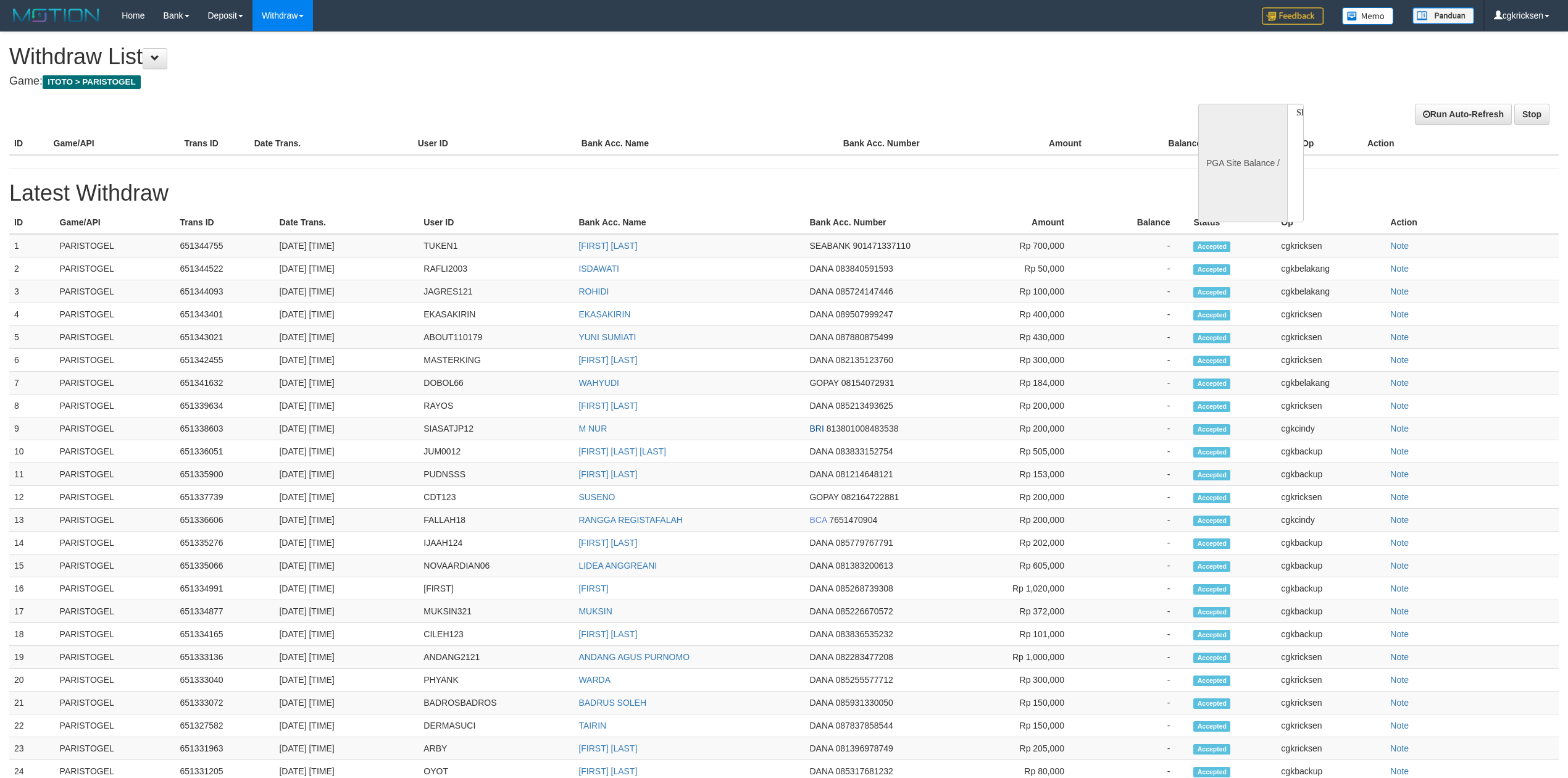 scroll, scrollTop: 0, scrollLeft: 0, axis: both 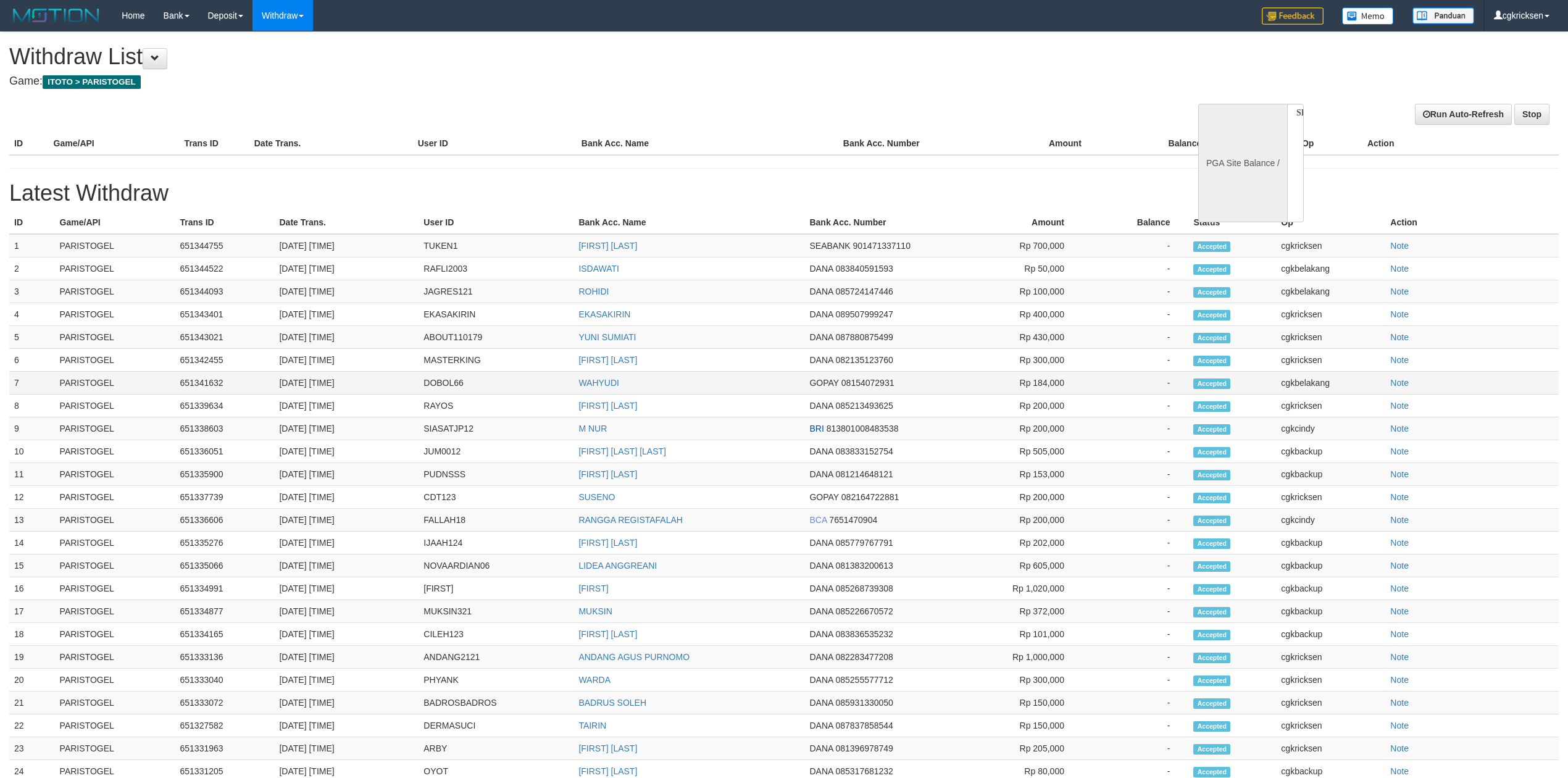 select on "**" 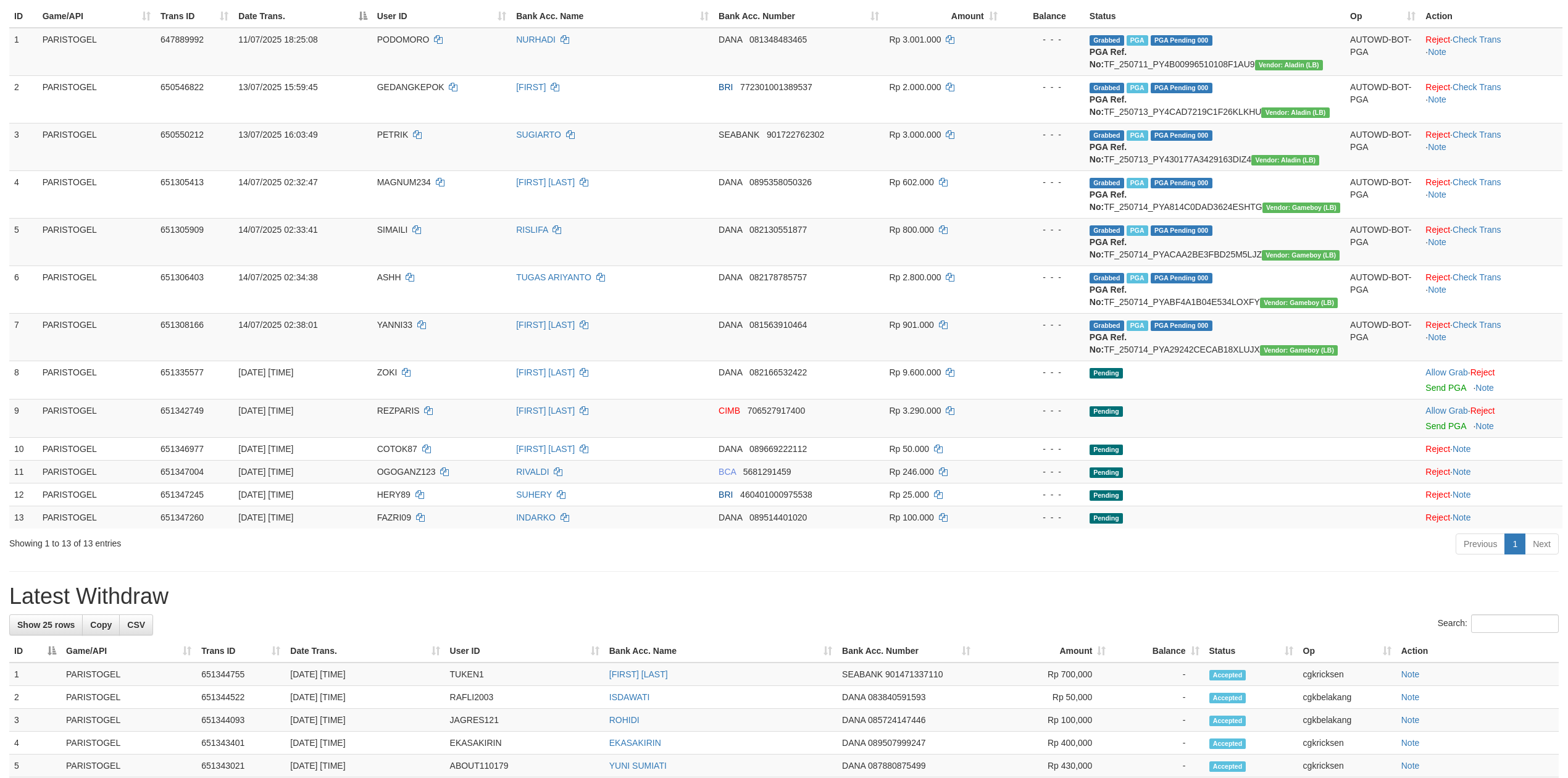 scroll, scrollTop: 329, scrollLeft: 0, axis: vertical 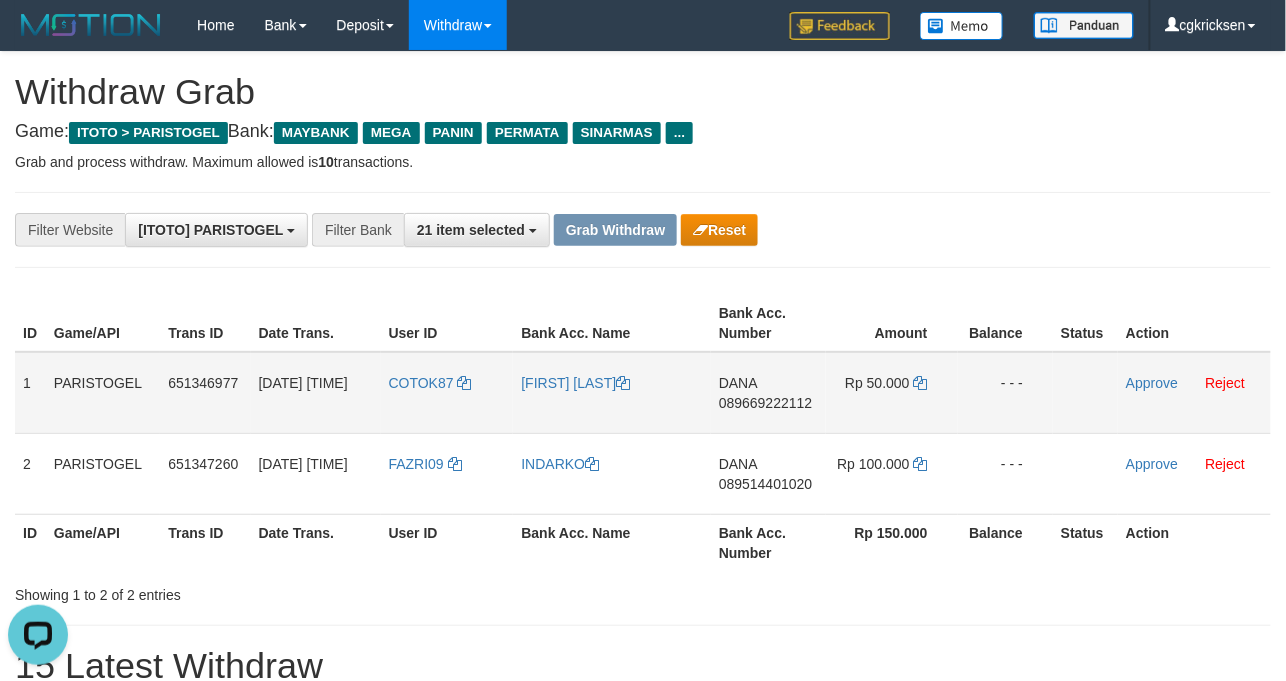 click on "COTOK87" at bounding box center [447, 393] 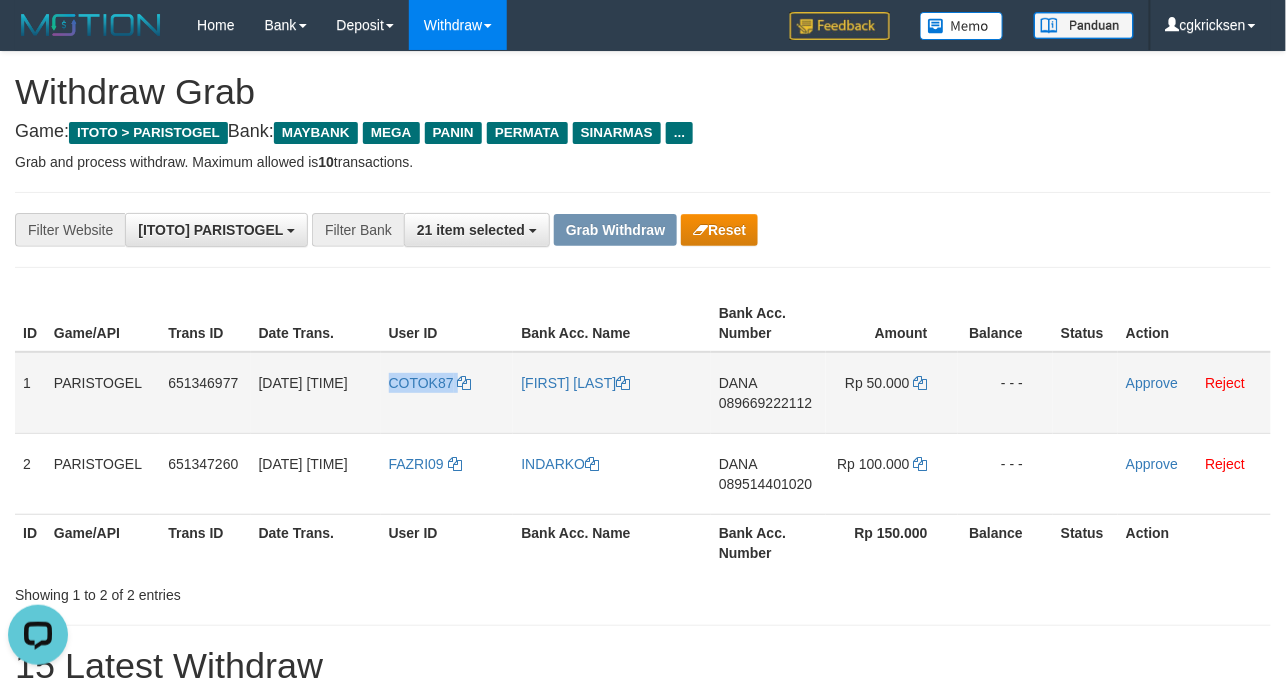 click on "COTOK87" at bounding box center [447, 393] 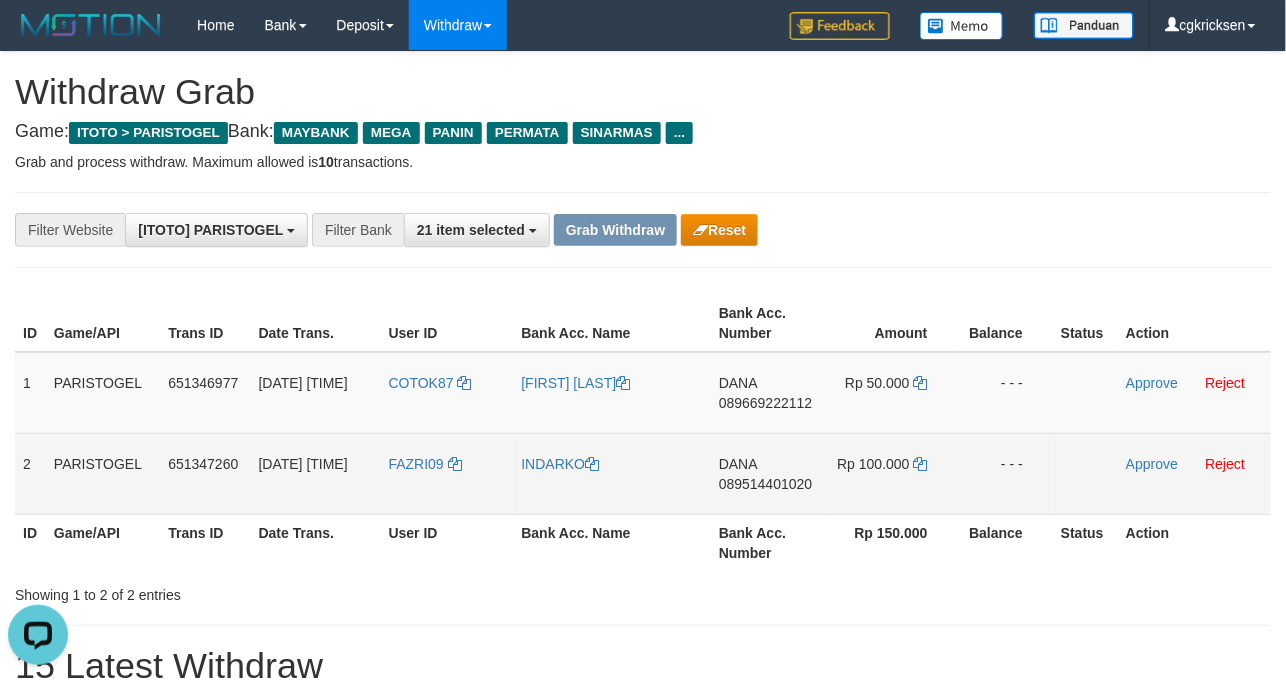 click on "FAZRI09" at bounding box center (447, 473) 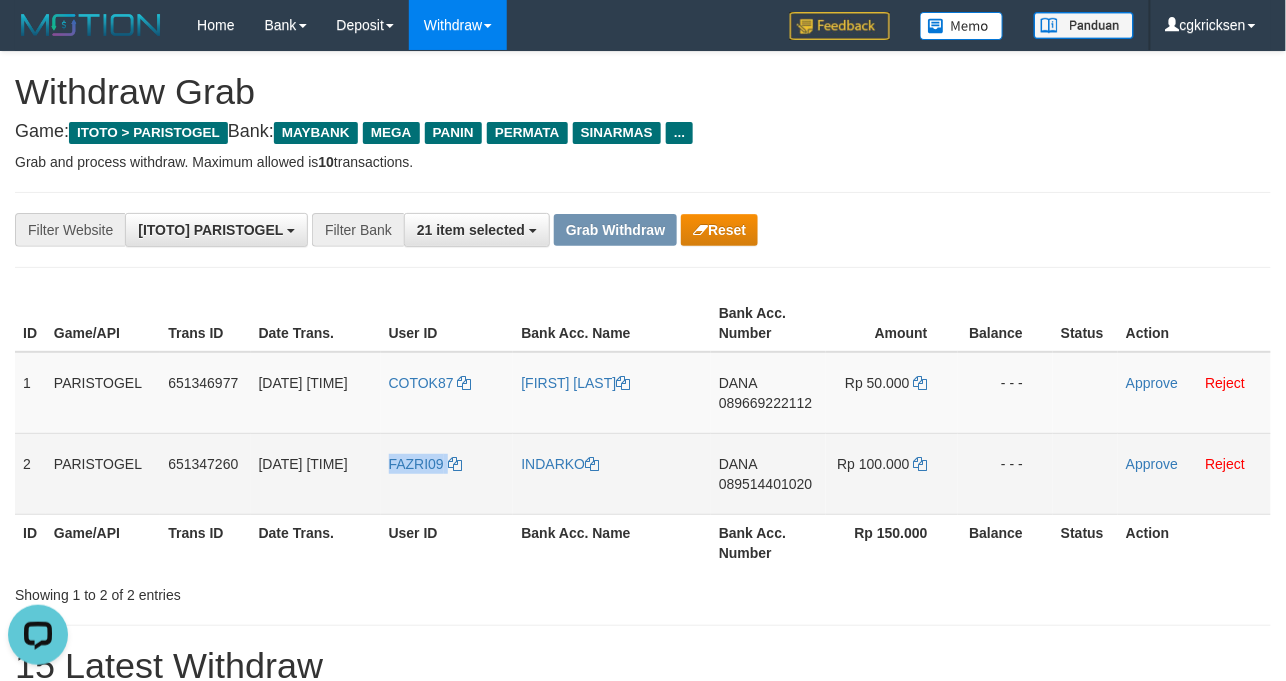 click on "FAZRI09" at bounding box center (447, 473) 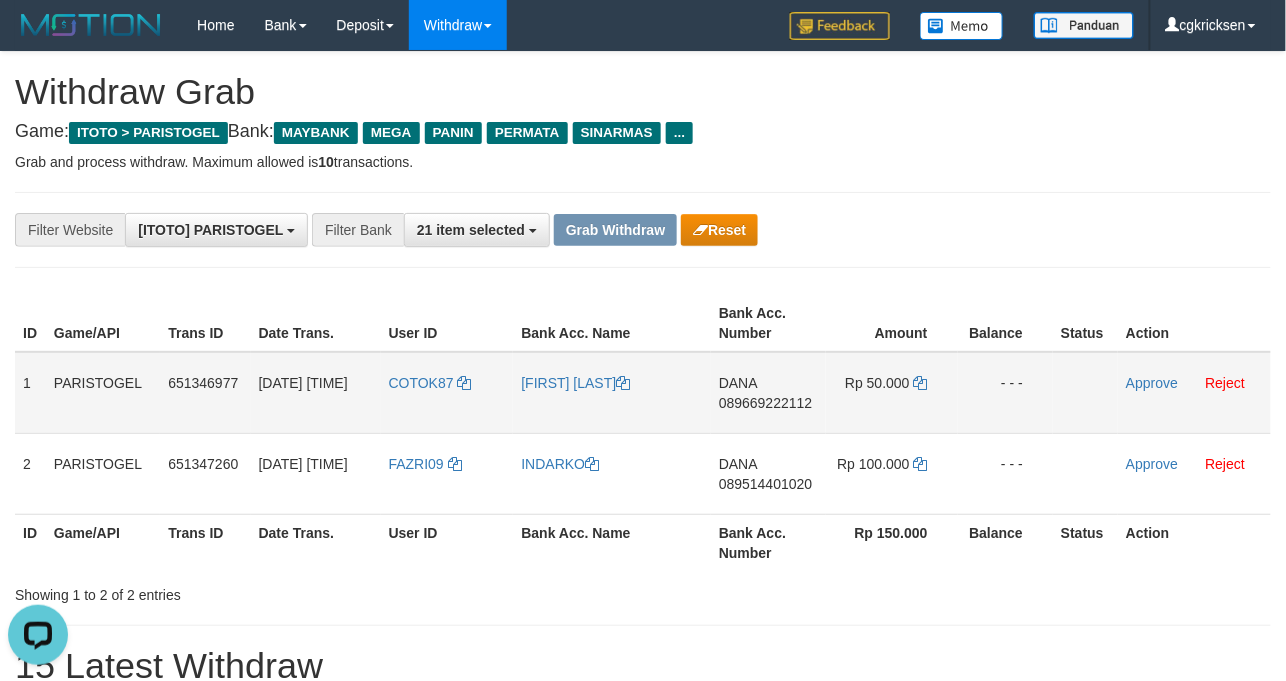 click on "[FIRST] [LAST]" at bounding box center [612, 393] 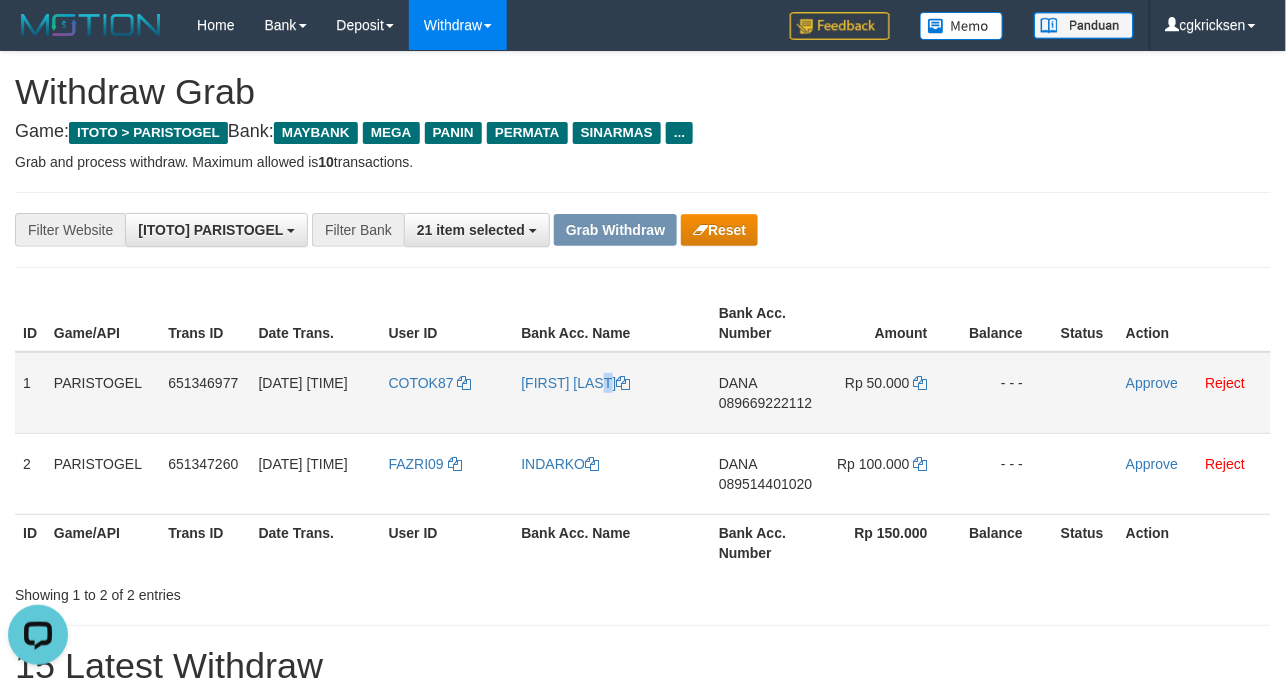 click on "[FIRST] [LAST]" at bounding box center (612, 393) 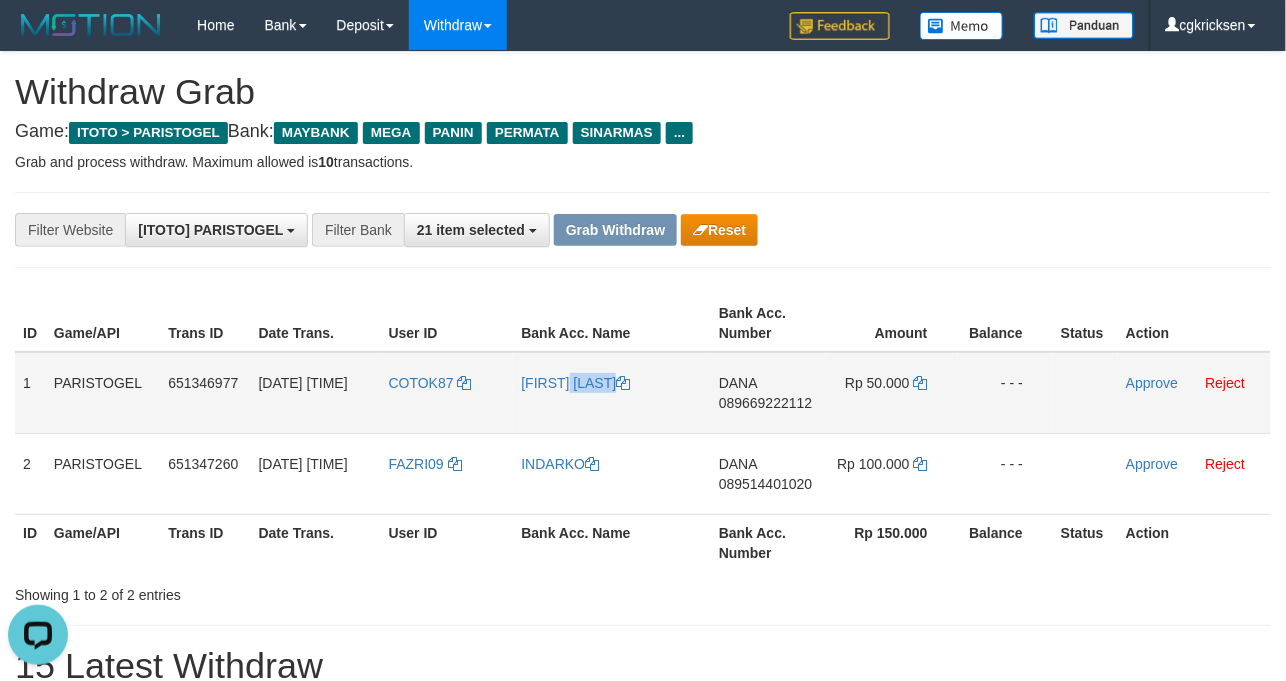 click on "[FIRST] [LAST]" at bounding box center (612, 393) 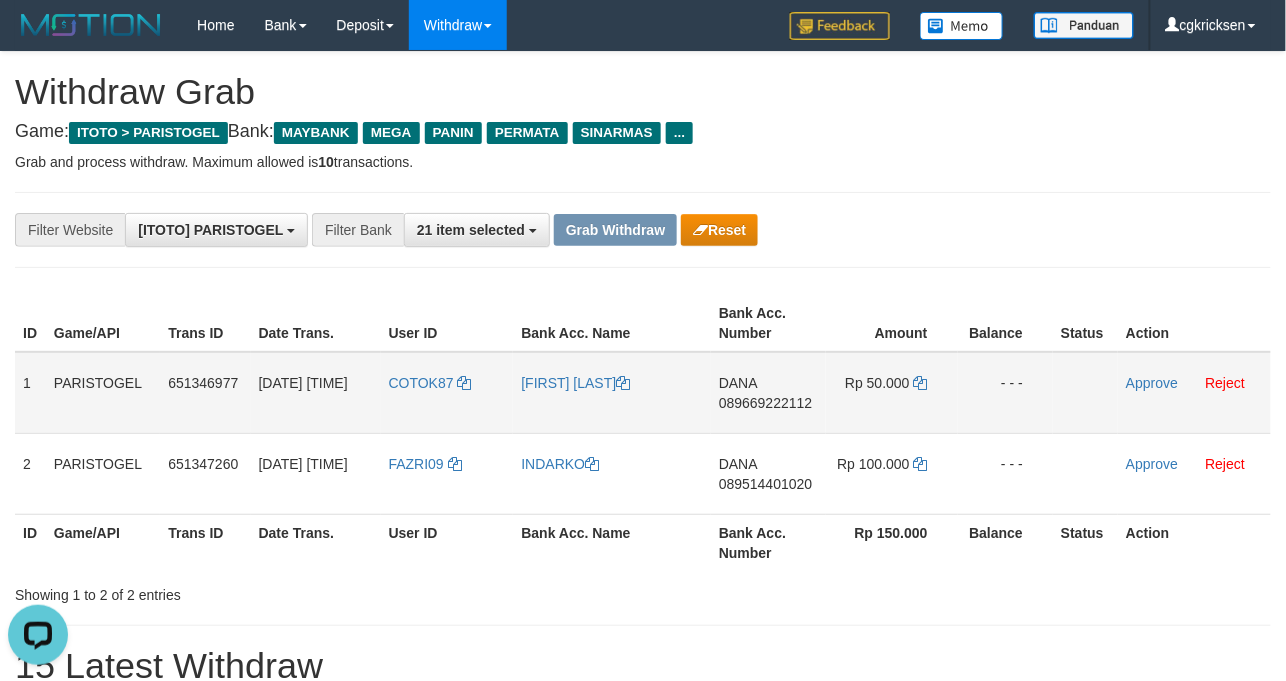 click on "COTOK87" at bounding box center [447, 393] 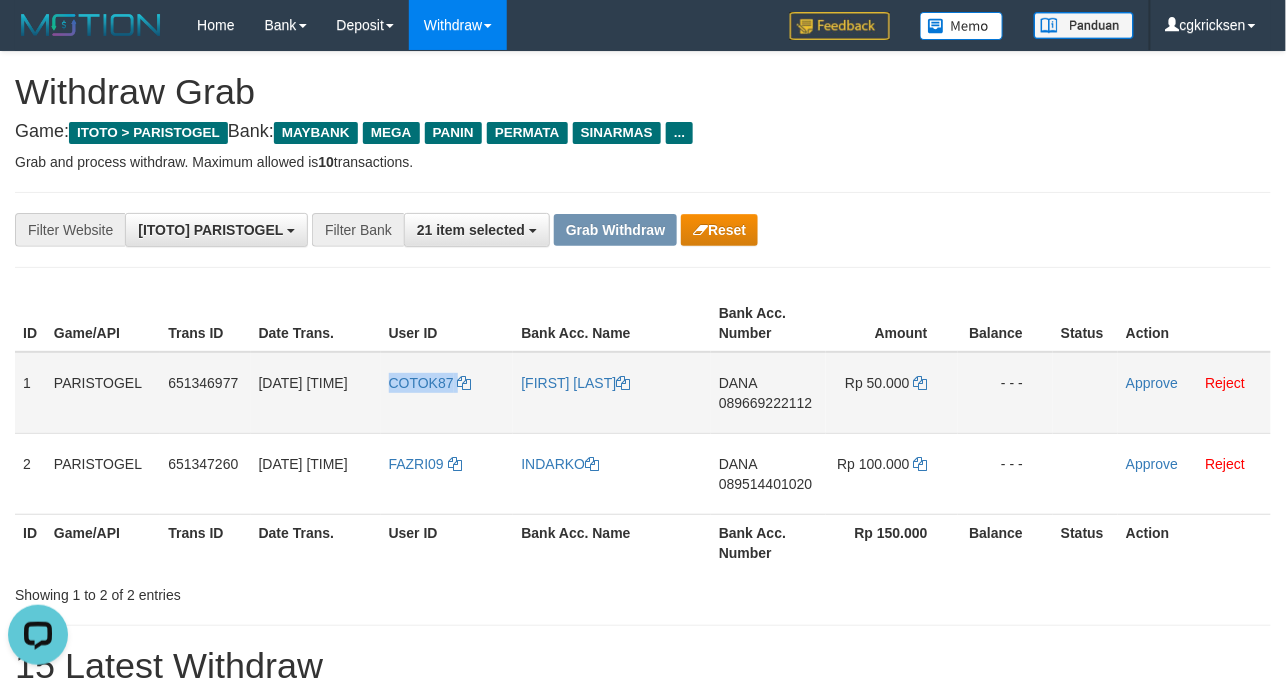 click on "COTOK87" at bounding box center (447, 393) 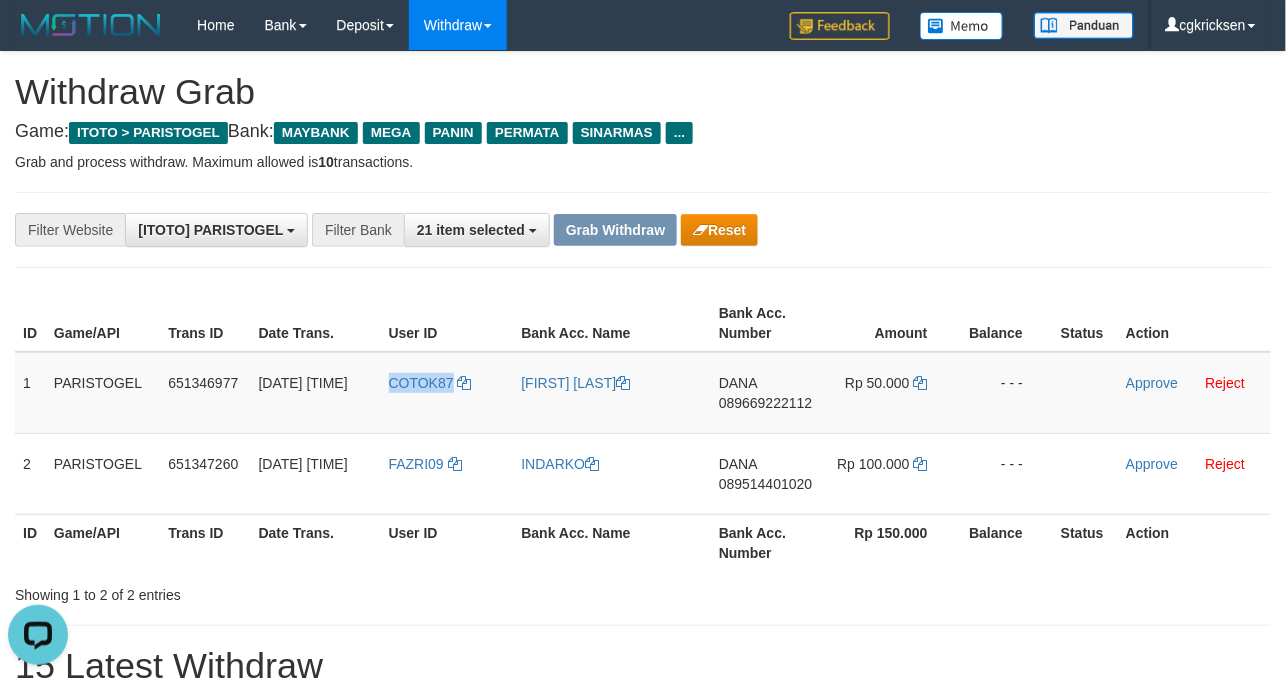 copy on "COTOK87" 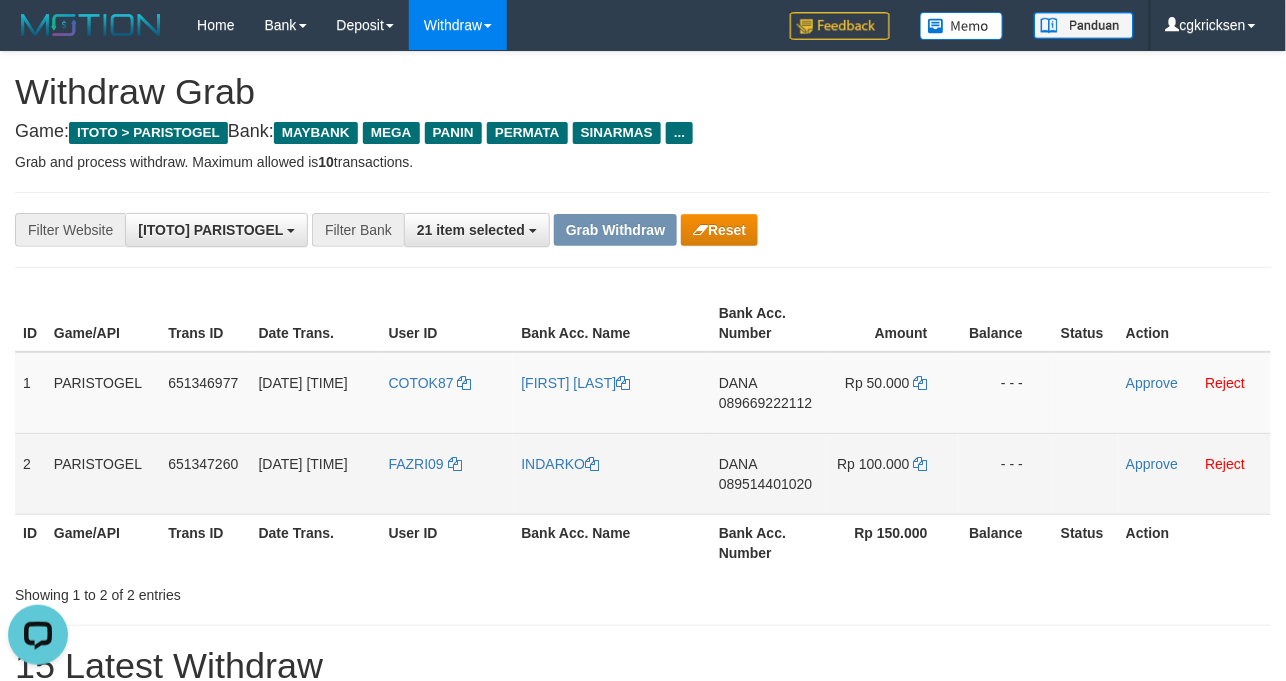 click on "FAZRI09" at bounding box center [447, 473] 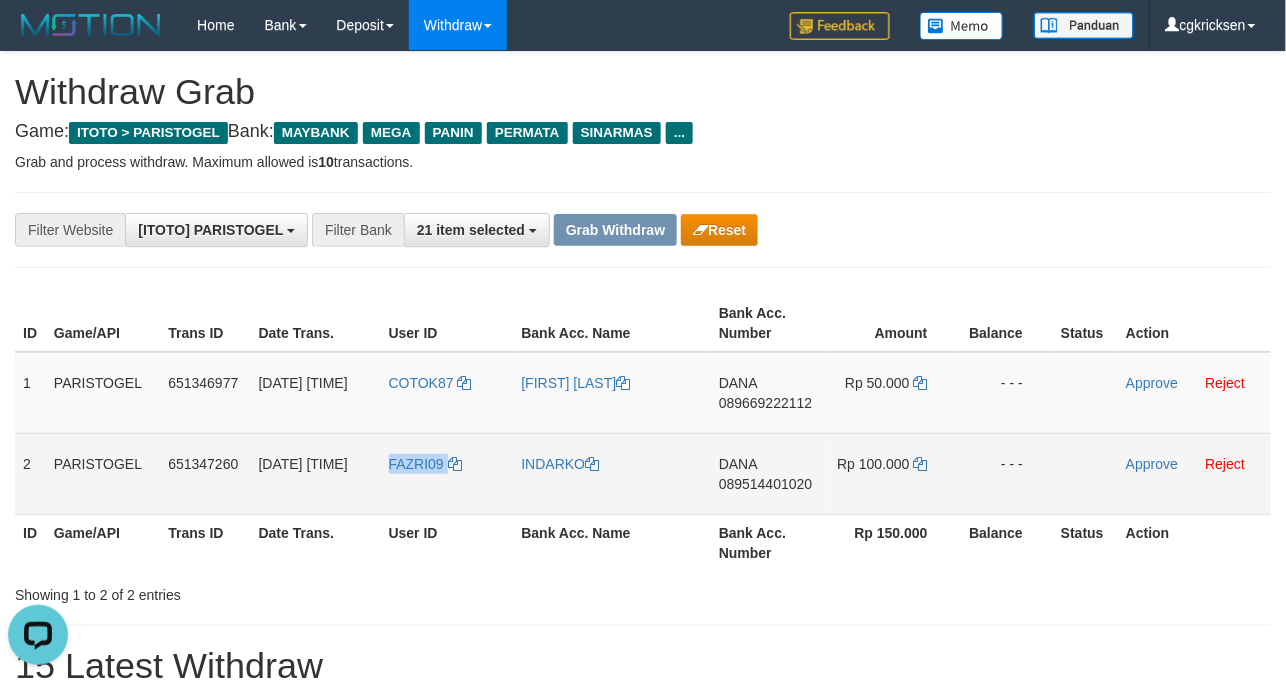 click on "FAZRI09" at bounding box center [447, 473] 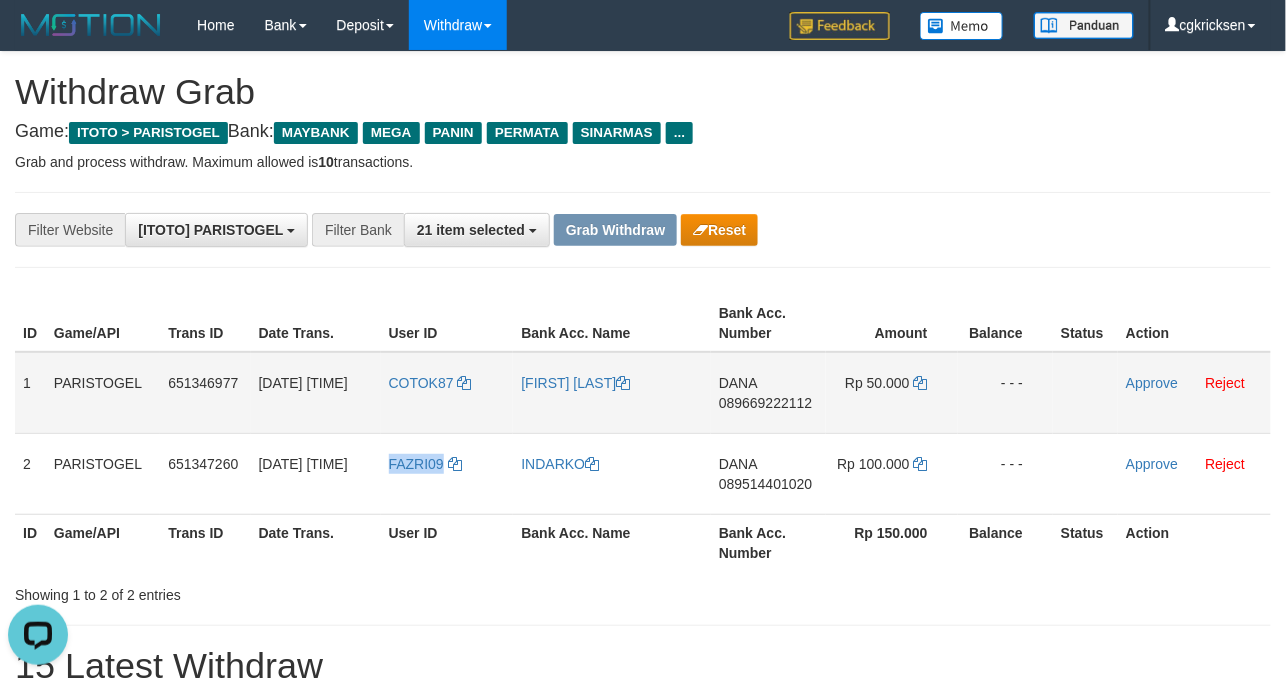 copy on "FAZRI09" 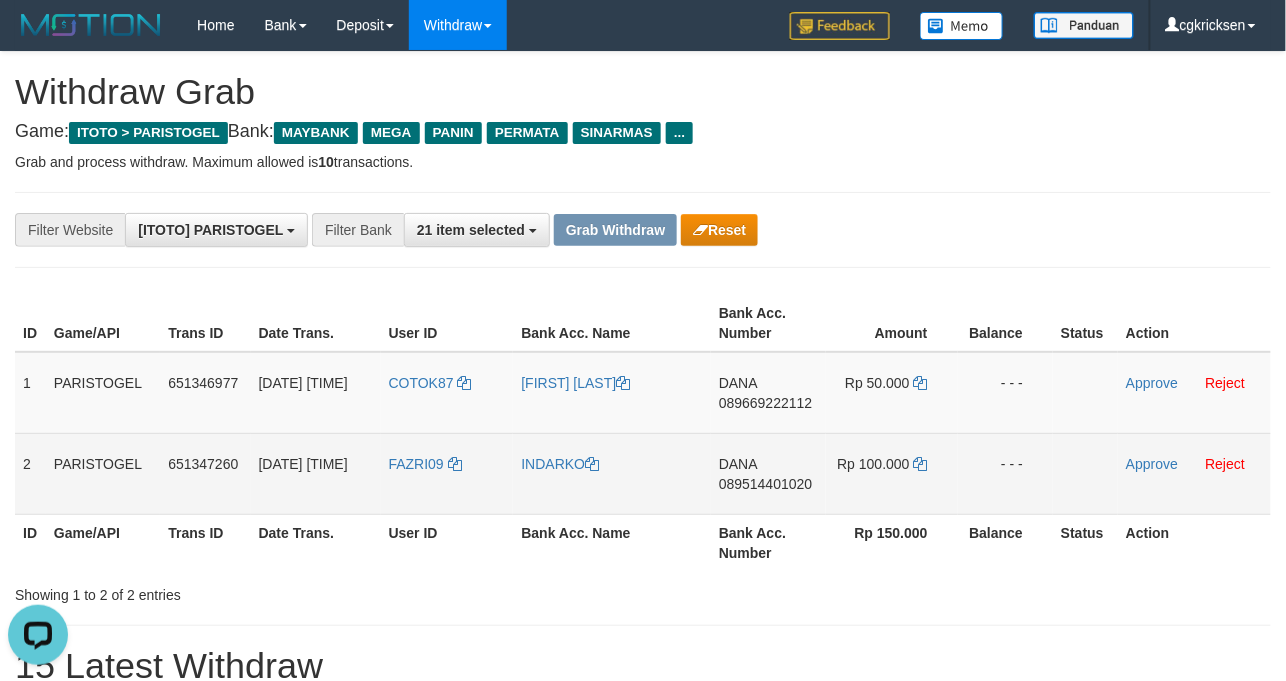 click on "INDARKO" at bounding box center [612, 473] 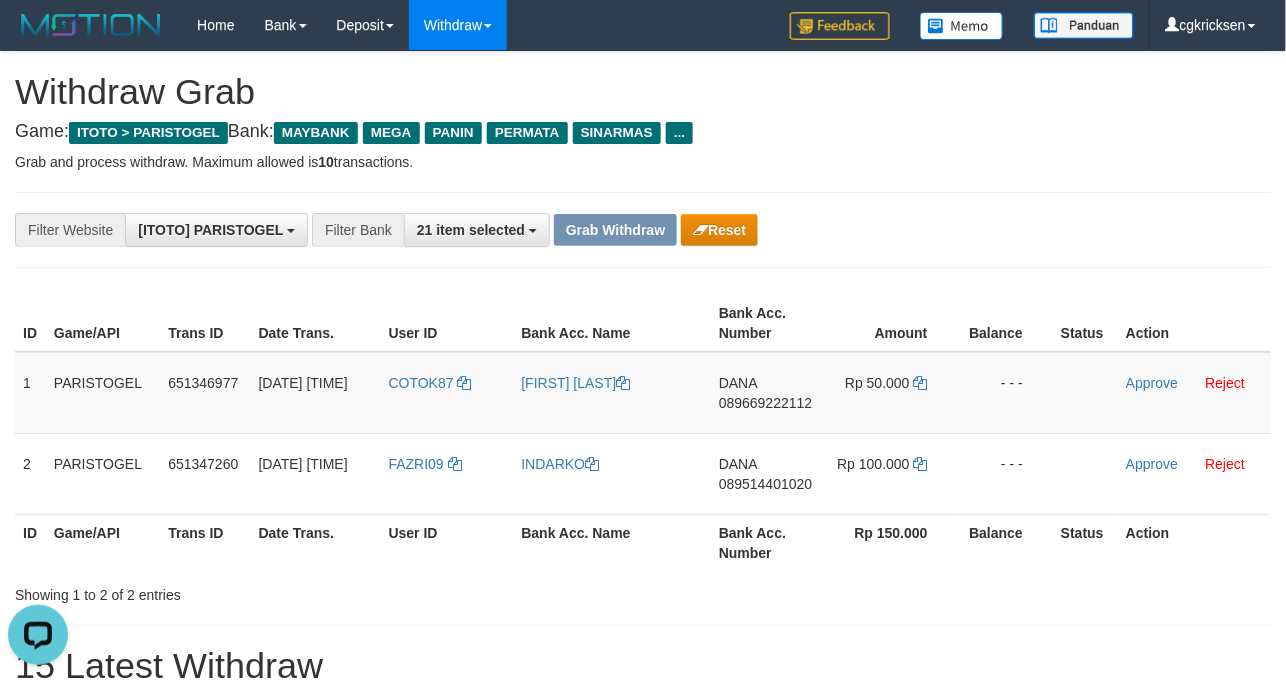 copy on "INDARKO" 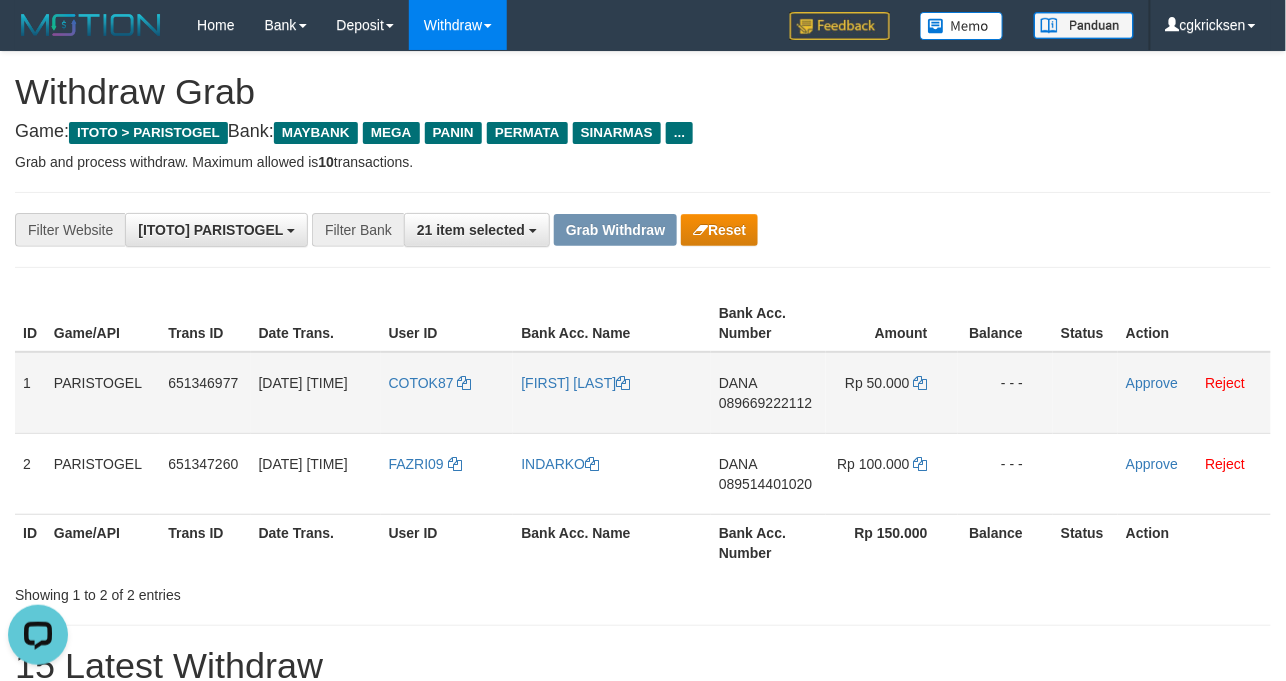 click on "DANA
089669222112" at bounding box center (768, 393) 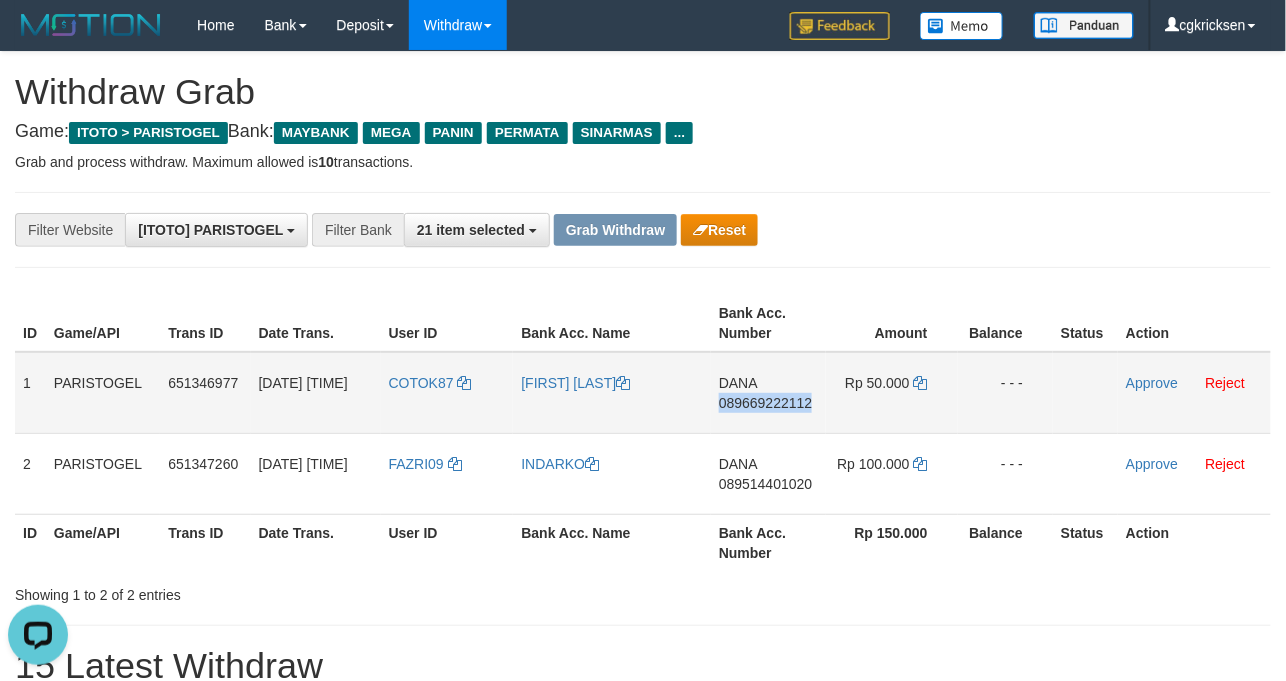 click on "DANA
089669222112" at bounding box center [768, 393] 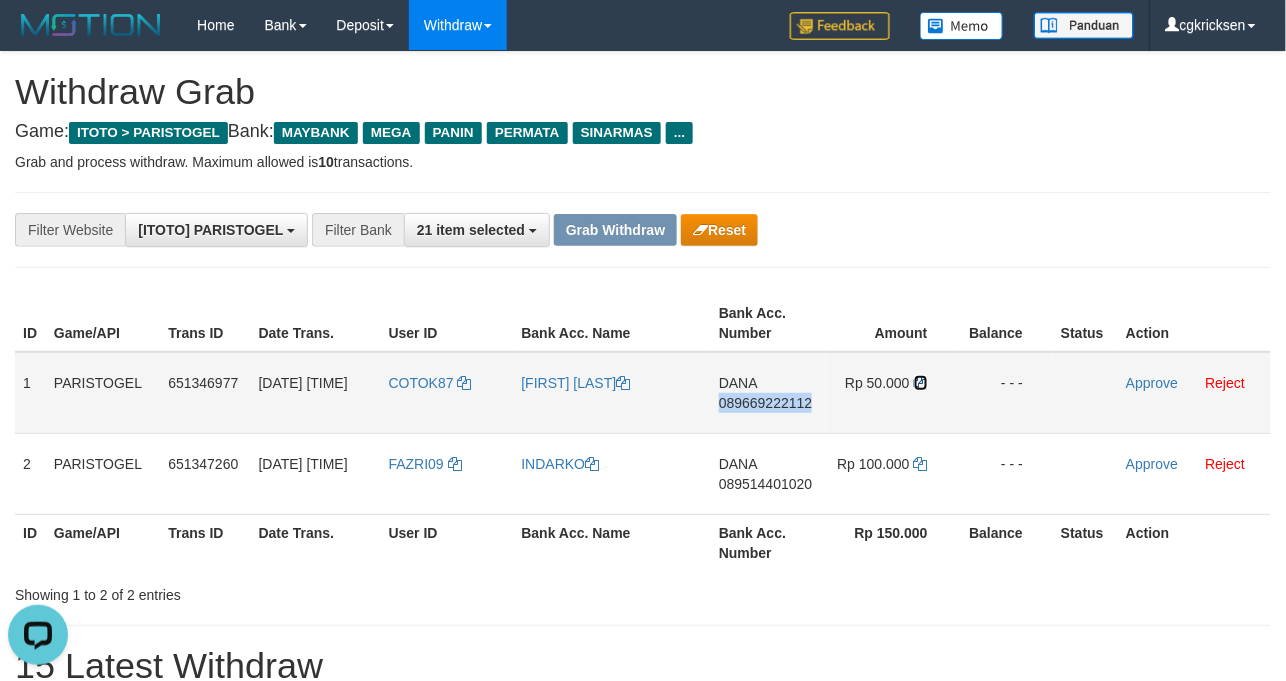 click at bounding box center [921, 383] 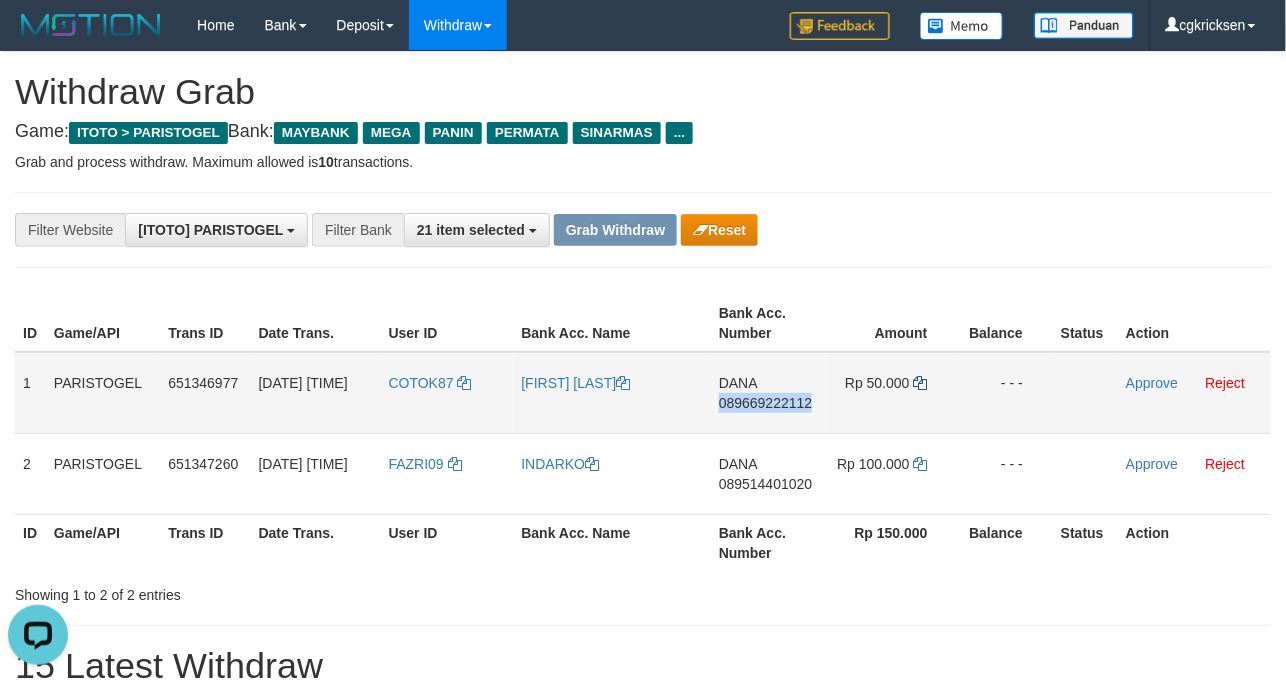 copy on "089669222112" 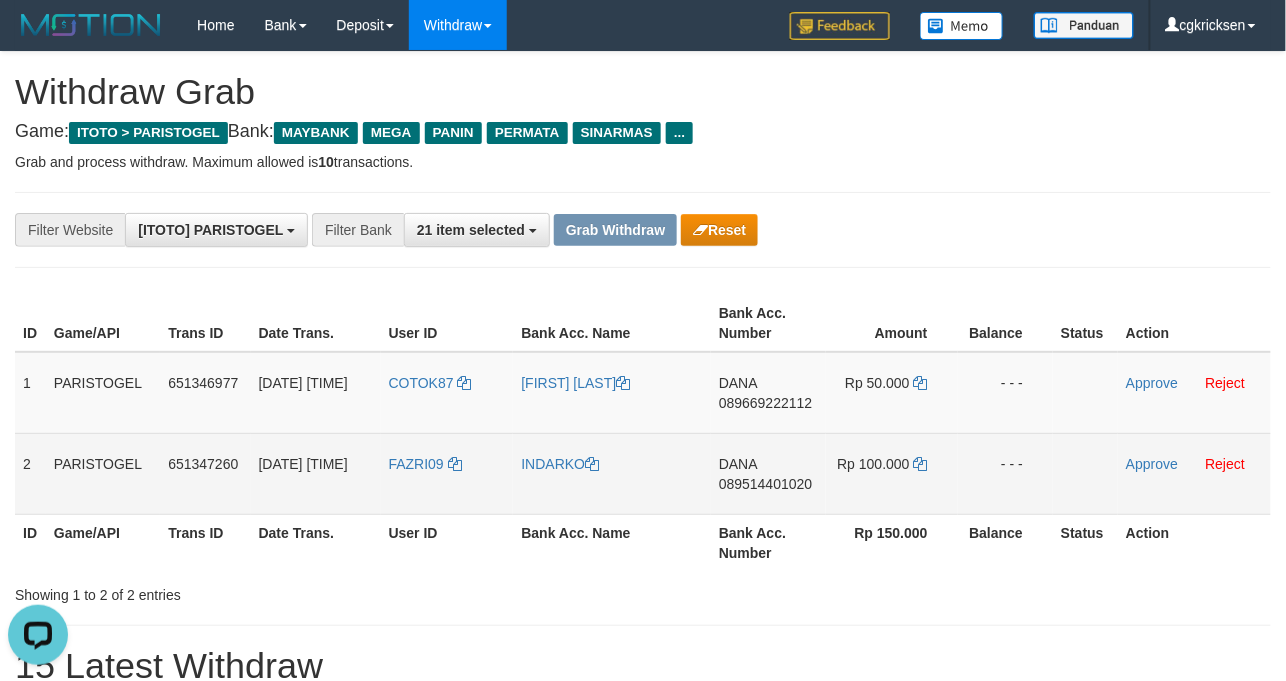 click on "DANA
089514401020" at bounding box center (768, 473) 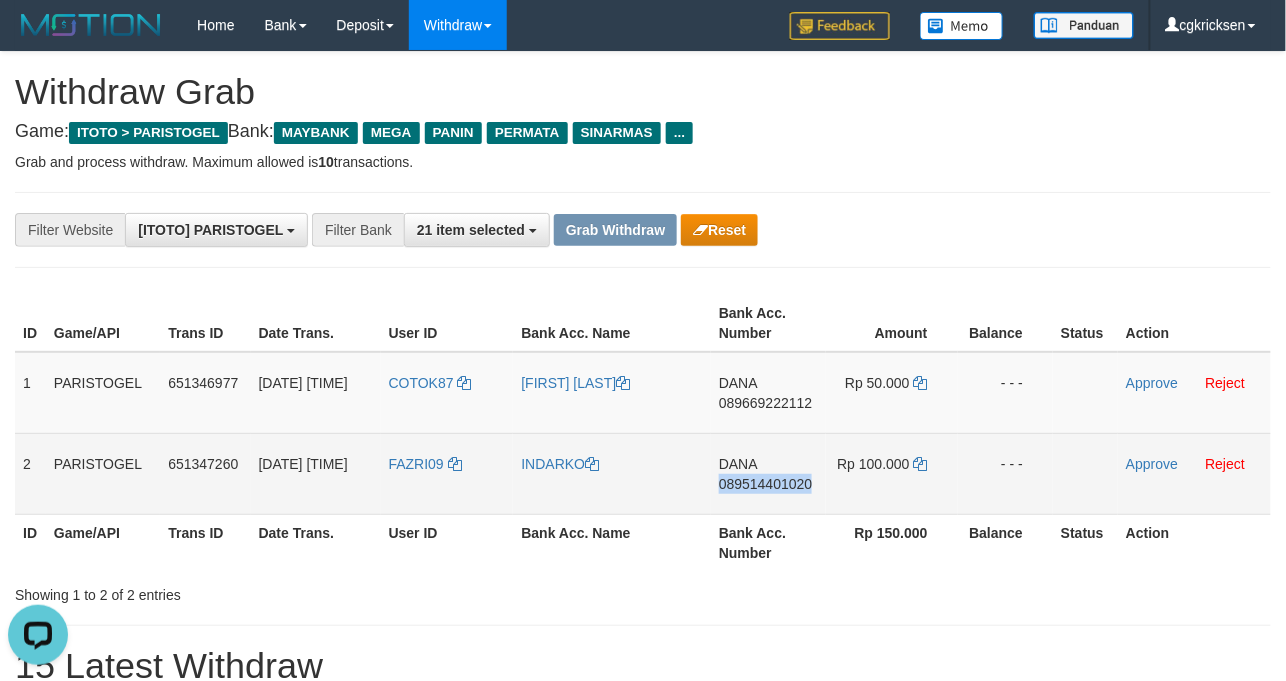 click on "DANA
089514401020" at bounding box center (768, 473) 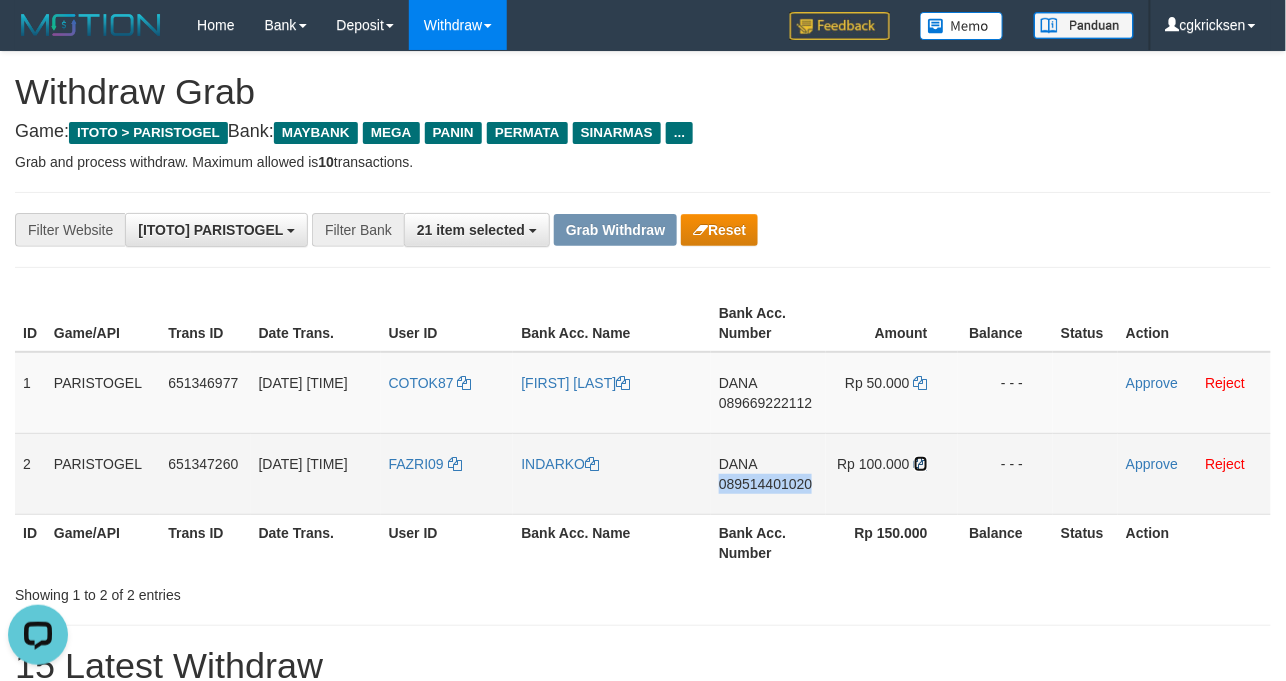 click at bounding box center (921, 464) 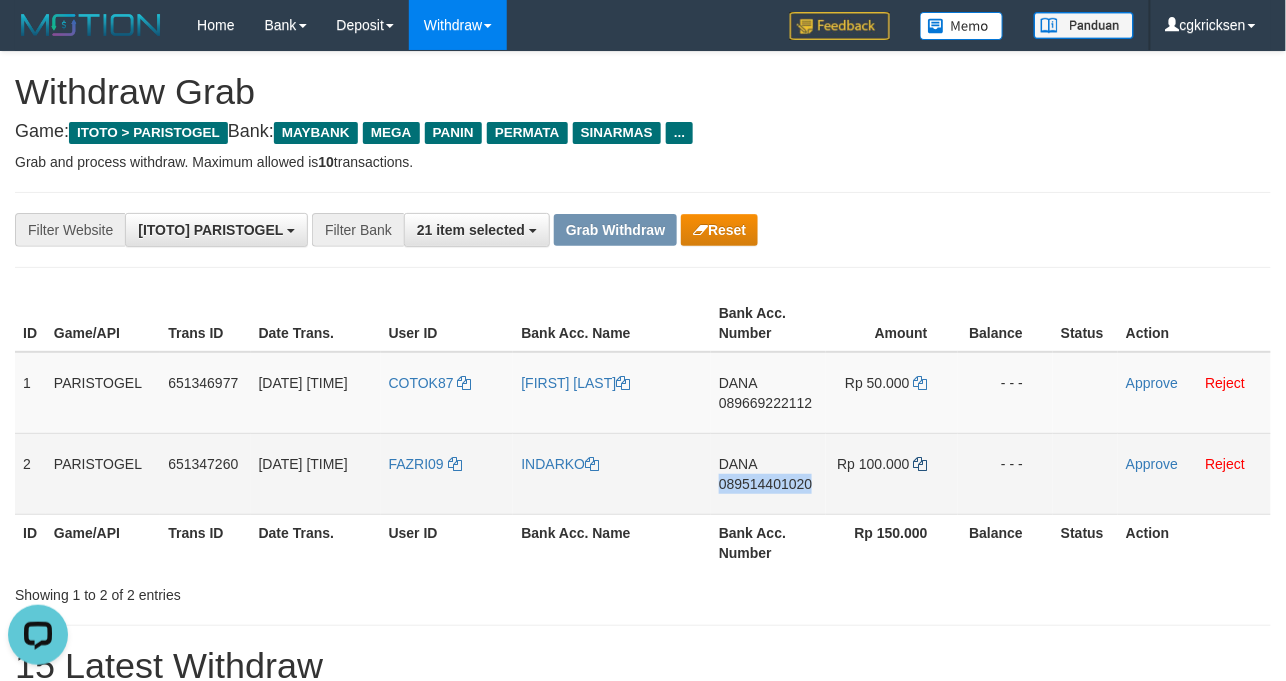 copy on "089514401020" 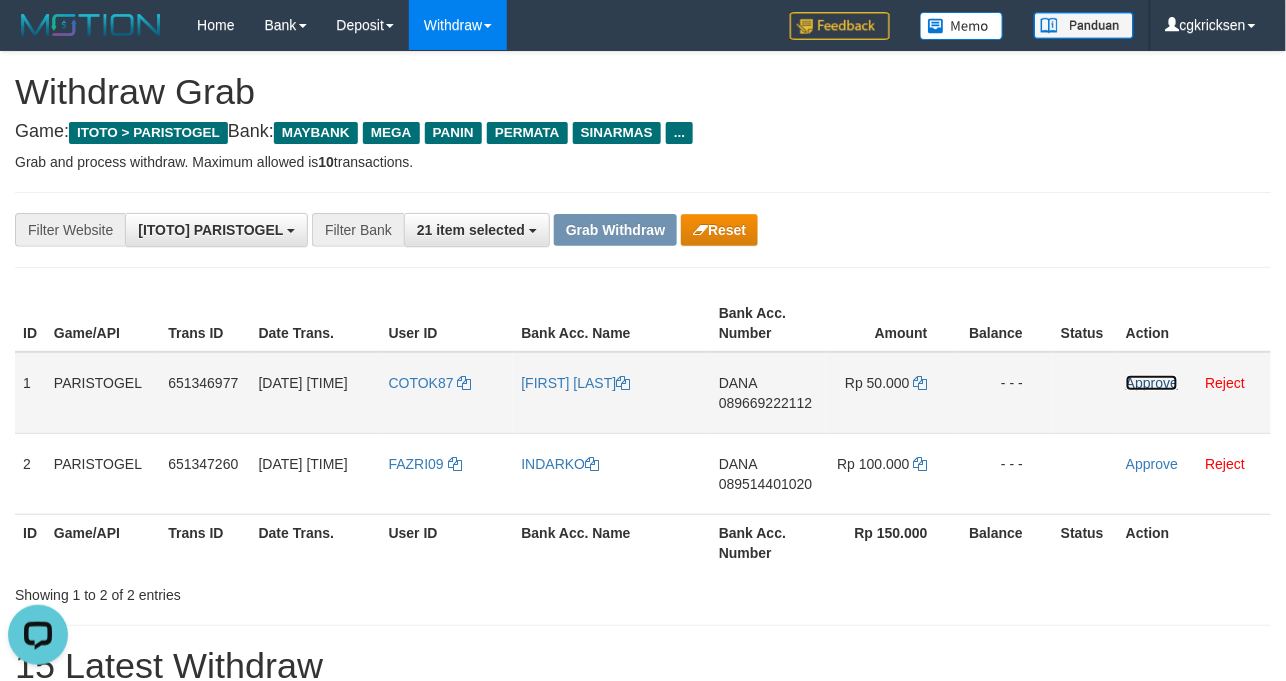 click on "Approve" at bounding box center (1152, 383) 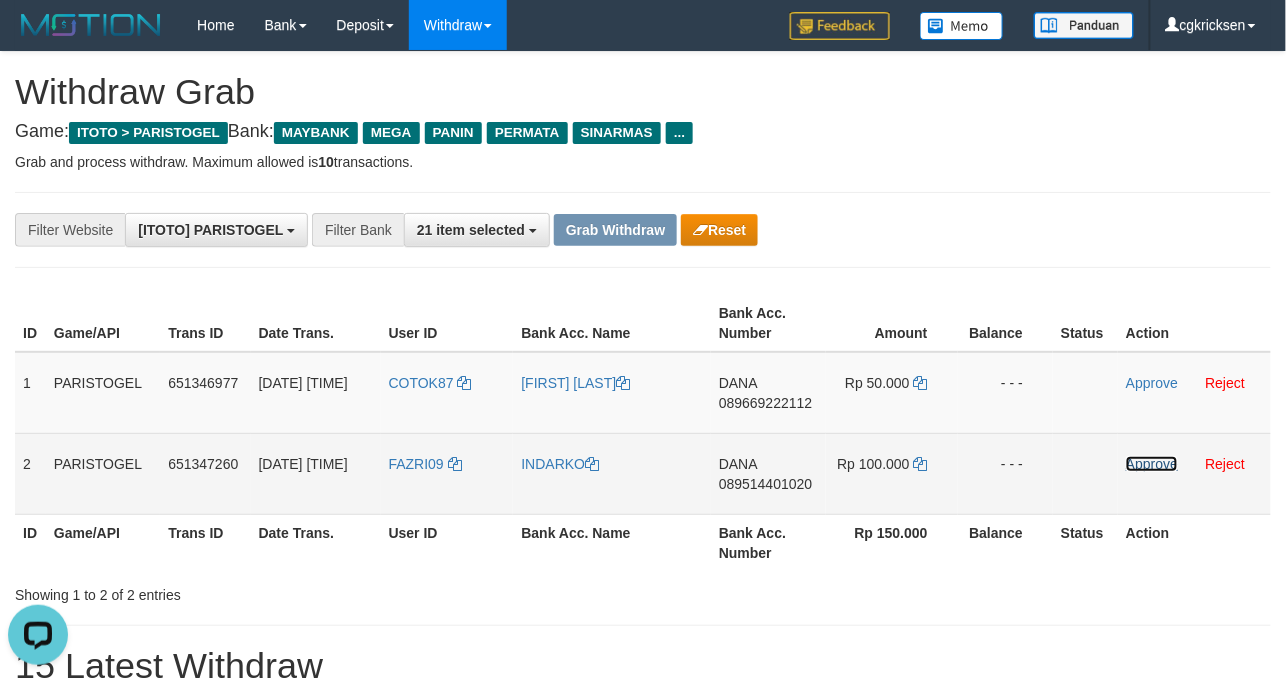 click on "Approve" at bounding box center [1152, 464] 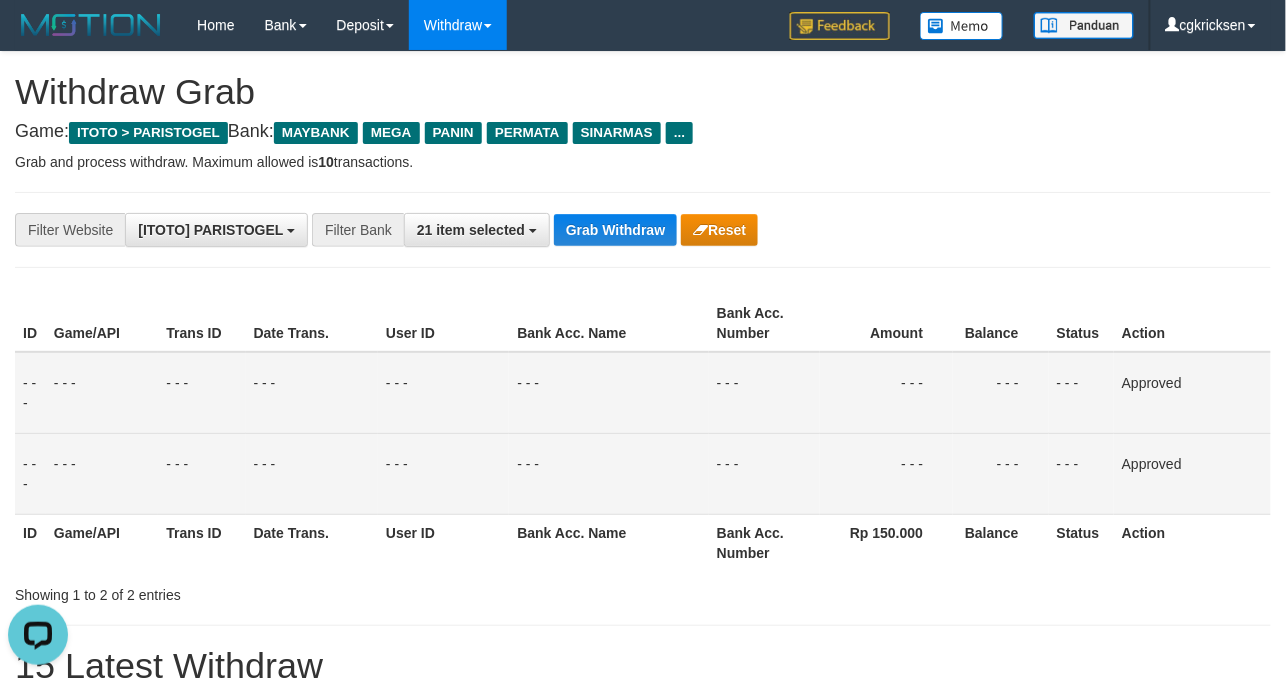 click on "- - -" at bounding box center [608, 393] 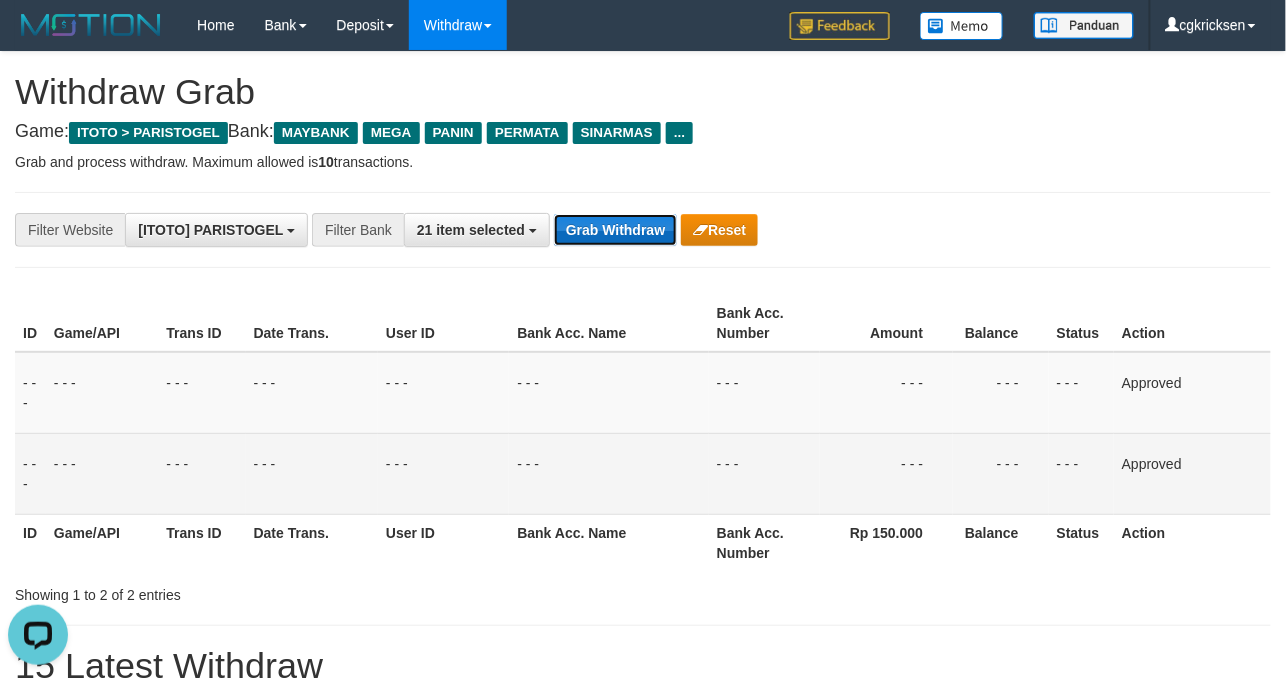 click on "Grab Withdraw" at bounding box center (615, 230) 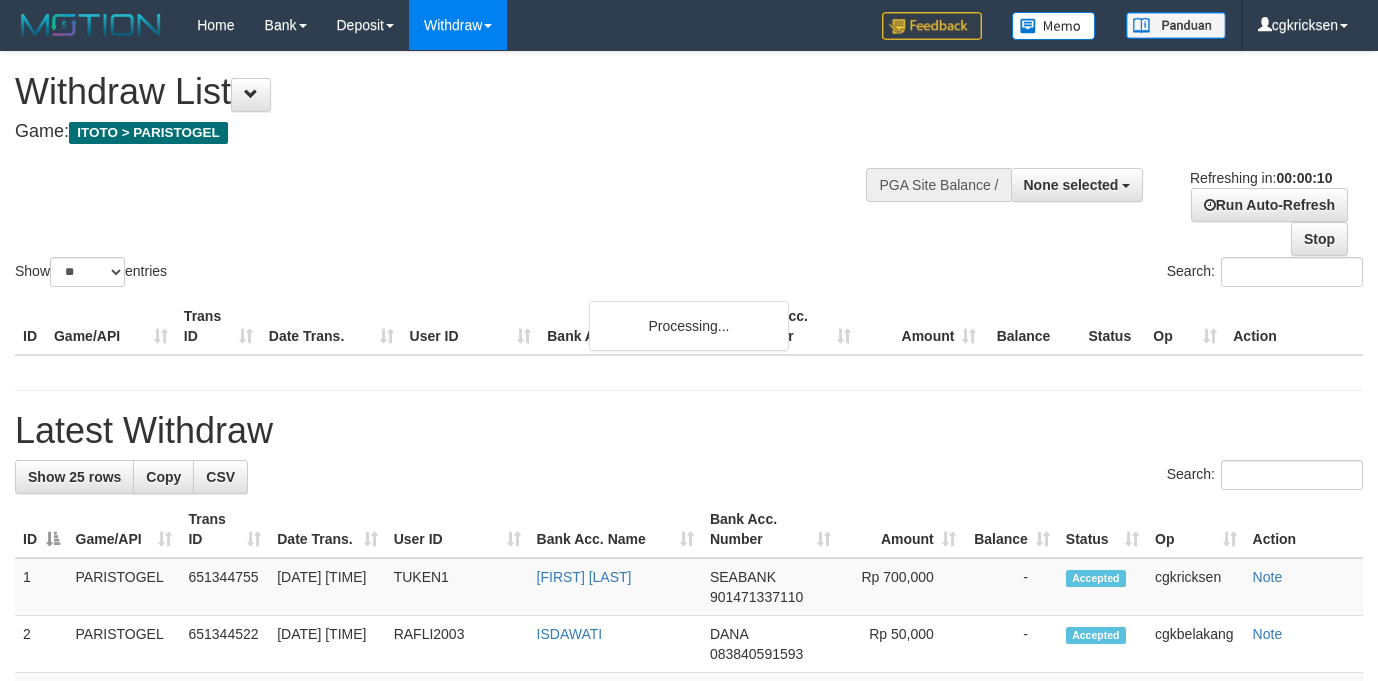 select 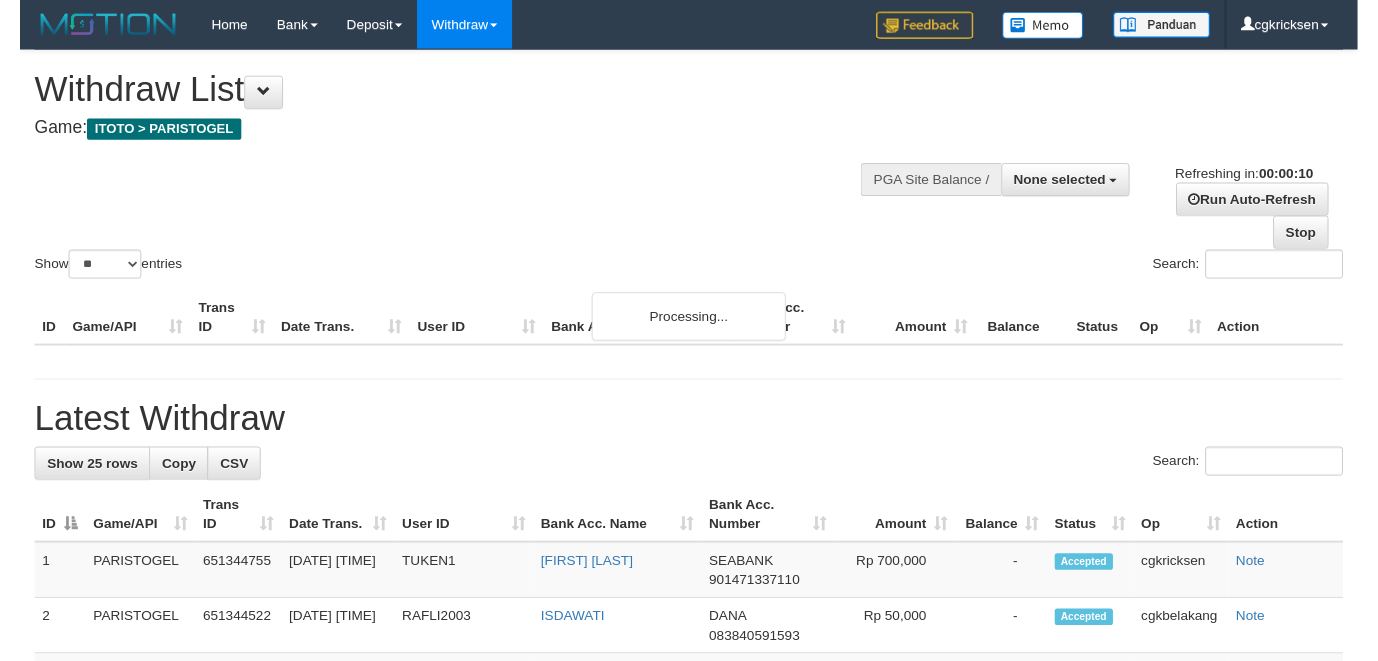 scroll, scrollTop: 0, scrollLeft: 0, axis: both 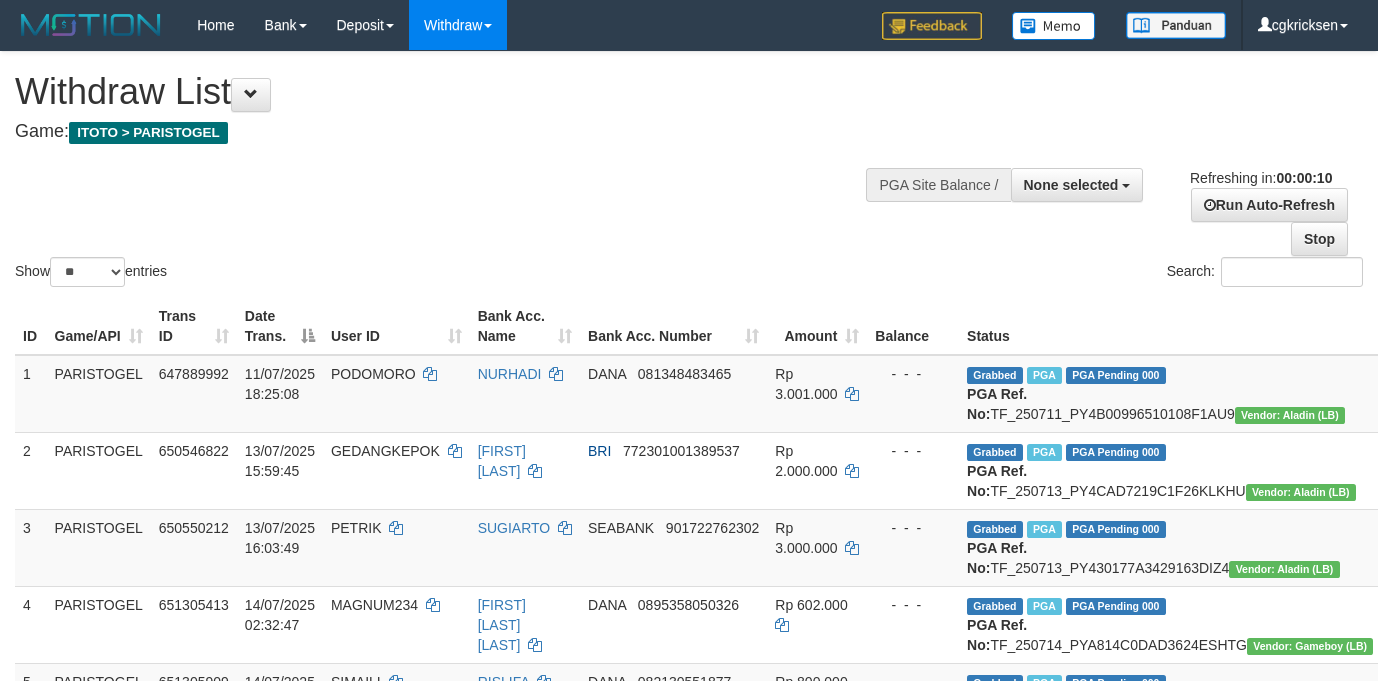 select 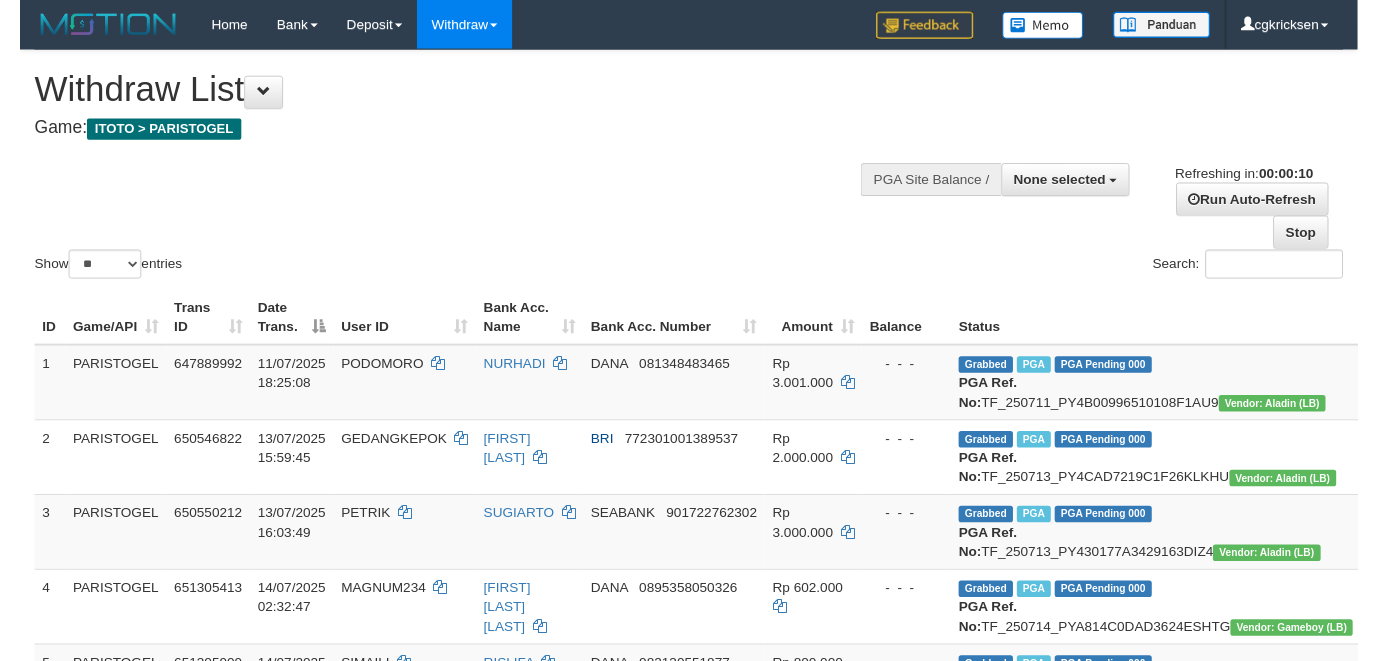 scroll, scrollTop: 0, scrollLeft: 0, axis: both 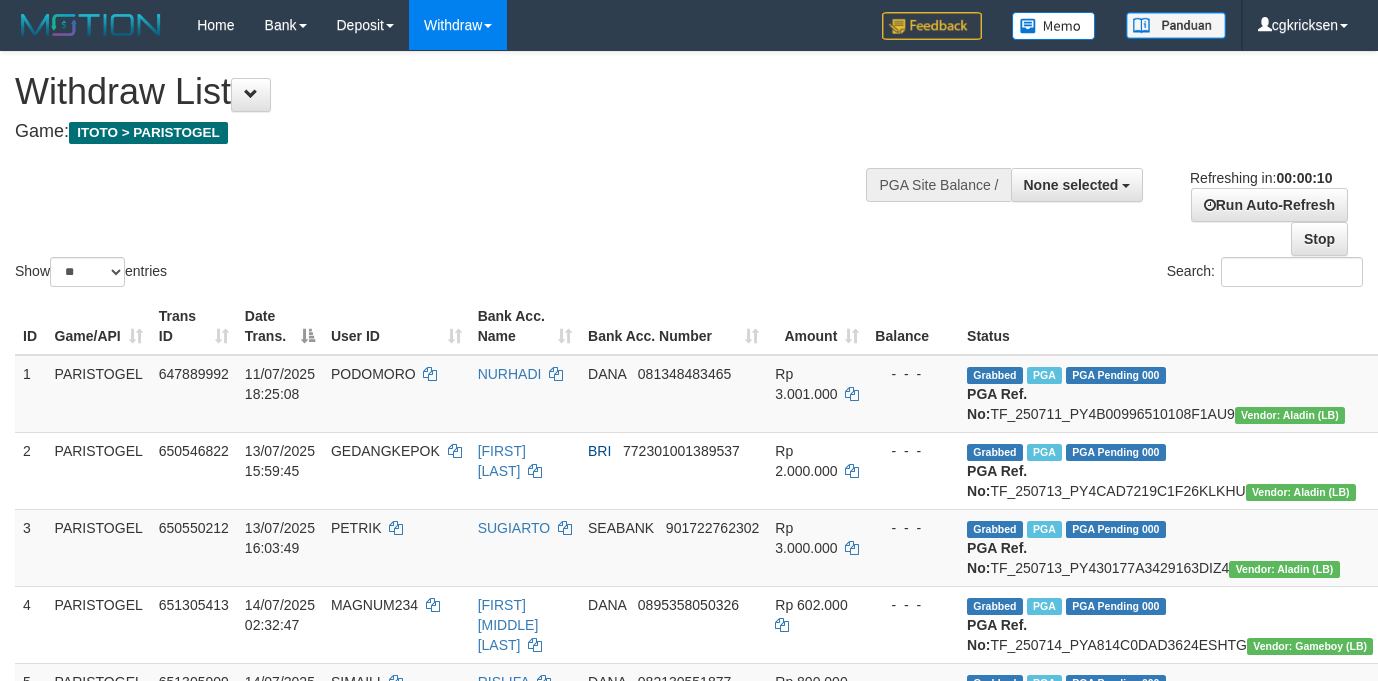 select 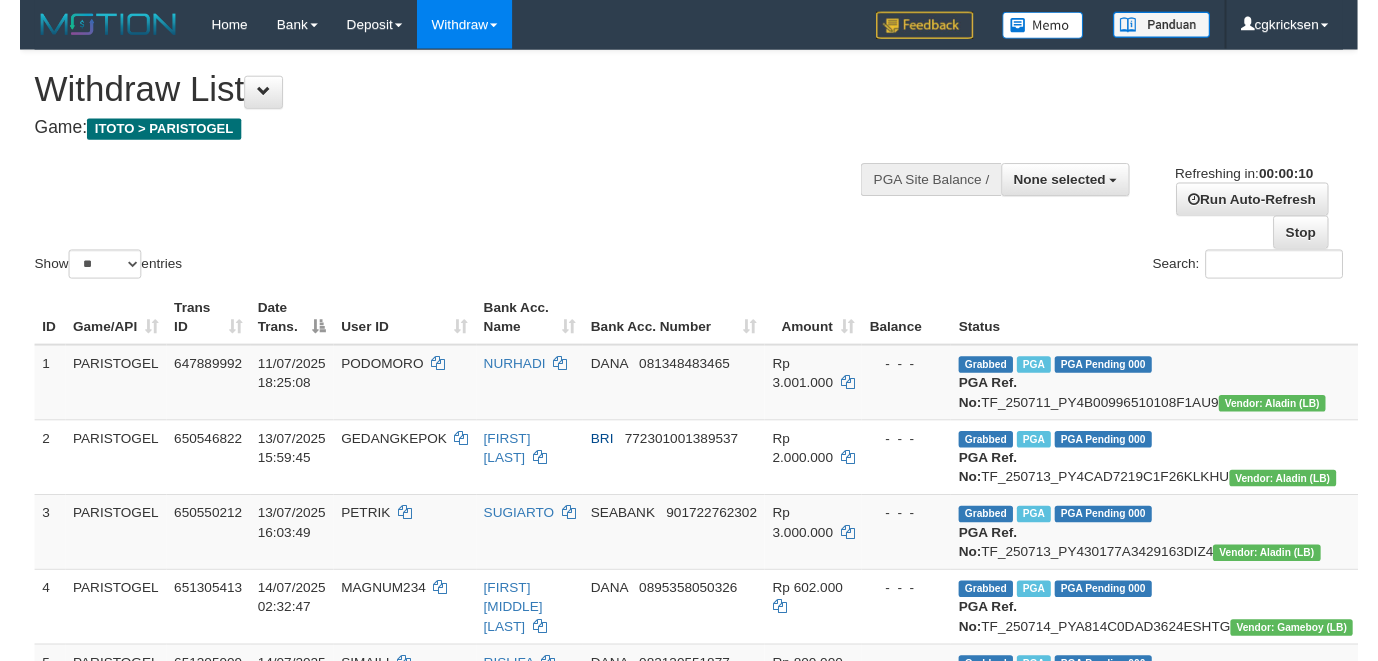 scroll, scrollTop: 0, scrollLeft: 0, axis: both 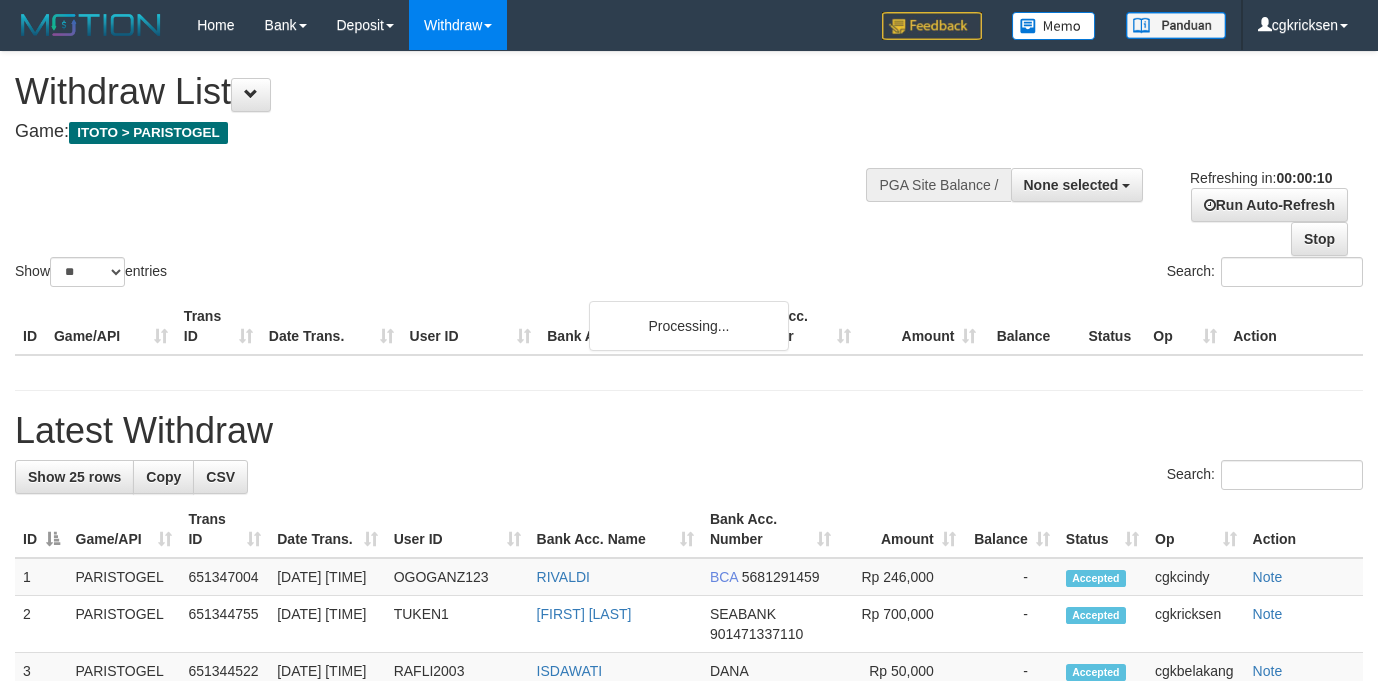 select 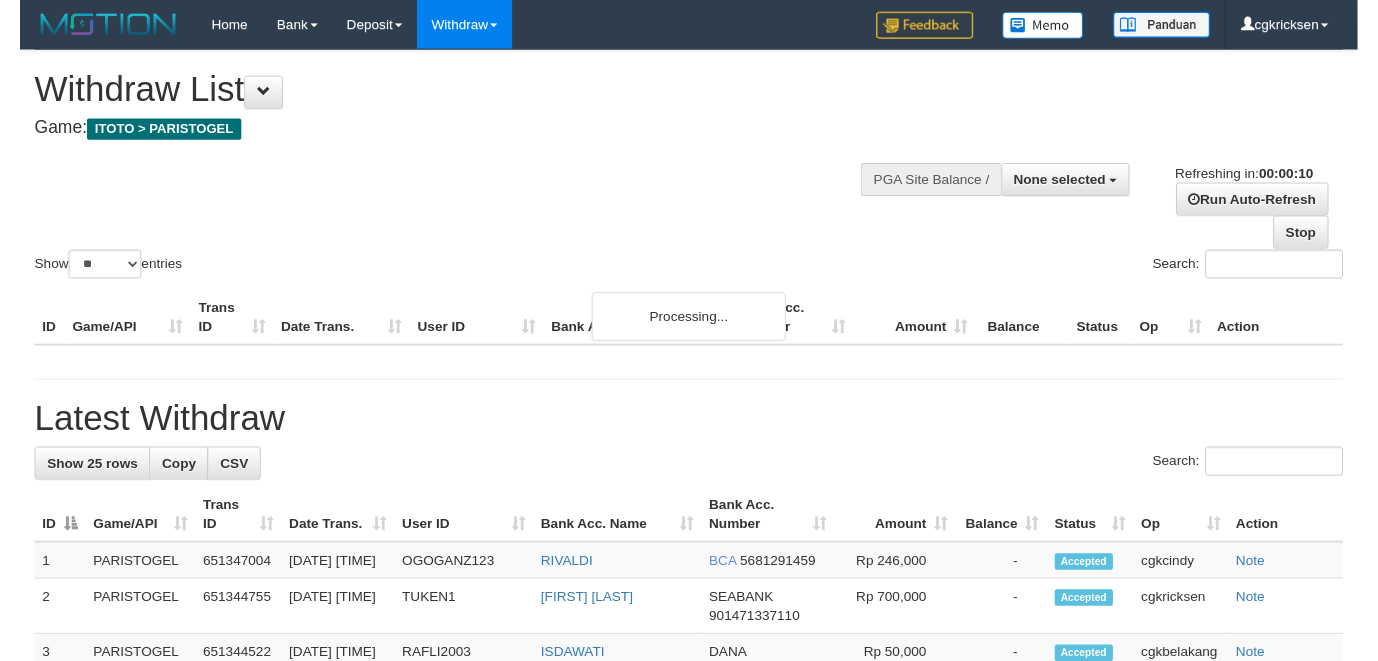scroll, scrollTop: 0, scrollLeft: 0, axis: both 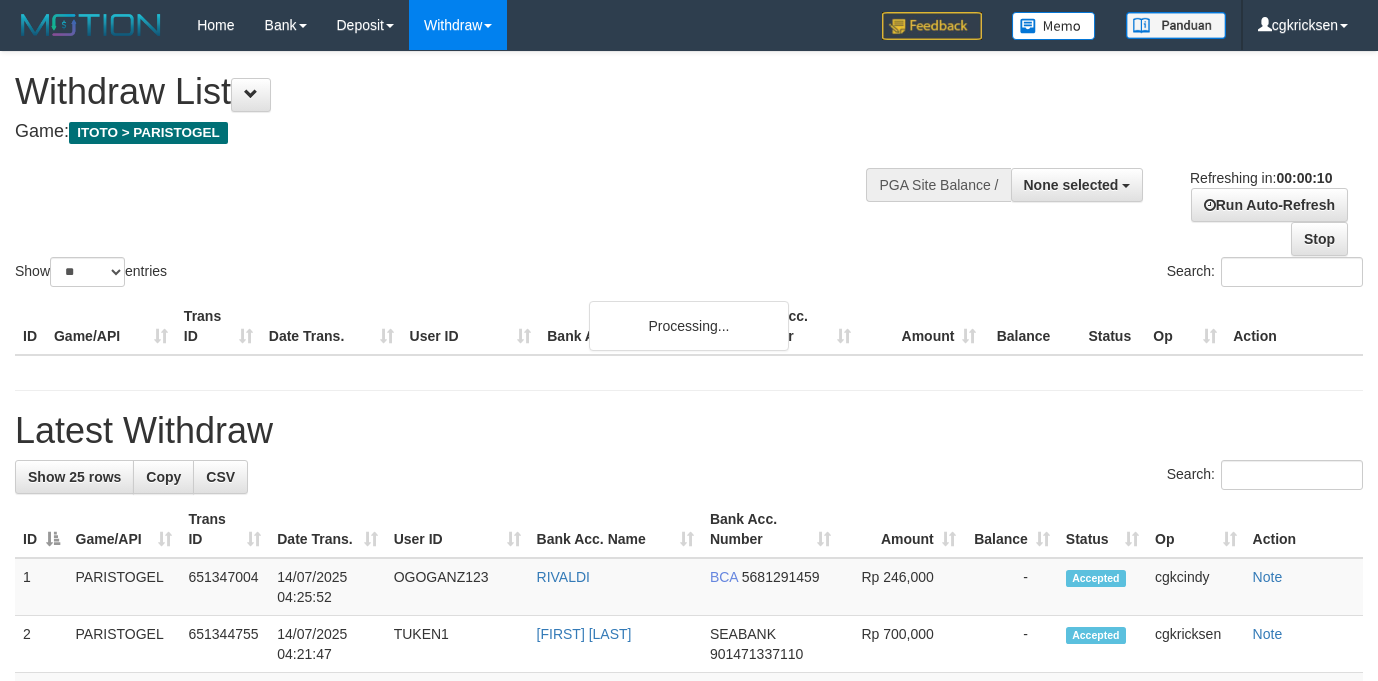select 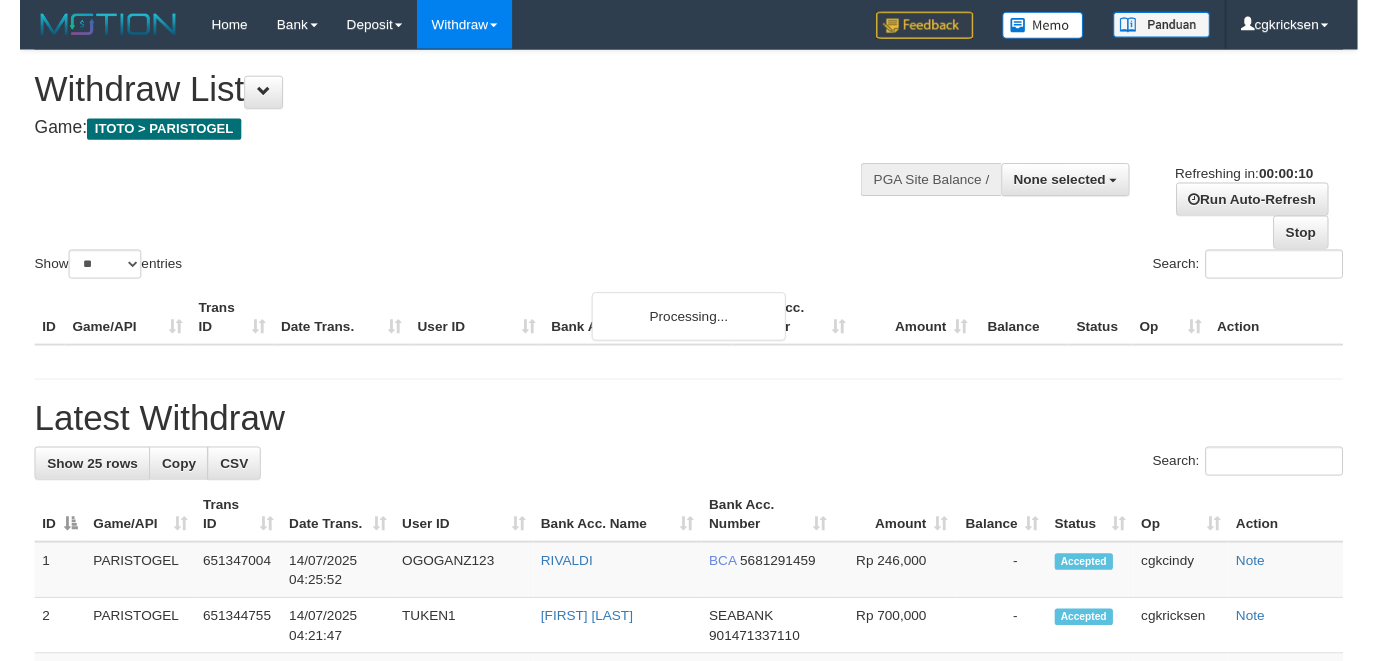 scroll, scrollTop: 0, scrollLeft: 0, axis: both 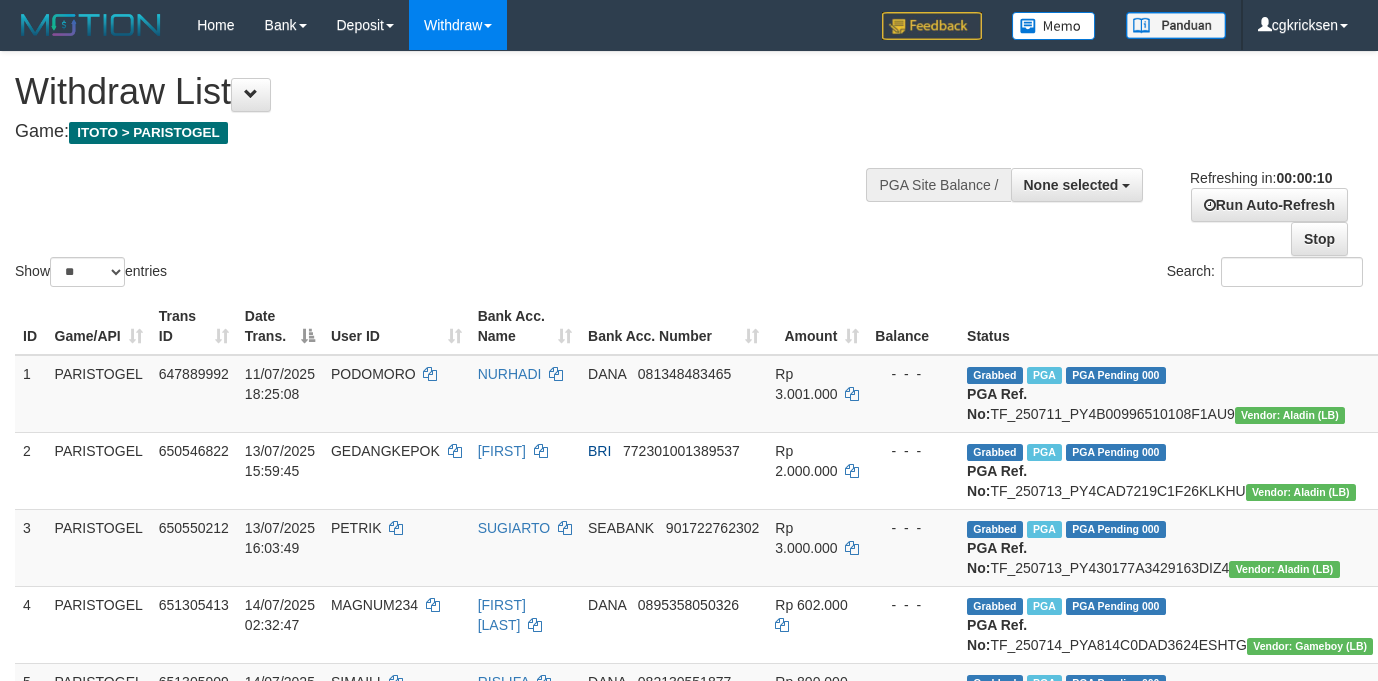select 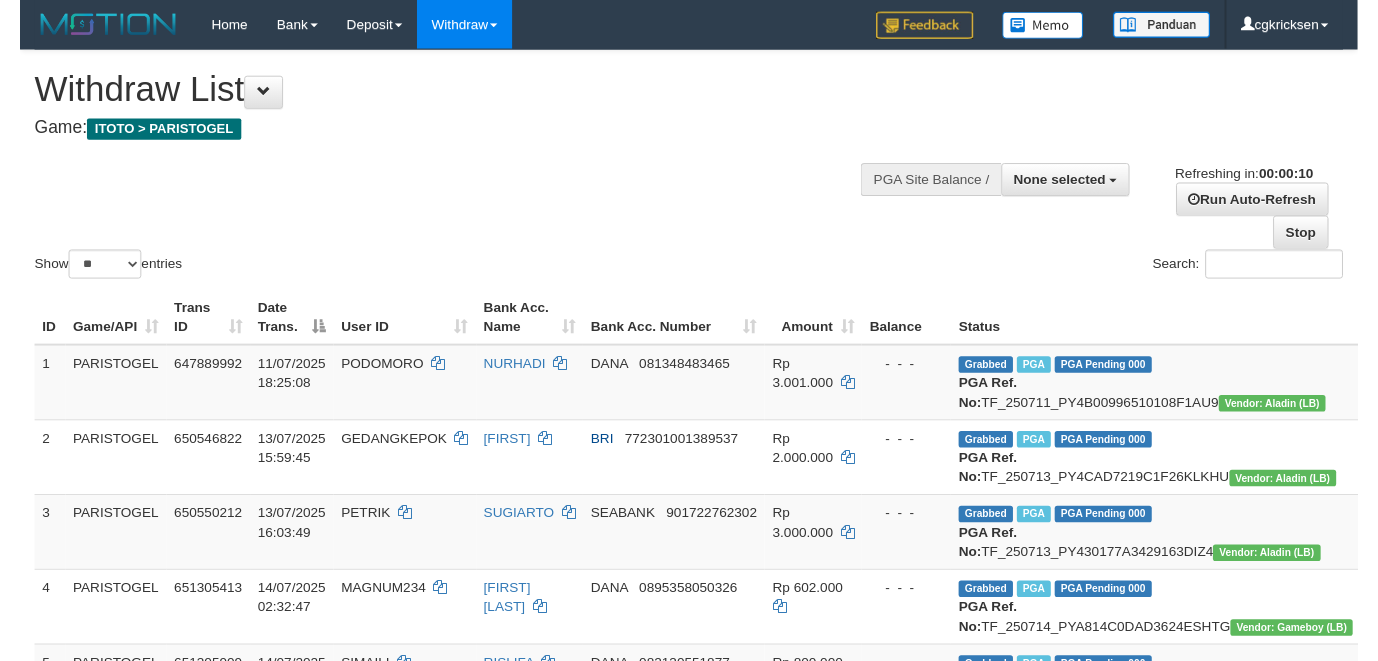 scroll, scrollTop: 0, scrollLeft: 0, axis: both 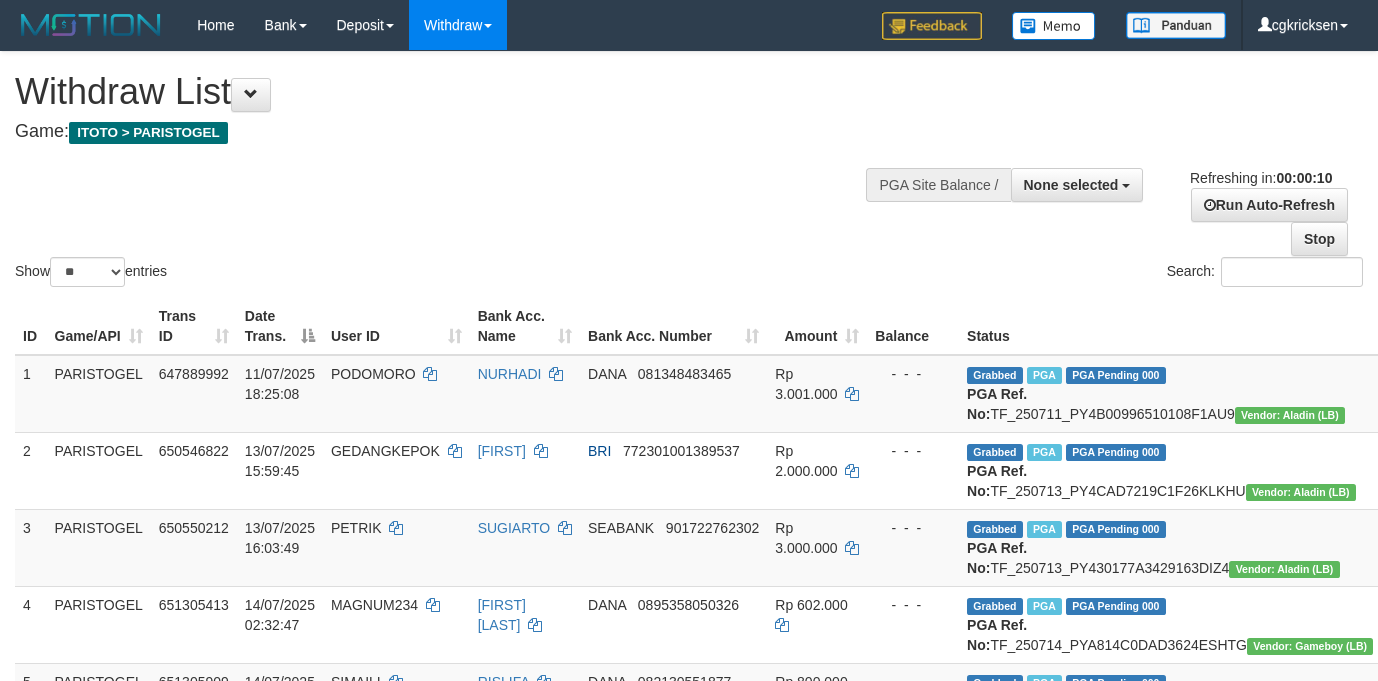 select 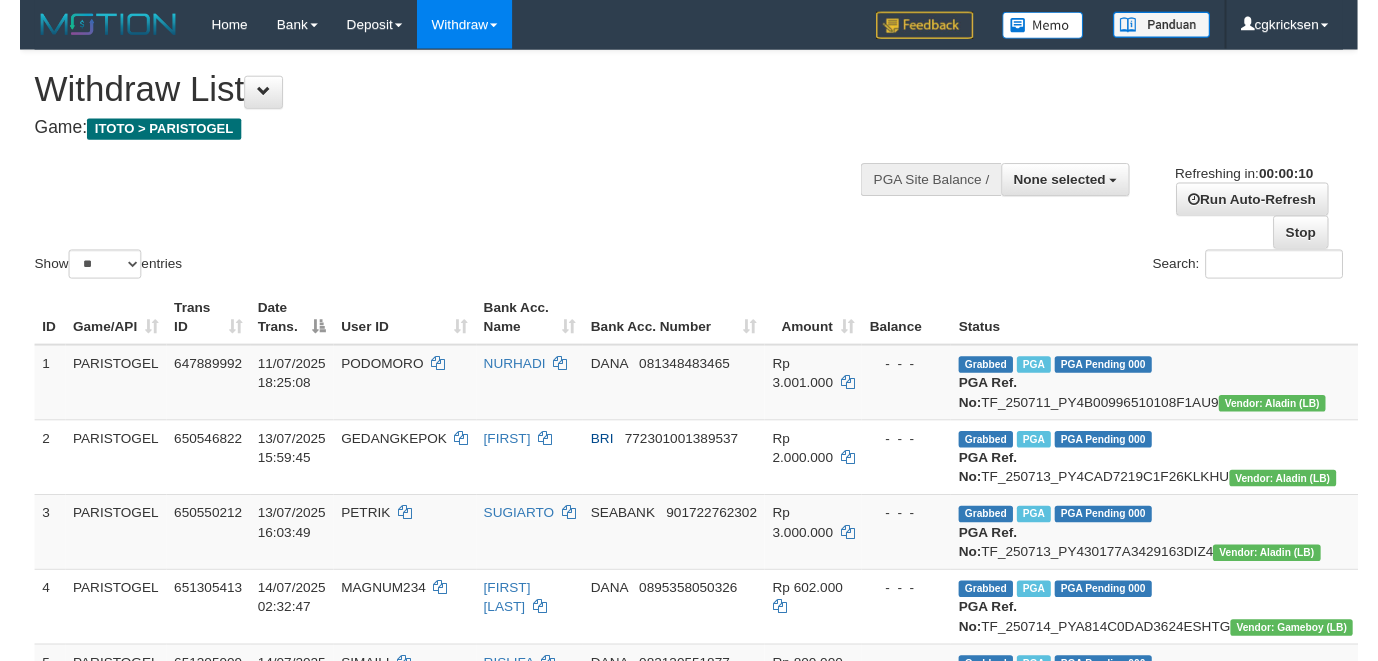 scroll, scrollTop: 0, scrollLeft: 0, axis: both 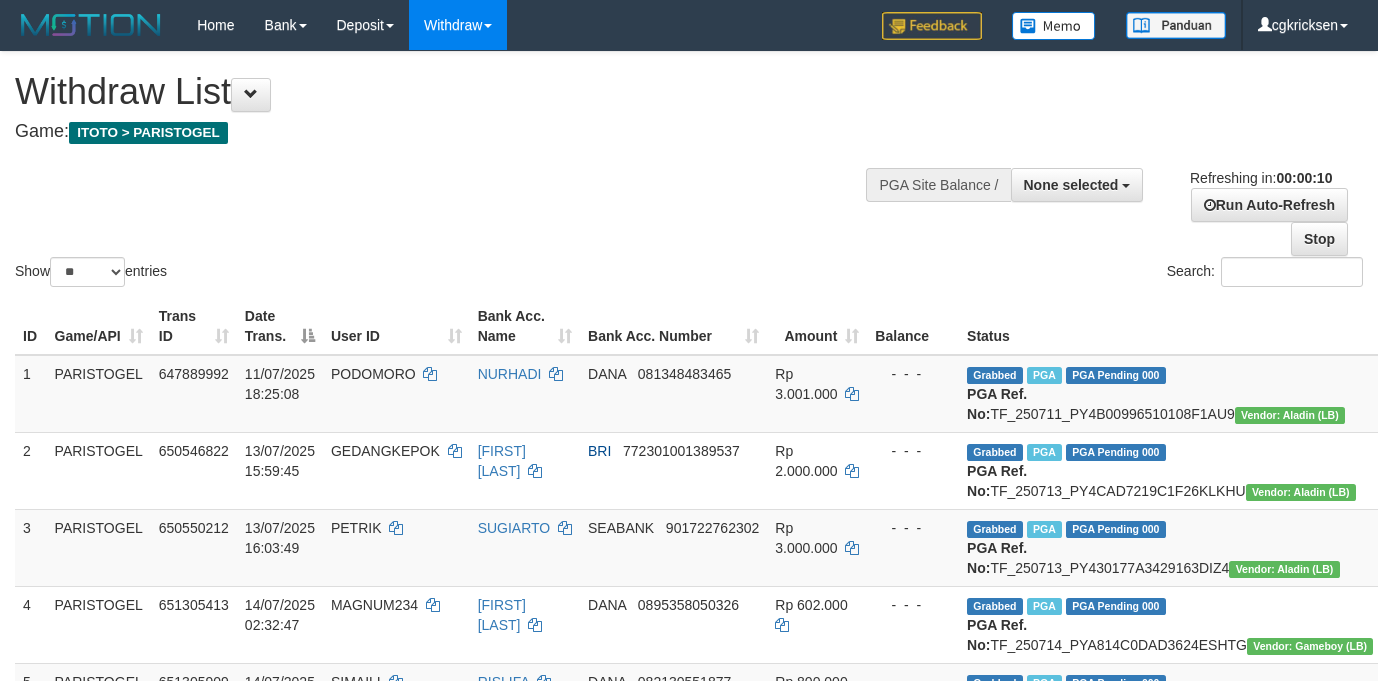 select 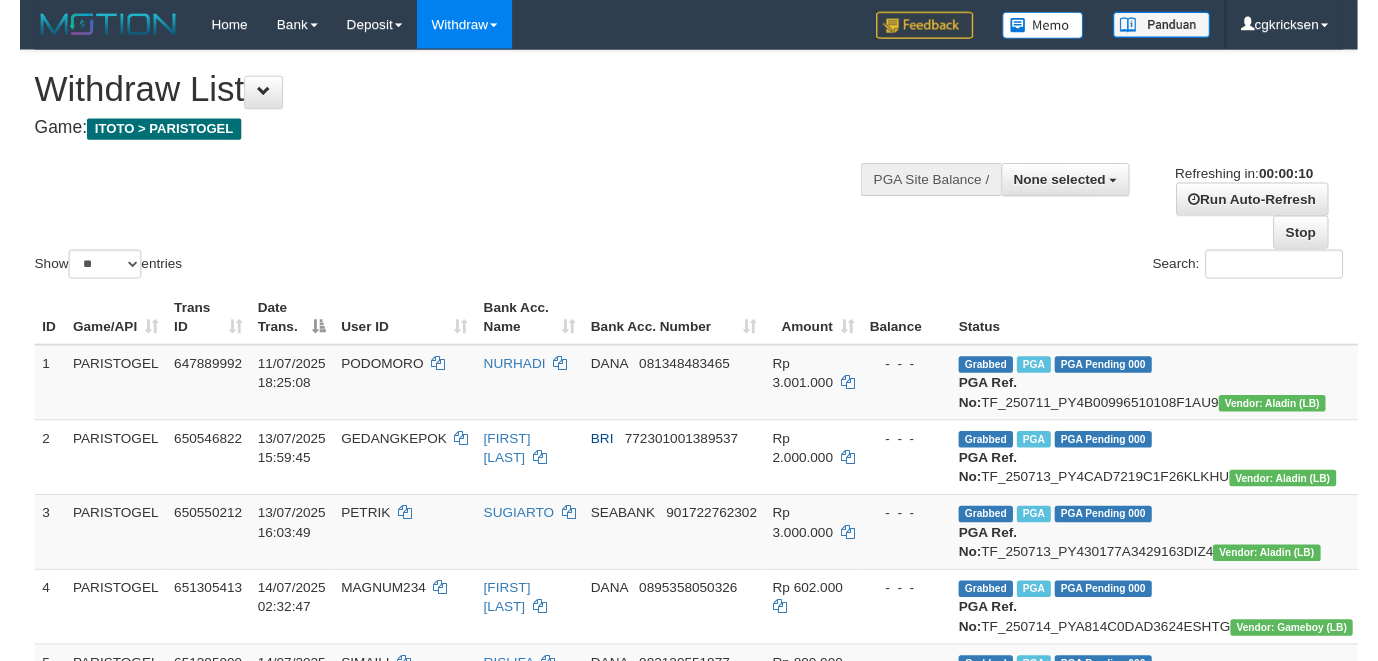 scroll, scrollTop: 0, scrollLeft: 0, axis: both 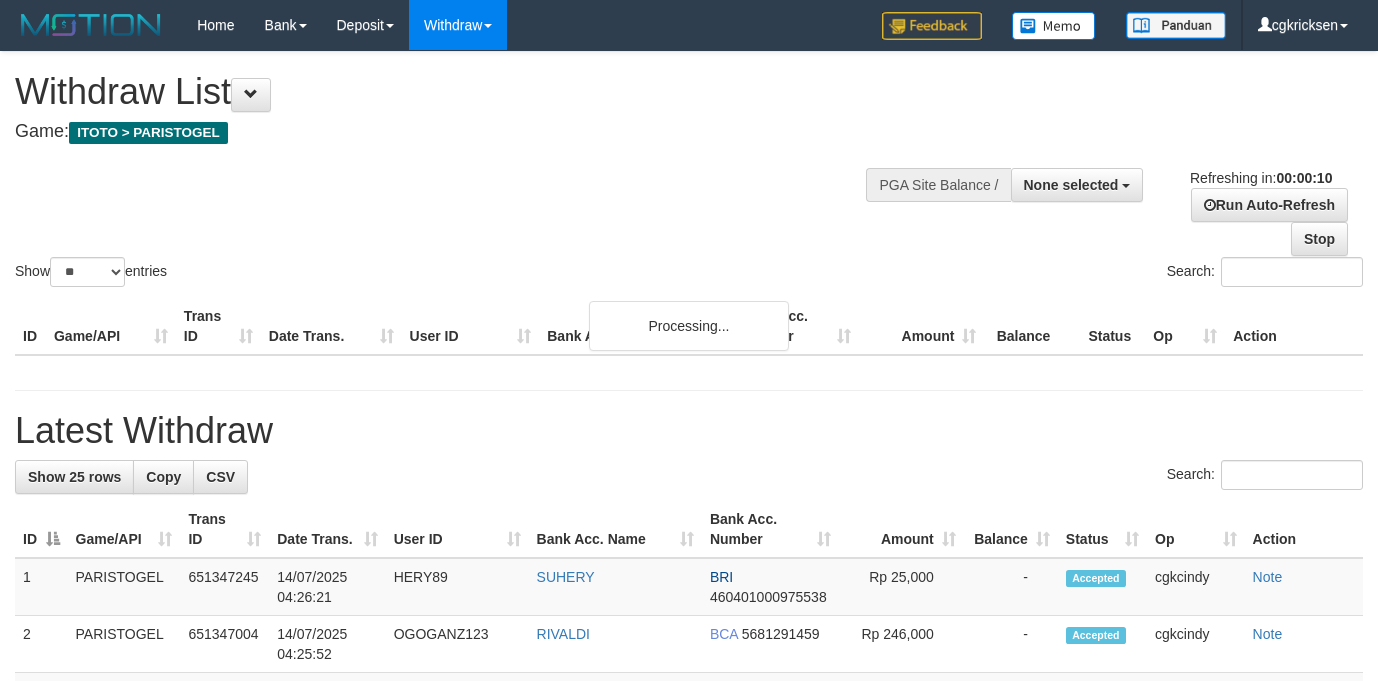 select 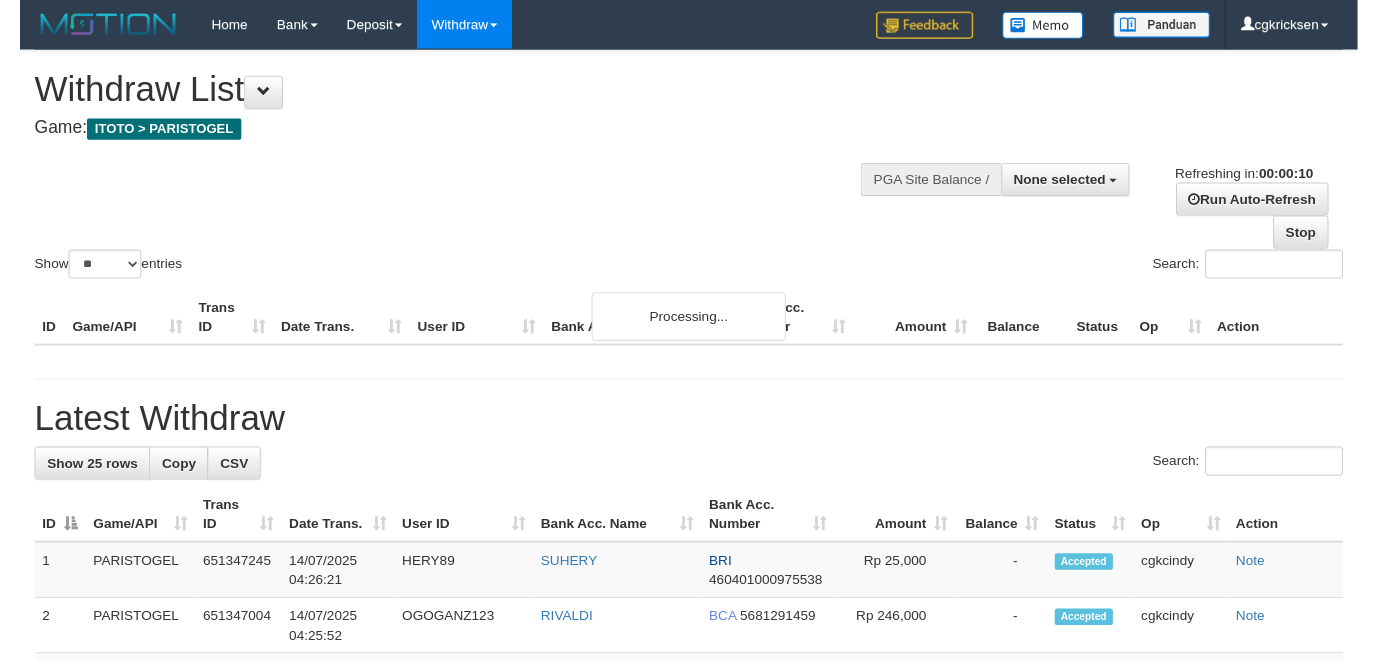 scroll, scrollTop: 0, scrollLeft: 0, axis: both 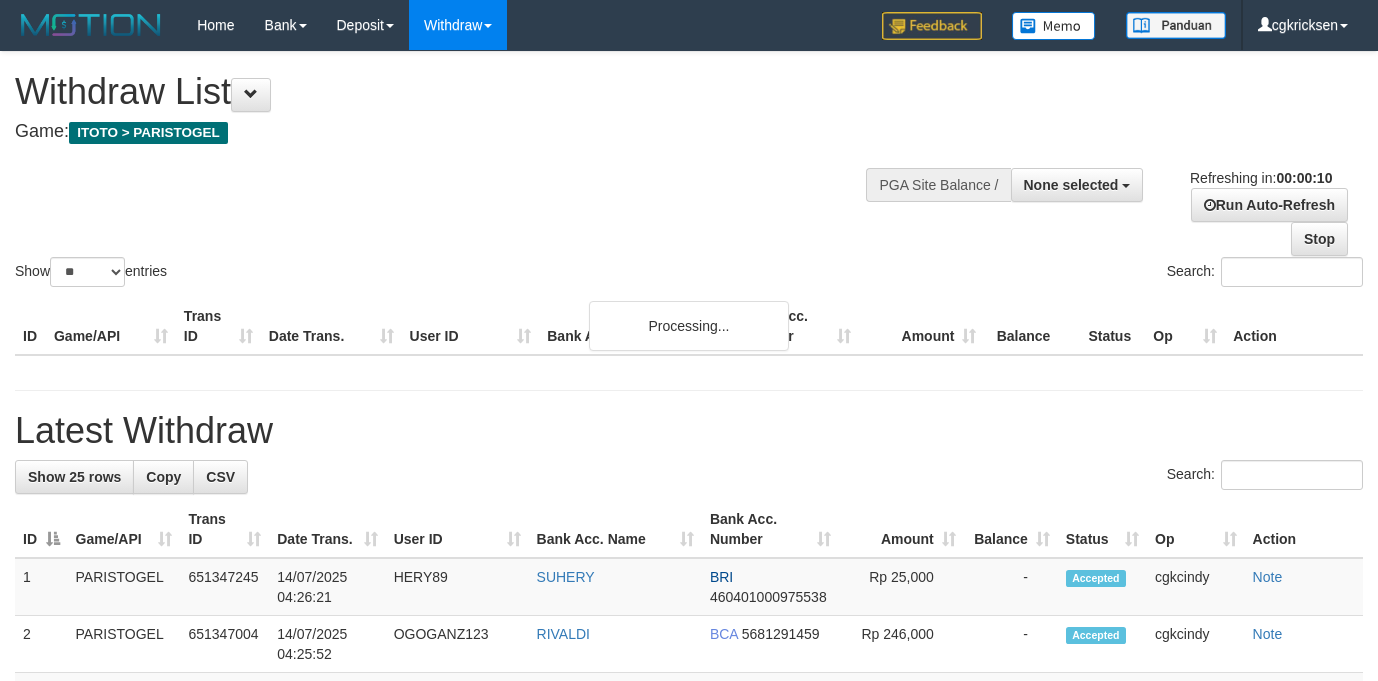 select 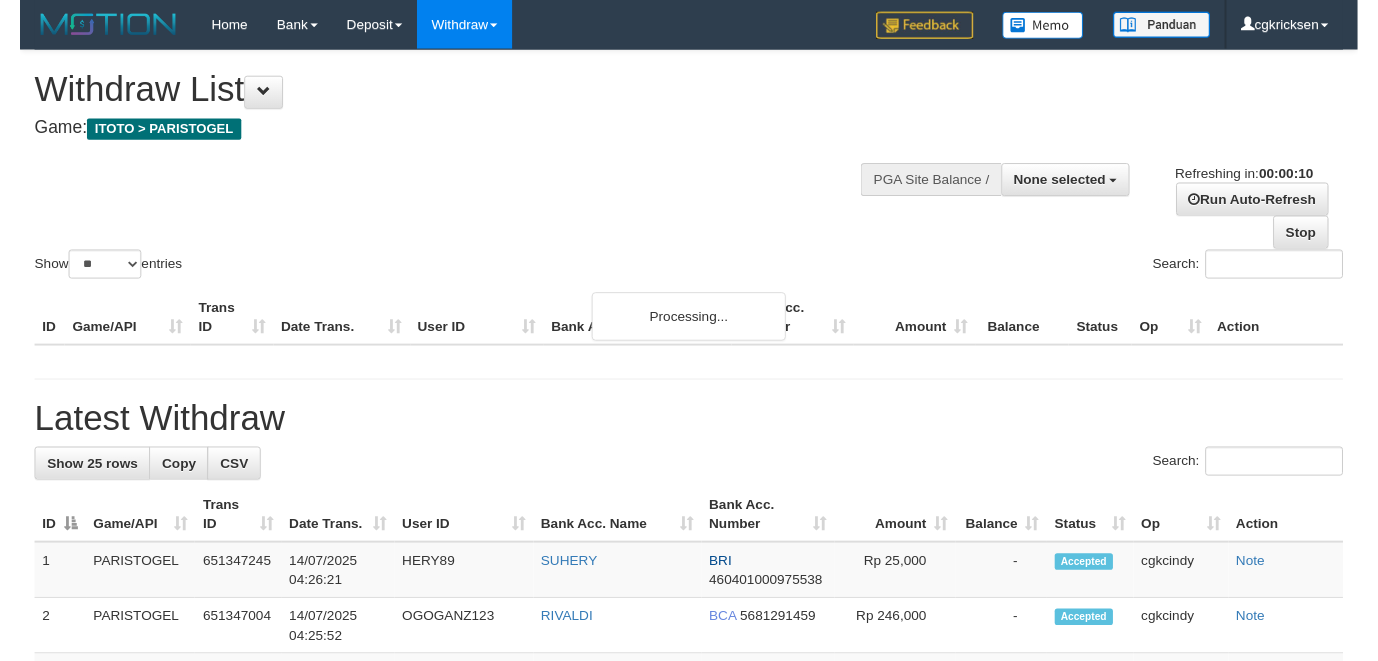 scroll, scrollTop: 0, scrollLeft: 0, axis: both 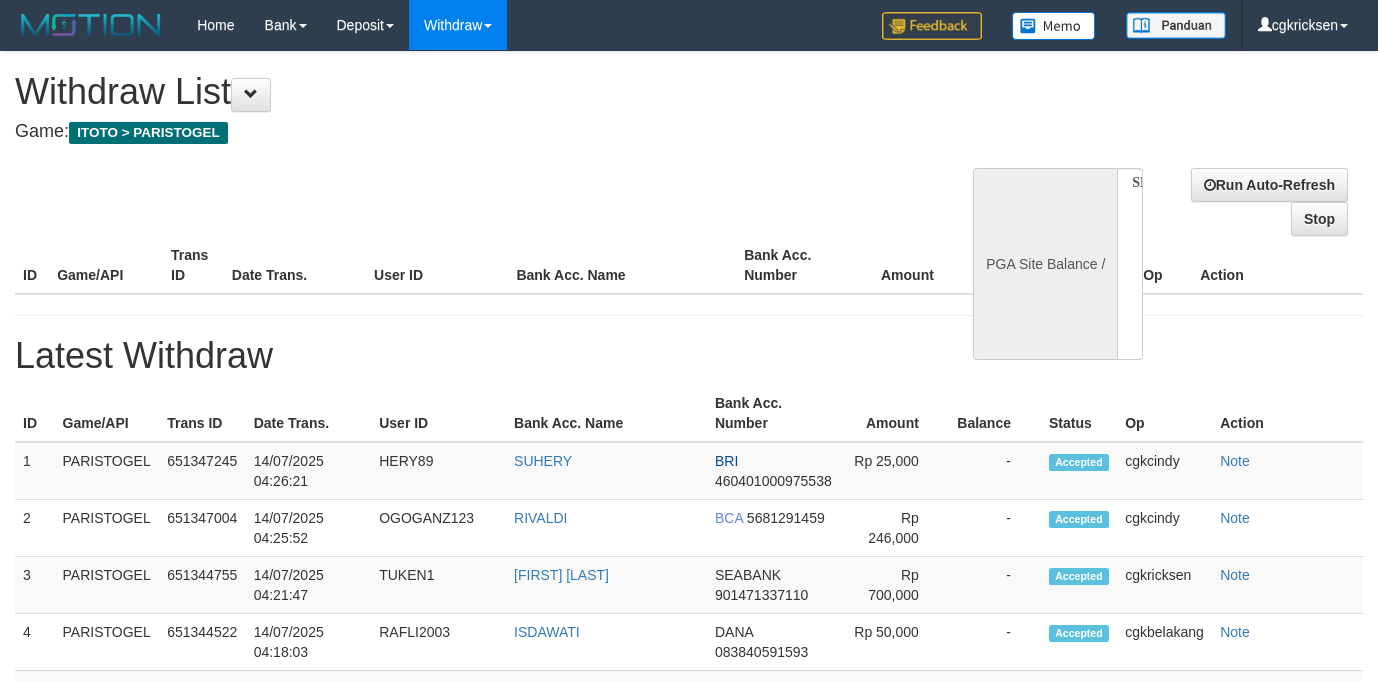 select 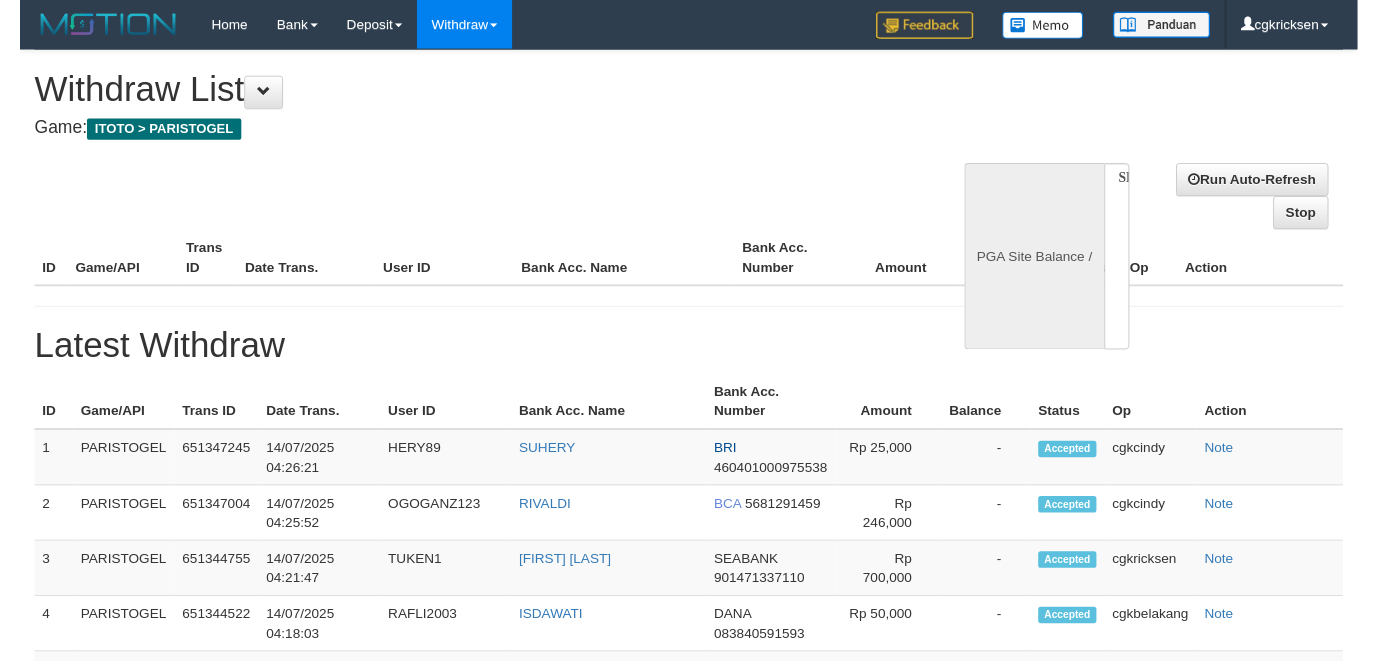 scroll, scrollTop: 0, scrollLeft: 0, axis: both 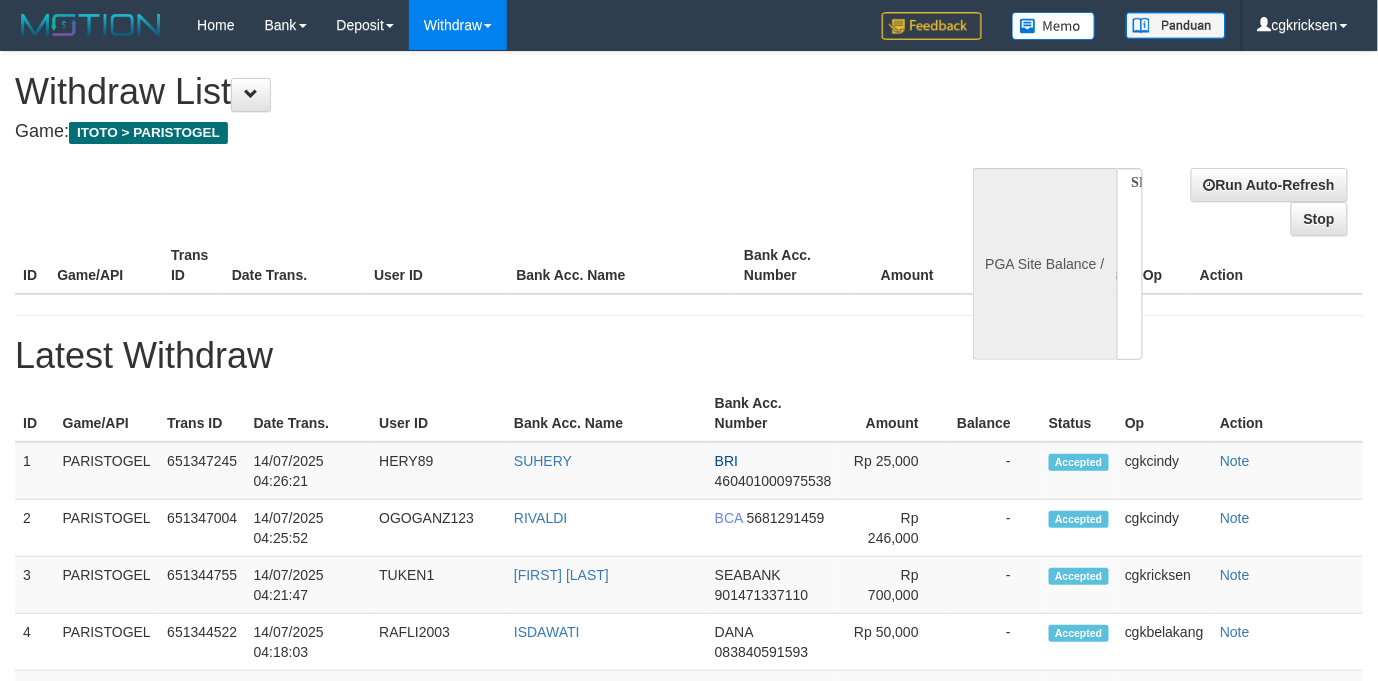select on "**" 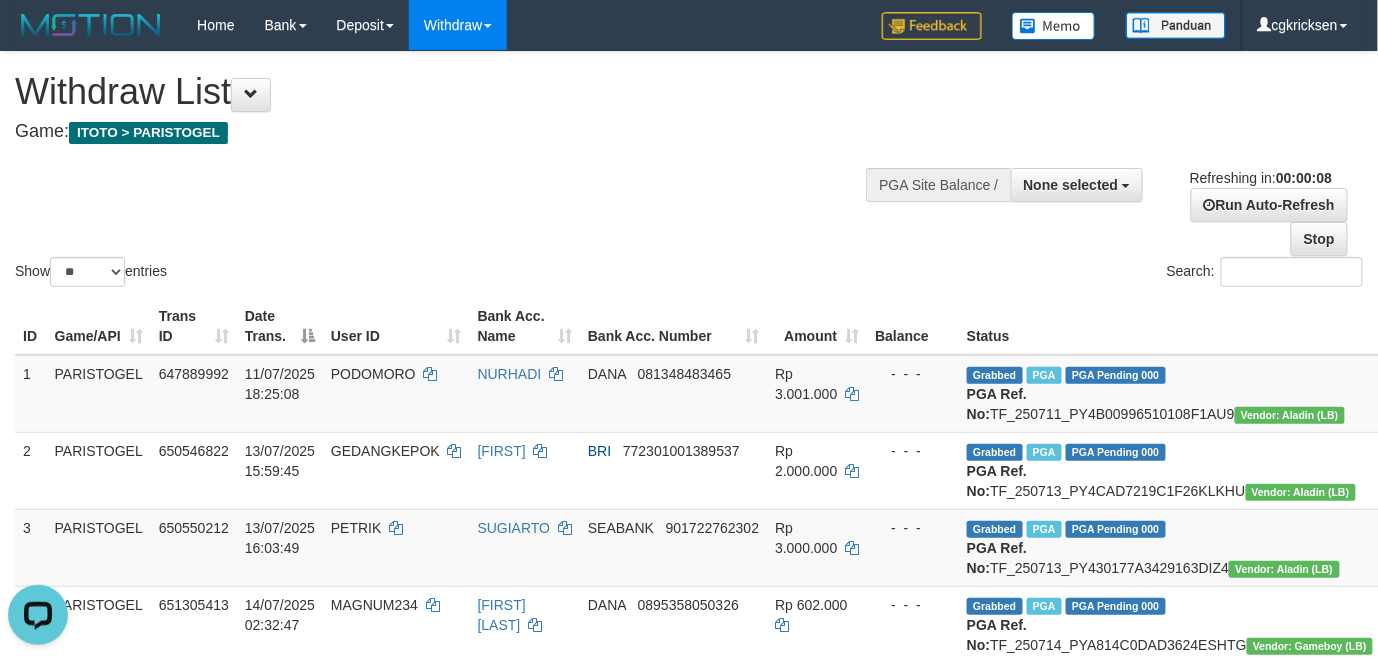 scroll, scrollTop: 0, scrollLeft: 0, axis: both 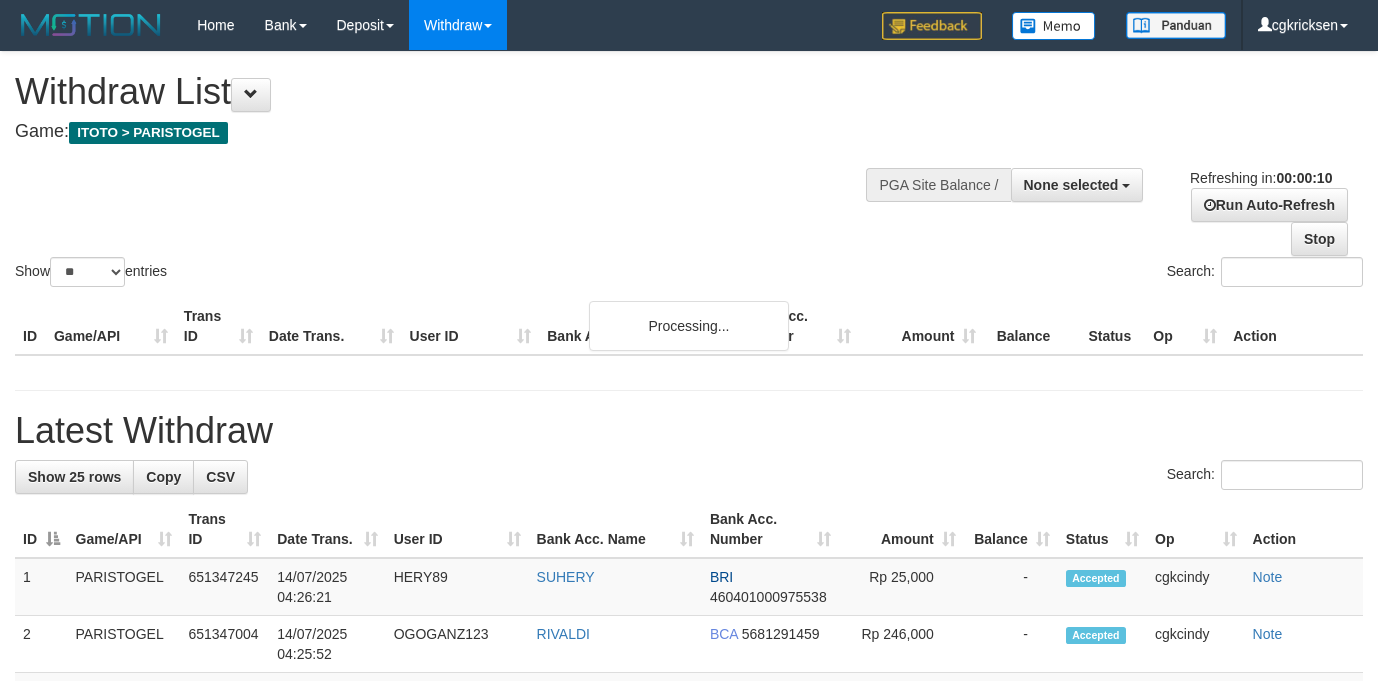 select 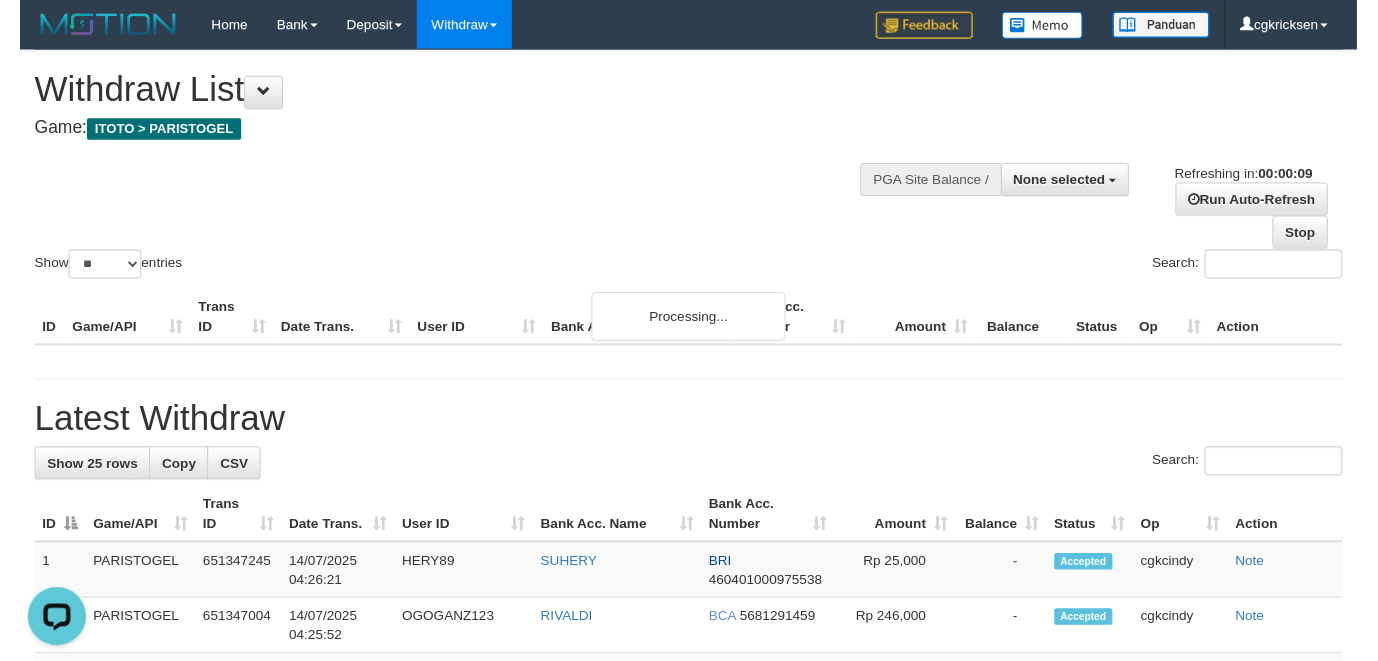 scroll, scrollTop: 0, scrollLeft: 0, axis: both 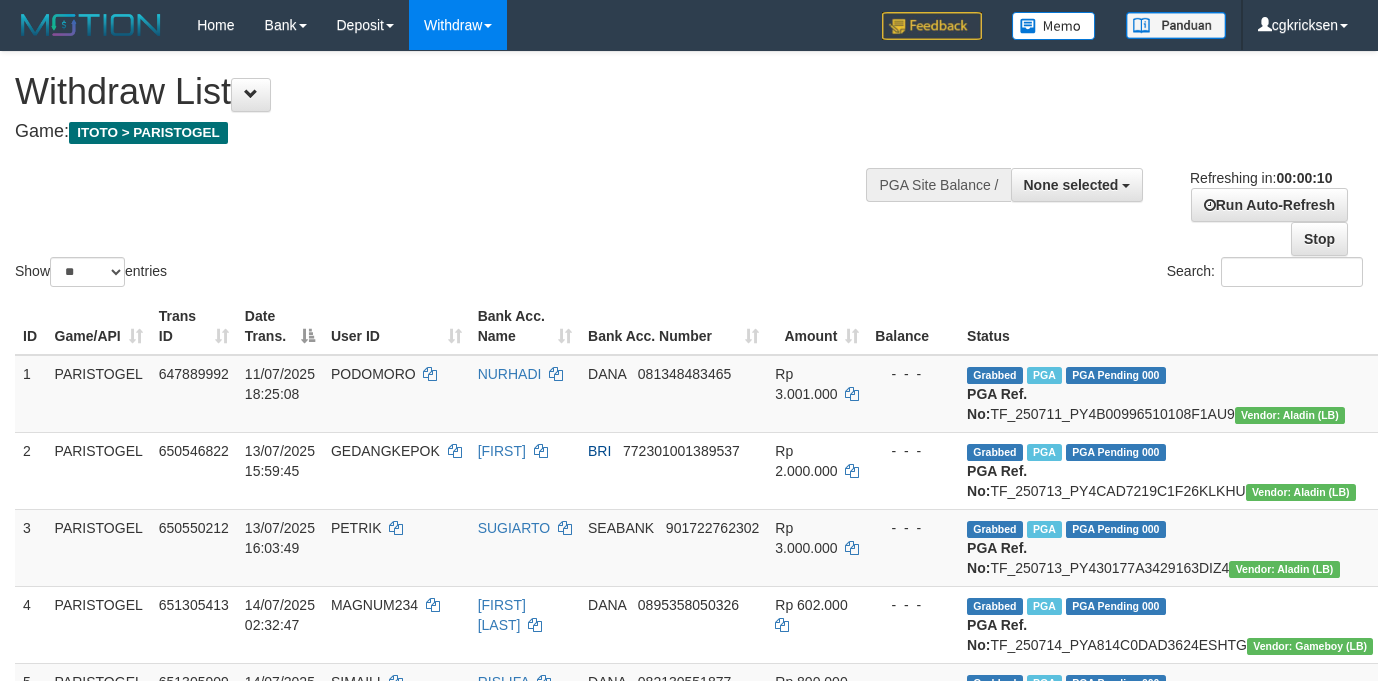 select 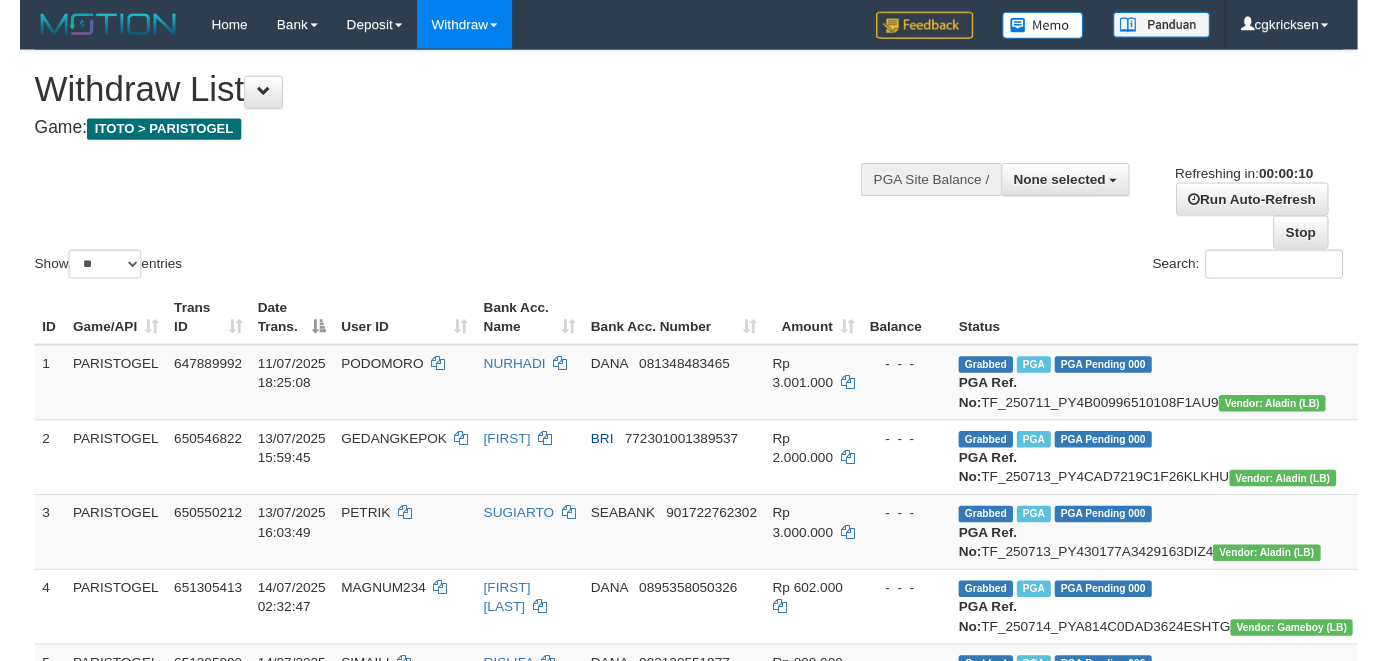 scroll, scrollTop: 0, scrollLeft: 0, axis: both 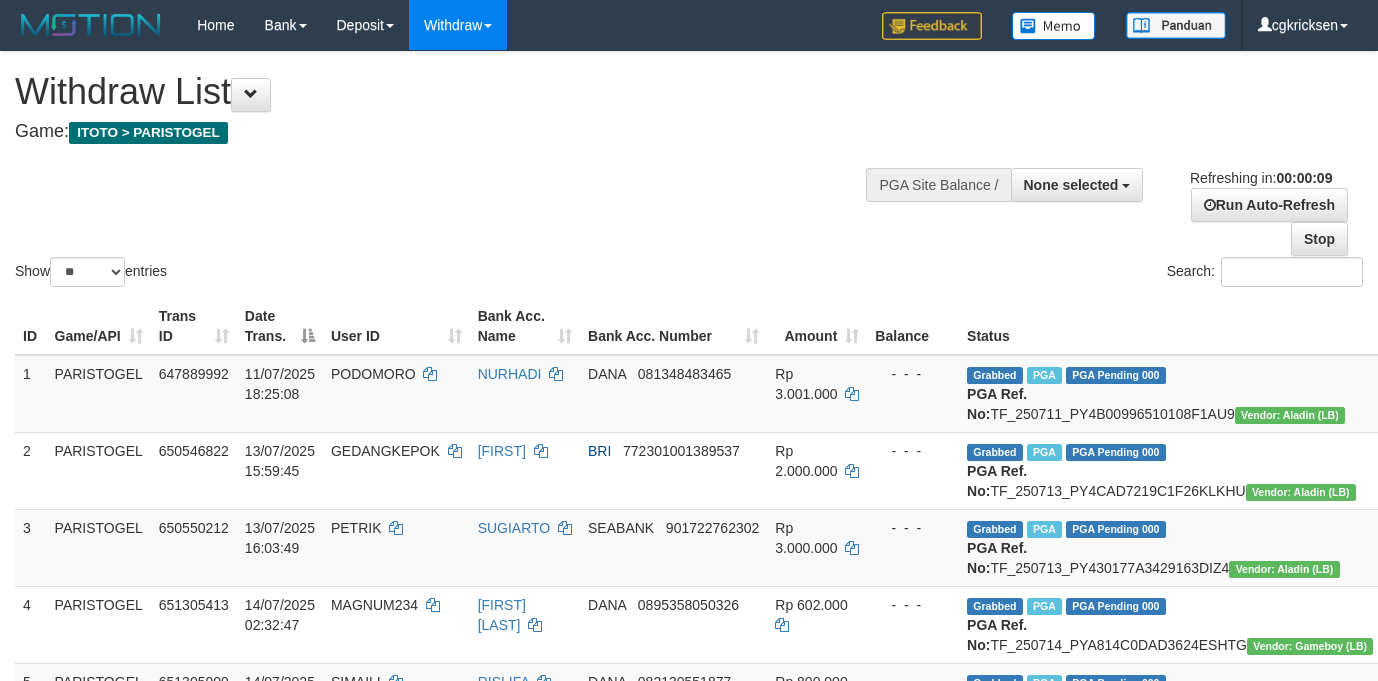 select 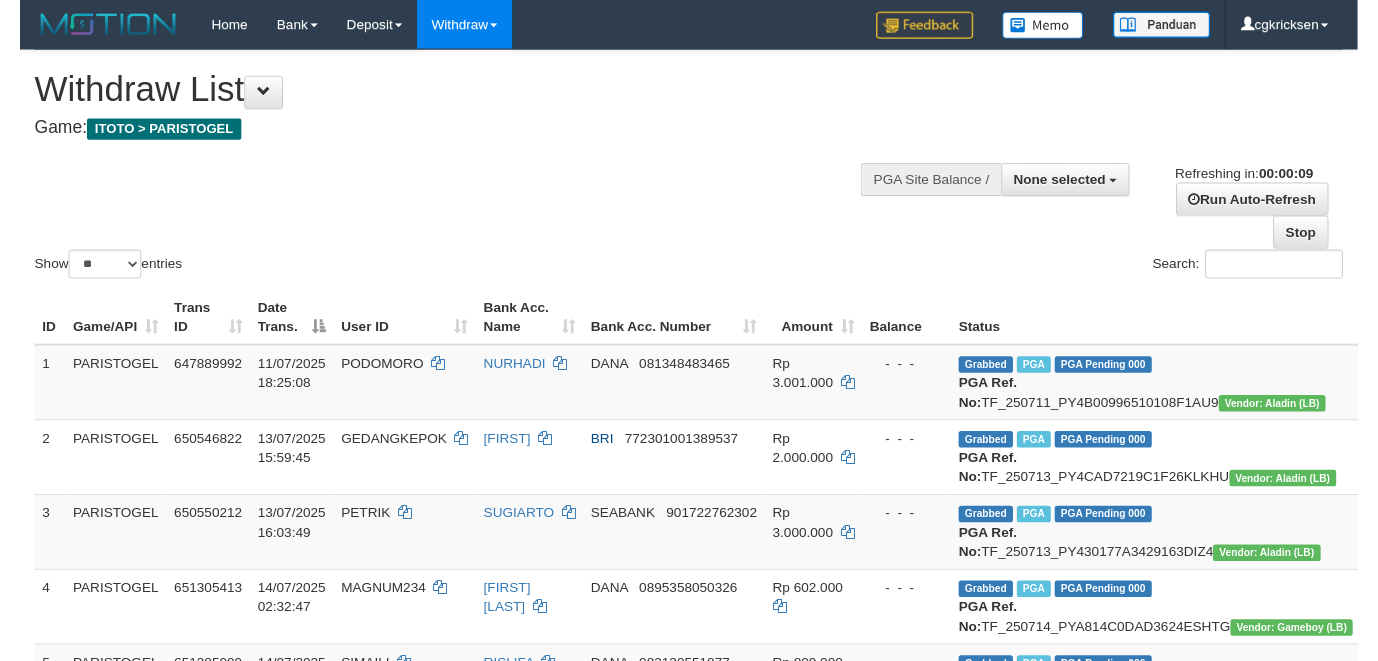 scroll, scrollTop: 0, scrollLeft: 0, axis: both 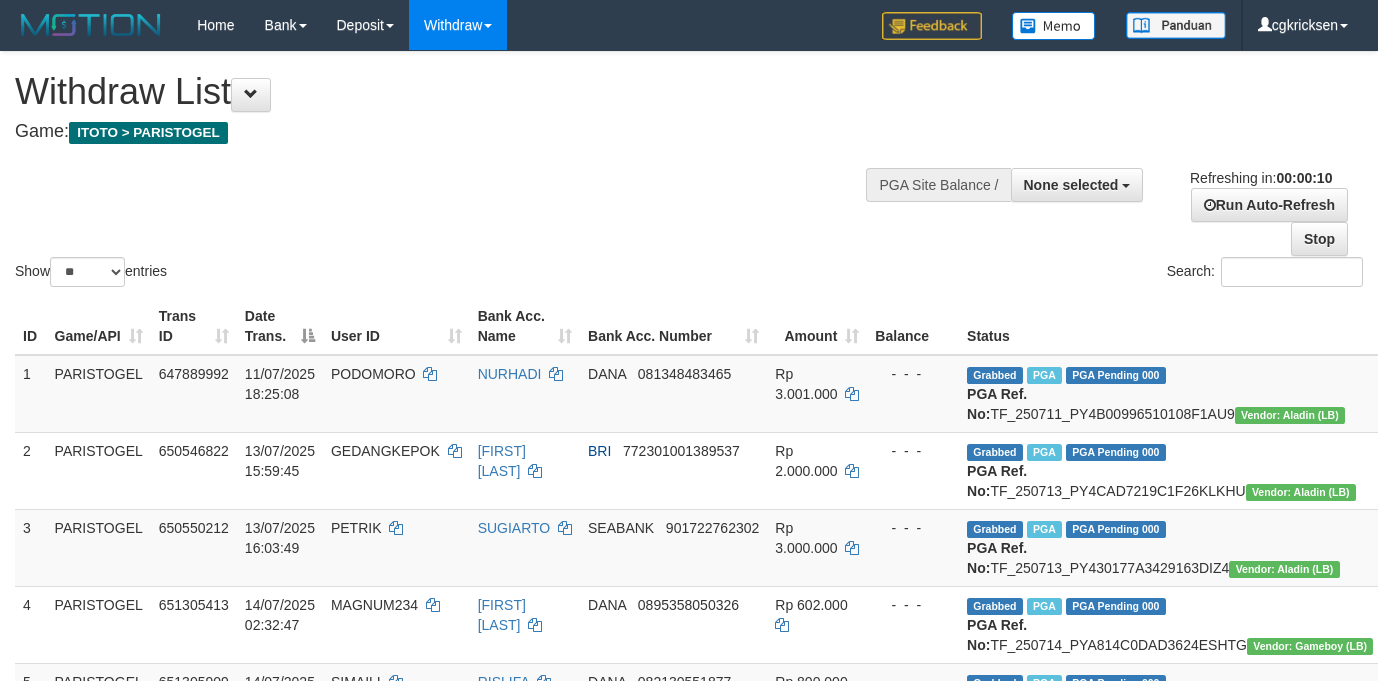 select 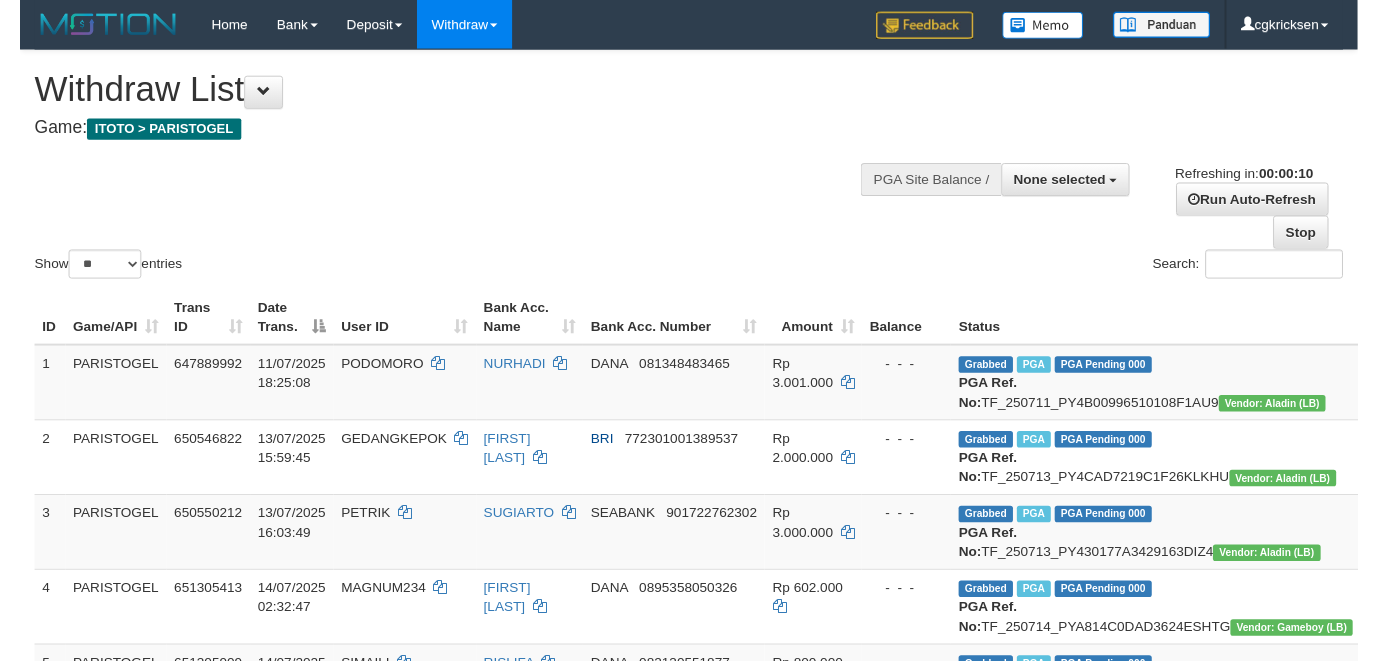 scroll, scrollTop: 0, scrollLeft: 0, axis: both 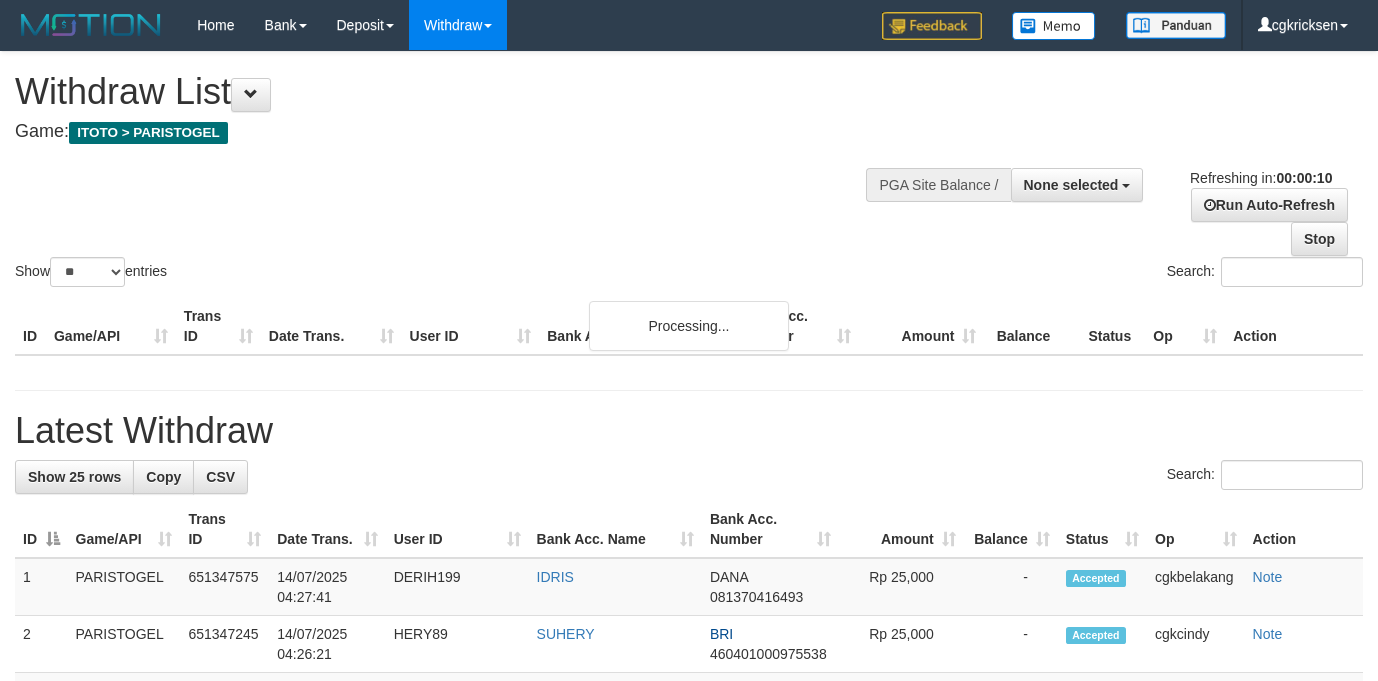 select 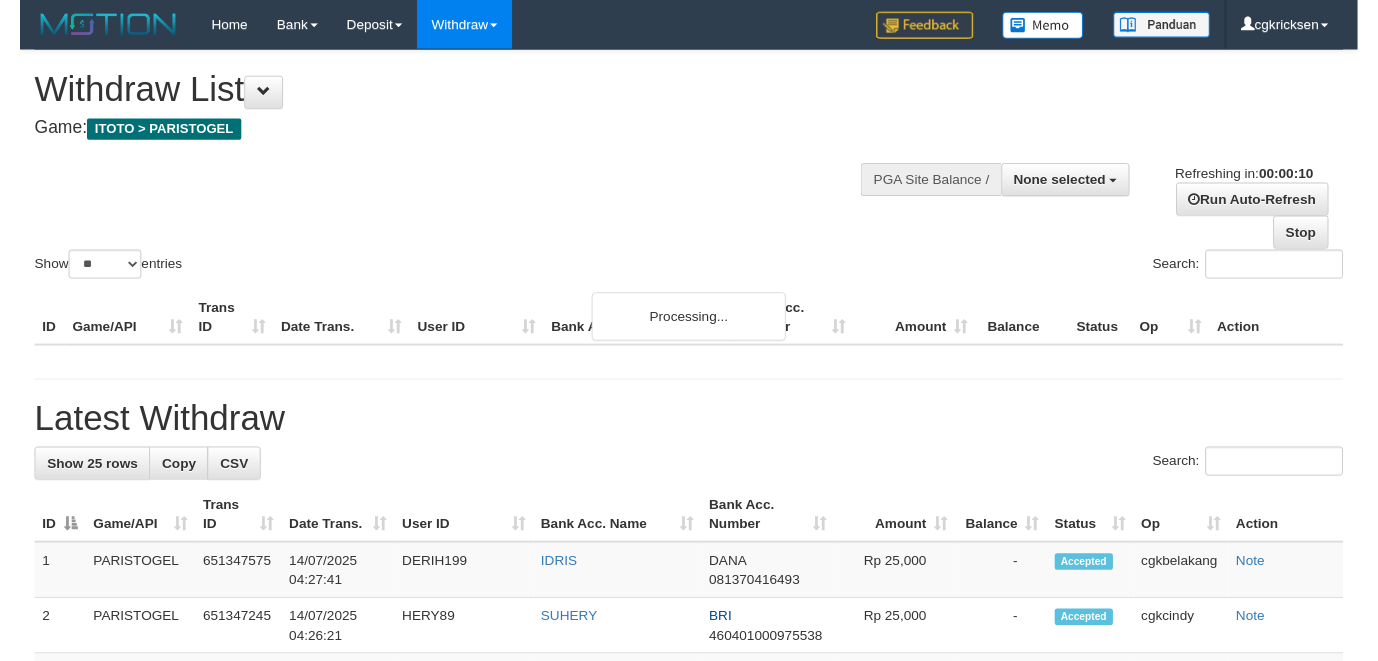 scroll, scrollTop: 0, scrollLeft: 0, axis: both 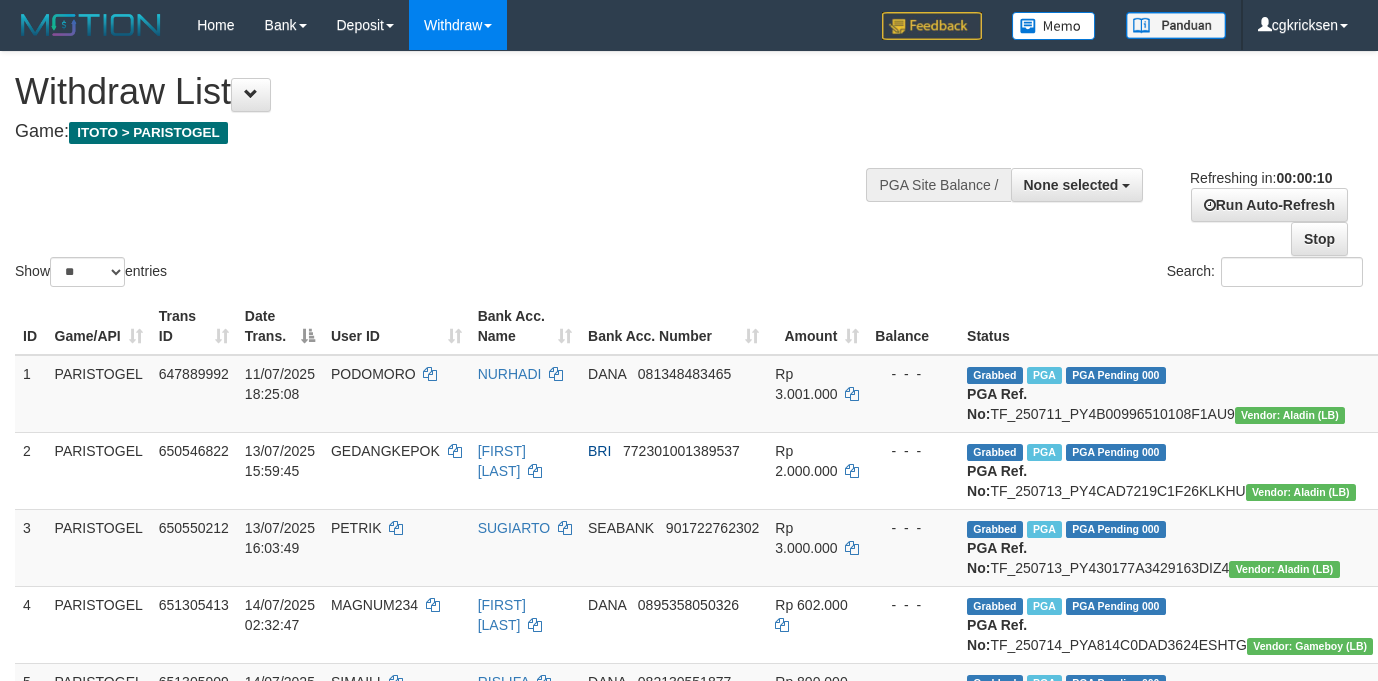 select 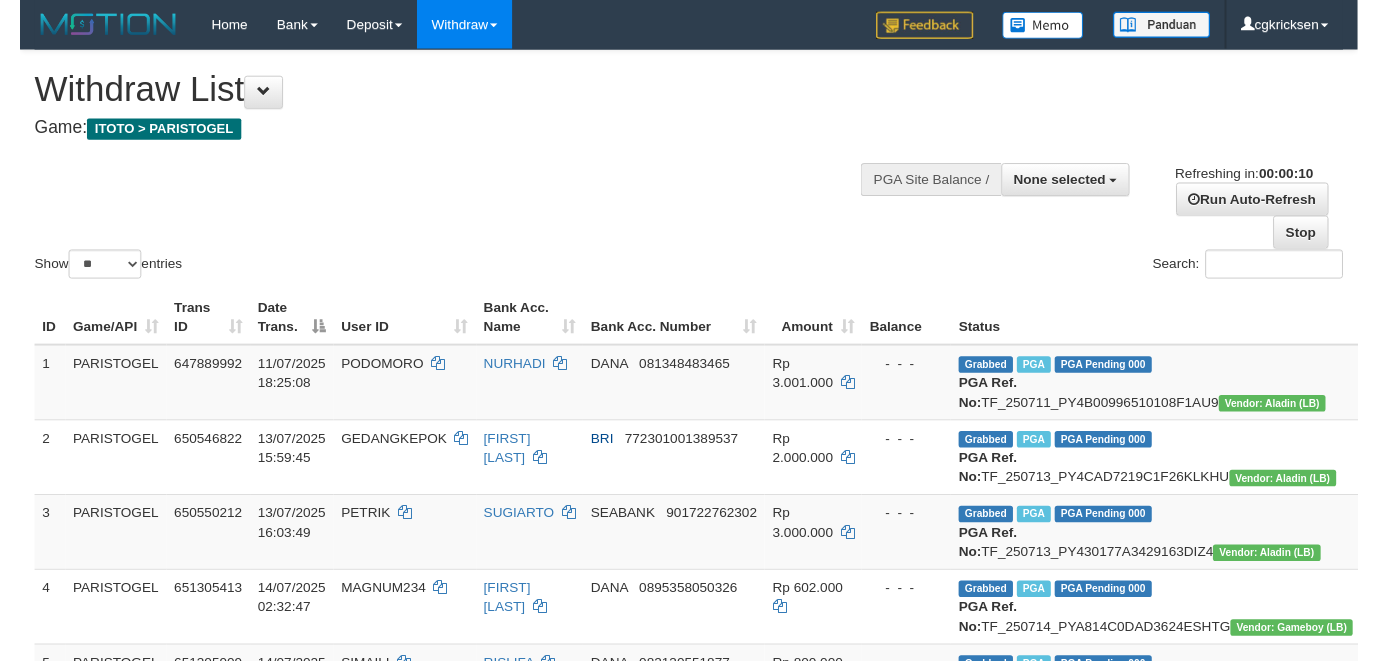 scroll, scrollTop: 0, scrollLeft: 0, axis: both 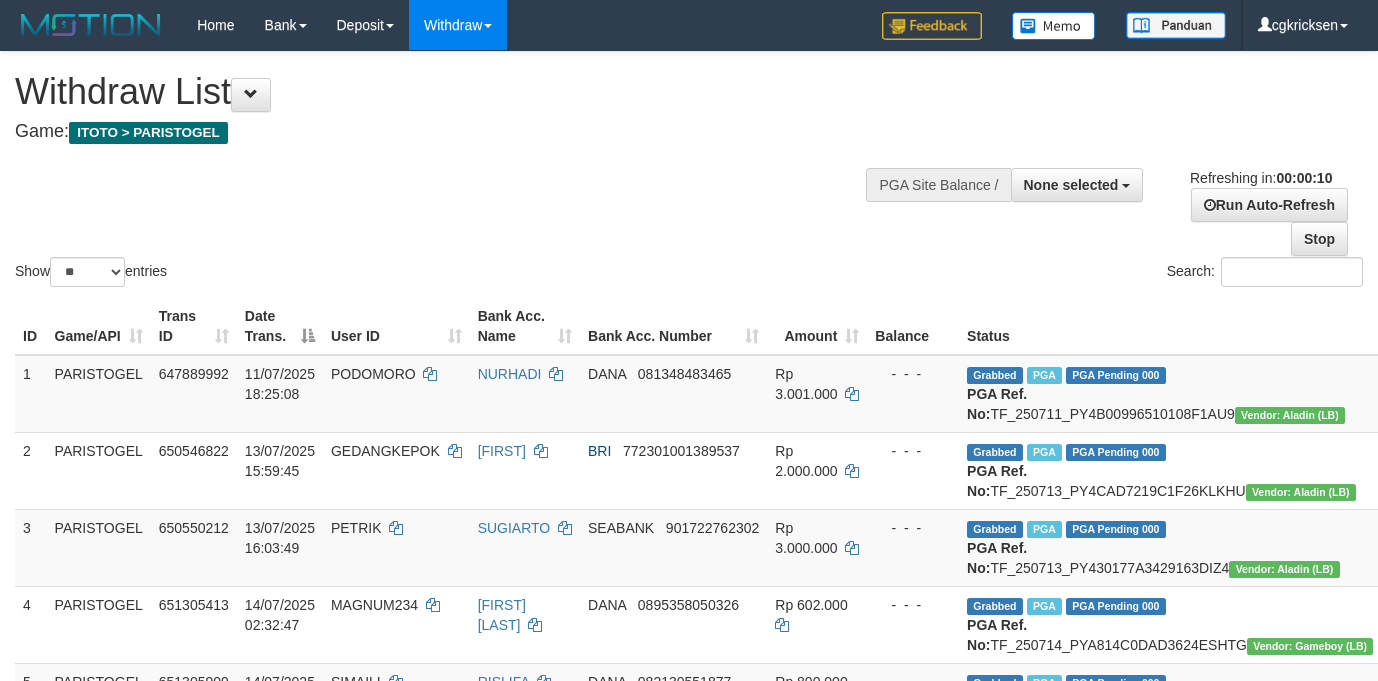 select 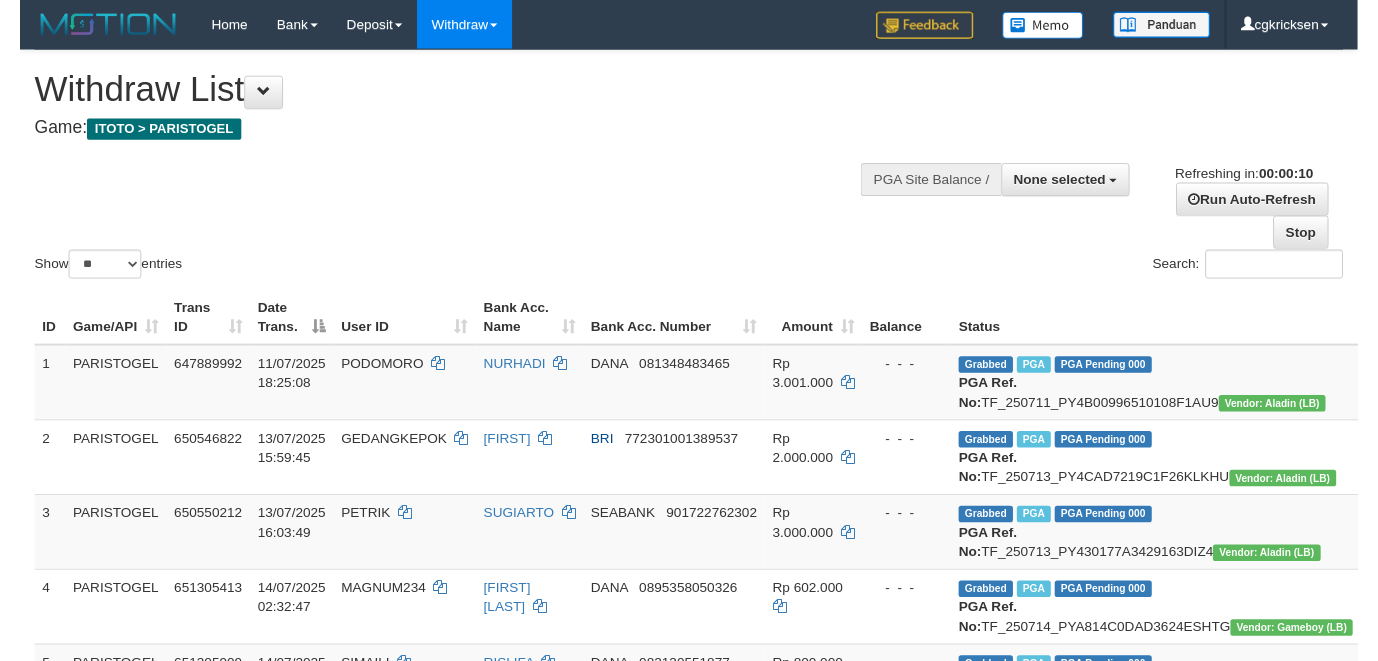 scroll, scrollTop: 0, scrollLeft: 0, axis: both 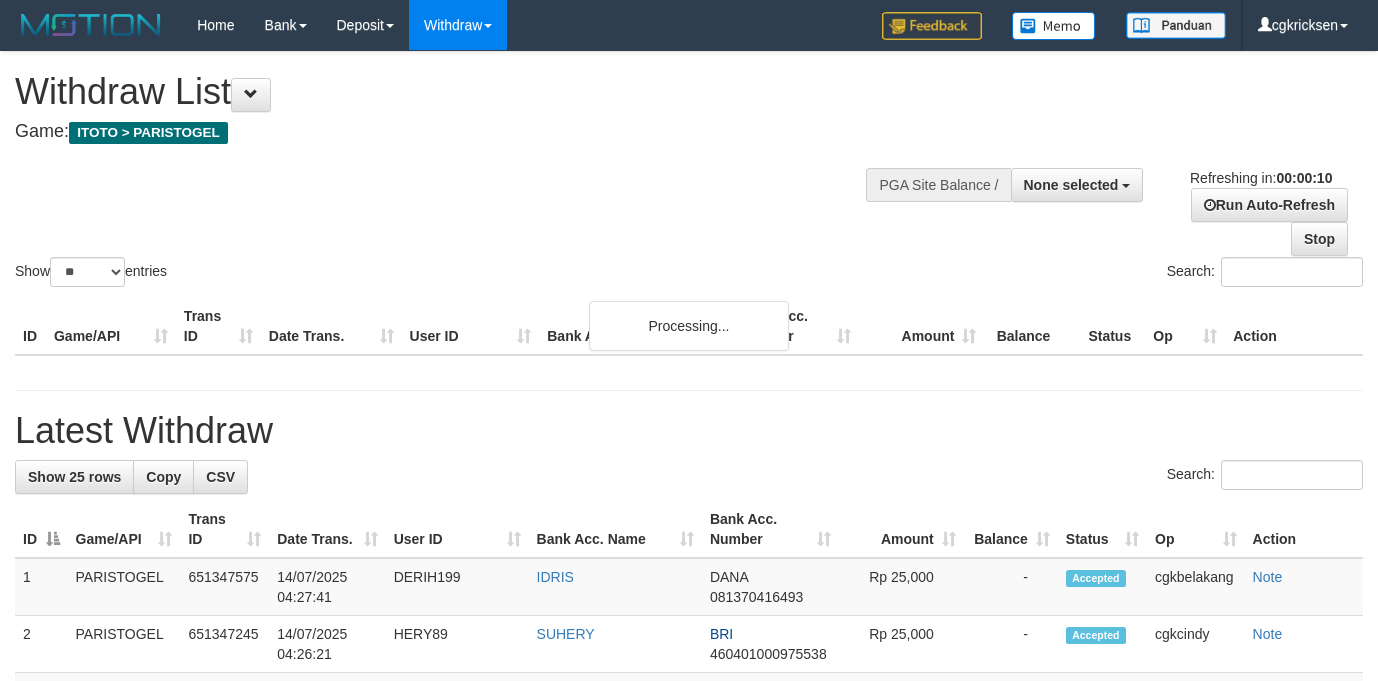 select 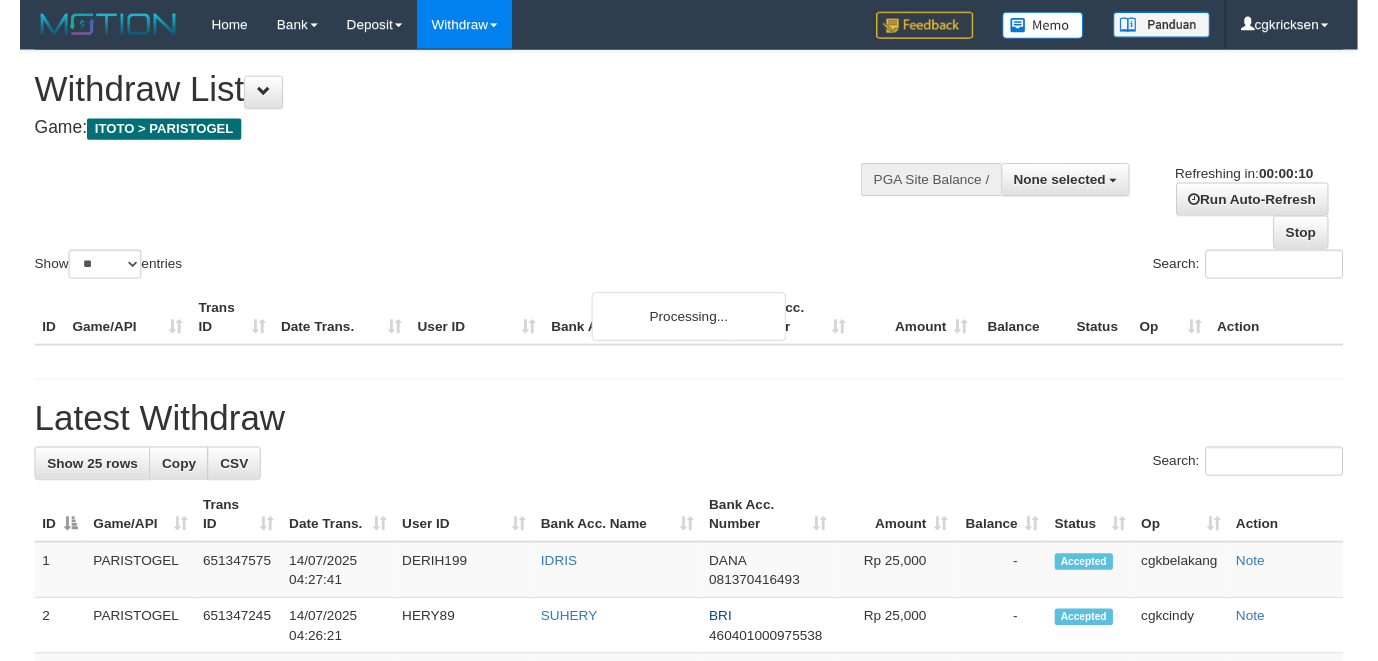 scroll, scrollTop: 0, scrollLeft: 0, axis: both 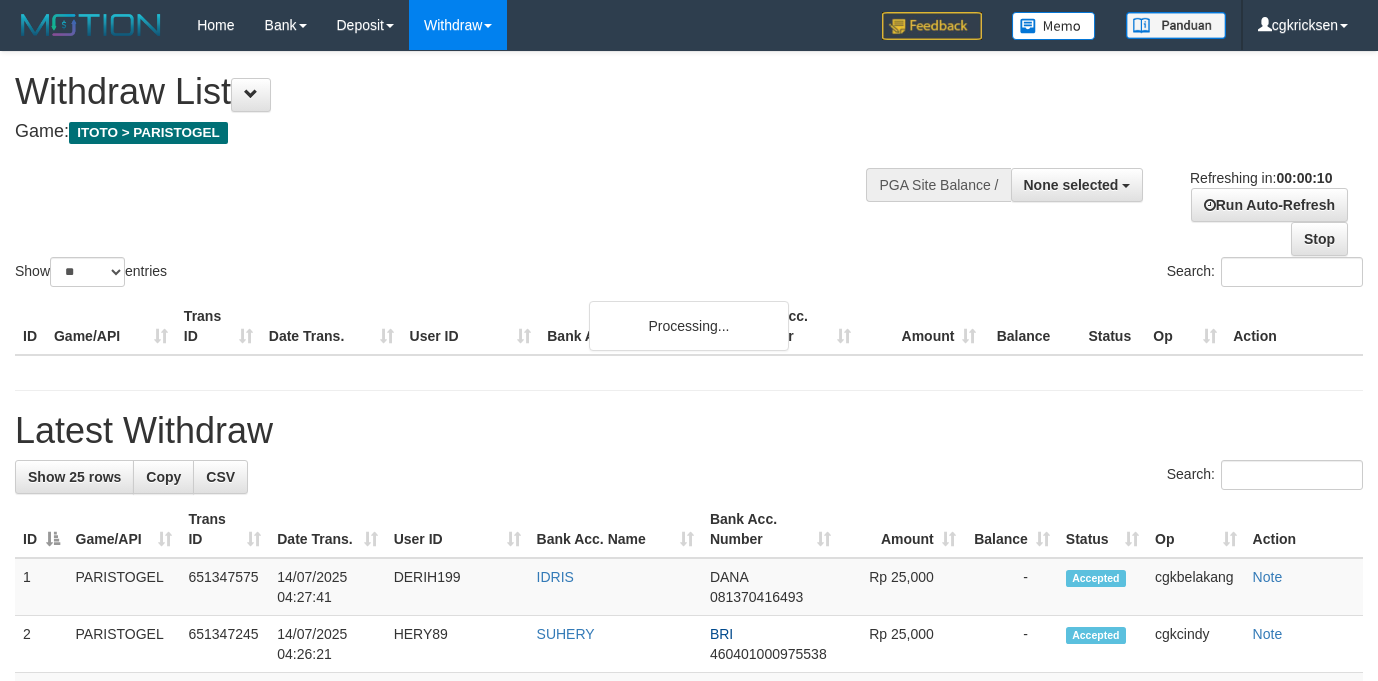 select 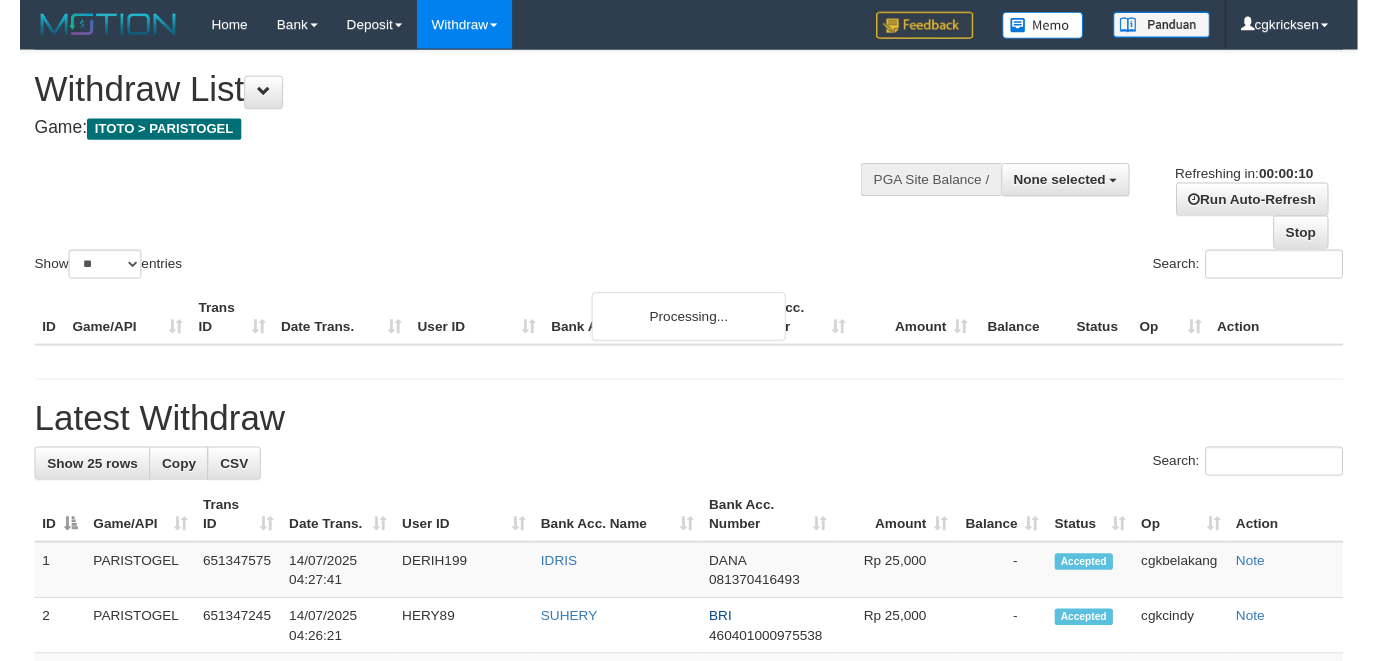 scroll, scrollTop: 0, scrollLeft: 0, axis: both 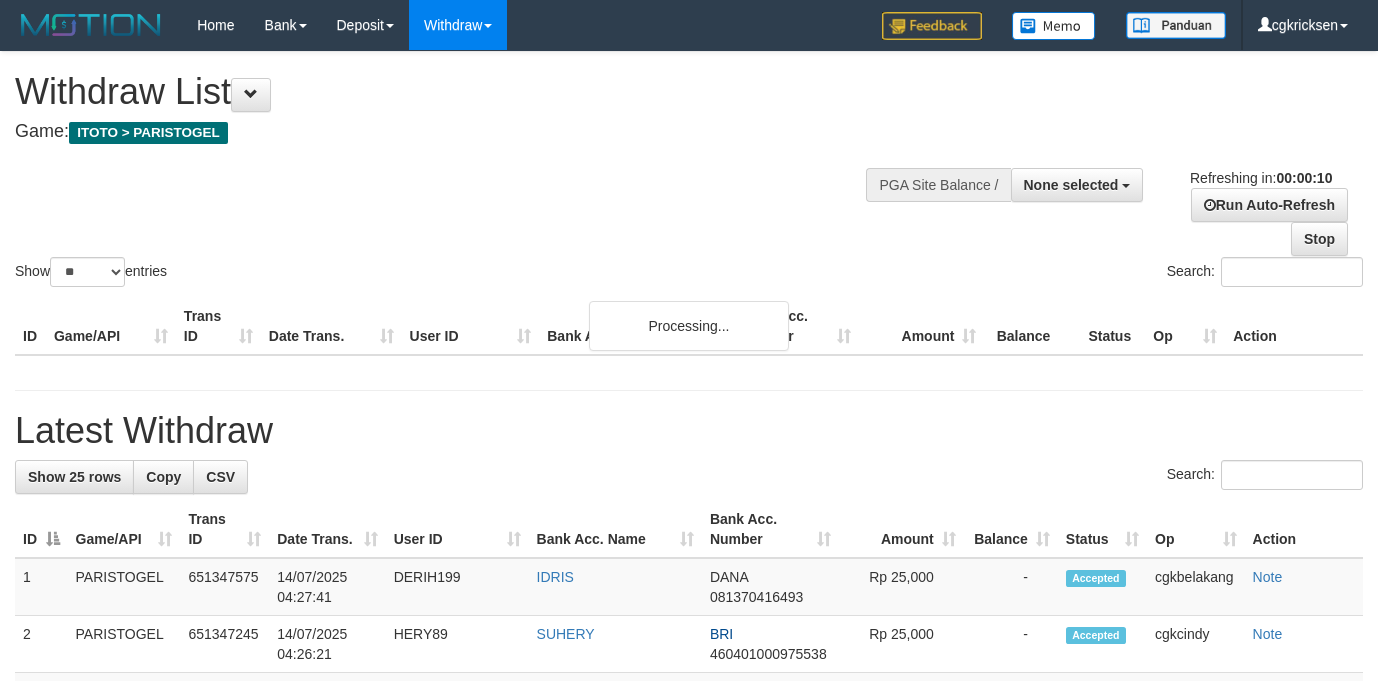 select 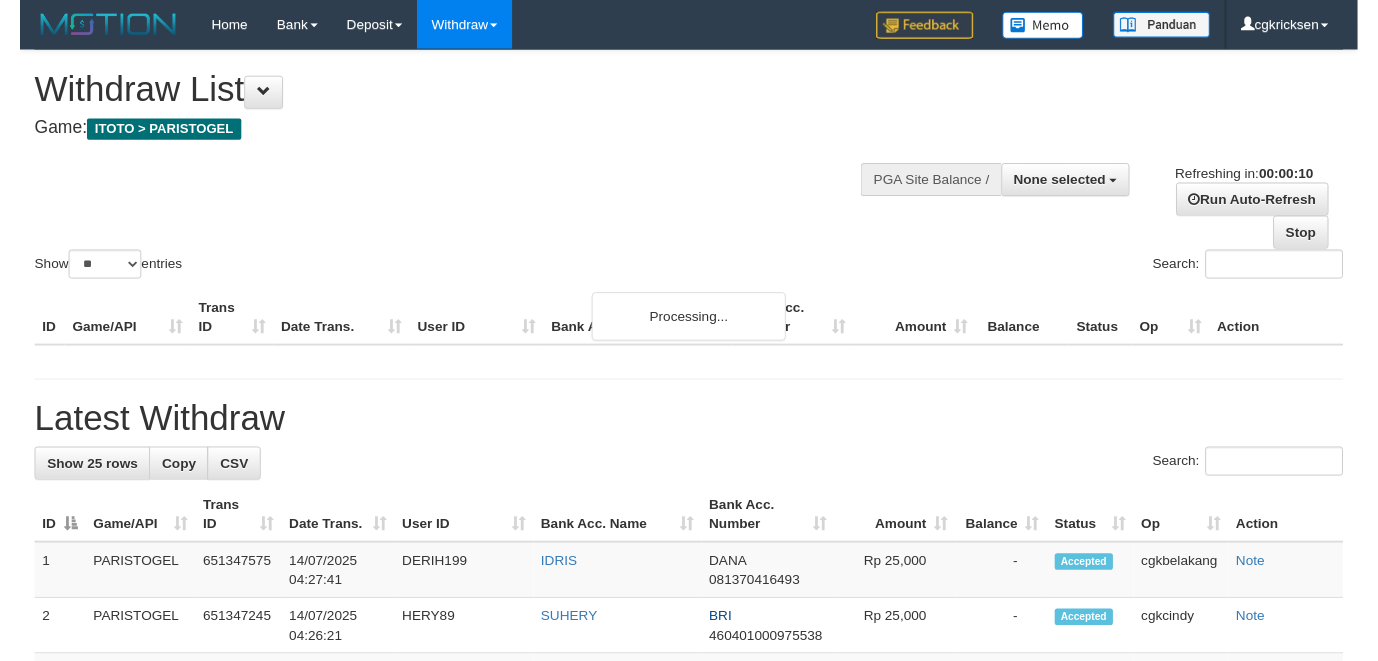 scroll, scrollTop: 0, scrollLeft: 0, axis: both 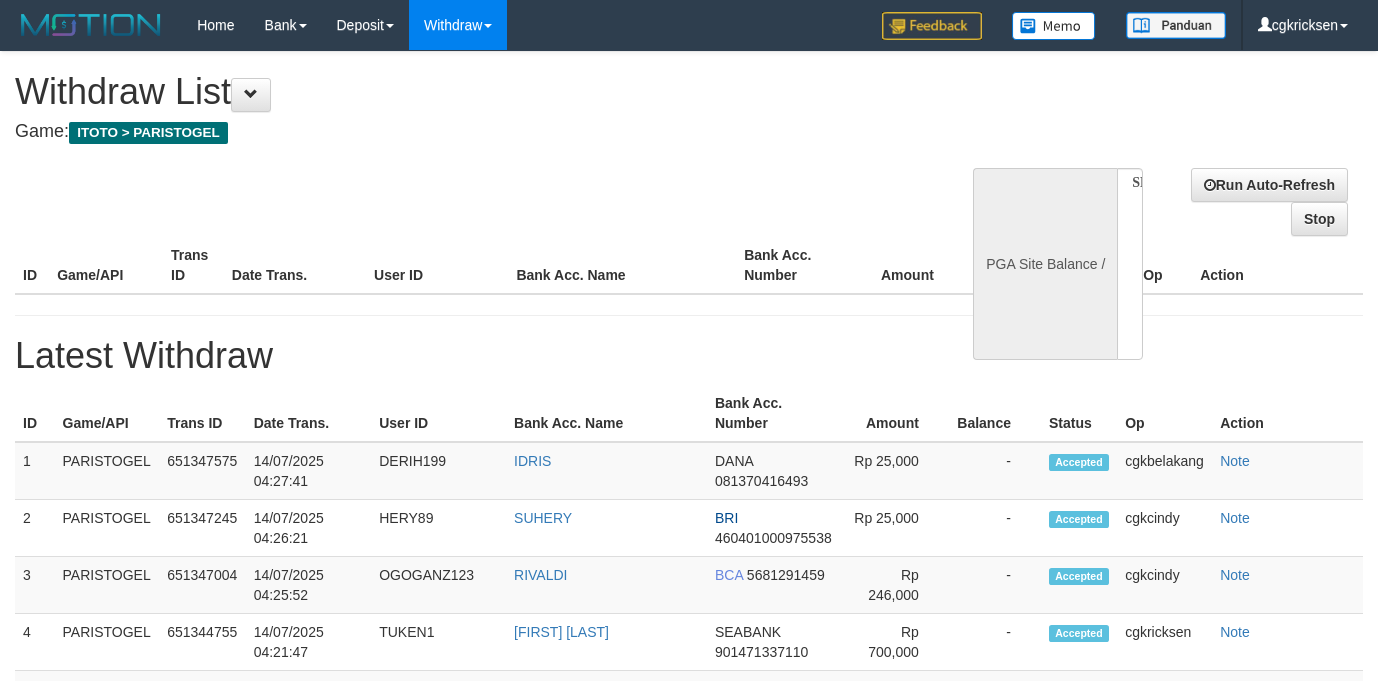 select 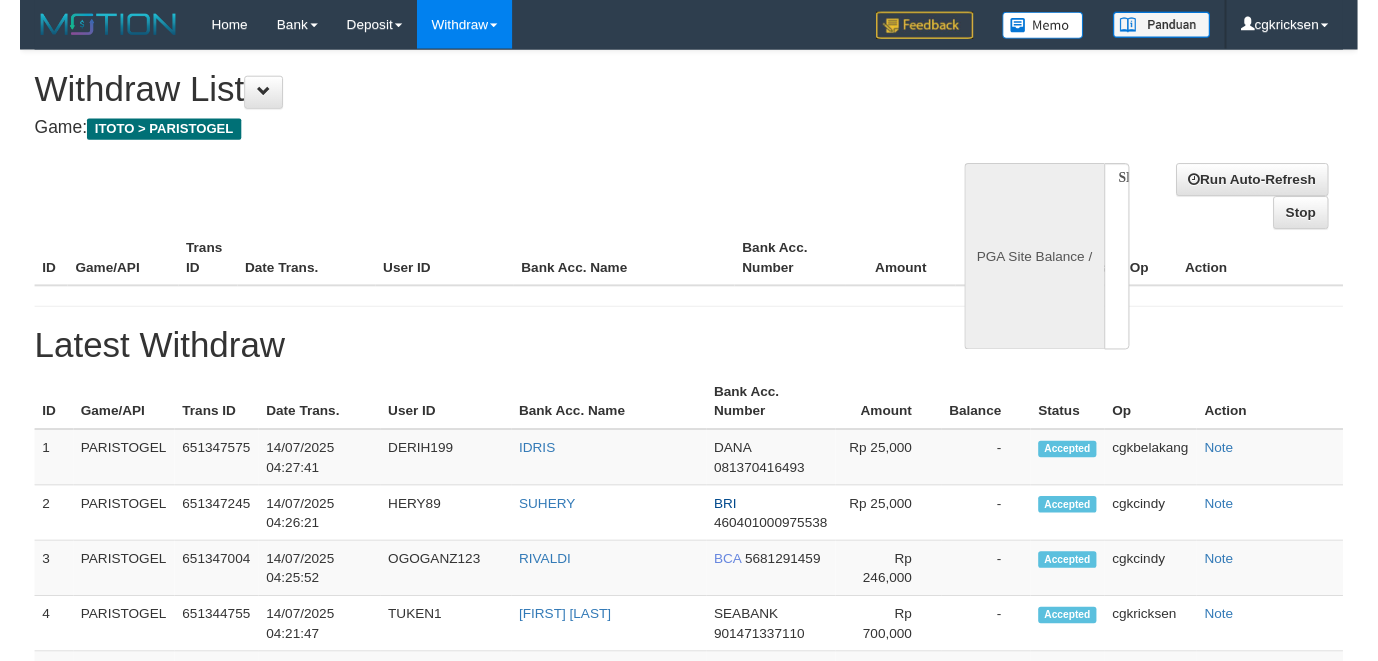 scroll, scrollTop: 0, scrollLeft: 0, axis: both 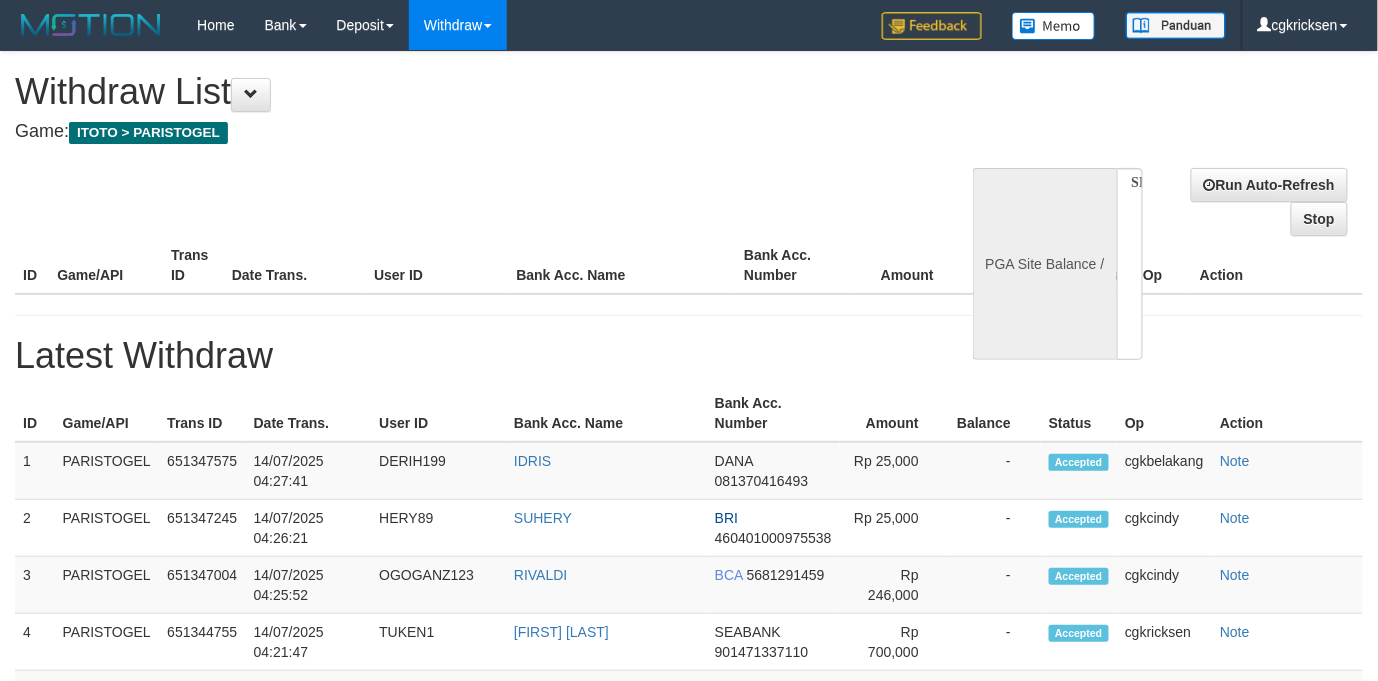 select on "**" 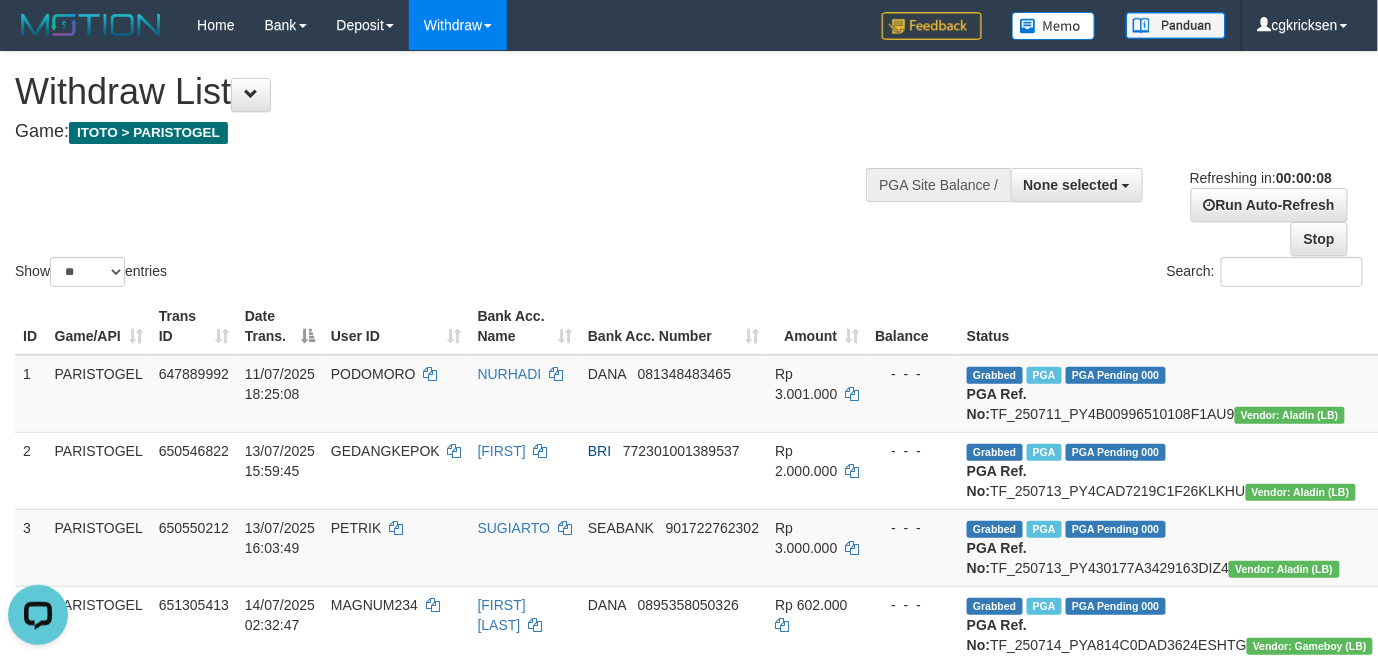scroll, scrollTop: 0, scrollLeft: 0, axis: both 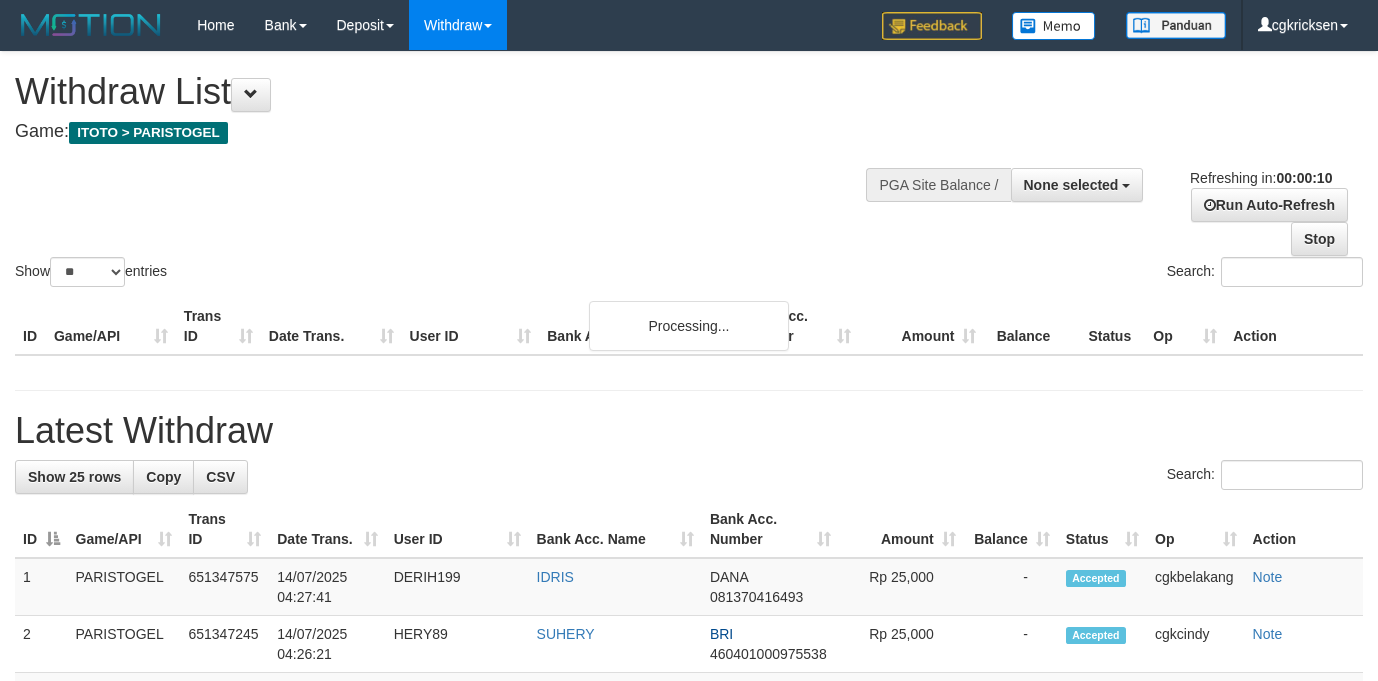 select 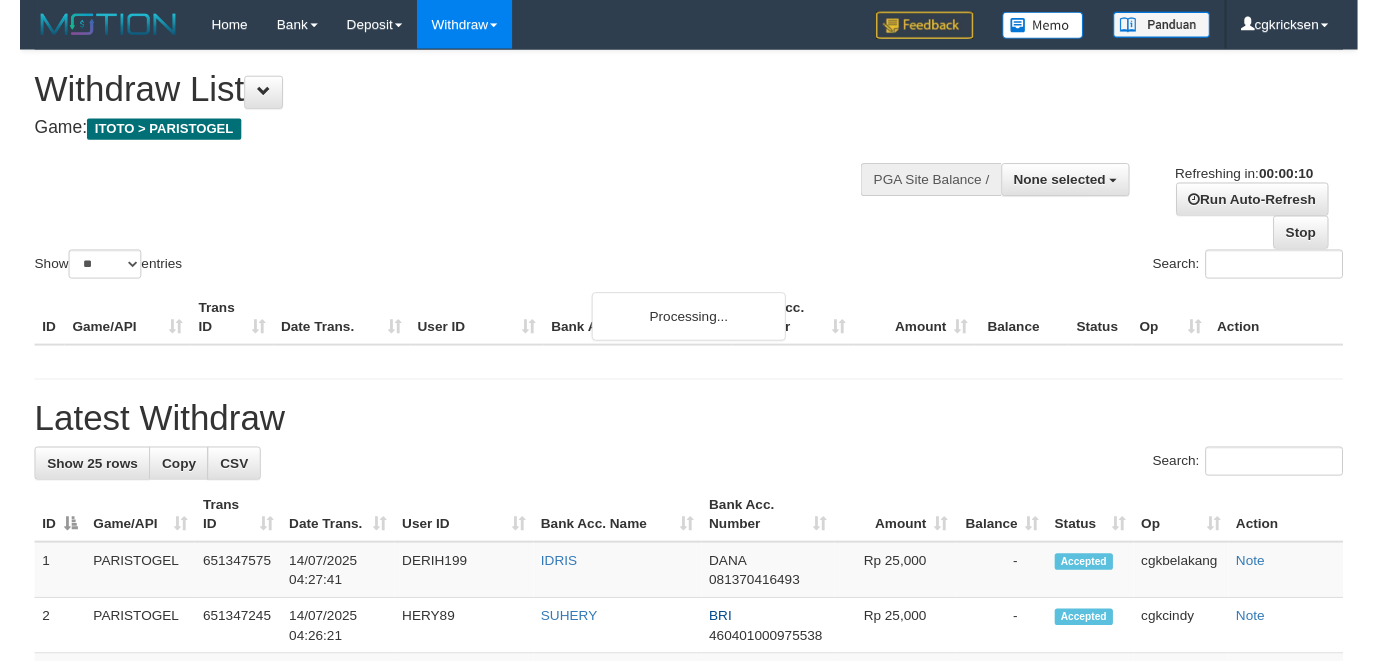scroll, scrollTop: 0, scrollLeft: 0, axis: both 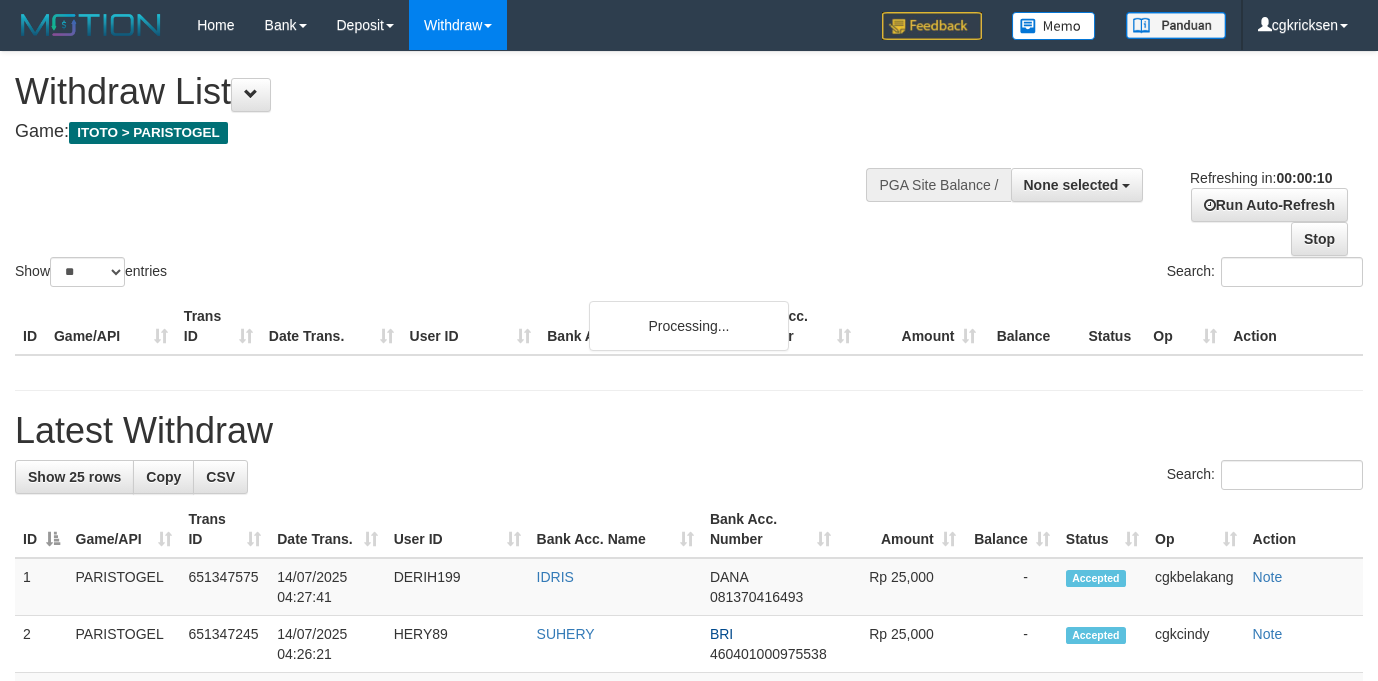select 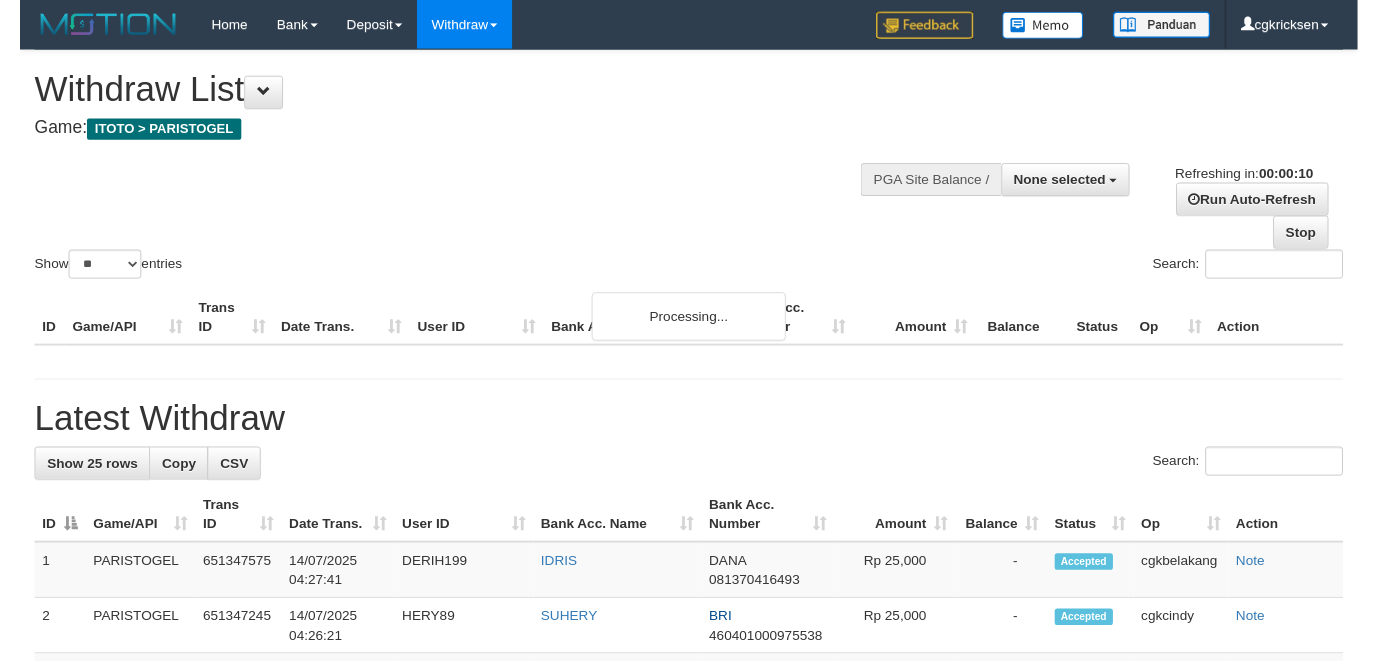 scroll, scrollTop: 0, scrollLeft: 0, axis: both 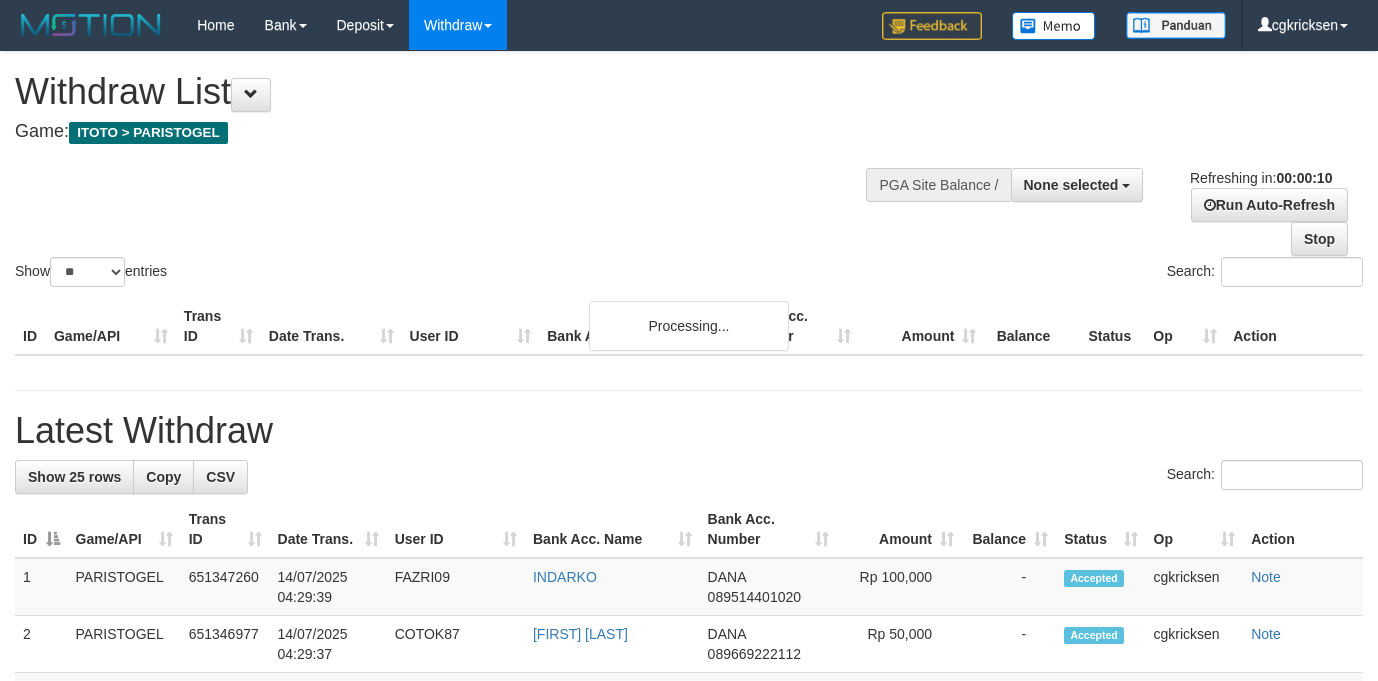 select 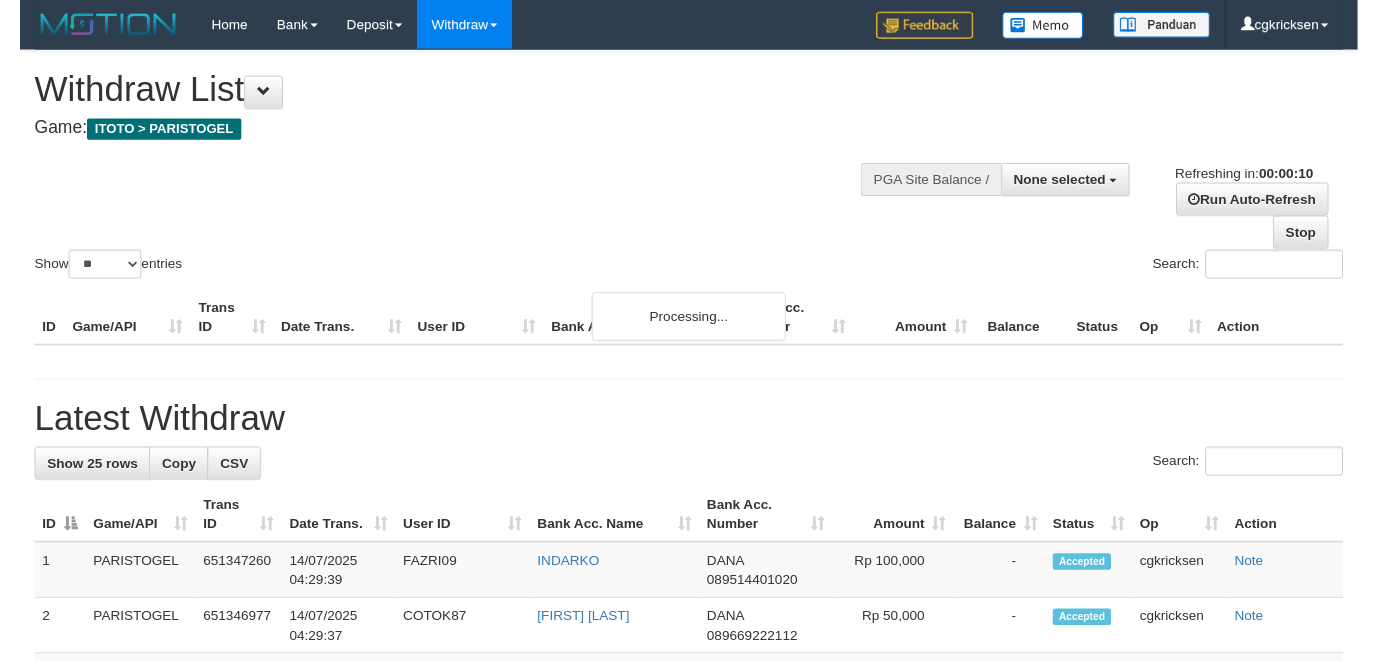 scroll, scrollTop: 0, scrollLeft: 0, axis: both 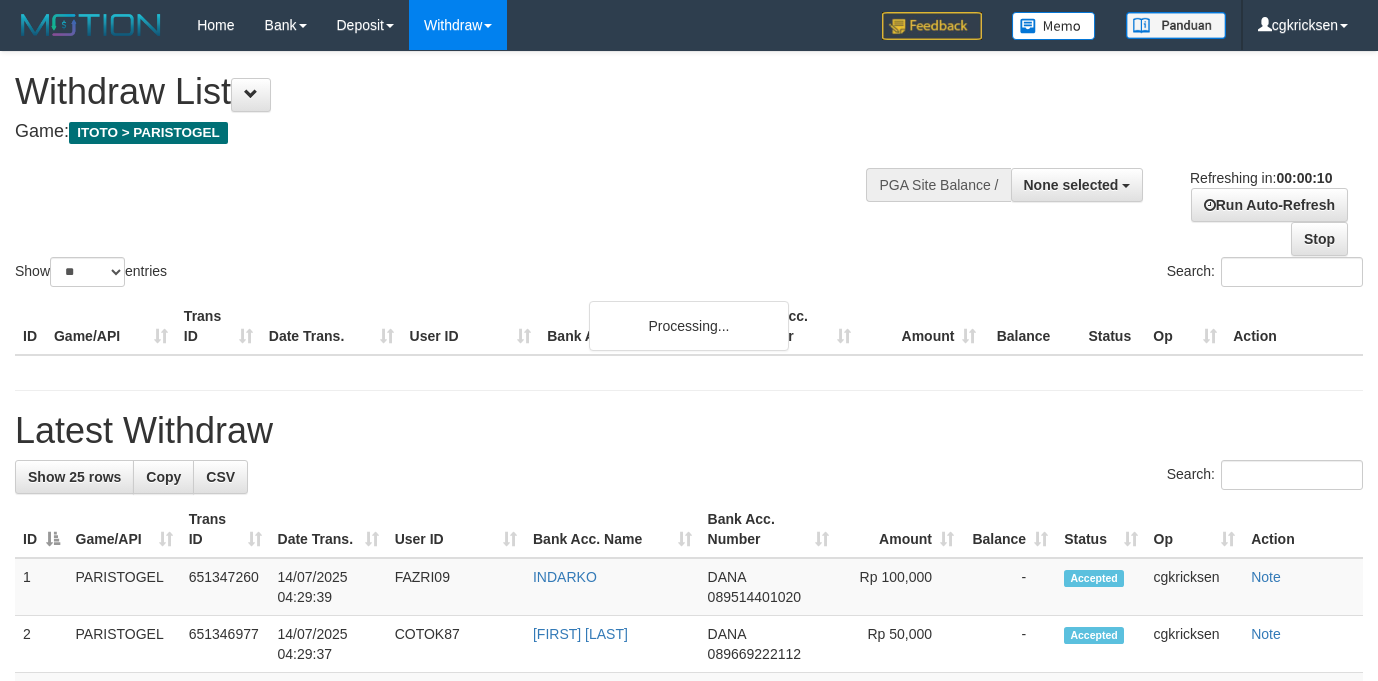 select 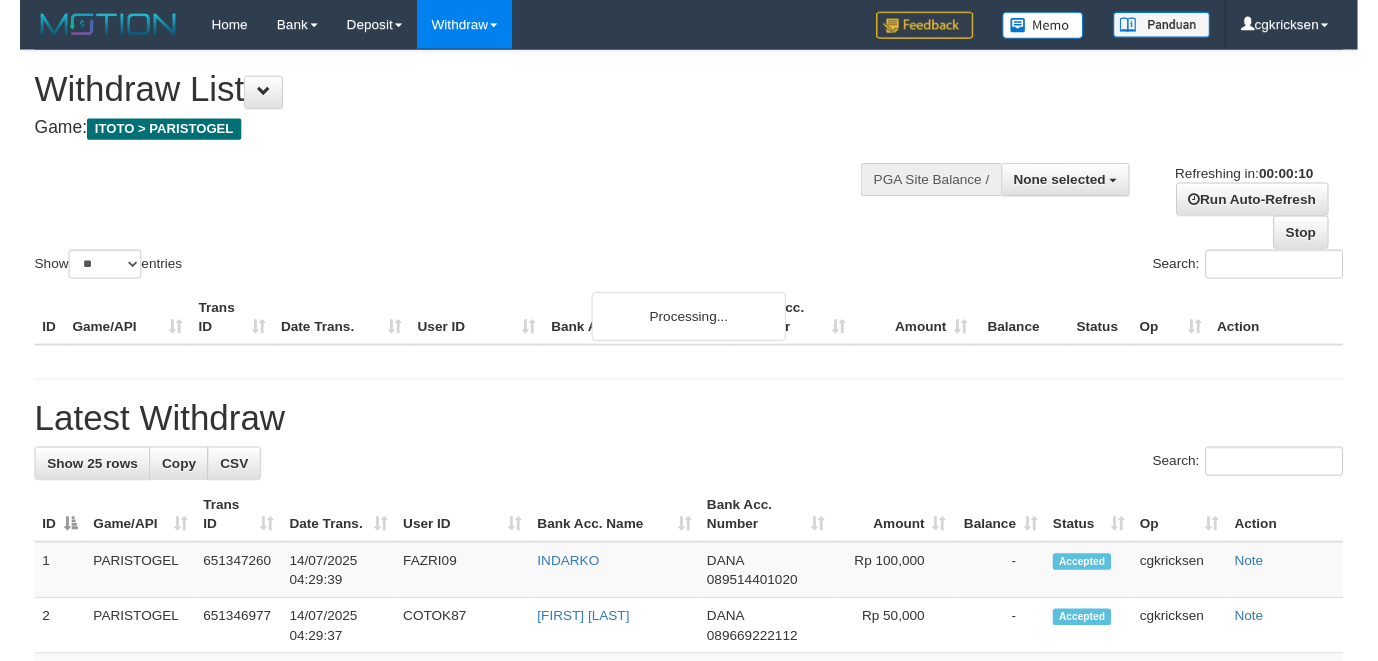 scroll, scrollTop: 0, scrollLeft: 0, axis: both 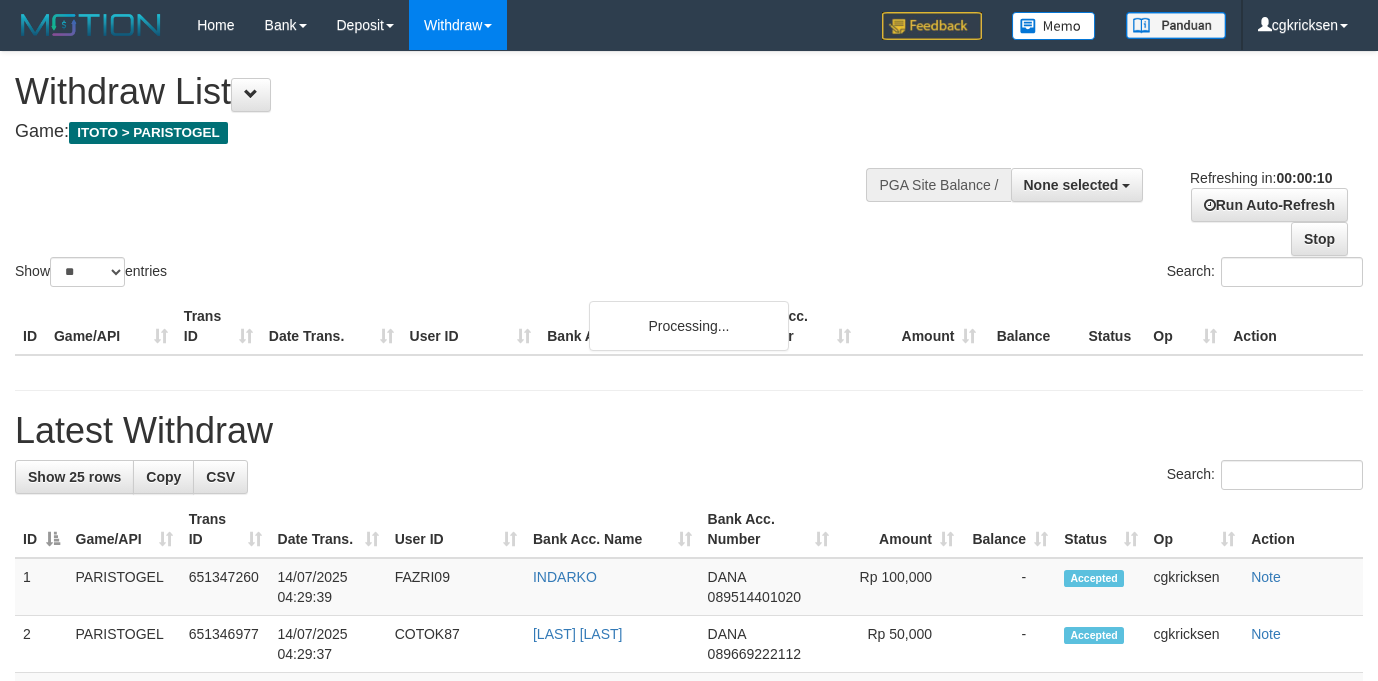 select 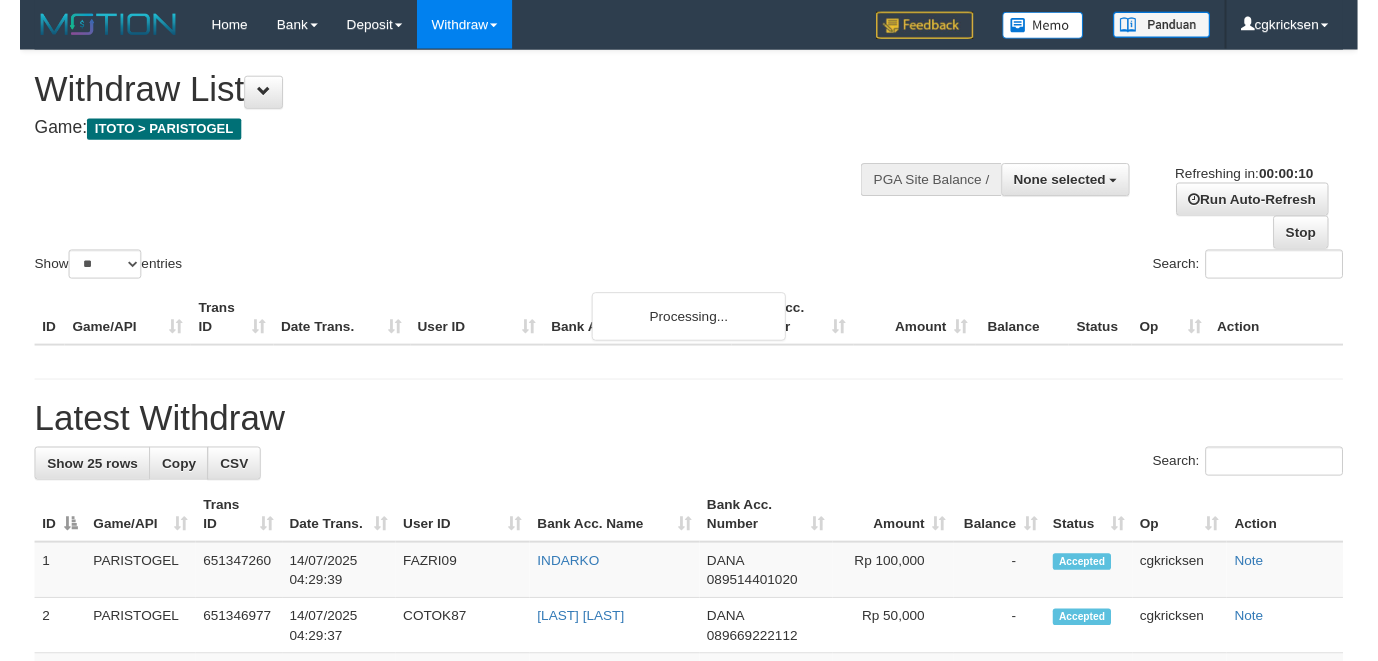 scroll, scrollTop: 0, scrollLeft: 0, axis: both 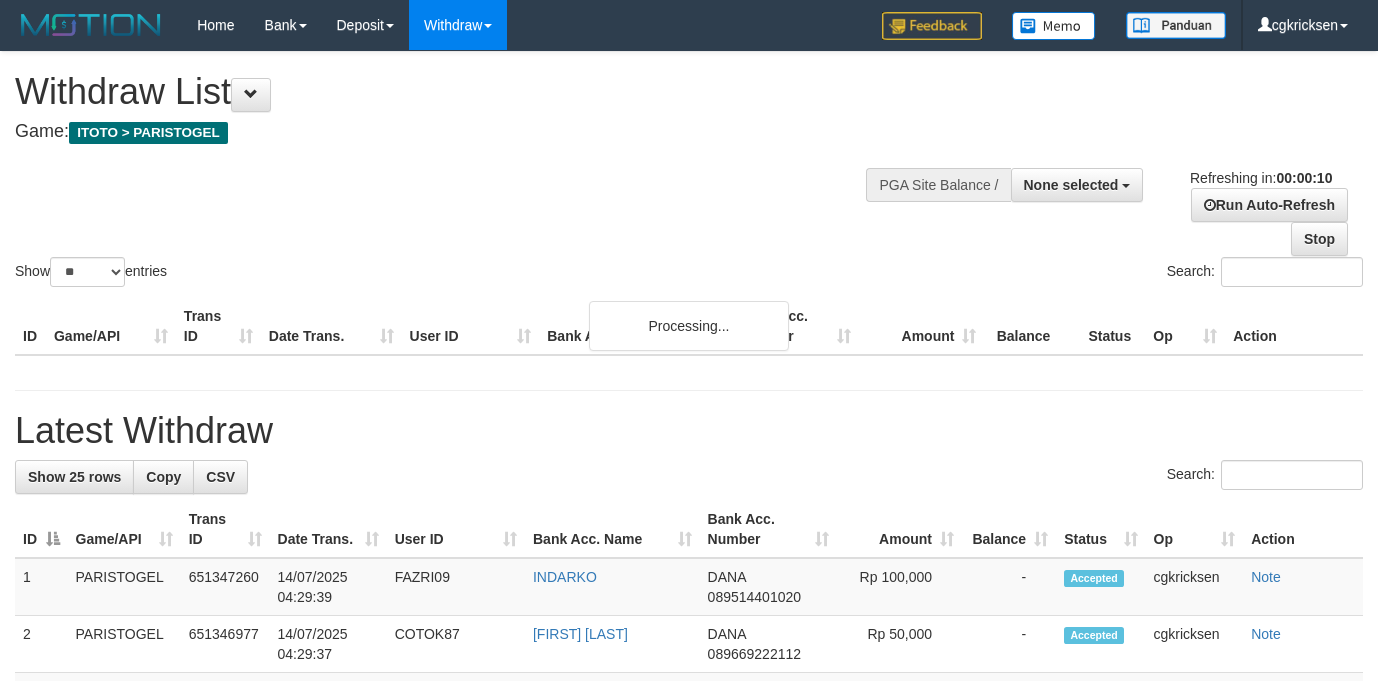 select 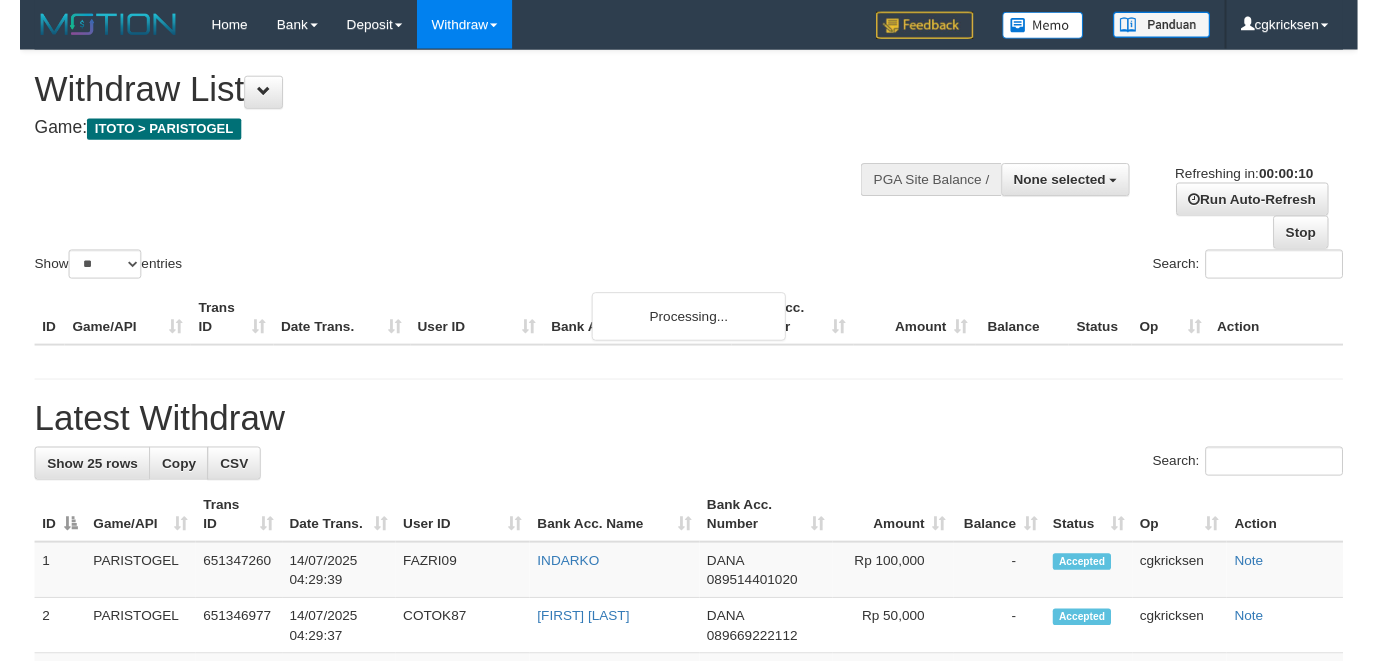 scroll, scrollTop: 0, scrollLeft: 0, axis: both 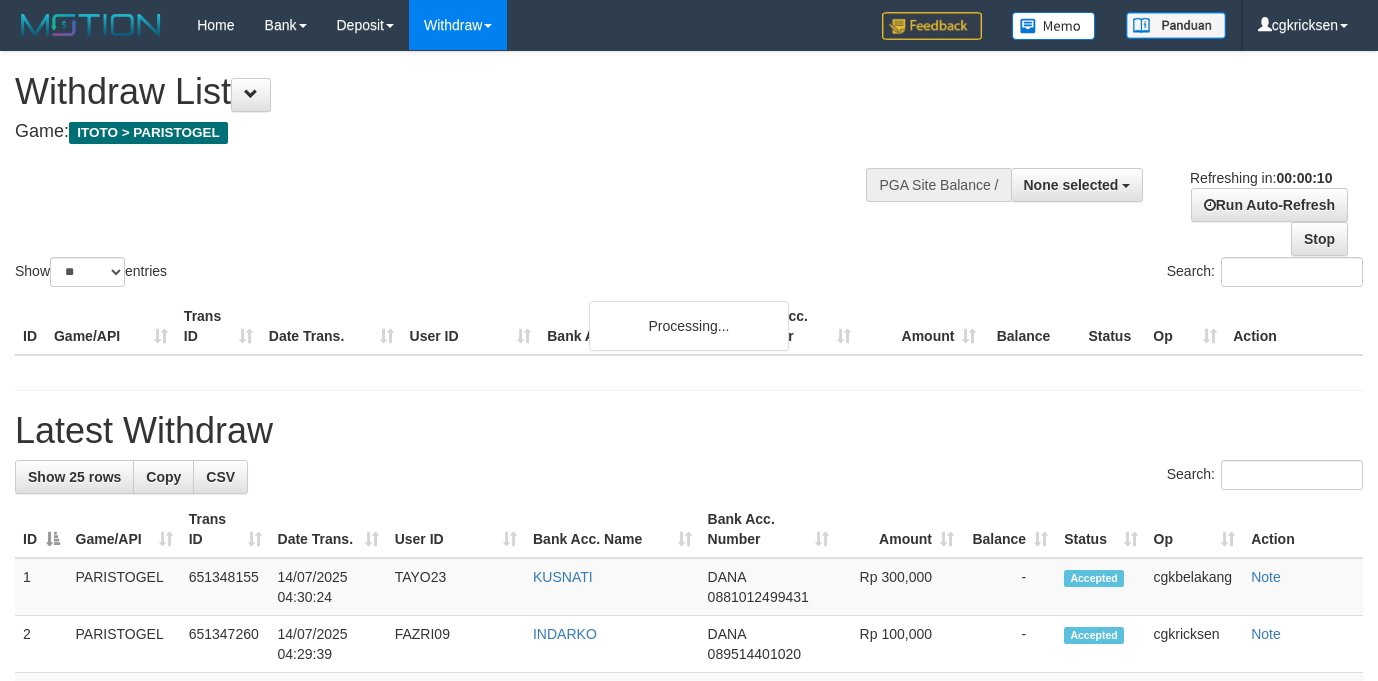 select 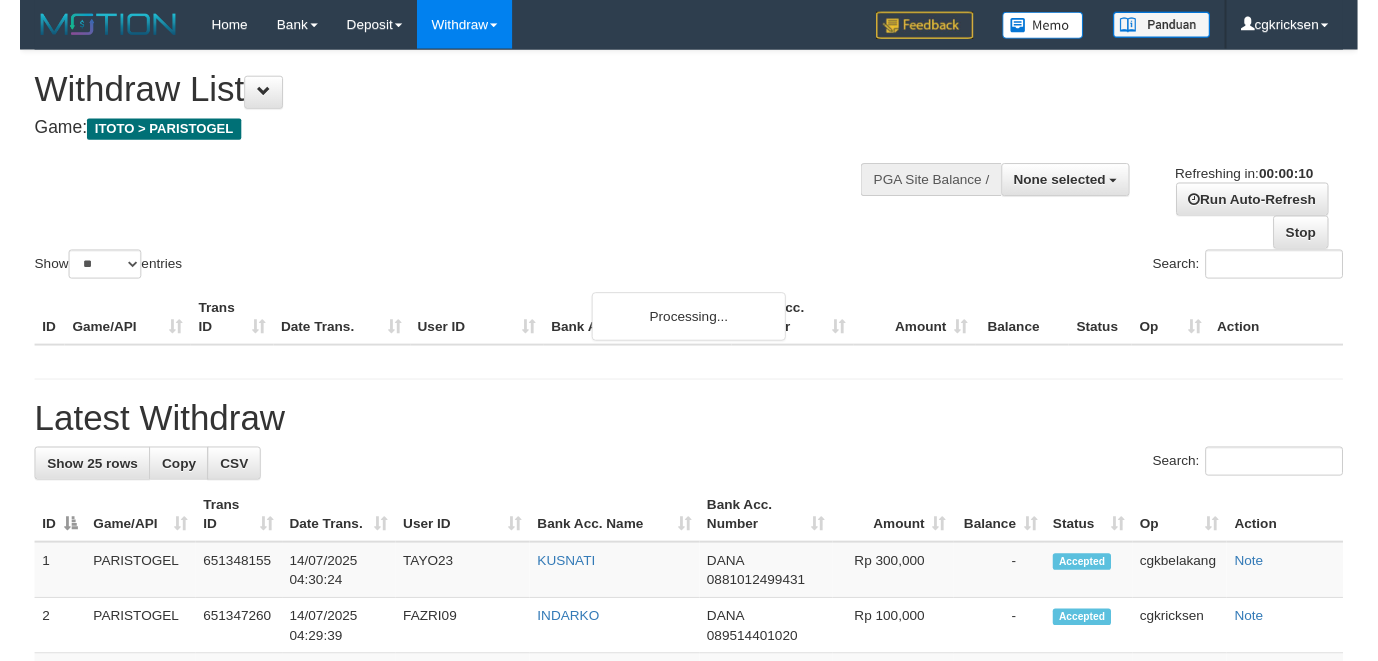 scroll, scrollTop: 0, scrollLeft: 0, axis: both 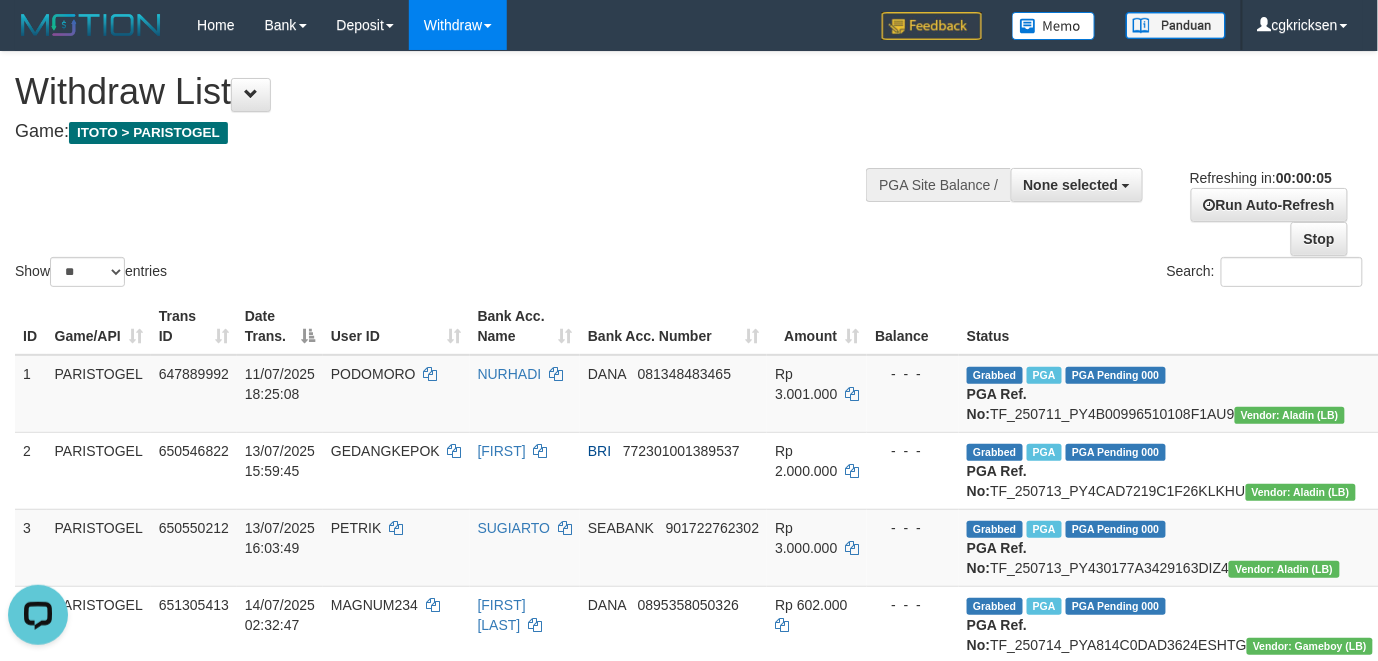 click on "**********" at bounding box center [1153, 204] 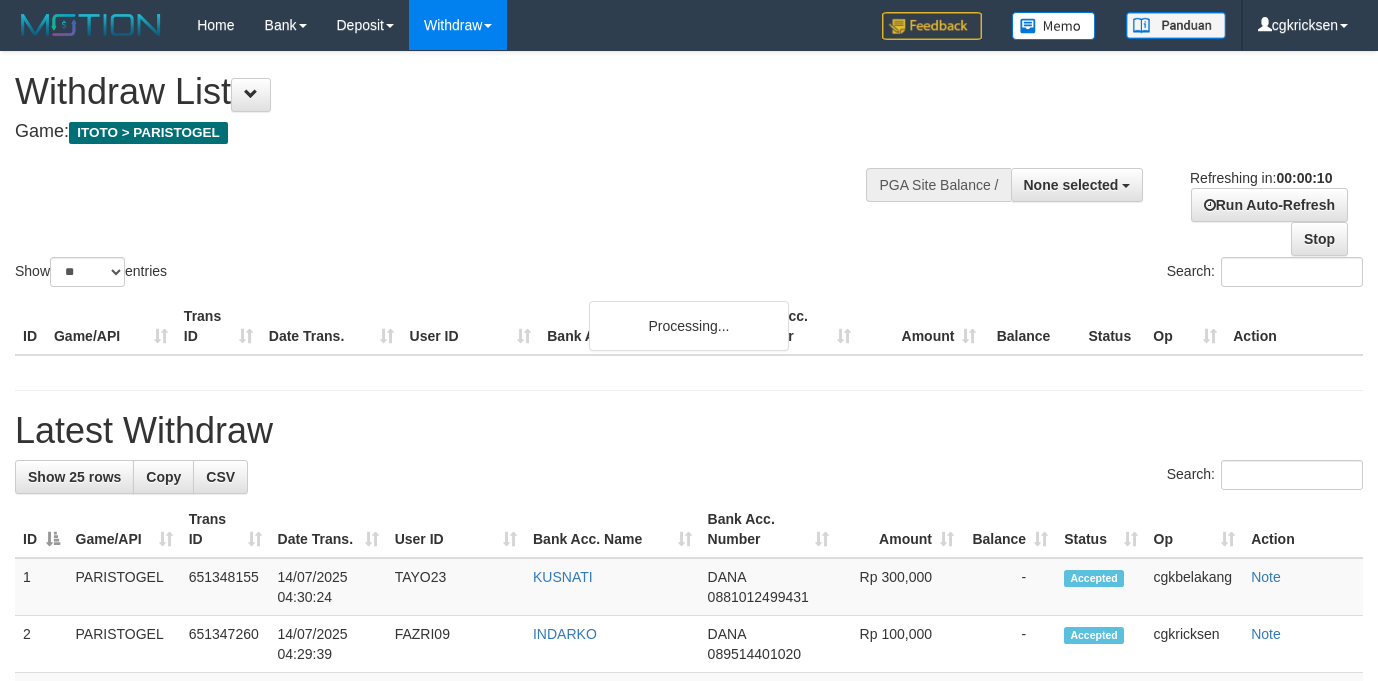 select 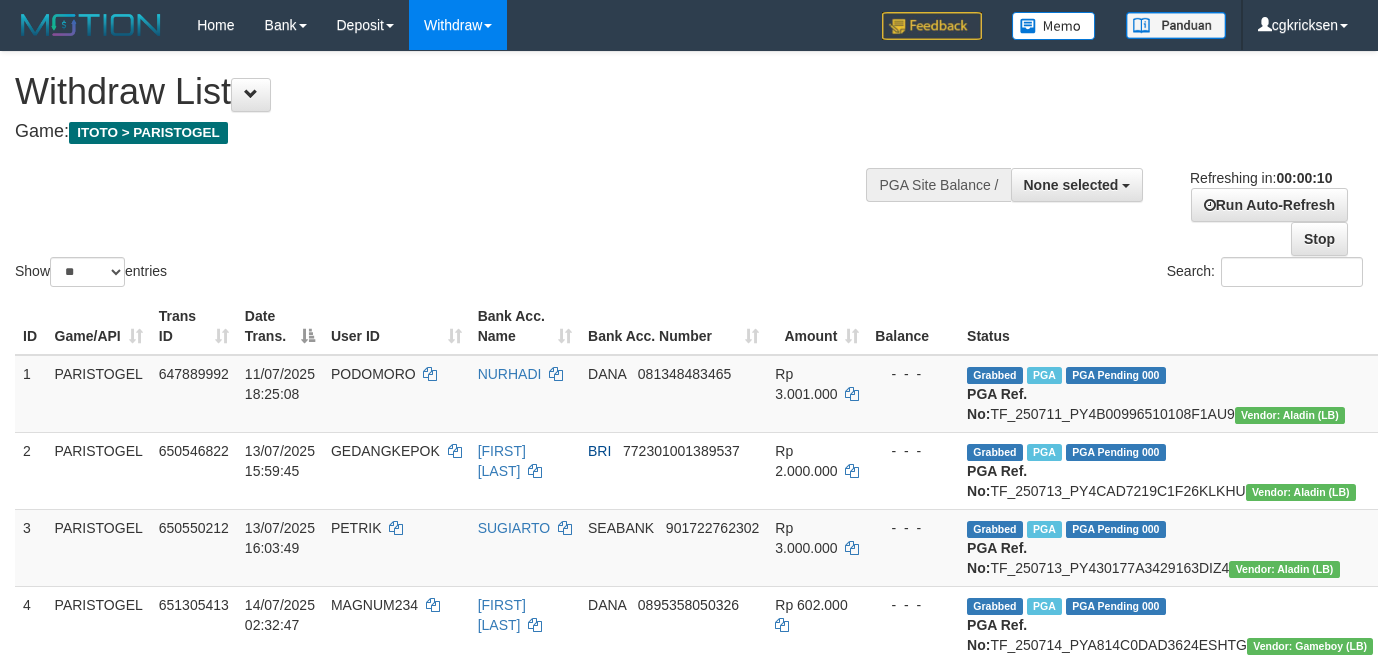 select 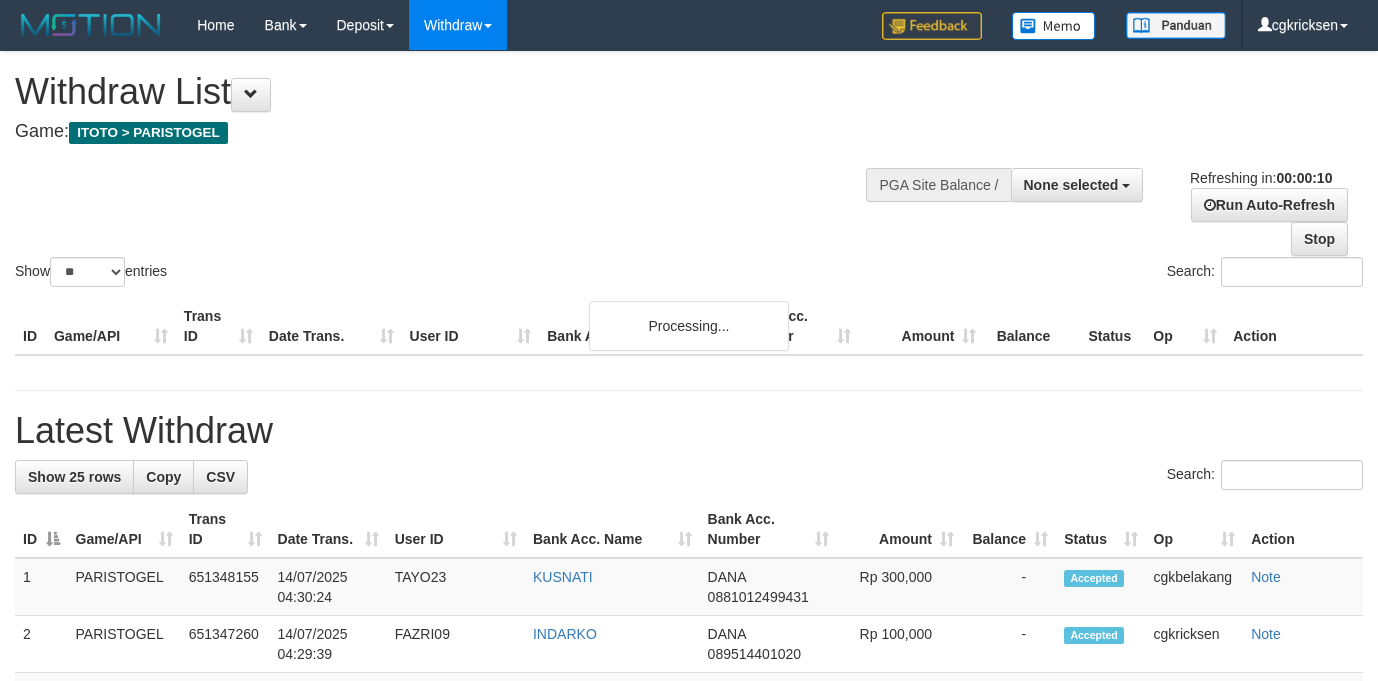 select 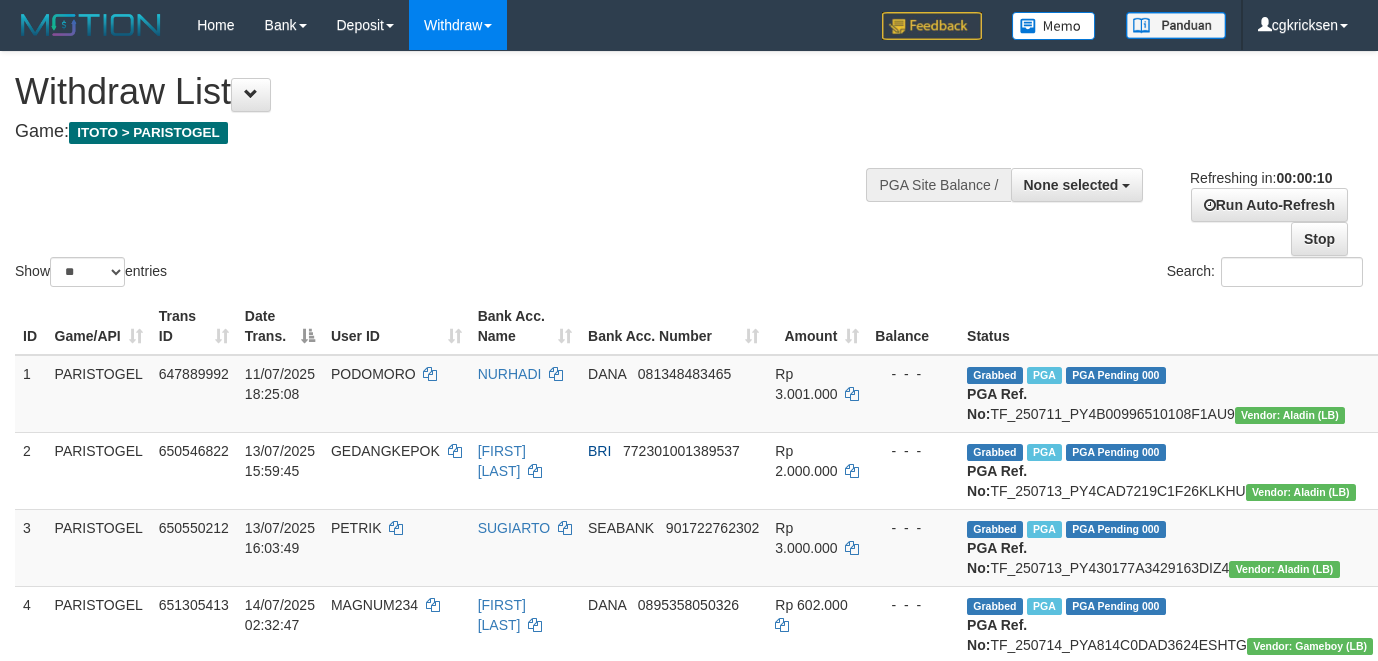 select 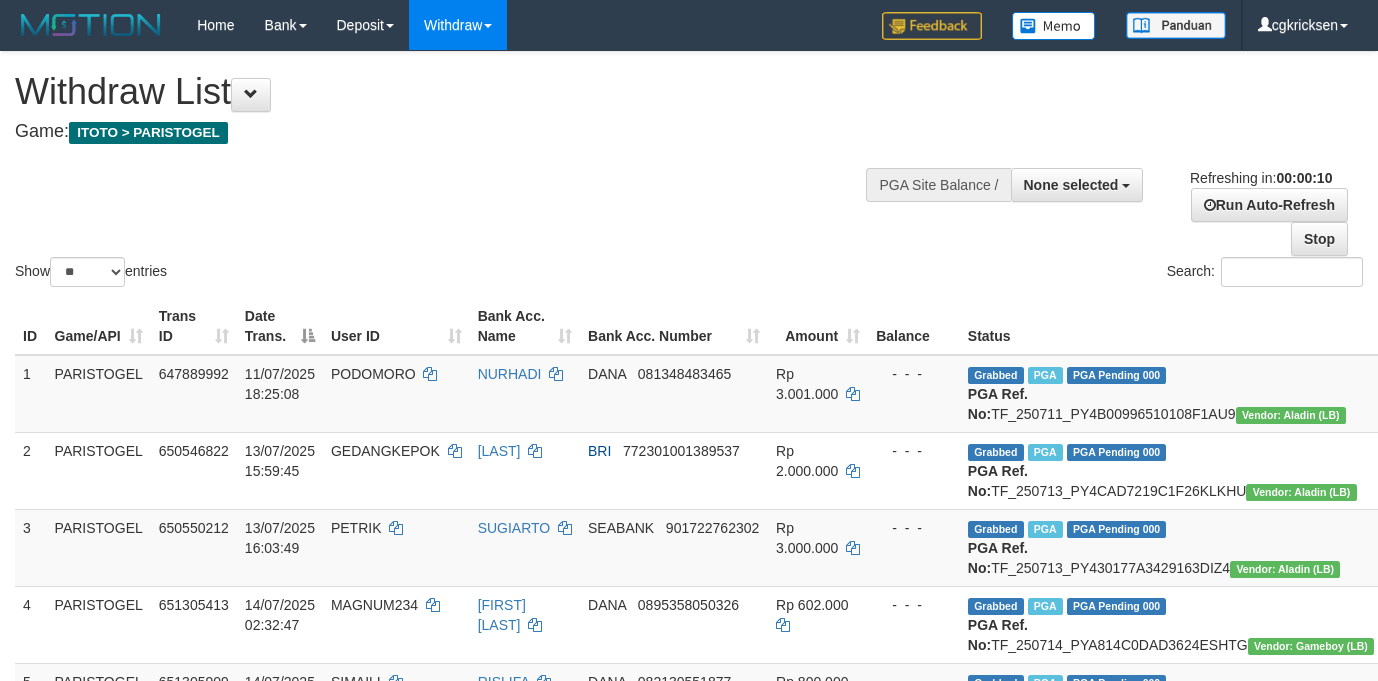 select 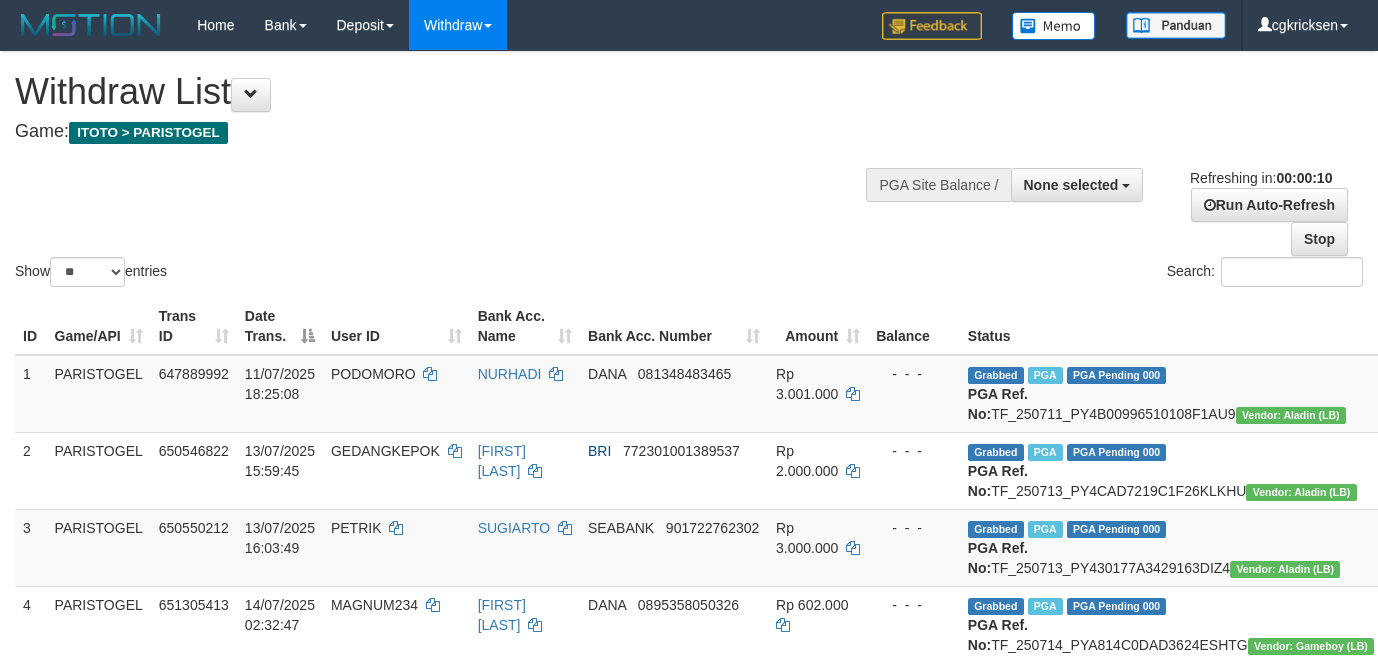 select 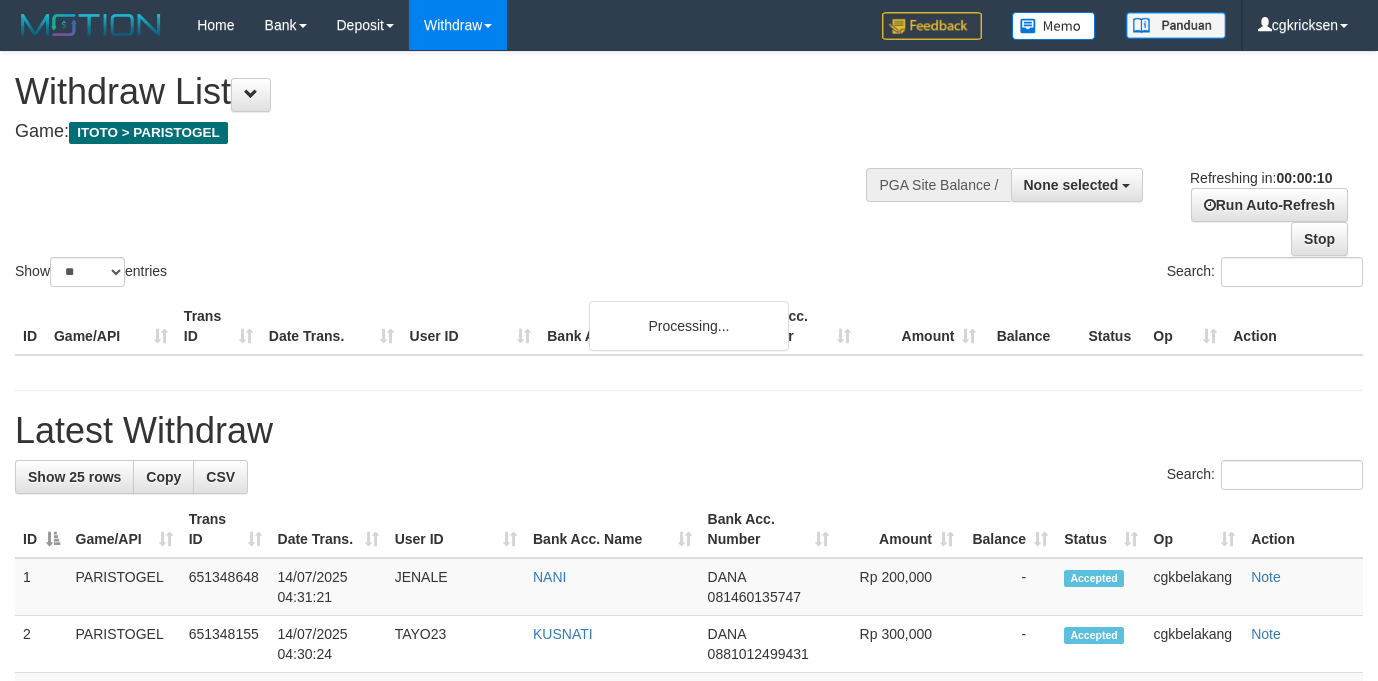 select 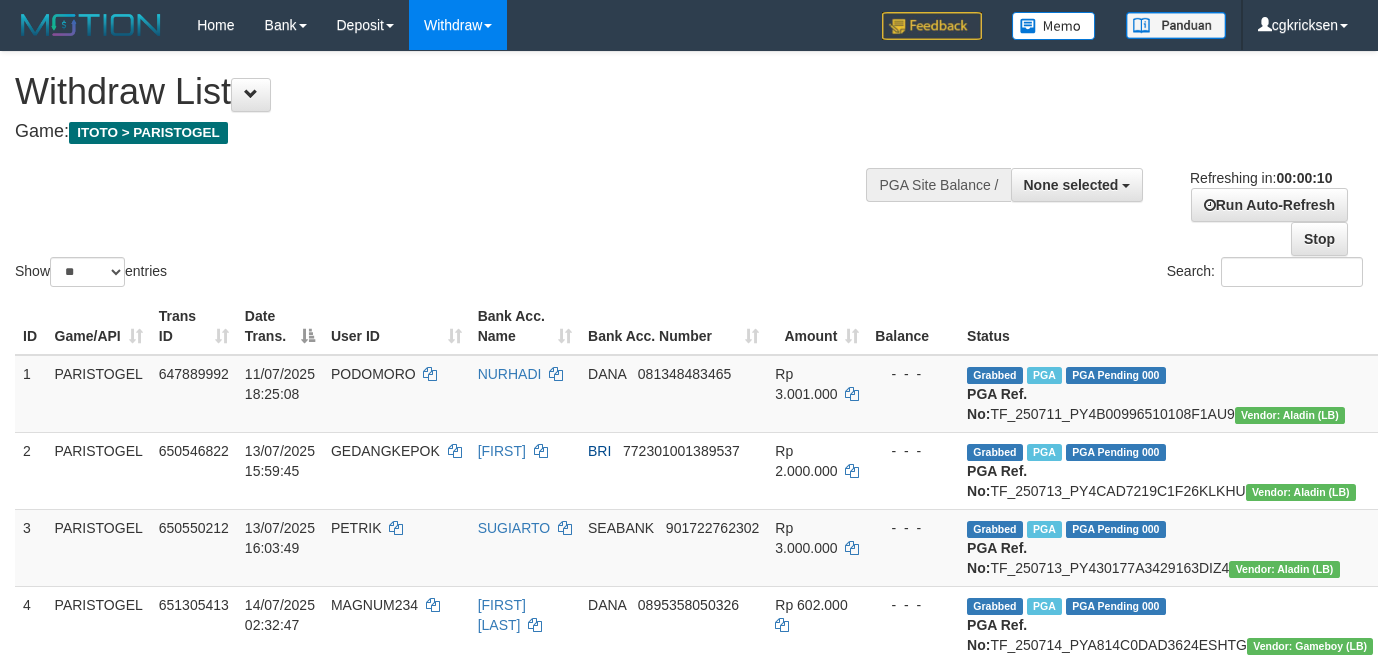 select 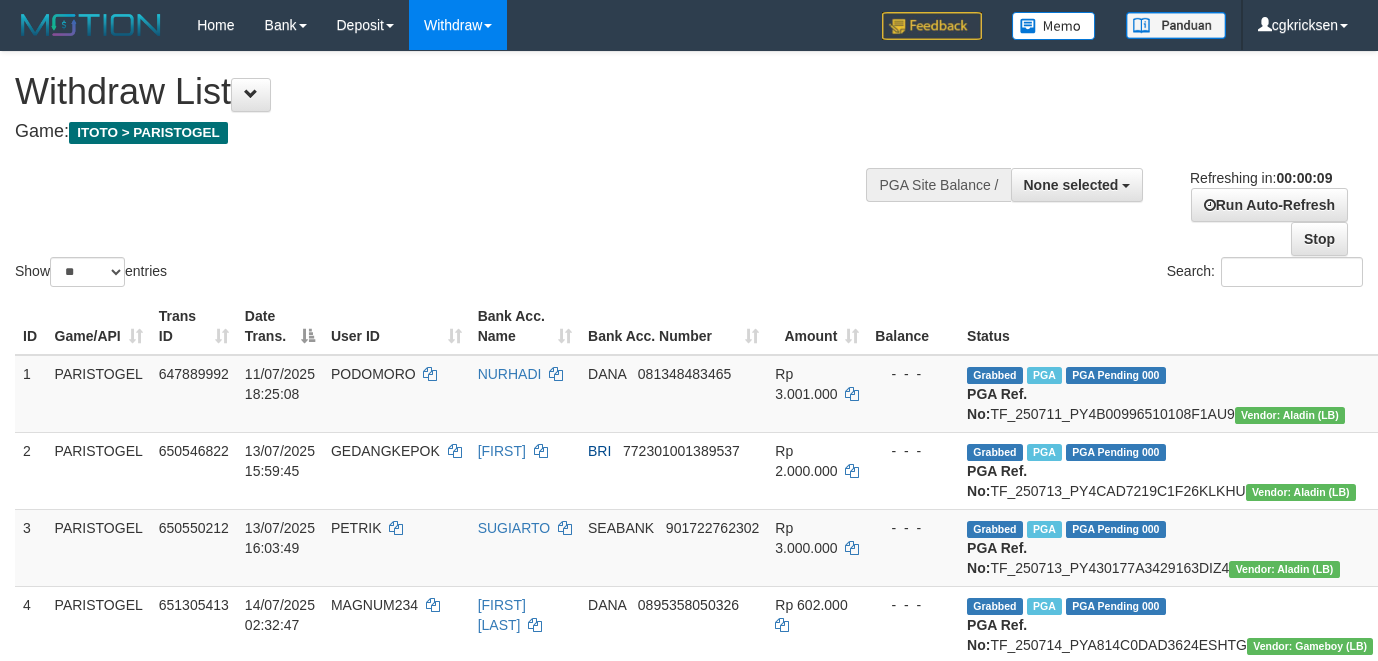 select 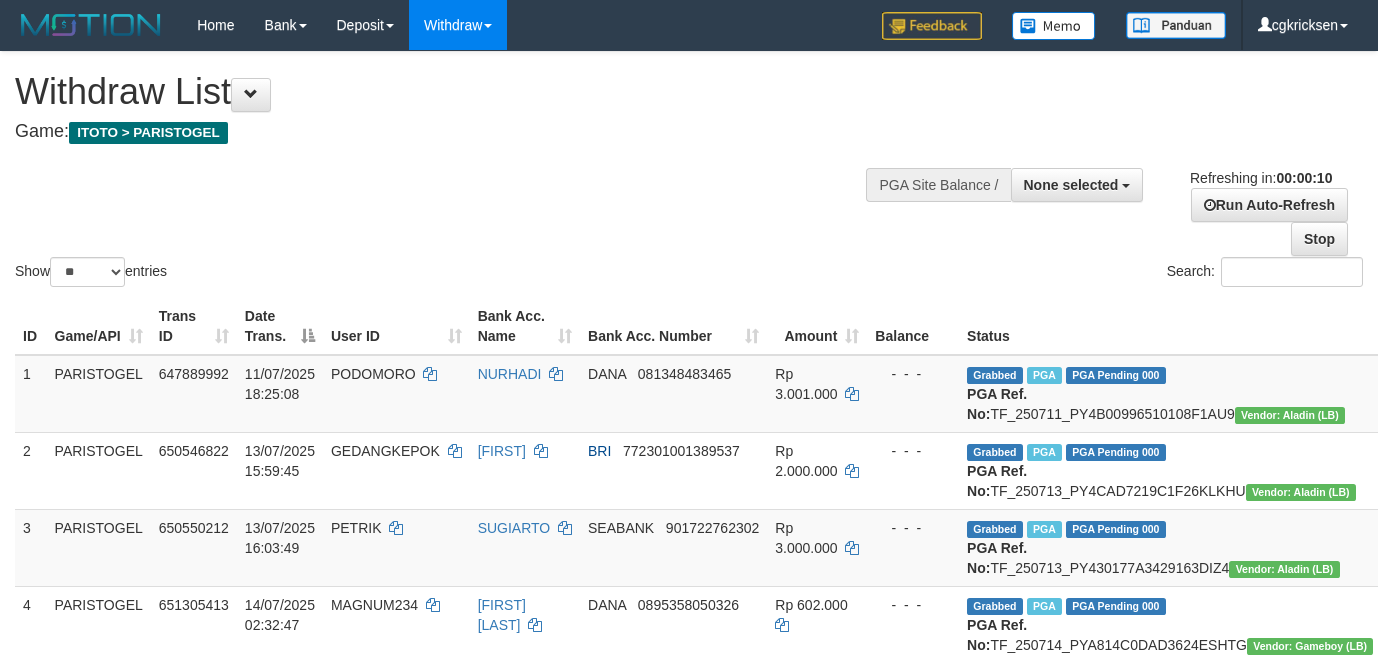 select 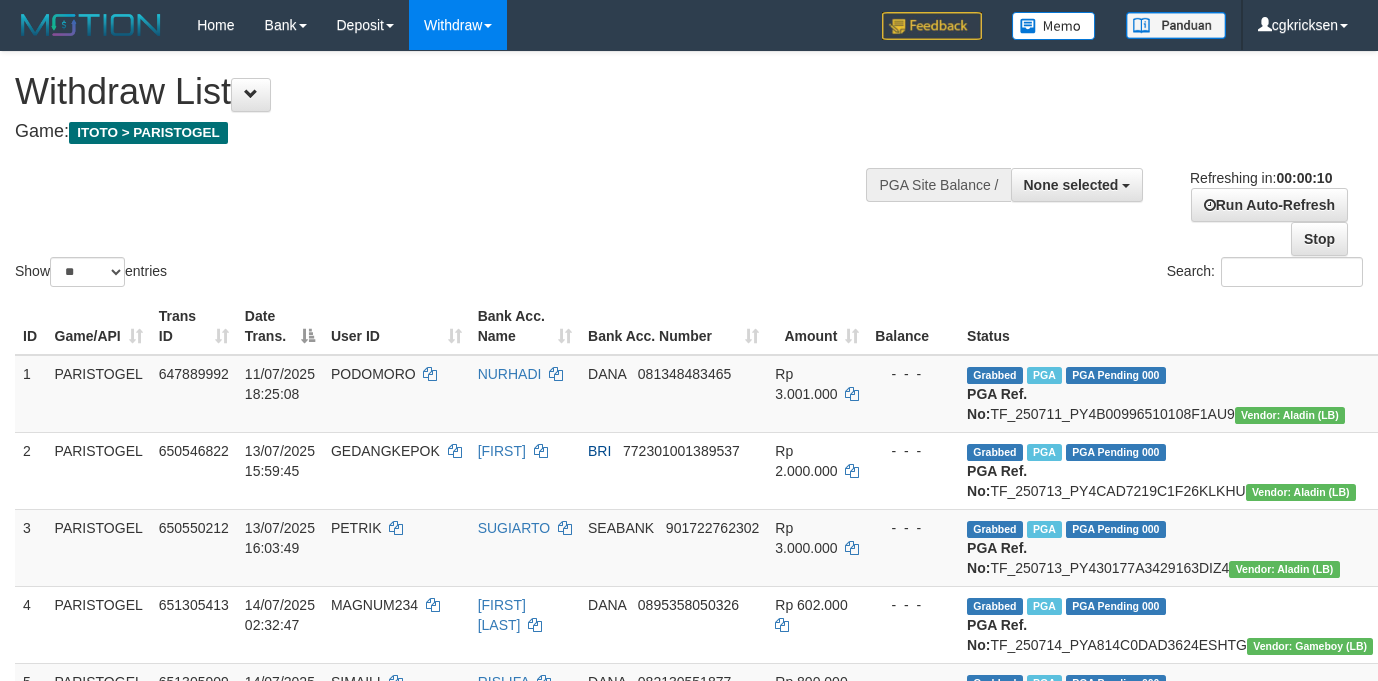 select 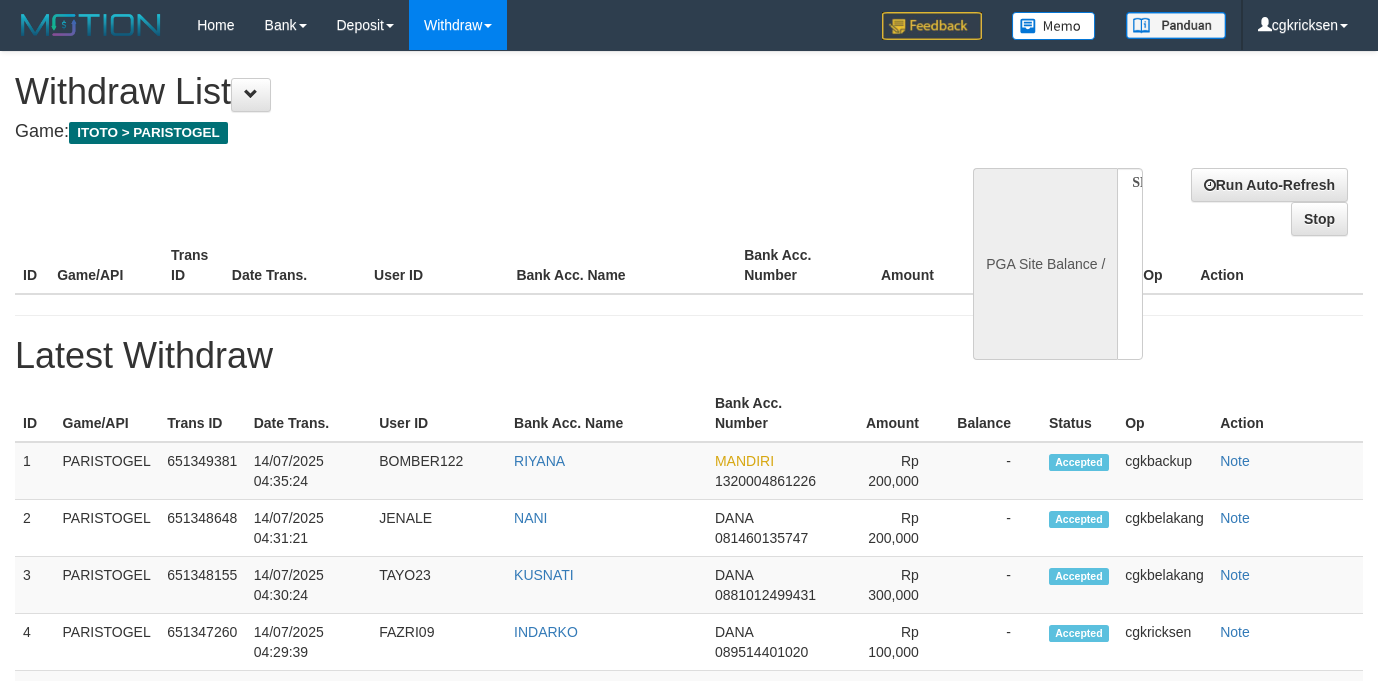 select 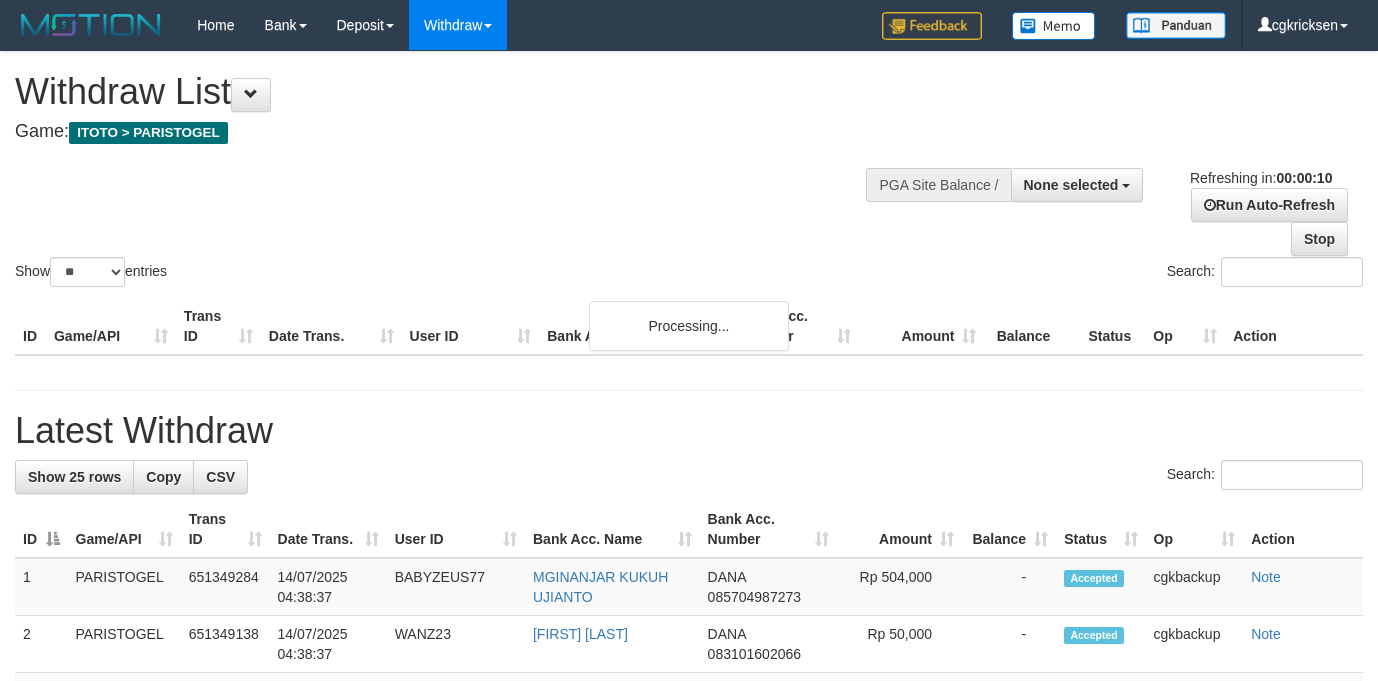 select 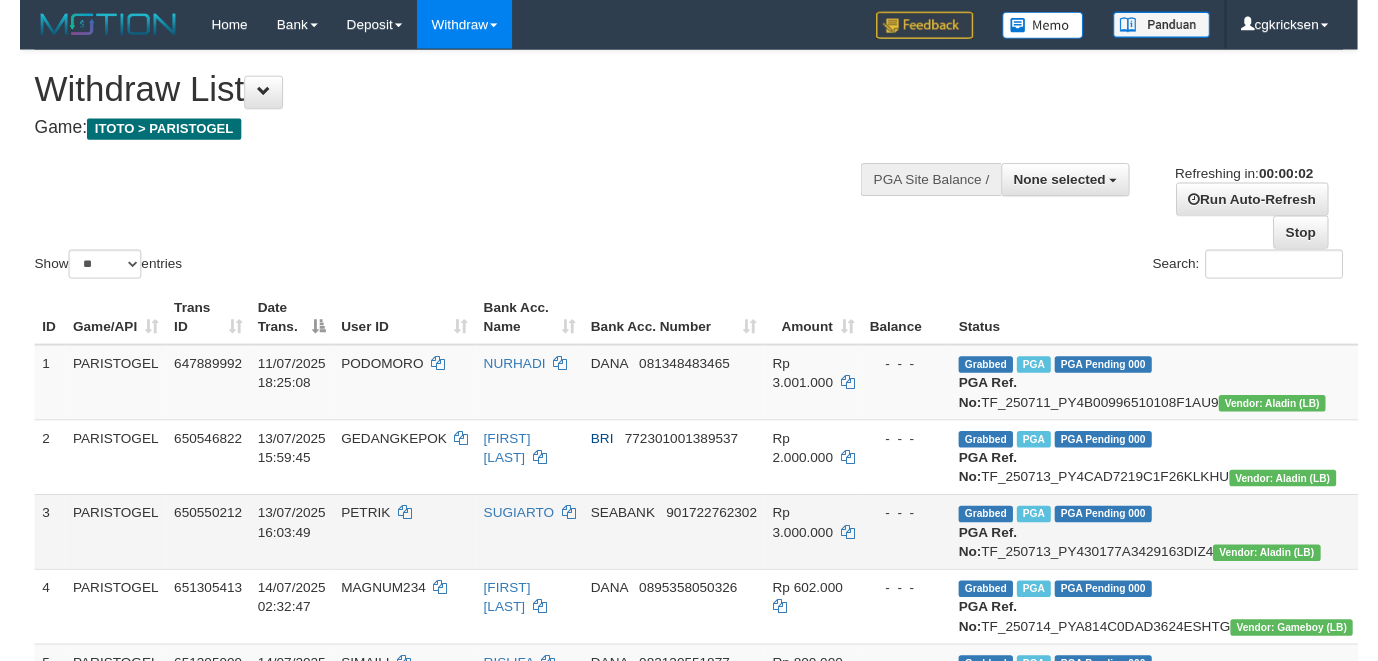scroll, scrollTop: 0, scrollLeft: 0, axis: both 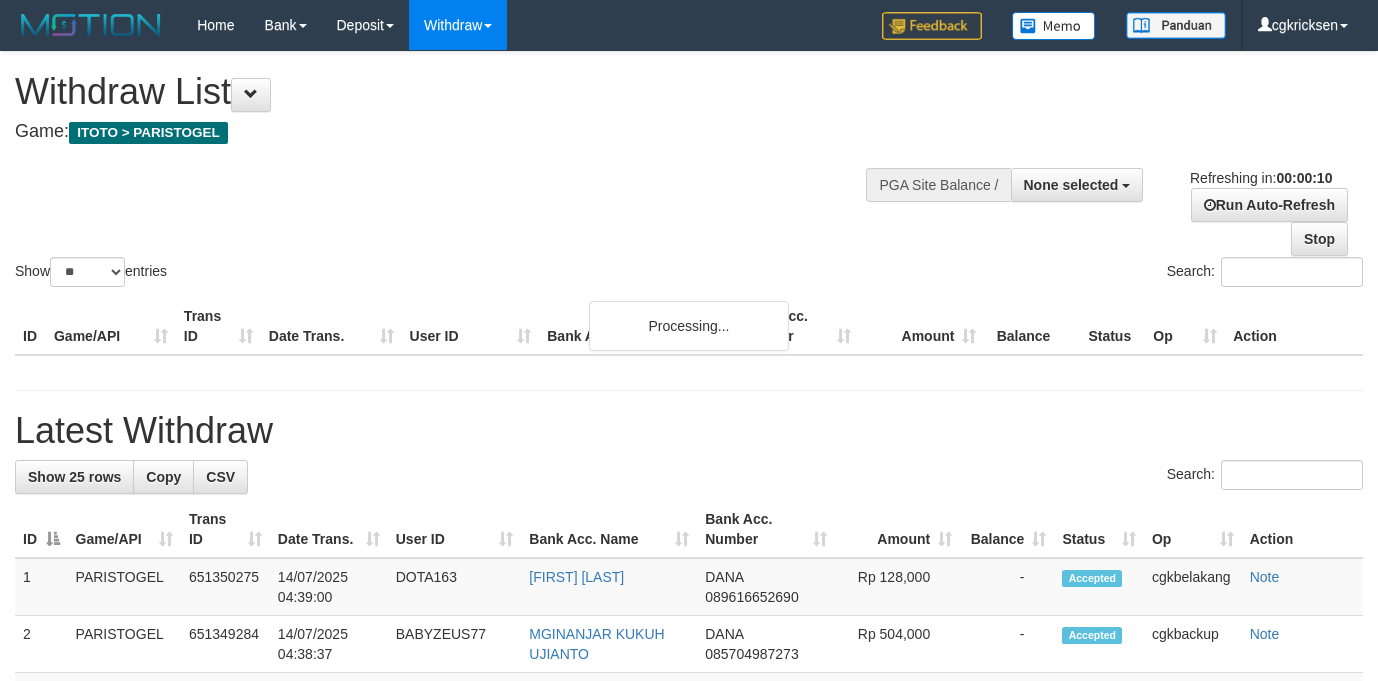select 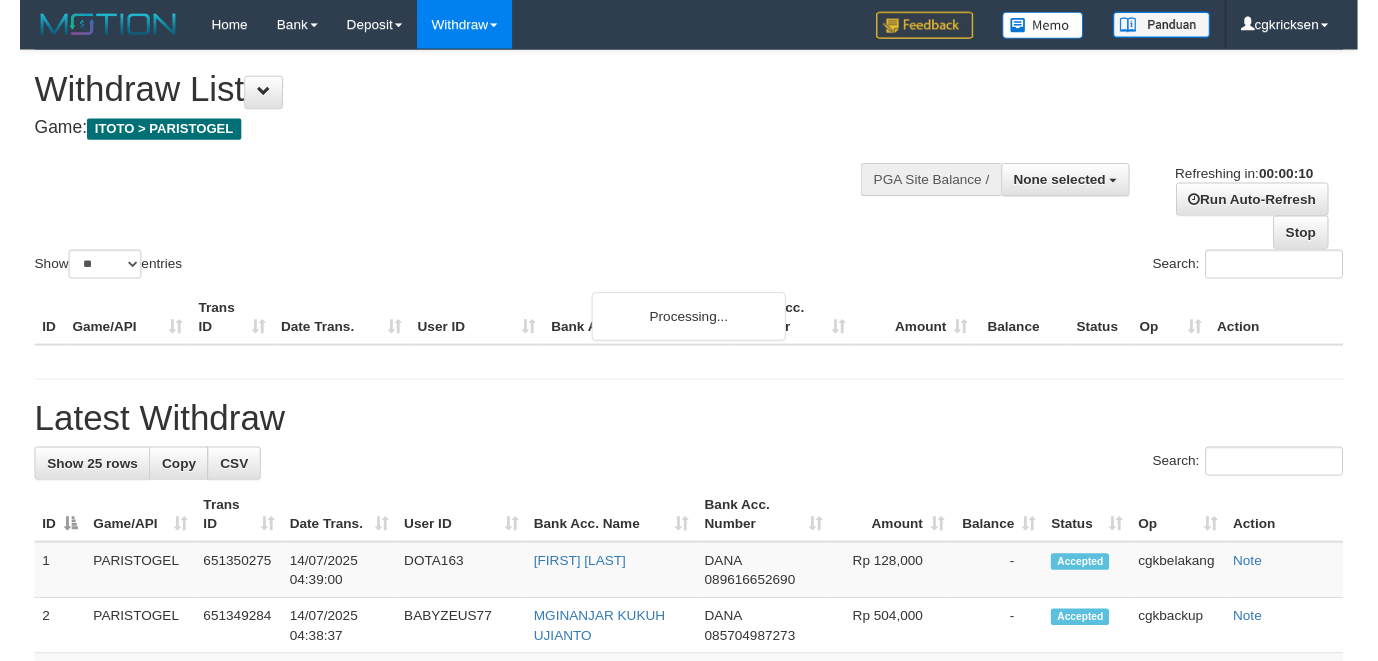 scroll, scrollTop: 0, scrollLeft: 0, axis: both 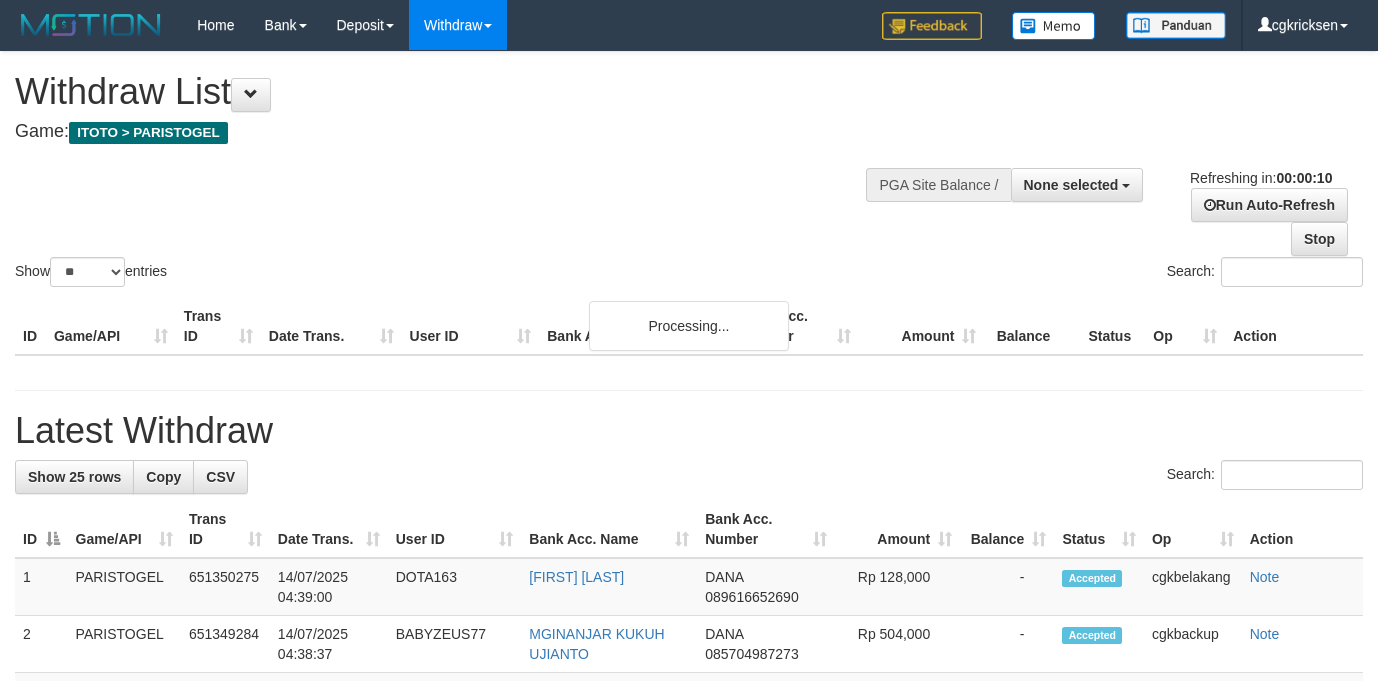 select 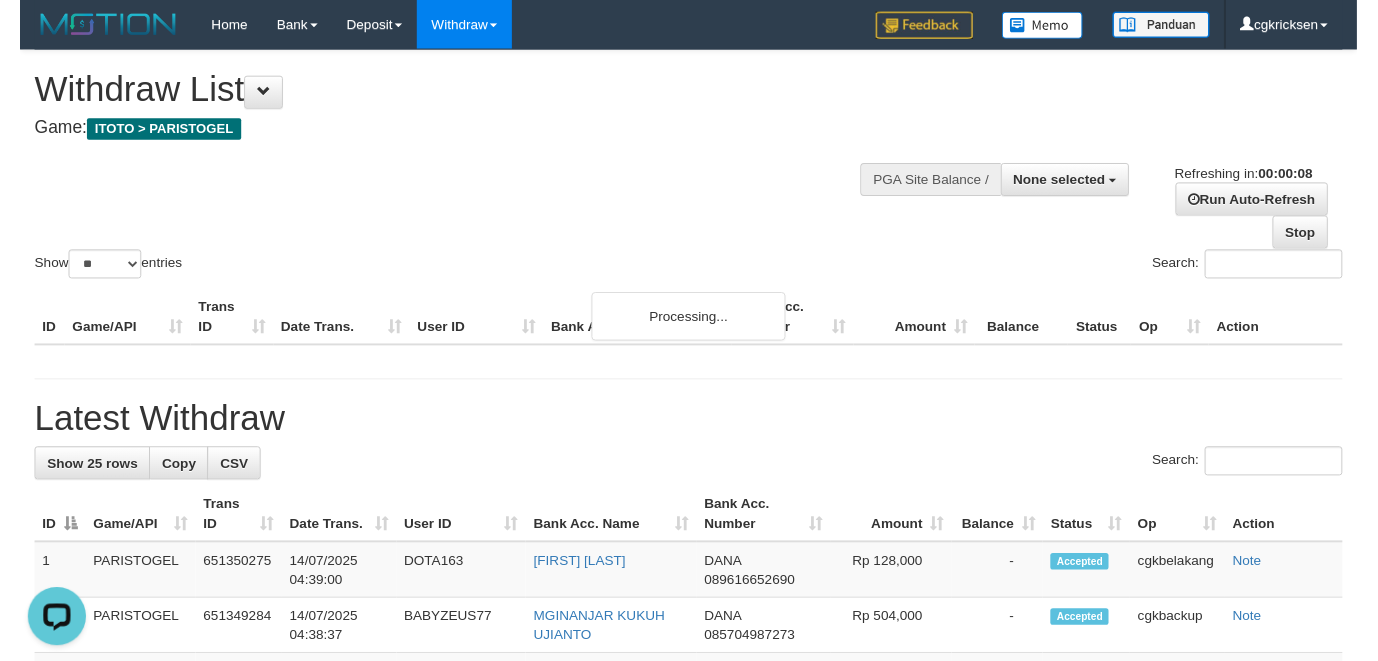 scroll, scrollTop: 0, scrollLeft: 0, axis: both 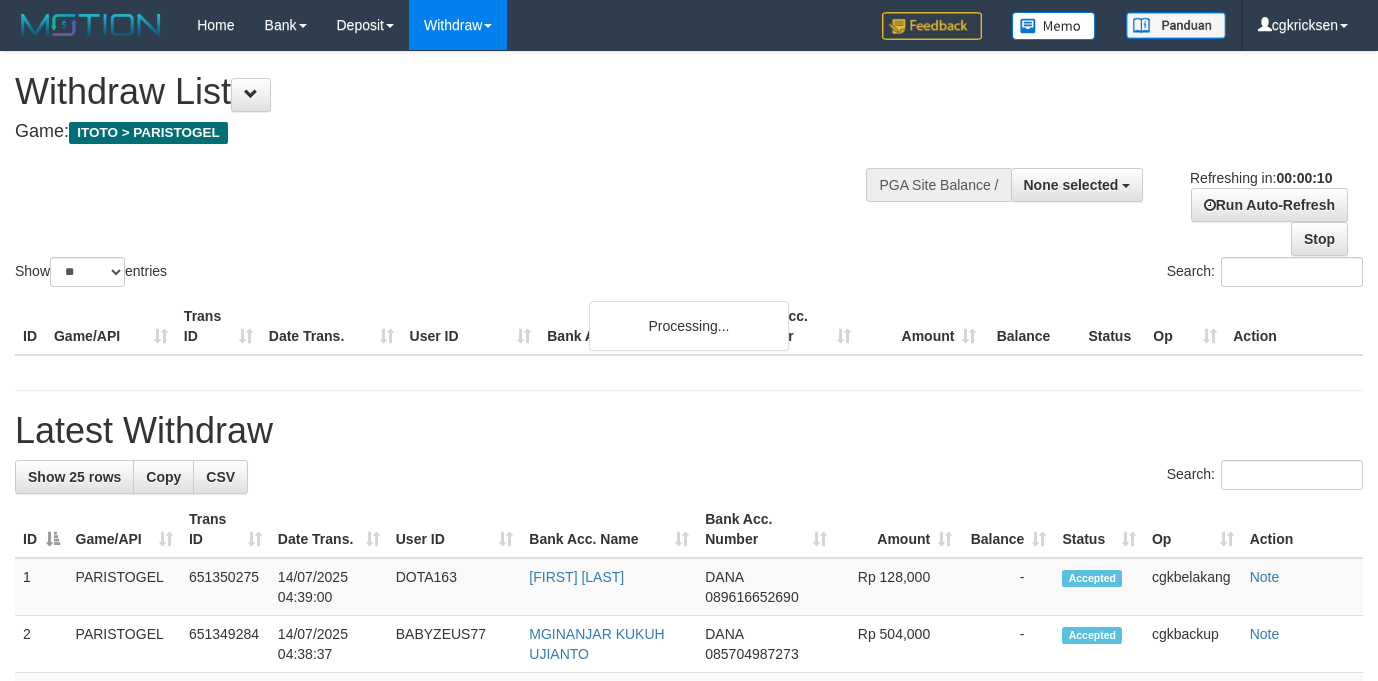 select 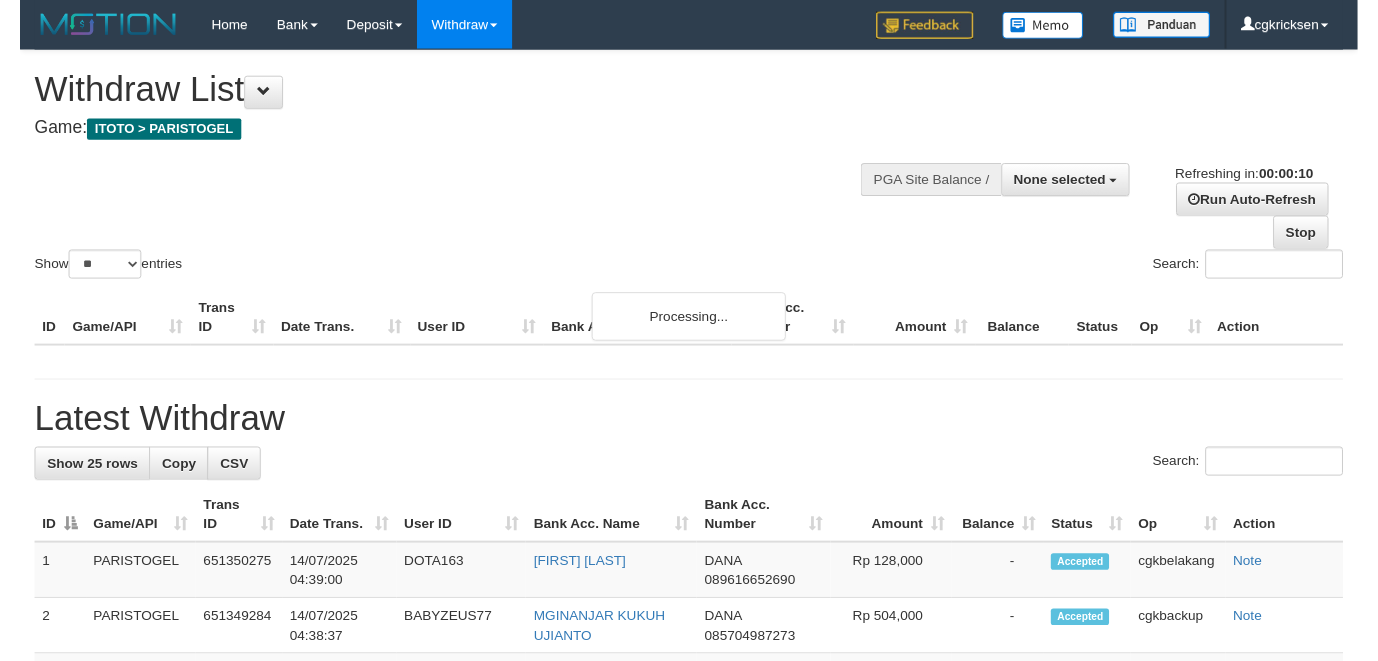 scroll, scrollTop: 0, scrollLeft: 0, axis: both 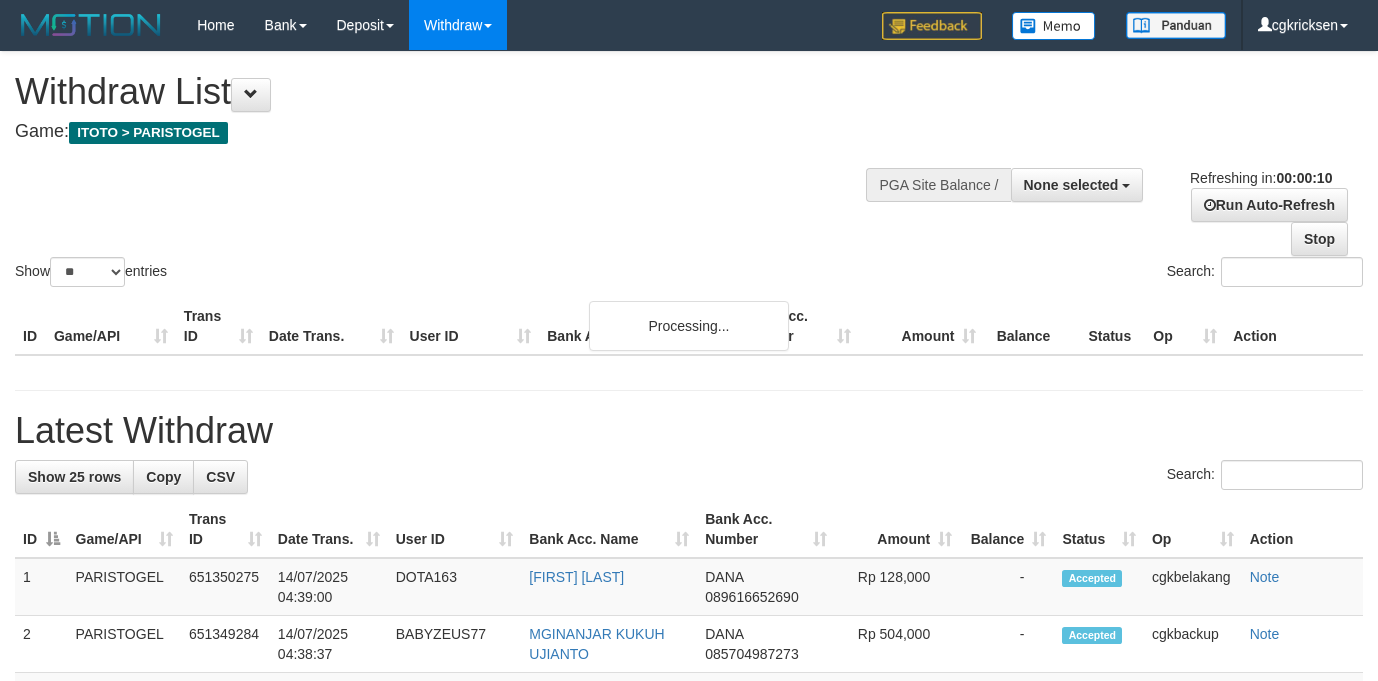 select 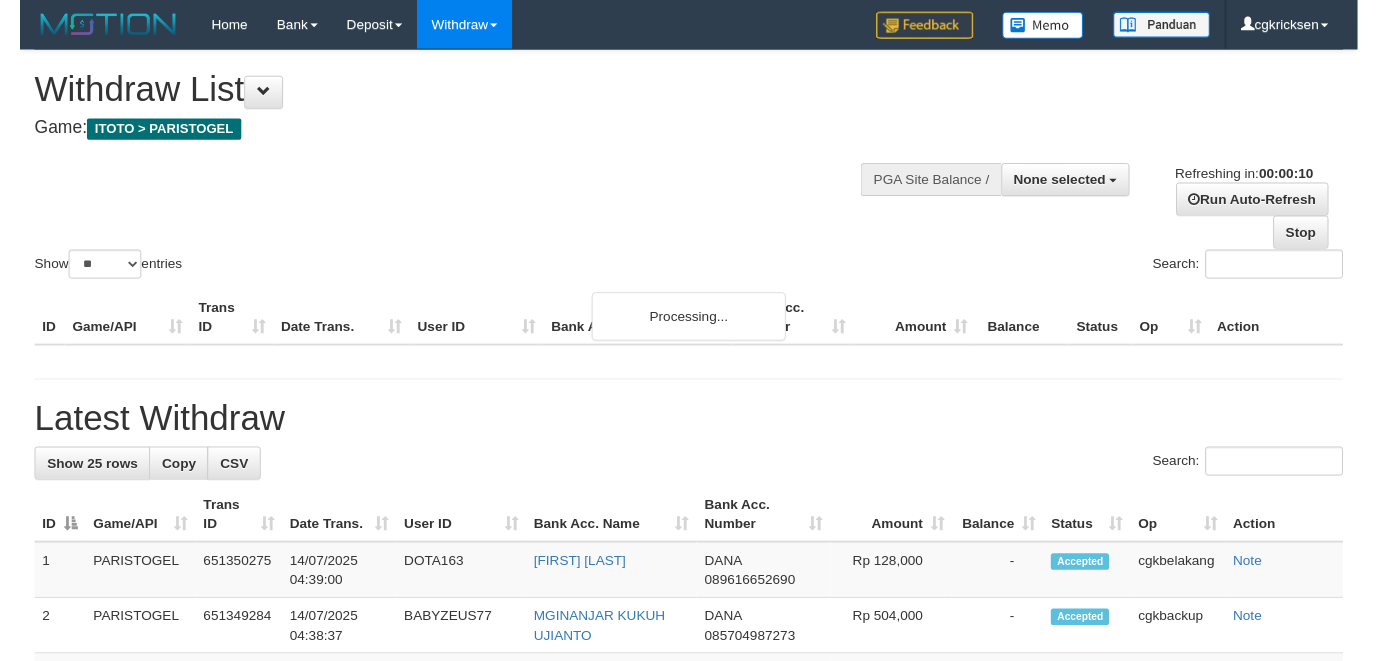 scroll, scrollTop: 0, scrollLeft: 0, axis: both 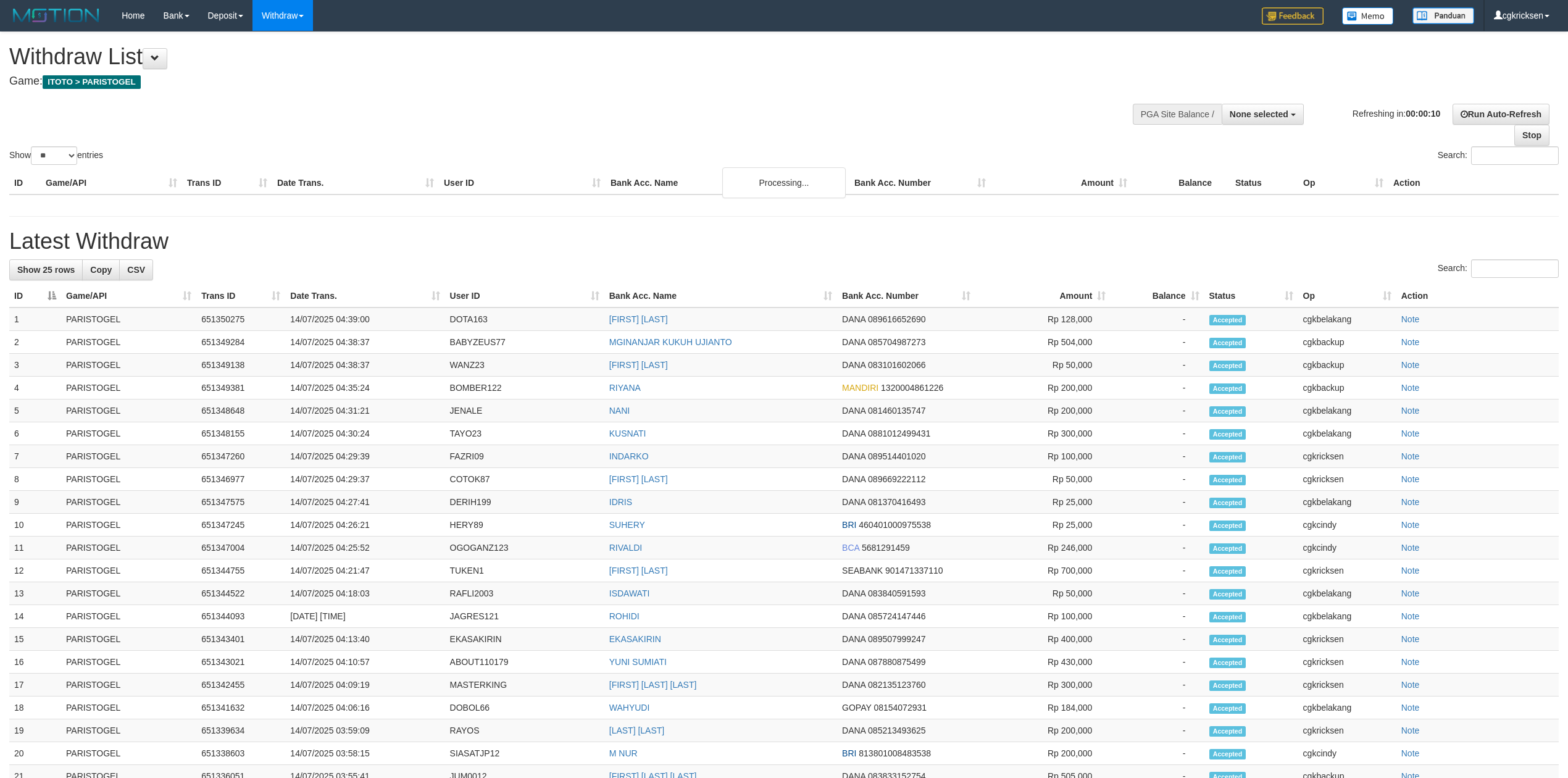 select 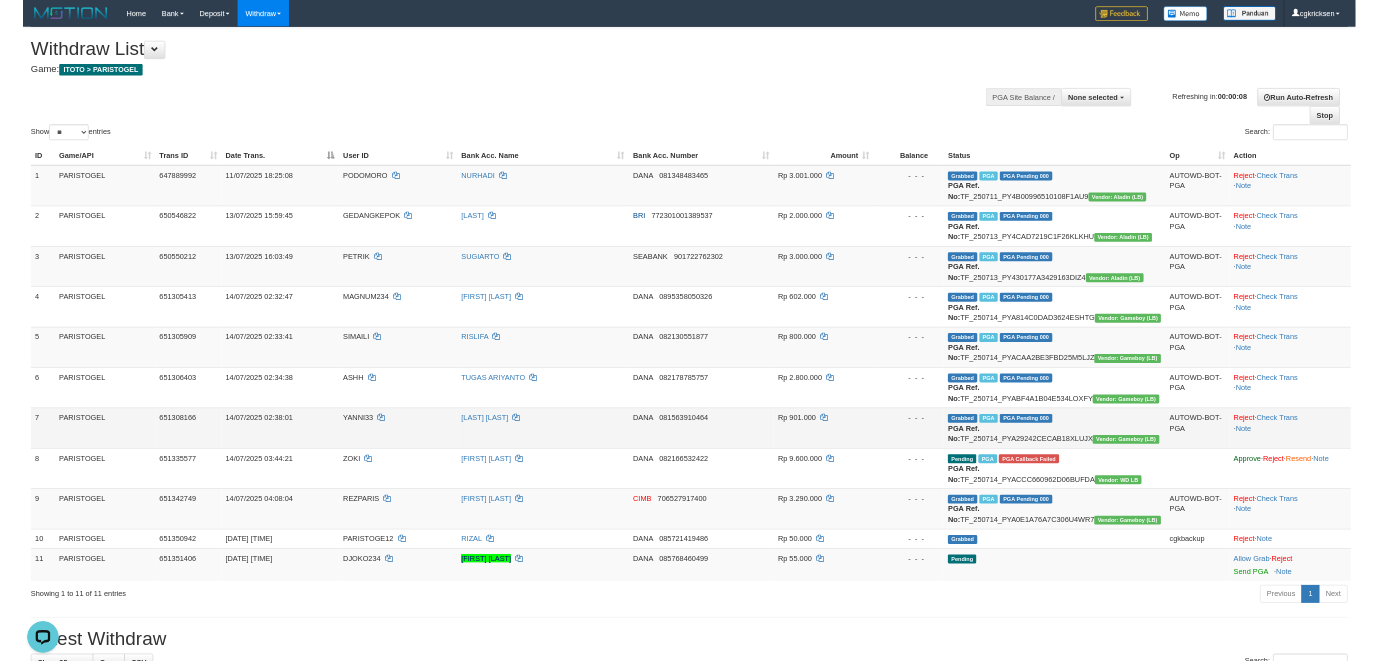 scroll, scrollTop: 0, scrollLeft: 0, axis: both 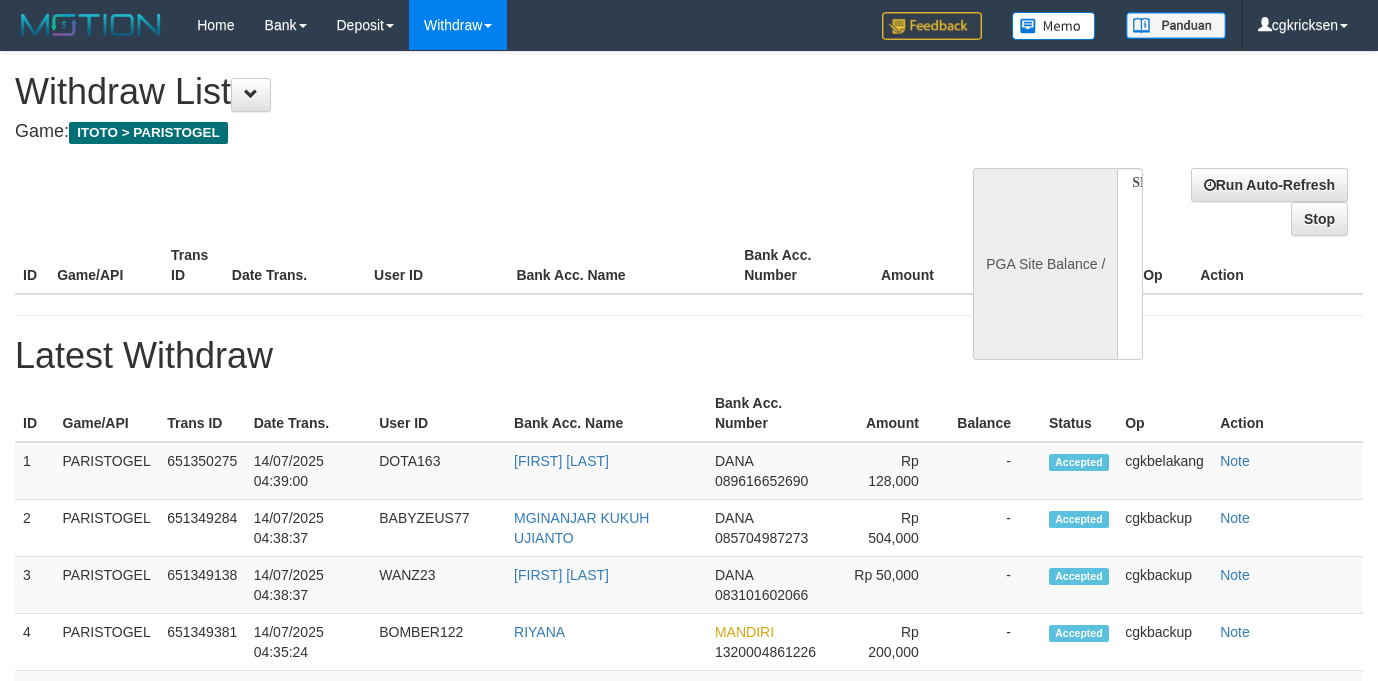 select 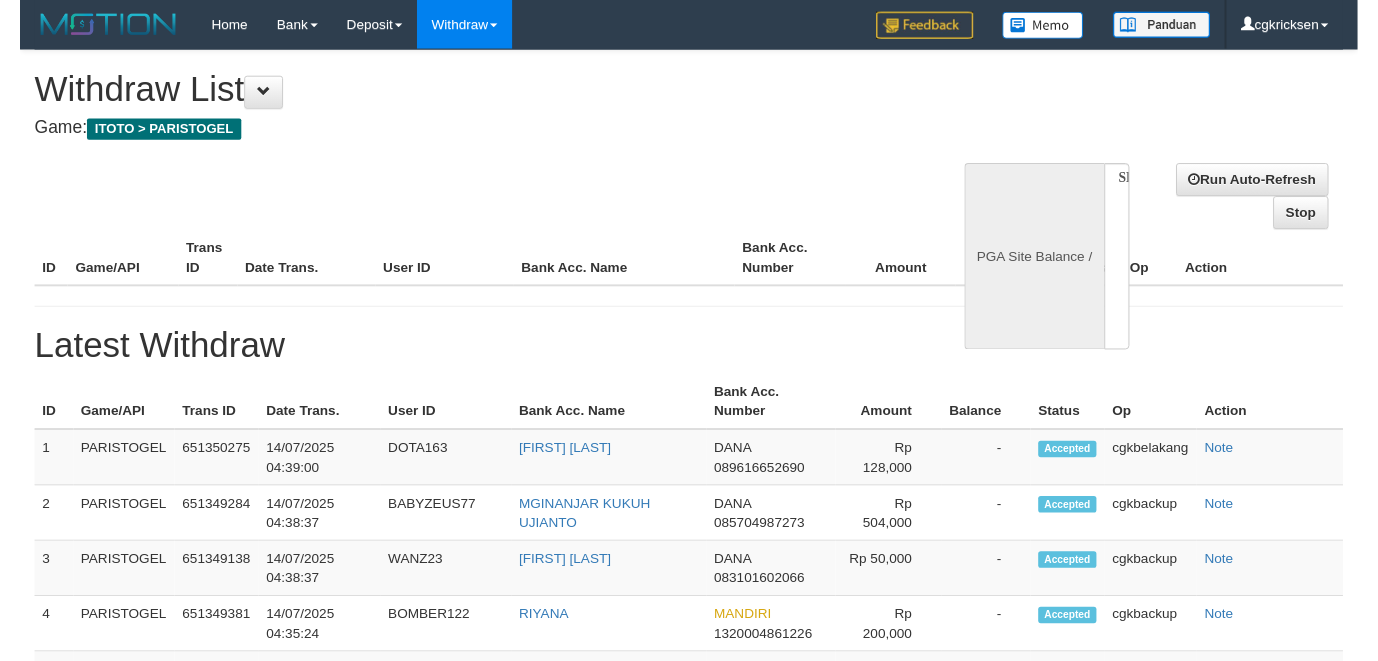 scroll, scrollTop: 0, scrollLeft: 0, axis: both 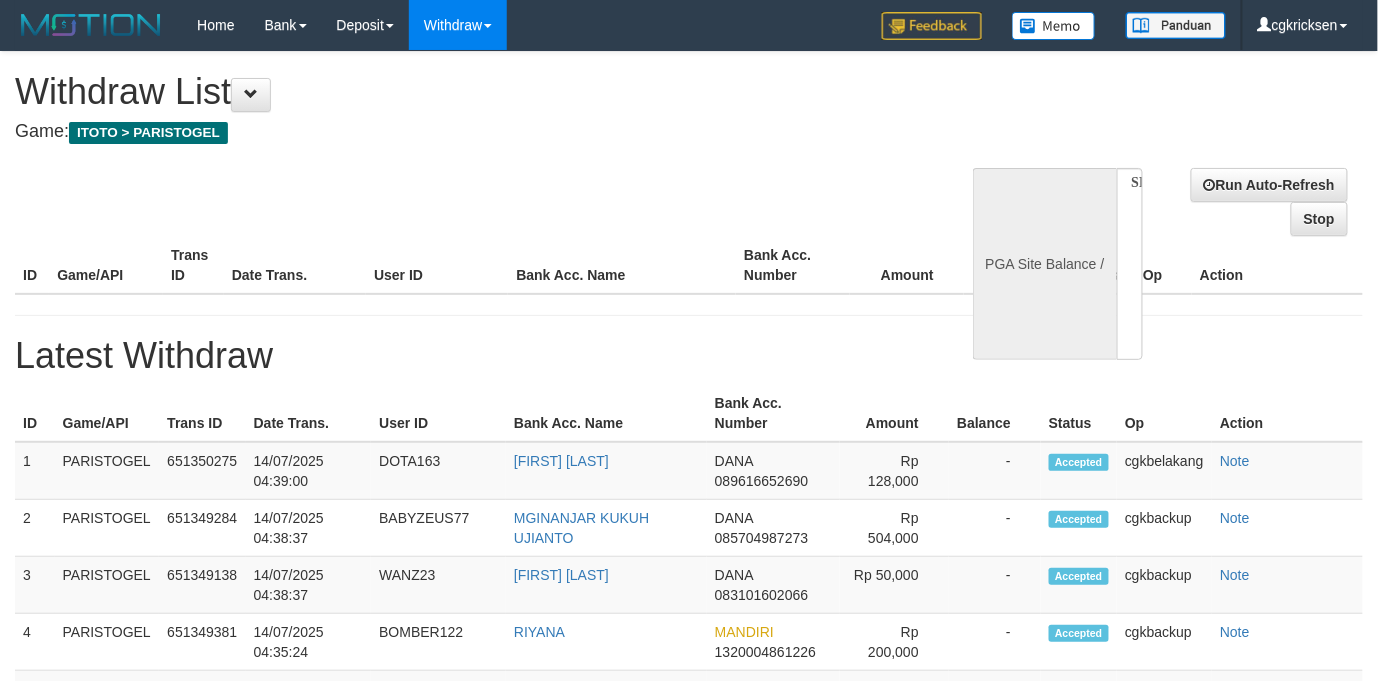 select on "**" 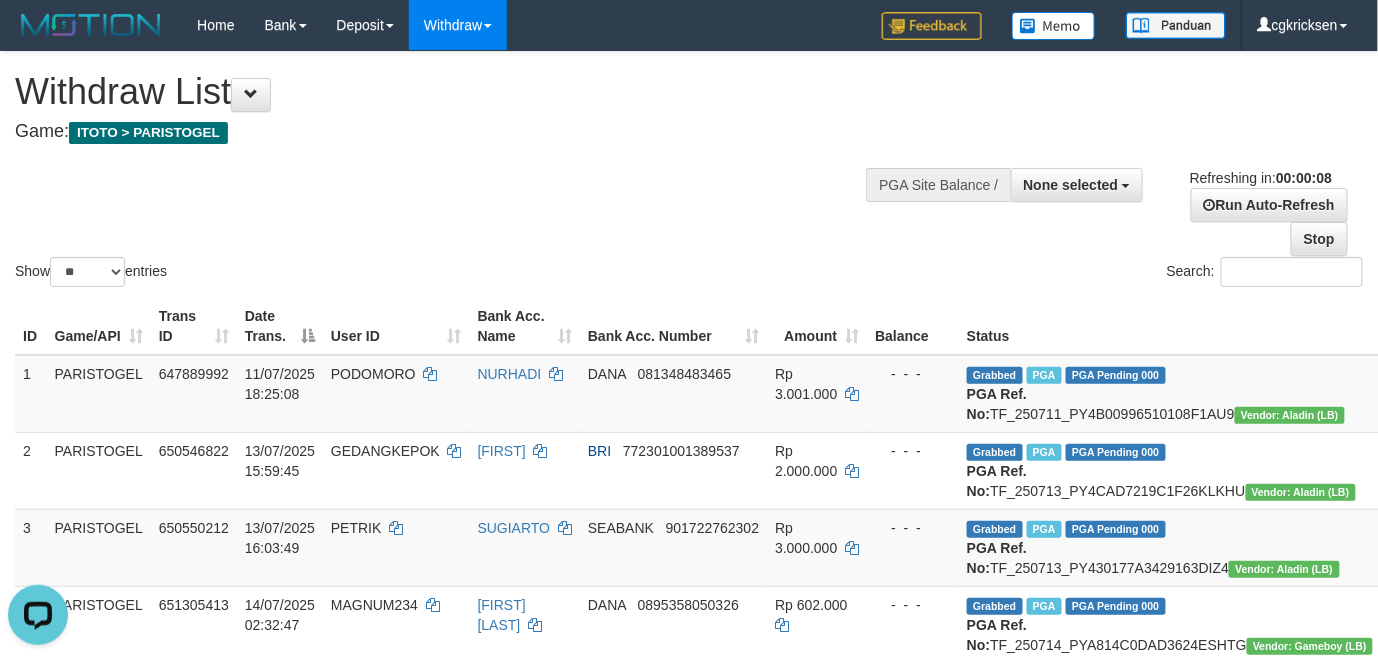 scroll, scrollTop: 0, scrollLeft: 0, axis: both 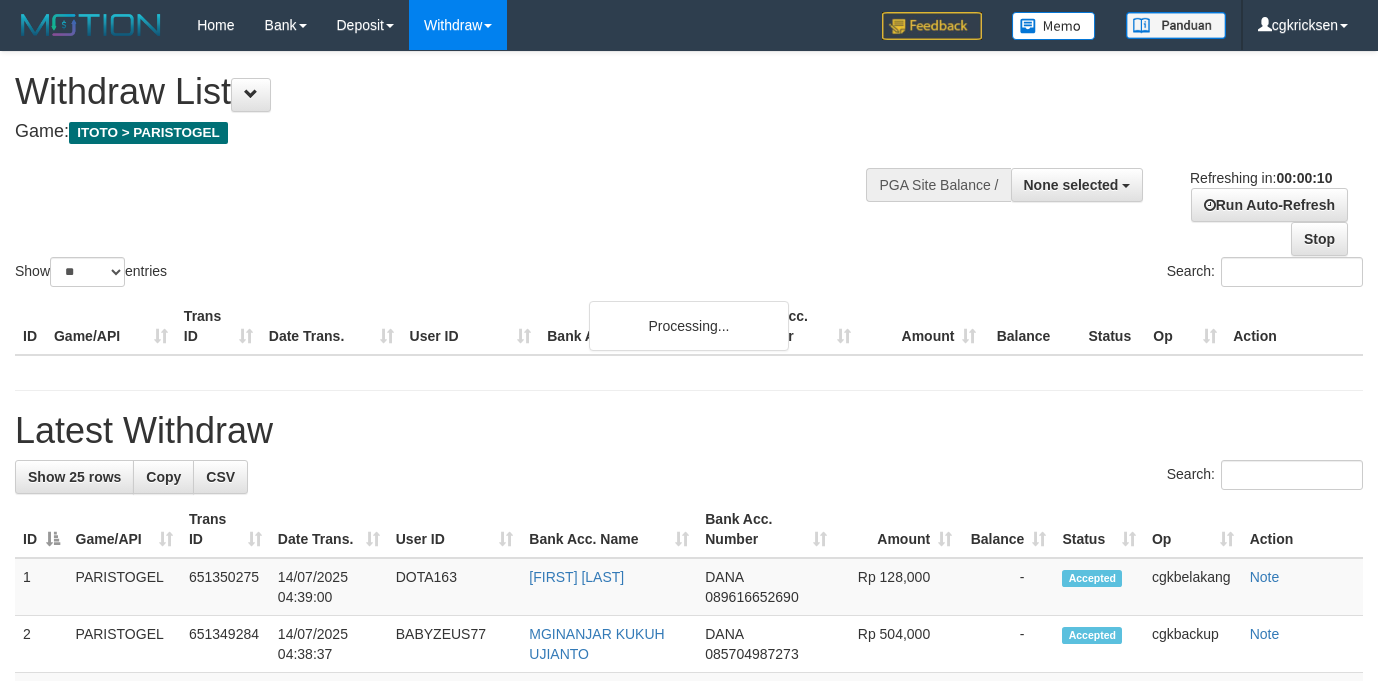 select 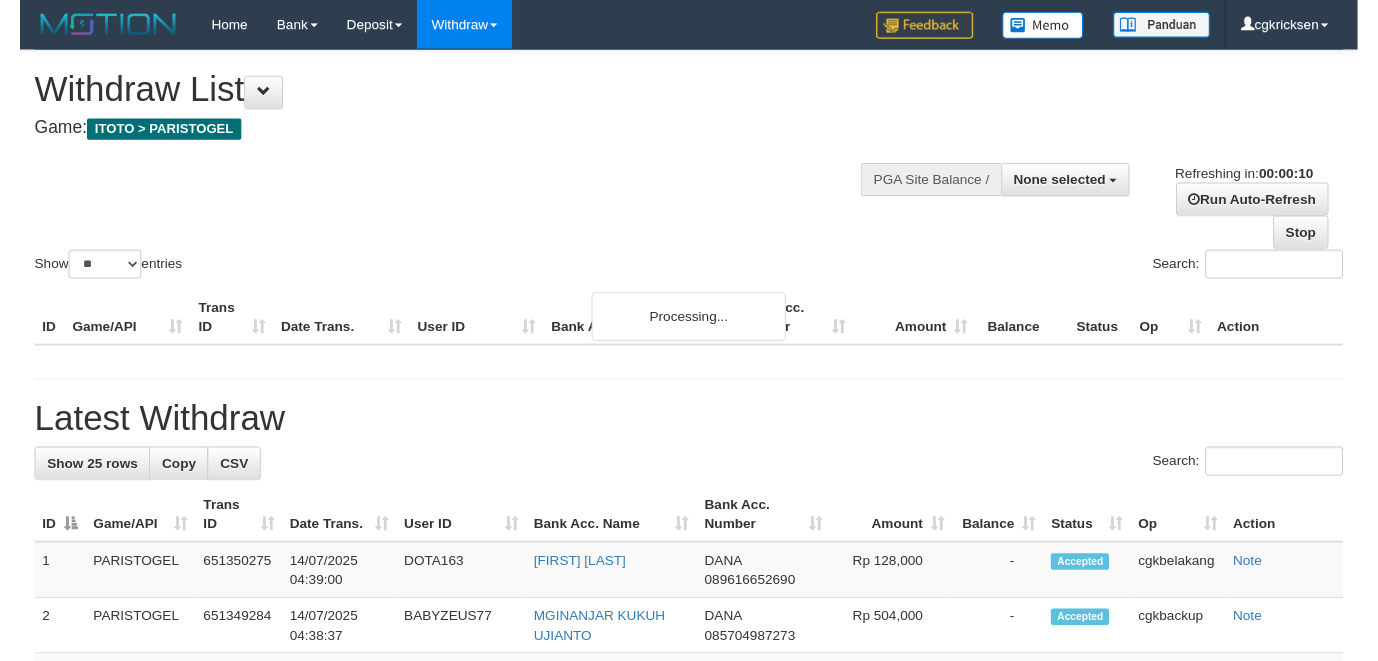scroll, scrollTop: 0, scrollLeft: 0, axis: both 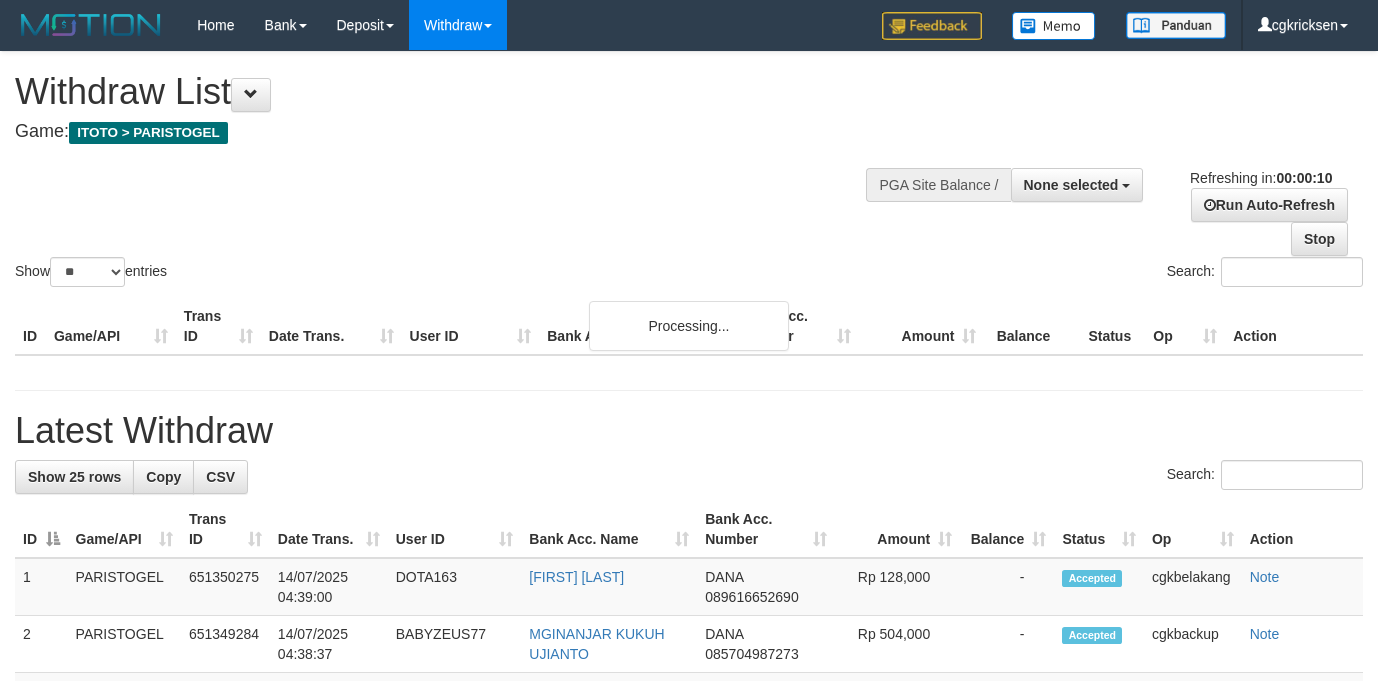 select 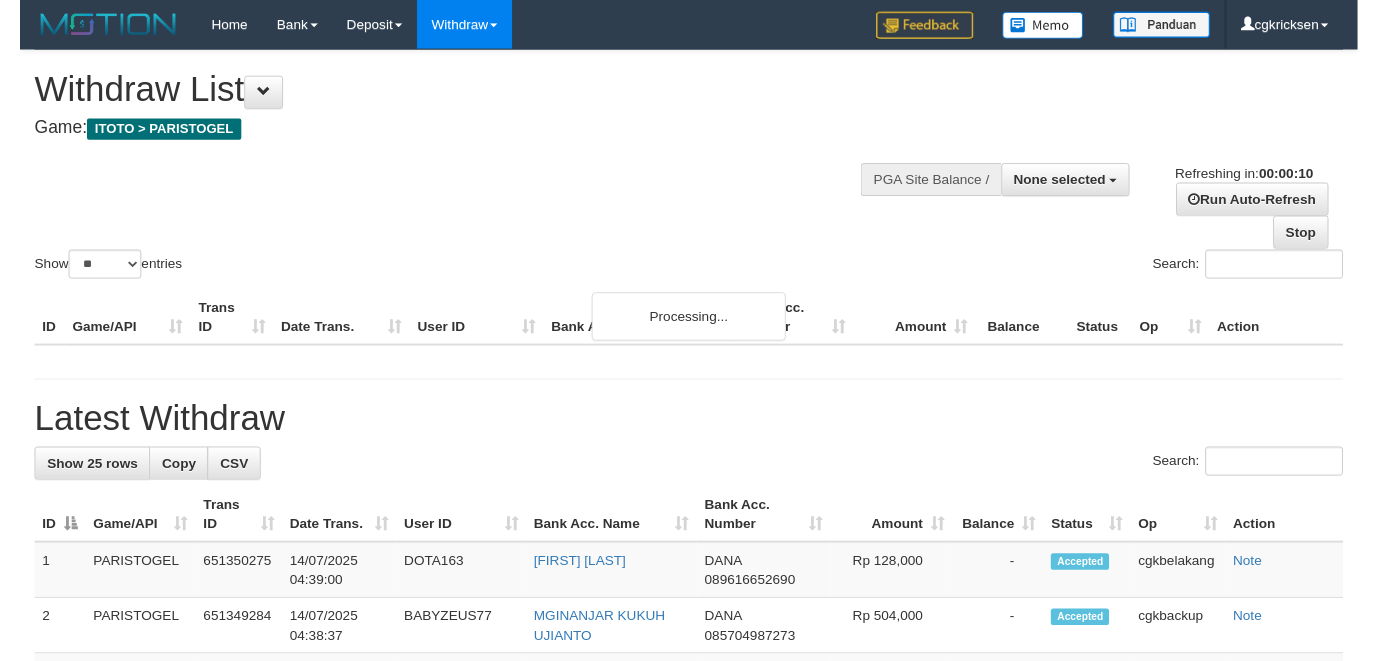 scroll, scrollTop: 0, scrollLeft: 0, axis: both 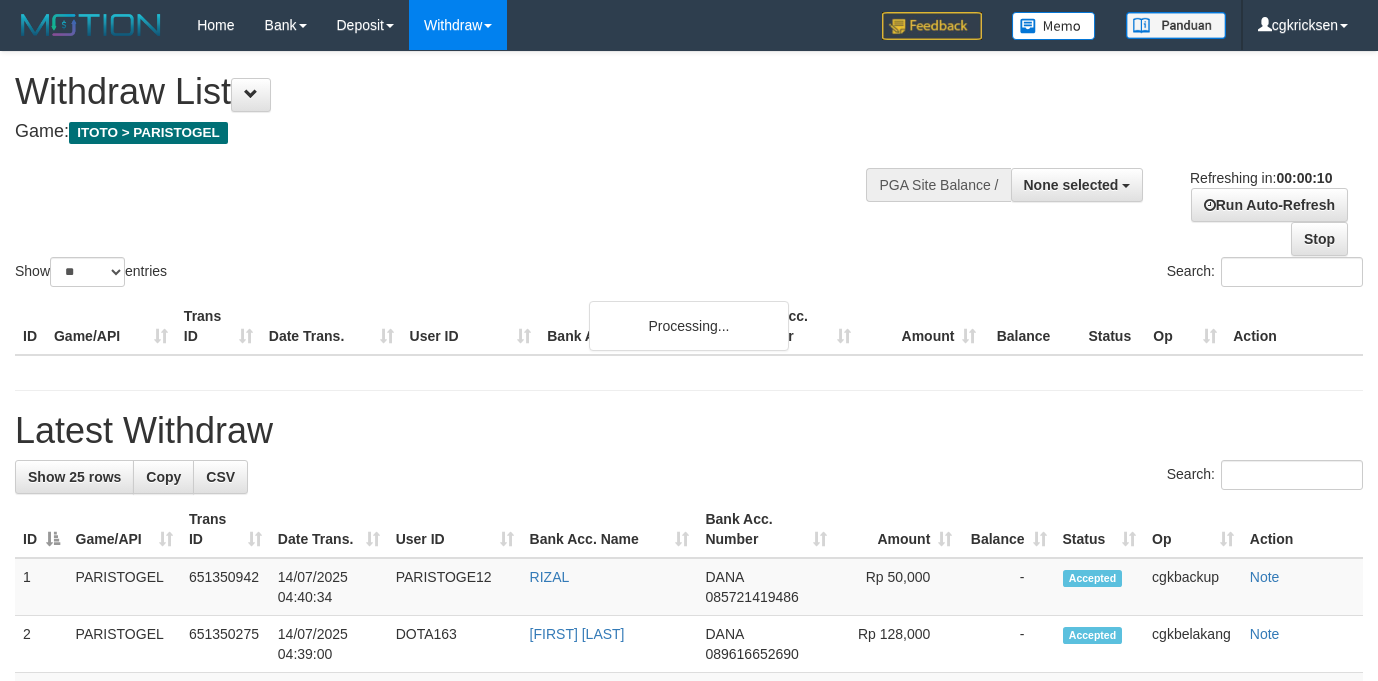 select 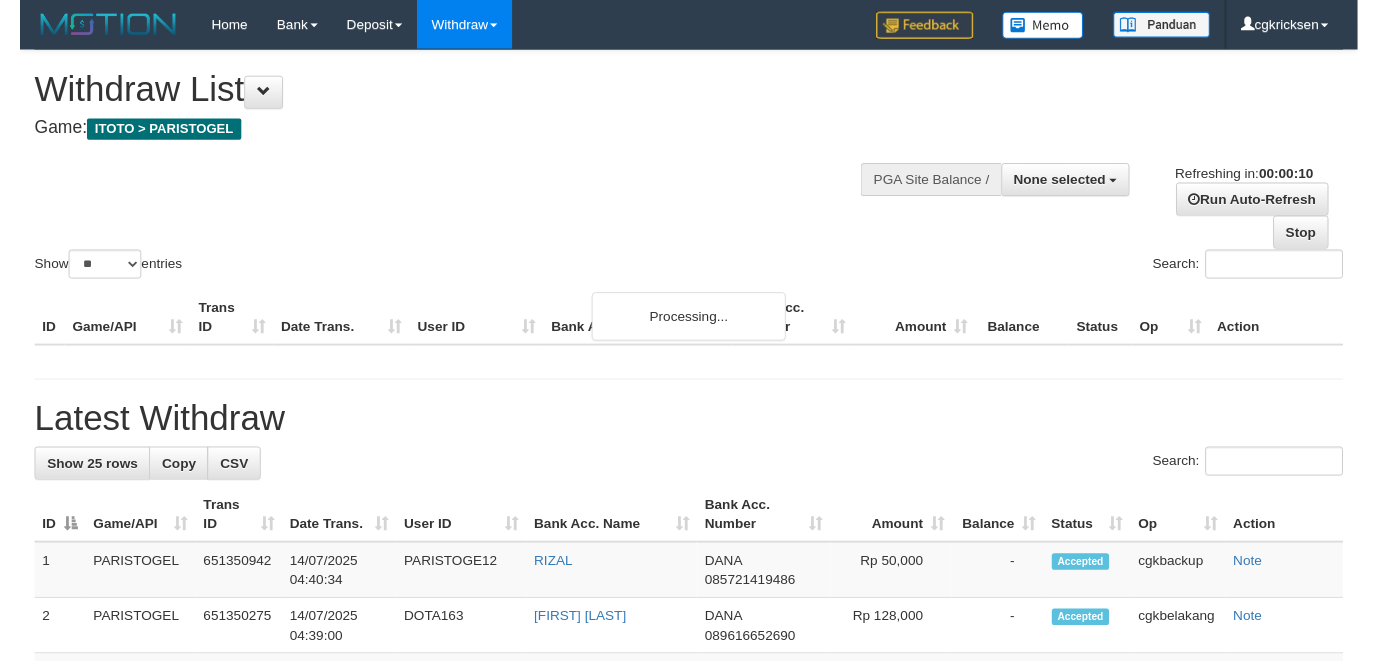 scroll, scrollTop: 0, scrollLeft: 0, axis: both 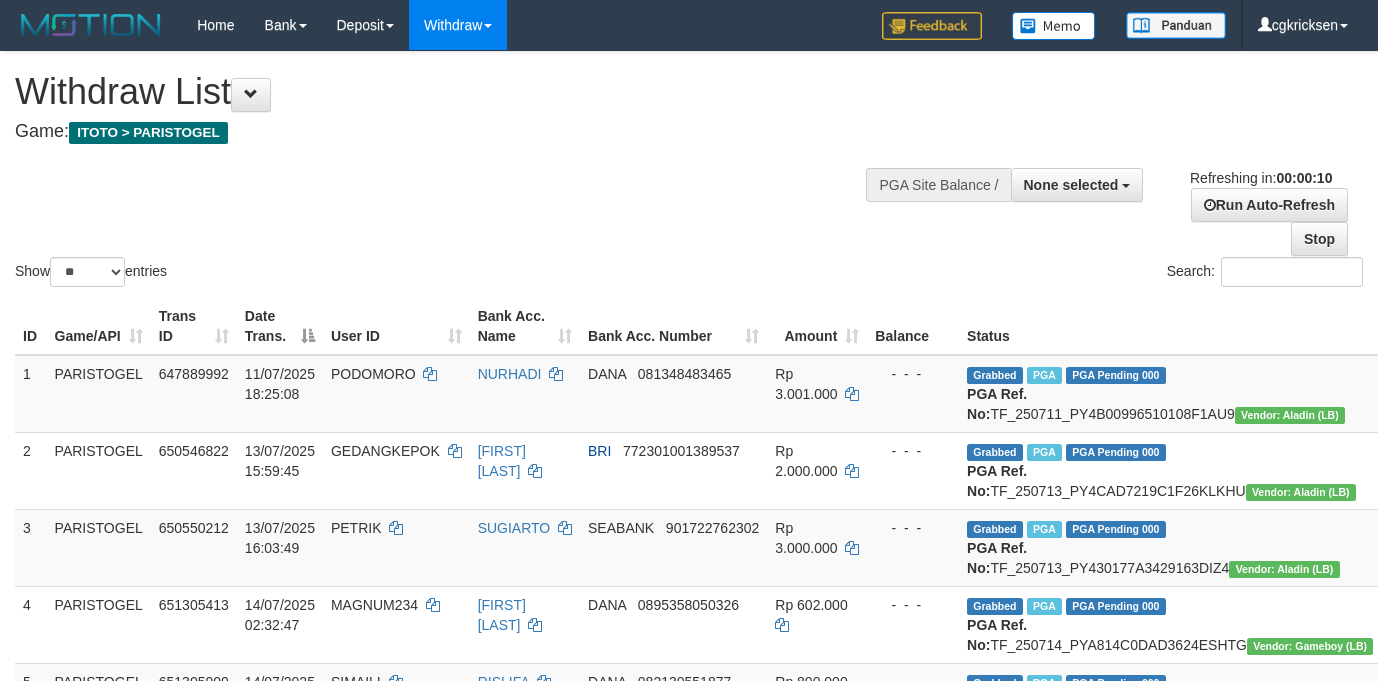 select 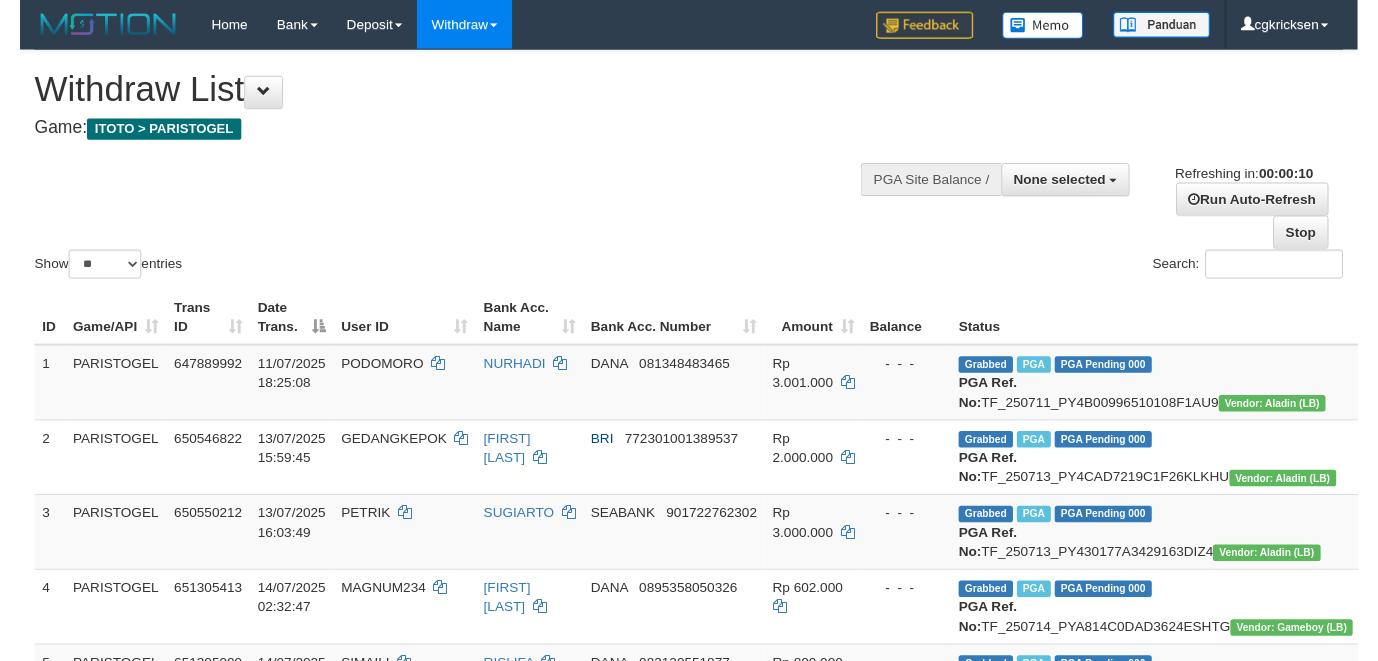 scroll, scrollTop: 0, scrollLeft: 0, axis: both 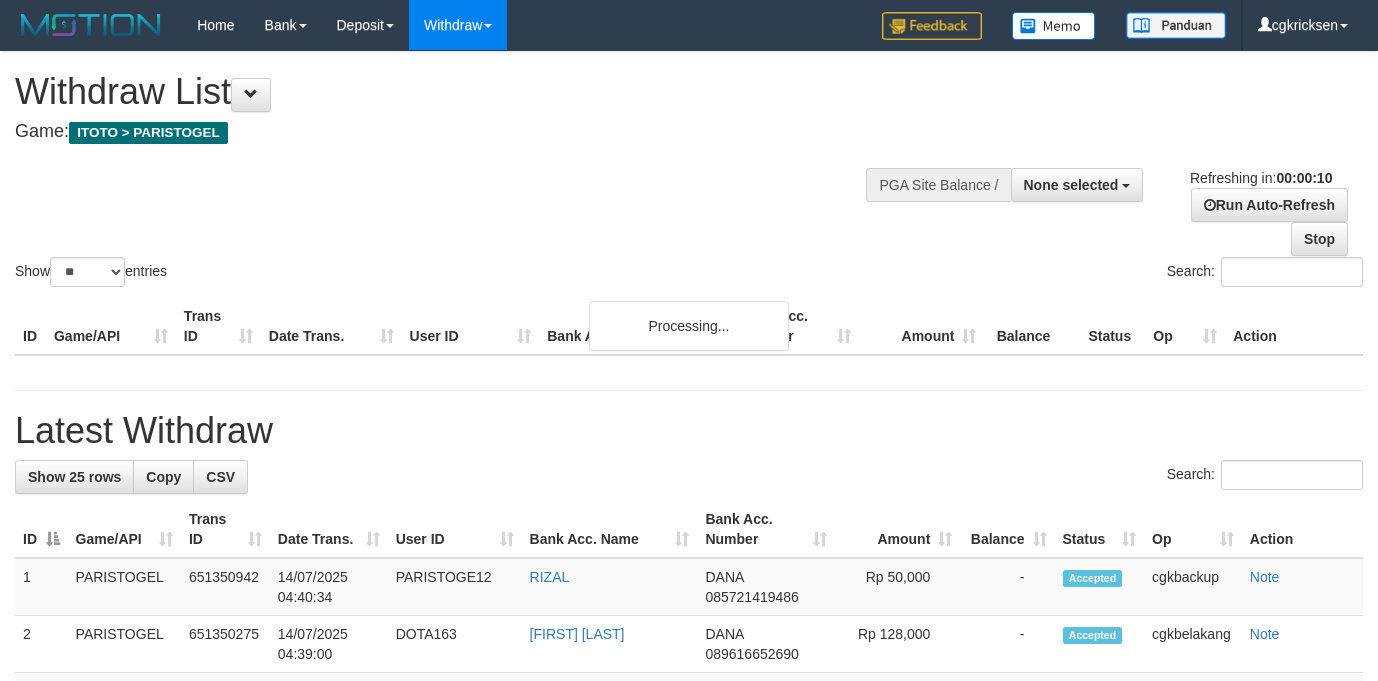 select 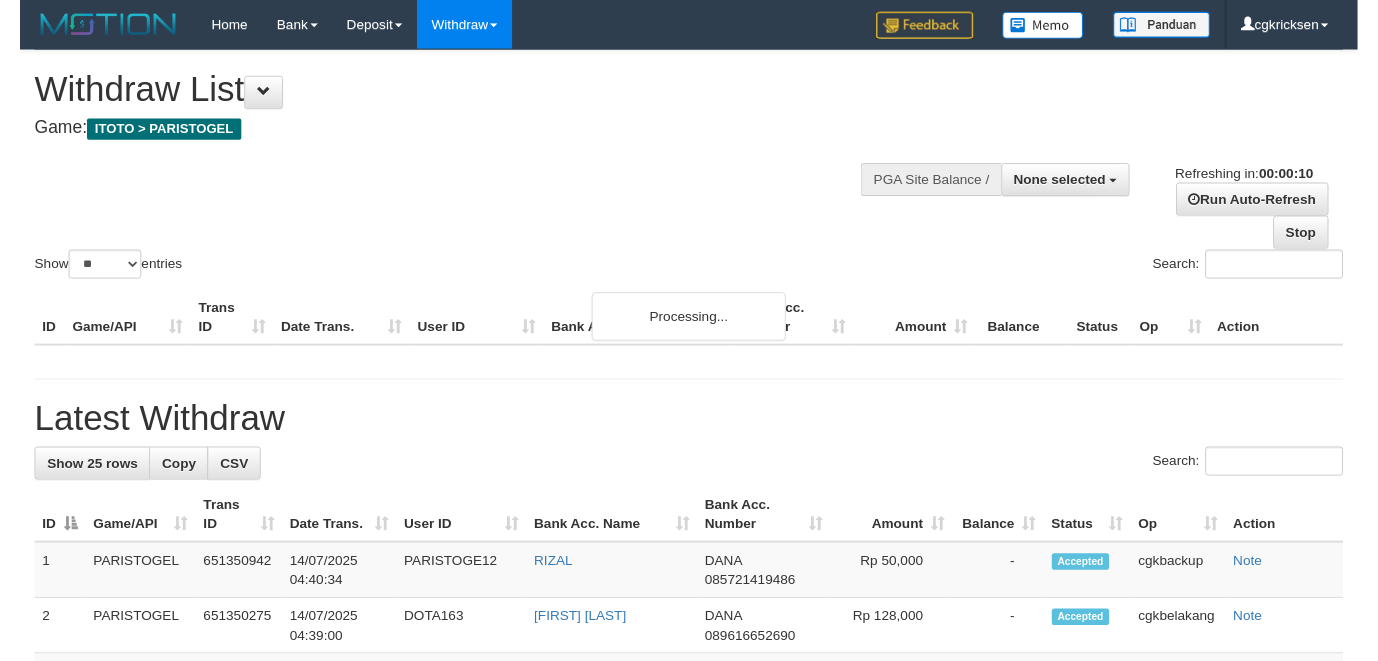 scroll, scrollTop: 0, scrollLeft: 0, axis: both 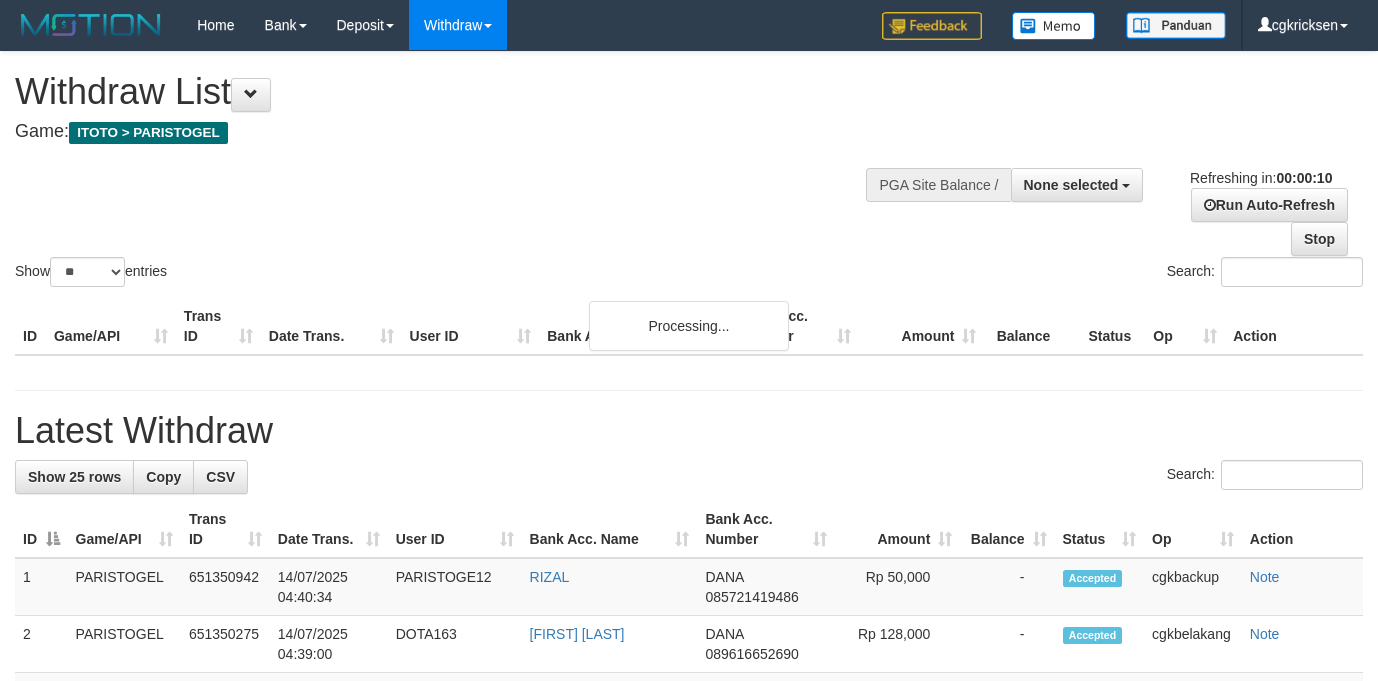 select 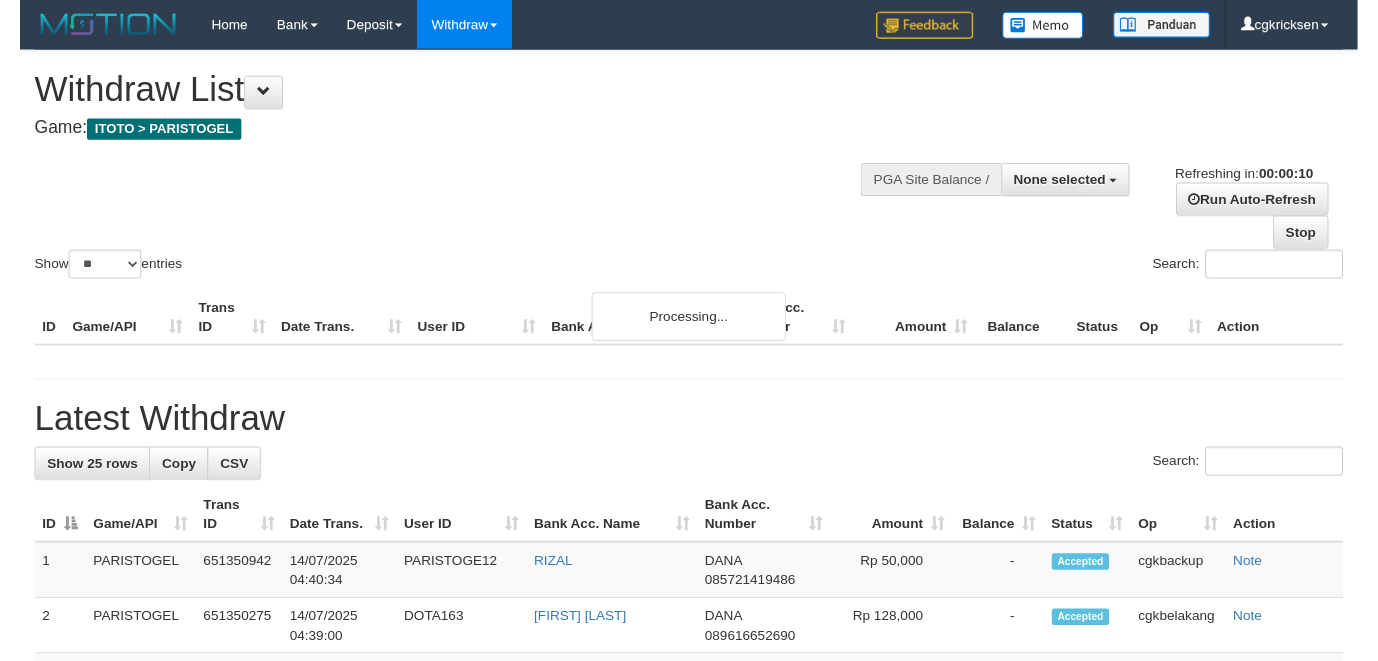 scroll, scrollTop: 0, scrollLeft: 0, axis: both 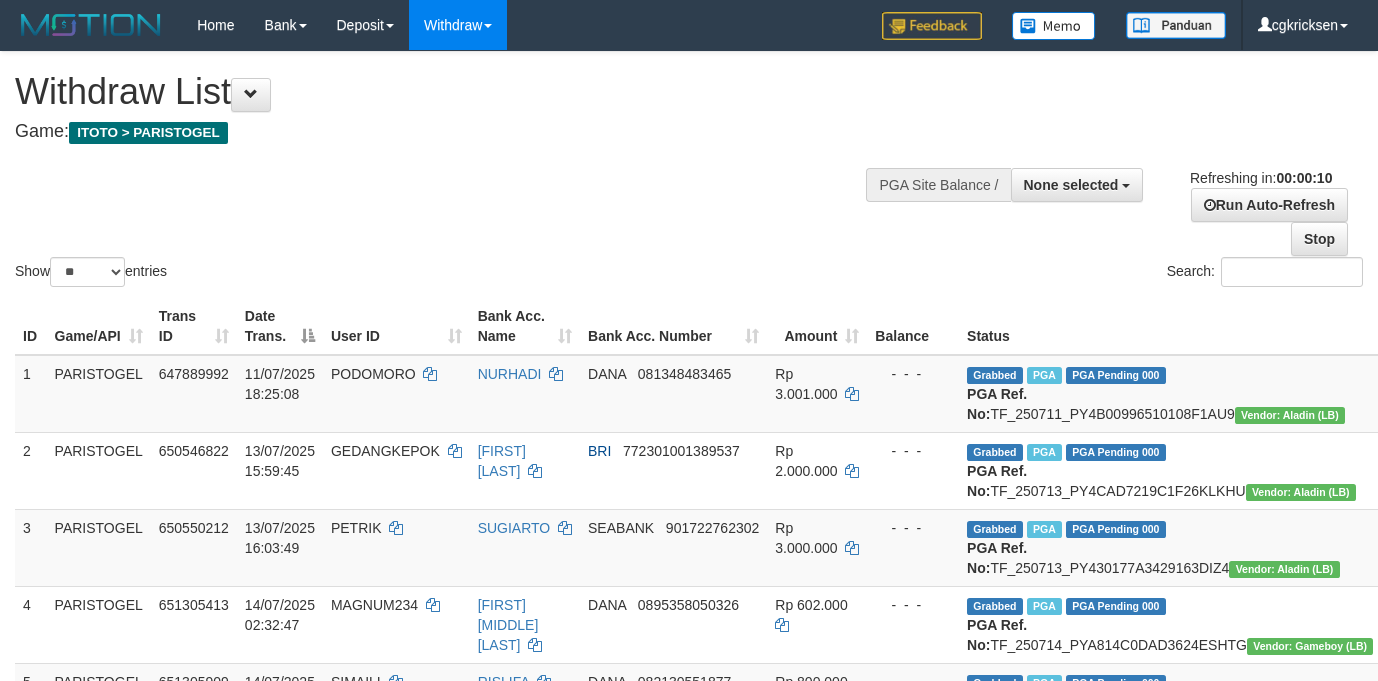 select 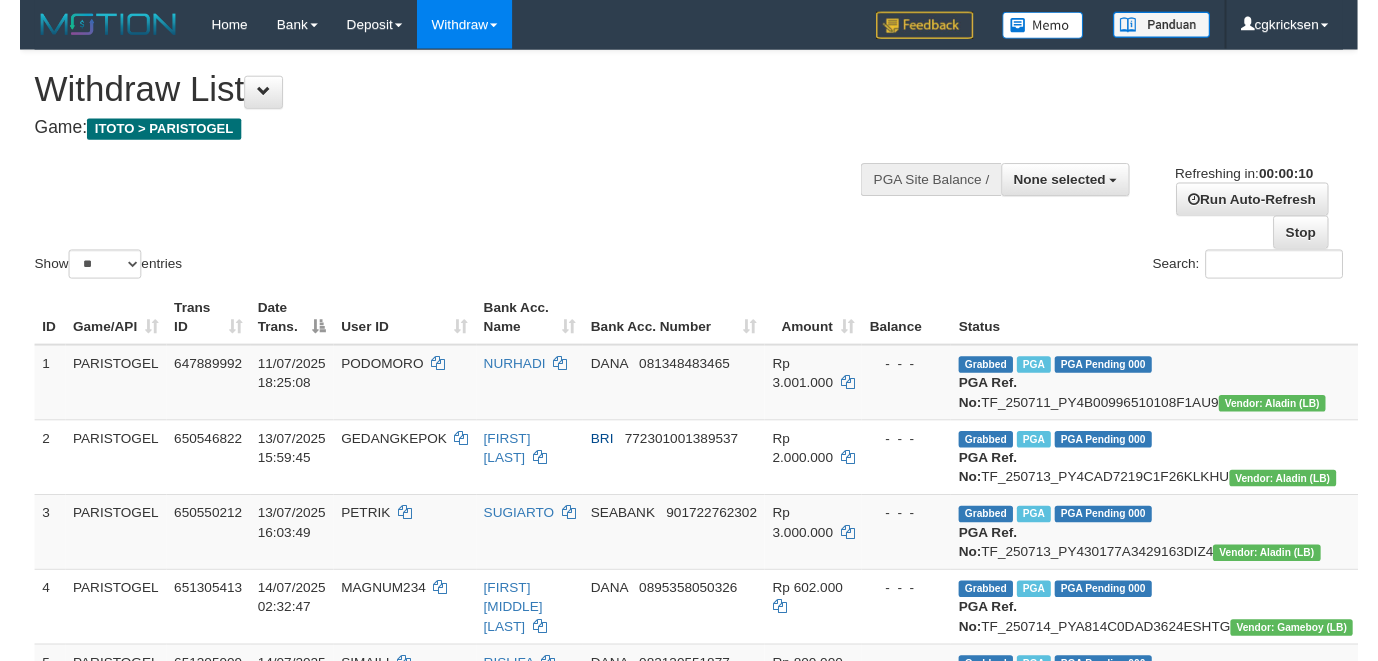 scroll, scrollTop: 0, scrollLeft: 0, axis: both 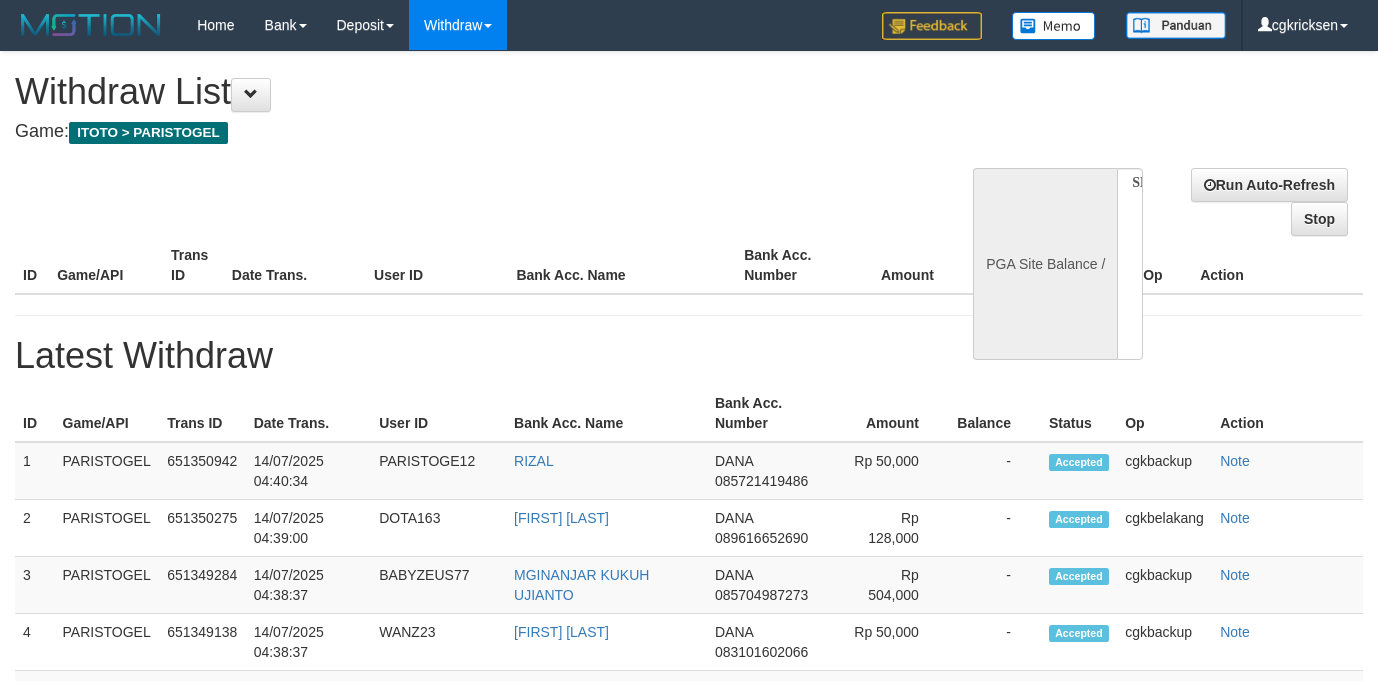 select 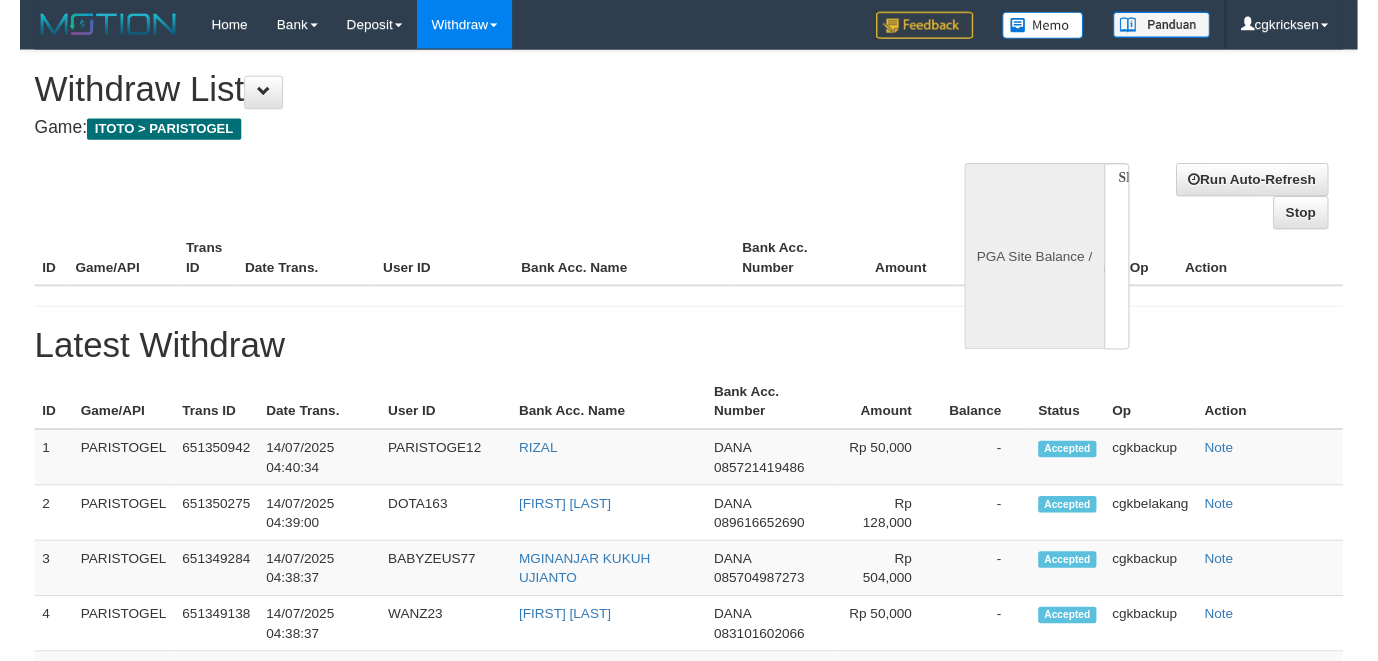 scroll, scrollTop: 0, scrollLeft: 0, axis: both 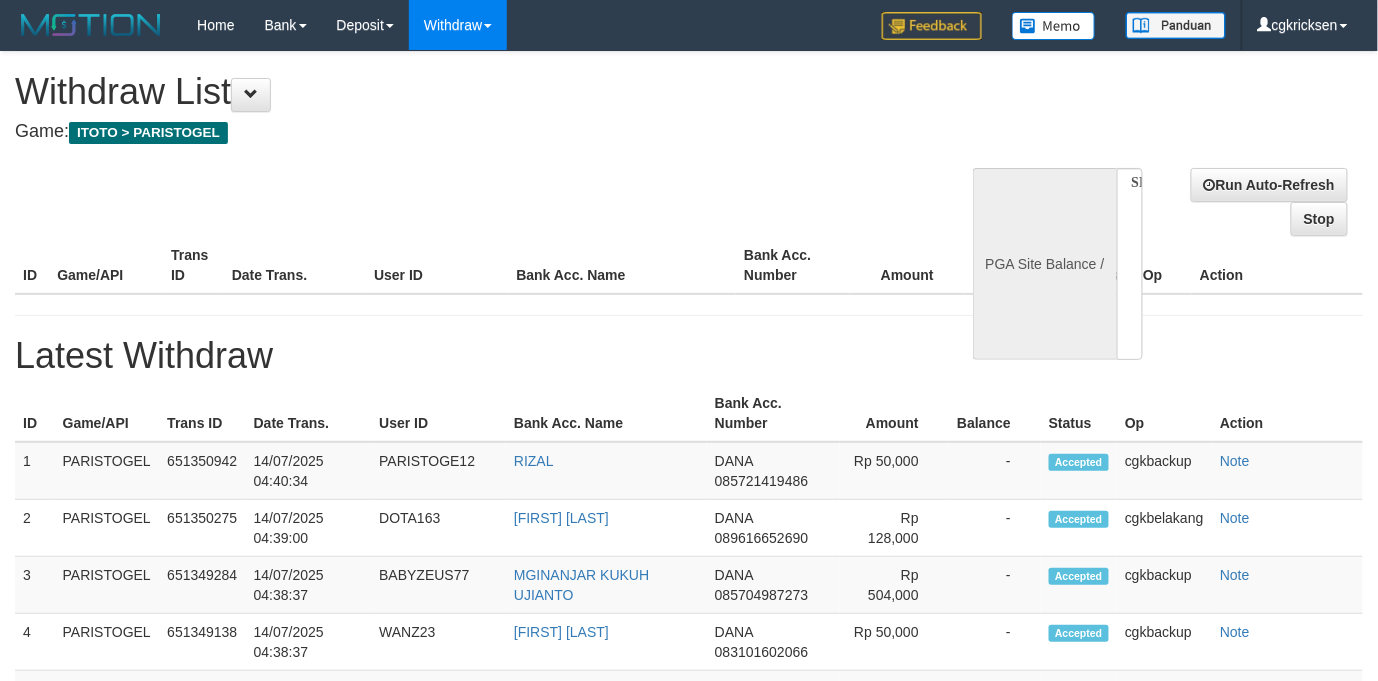 select on "**" 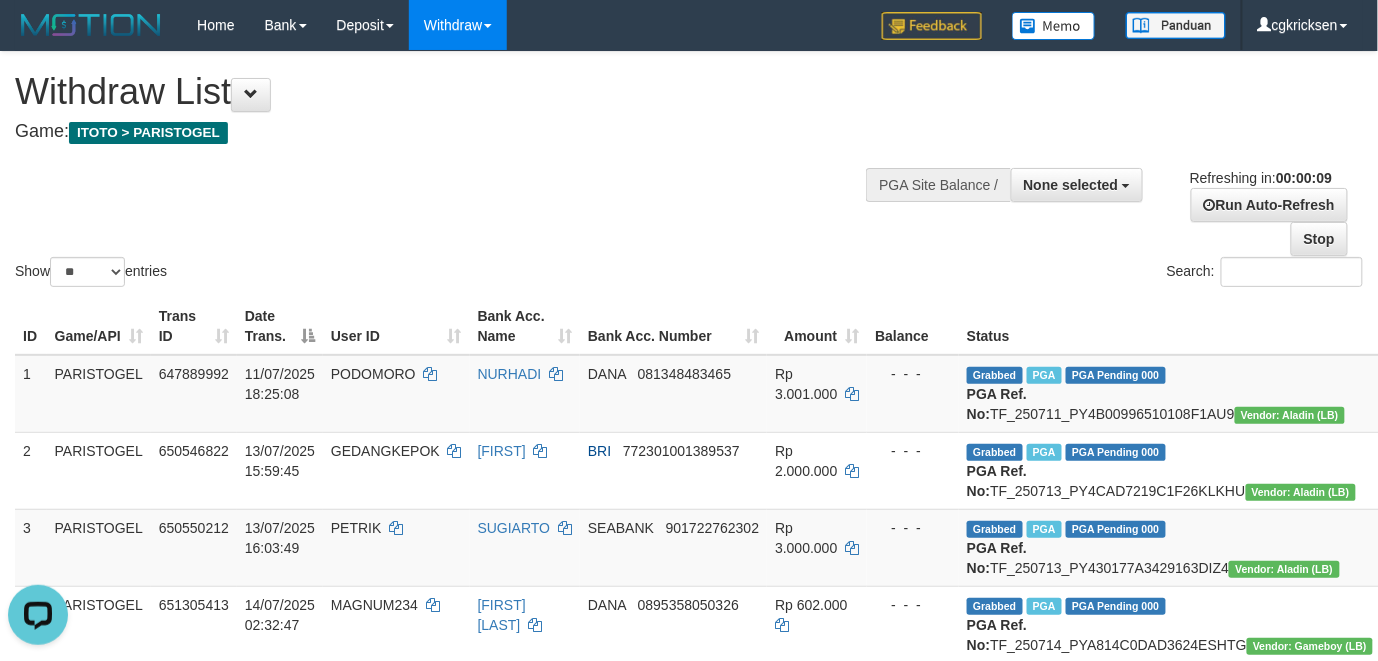 scroll, scrollTop: 0, scrollLeft: 0, axis: both 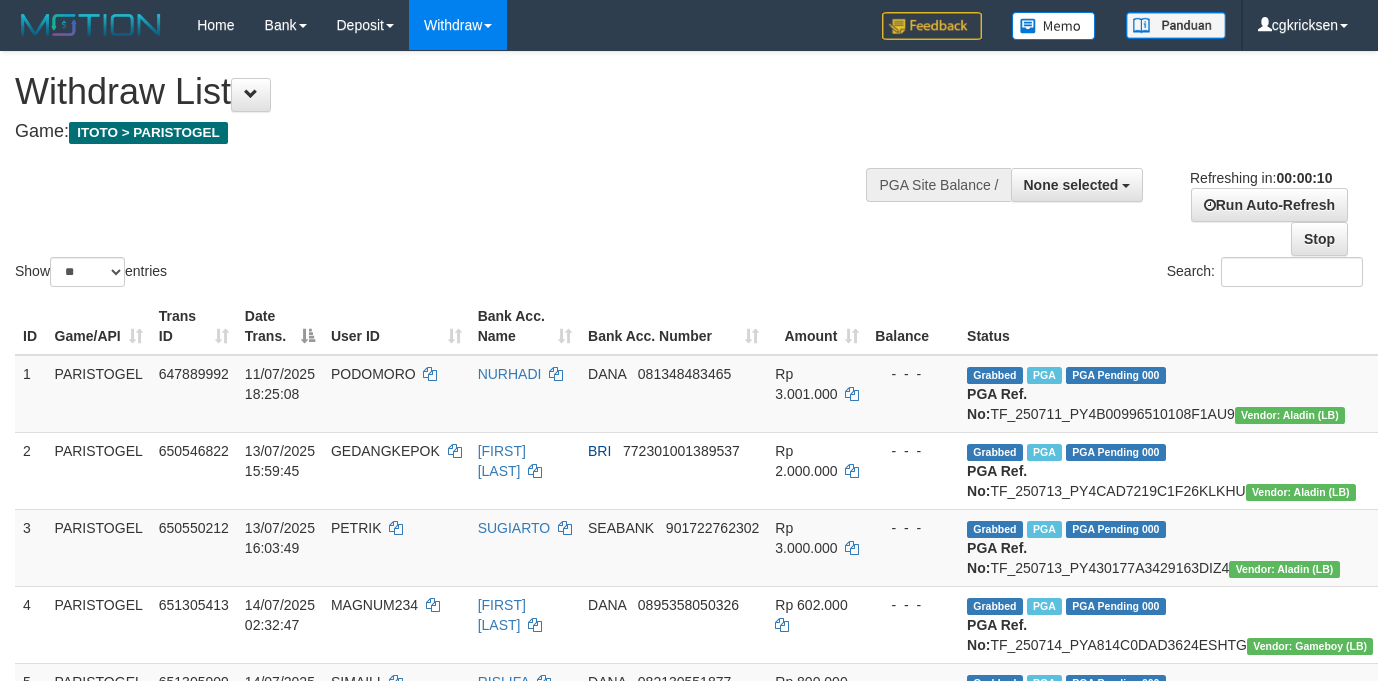 select 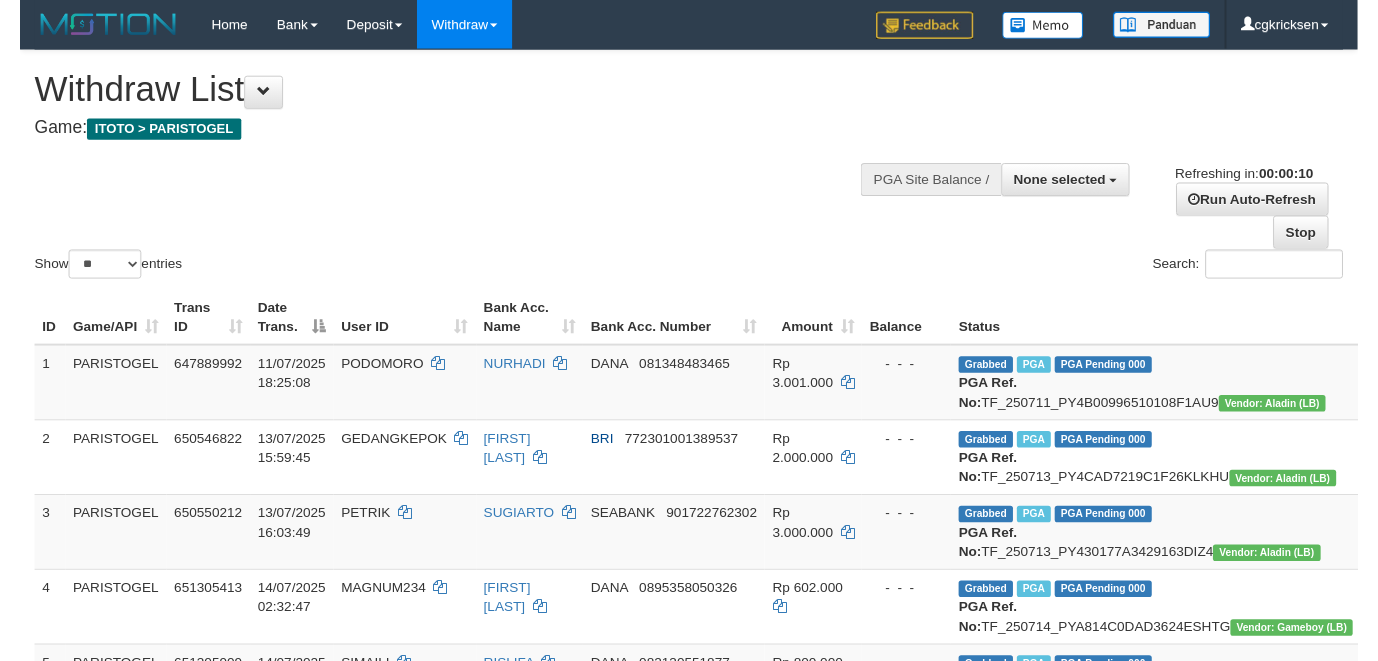 scroll, scrollTop: 0, scrollLeft: 0, axis: both 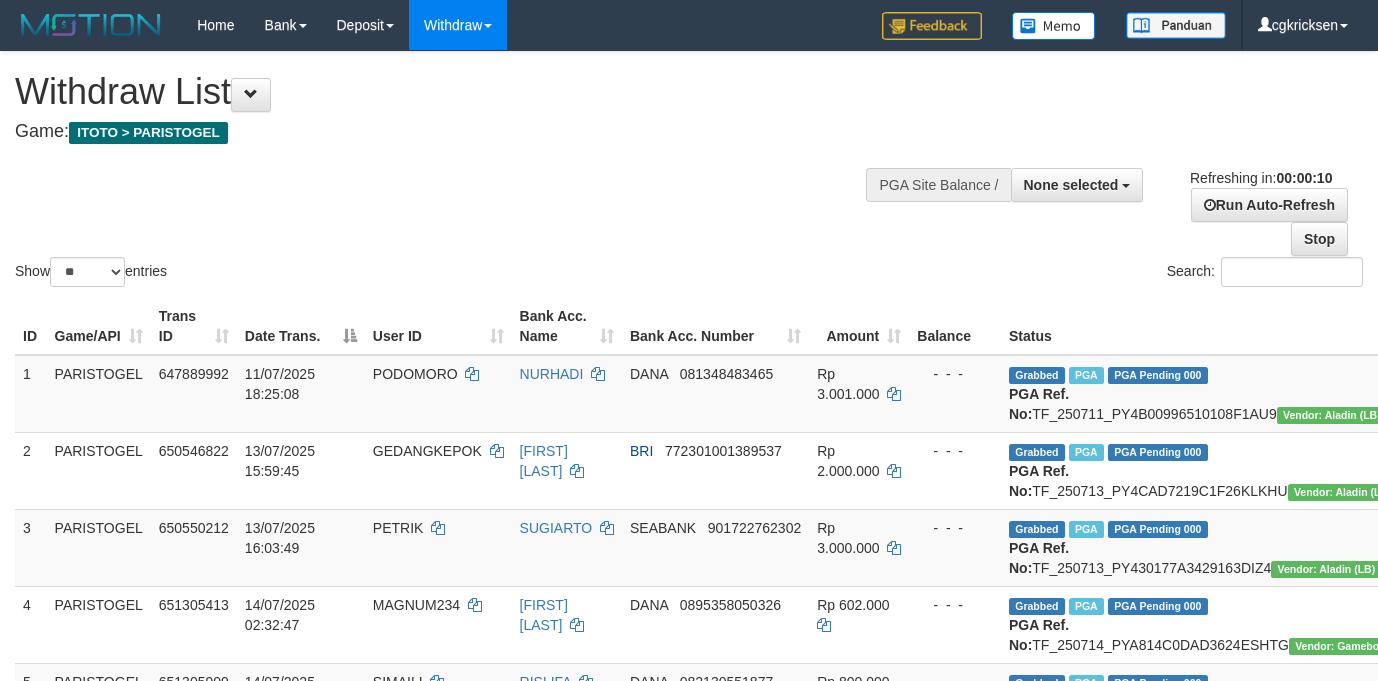 select 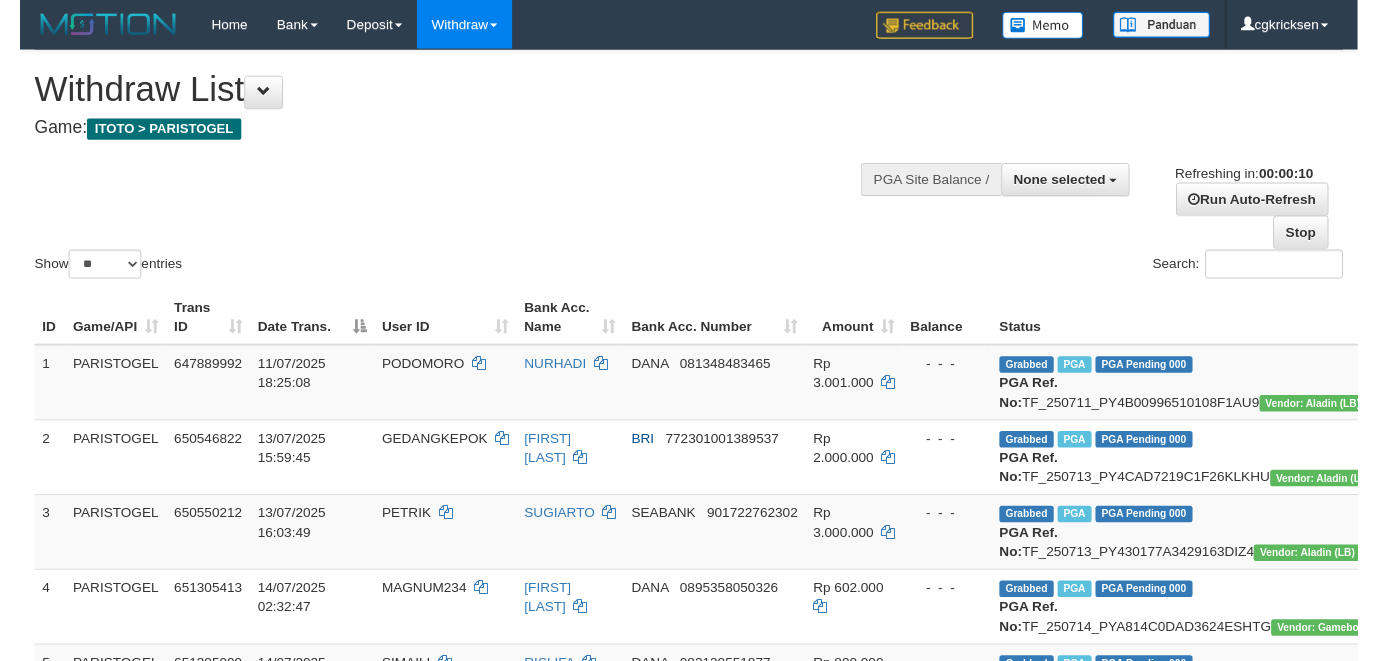 scroll, scrollTop: 0, scrollLeft: 0, axis: both 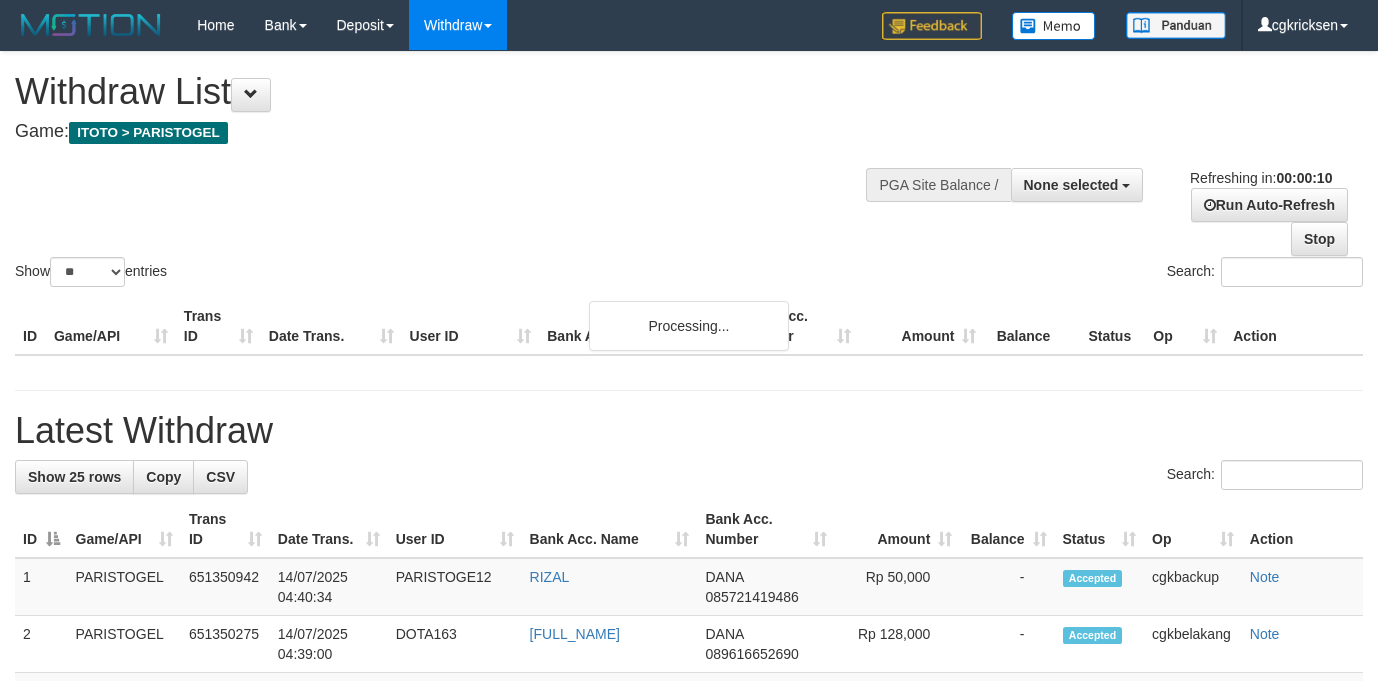 select 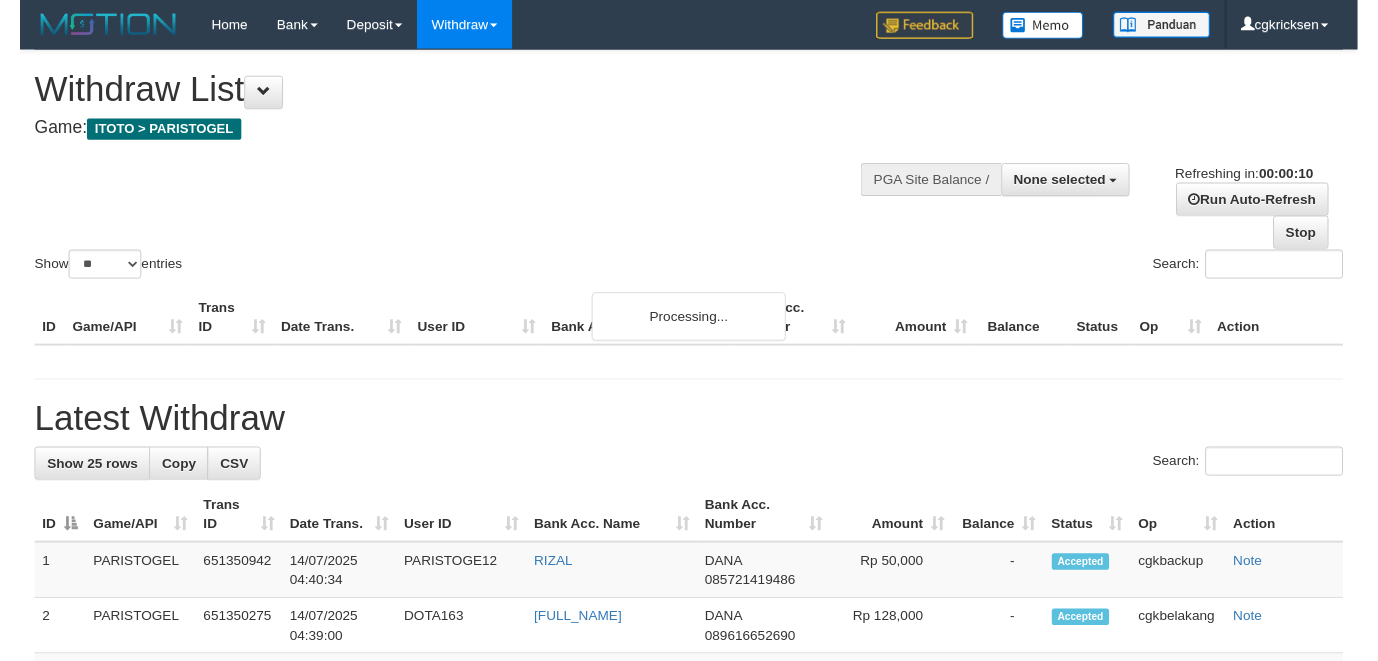 scroll, scrollTop: 0, scrollLeft: 0, axis: both 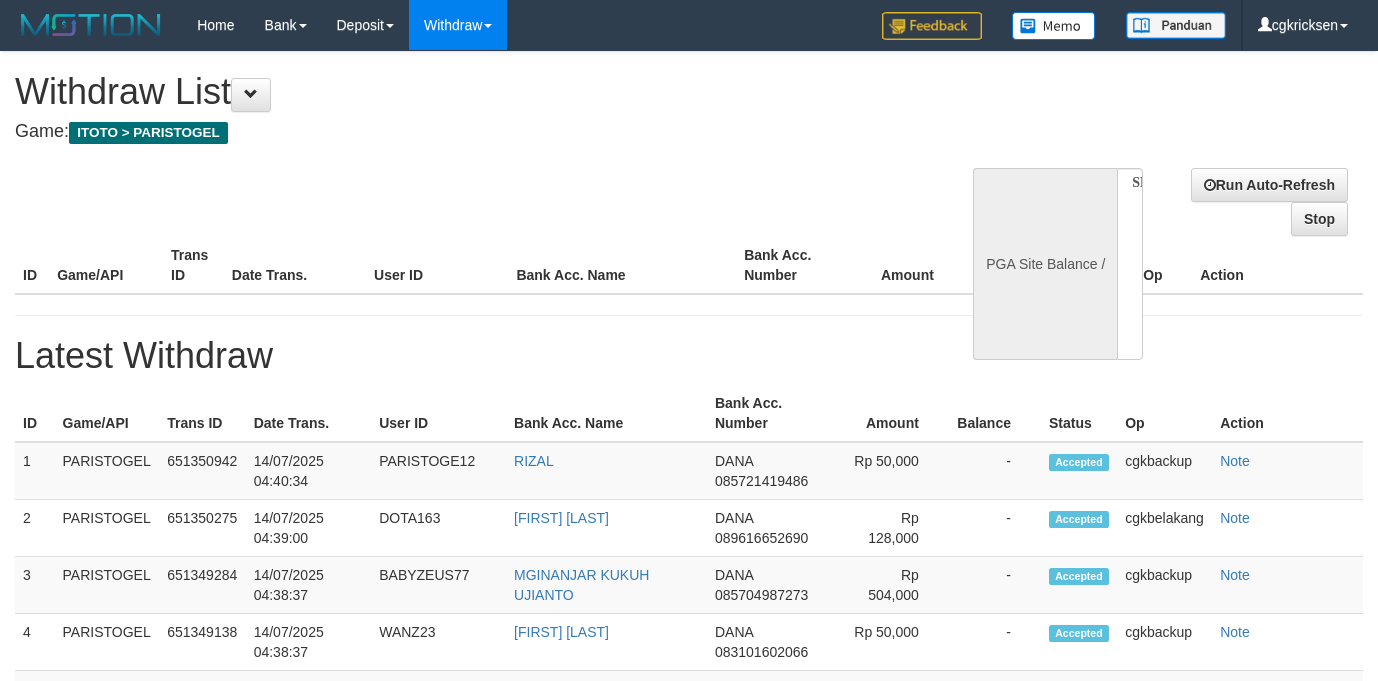 select 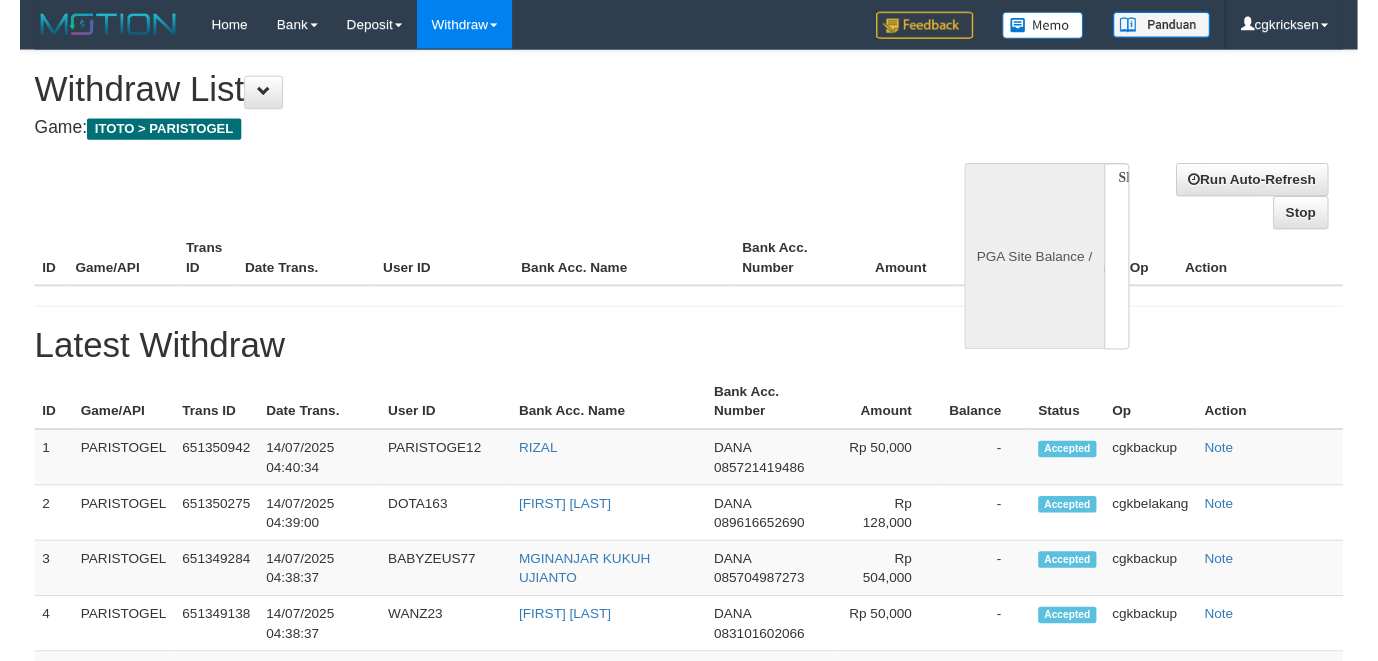 scroll, scrollTop: 0, scrollLeft: 0, axis: both 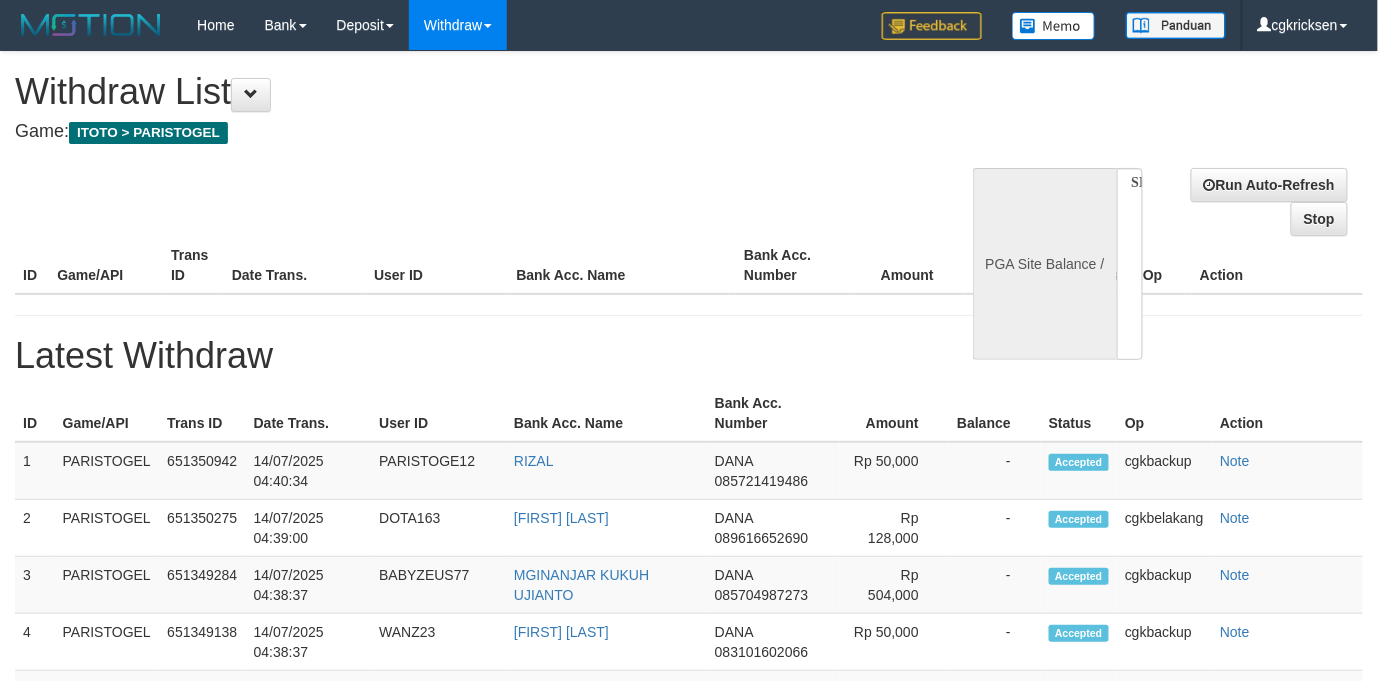 select on "**" 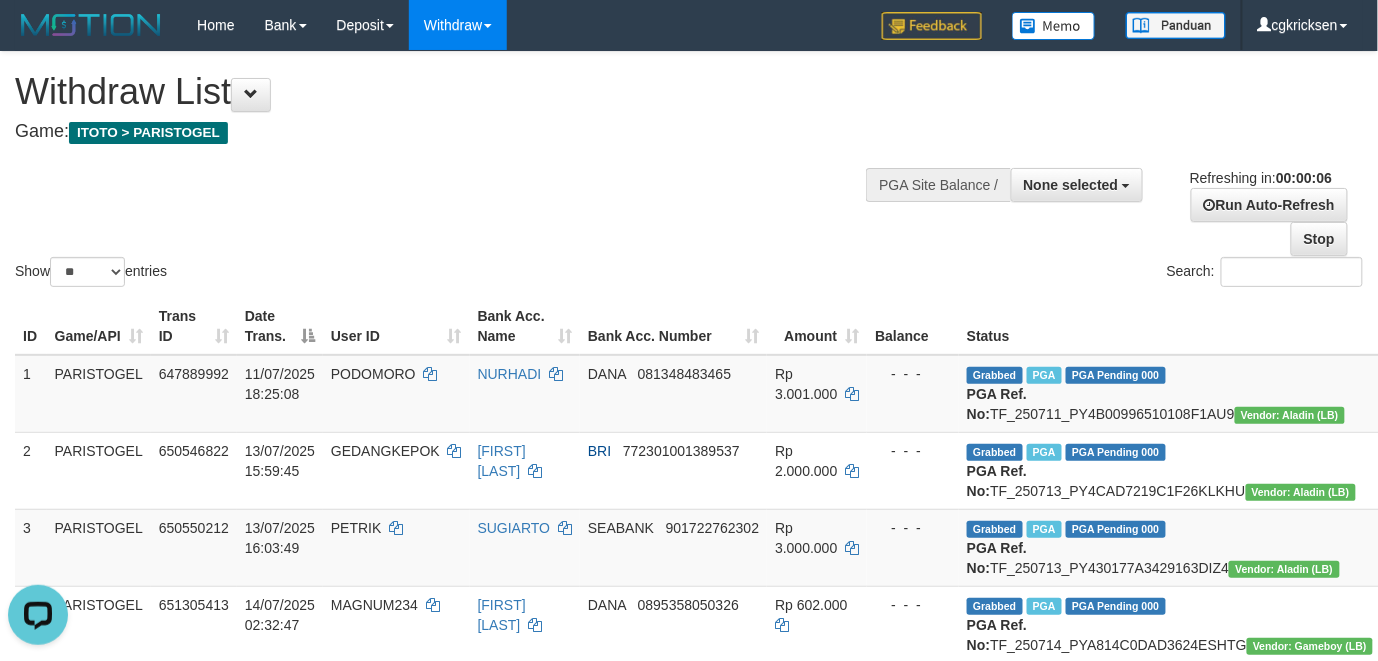 scroll, scrollTop: 0, scrollLeft: 0, axis: both 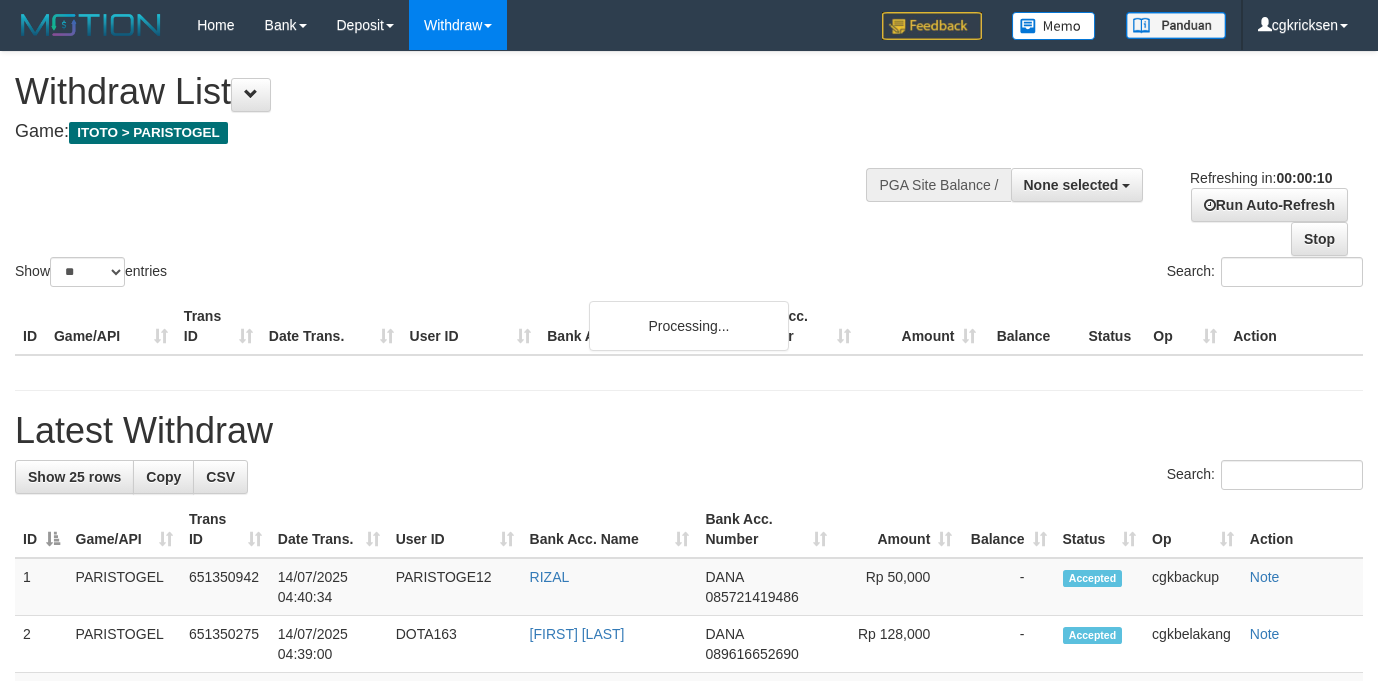 select 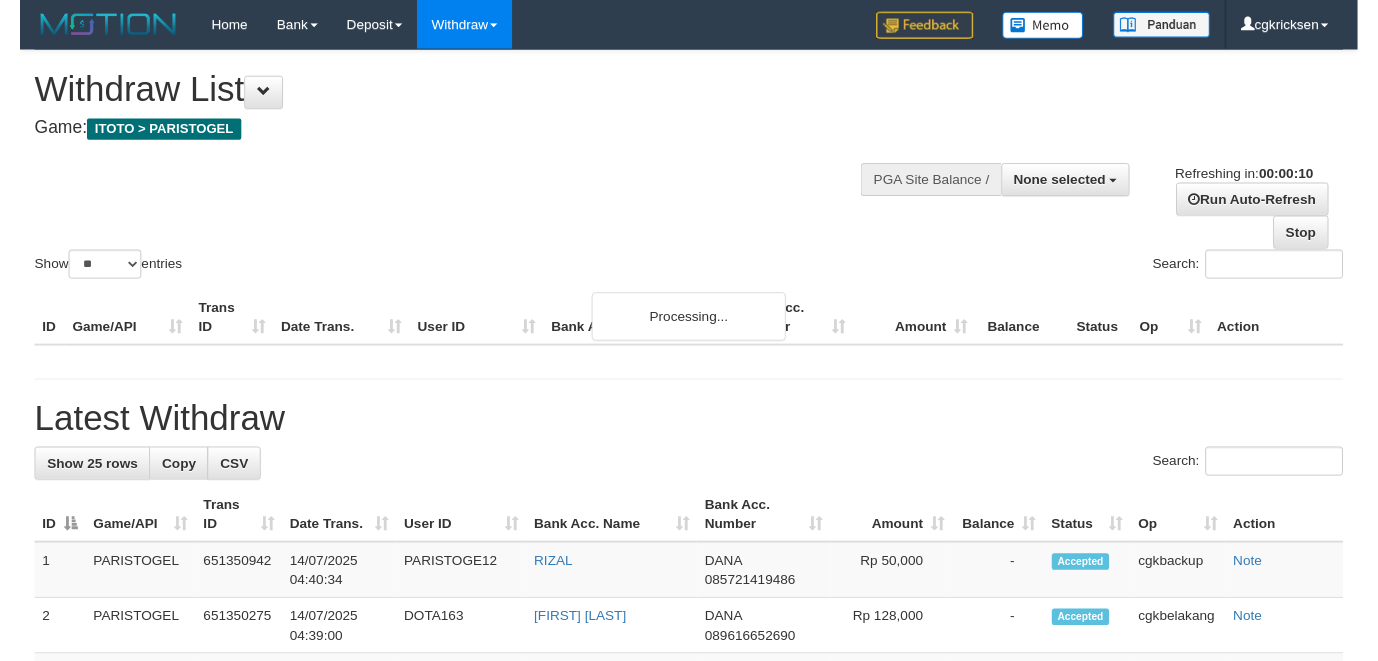 scroll, scrollTop: 0, scrollLeft: 0, axis: both 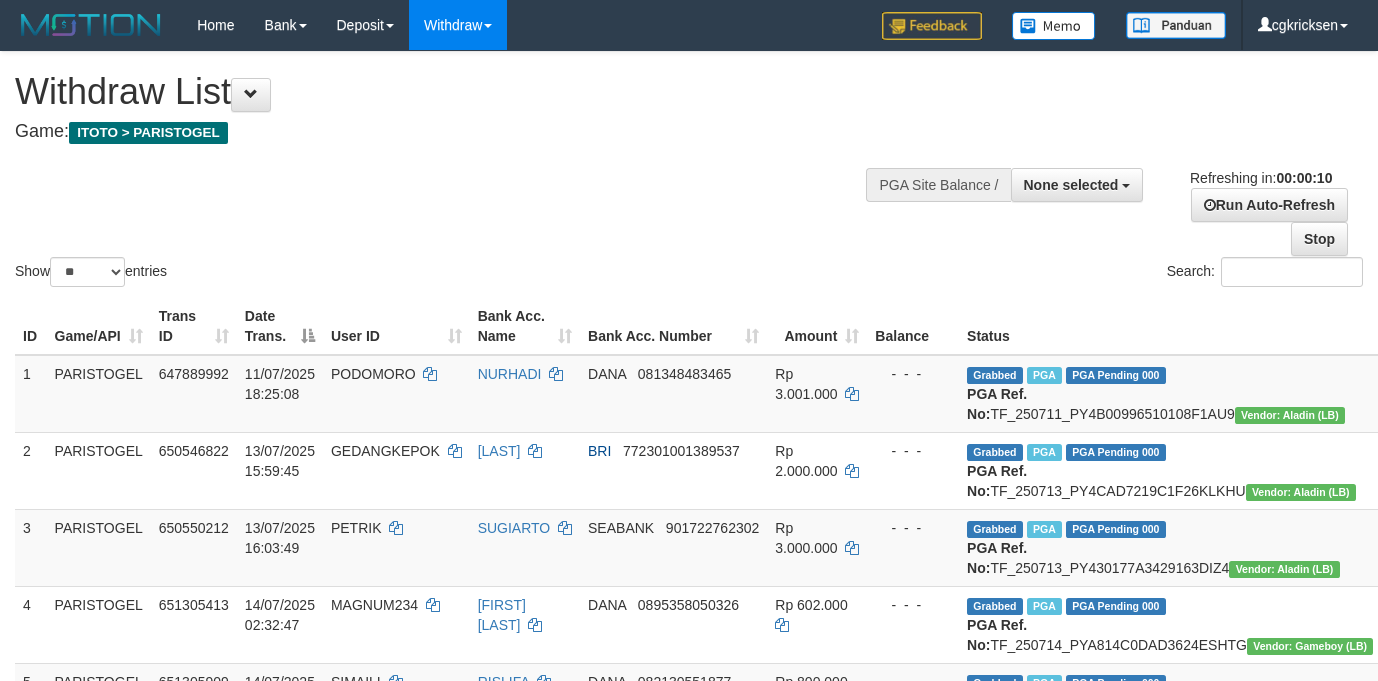 select 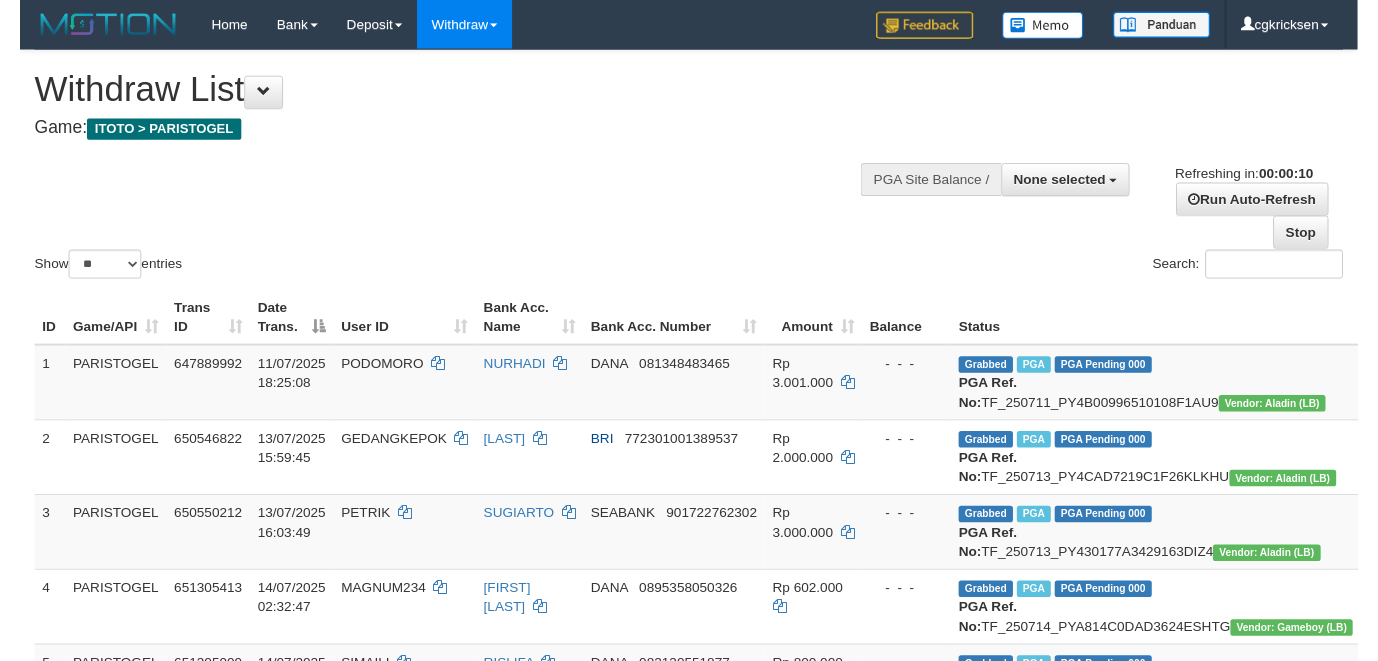 scroll, scrollTop: 0, scrollLeft: 0, axis: both 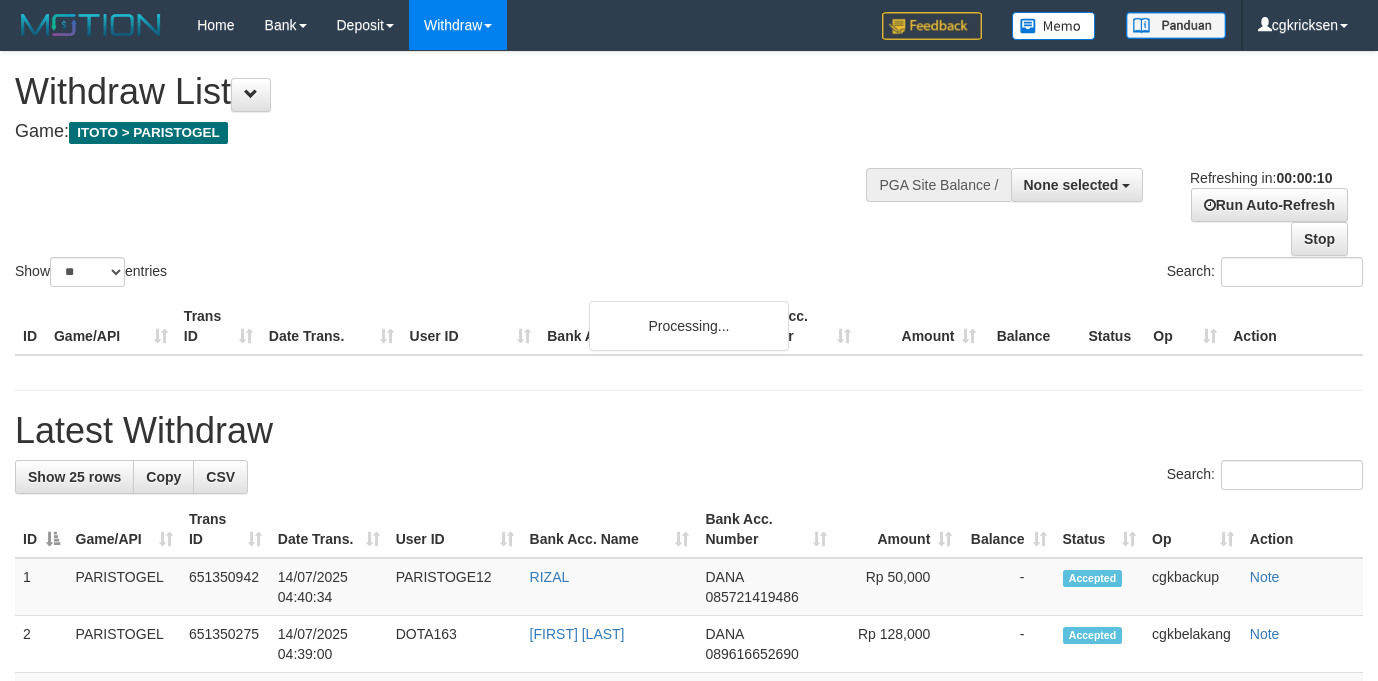 select 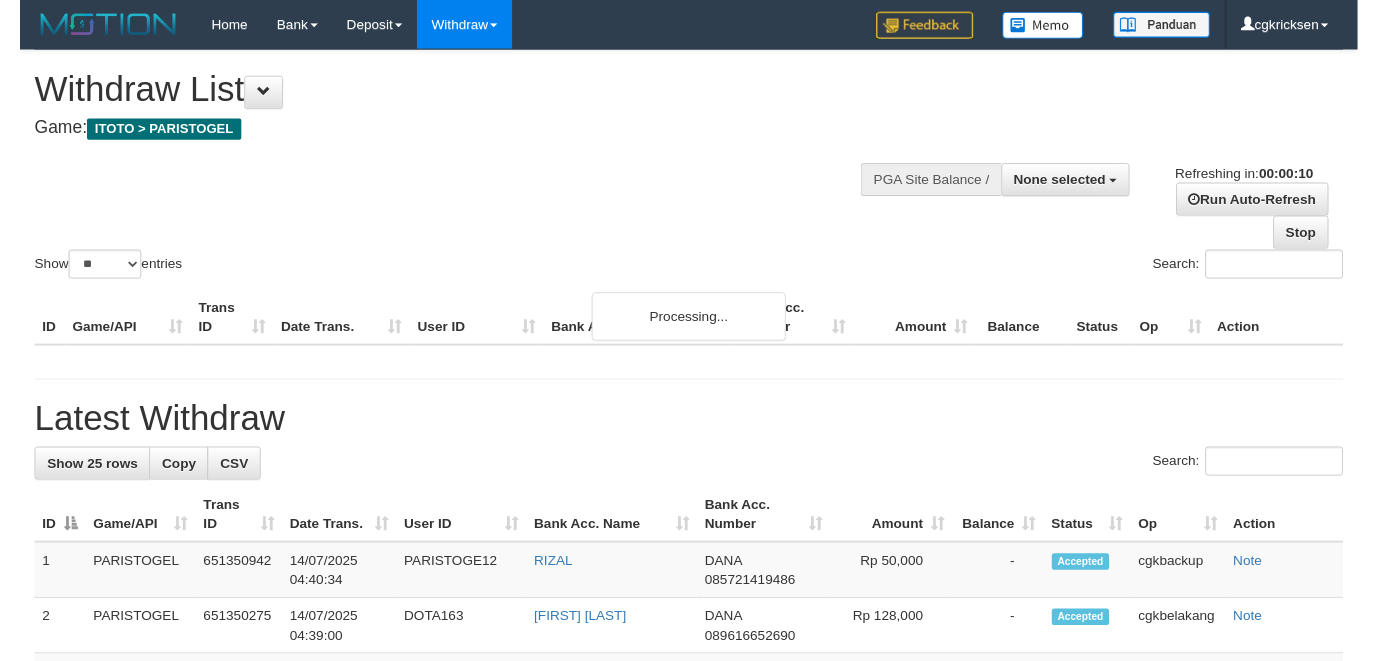 scroll, scrollTop: 0, scrollLeft: 0, axis: both 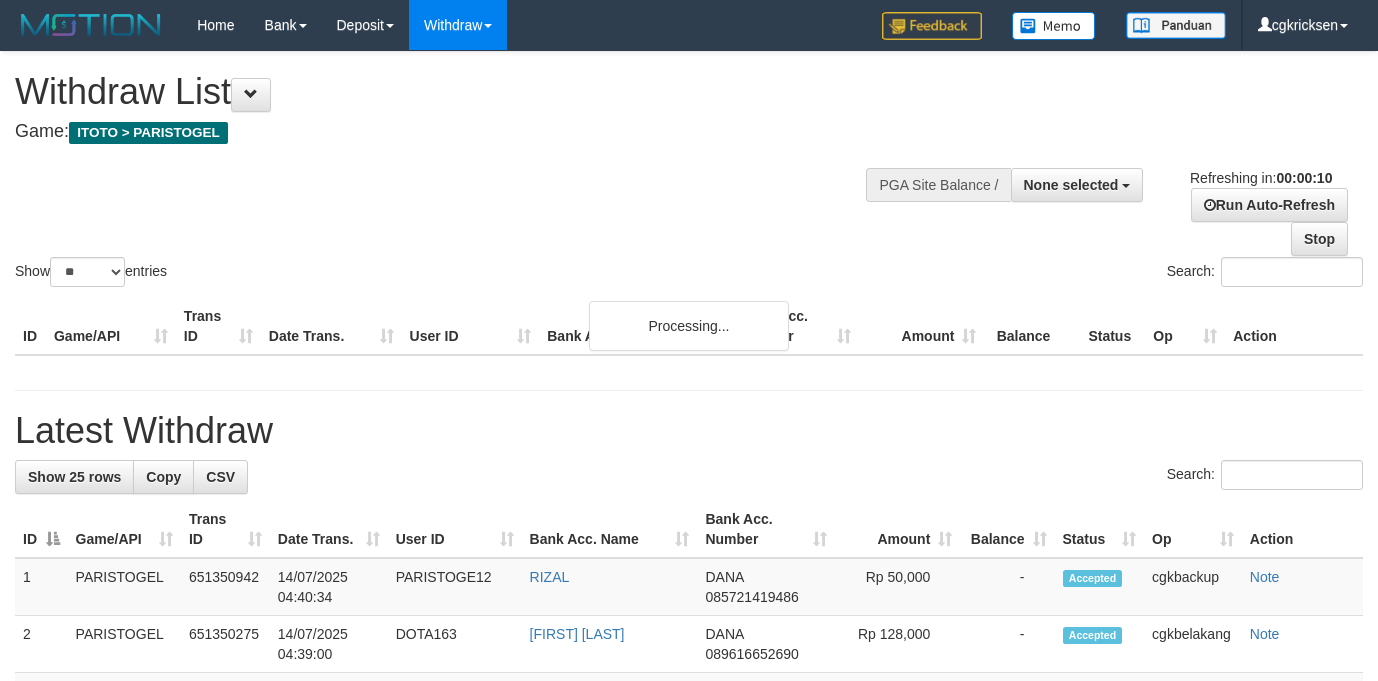 select 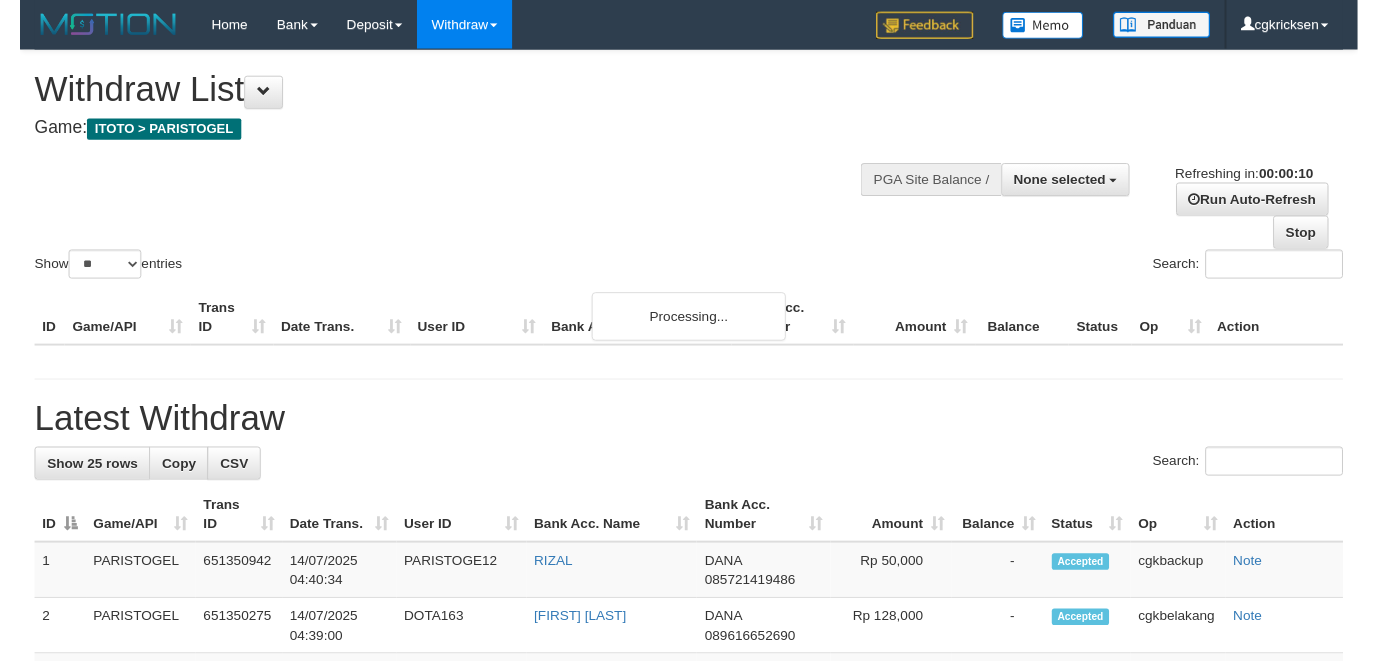 scroll, scrollTop: 0, scrollLeft: 0, axis: both 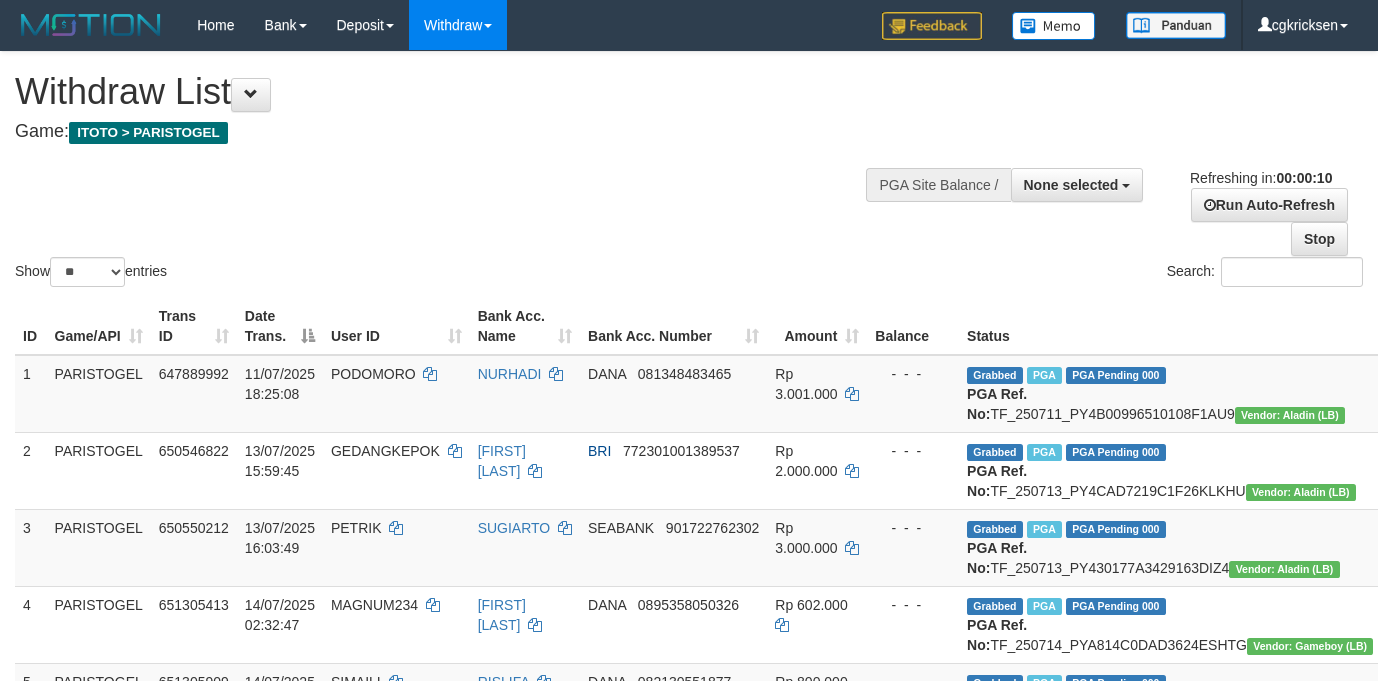 select 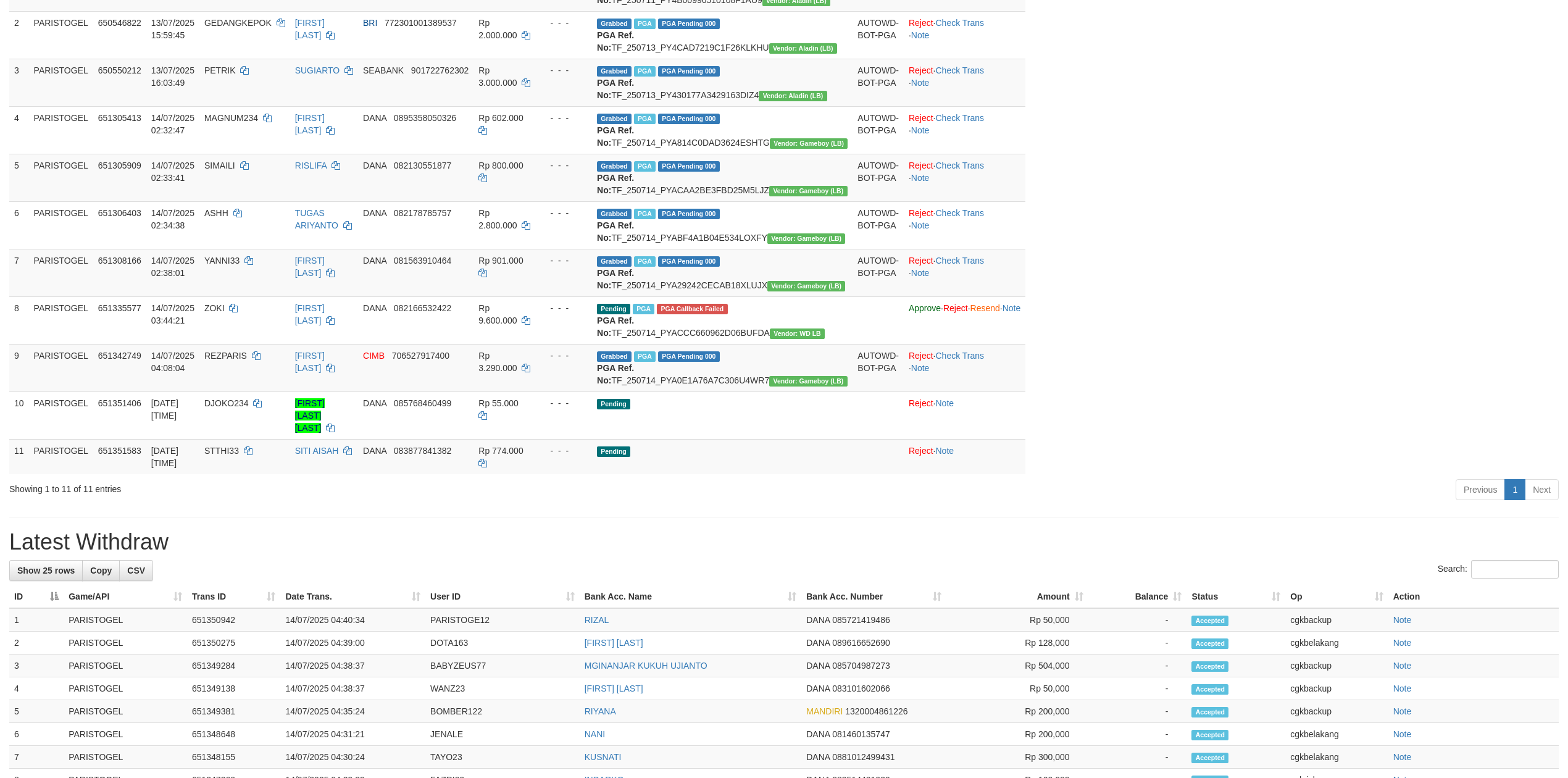 scroll, scrollTop: 329, scrollLeft: 0, axis: vertical 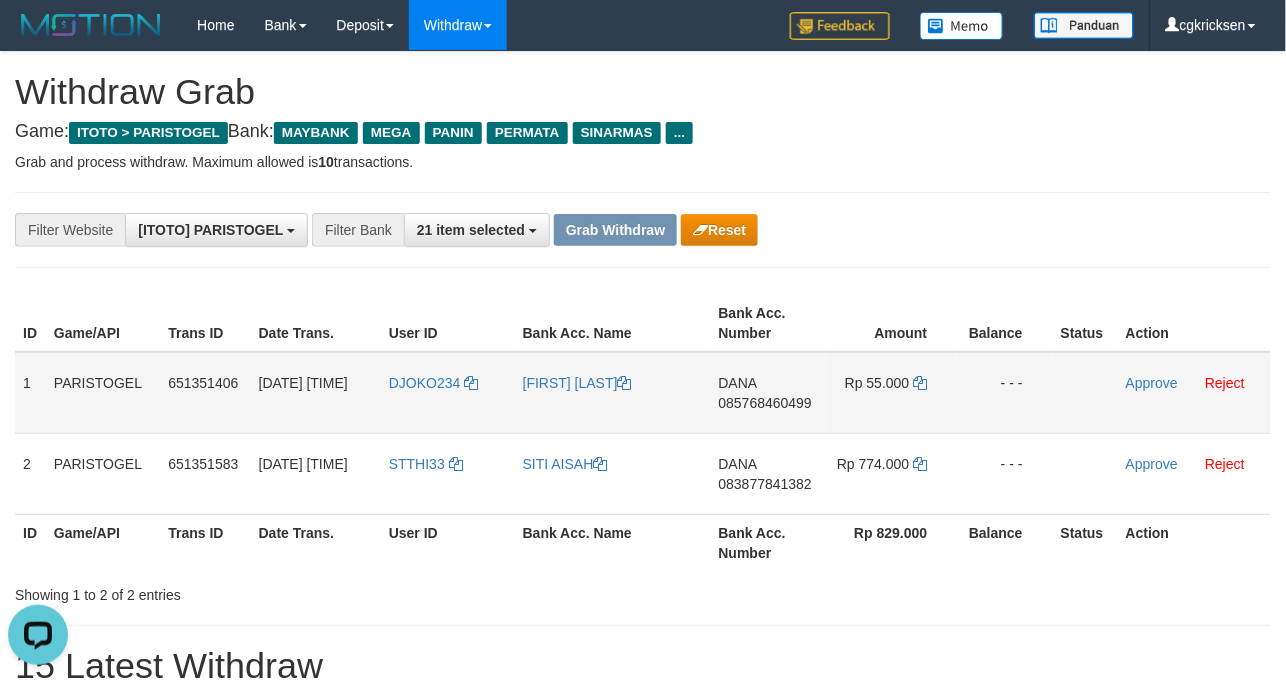 click on "DJOKO234" at bounding box center (448, 393) 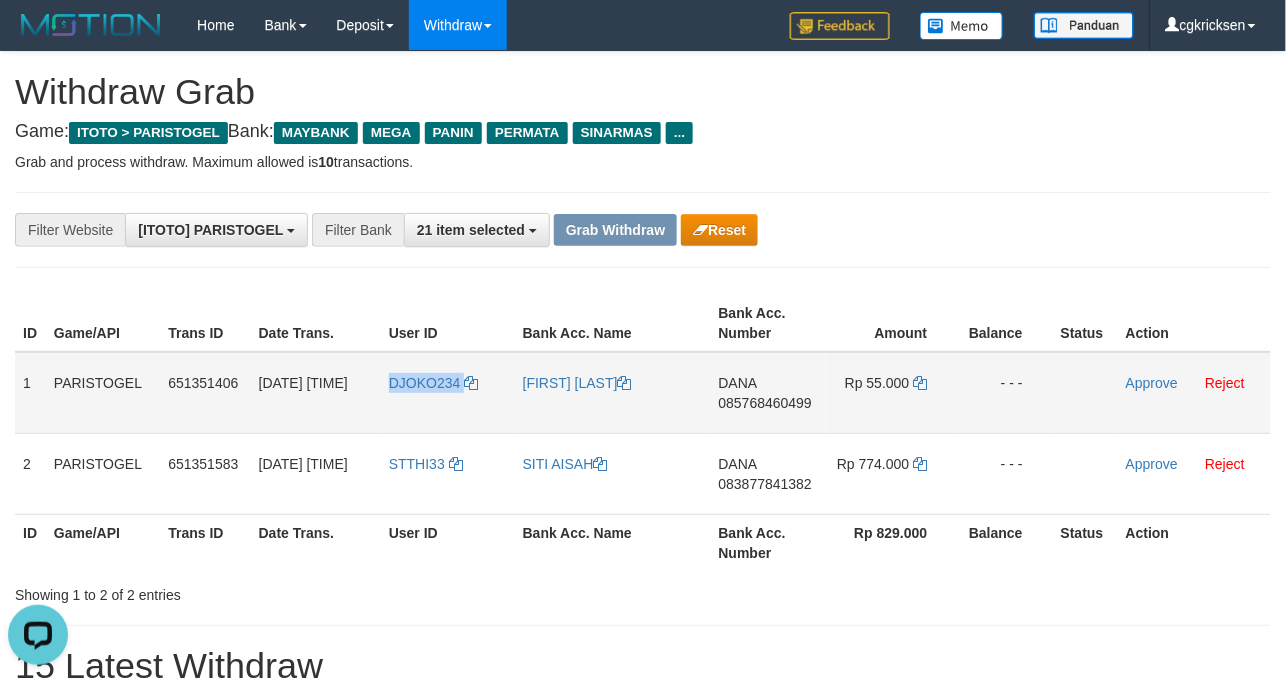 click on "DJOKO234" at bounding box center [448, 393] 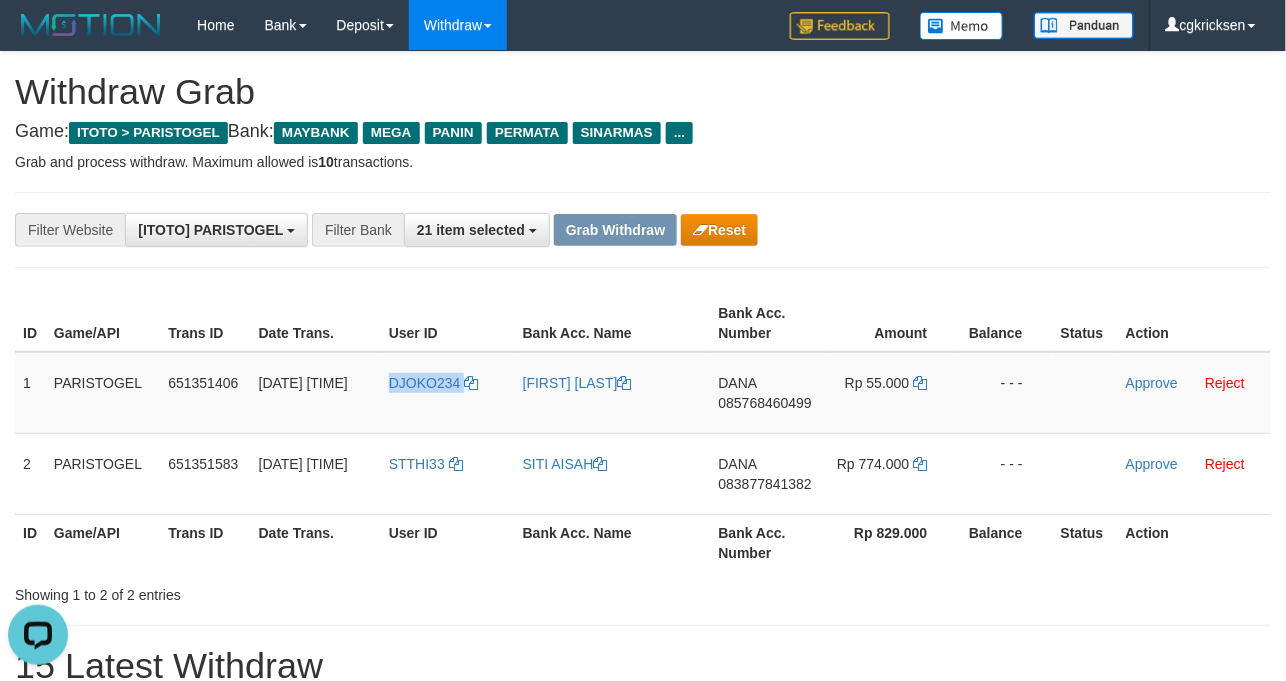 copy on "DJOKO234" 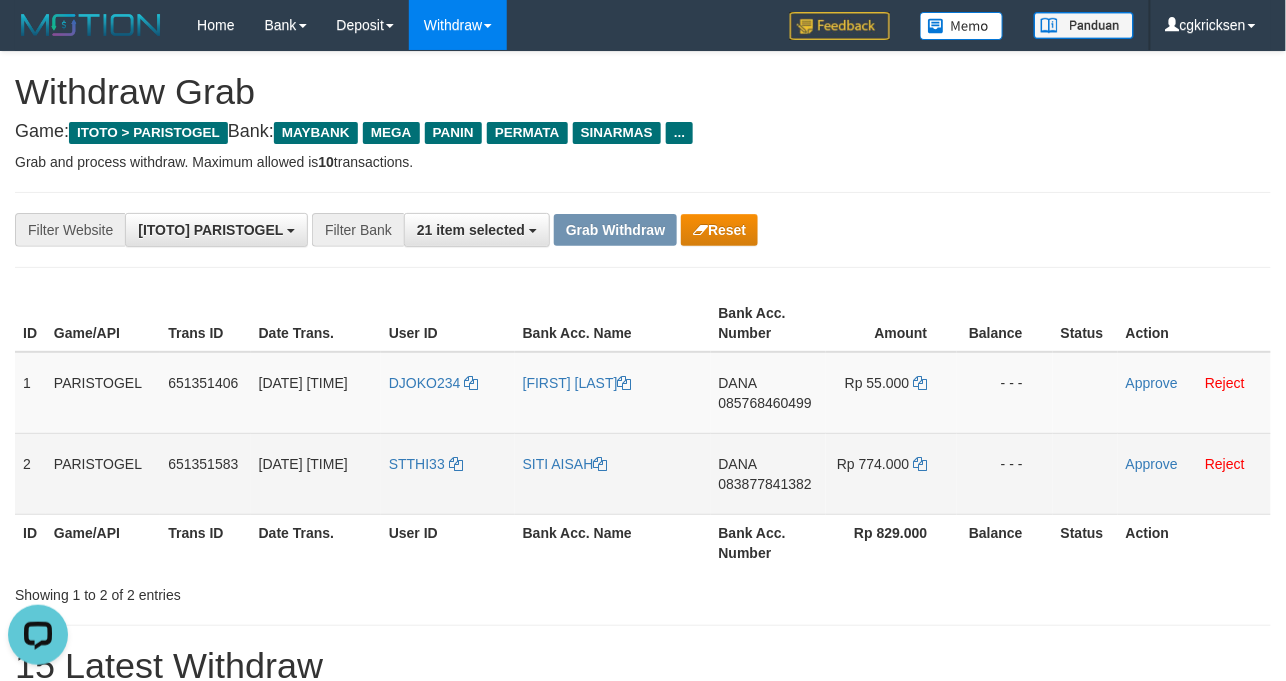 click on "STTHI33" at bounding box center [448, 473] 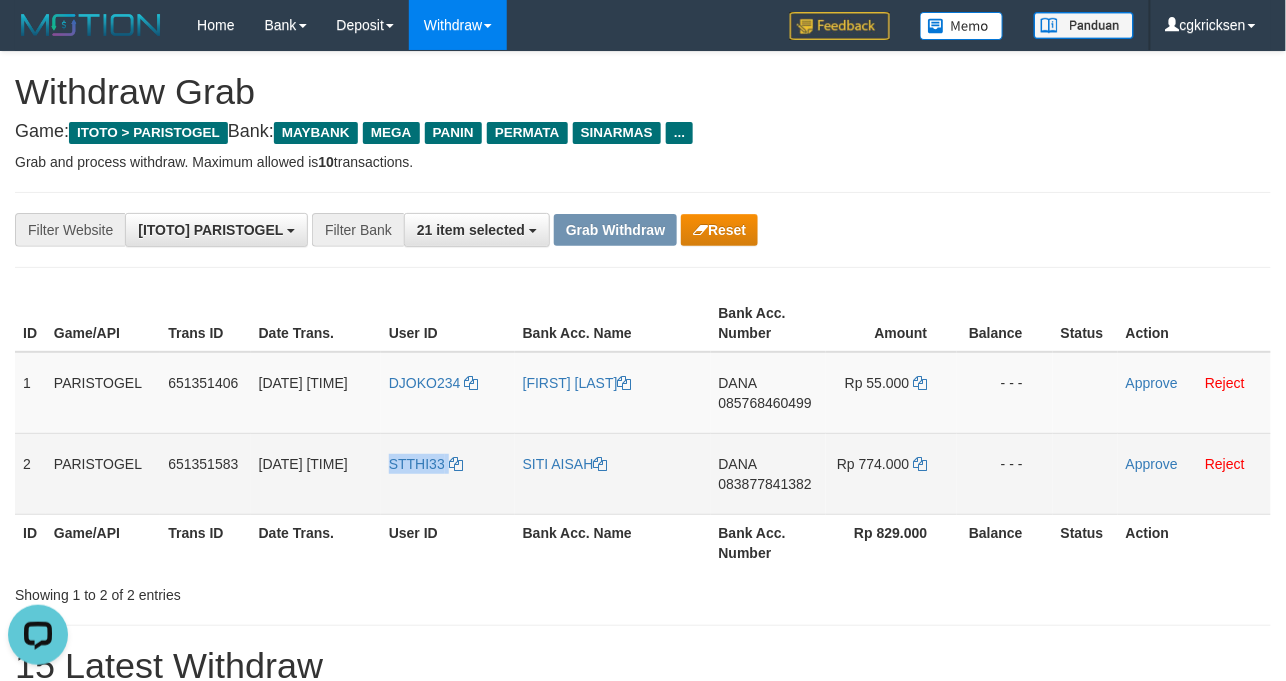 click on "STTHI33" at bounding box center [448, 473] 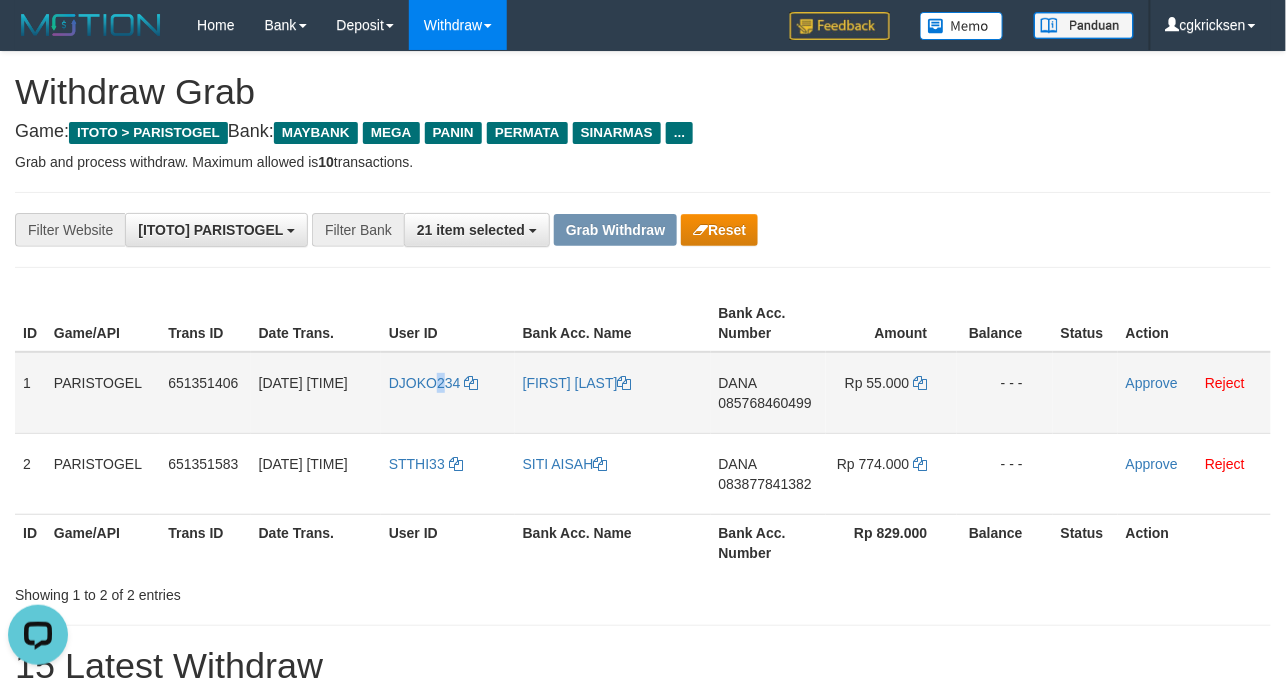 click on "DJOKO234" at bounding box center (448, 393) 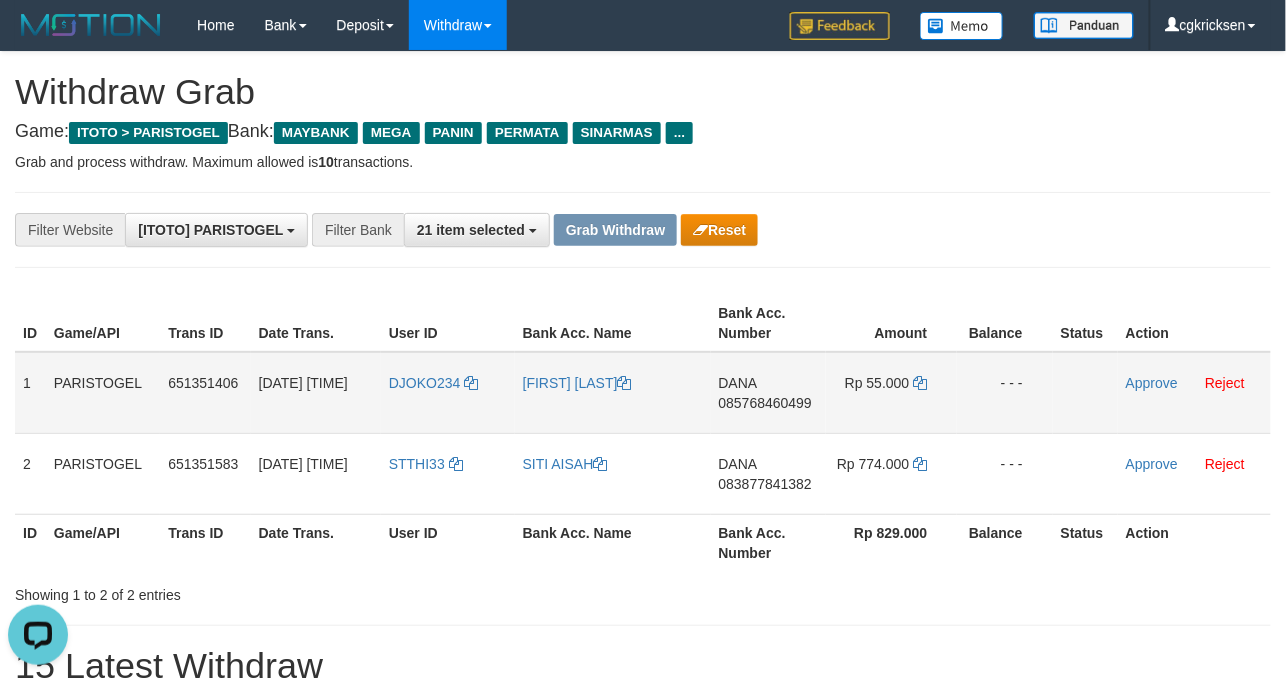 click on "DJOKO234" at bounding box center (448, 393) 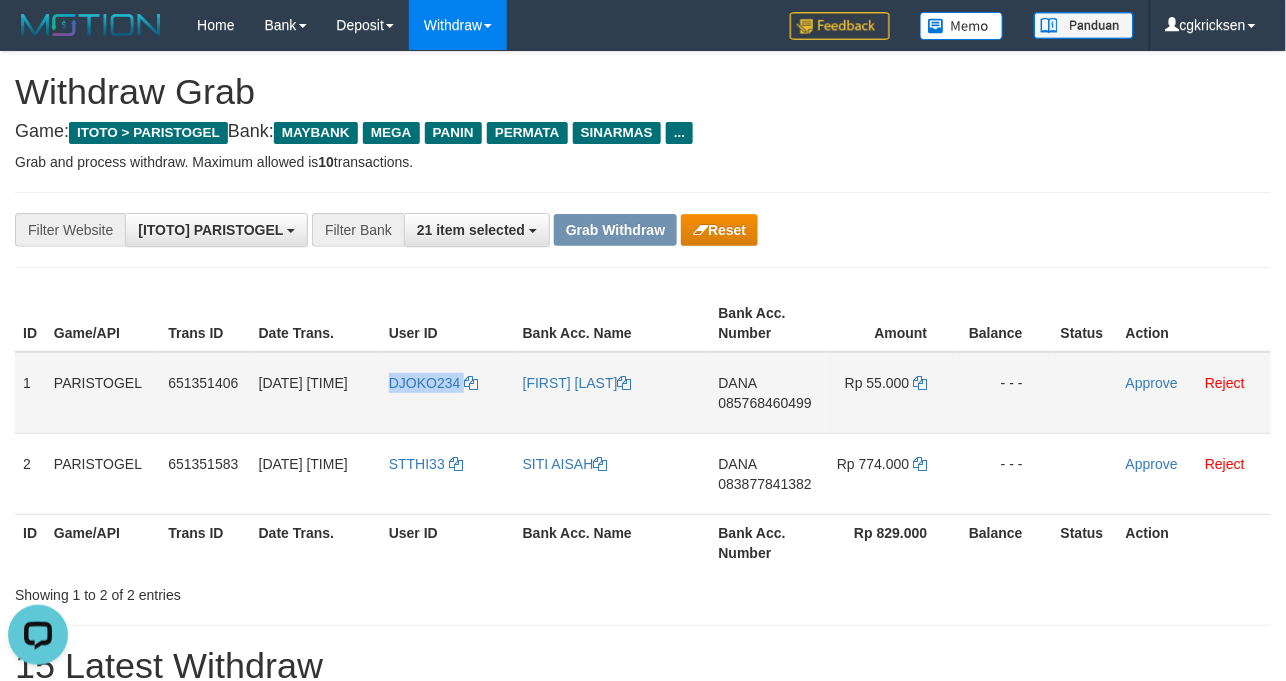 drag, startPoint x: 402, startPoint y: 406, endPoint x: 430, endPoint y: 358, distance: 55.569775 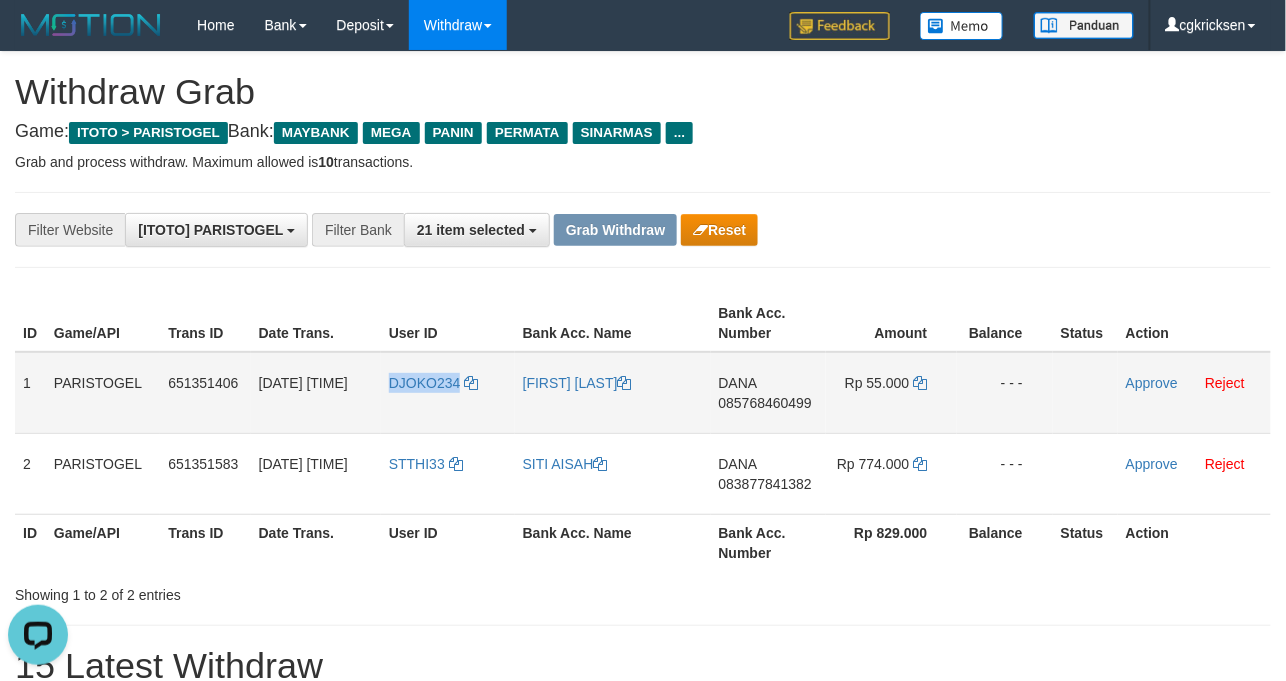 copy on "DJOKO234" 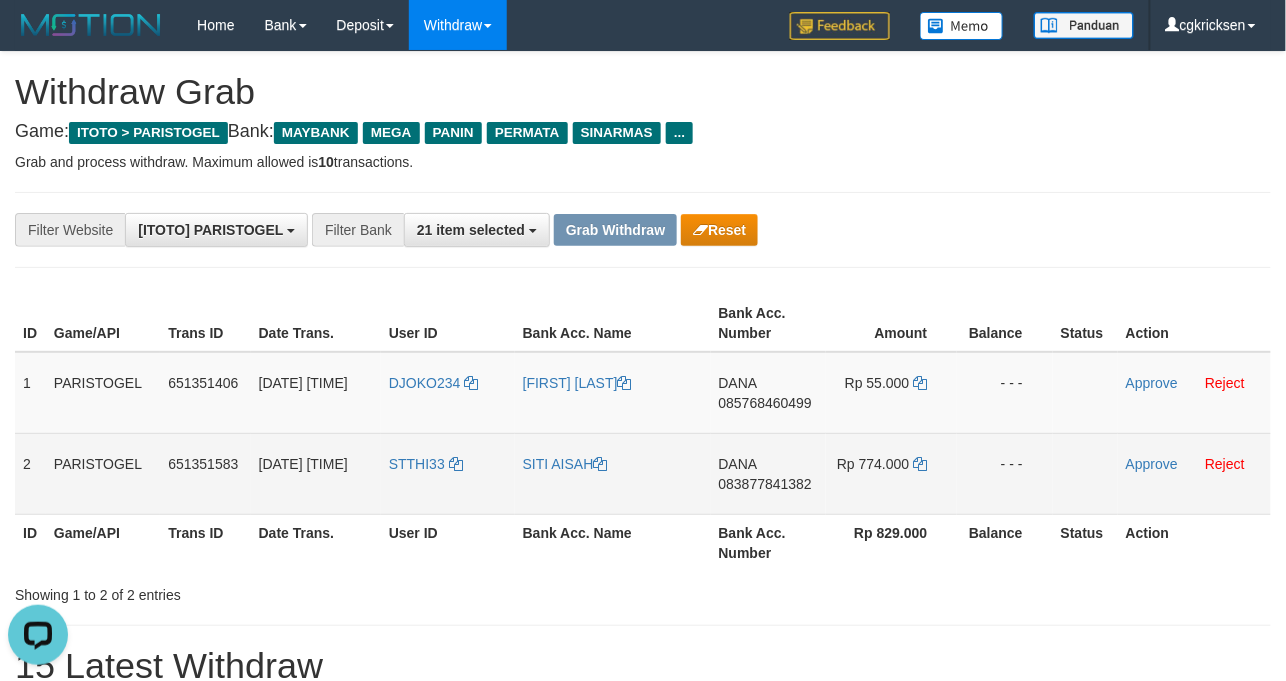 click on "STTHI33" at bounding box center (448, 473) 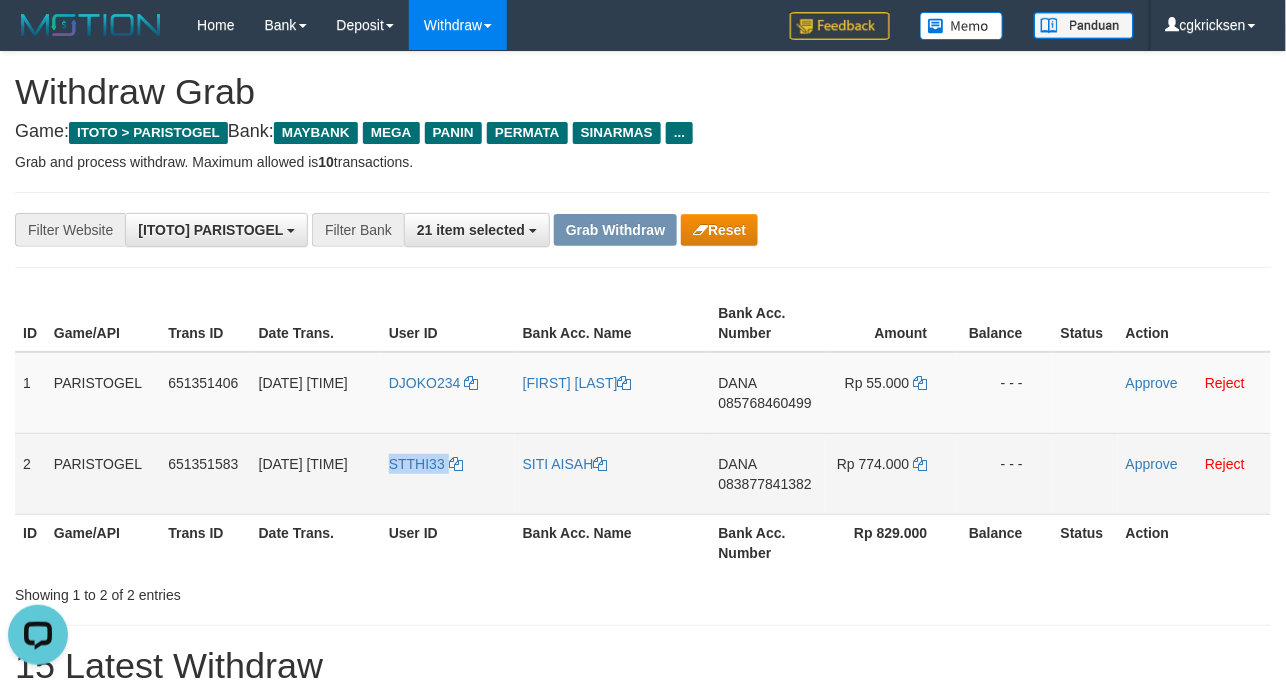 click on "STTHI33" at bounding box center [448, 473] 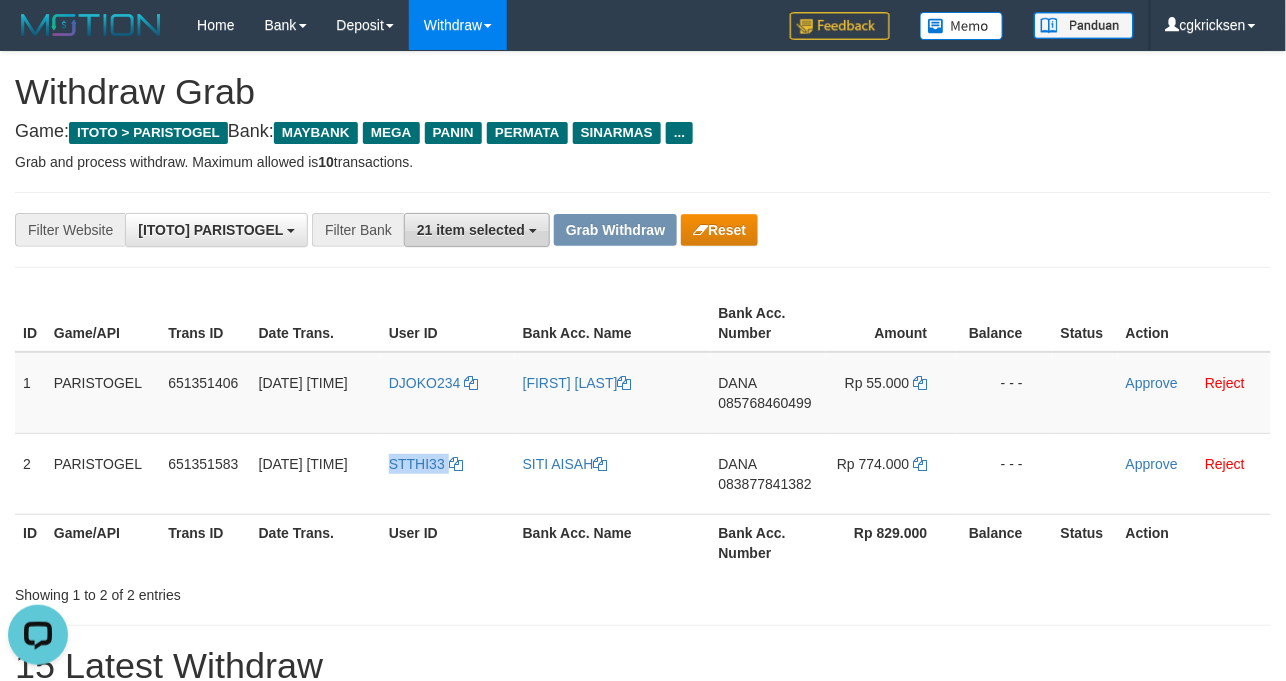 copy on "STTHI33" 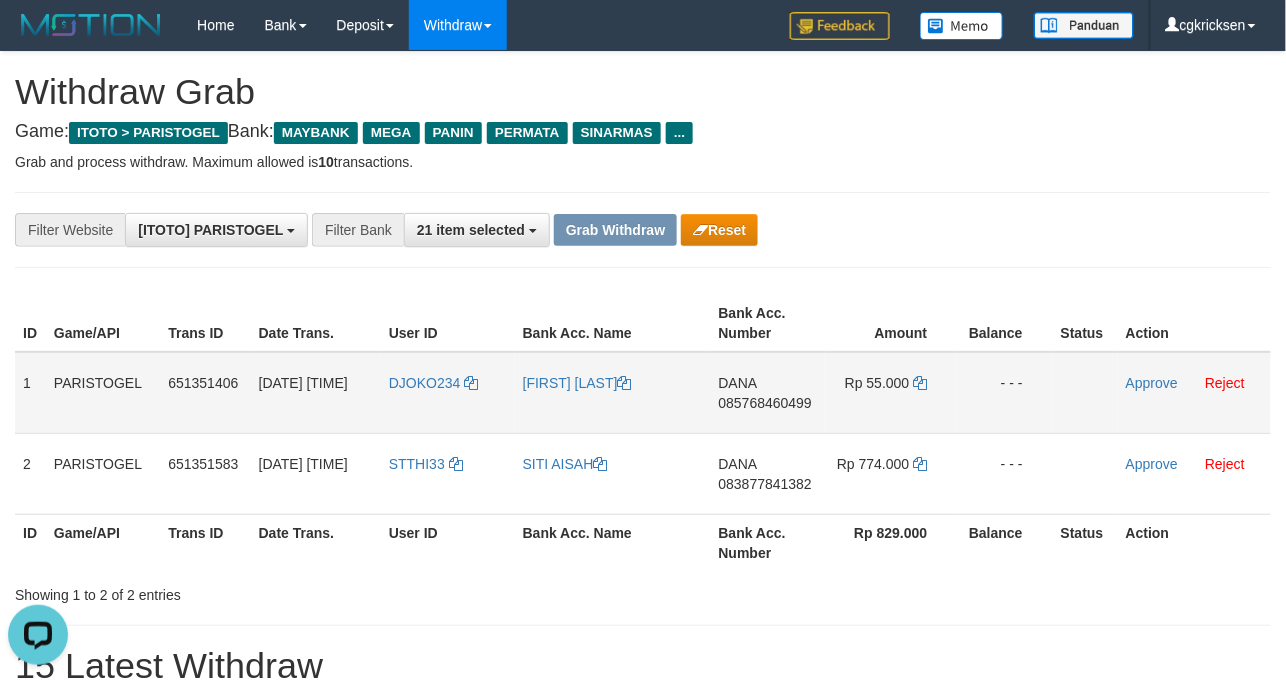 click on "[FIRST] [LAST] [LAST]" at bounding box center [613, 393] 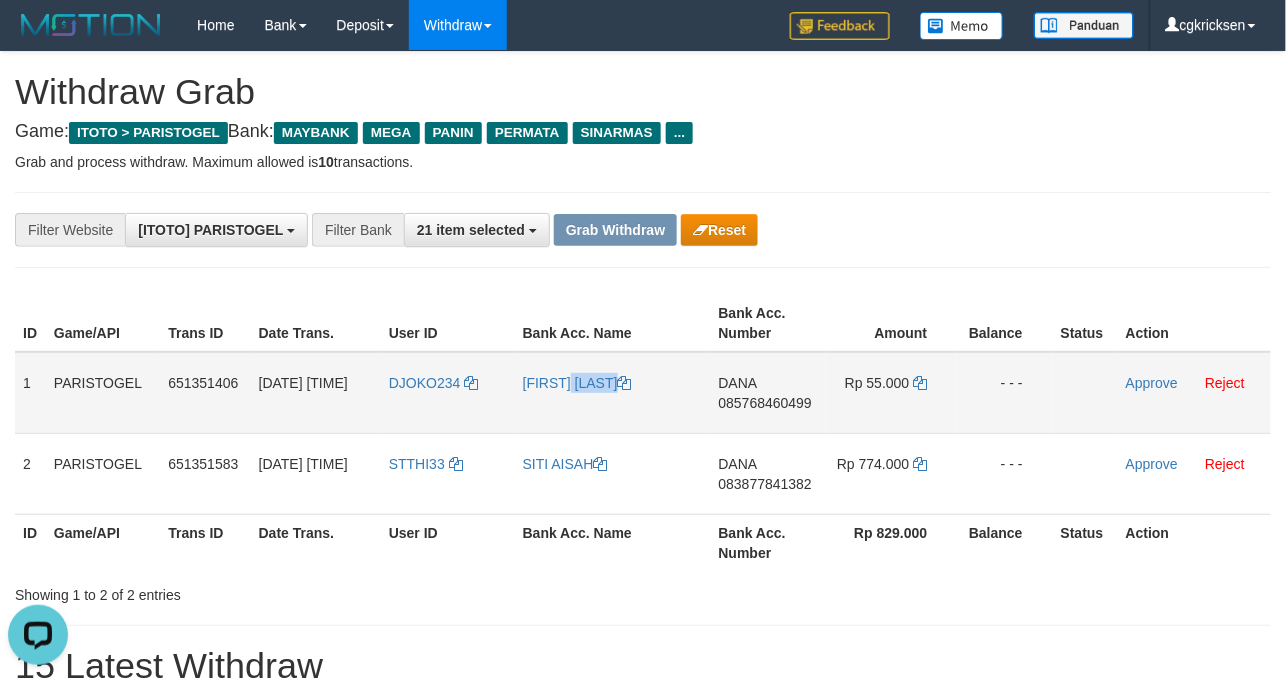 click on "[FIRST] [LAST] [LAST]" at bounding box center [613, 393] 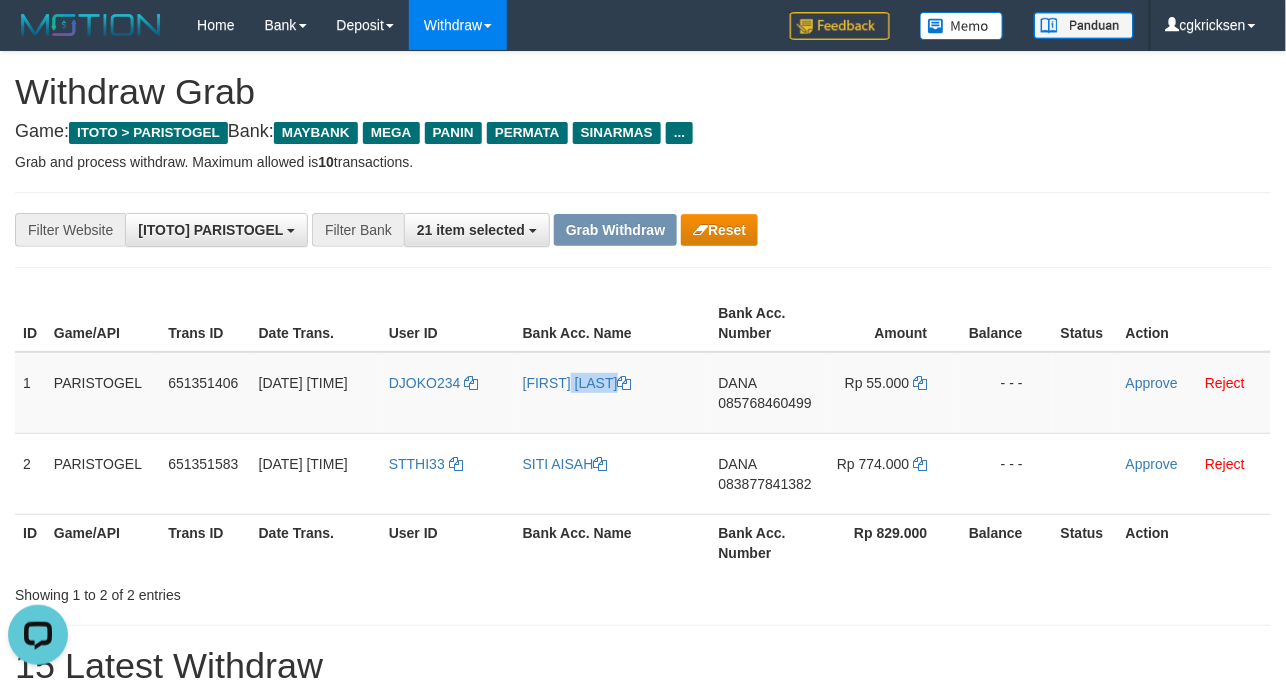 copy on "[FIRST] [LAST] [LAST]" 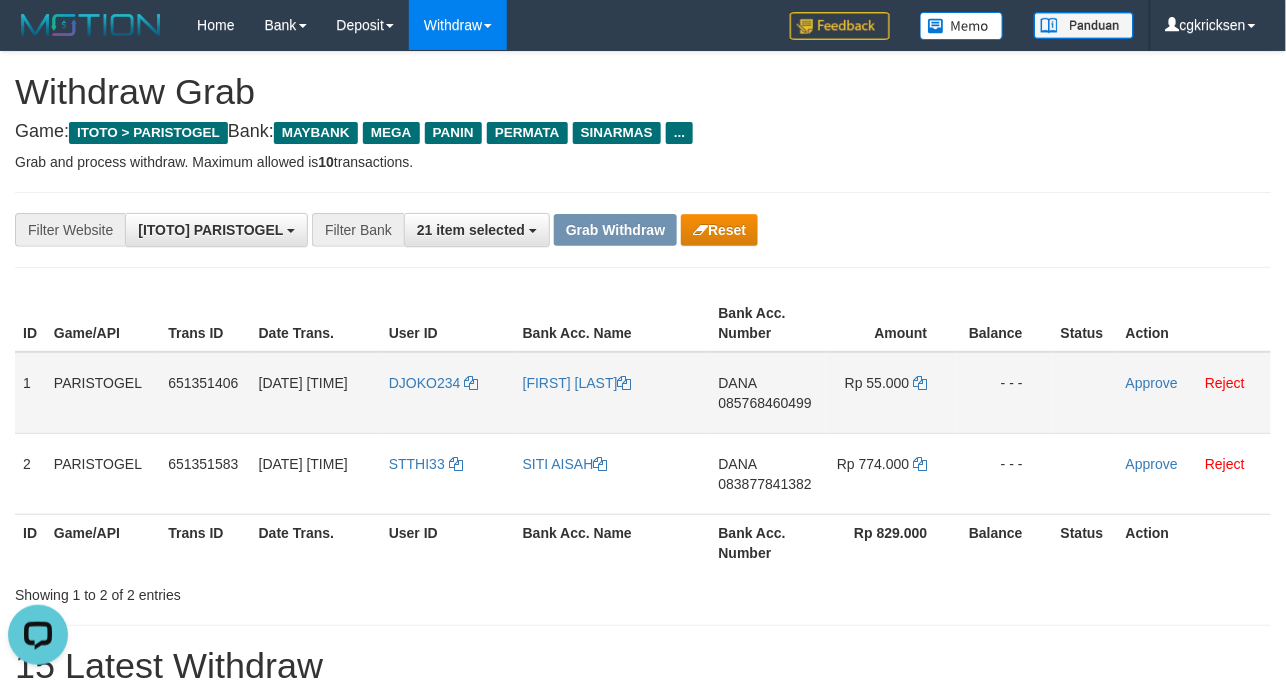 click on "[DATE] [TIME]" at bounding box center [316, 393] 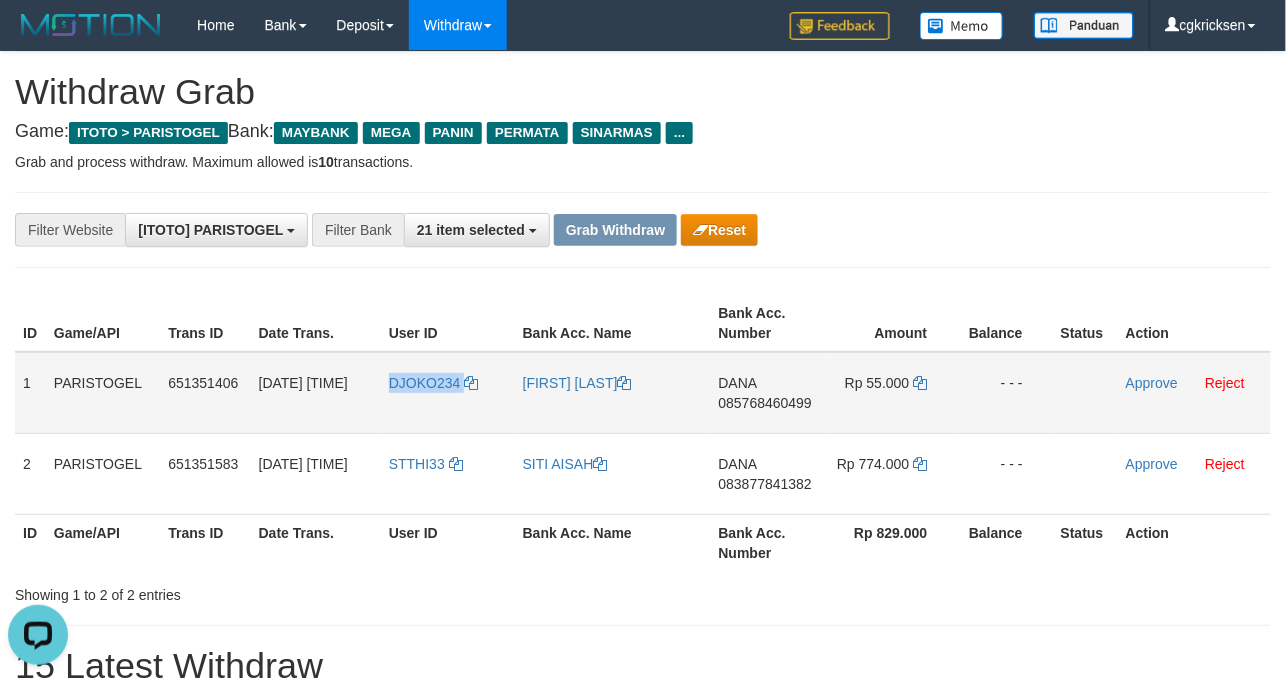 click on "DJOKO234" at bounding box center [448, 393] 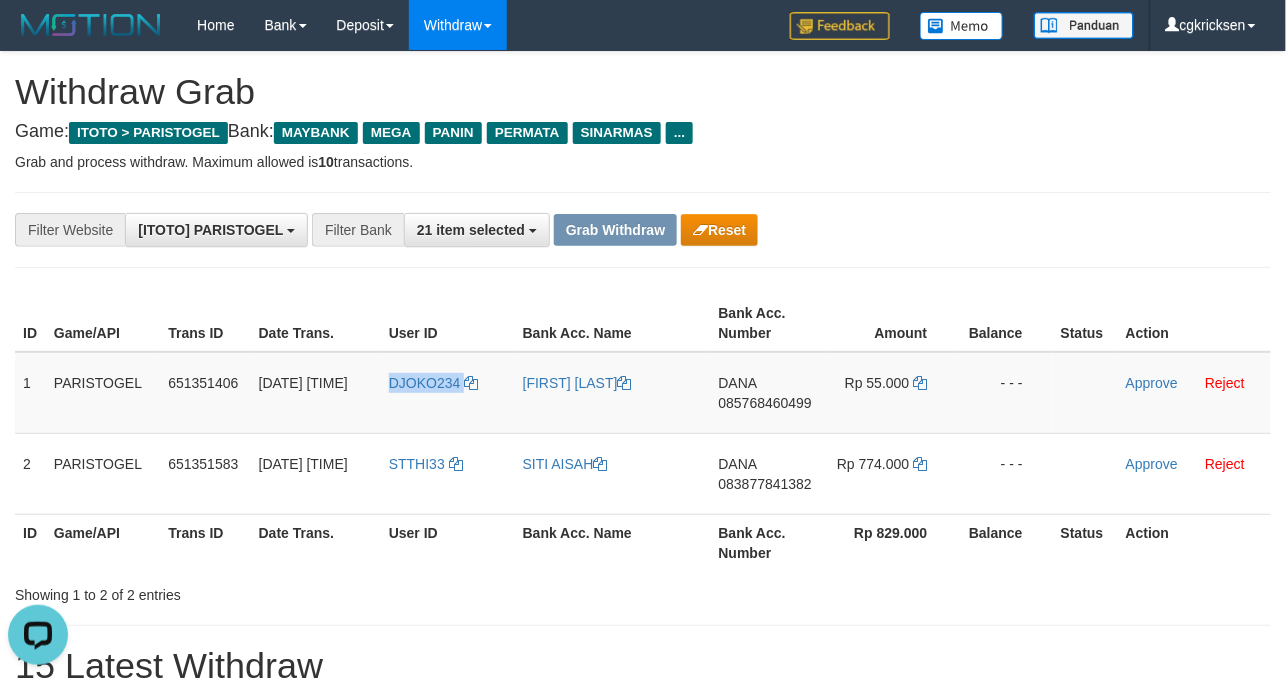 copy on "DJOKO234" 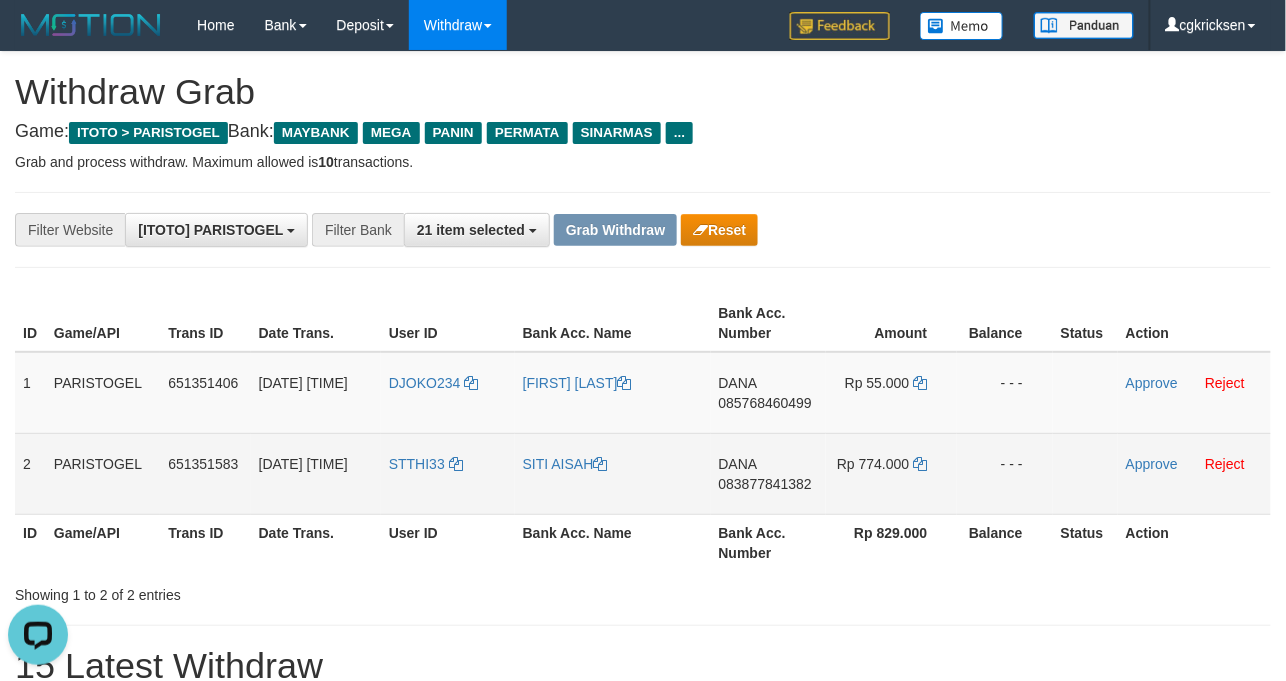 drag, startPoint x: 414, startPoint y: 536, endPoint x: 412, endPoint y: 520, distance: 16.124516 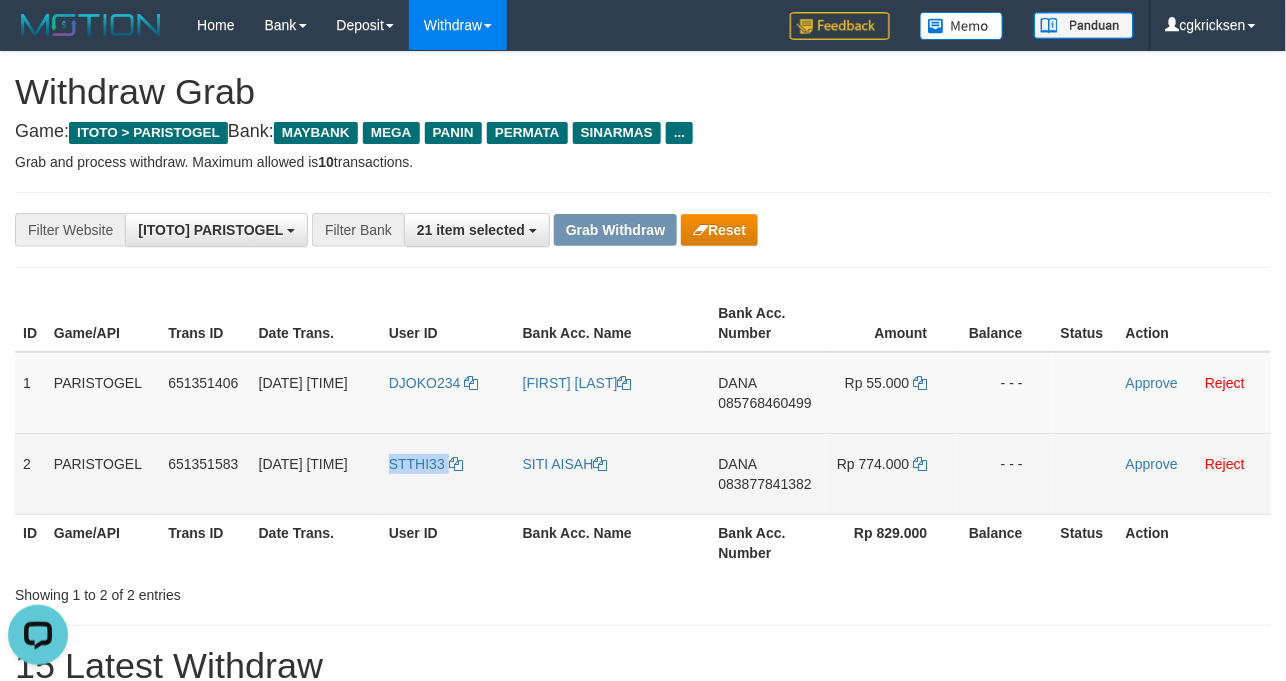 click on "STTHI33" at bounding box center (448, 473) 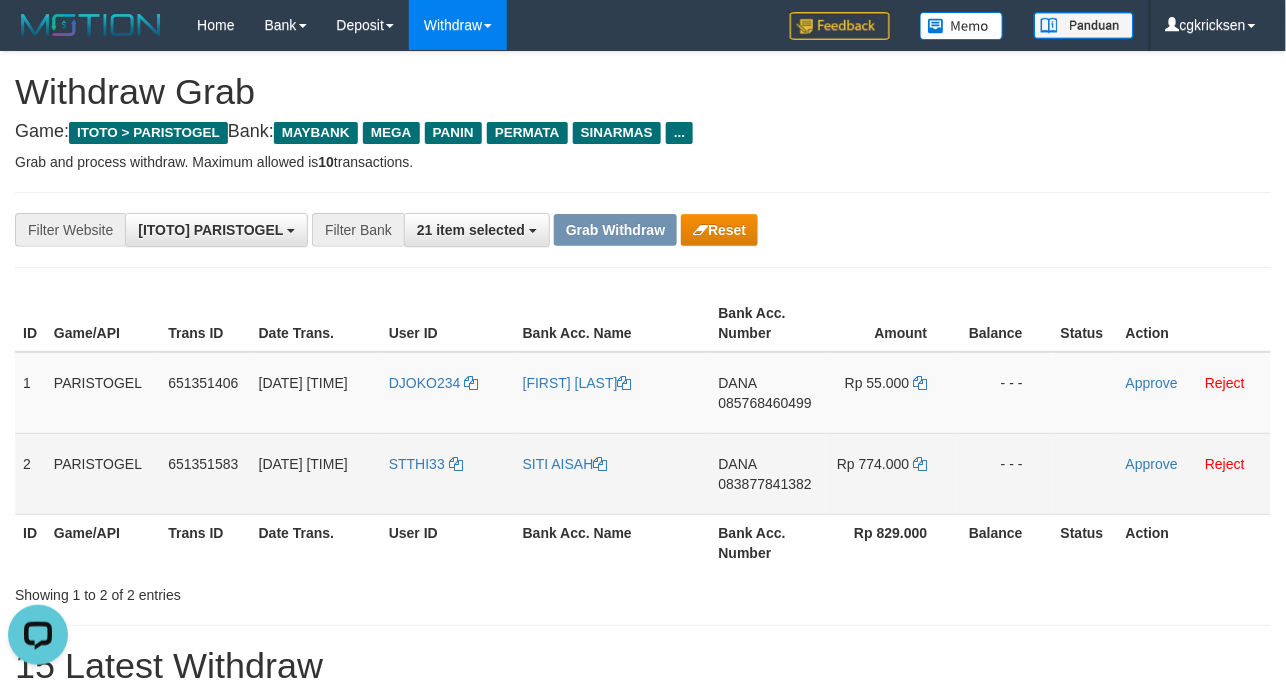 click on "SITI AISAH" at bounding box center (613, 473) 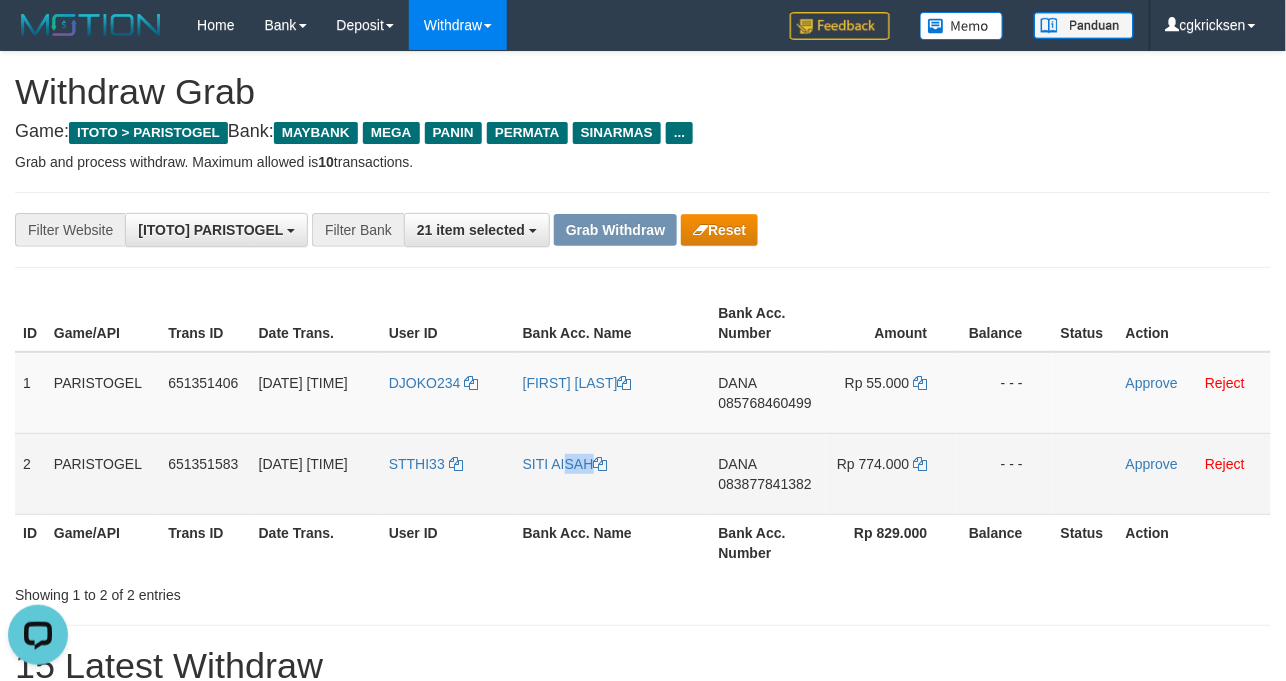 click on "SITI AISAH" at bounding box center (613, 473) 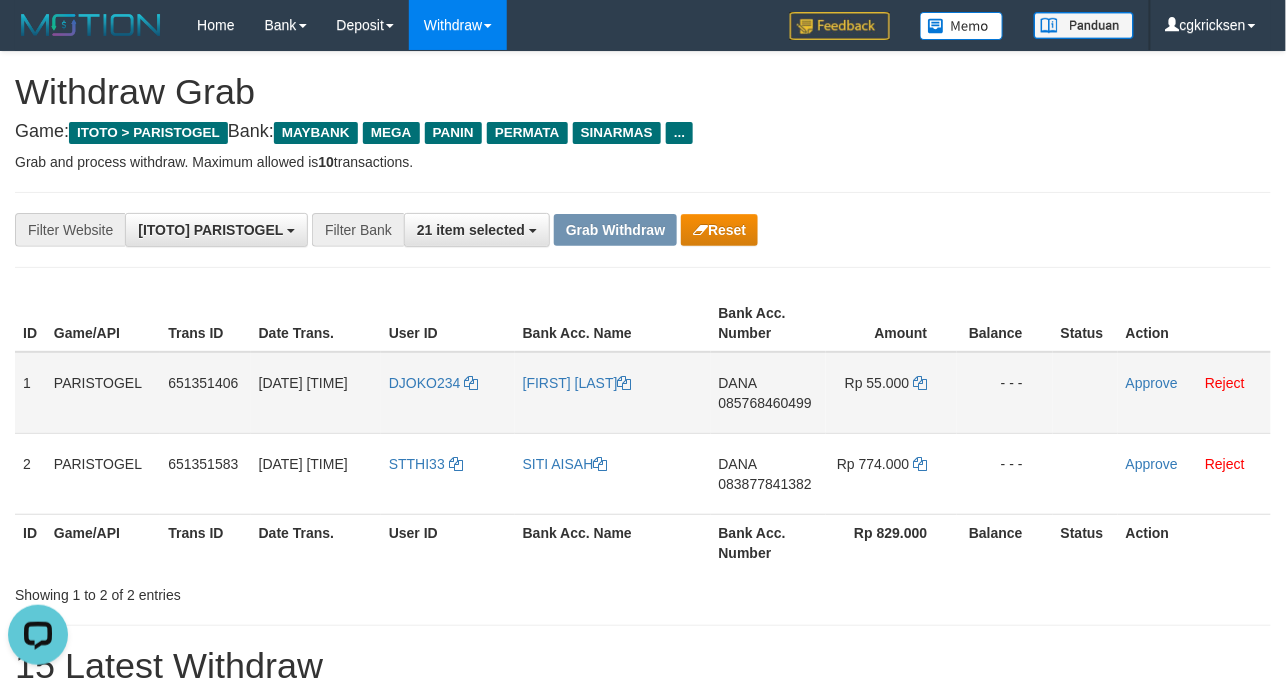 click on "085768460499" at bounding box center (765, 403) 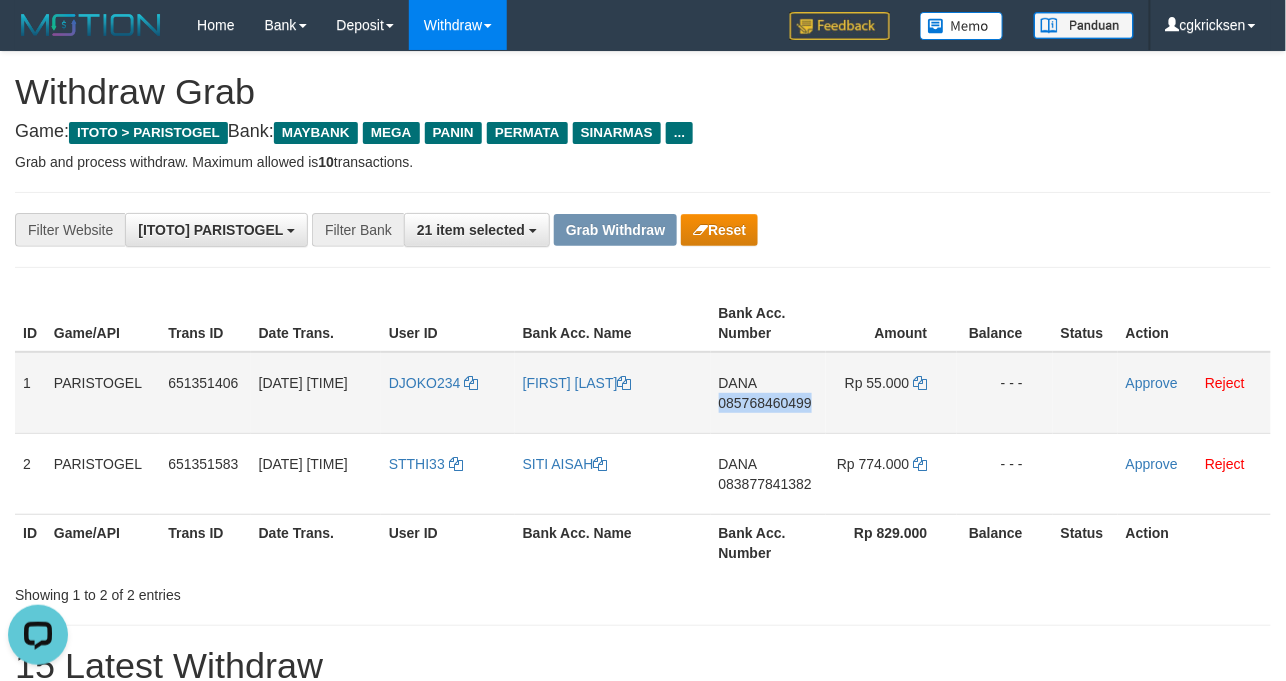 click on "DANA
085768460499" at bounding box center (768, 393) 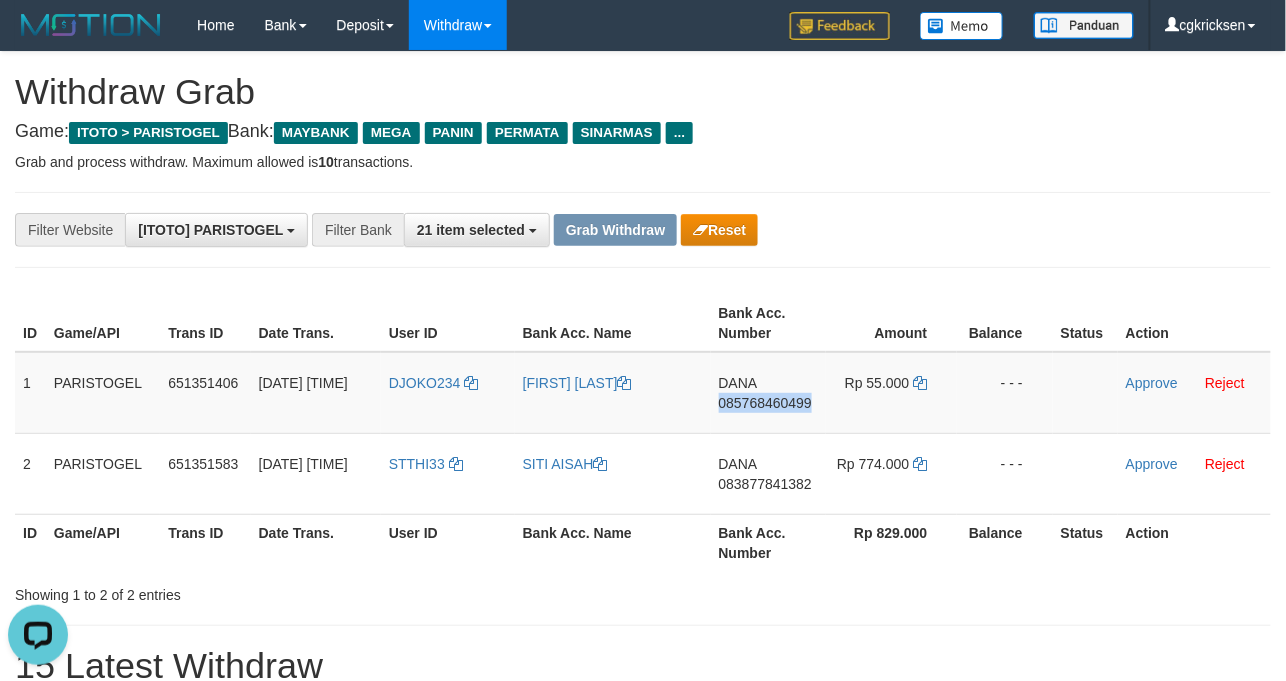 copy on "085768460499" 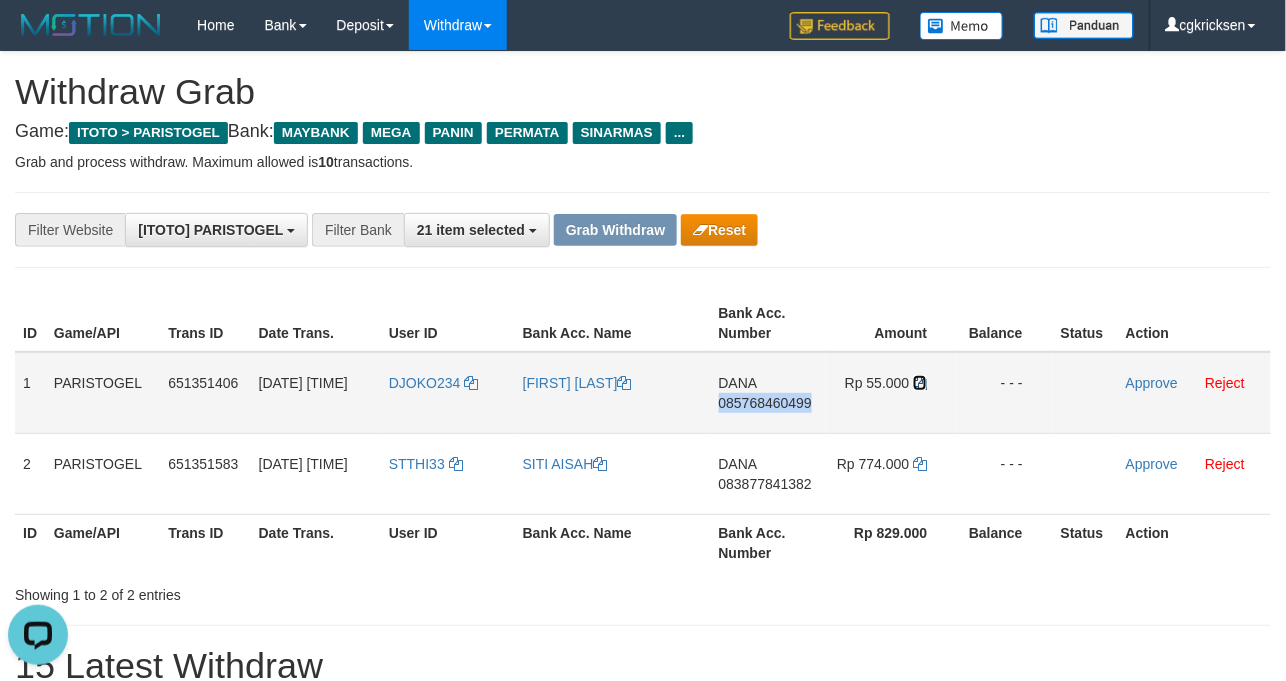 click at bounding box center (920, 383) 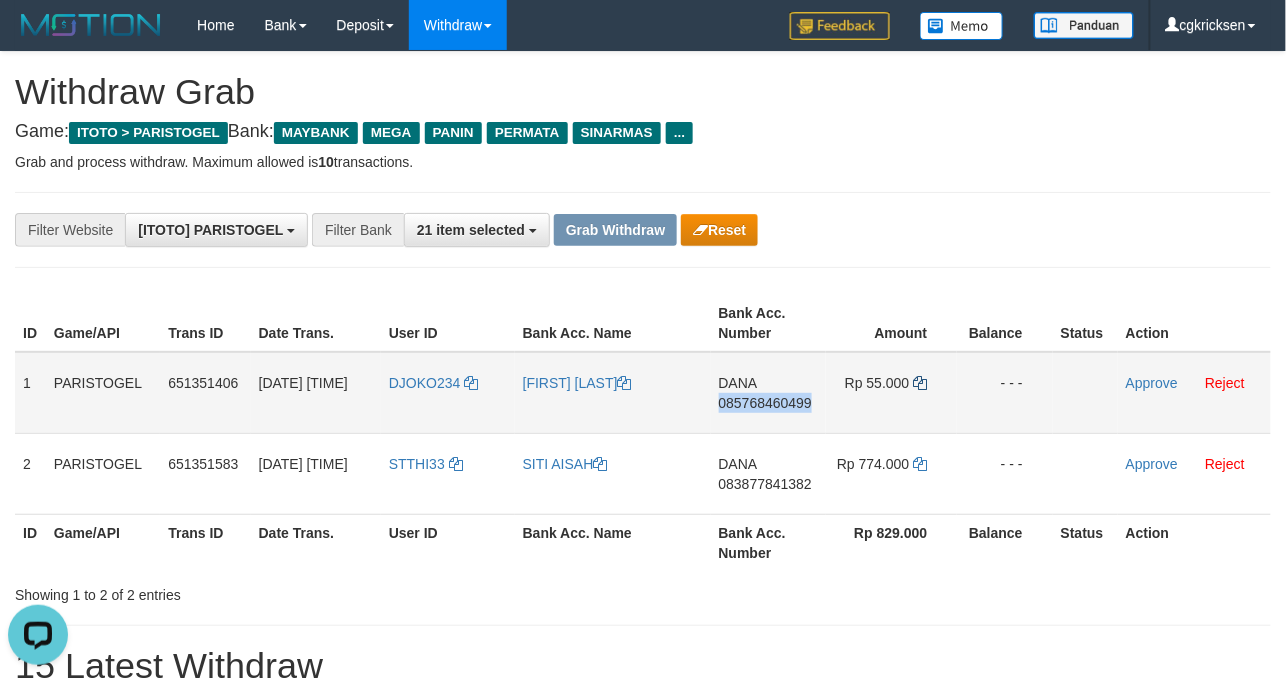 copy on "085768460499" 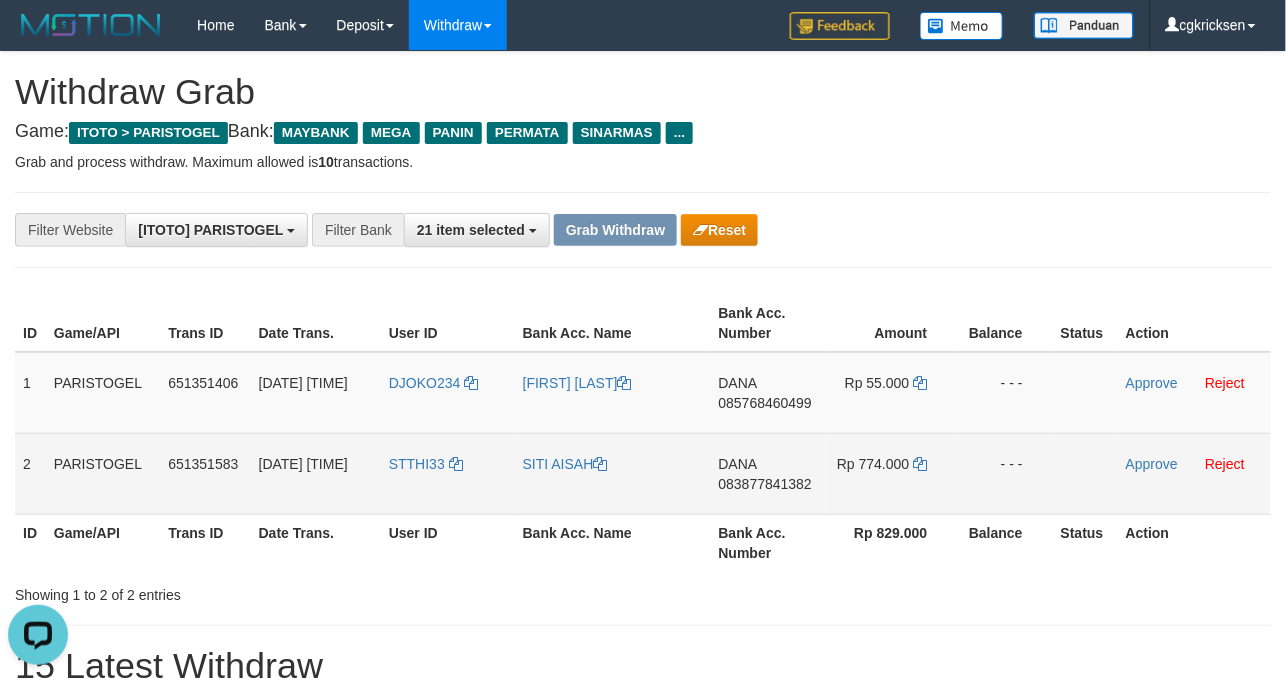 click on "DANA
083877841382" at bounding box center [768, 473] 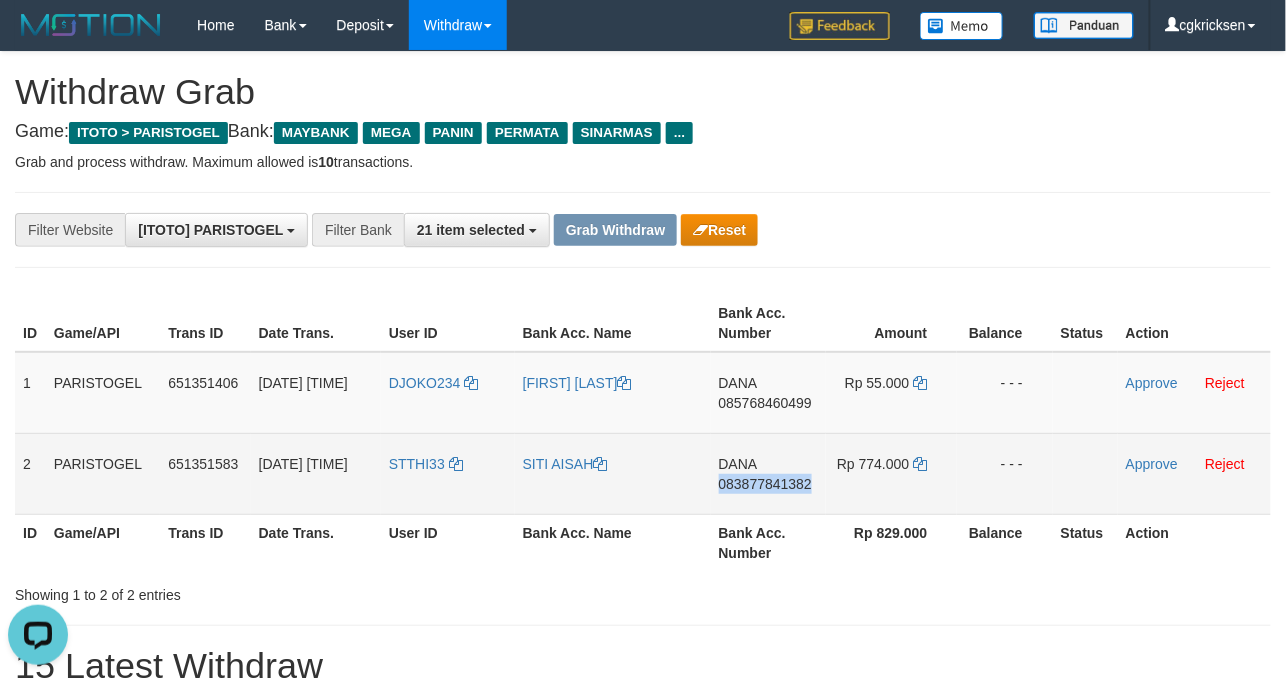 click on "DANA
083877841382" at bounding box center (768, 473) 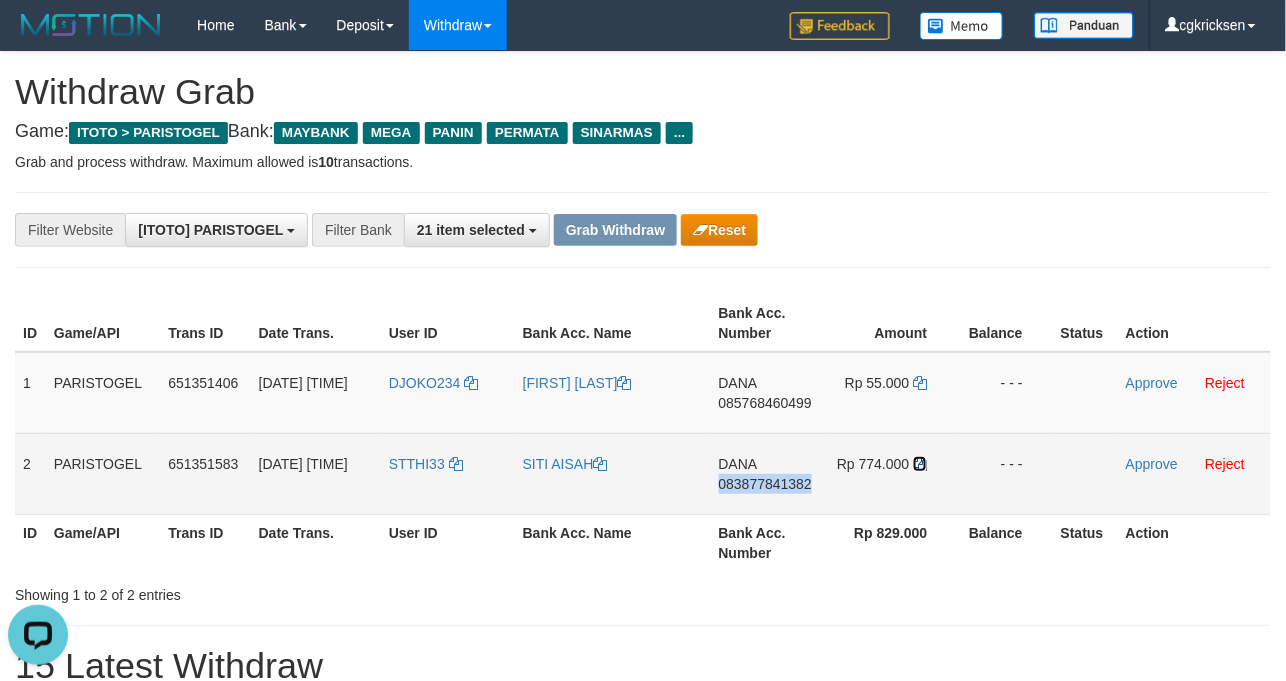 click at bounding box center [920, 464] 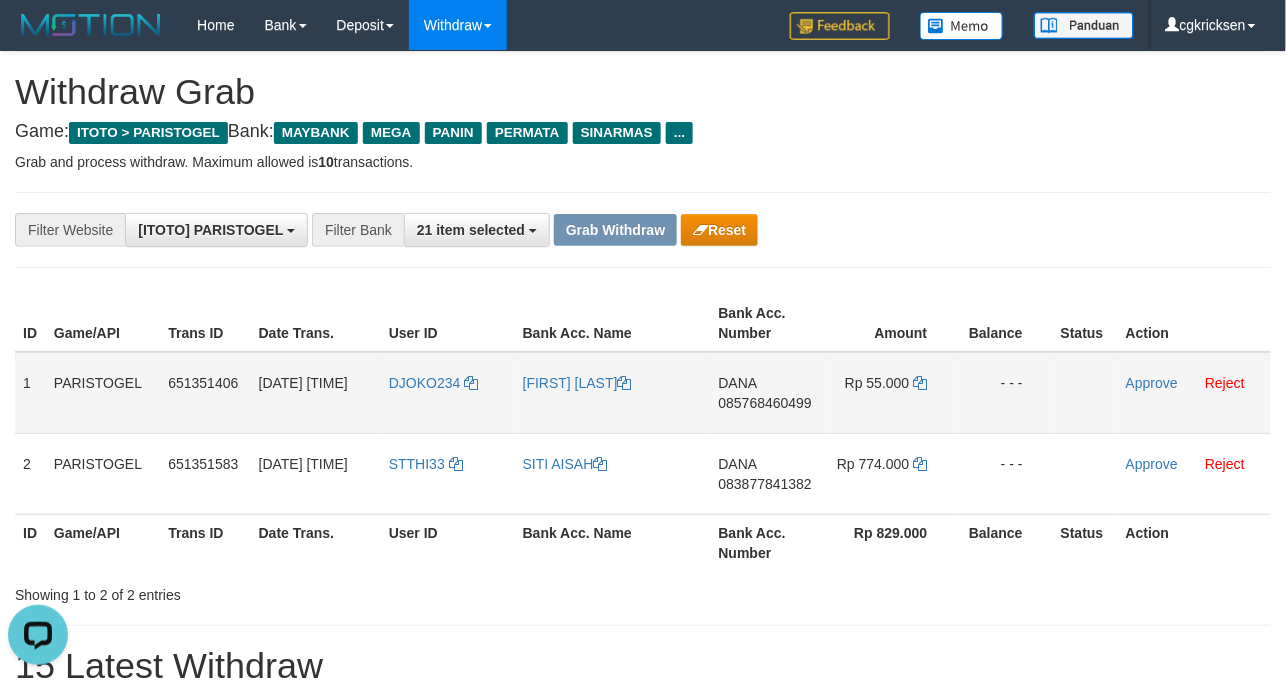 click at bounding box center (1085, 393) 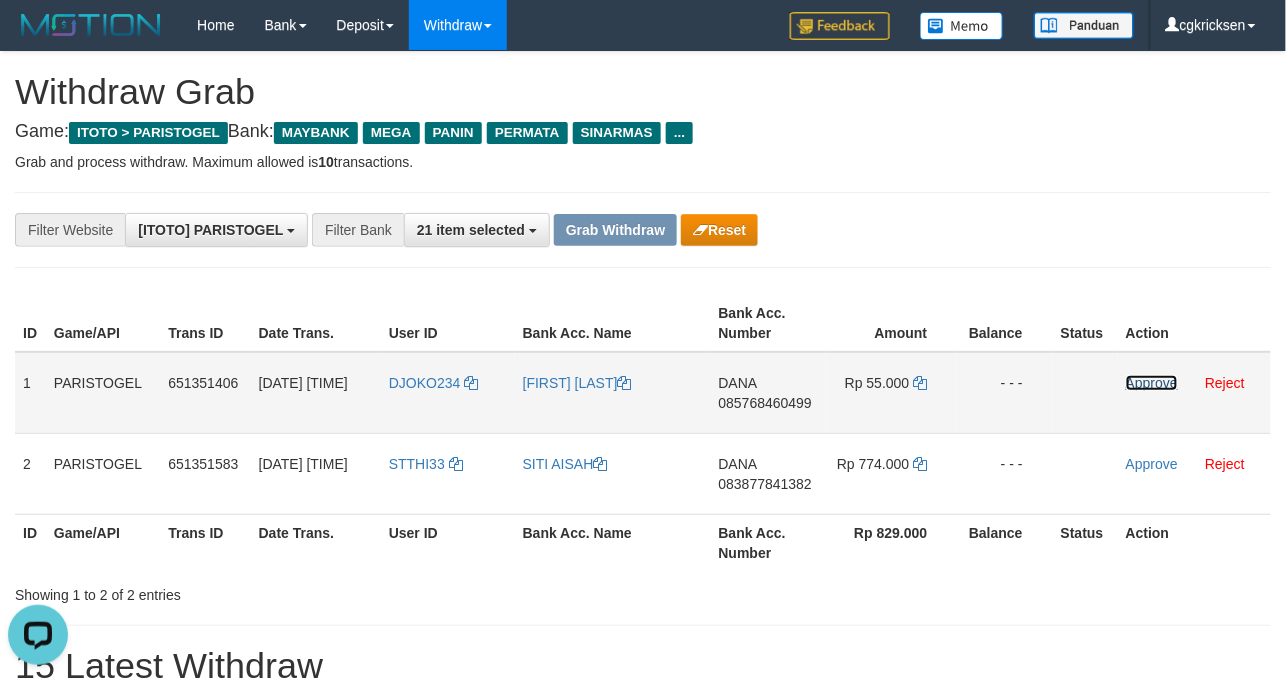 click on "Approve" at bounding box center (1152, 383) 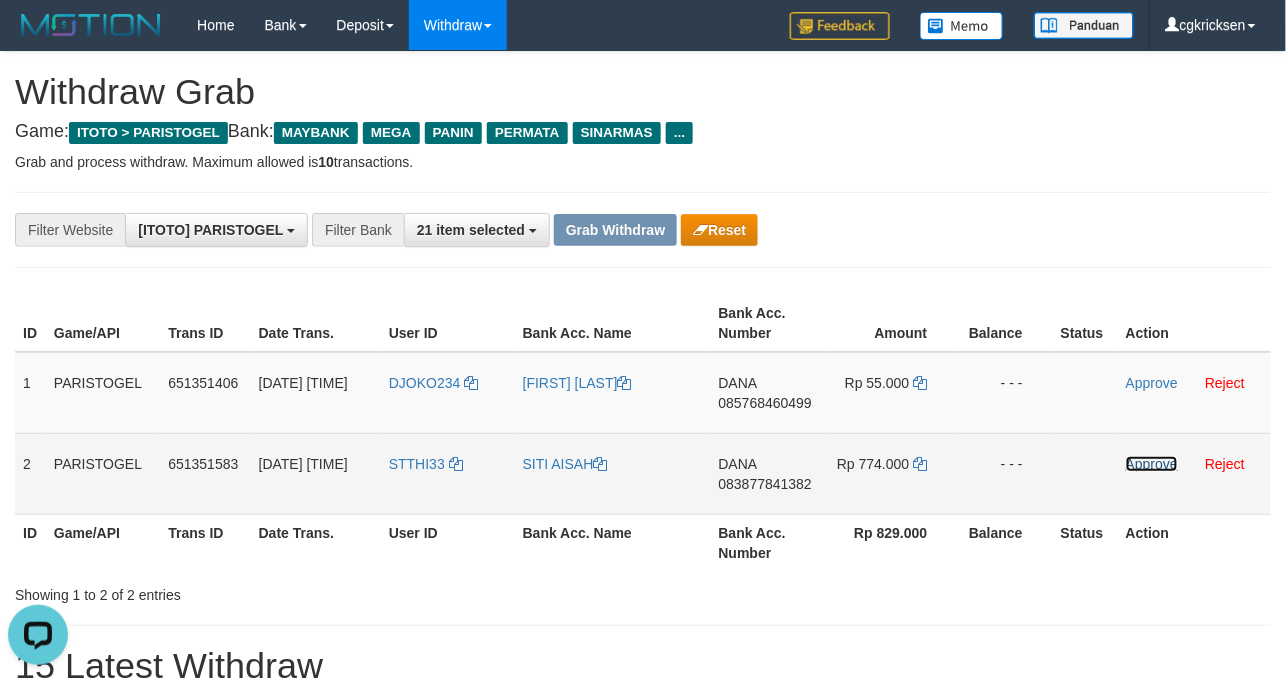 click on "Approve" at bounding box center (1152, 464) 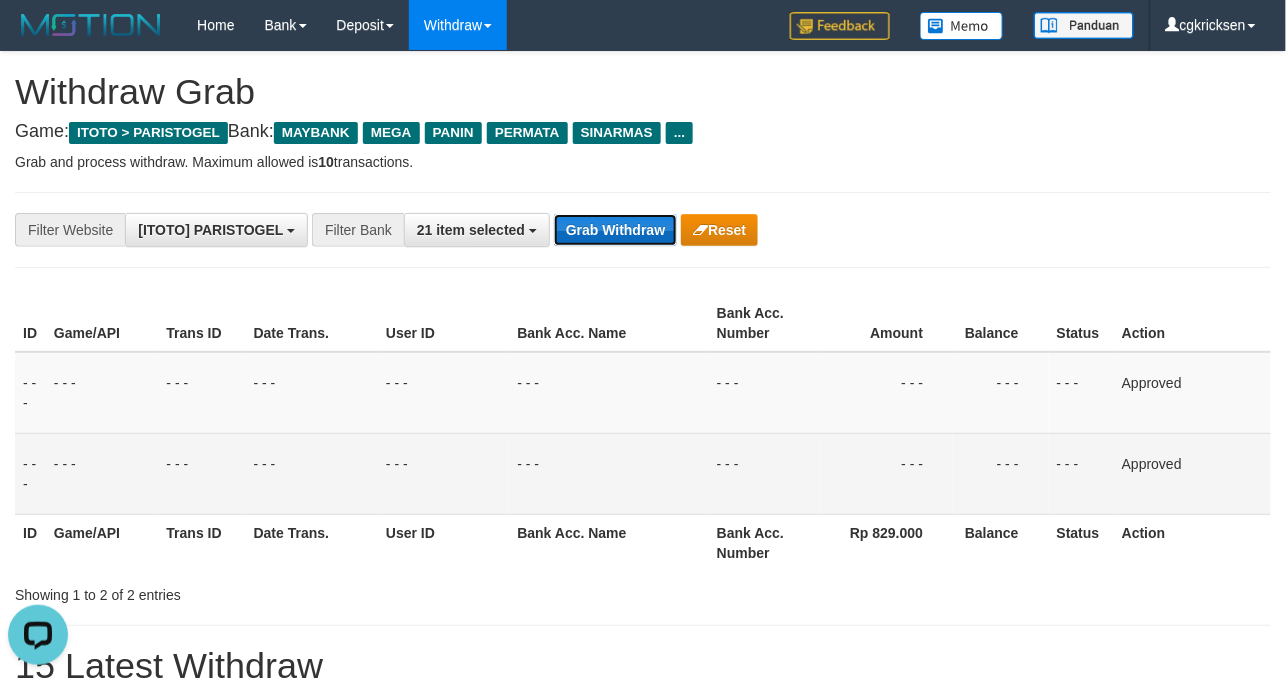click on "Grab Withdraw" at bounding box center [615, 230] 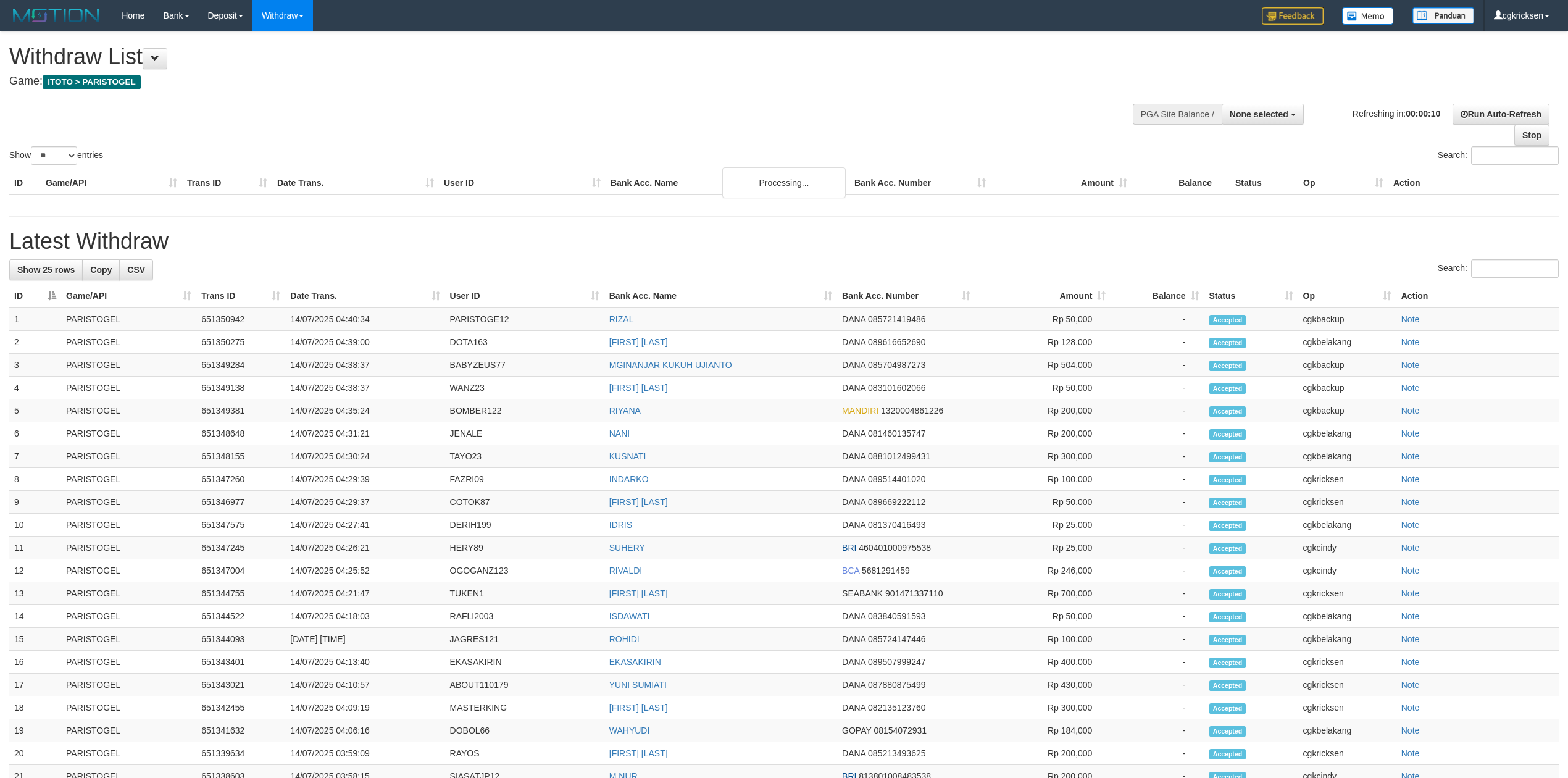 select 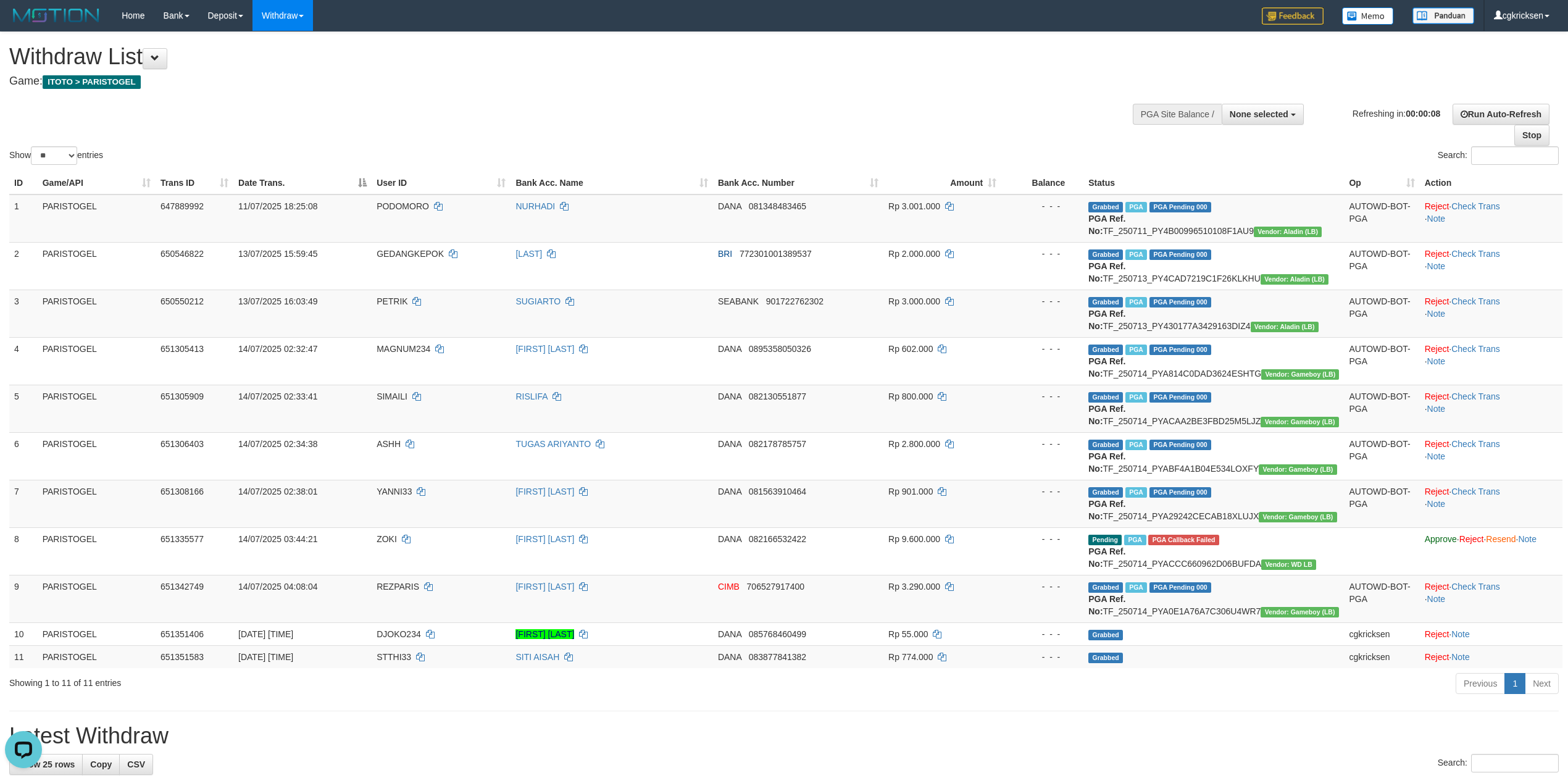 scroll, scrollTop: 0, scrollLeft: 0, axis: both 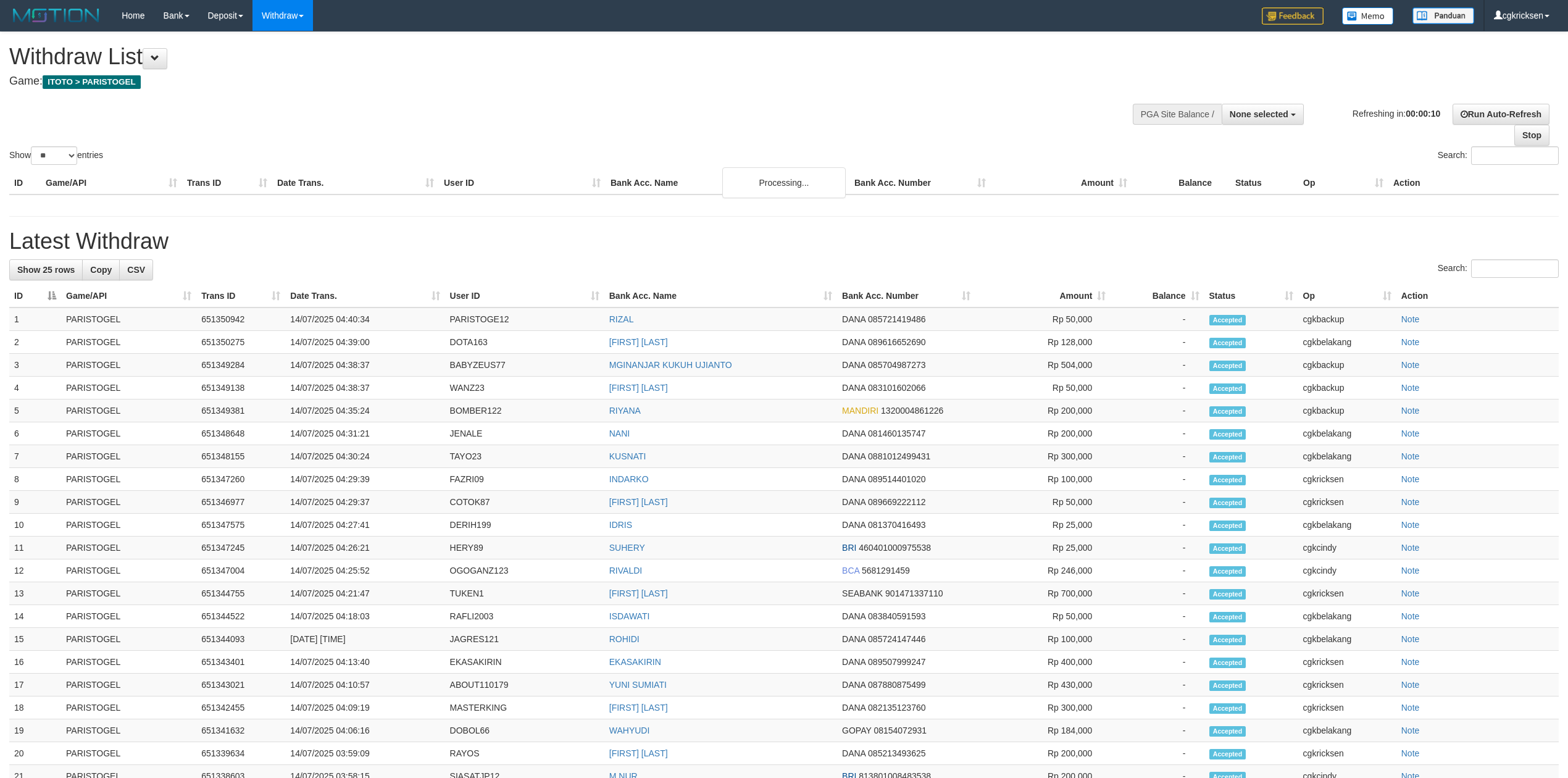 select 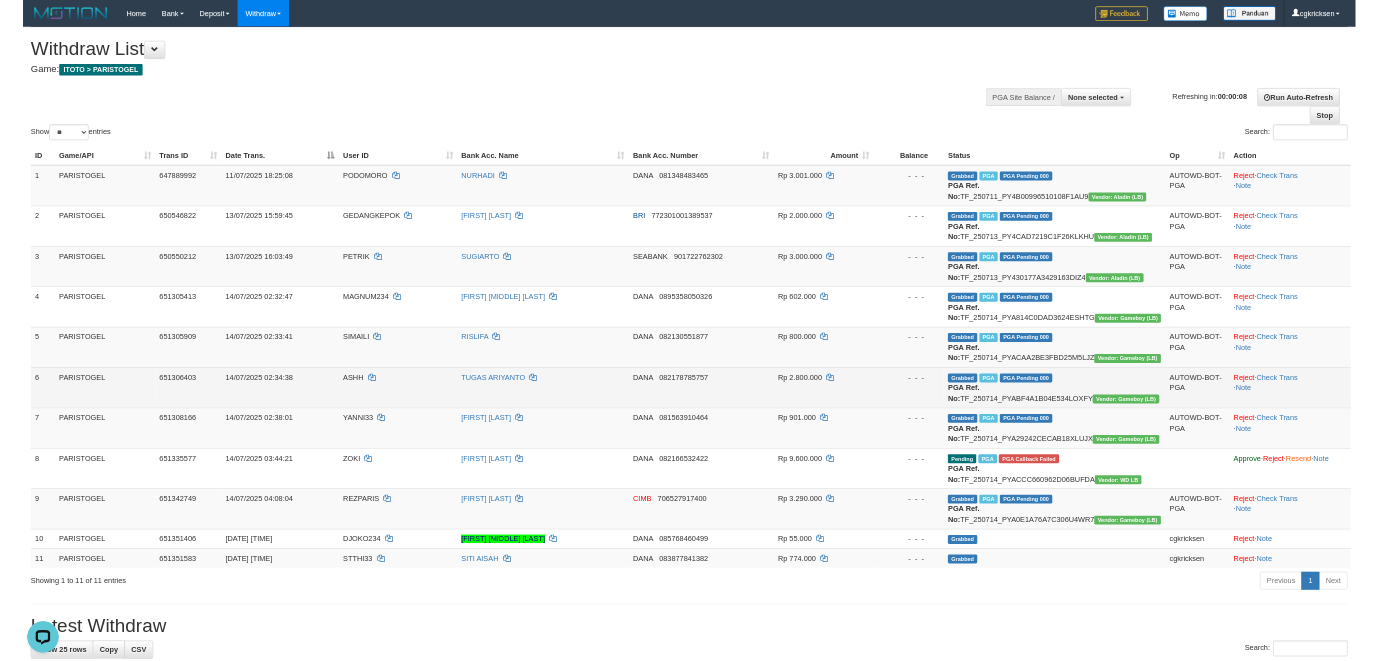 scroll, scrollTop: 0, scrollLeft: 0, axis: both 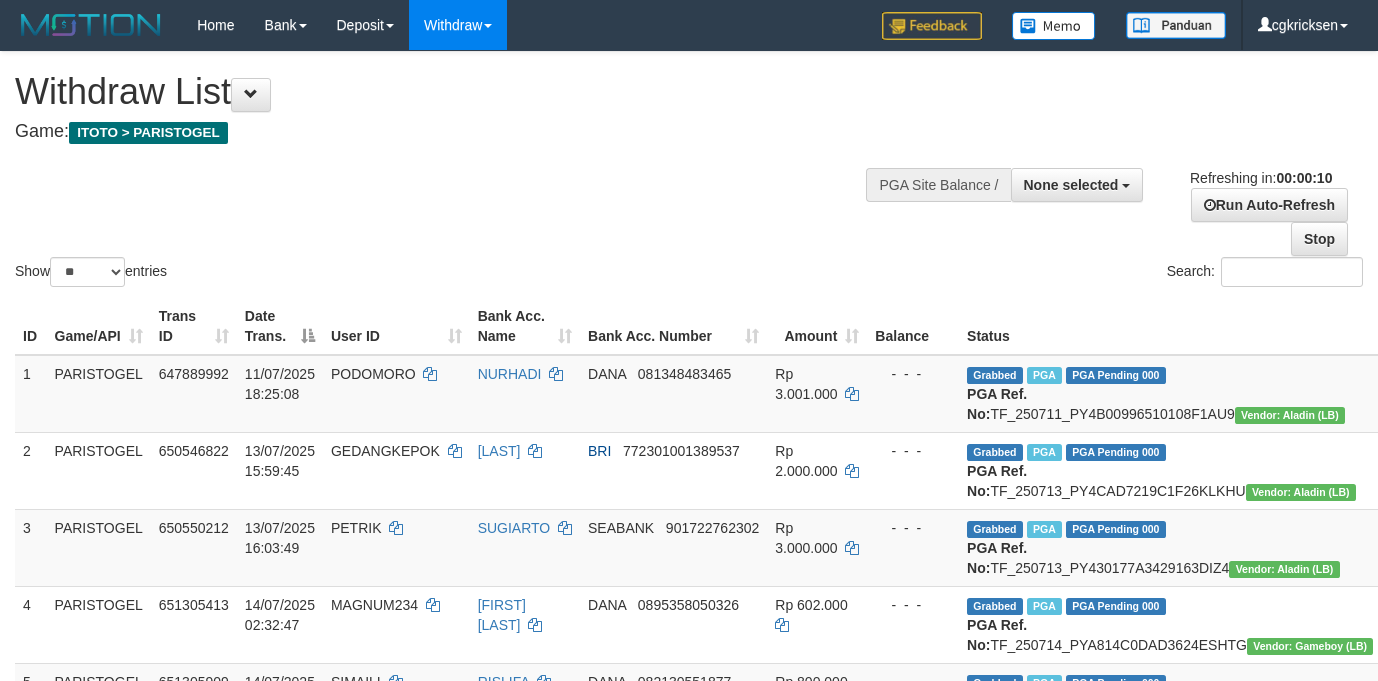 select 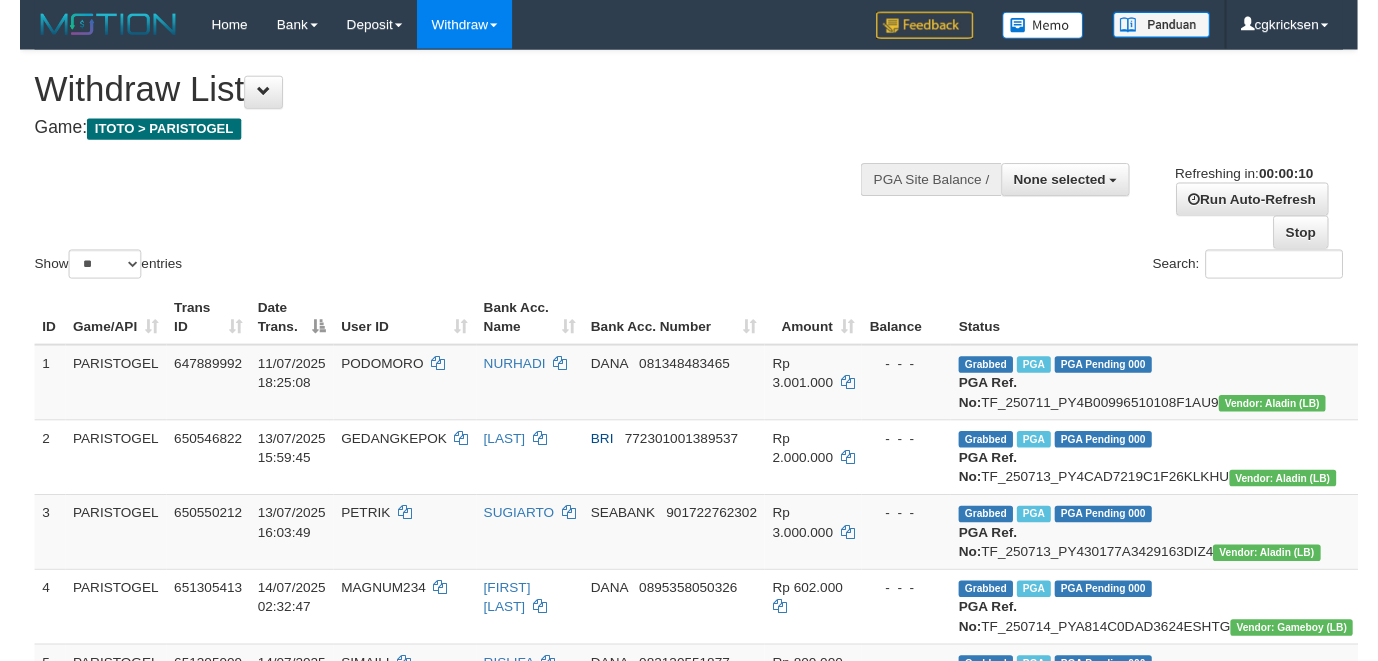 scroll, scrollTop: 0, scrollLeft: 0, axis: both 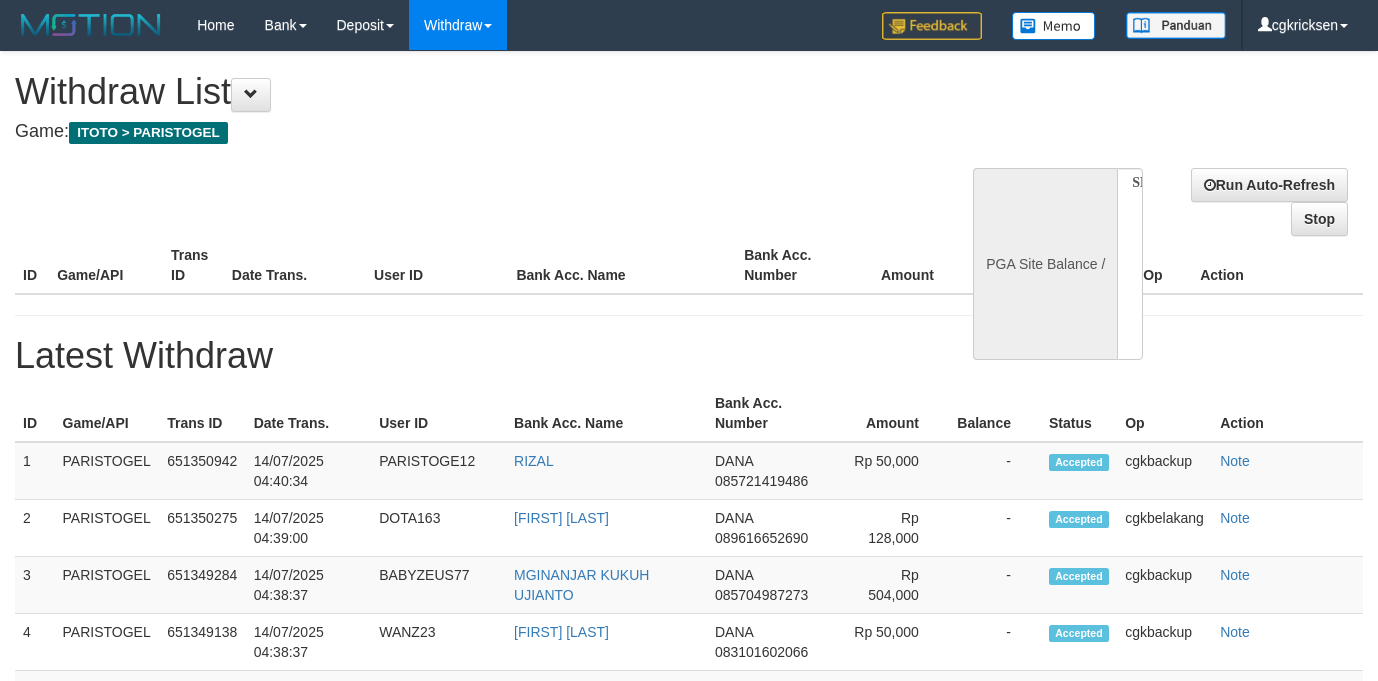 select 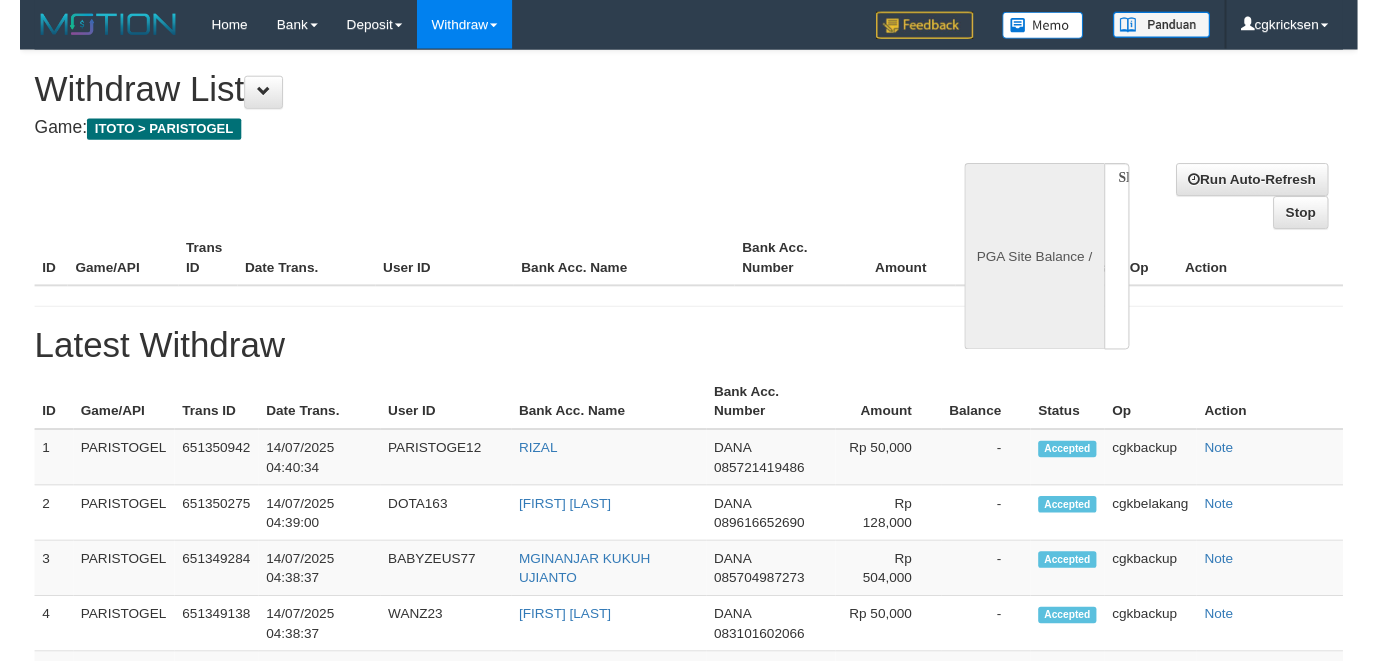 scroll, scrollTop: 0, scrollLeft: 0, axis: both 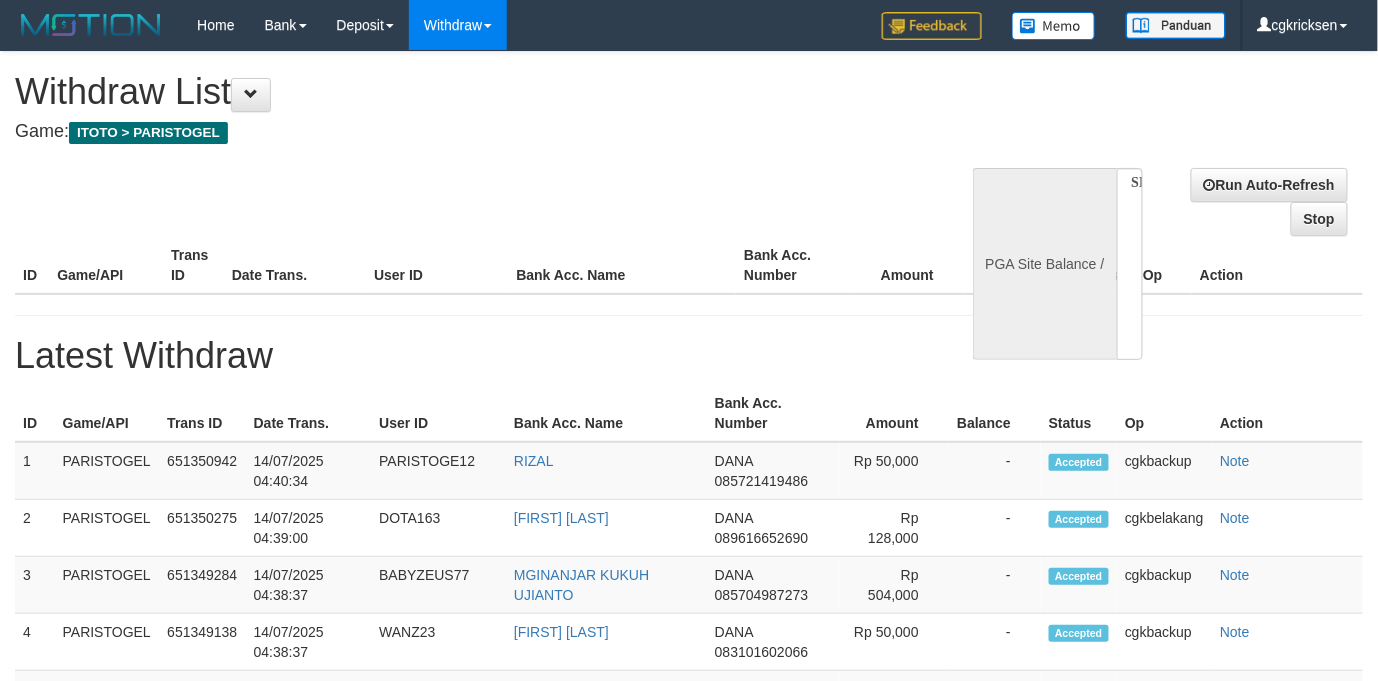 select on "**" 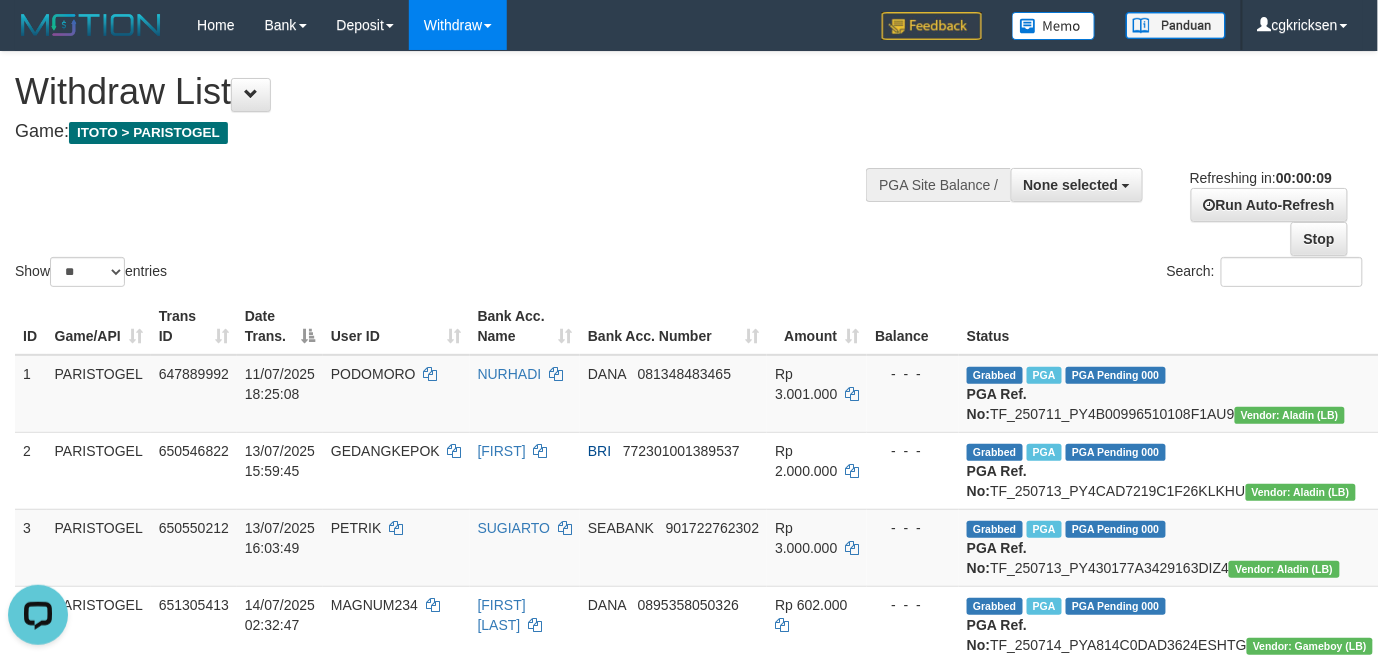 scroll, scrollTop: 0, scrollLeft: 0, axis: both 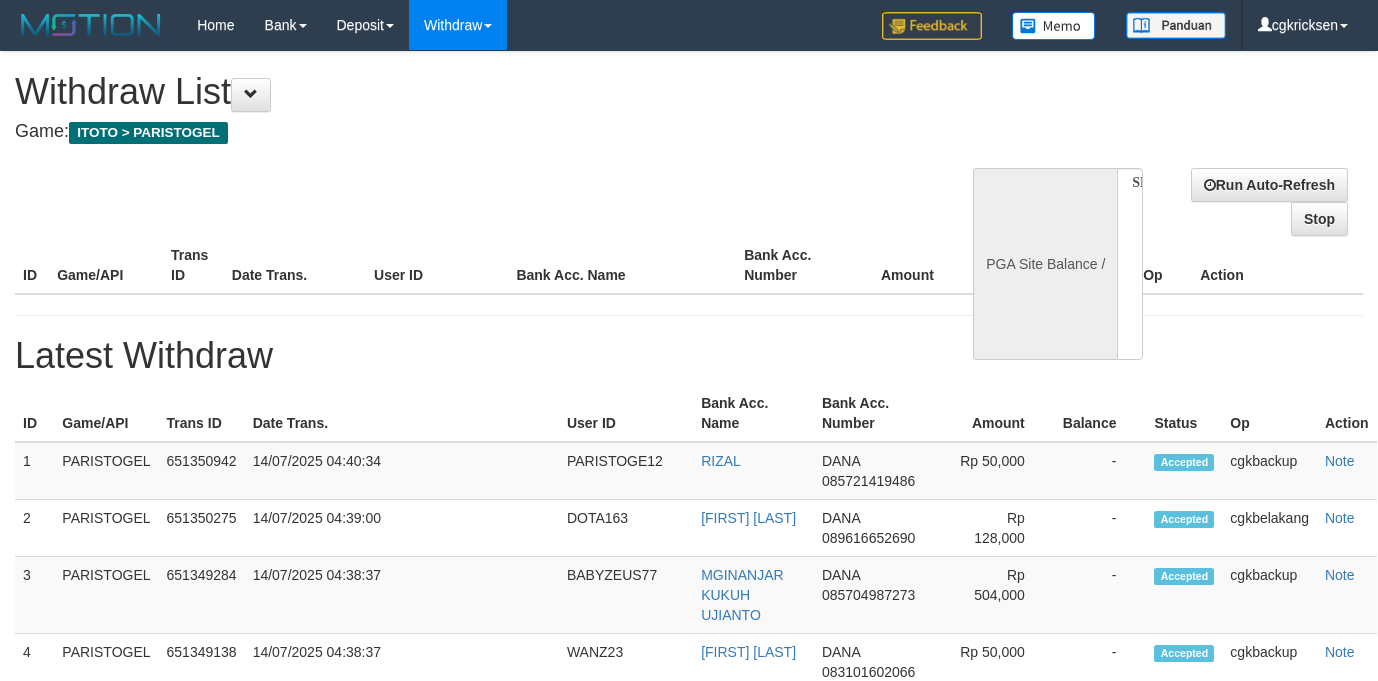 select 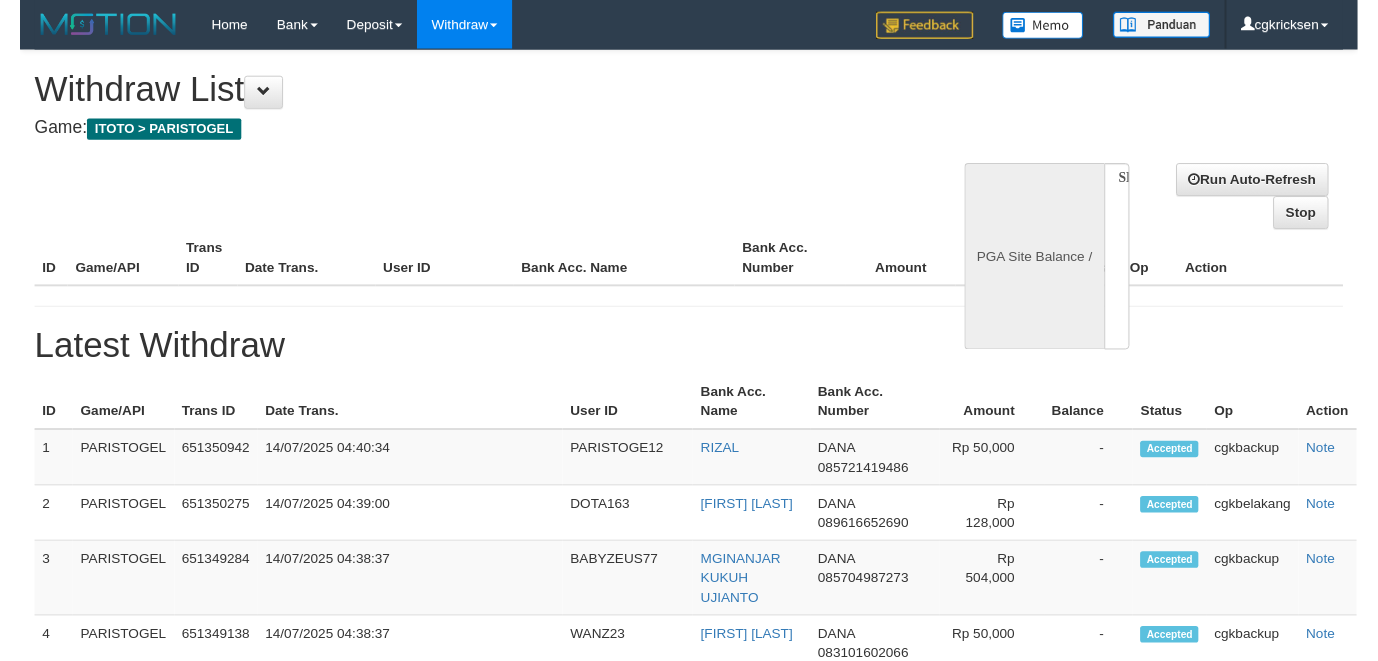 scroll, scrollTop: 0, scrollLeft: 0, axis: both 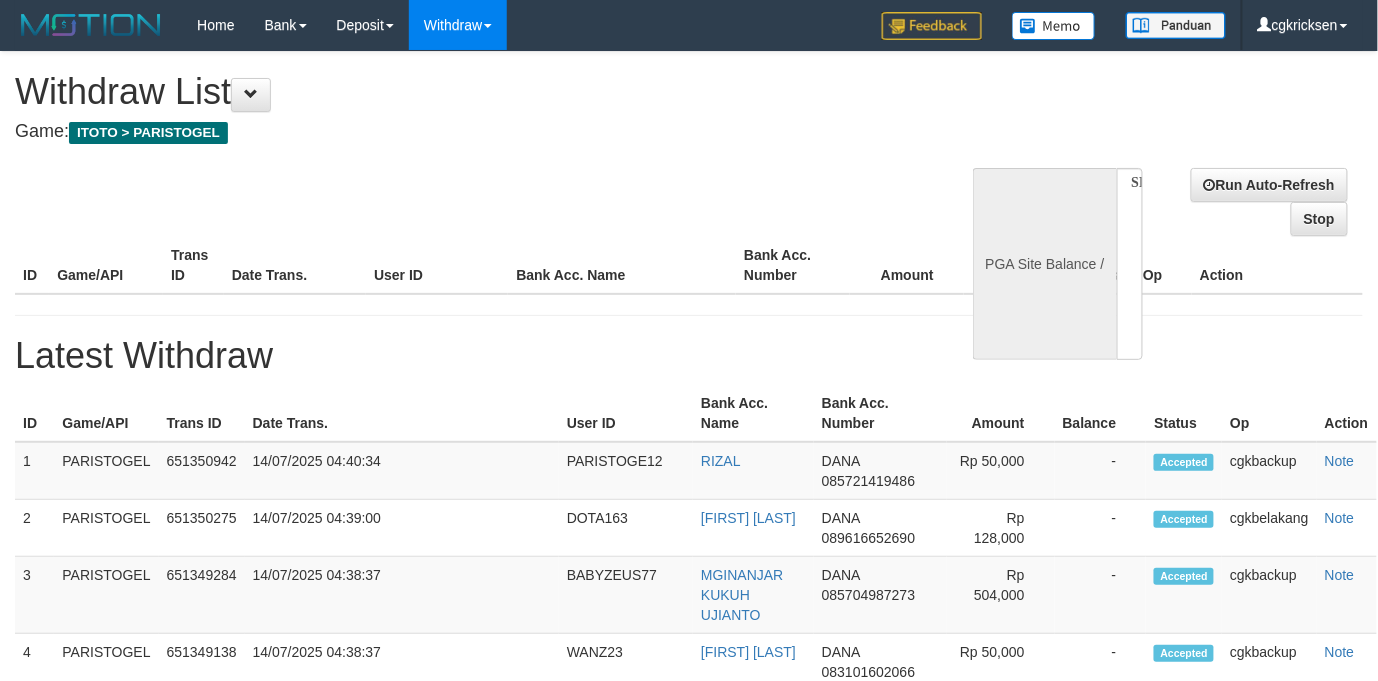 select on "**" 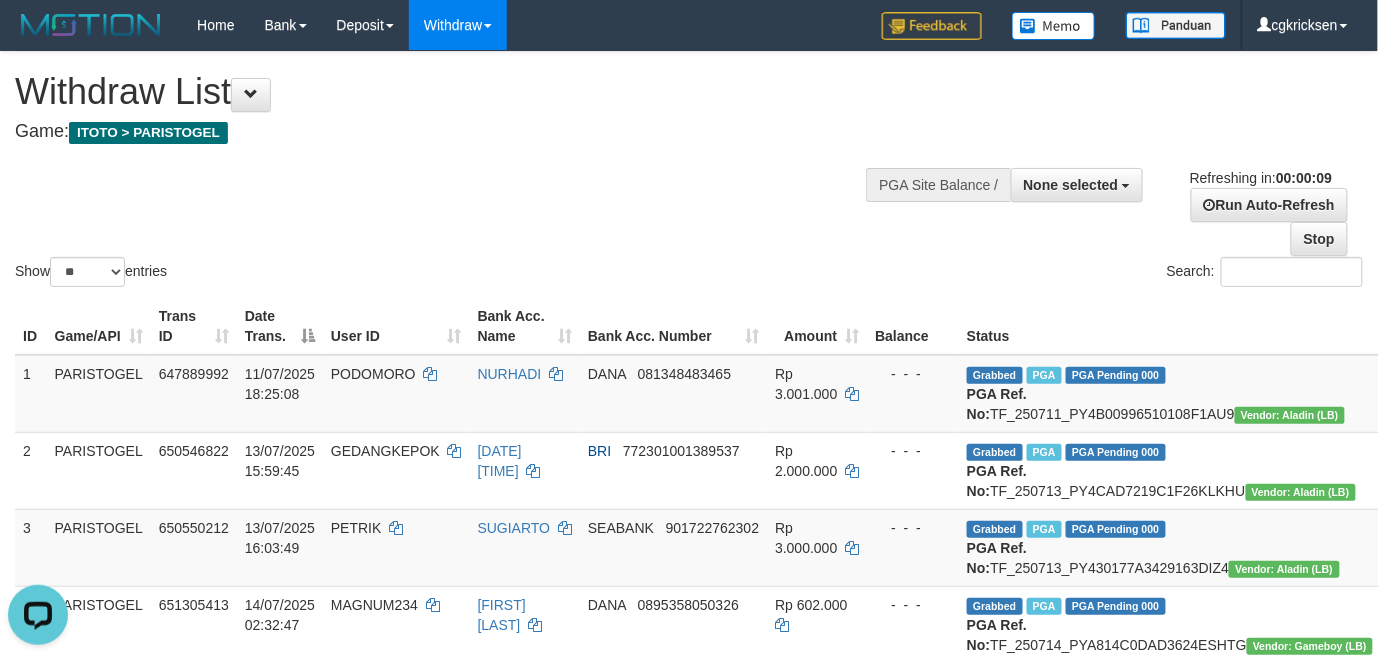 scroll, scrollTop: 0, scrollLeft: 0, axis: both 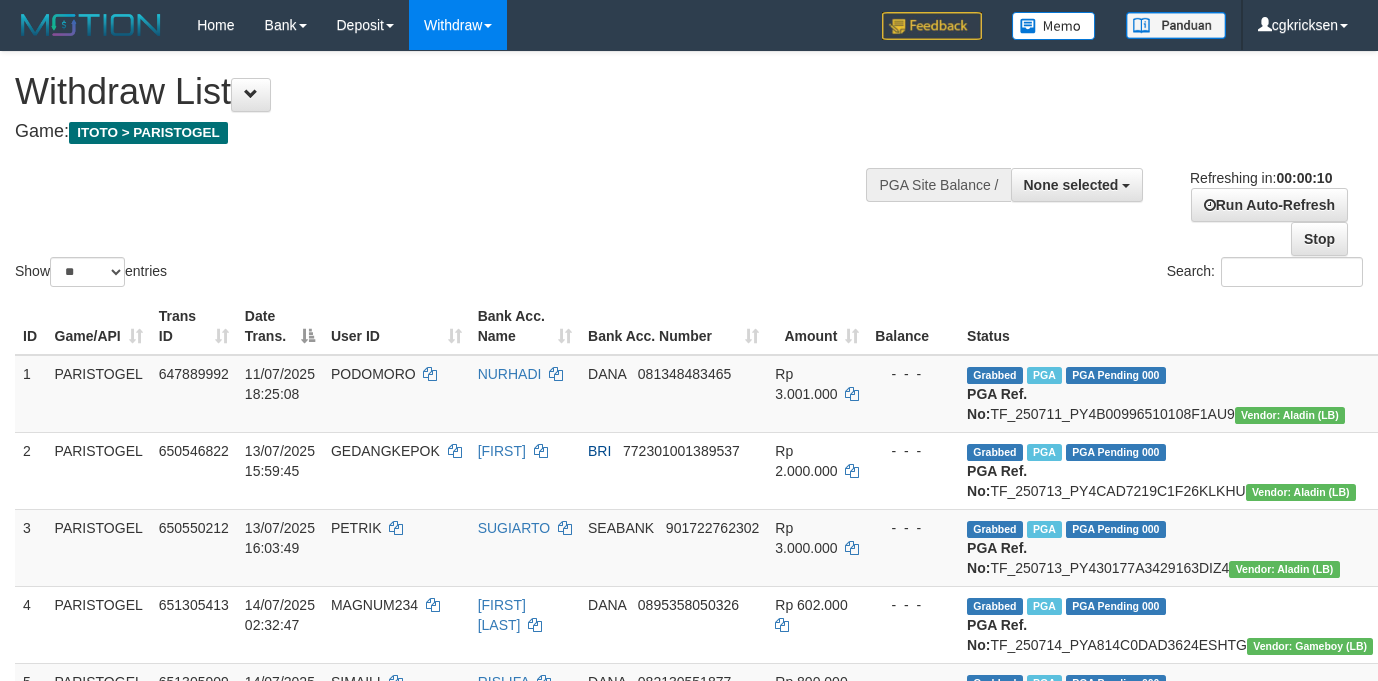 select 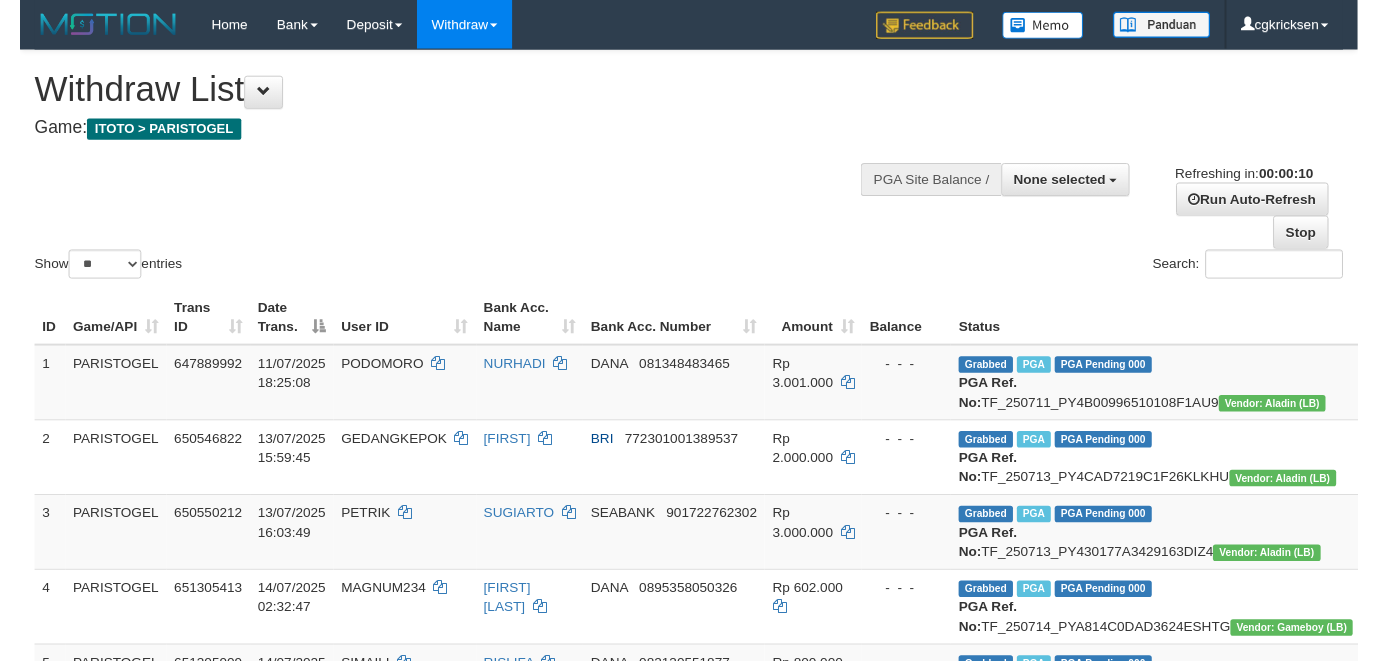 scroll, scrollTop: 0, scrollLeft: 0, axis: both 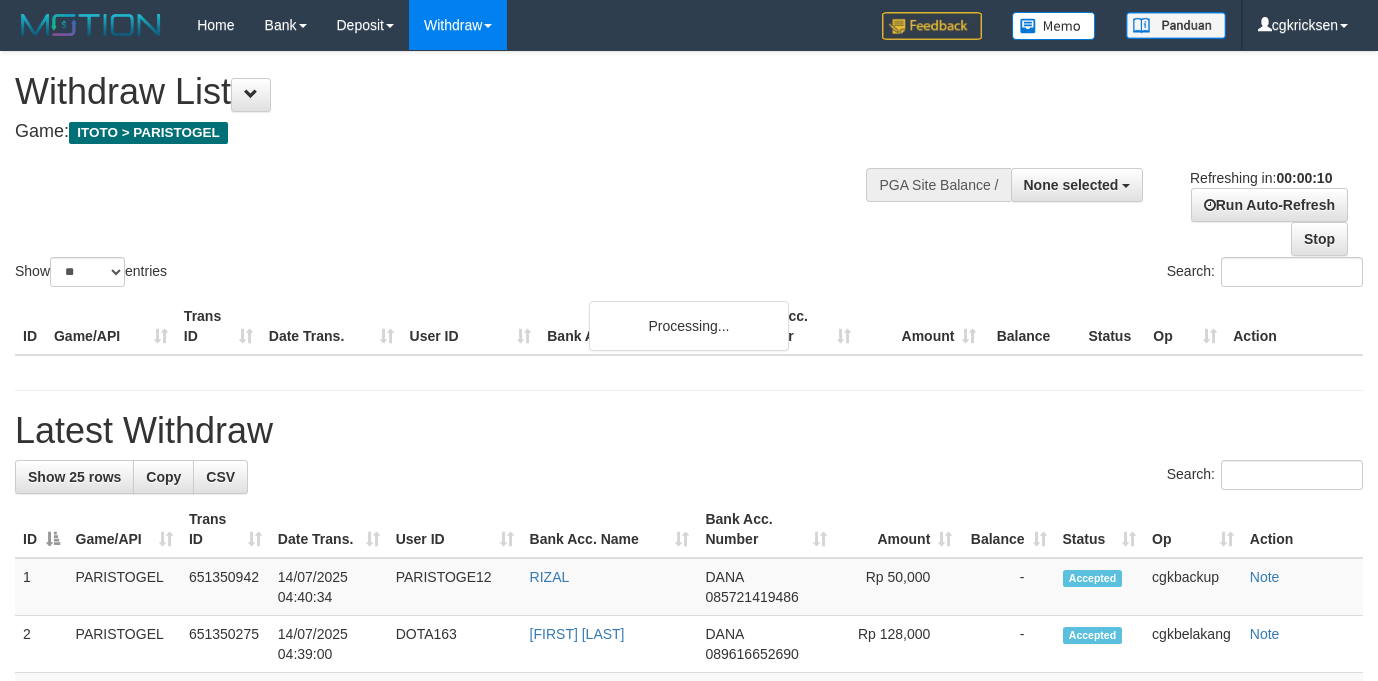 select 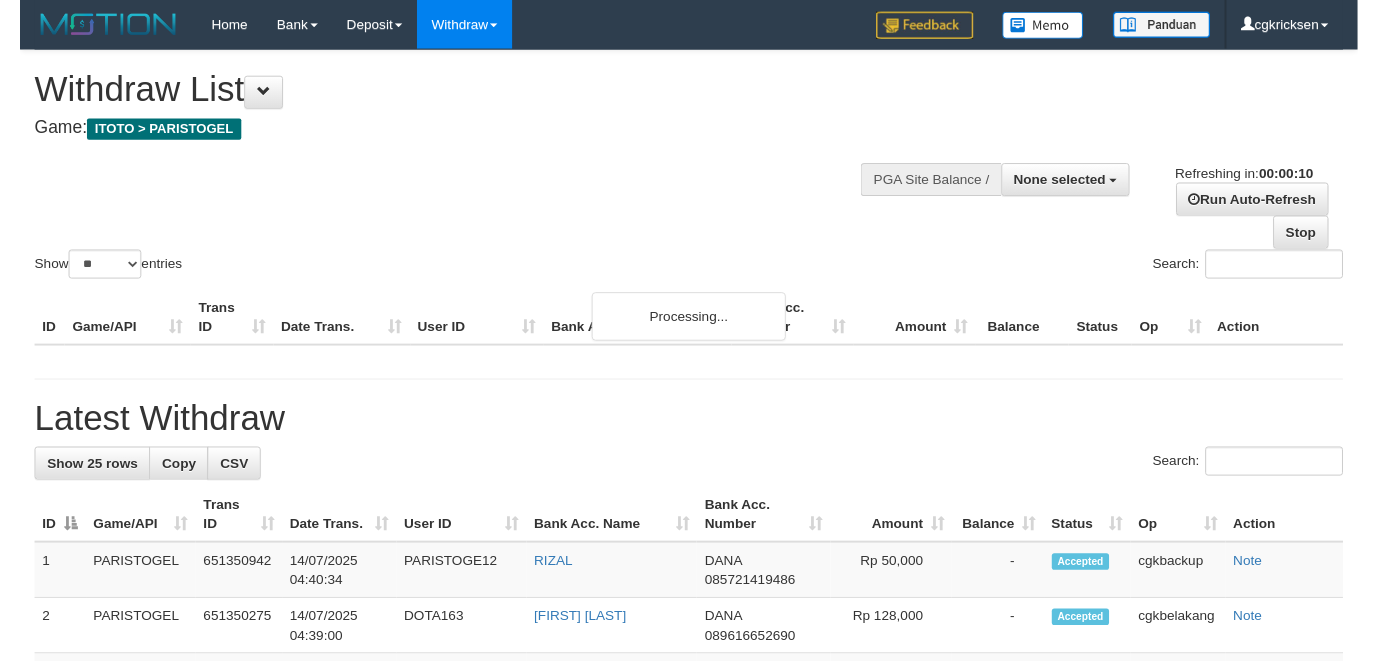 scroll, scrollTop: 0, scrollLeft: 0, axis: both 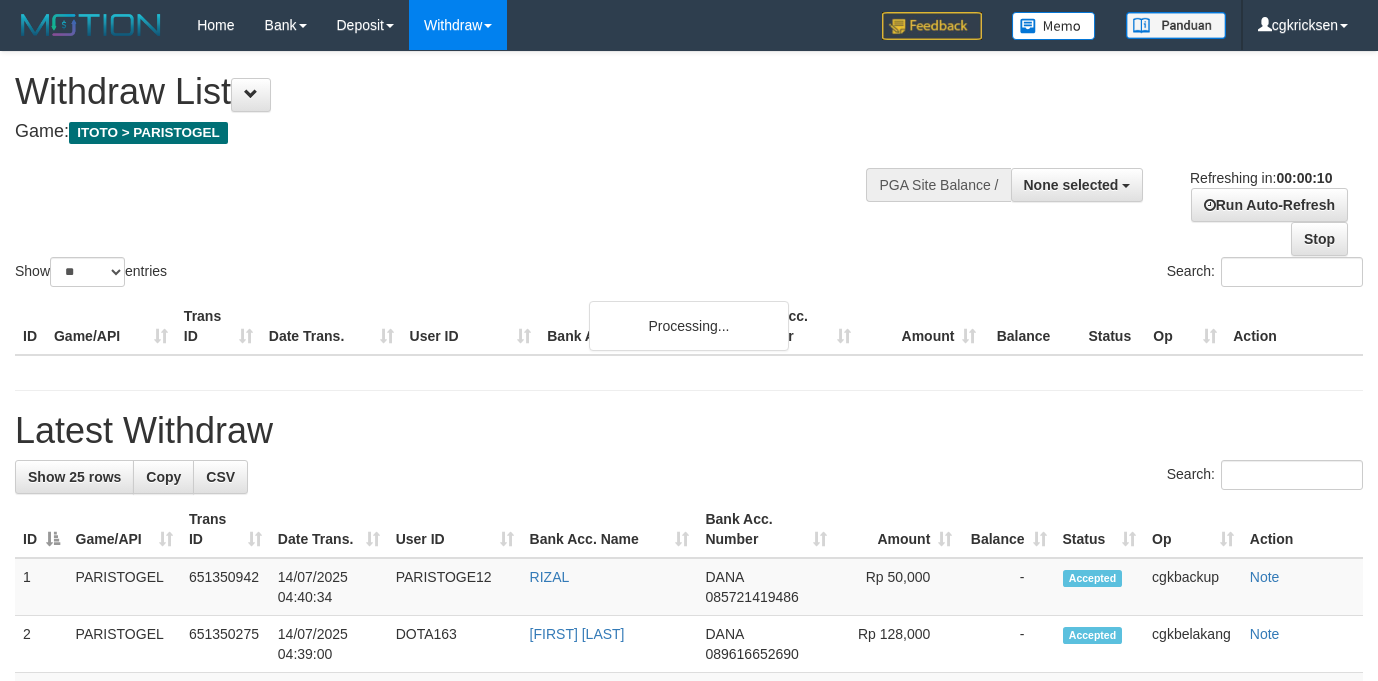 select 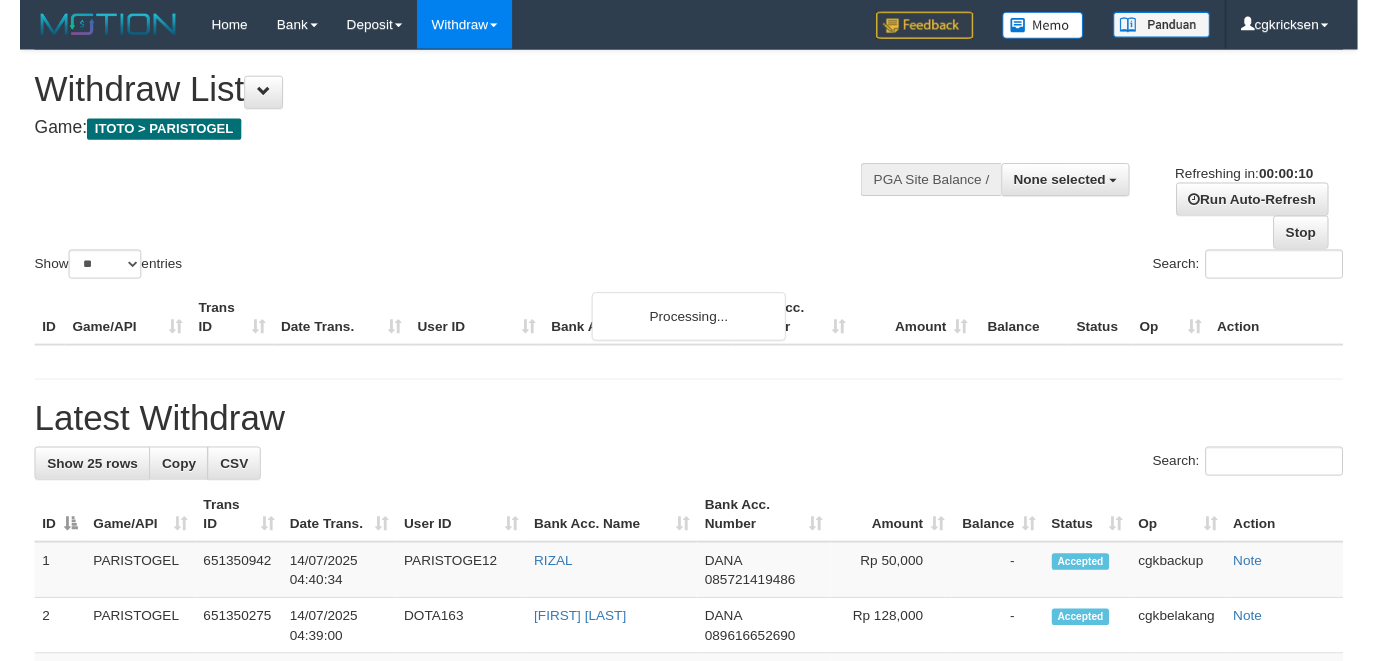 scroll, scrollTop: 0, scrollLeft: 0, axis: both 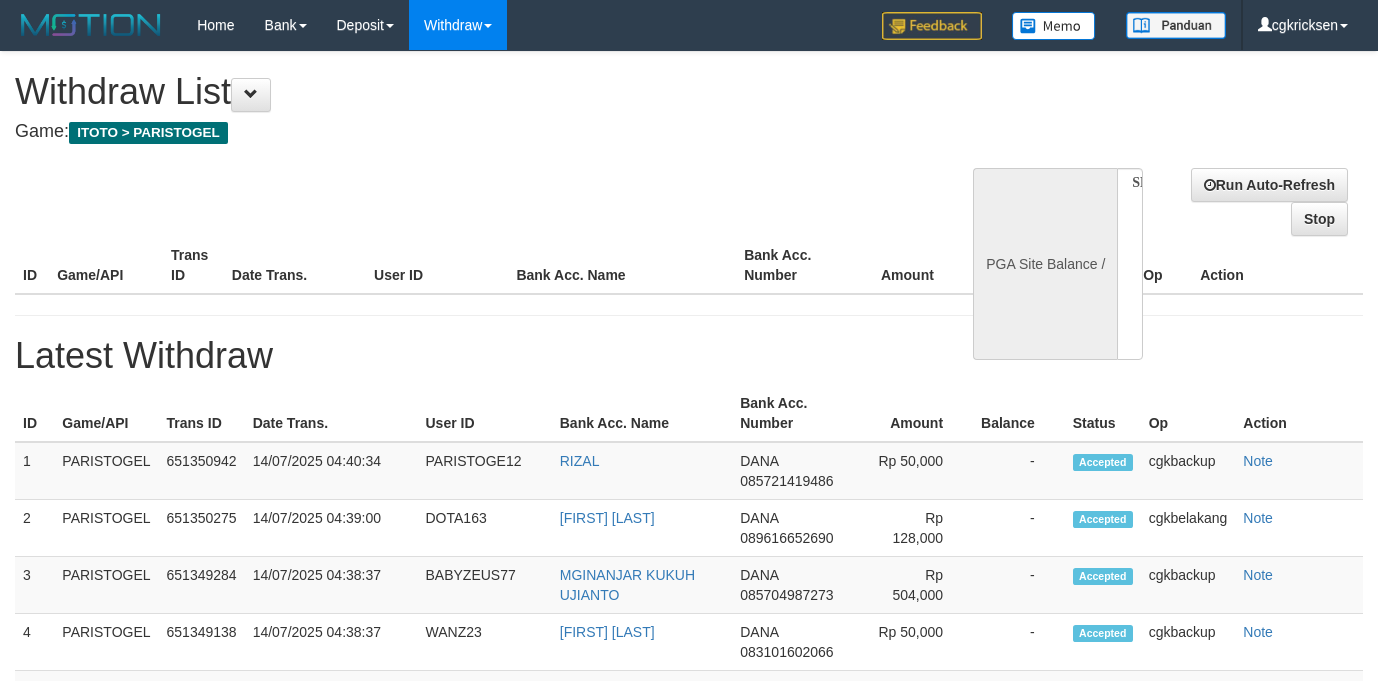 select 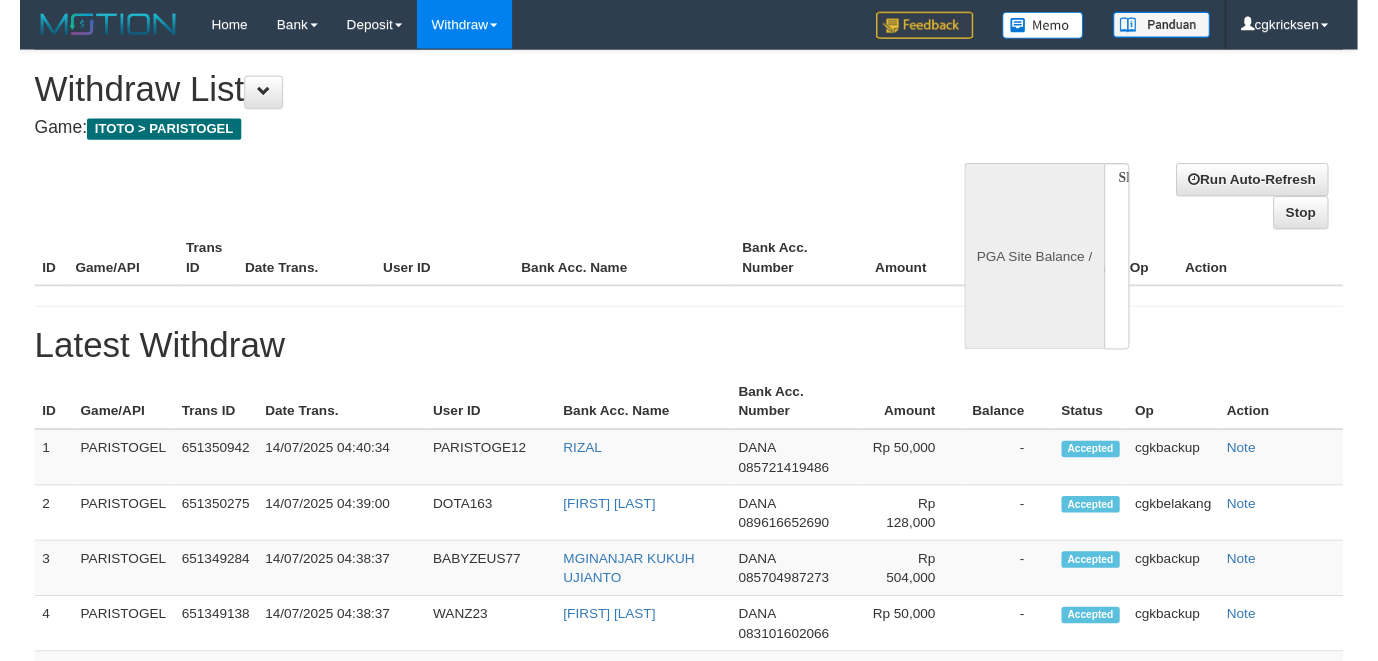 scroll, scrollTop: 0, scrollLeft: 0, axis: both 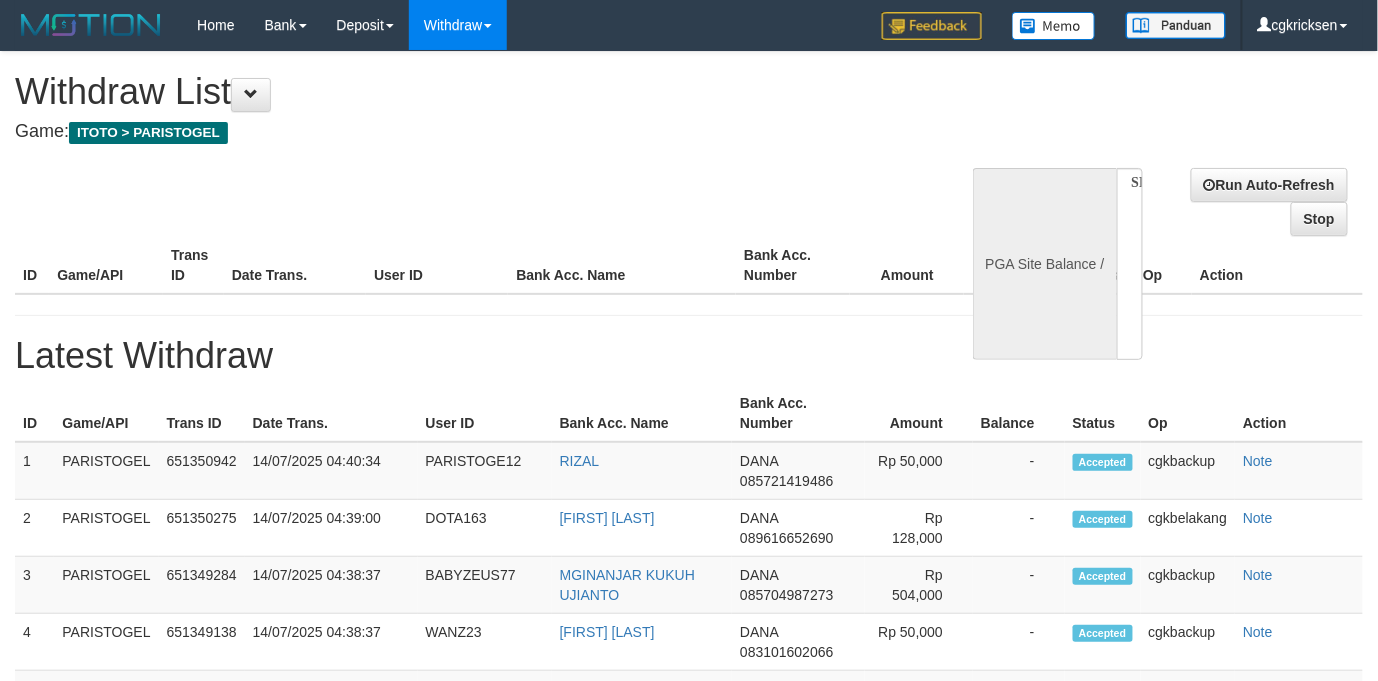 select on "**" 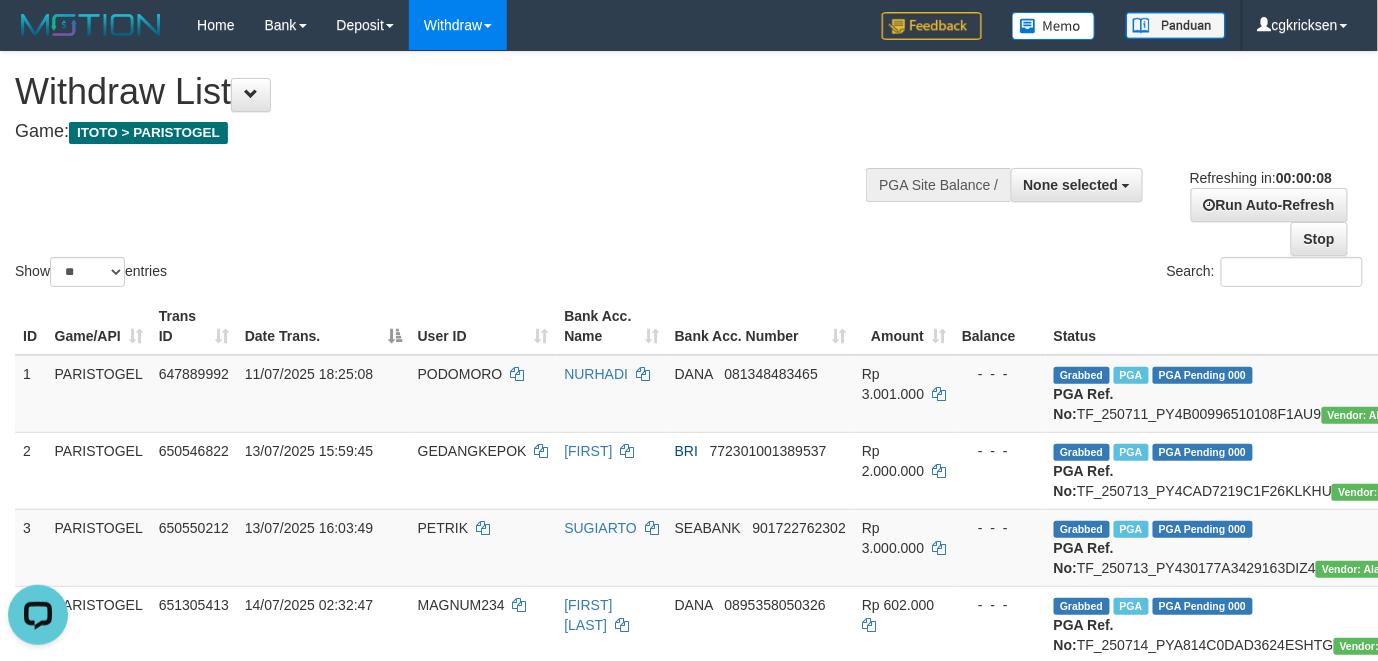 scroll, scrollTop: 0, scrollLeft: 0, axis: both 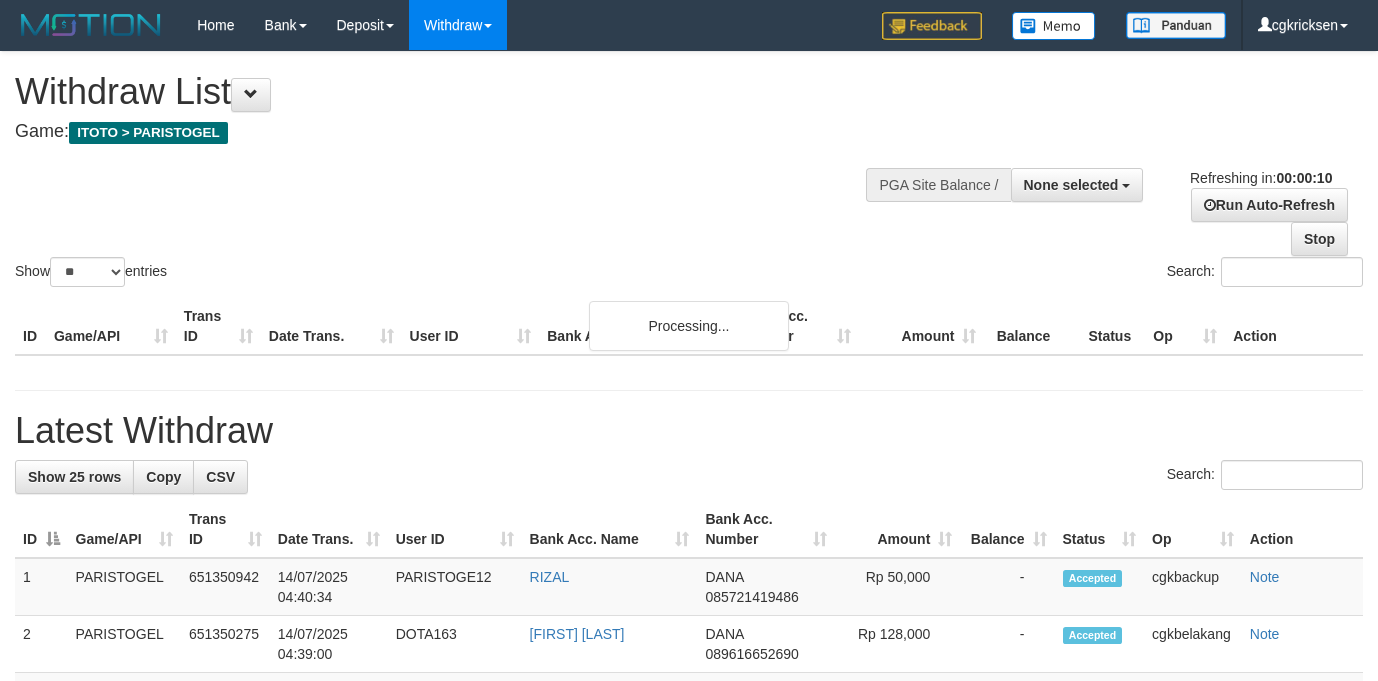 select 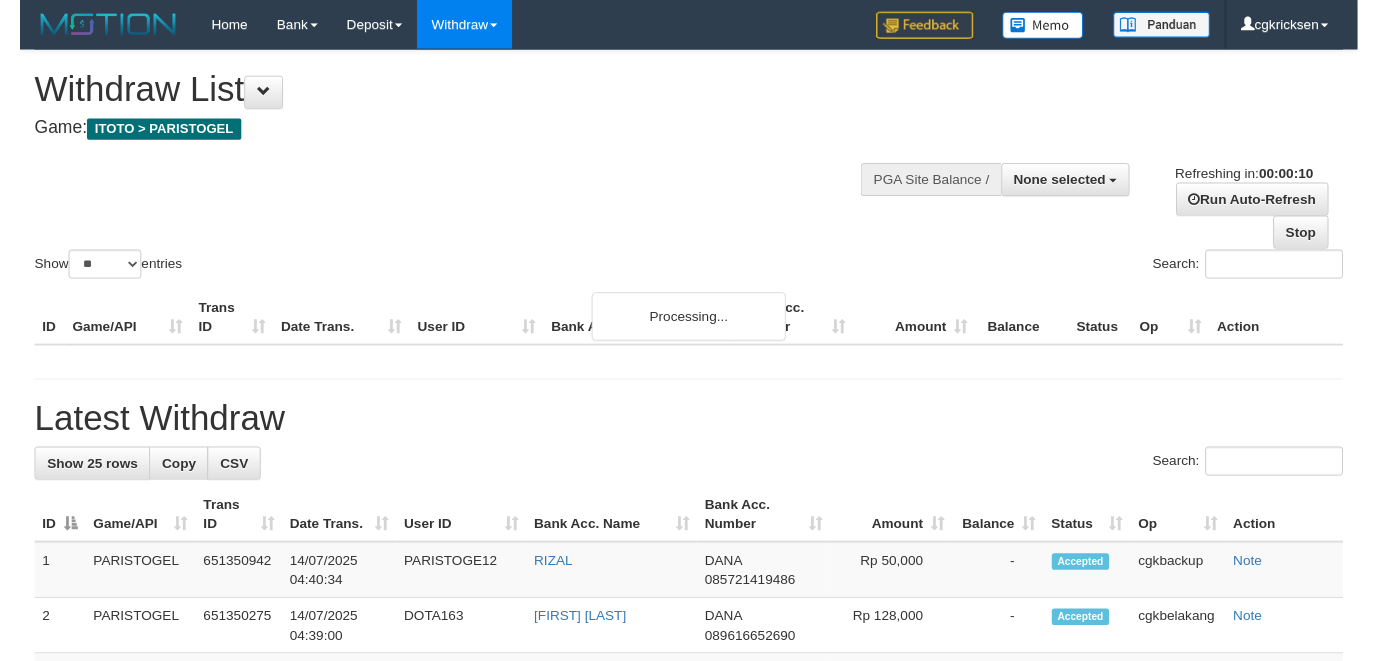 scroll, scrollTop: 0, scrollLeft: 0, axis: both 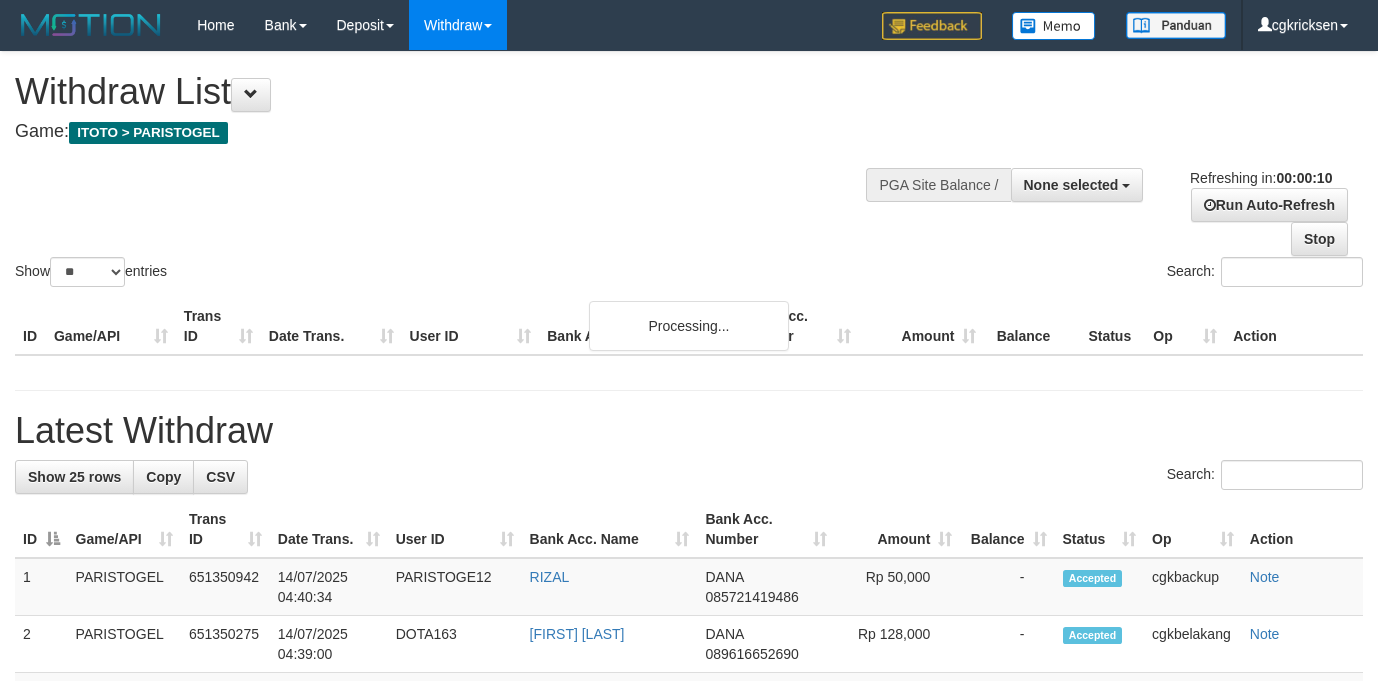 select 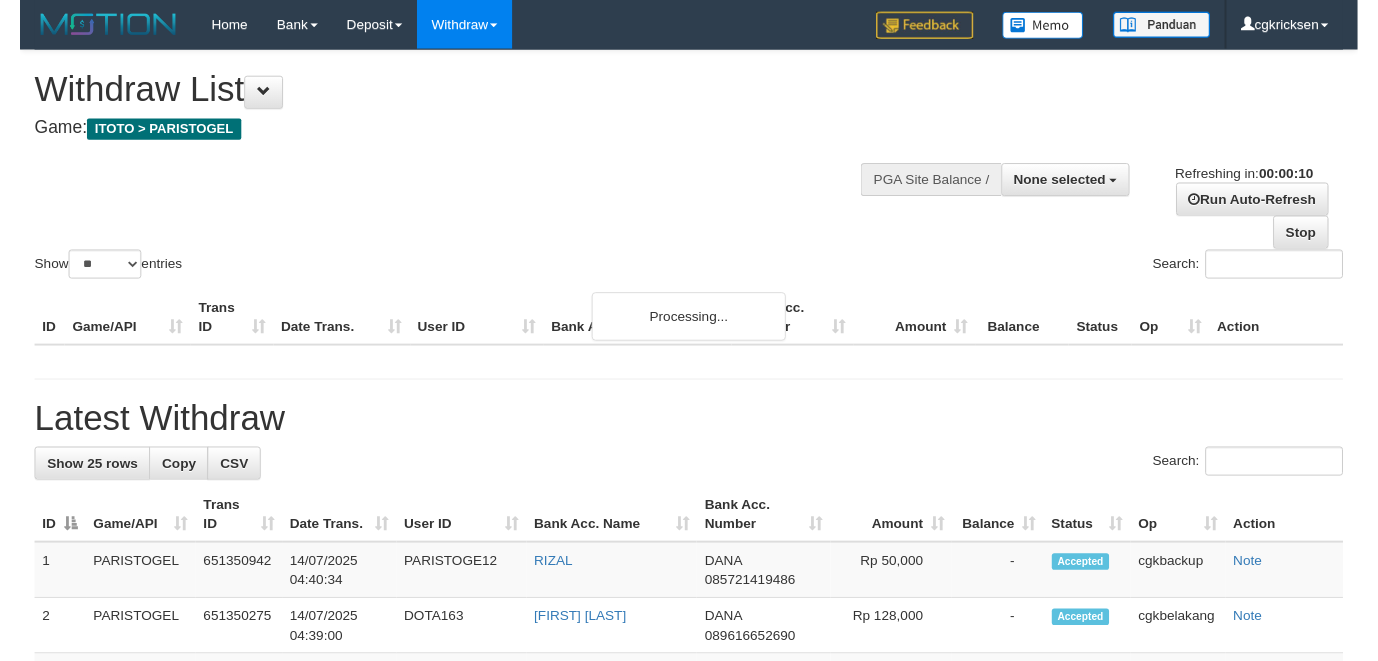 scroll, scrollTop: 0, scrollLeft: 0, axis: both 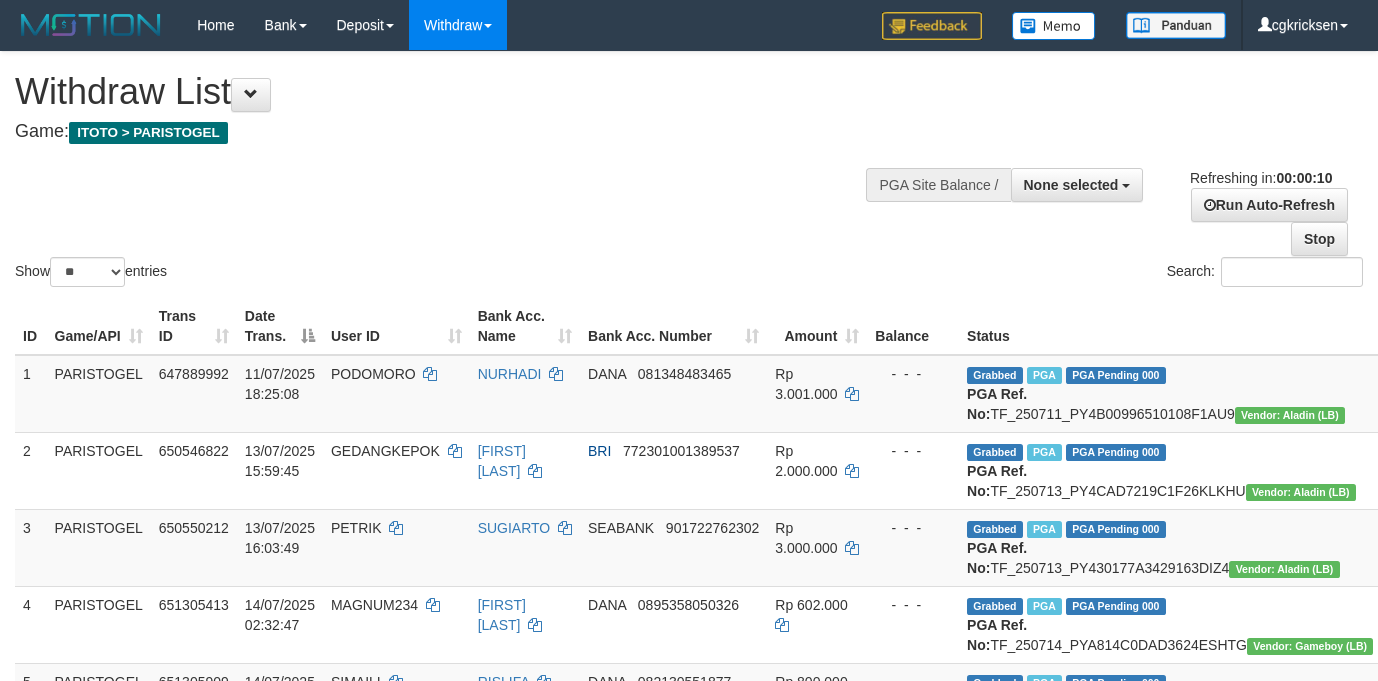 select 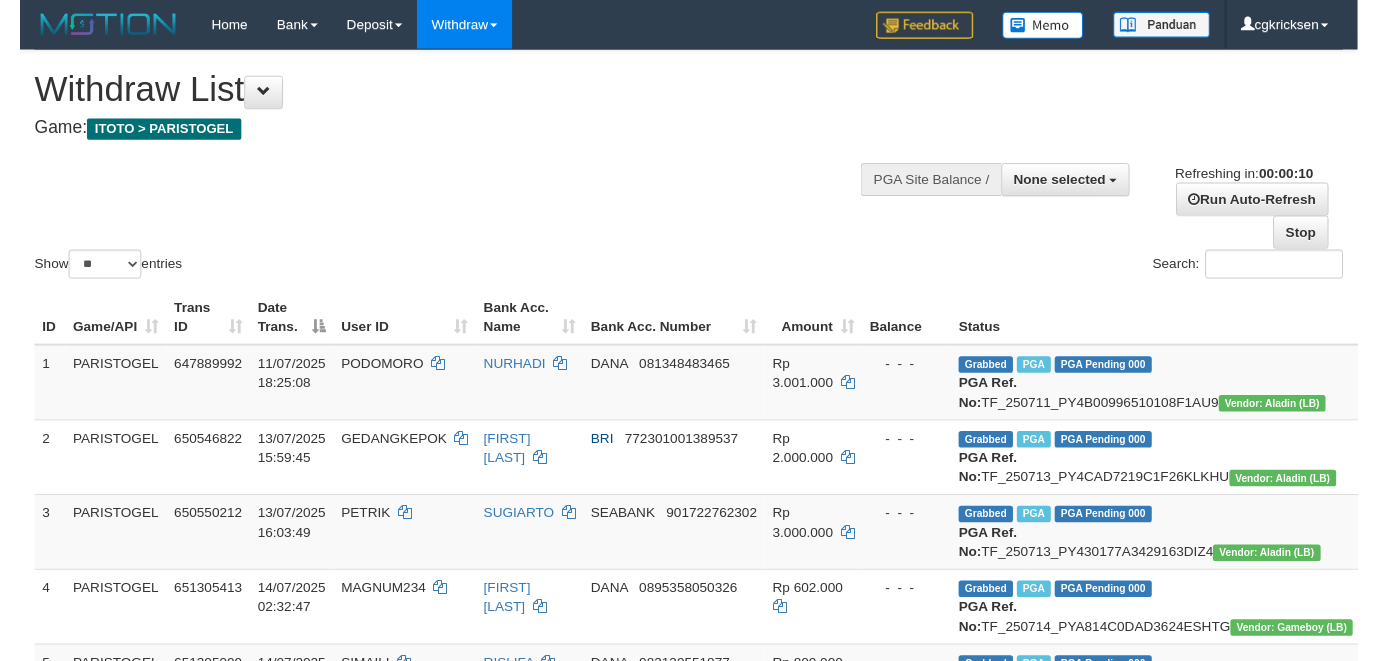 scroll, scrollTop: 0, scrollLeft: 0, axis: both 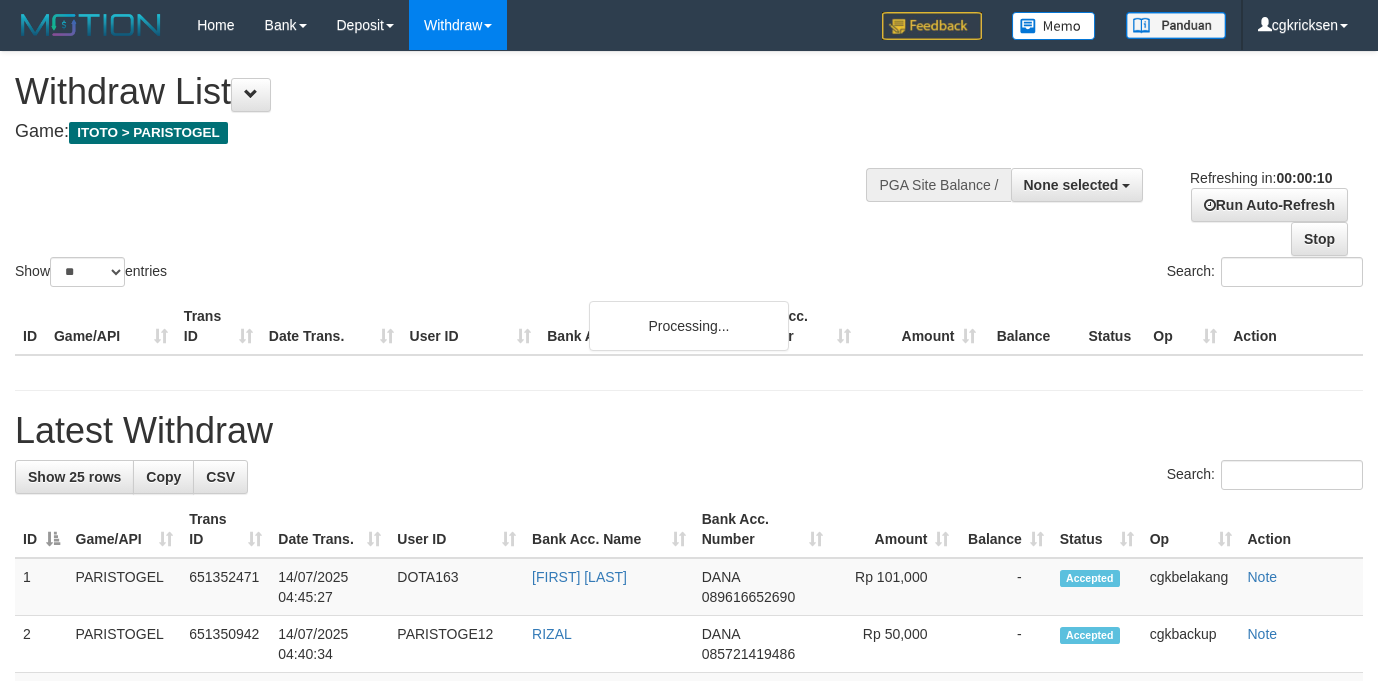 select 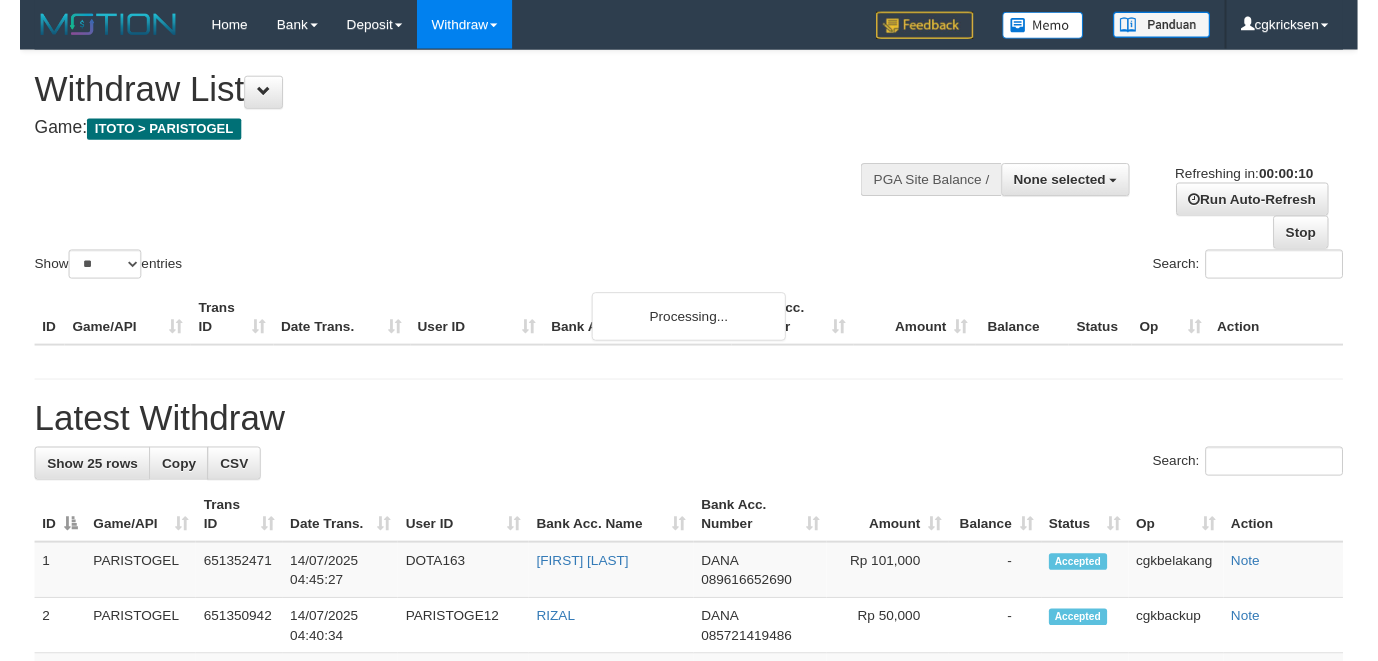 scroll, scrollTop: 0, scrollLeft: 0, axis: both 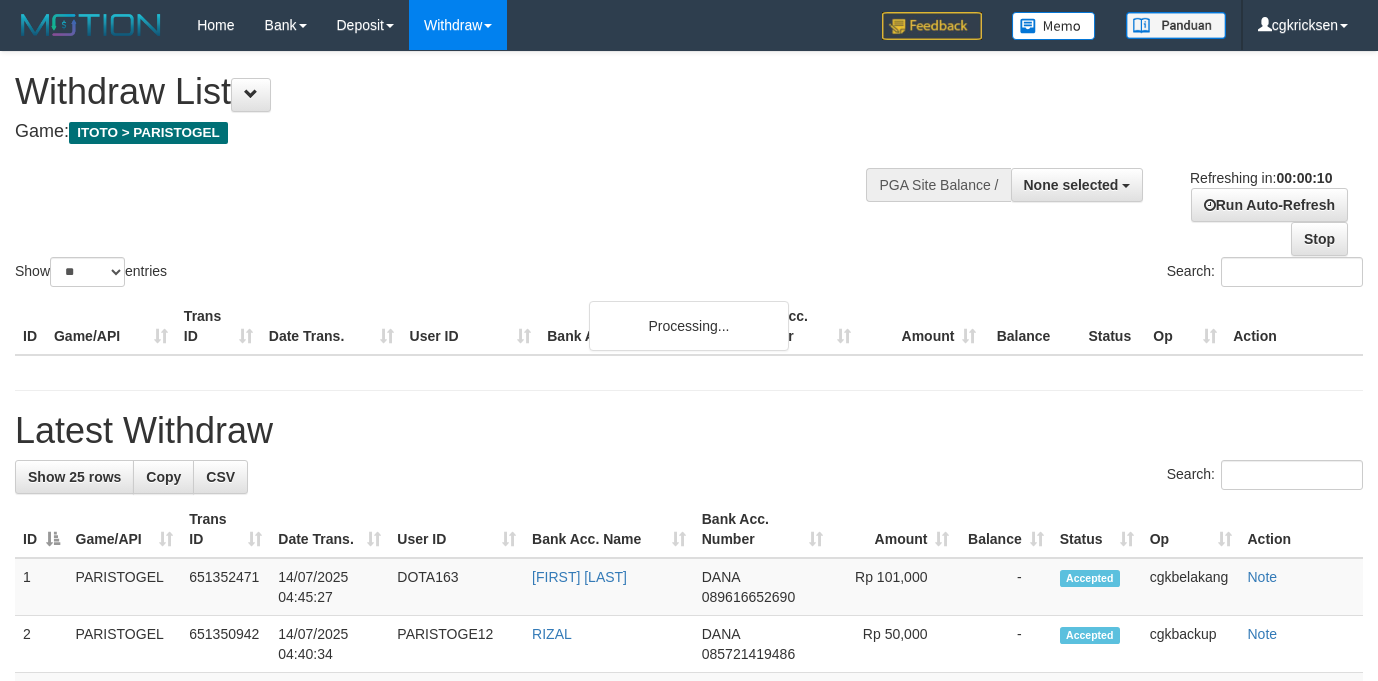 select 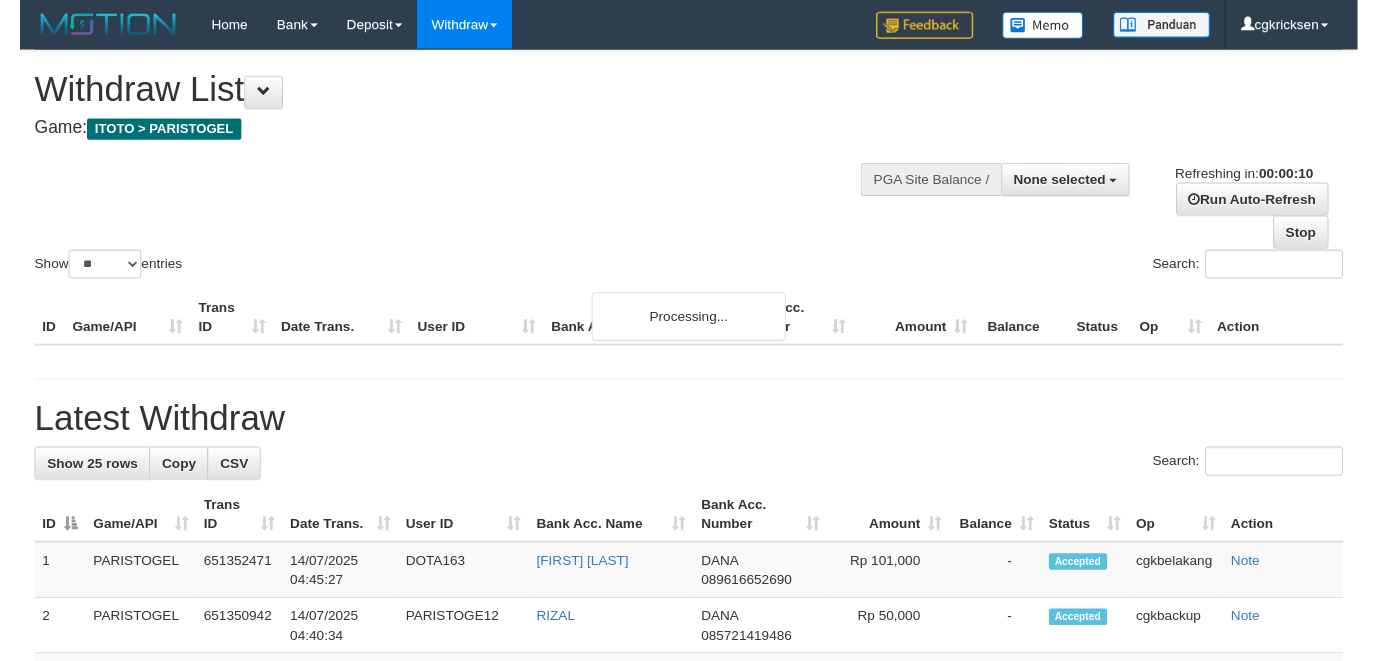 scroll, scrollTop: 0, scrollLeft: 0, axis: both 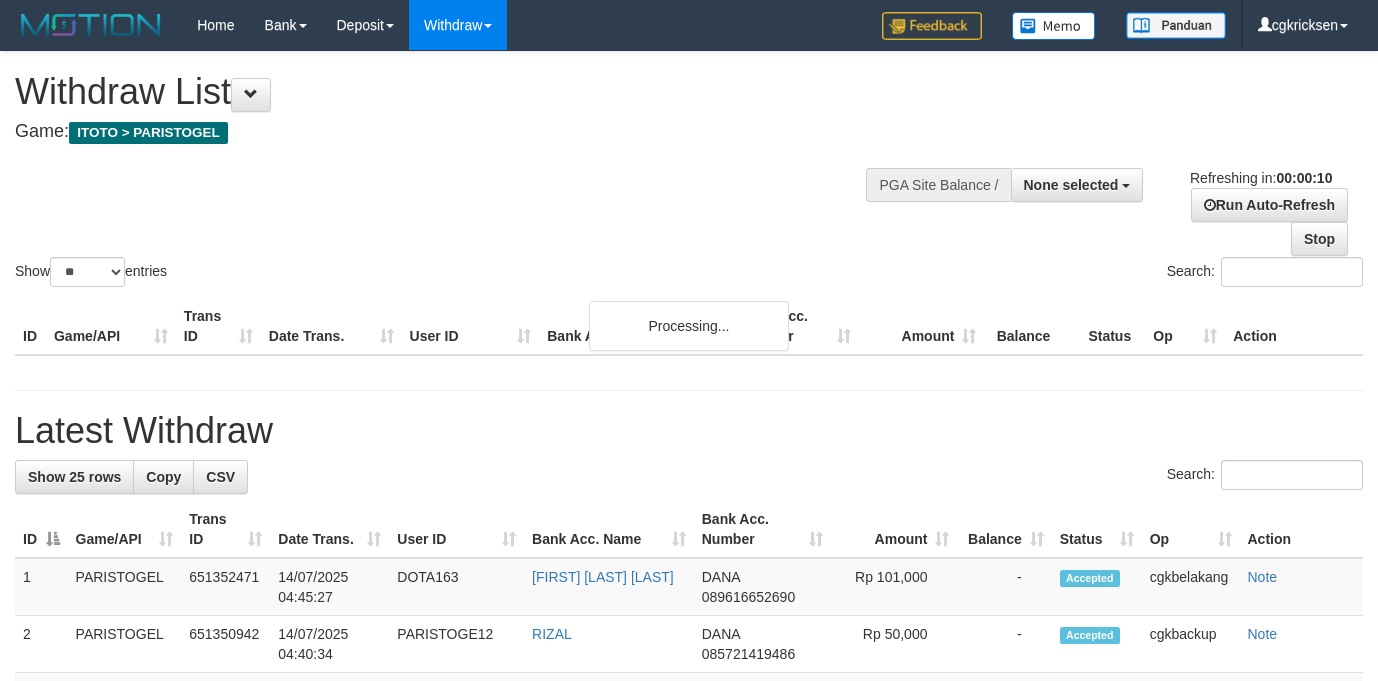 select 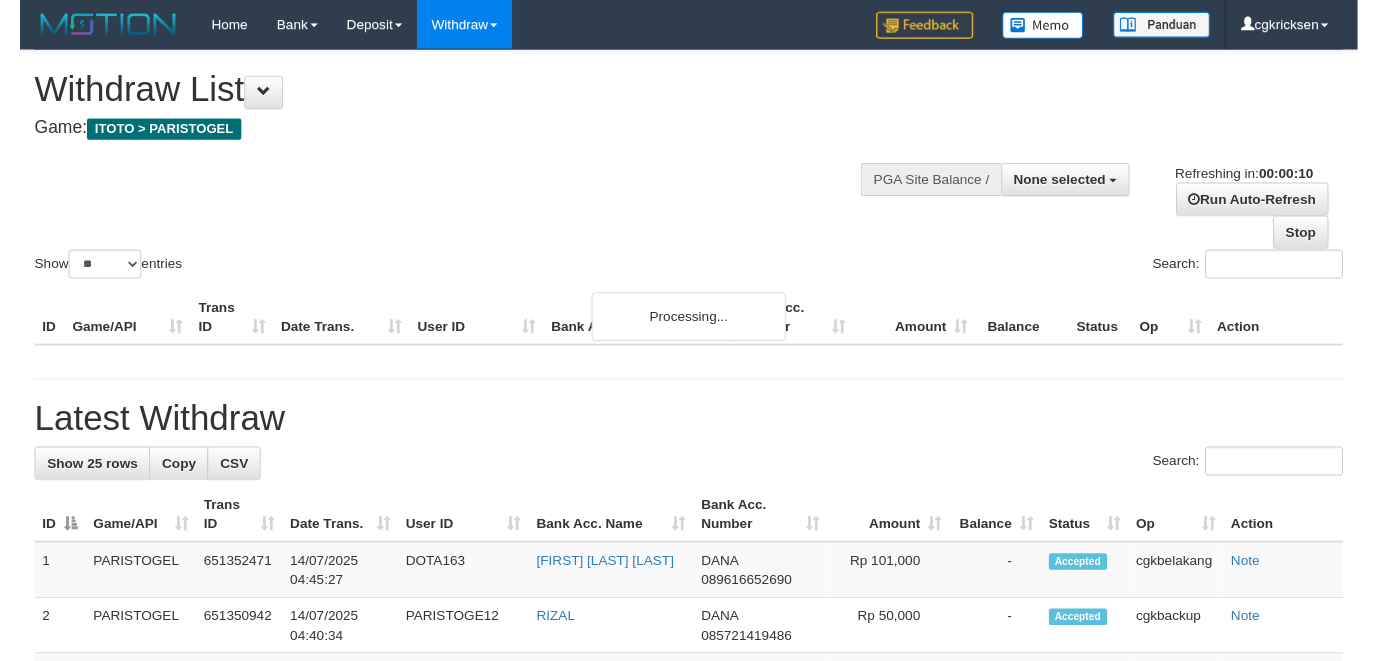 scroll, scrollTop: 0, scrollLeft: 0, axis: both 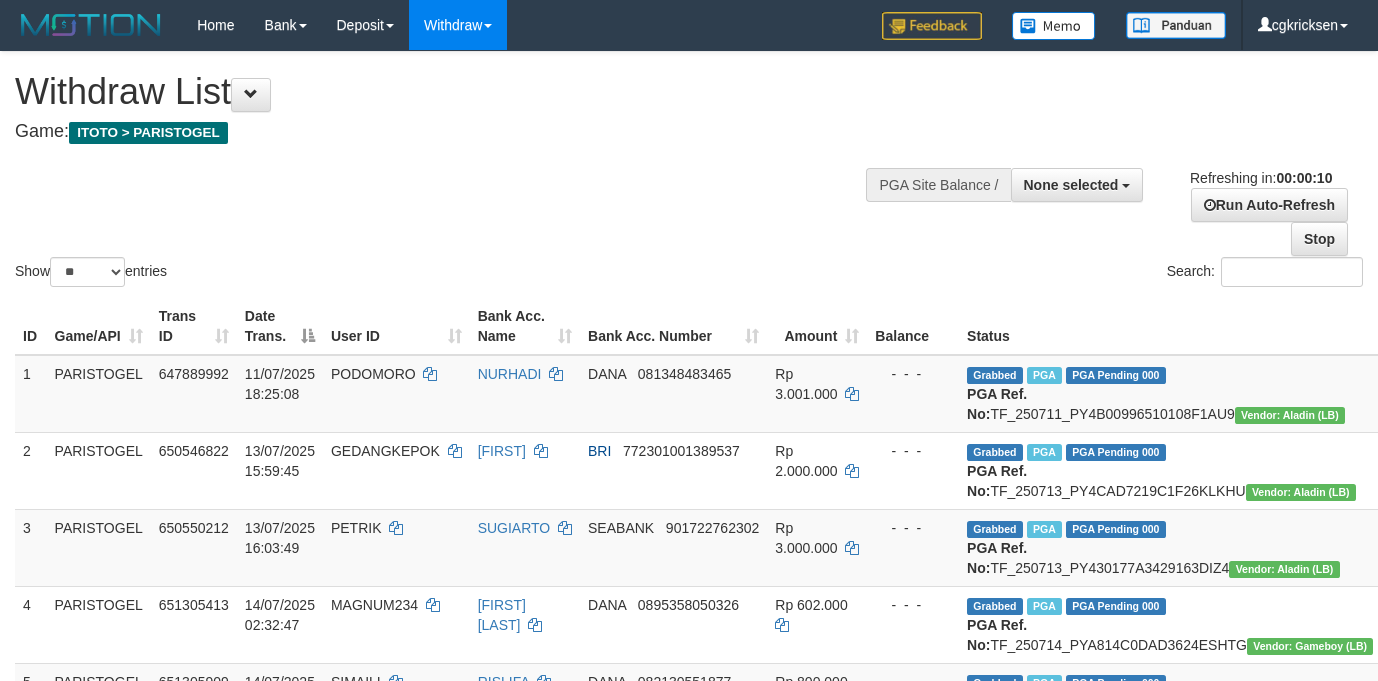 select 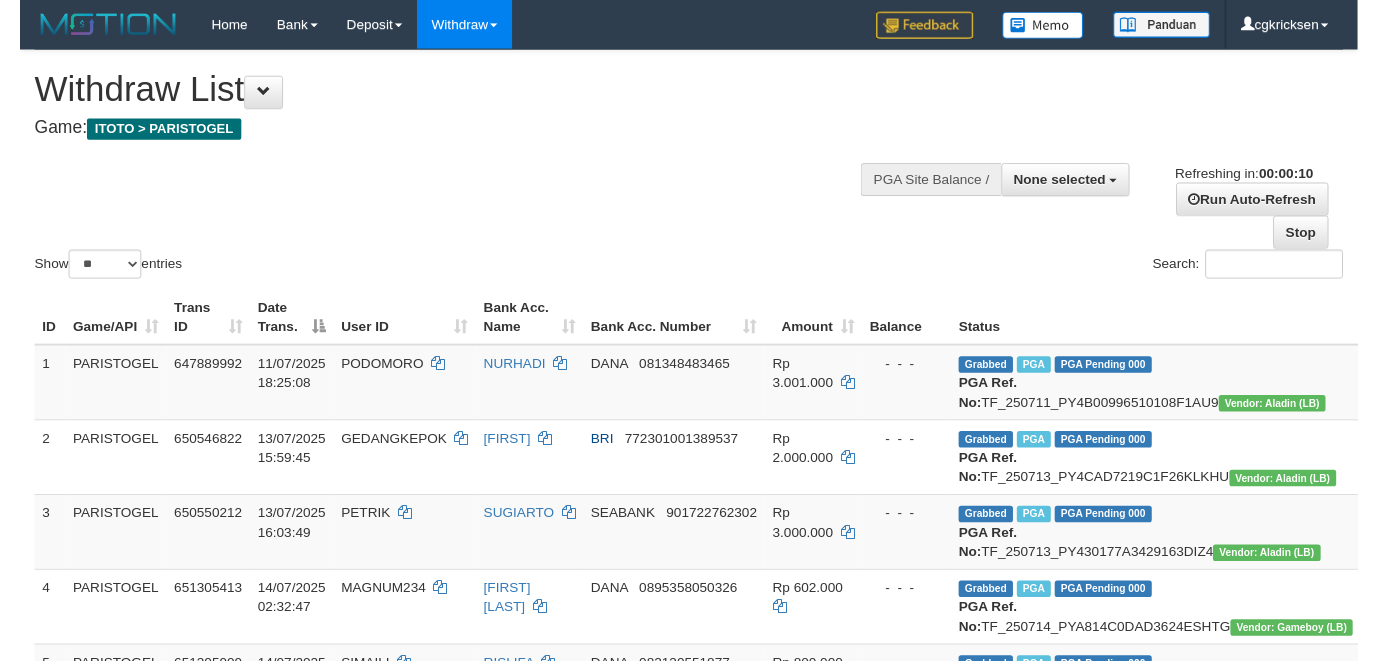 scroll, scrollTop: 0, scrollLeft: 0, axis: both 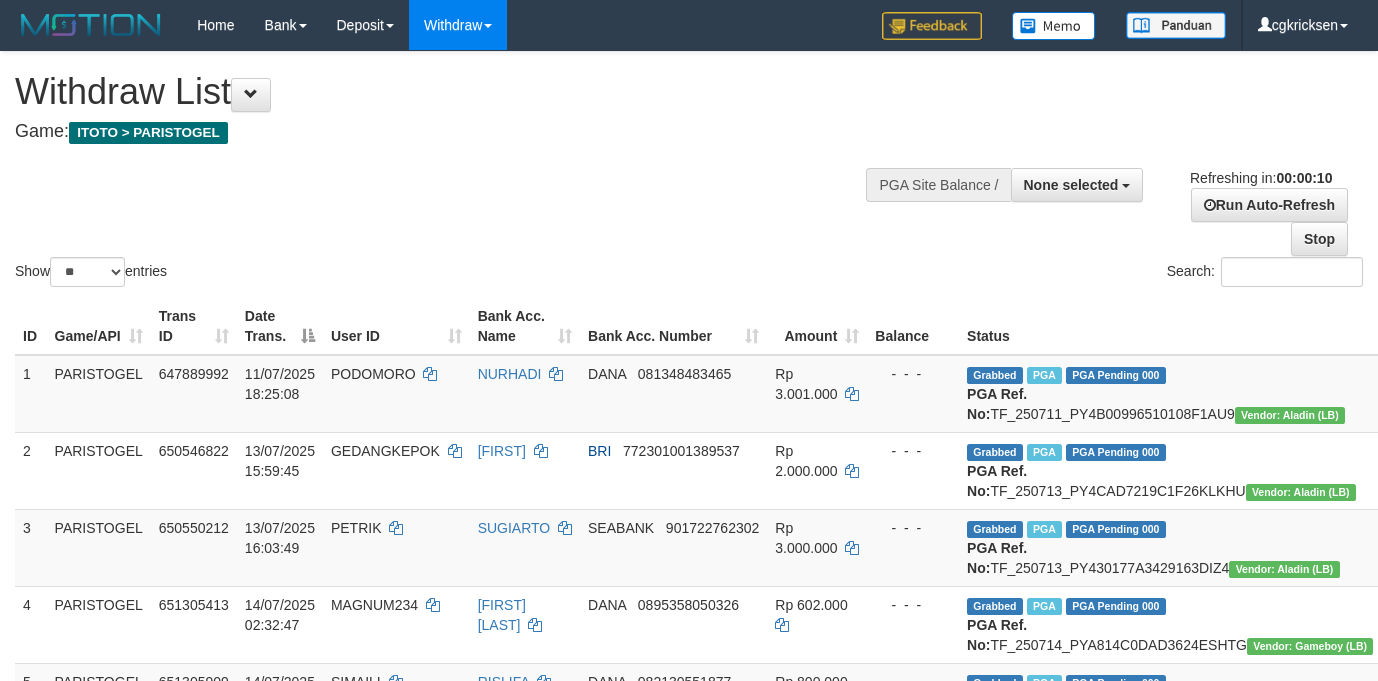 select 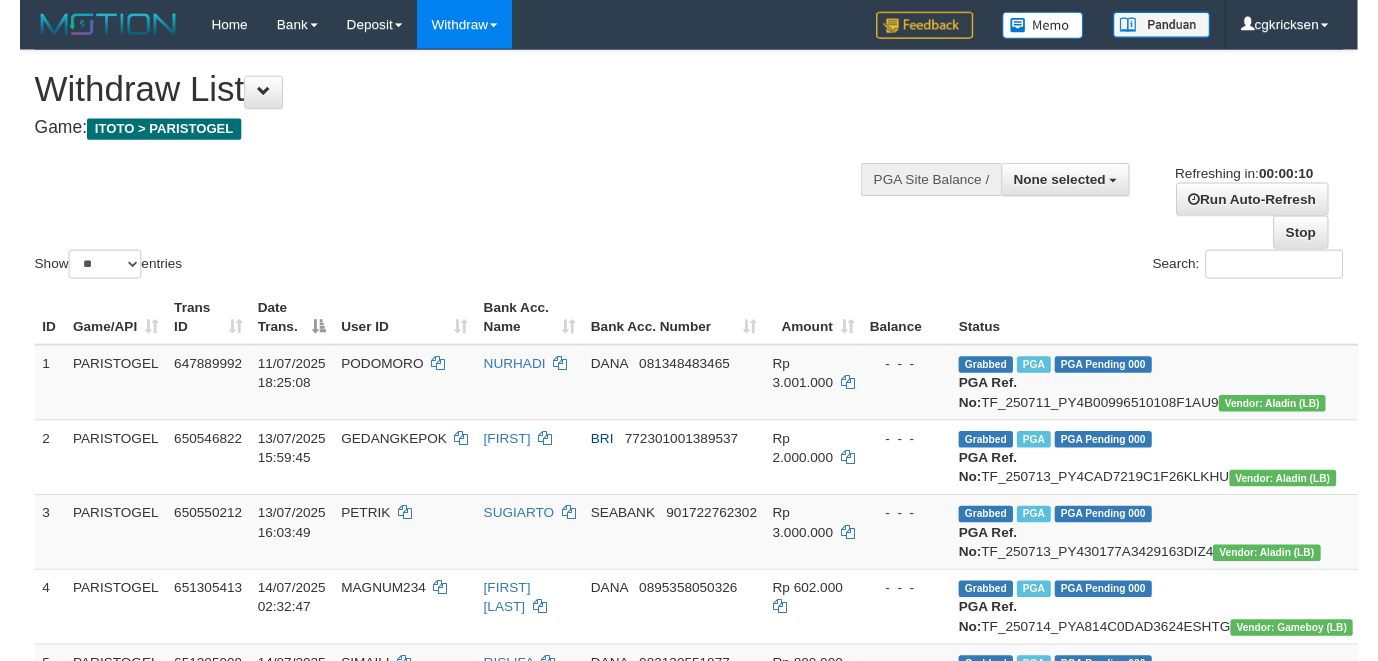 scroll, scrollTop: 0, scrollLeft: 0, axis: both 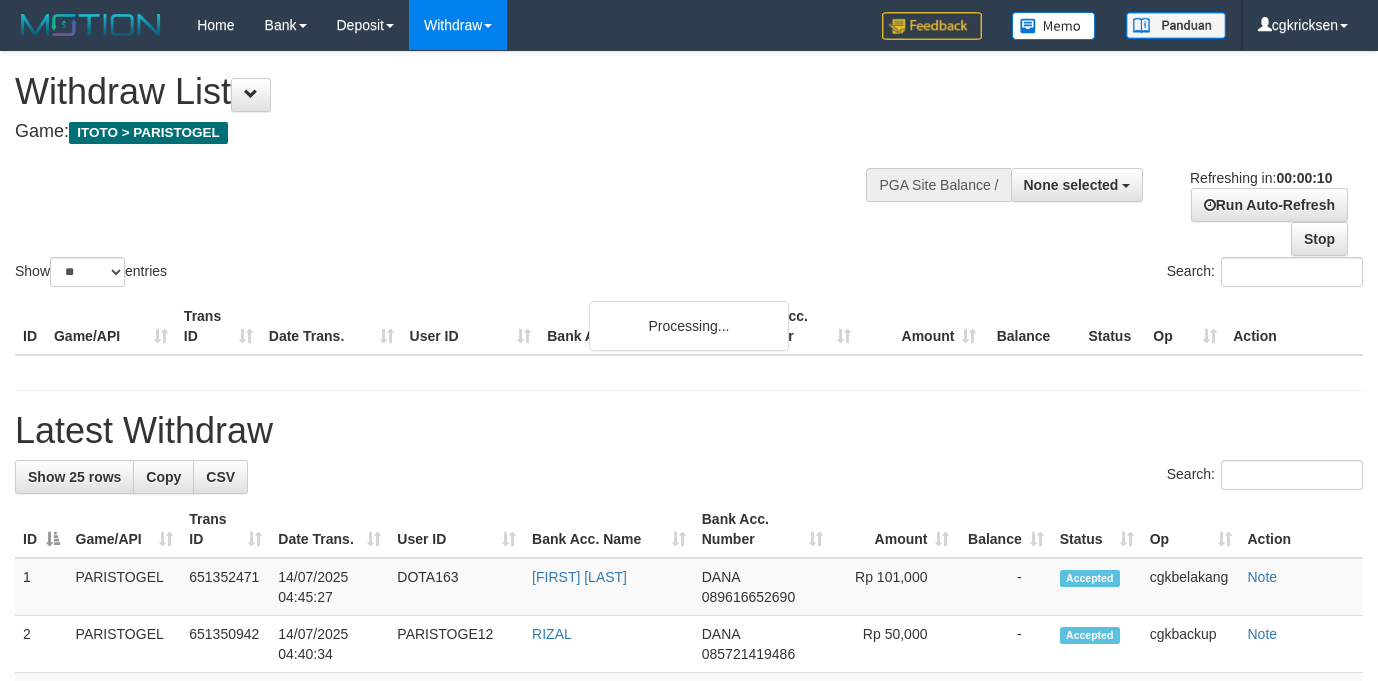 select 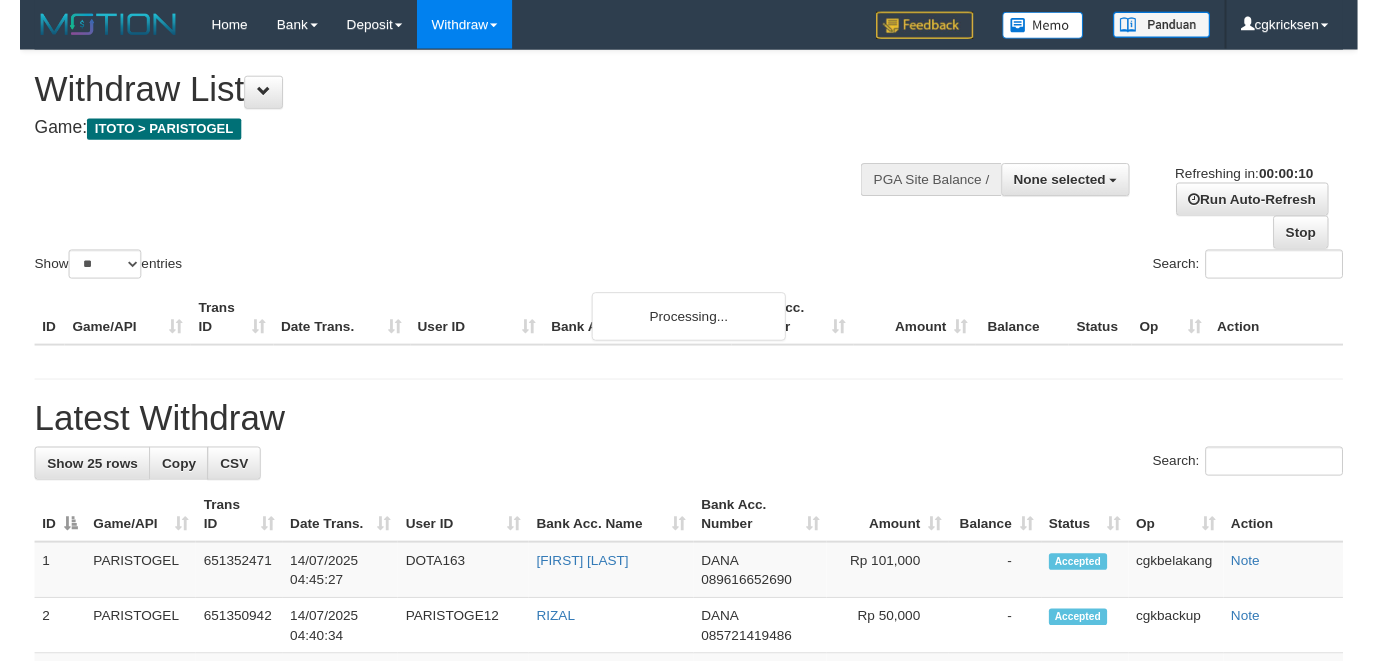 scroll, scrollTop: 0, scrollLeft: 0, axis: both 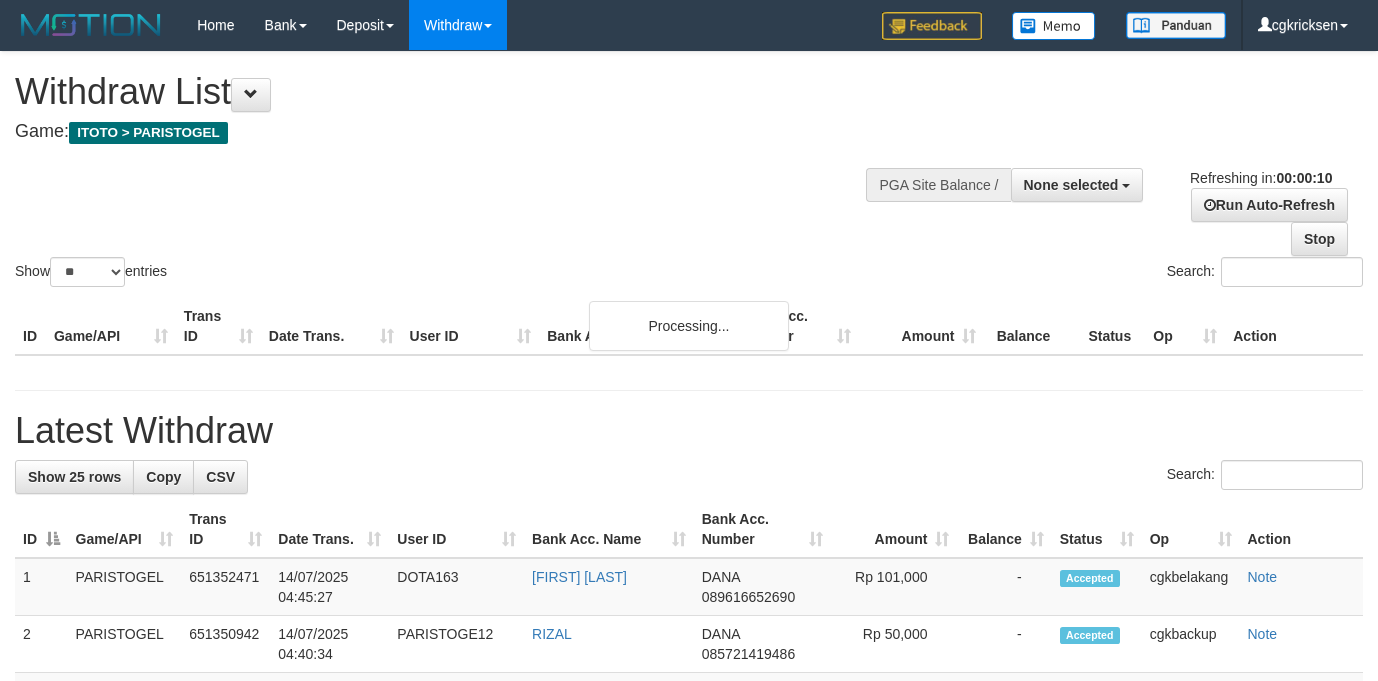 select 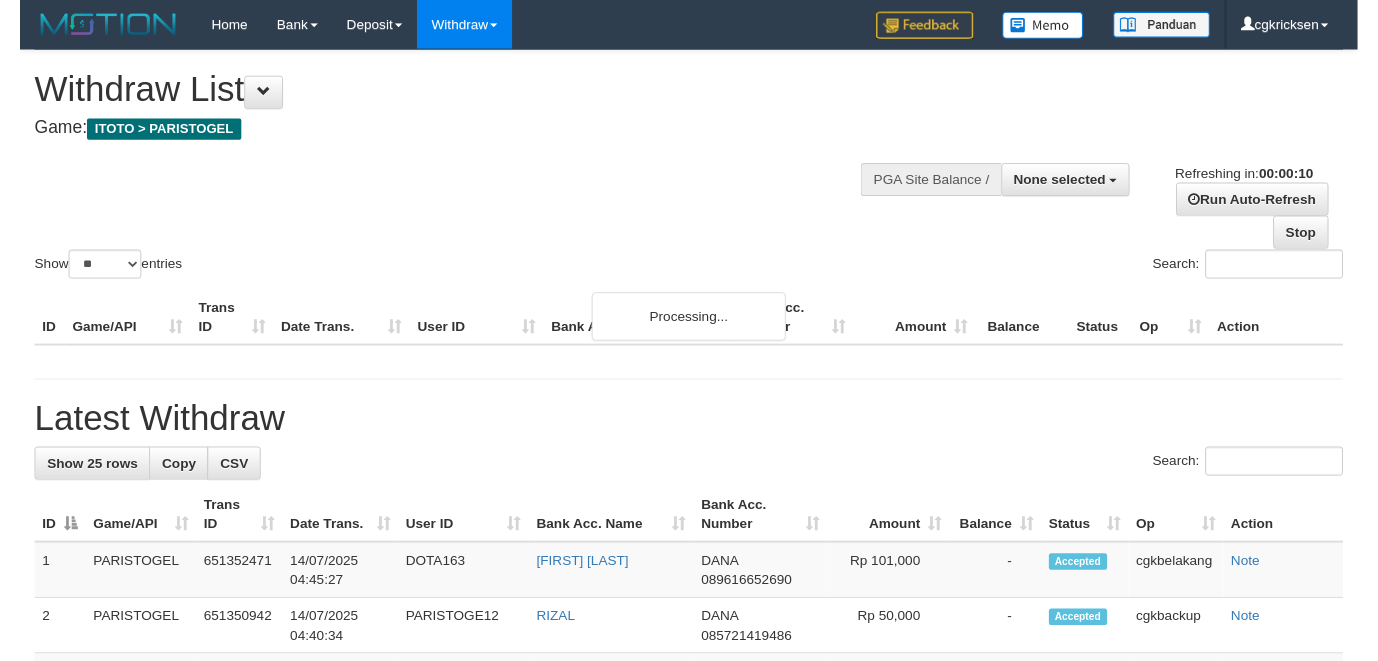 scroll, scrollTop: 0, scrollLeft: 0, axis: both 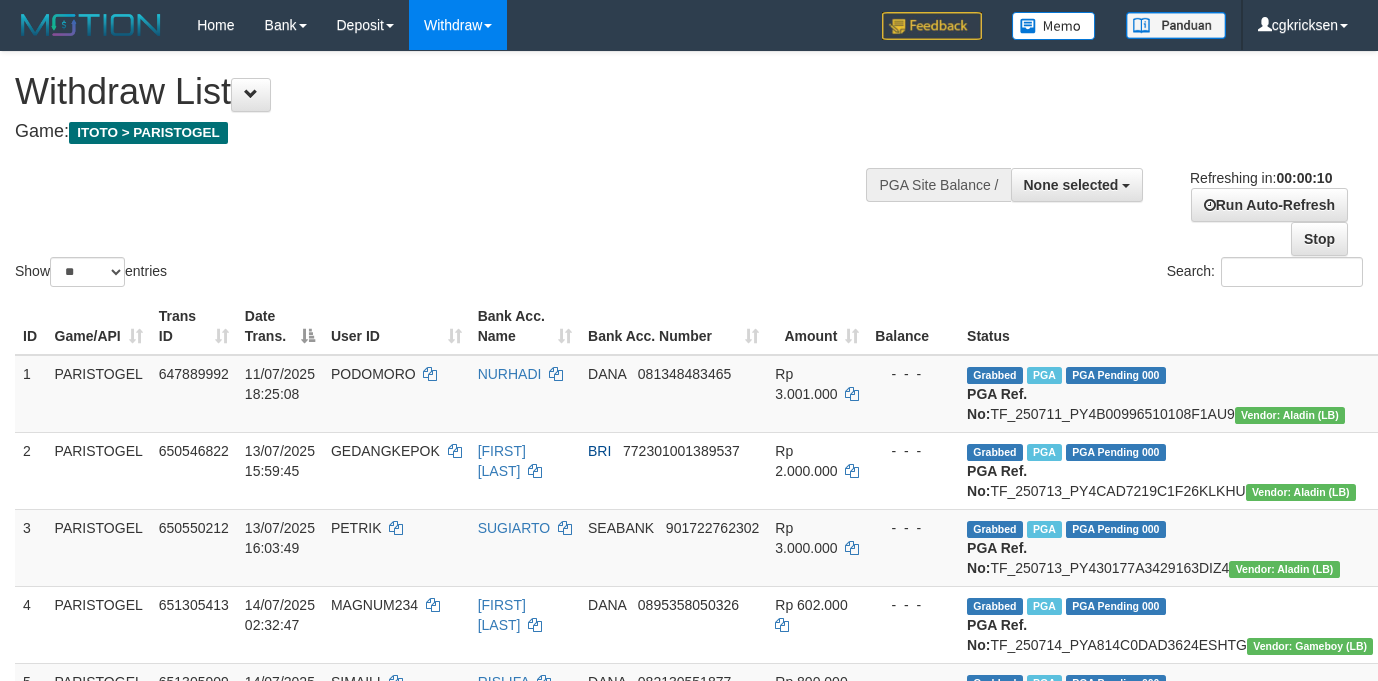 select 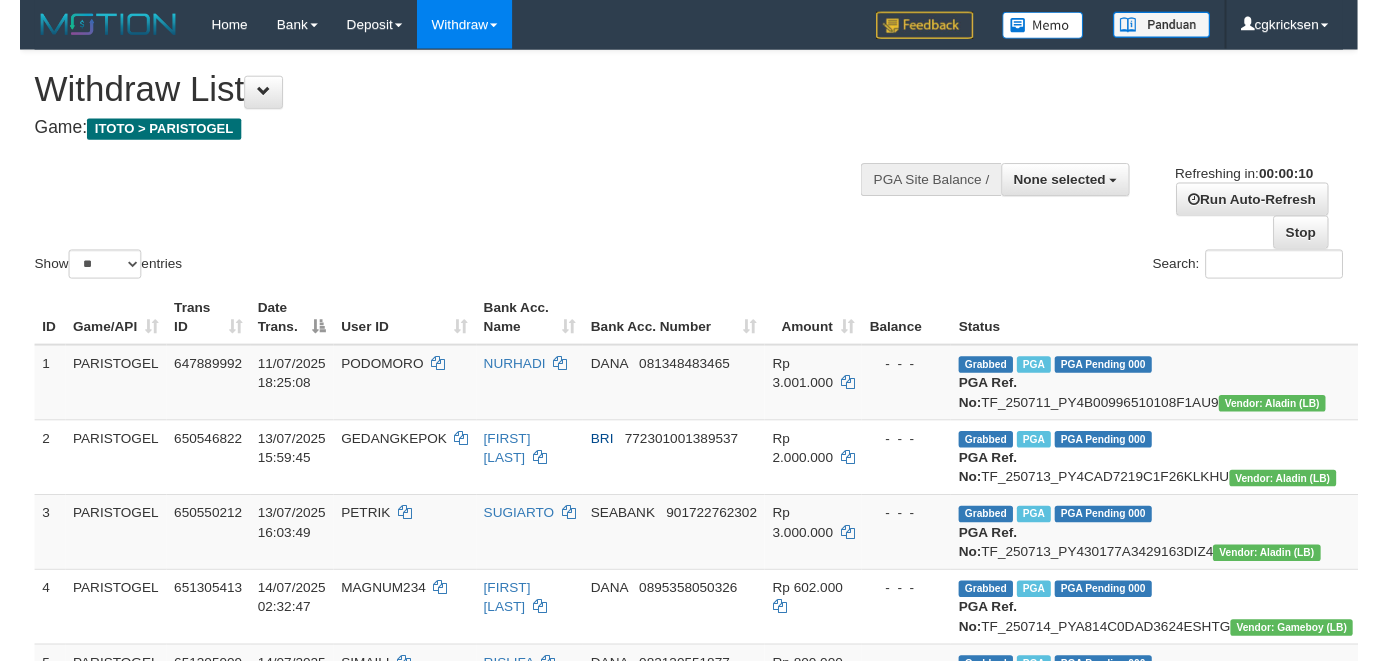 scroll, scrollTop: 0, scrollLeft: 0, axis: both 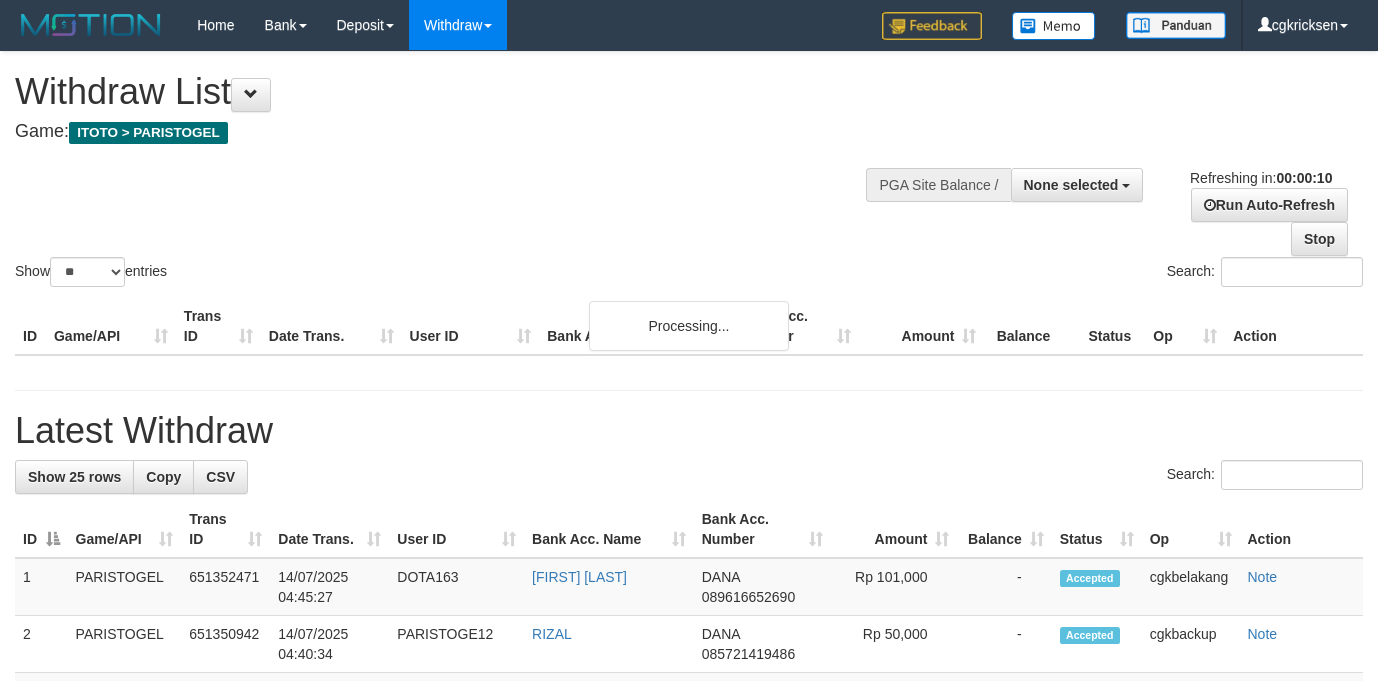 select 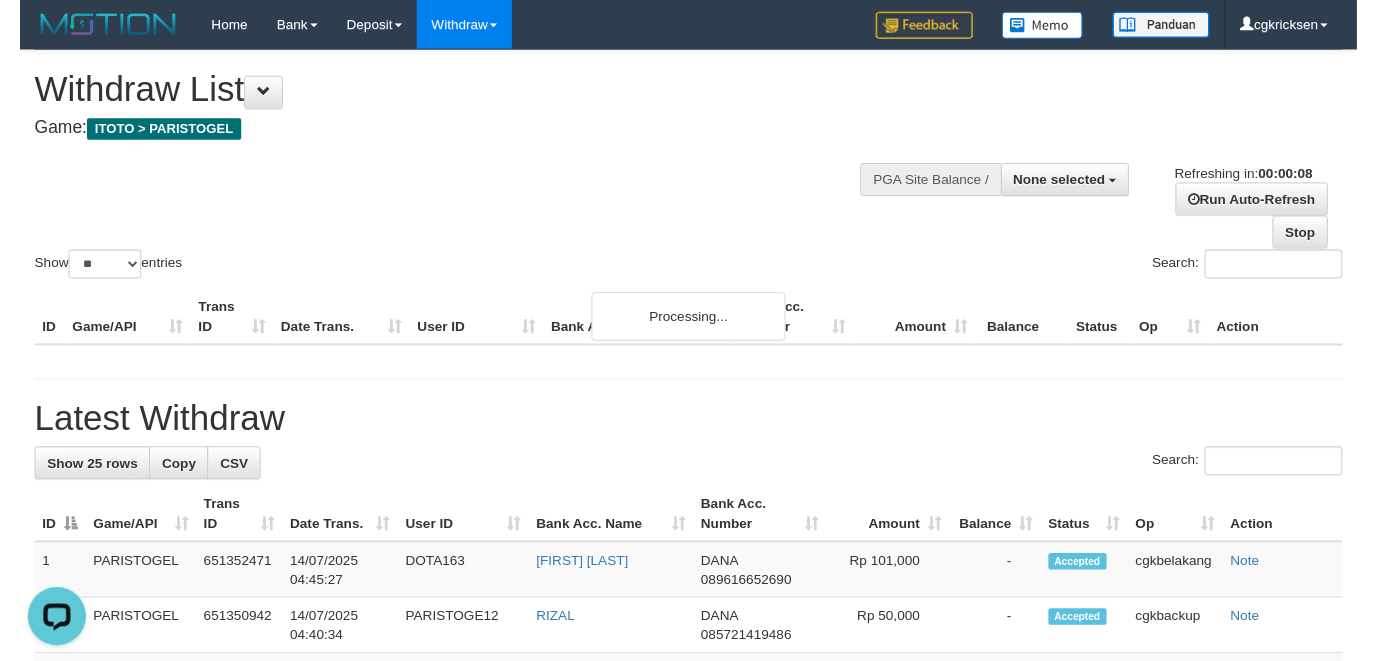 scroll, scrollTop: 0, scrollLeft: 0, axis: both 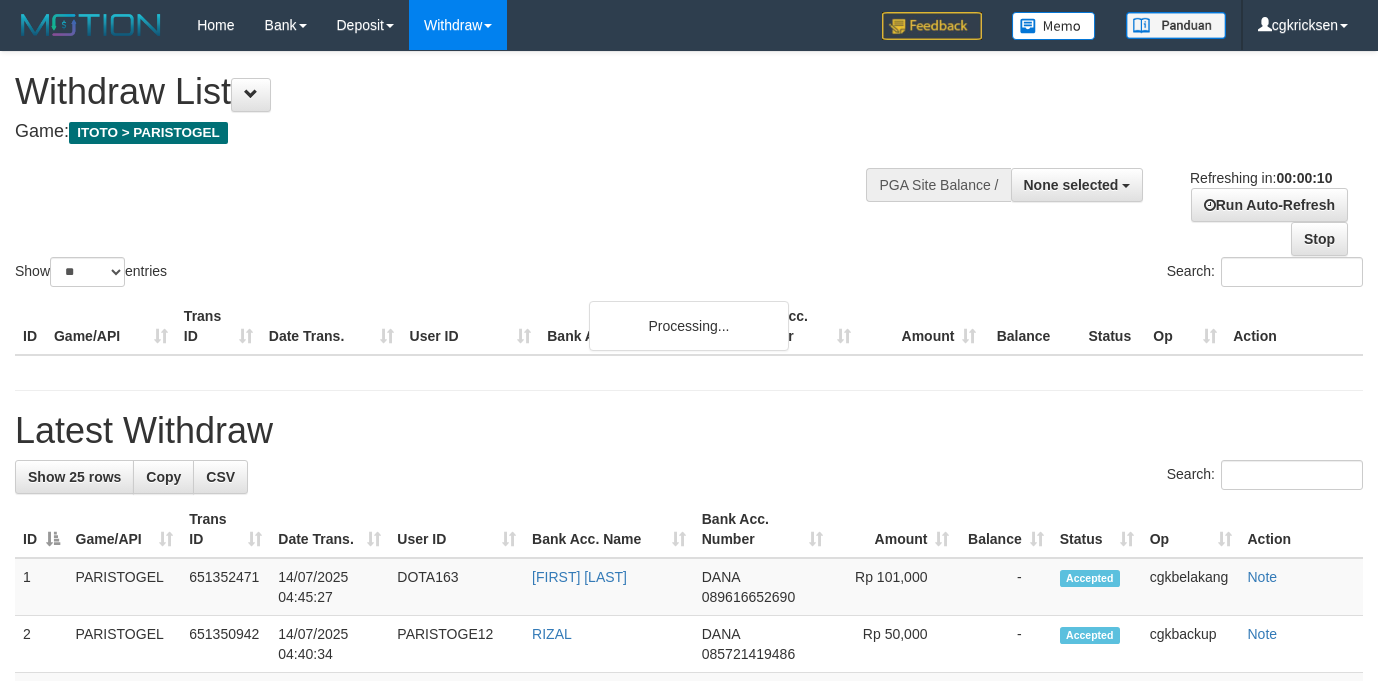select 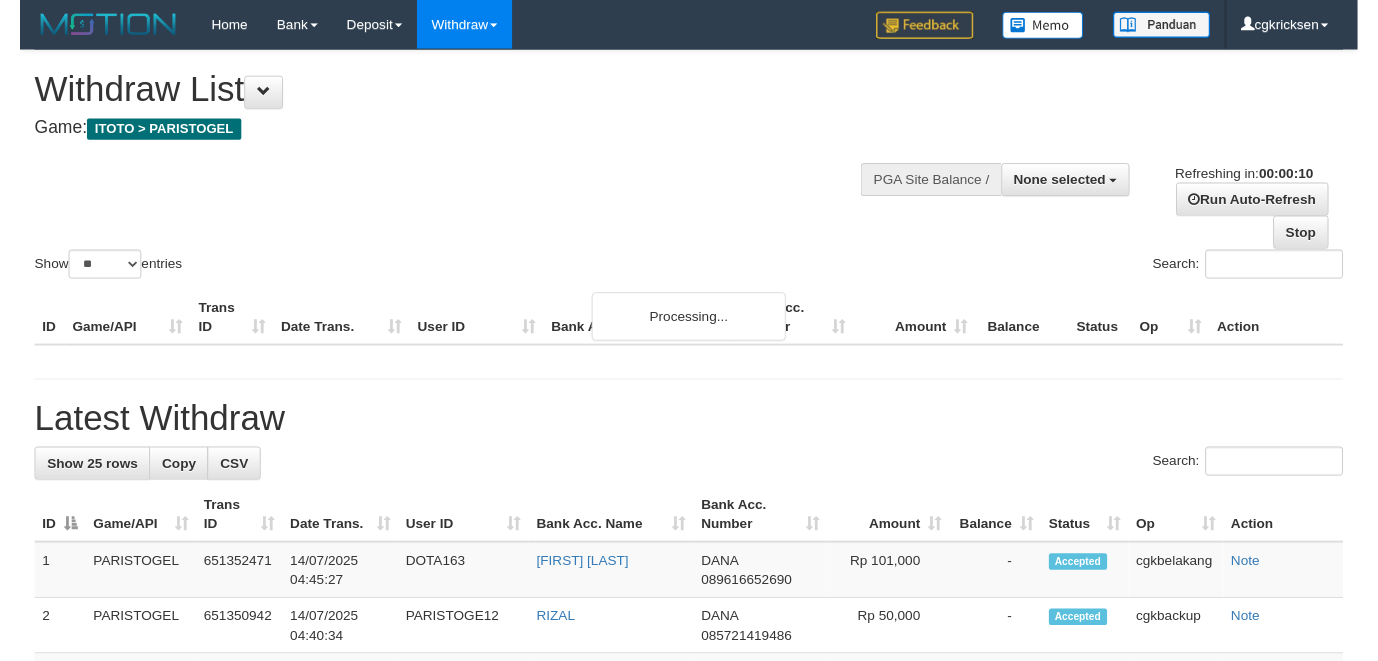 scroll, scrollTop: 0, scrollLeft: 0, axis: both 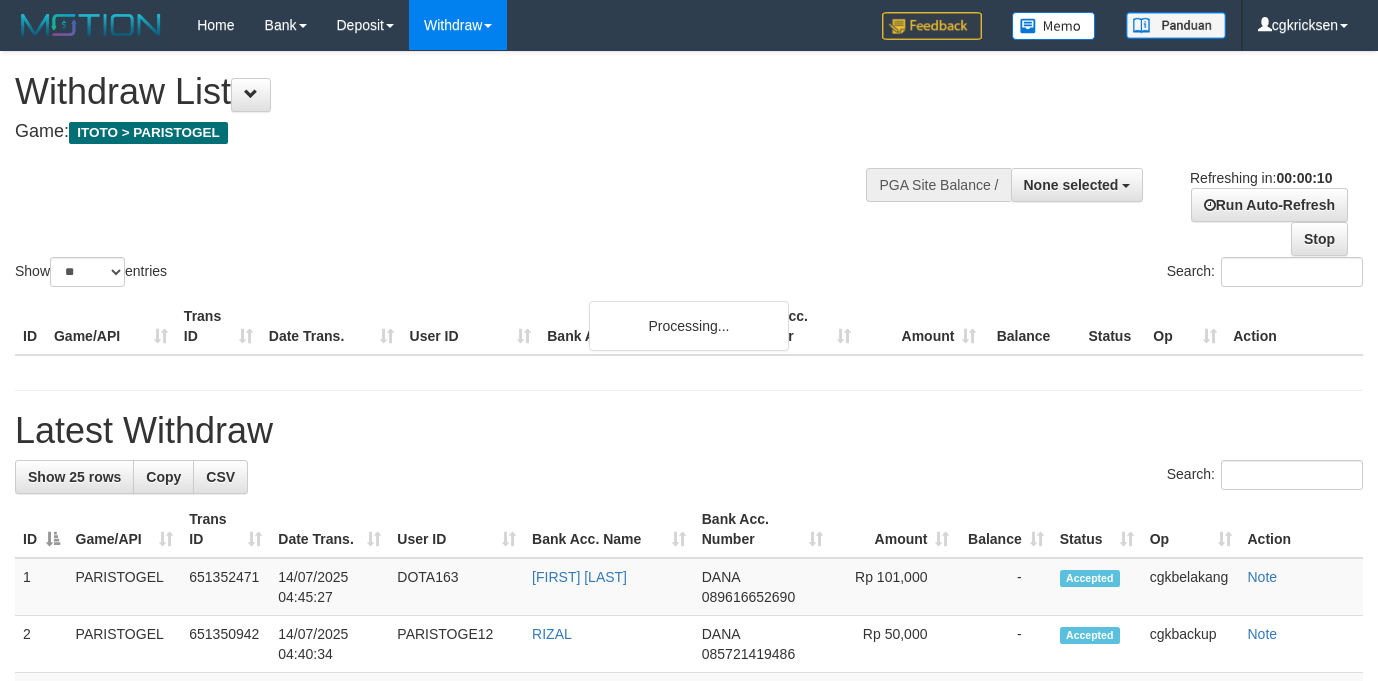 select 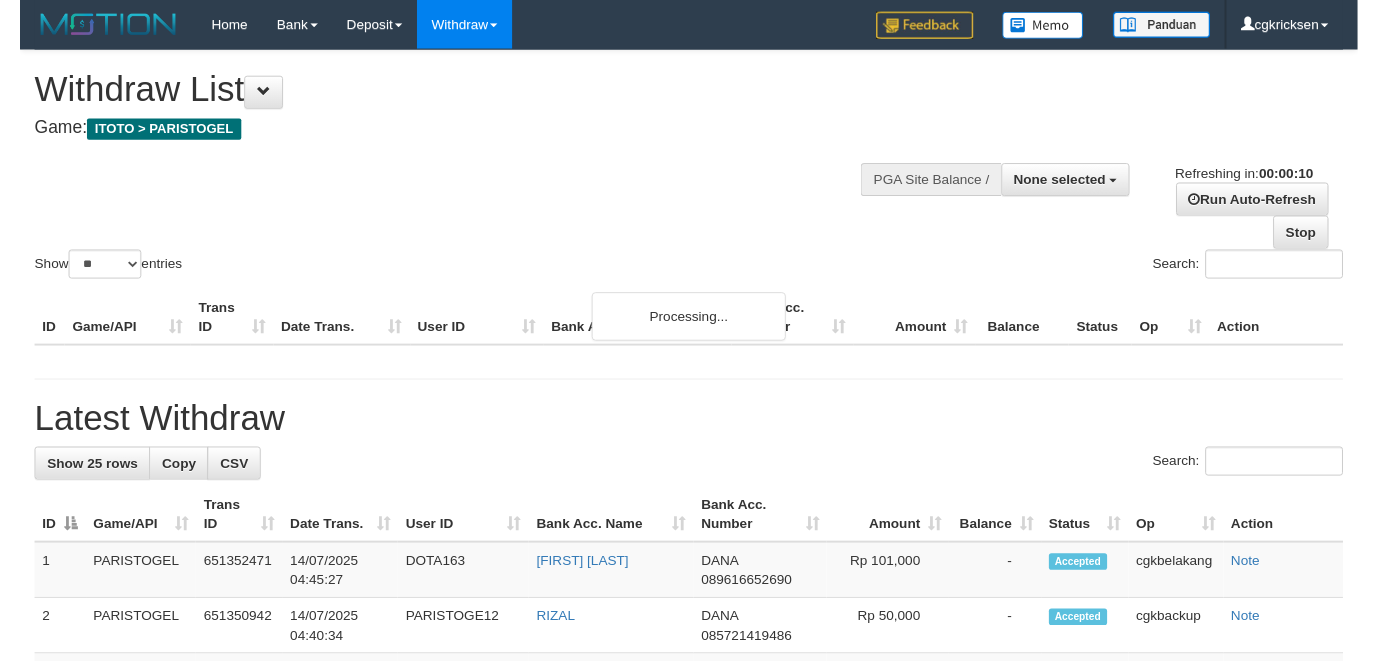 scroll, scrollTop: 0, scrollLeft: 0, axis: both 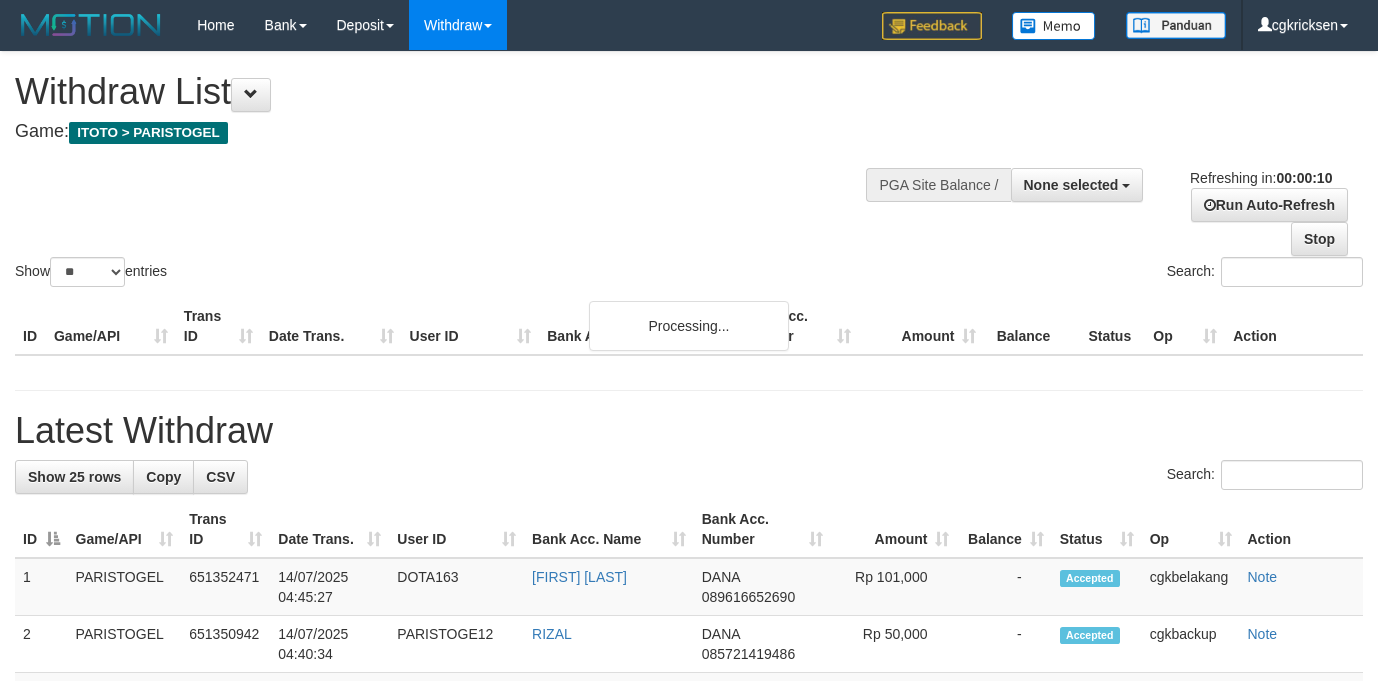 select 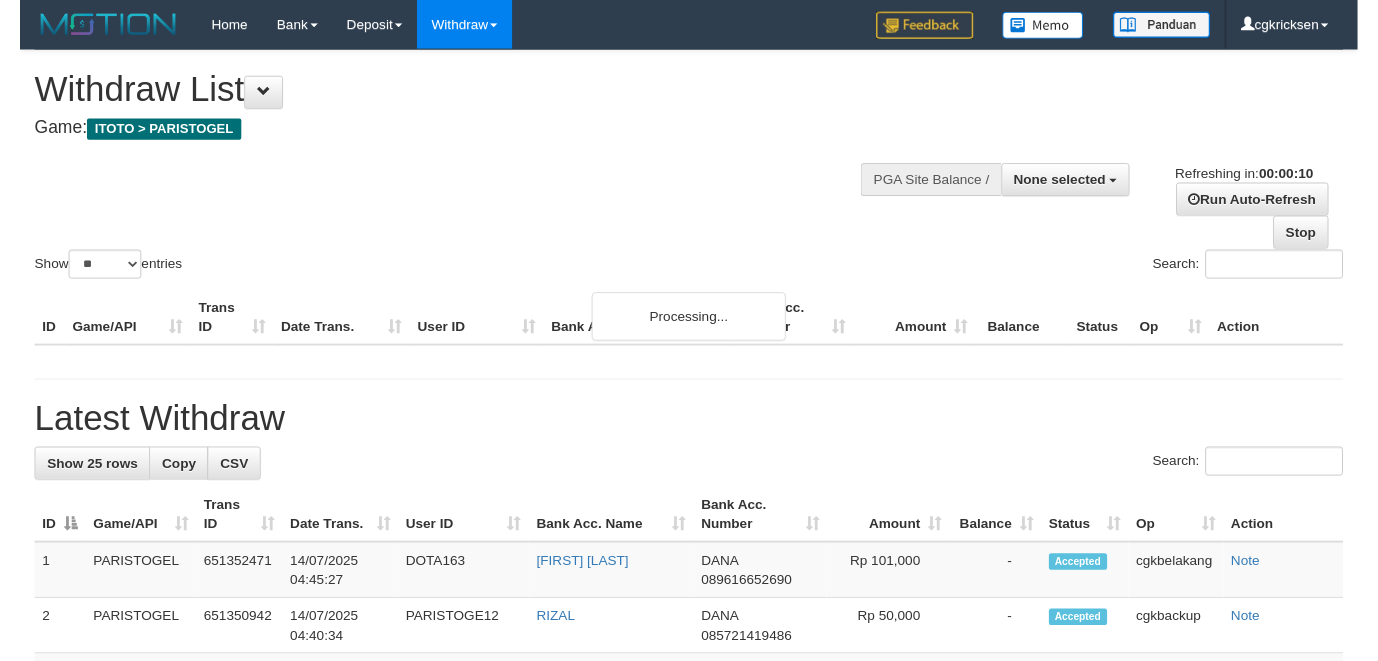 scroll, scrollTop: 0, scrollLeft: 0, axis: both 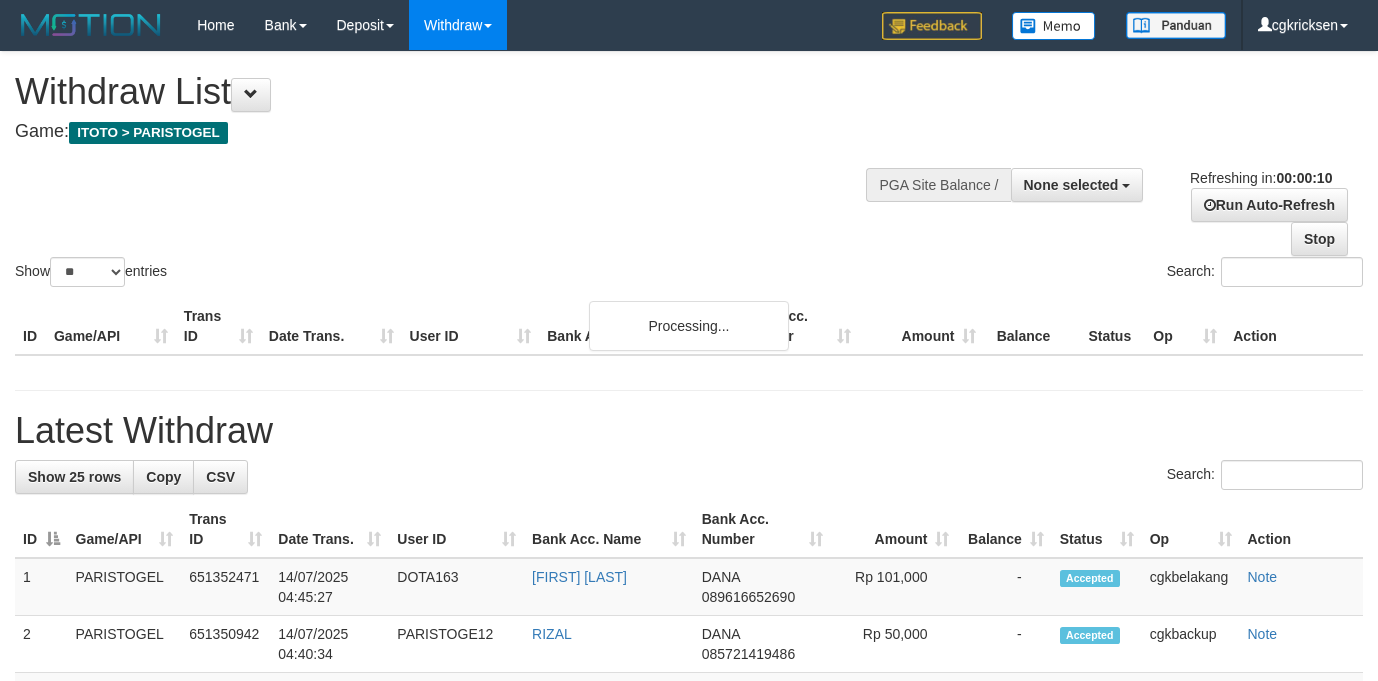 select 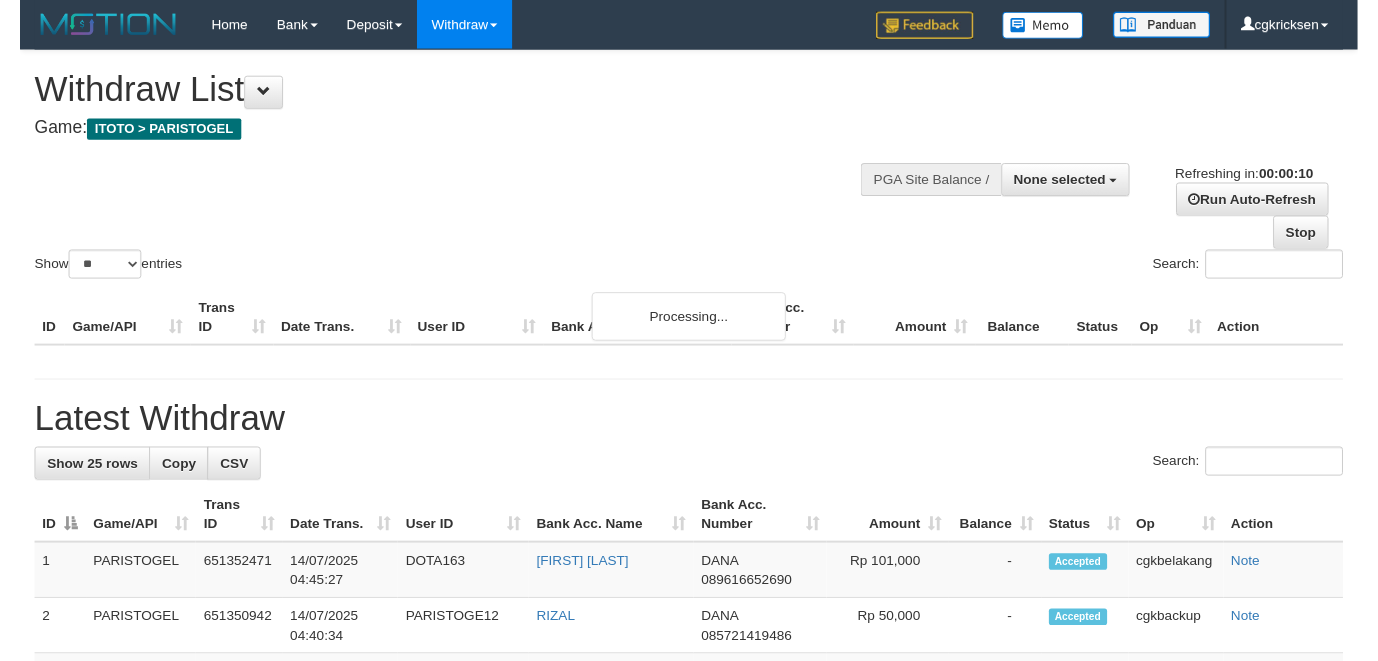 scroll, scrollTop: 0, scrollLeft: 0, axis: both 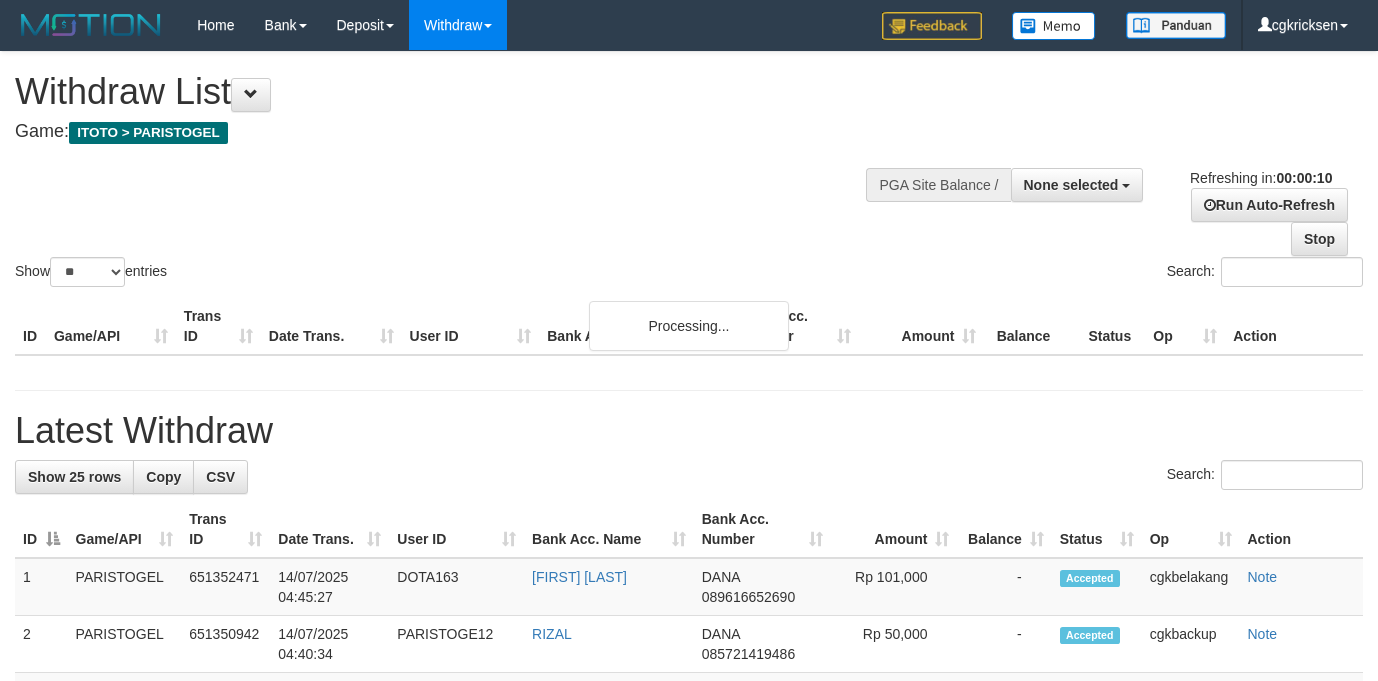 select 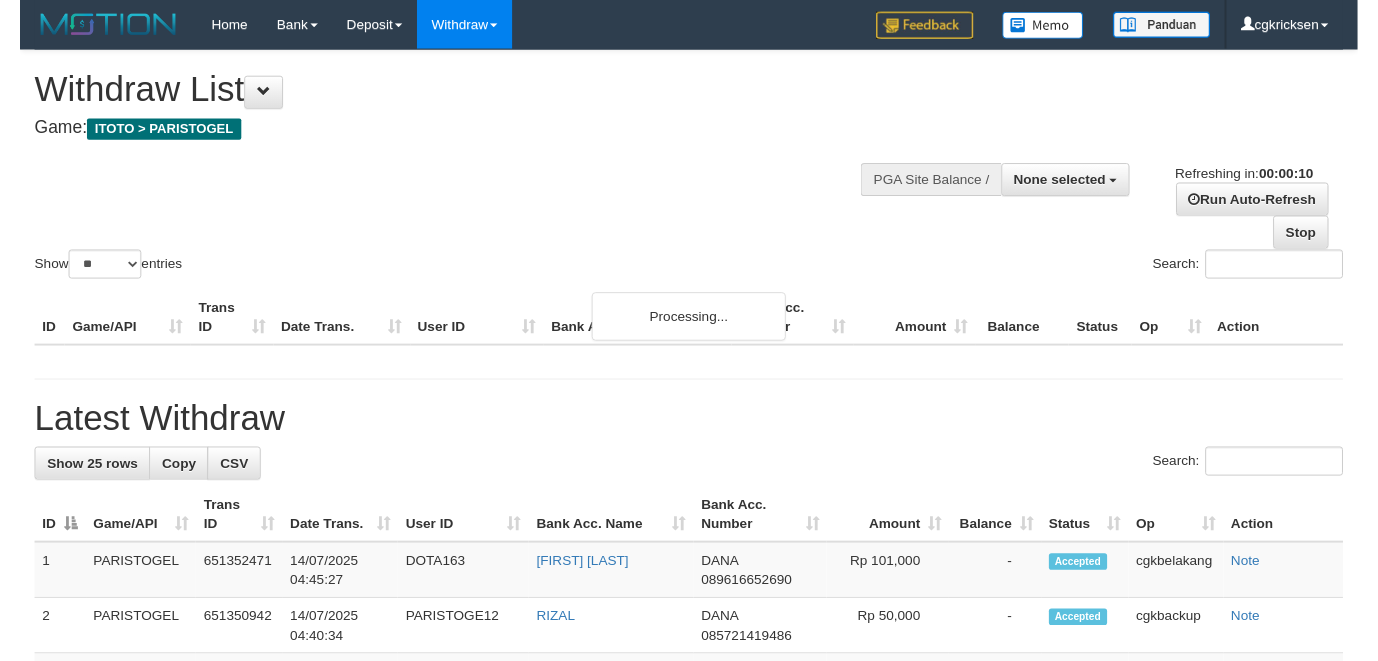 scroll, scrollTop: 0, scrollLeft: 0, axis: both 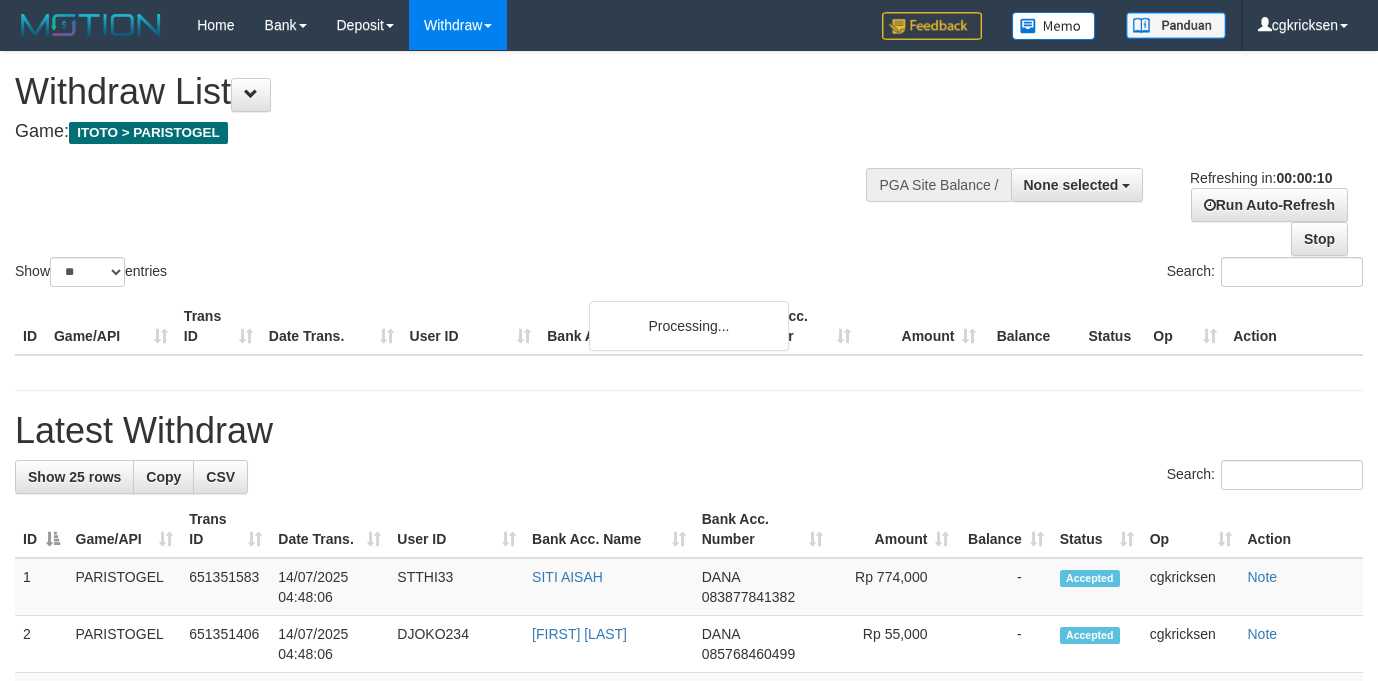 select 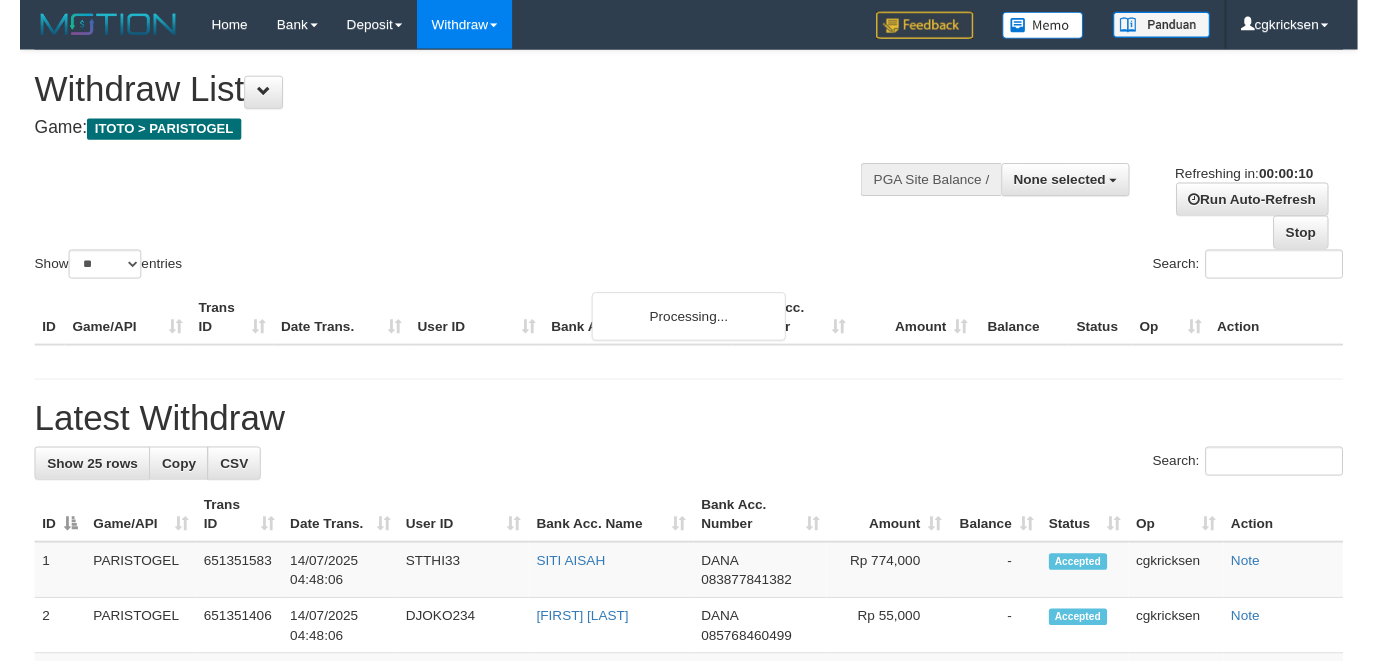 scroll, scrollTop: 0, scrollLeft: 0, axis: both 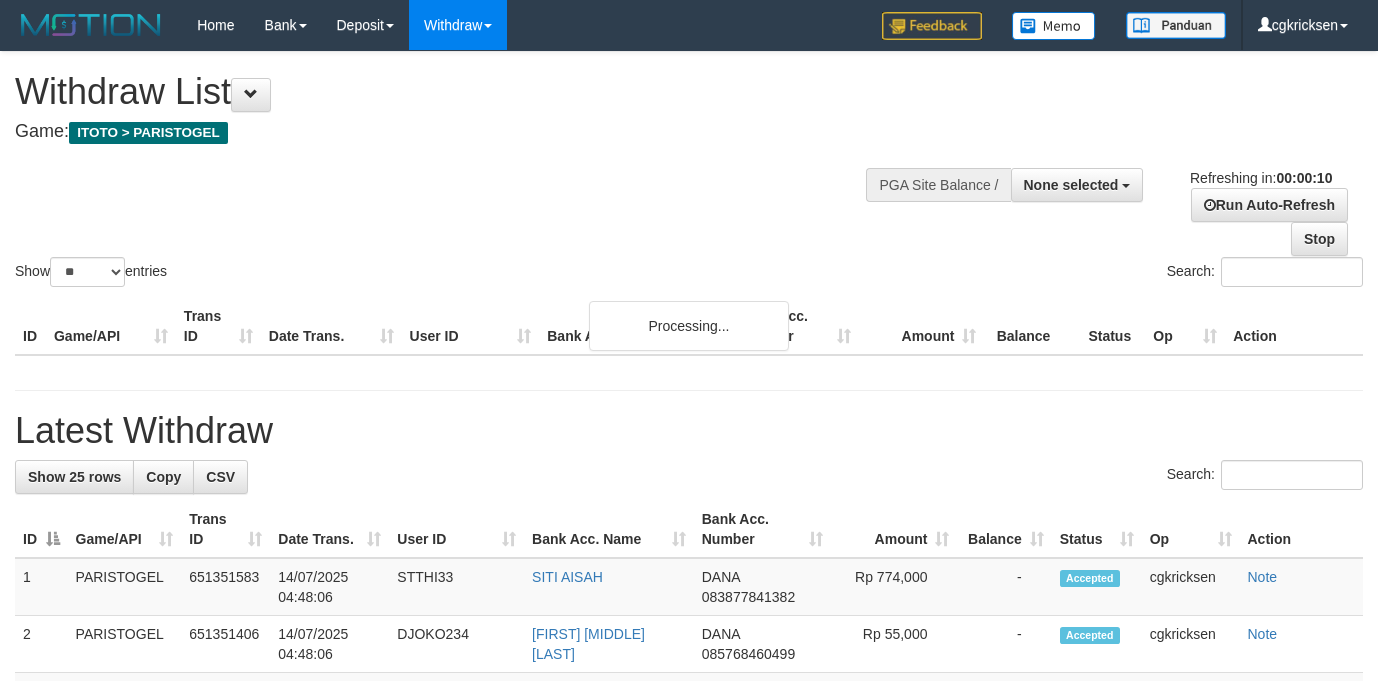 select 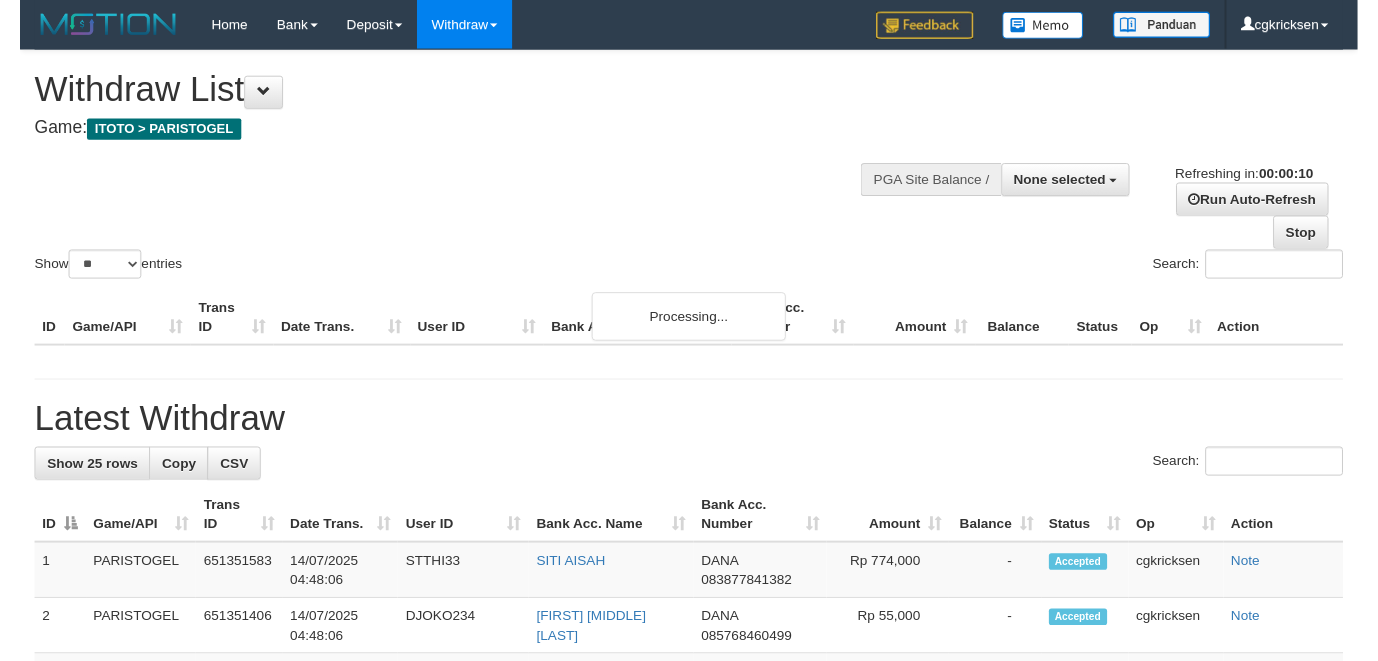 scroll, scrollTop: 0, scrollLeft: 0, axis: both 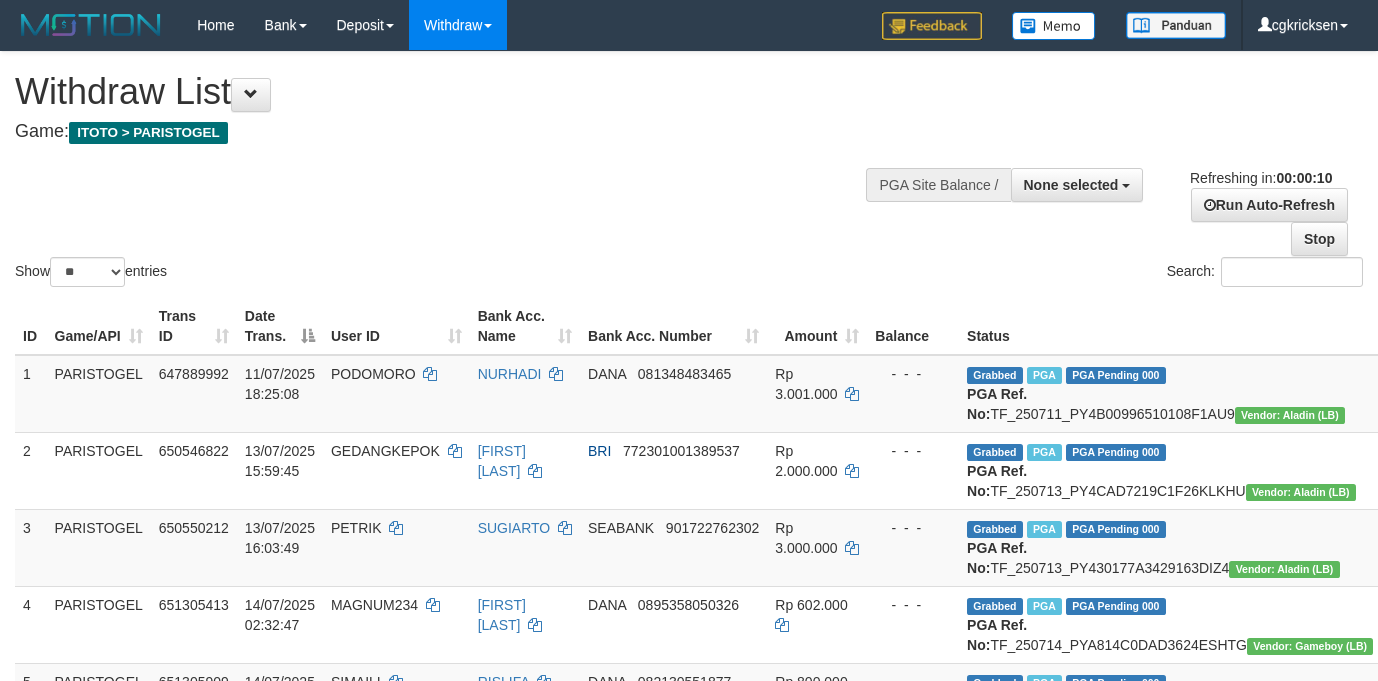select 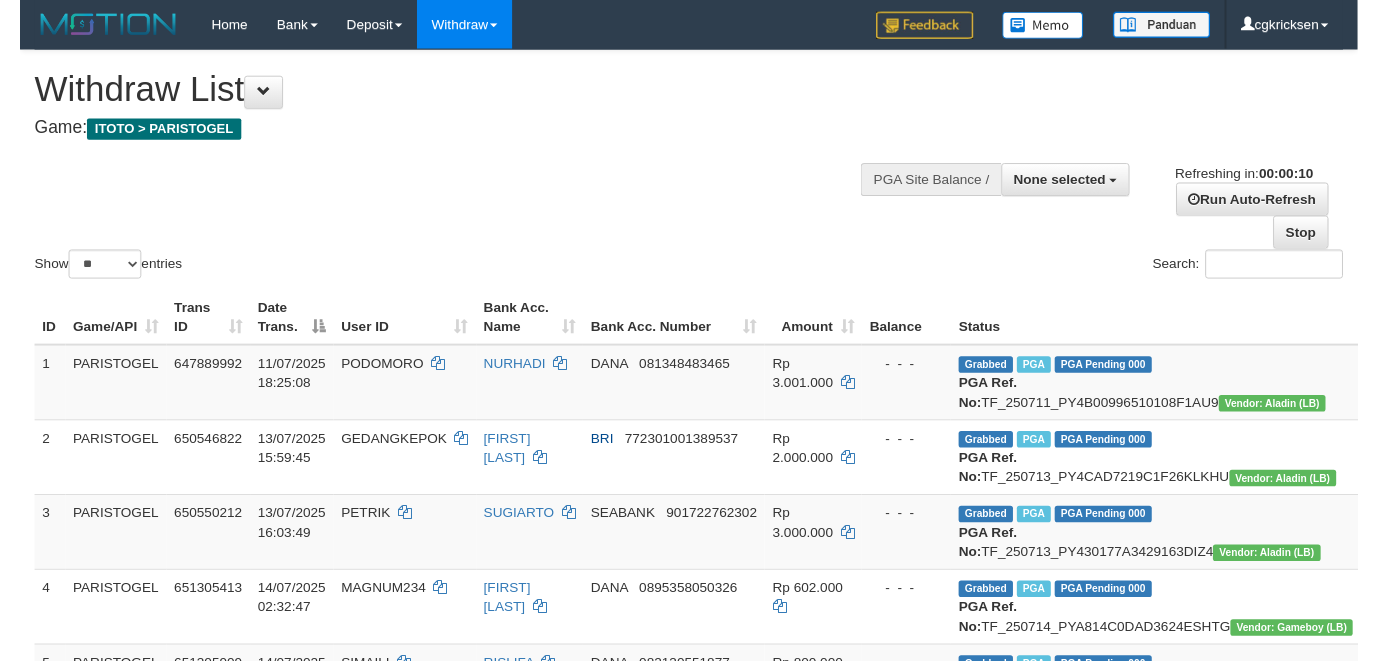 scroll, scrollTop: 0, scrollLeft: 0, axis: both 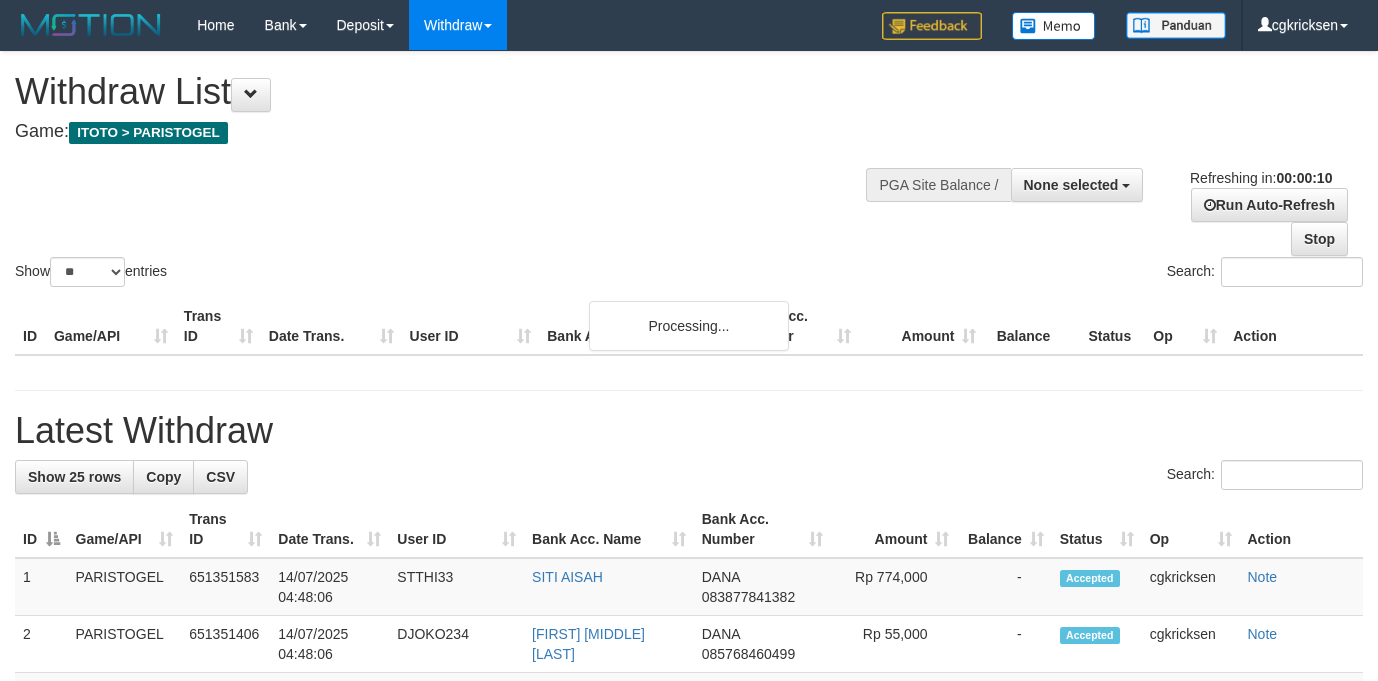 select 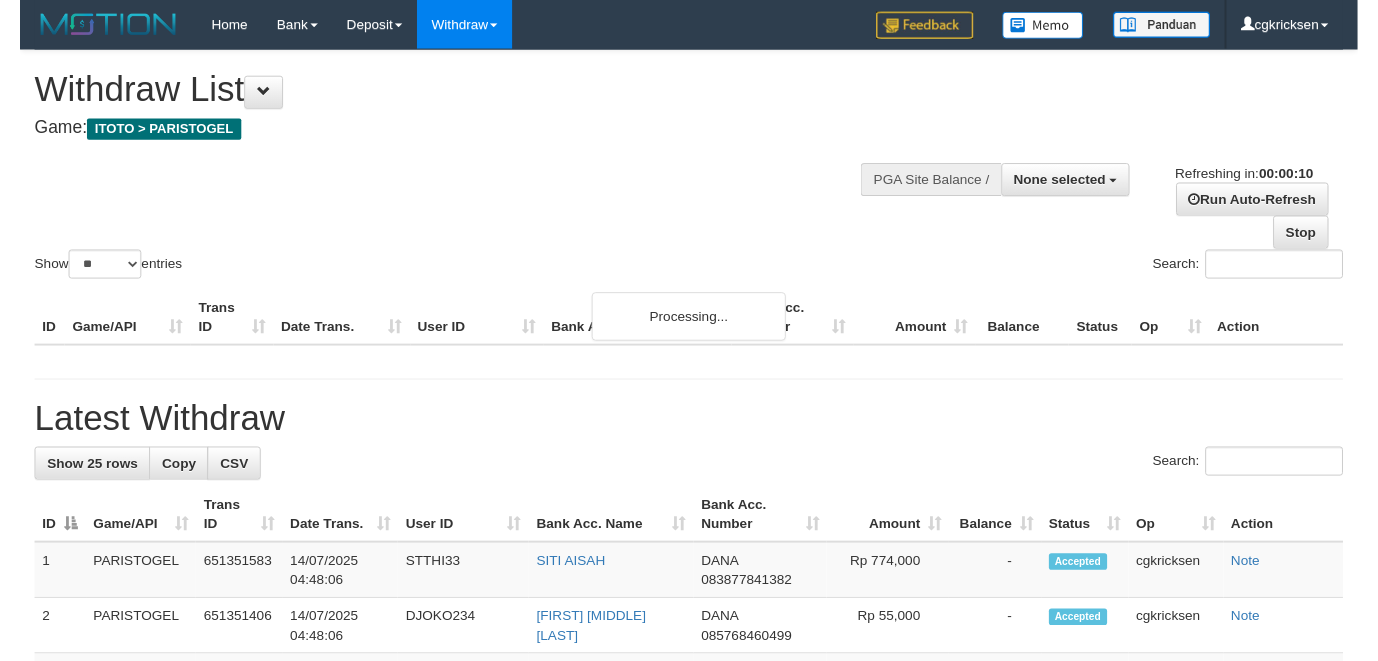 scroll, scrollTop: 0, scrollLeft: 0, axis: both 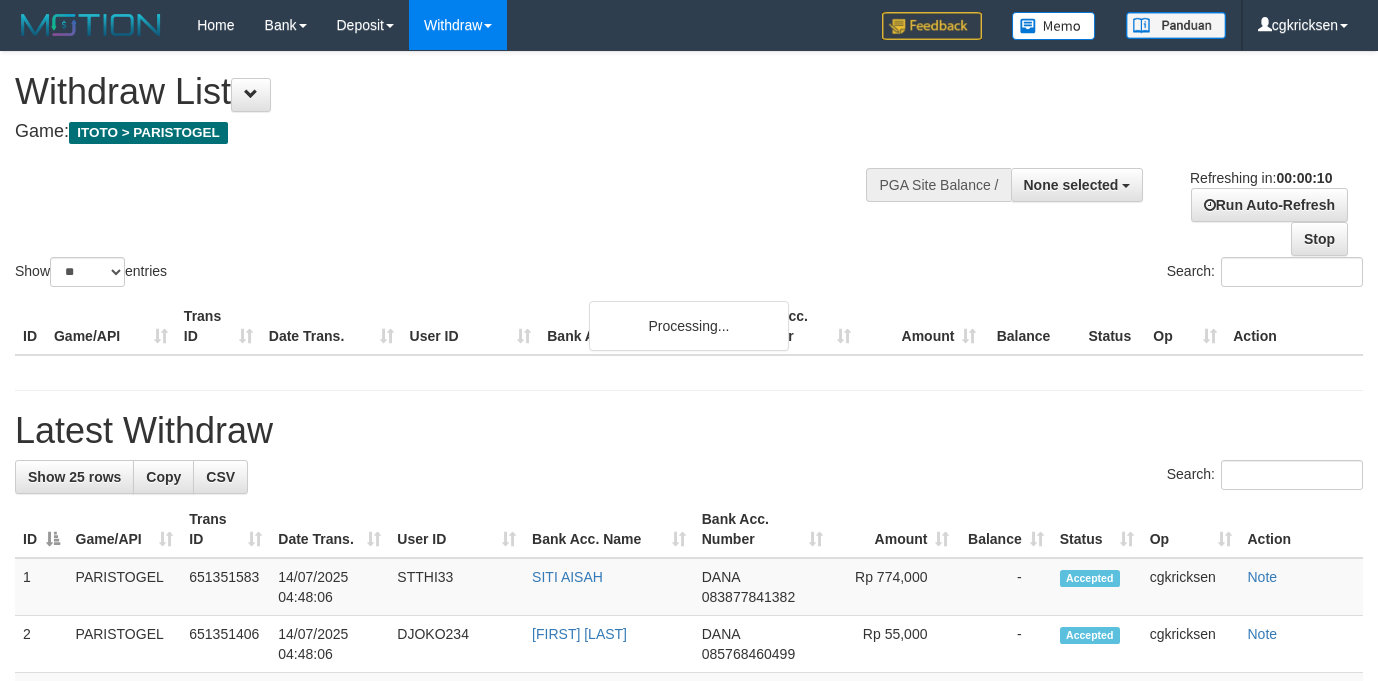select 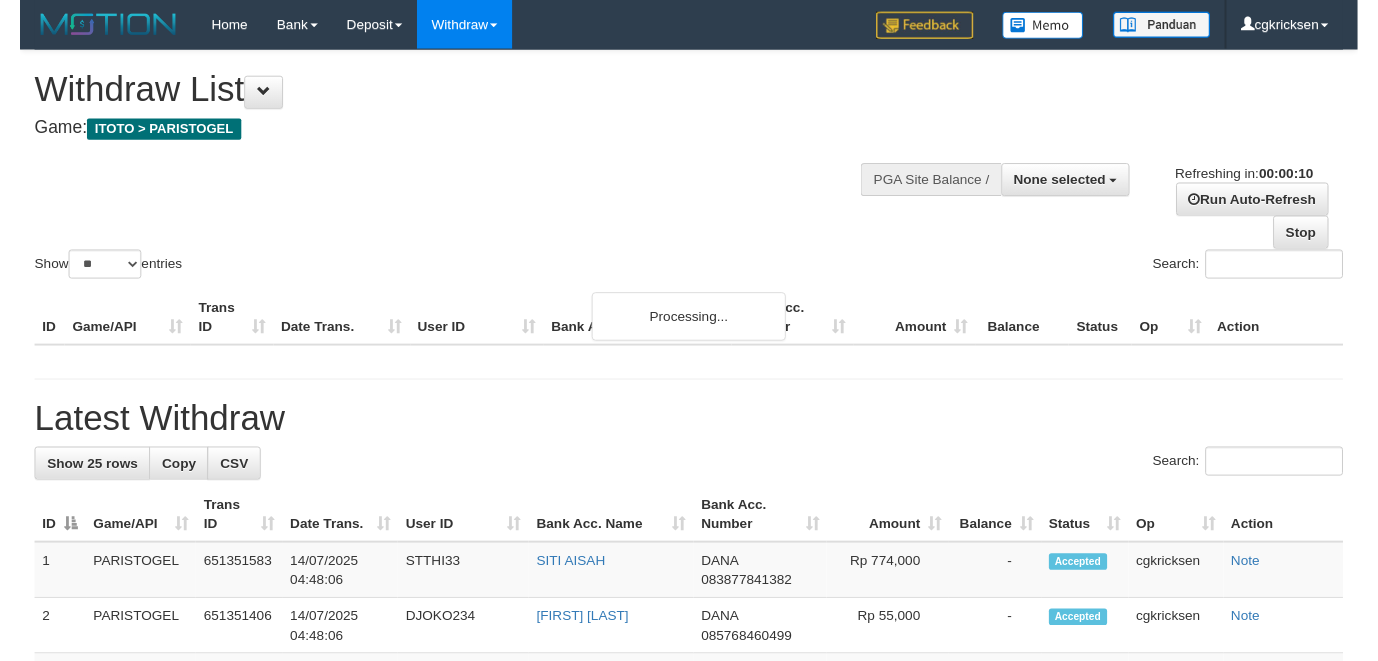 scroll, scrollTop: 0, scrollLeft: 0, axis: both 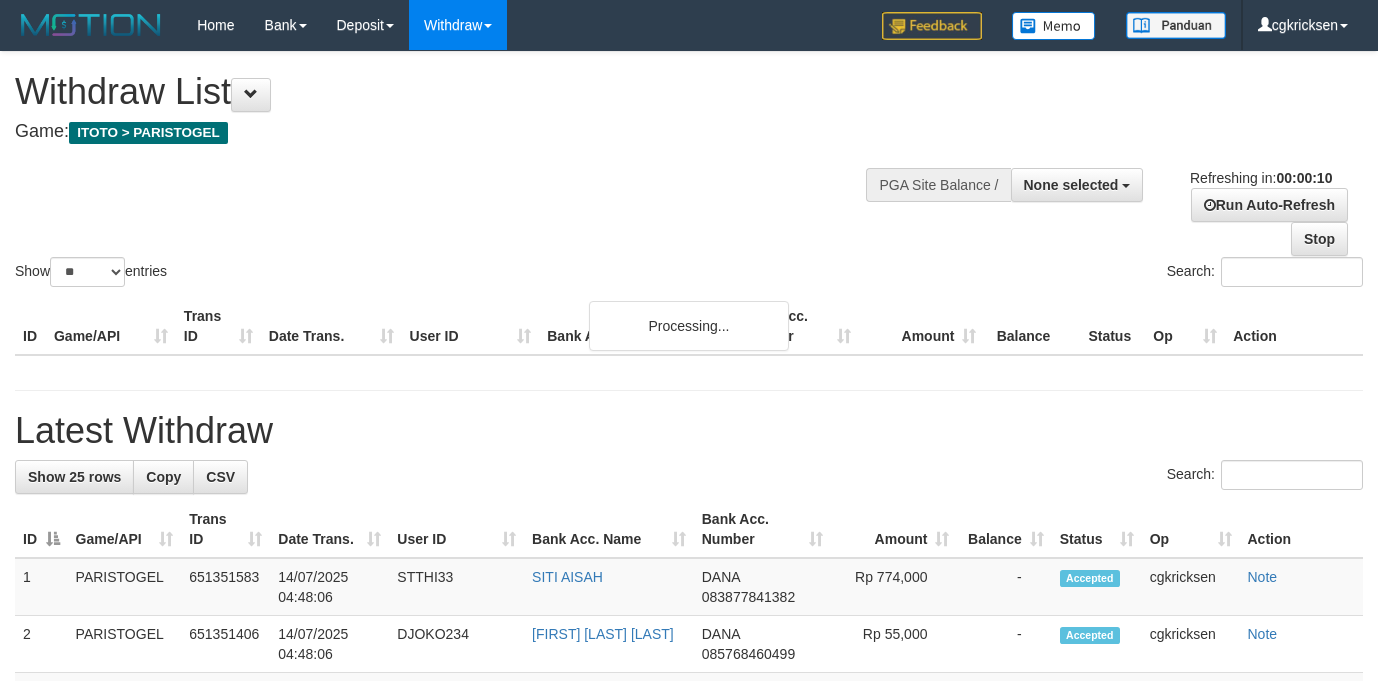select 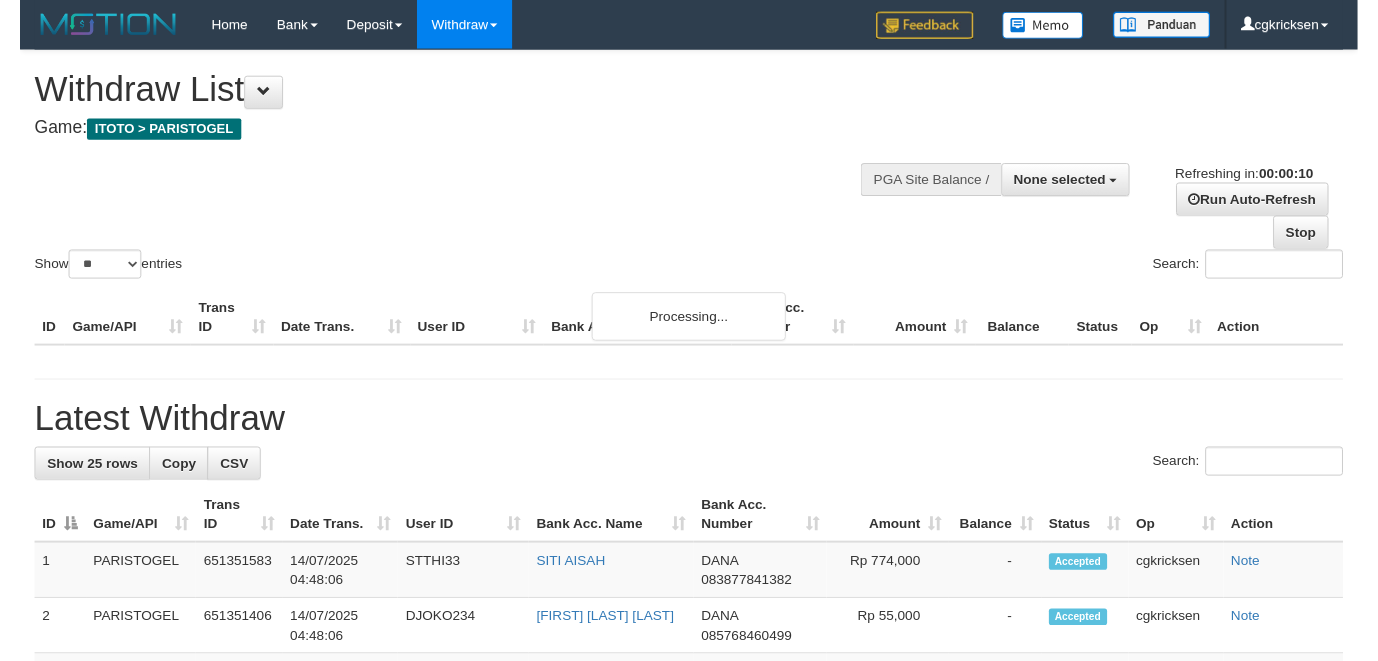 scroll, scrollTop: 0, scrollLeft: 0, axis: both 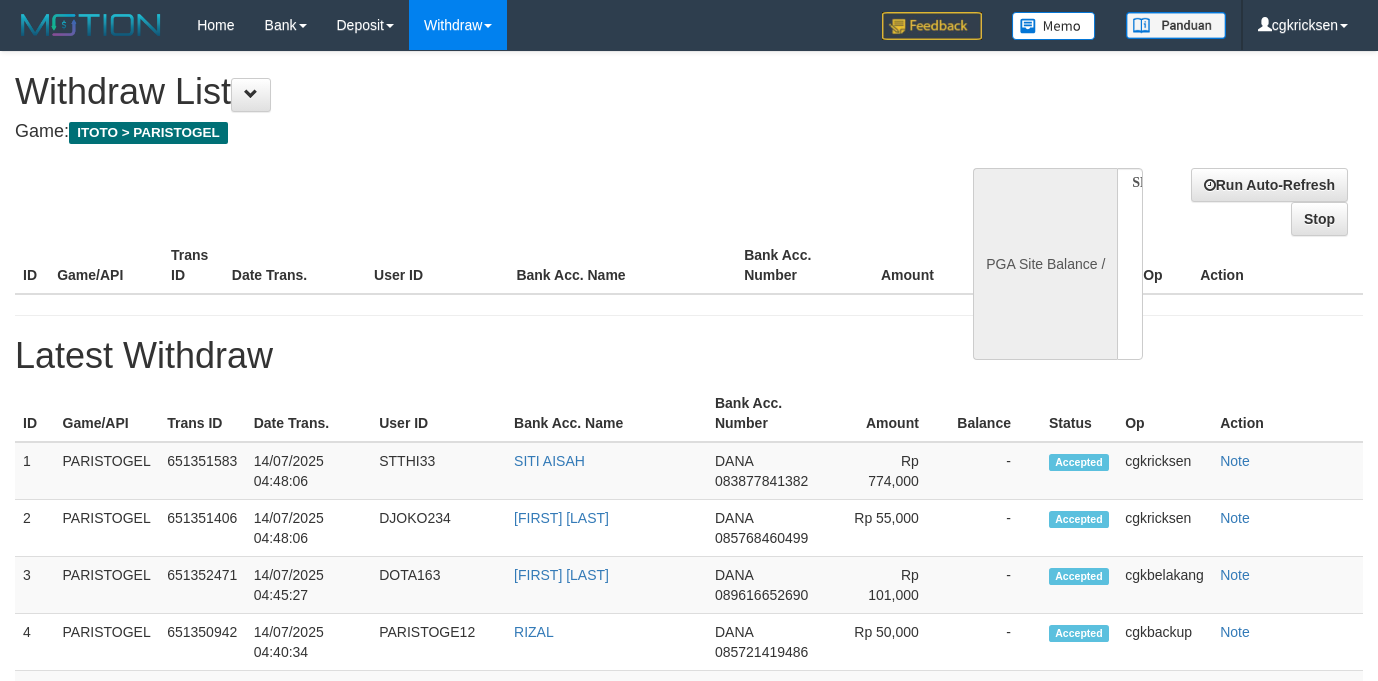 select 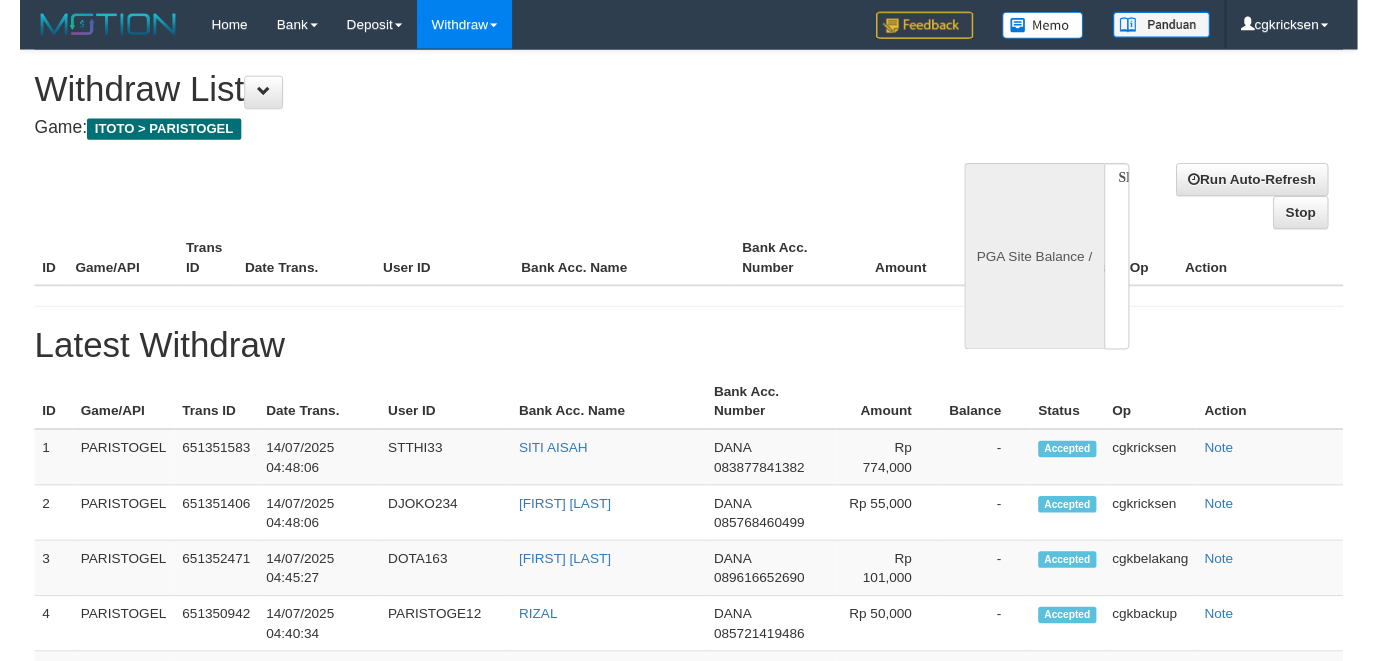 scroll, scrollTop: 0, scrollLeft: 0, axis: both 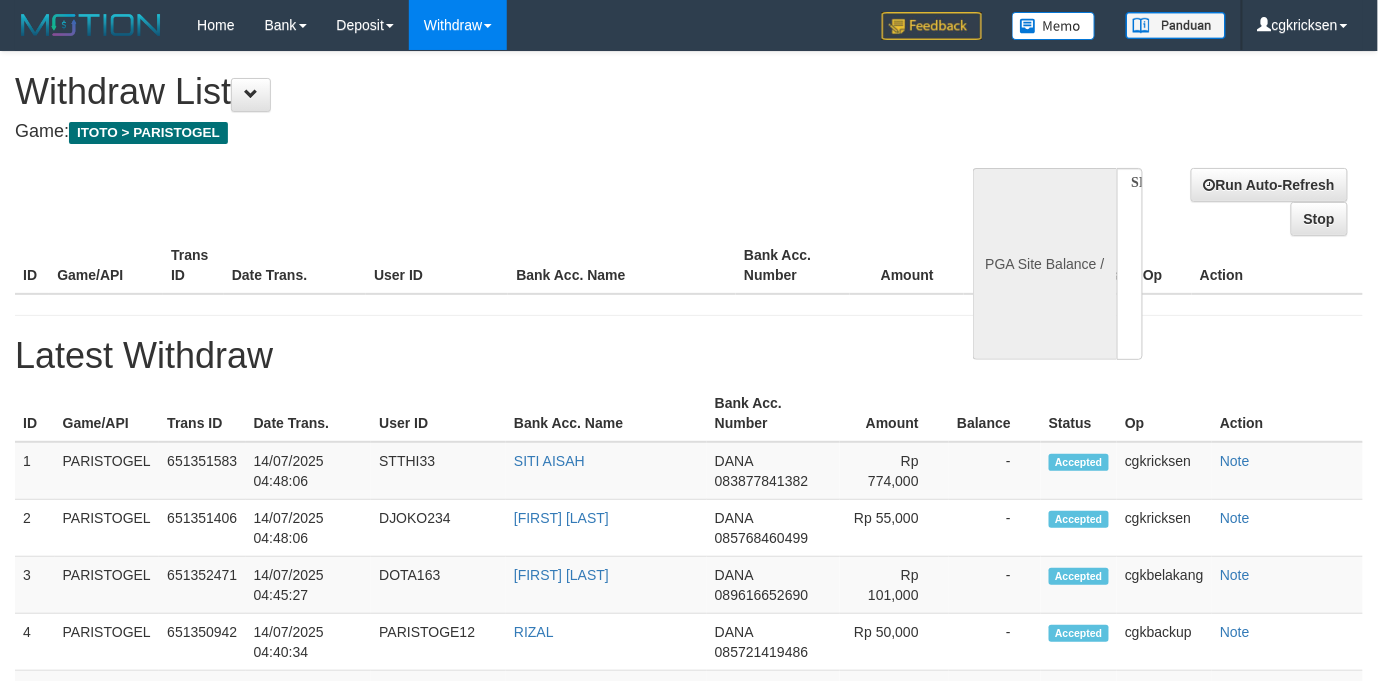 select on "**" 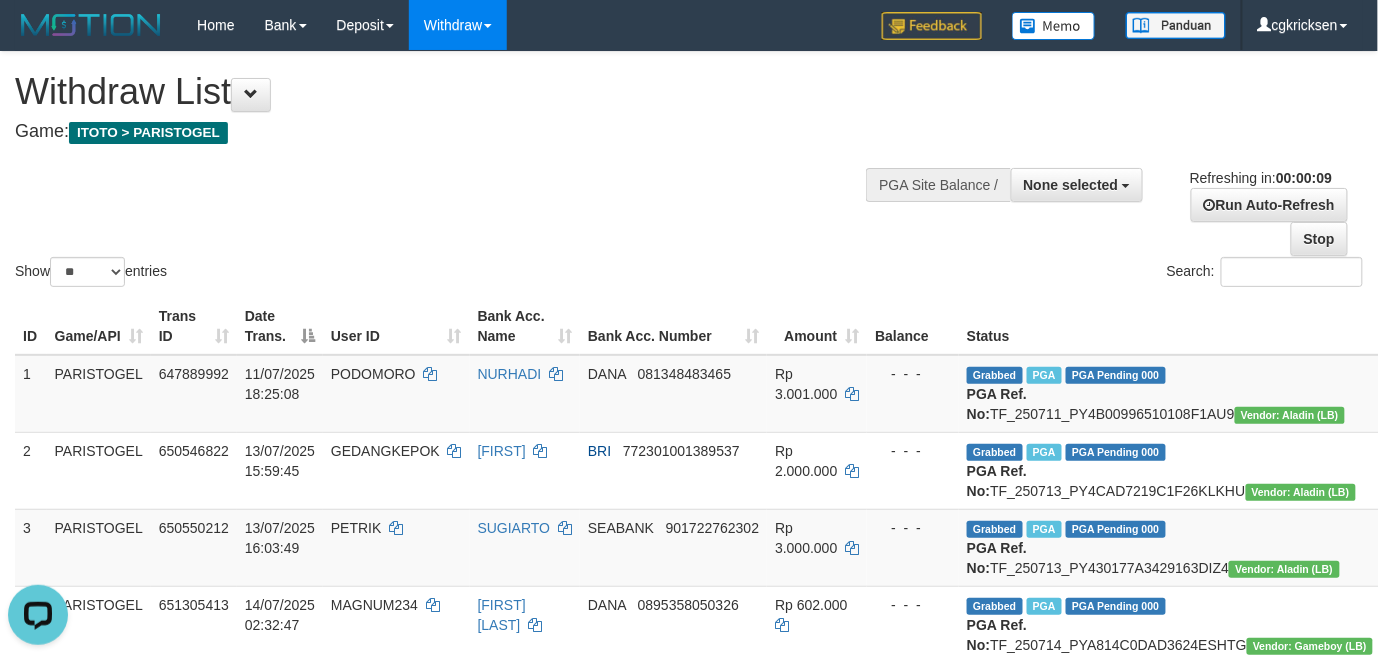 scroll, scrollTop: 0, scrollLeft: 0, axis: both 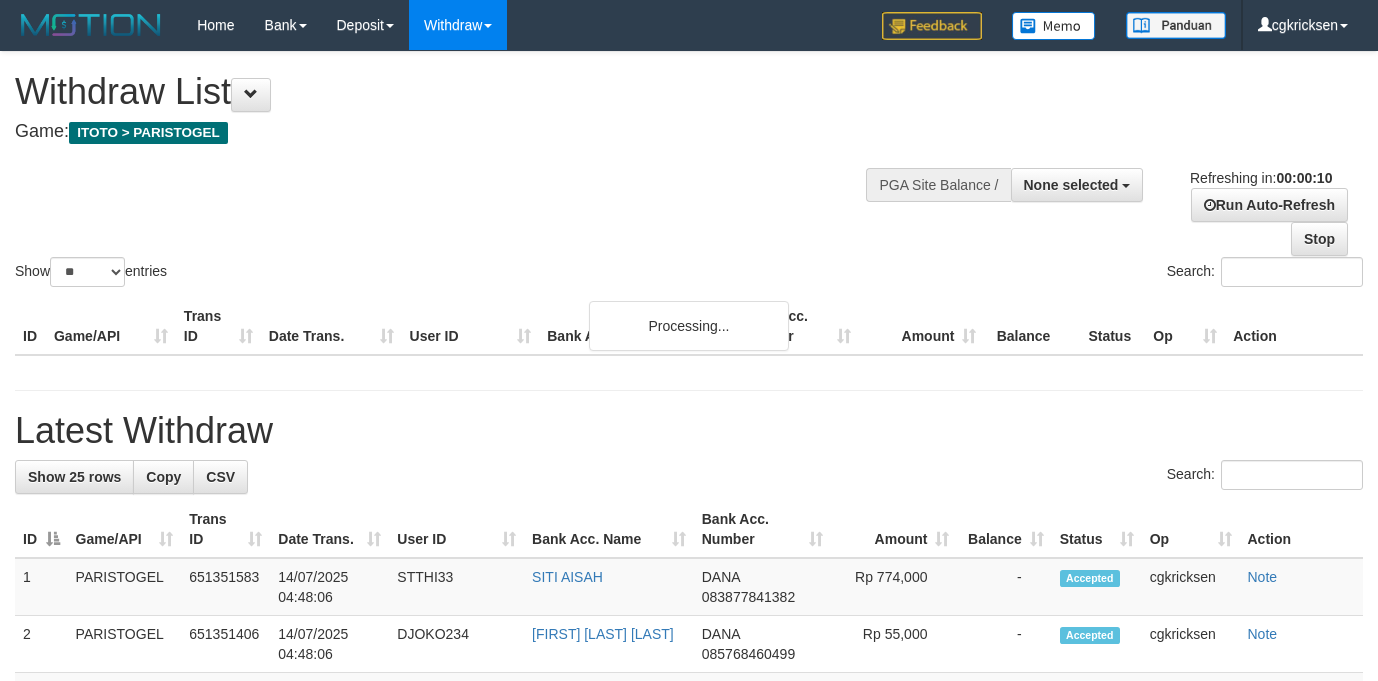 select 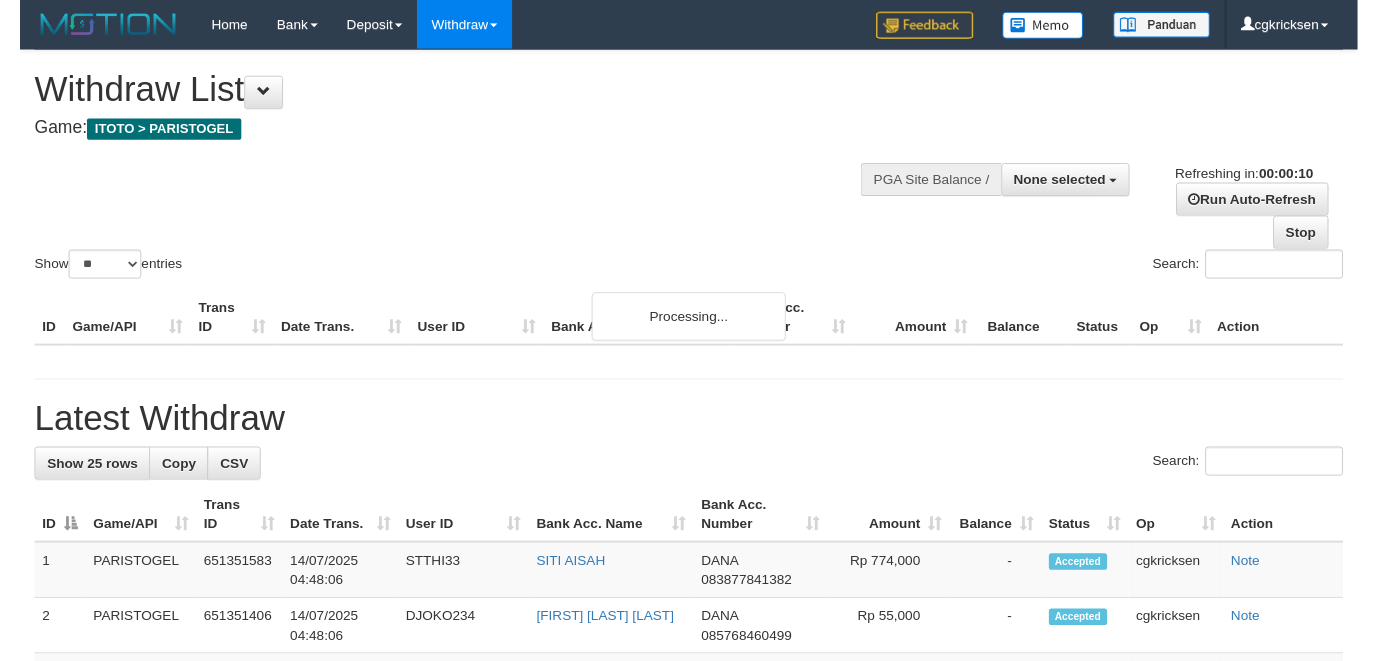 scroll, scrollTop: 0, scrollLeft: 0, axis: both 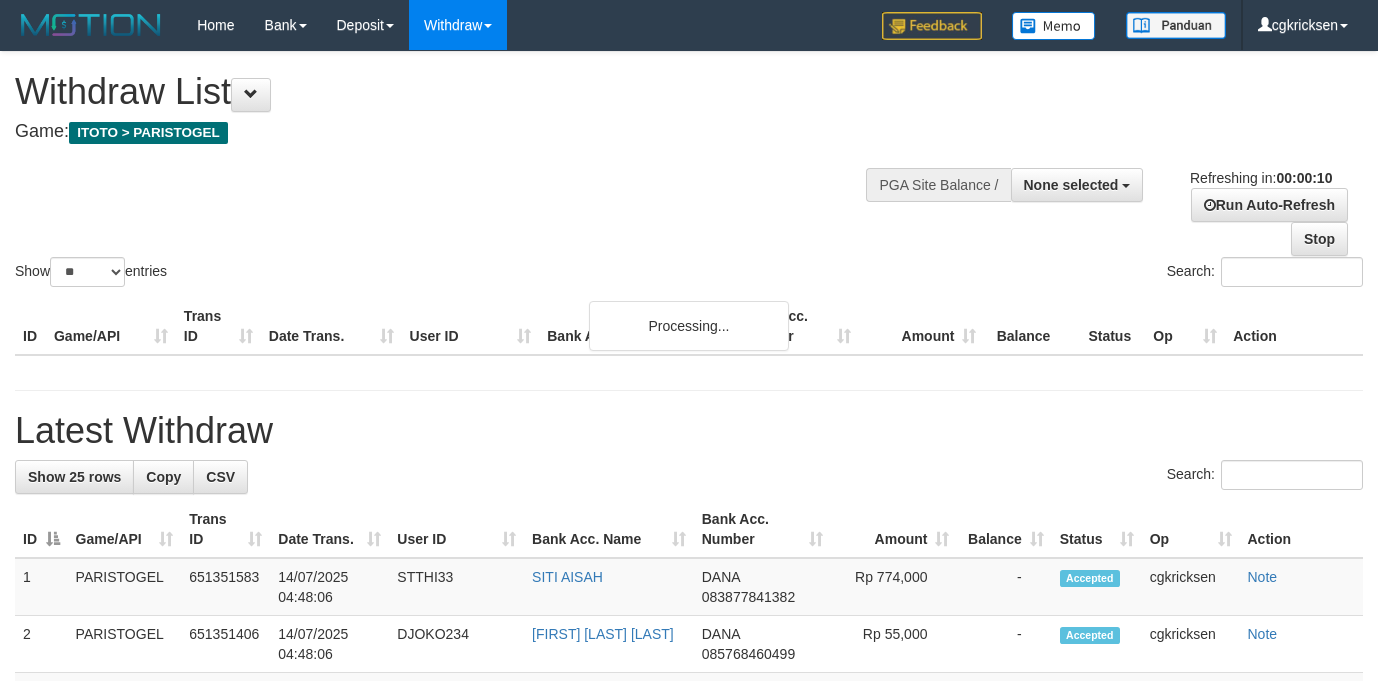 select 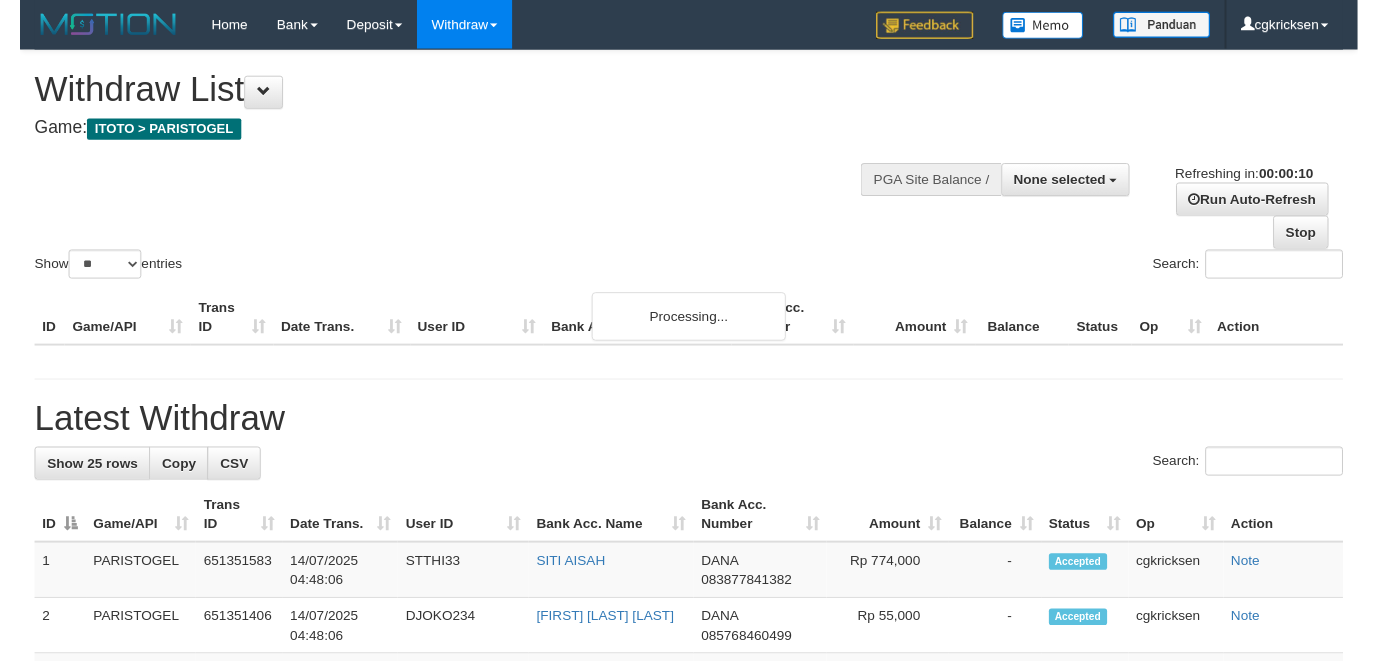 scroll, scrollTop: 0, scrollLeft: 0, axis: both 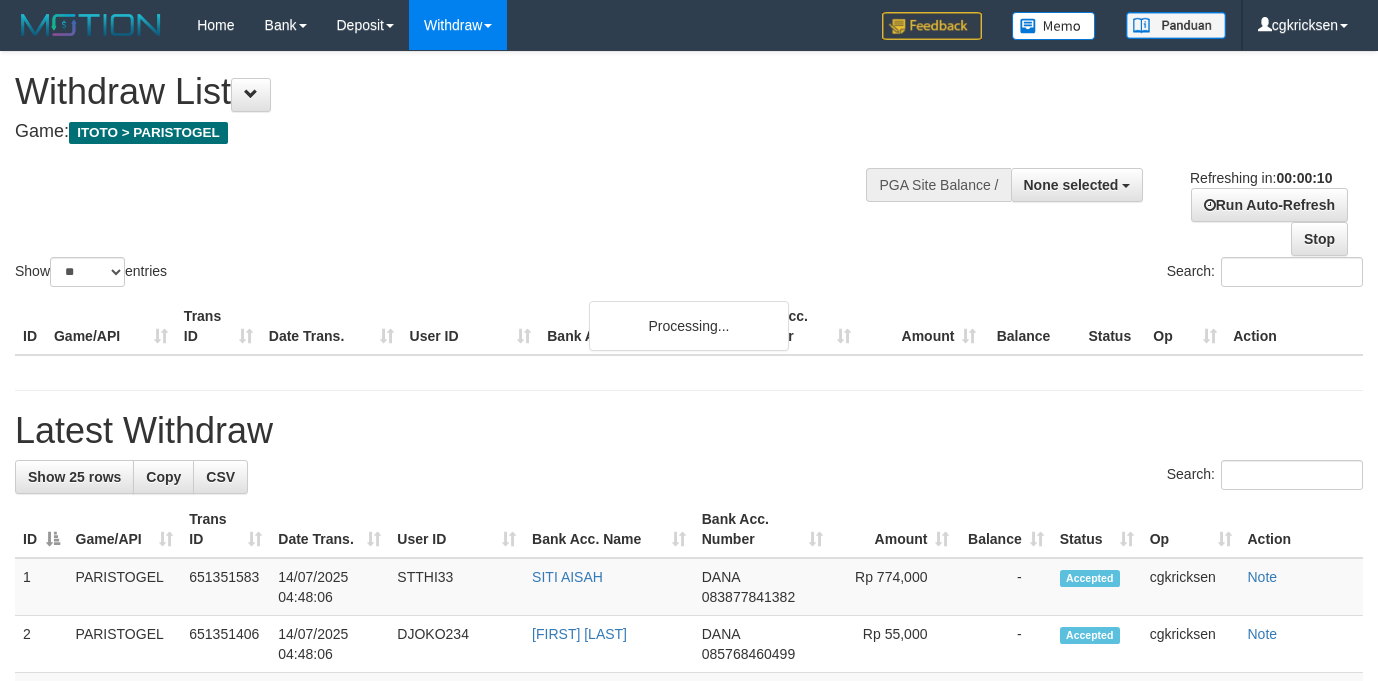 select 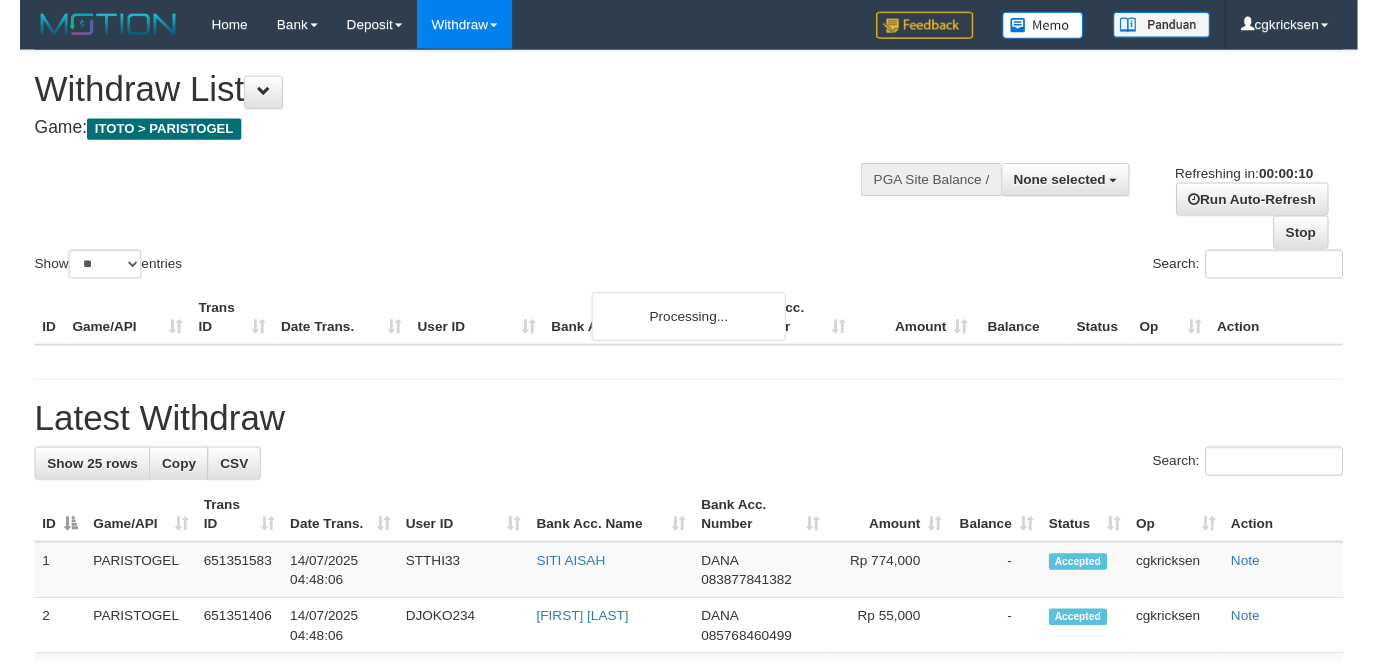 scroll, scrollTop: 0, scrollLeft: 0, axis: both 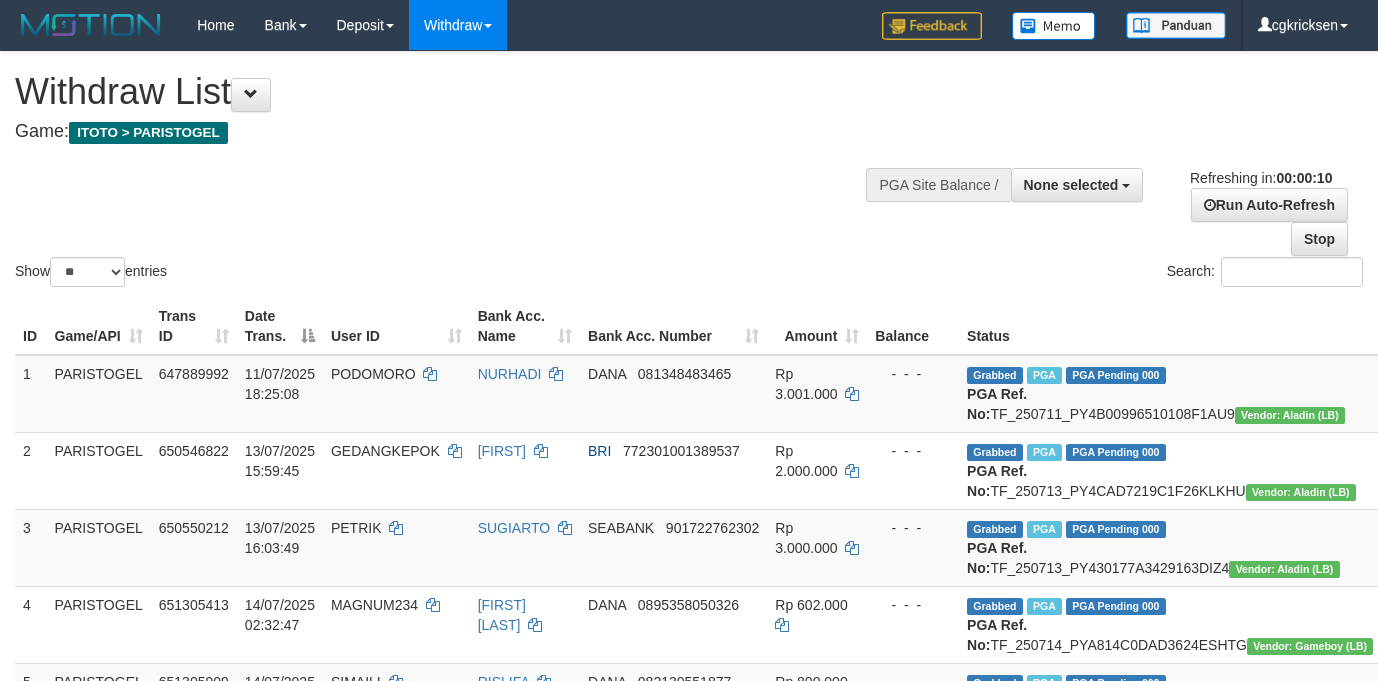 select 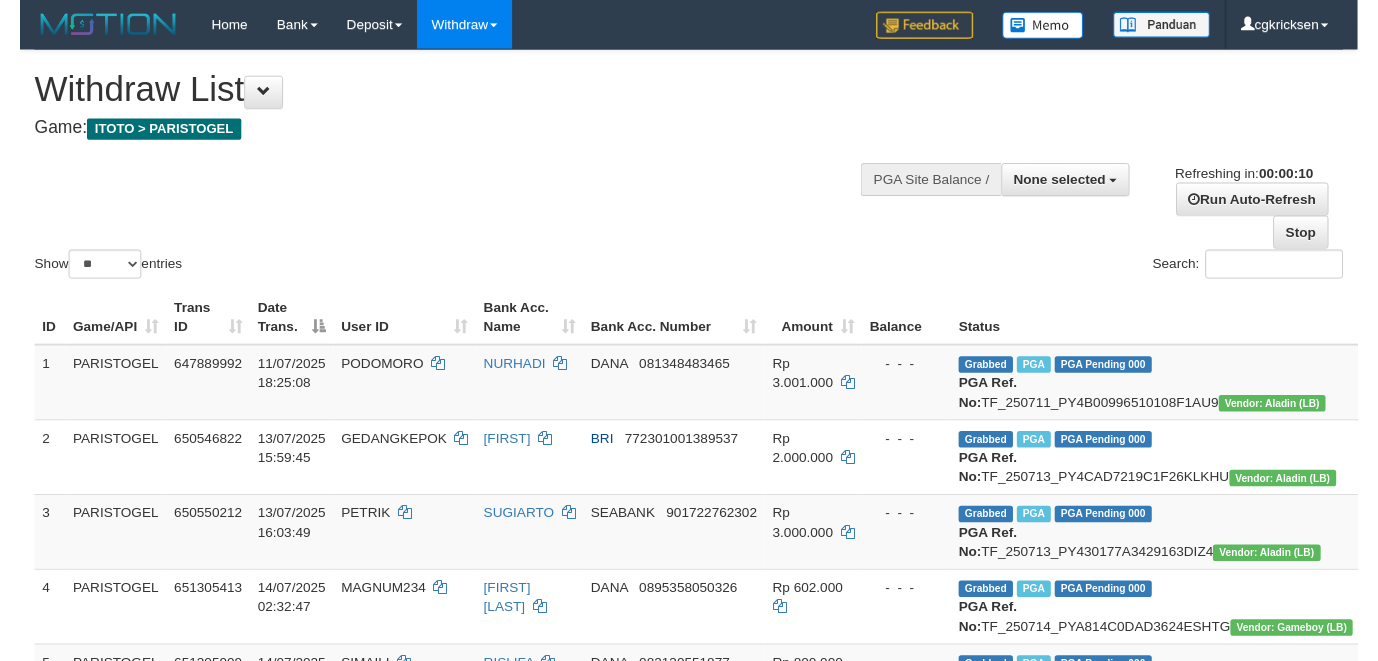scroll, scrollTop: 0, scrollLeft: 0, axis: both 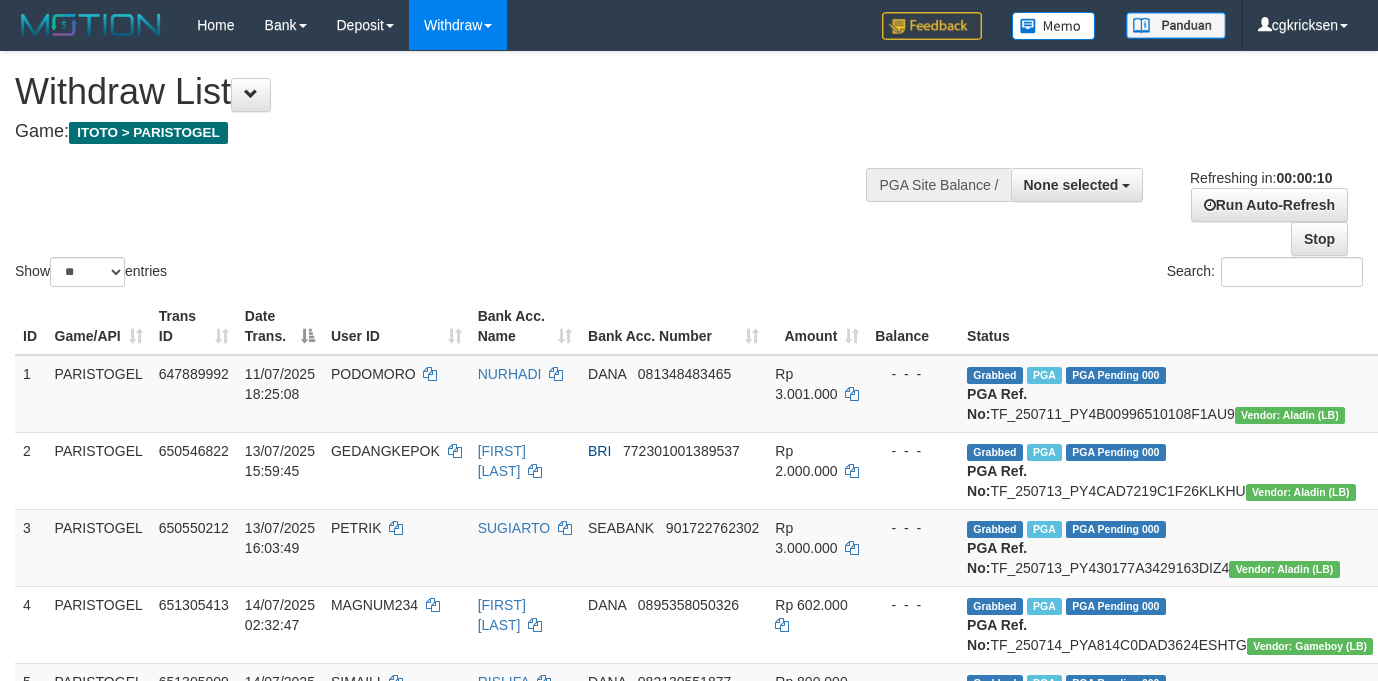 select 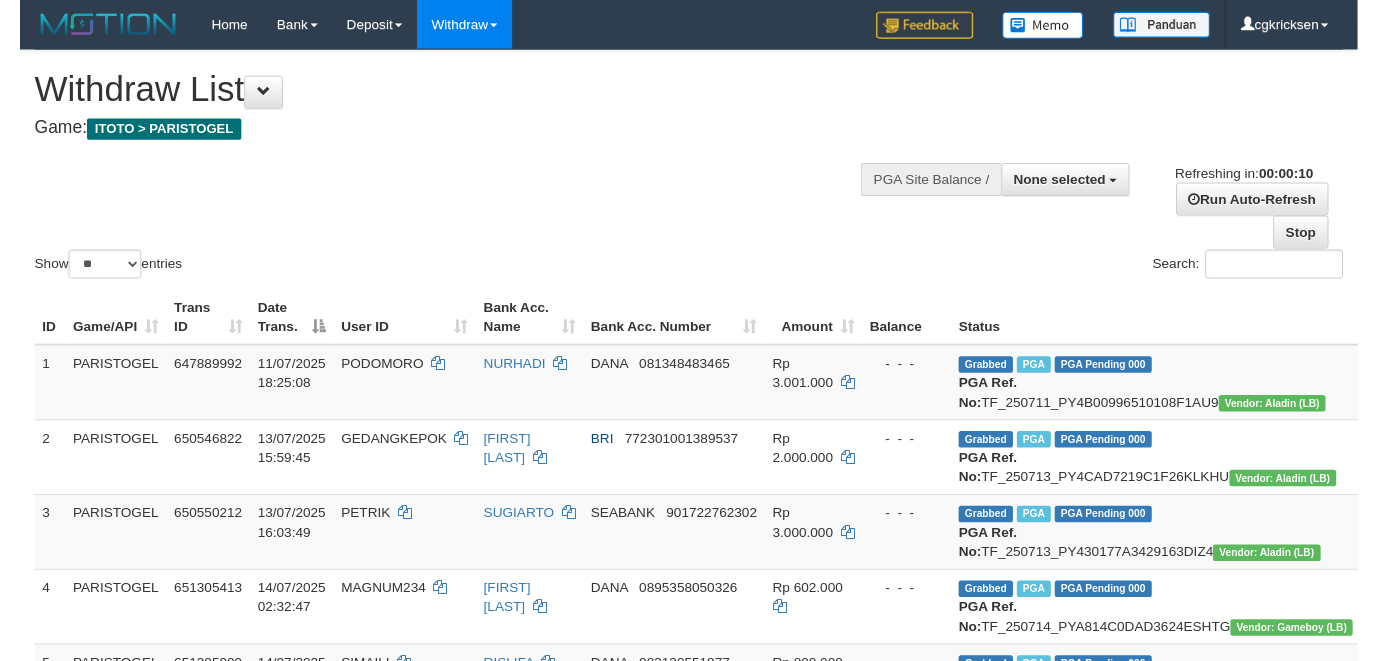 scroll, scrollTop: 0, scrollLeft: 0, axis: both 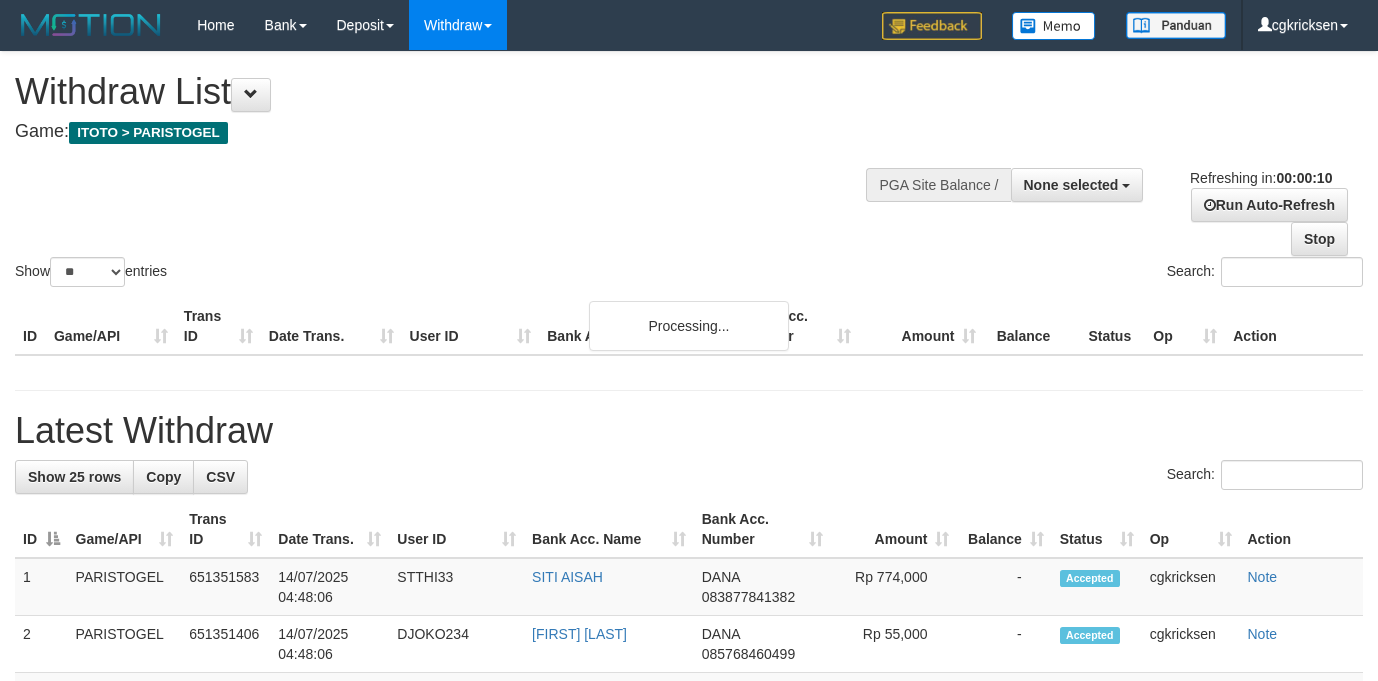 select 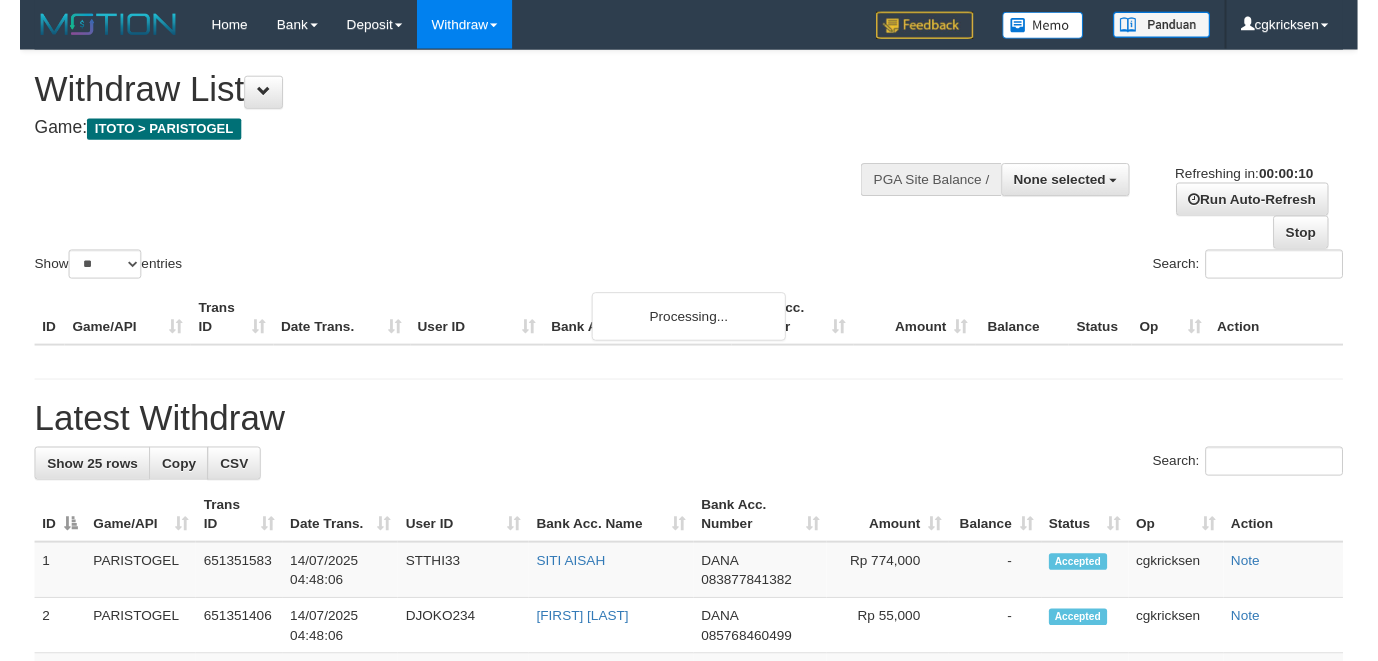 scroll, scrollTop: 0, scrollLeft: 0, axis: both 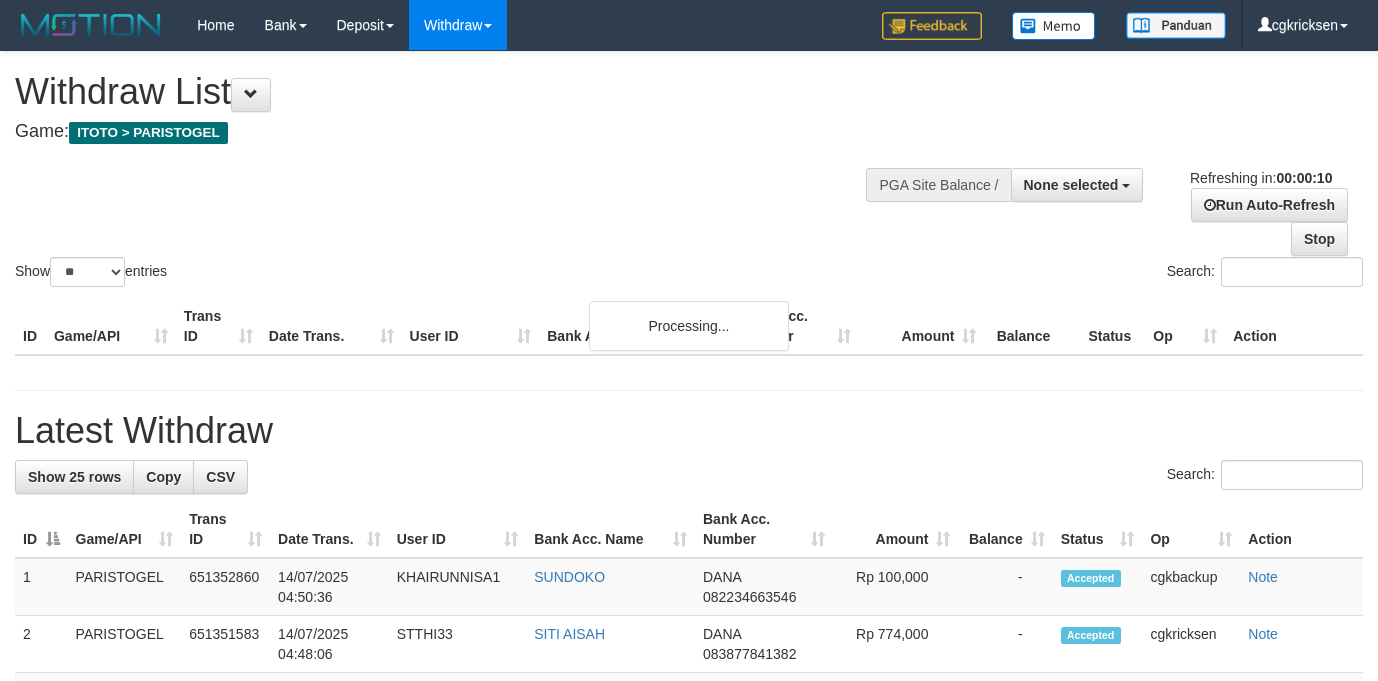 select 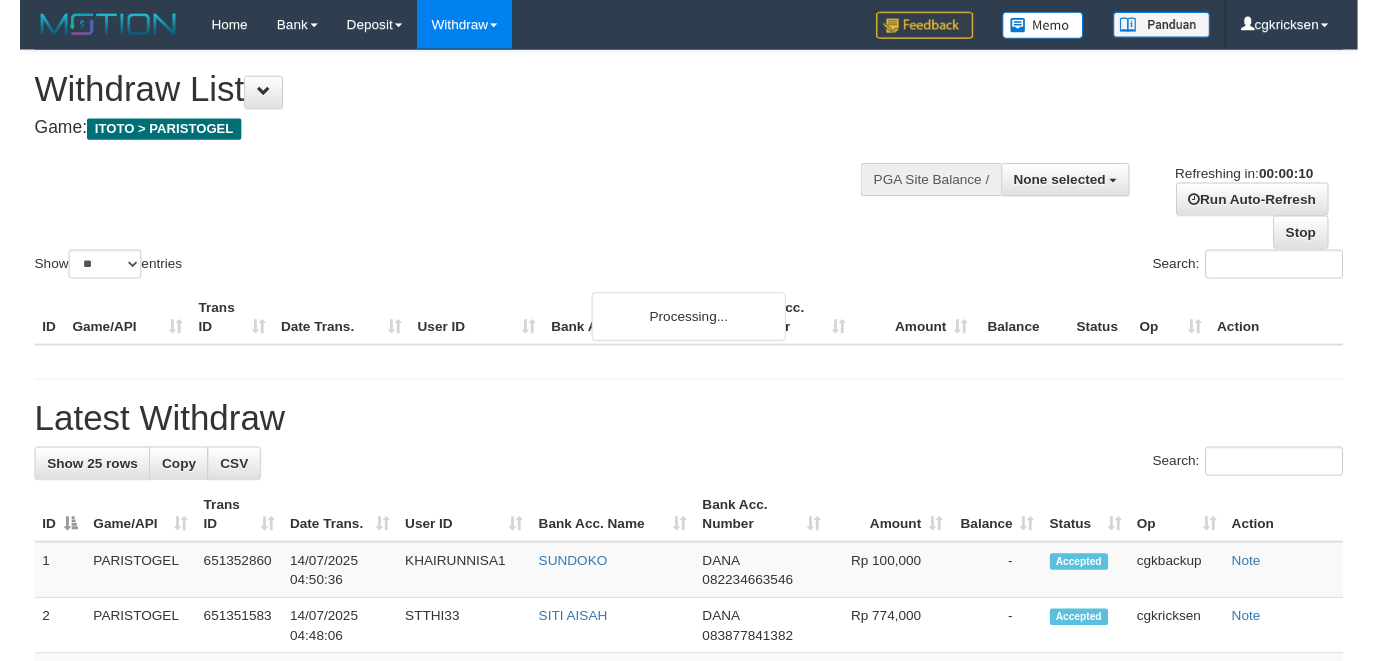 scroll, scrollTop: 0, scrollLeft: 0, axis: both 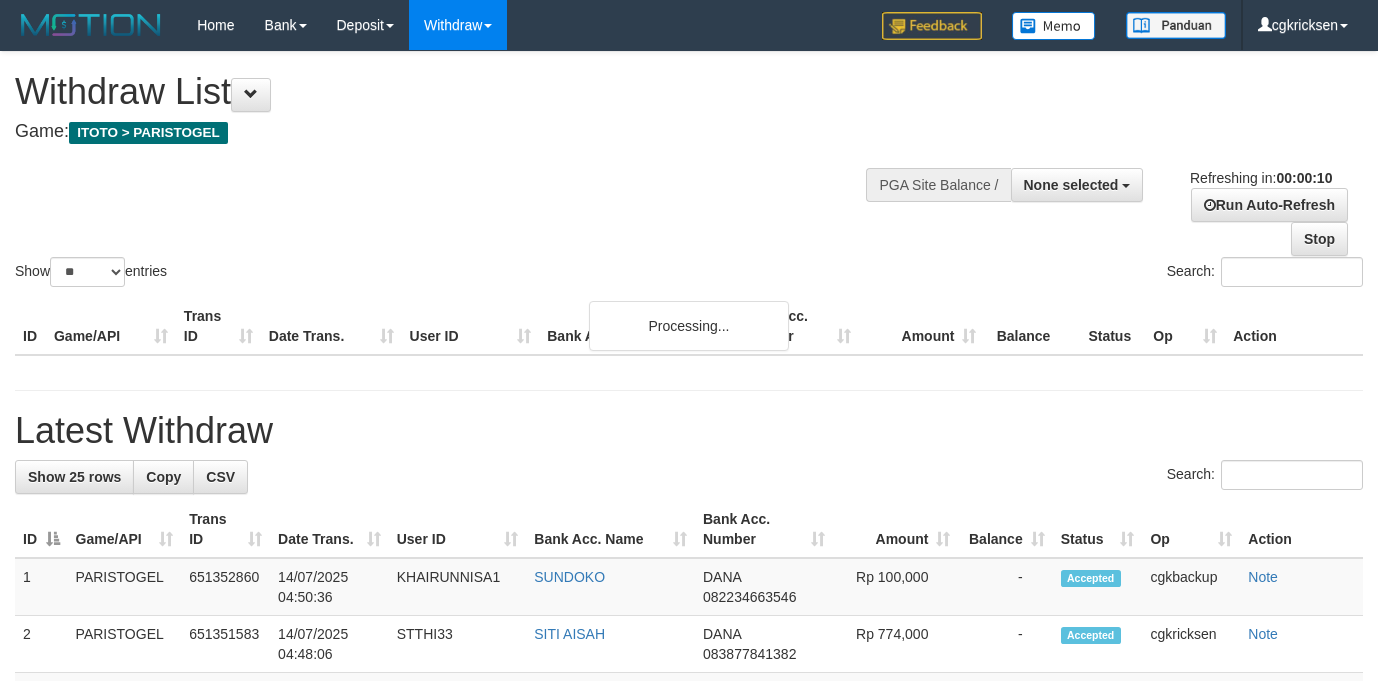 select 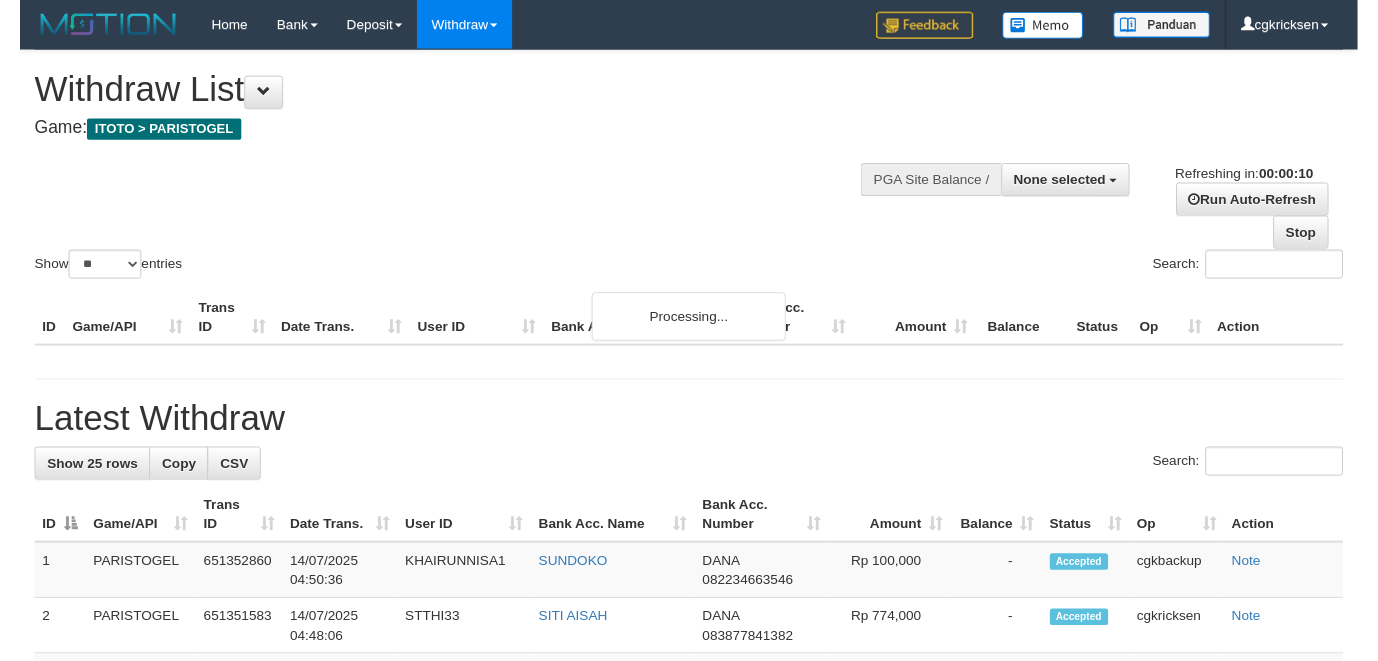 scroll, scrollTop: 0, scrollLeft: 0, axis: both 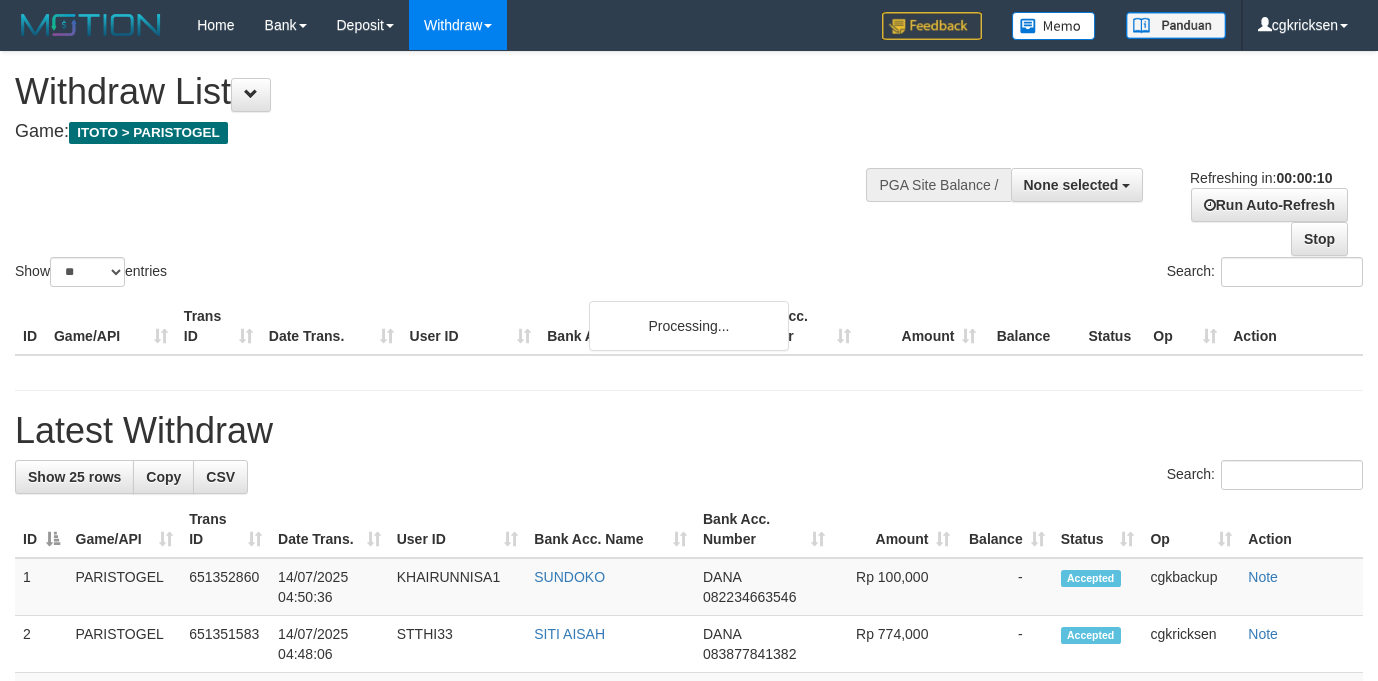 select 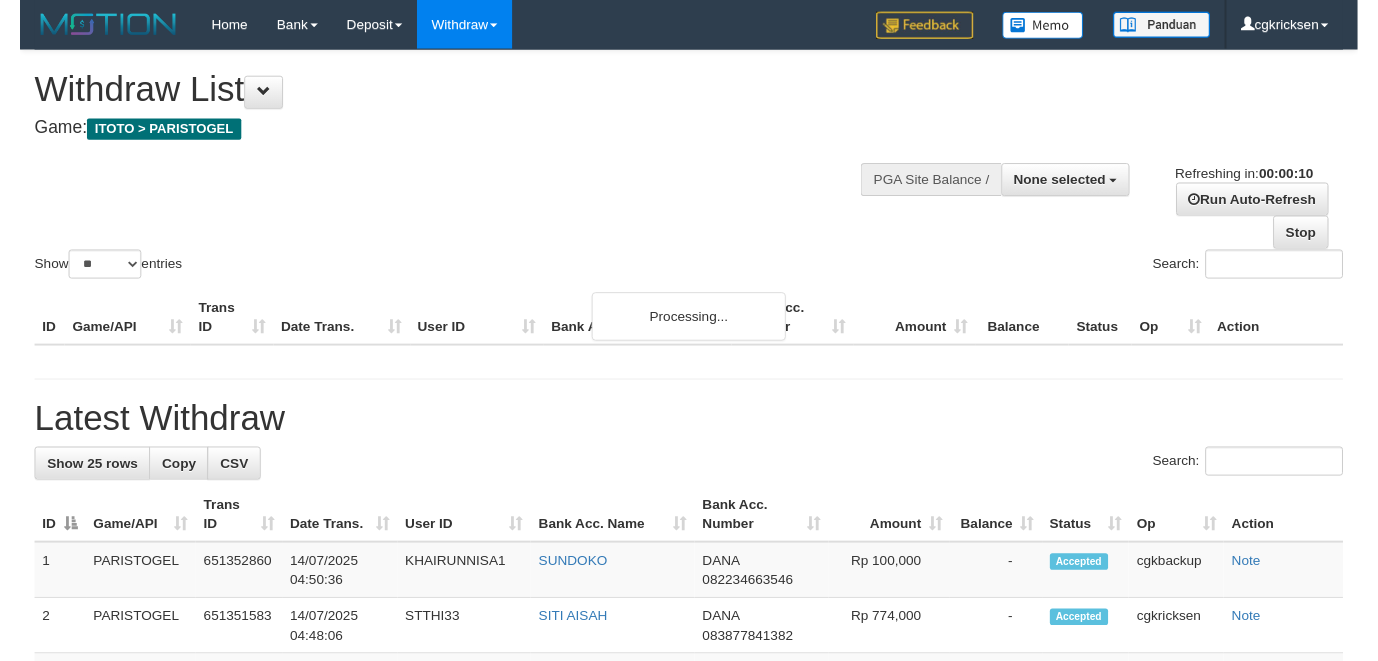 scroll, scrollTop: 0, scrollLeft: 0, axis: both 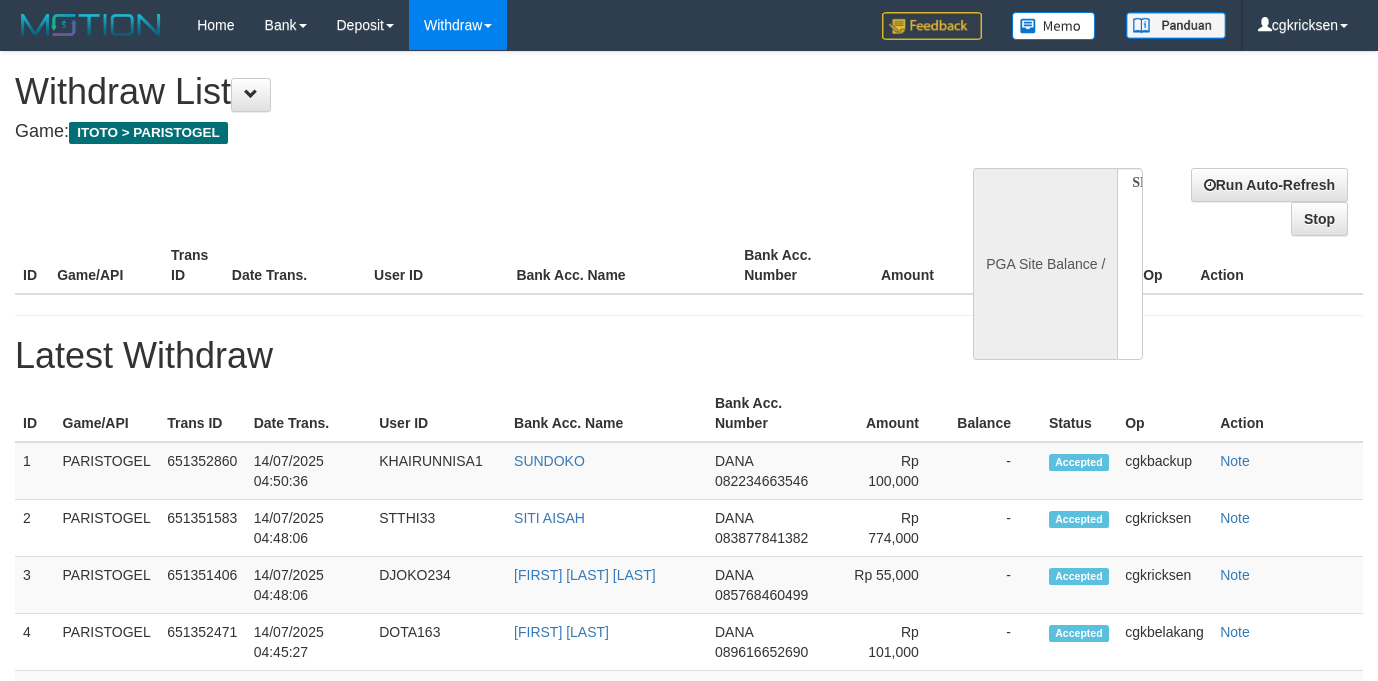 select 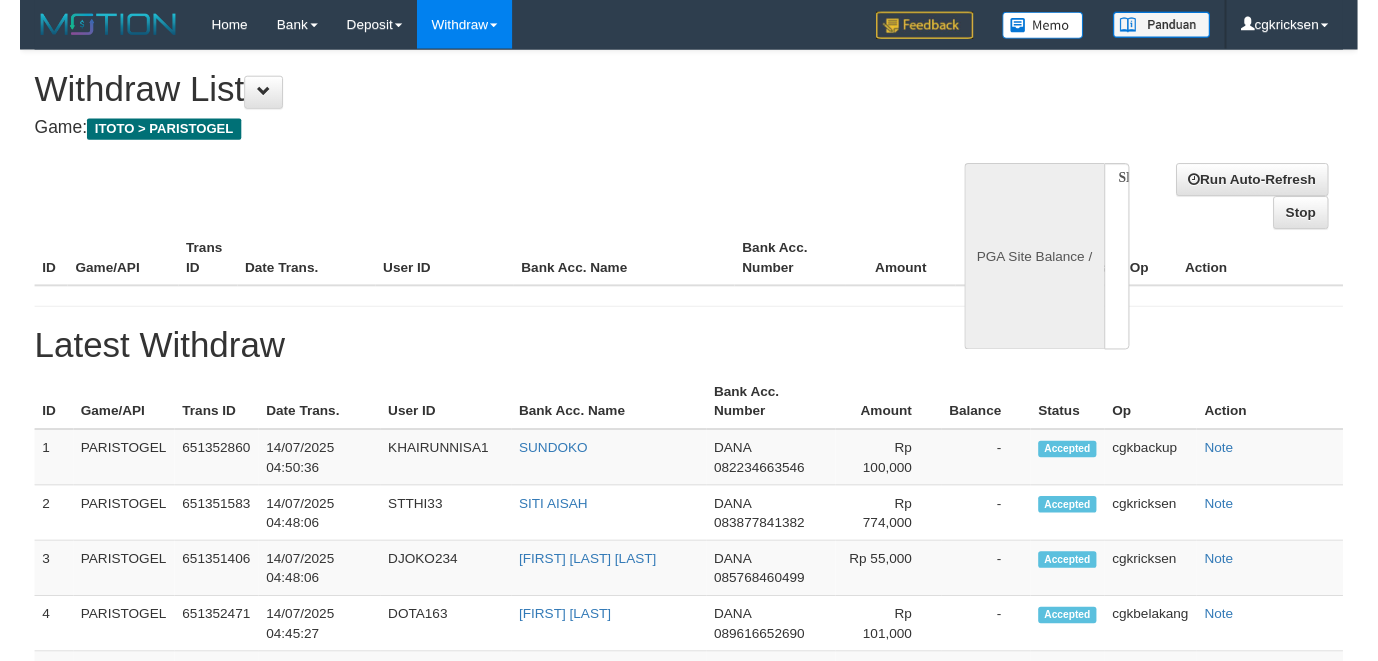 scroll, scrollTop: 0, scrollLeft: 0, axis: both 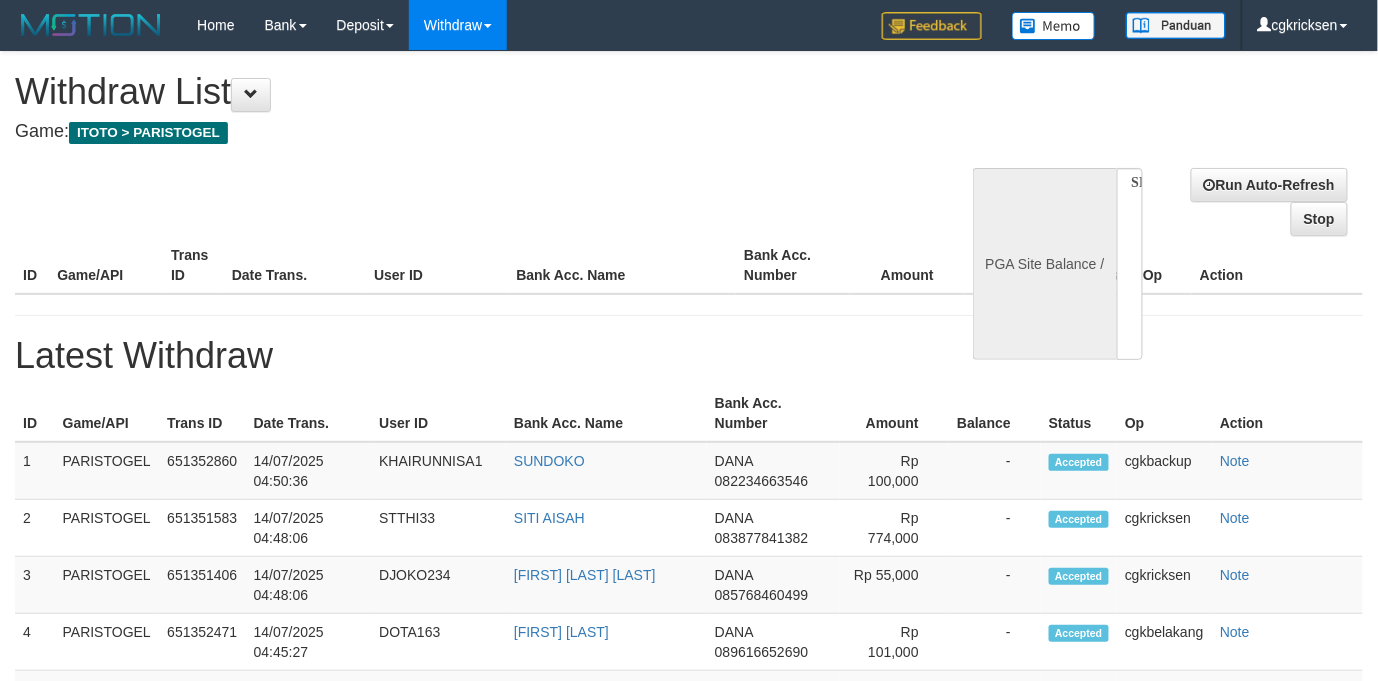 select on "**" 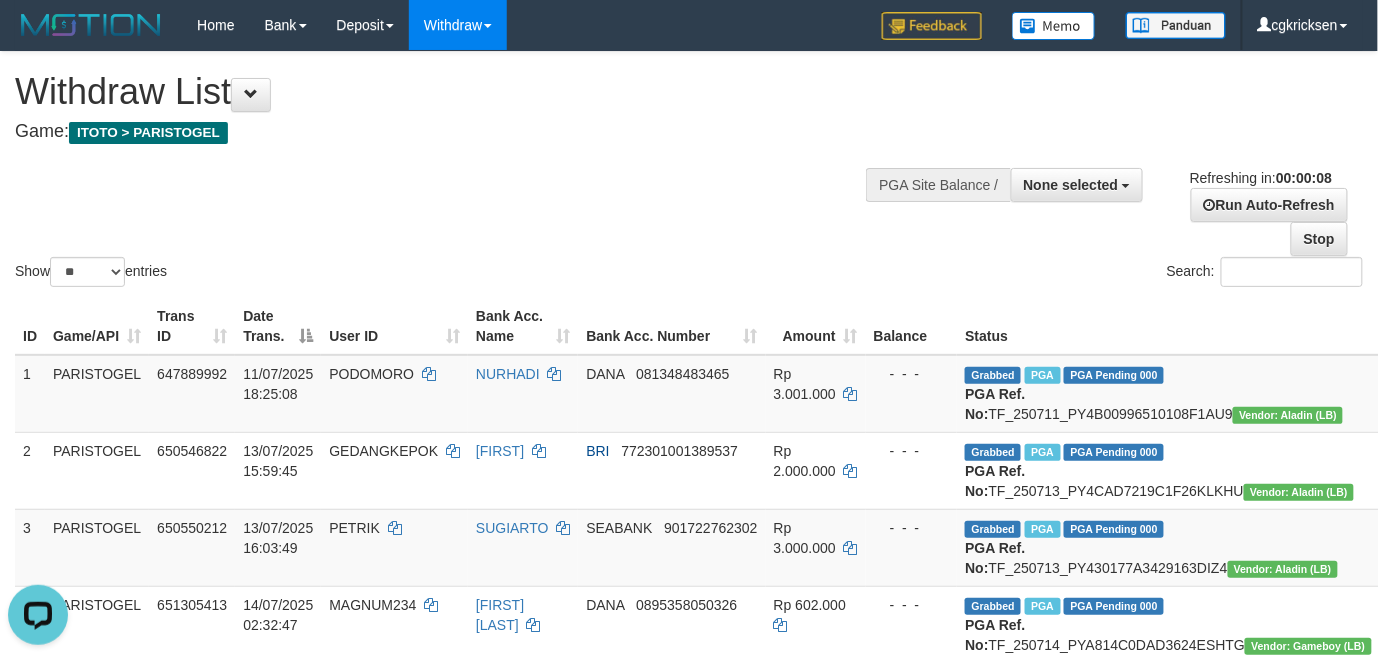 scroll, scrollTop: 0, scrollLeft: 0, axis: both 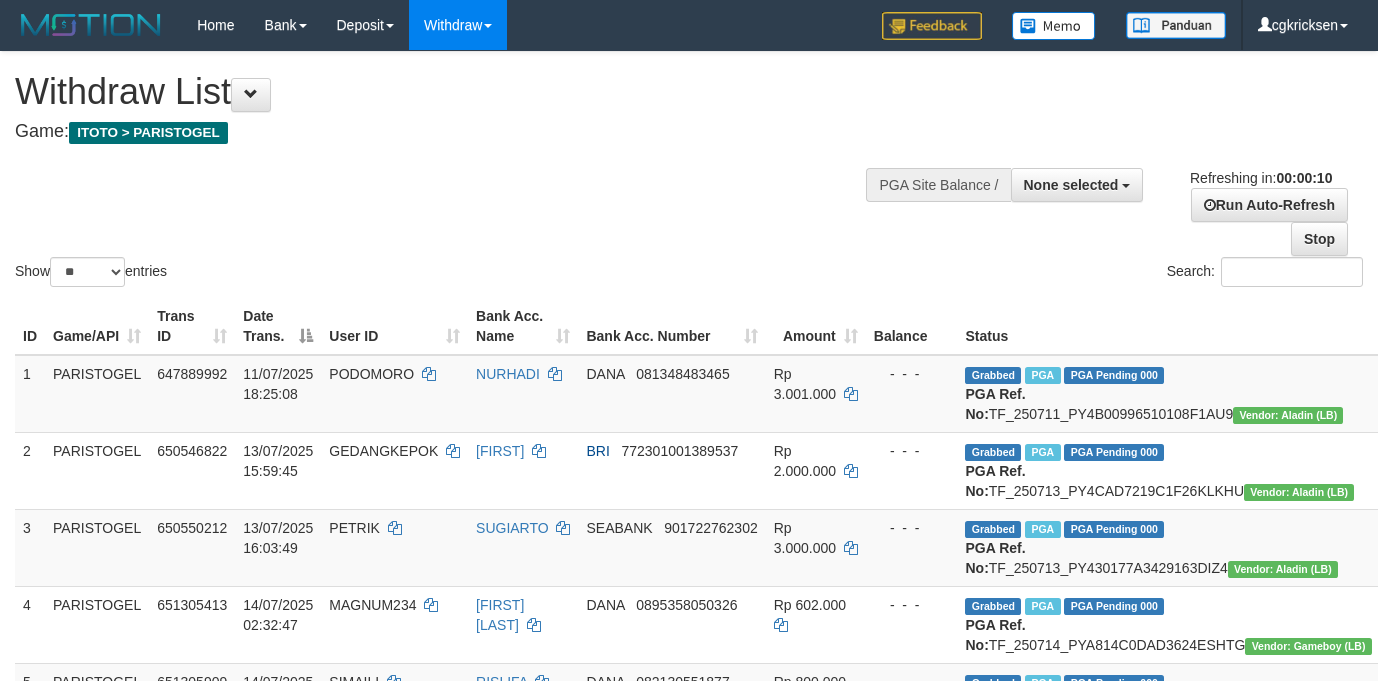 select 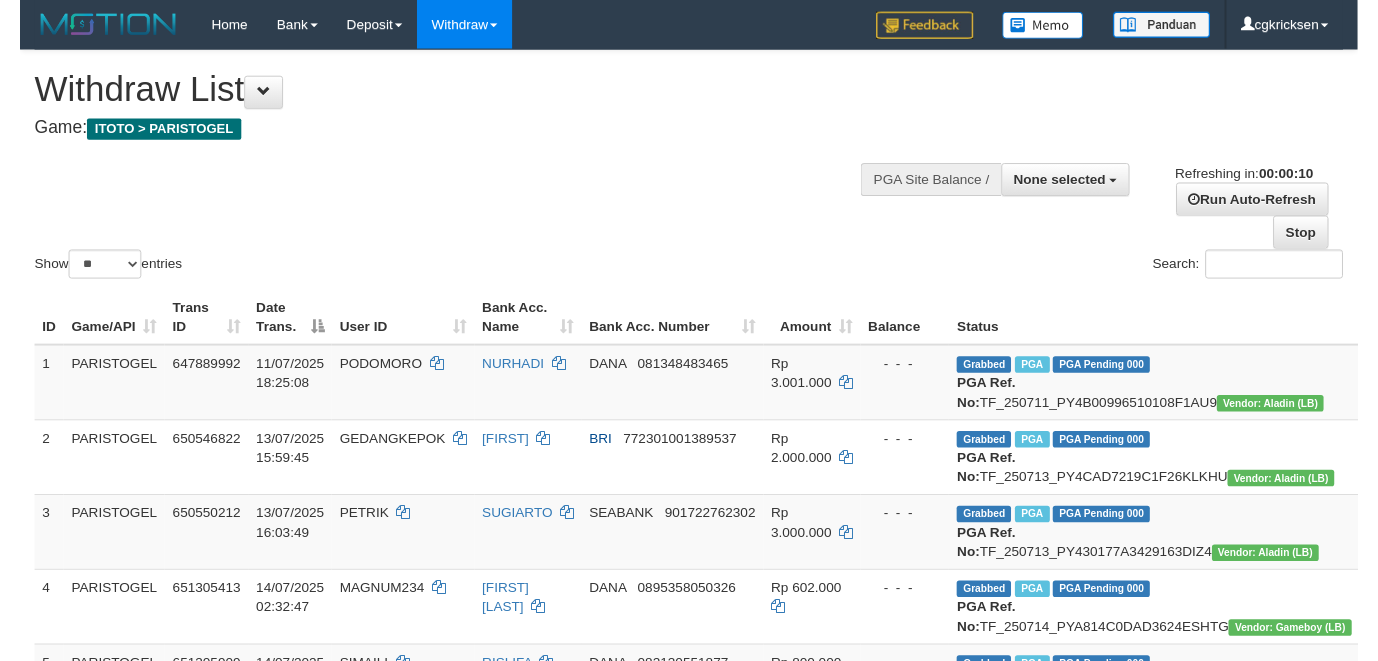 scroll, scrollTop: 0, scrollLeft: 0, axis: both 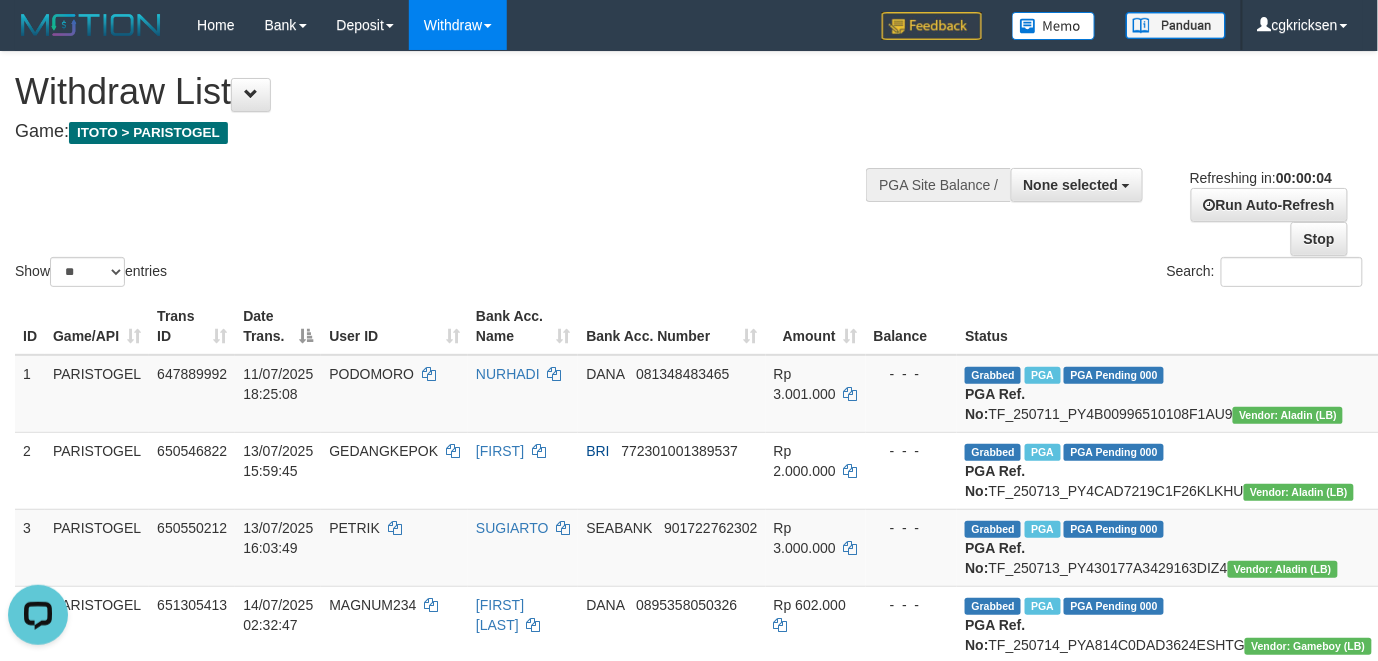 click on "**********" at bounding box center (1153, 204) 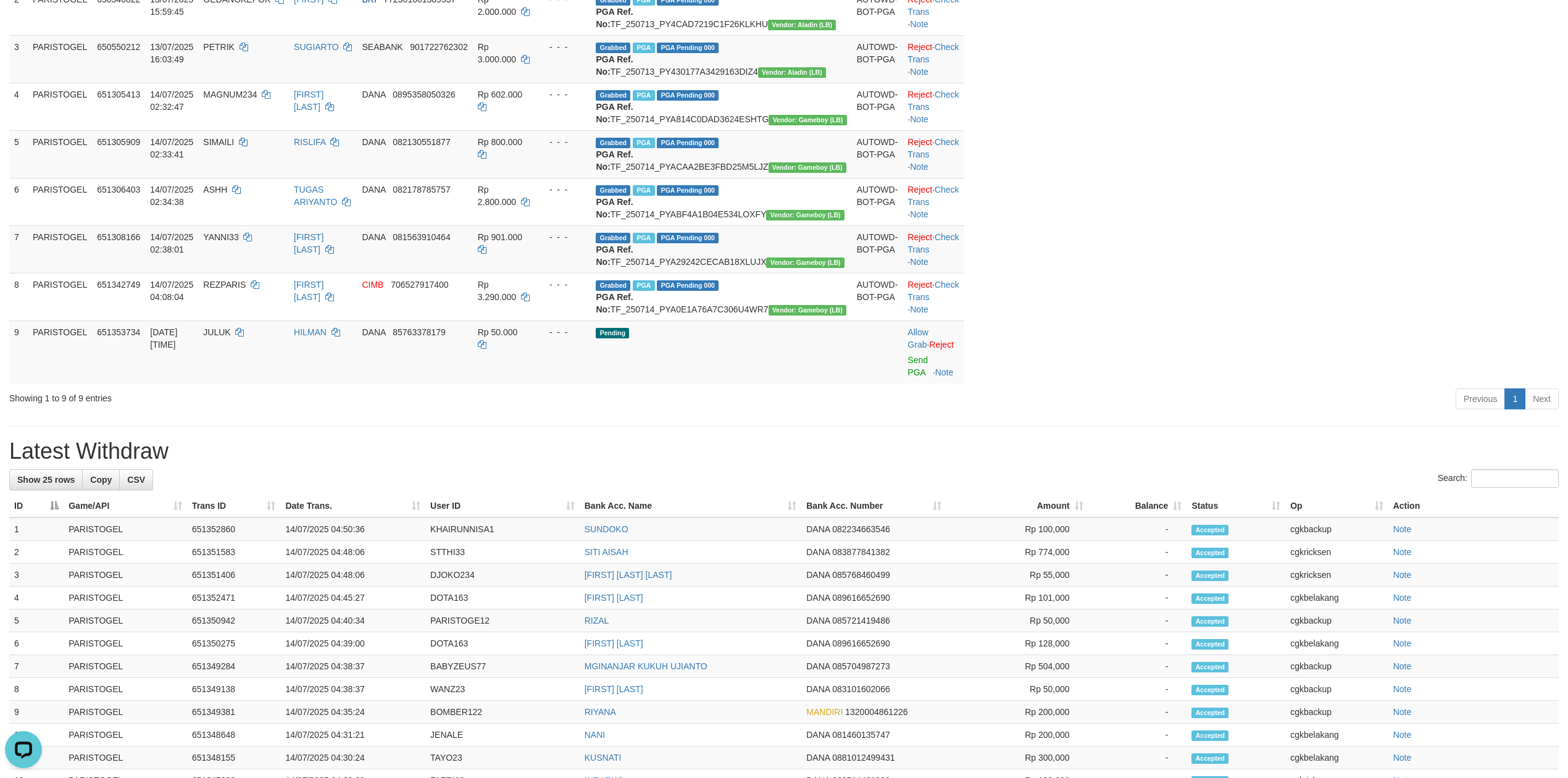 scroll, scrollTop: 329, scrollLeft: 0, axis: vertical 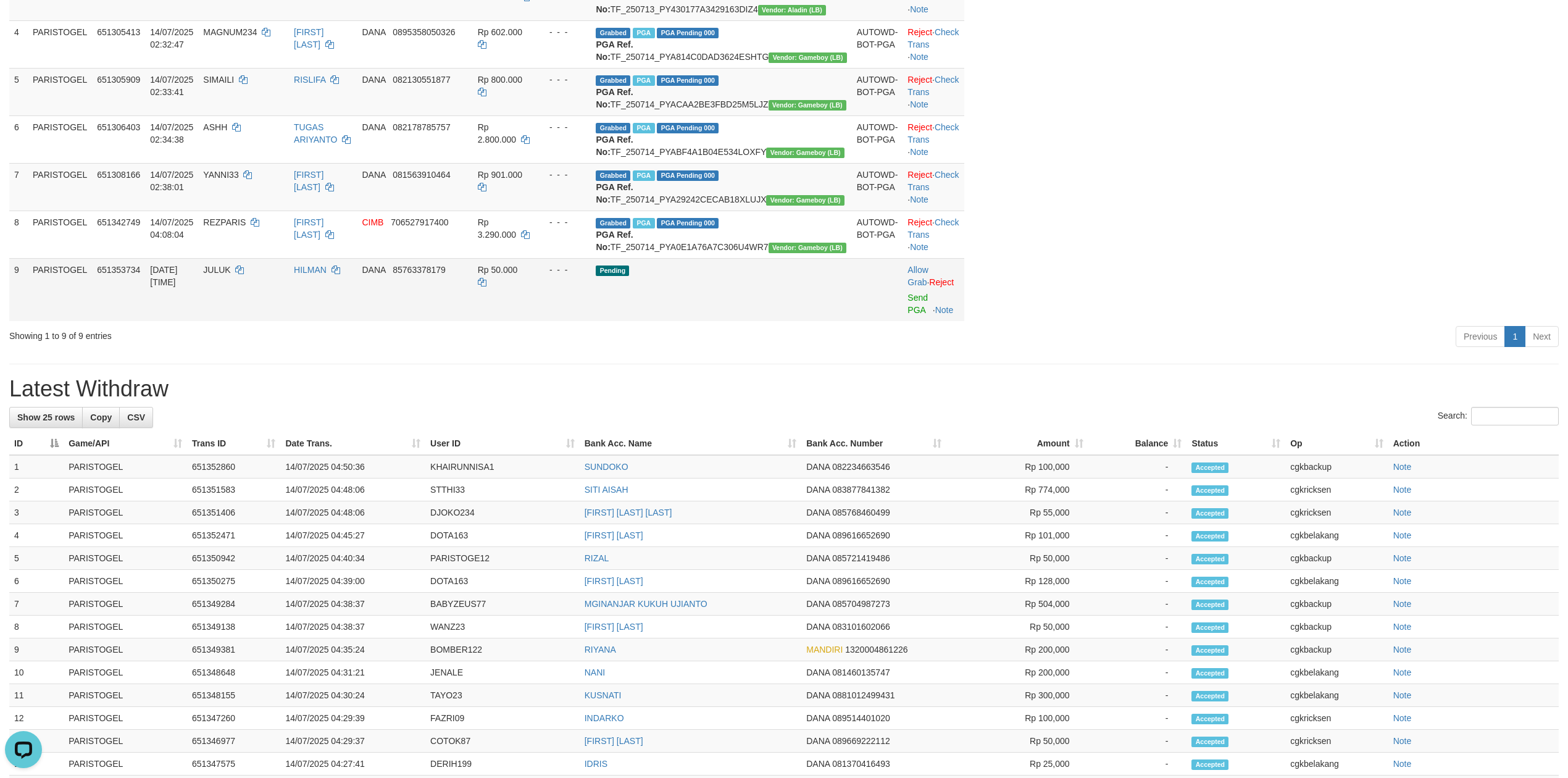 click on "Allow Grab   ·    Reject Send PGA     ·    Note" at bounding box center (933, 290) 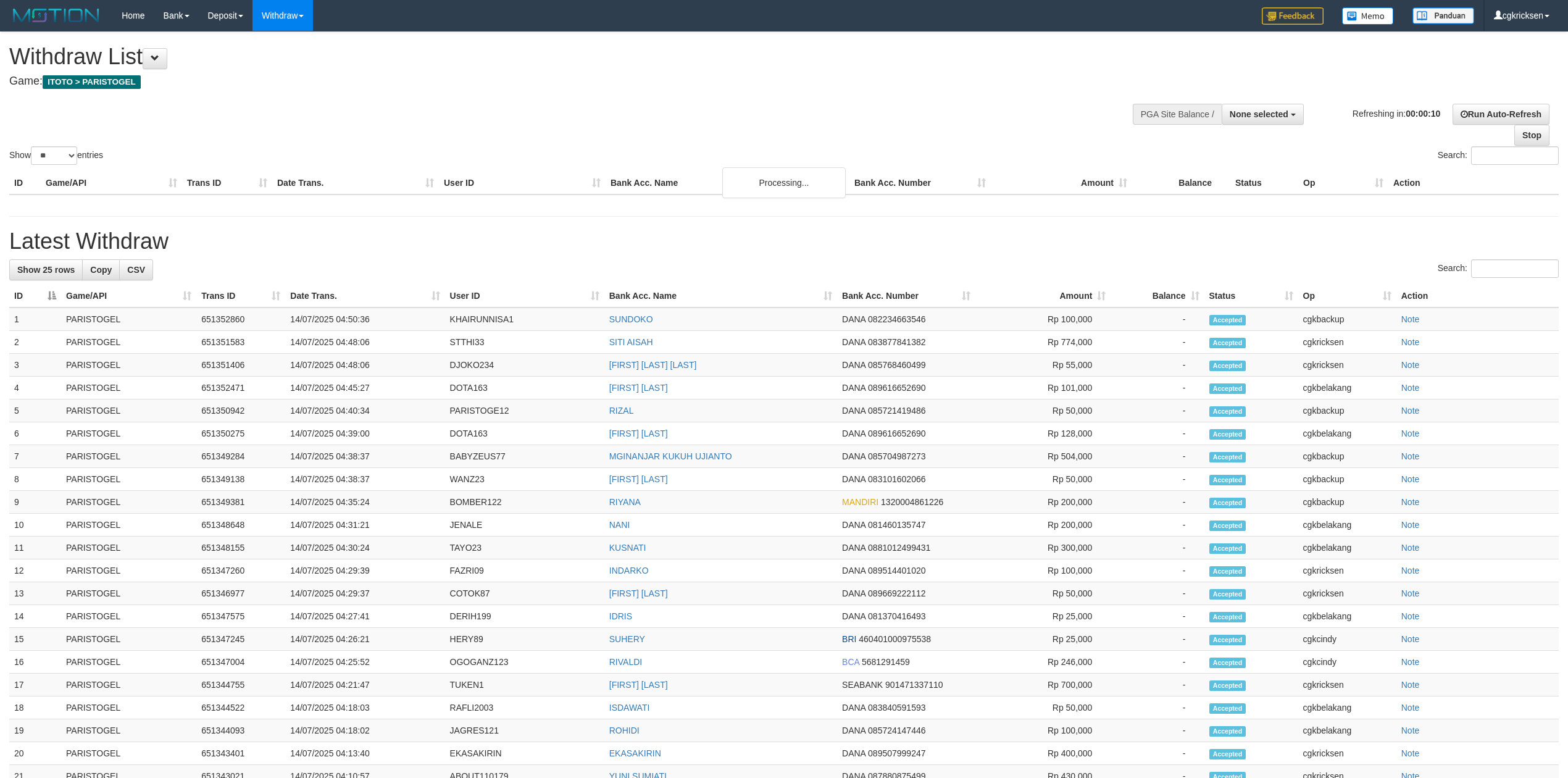 select 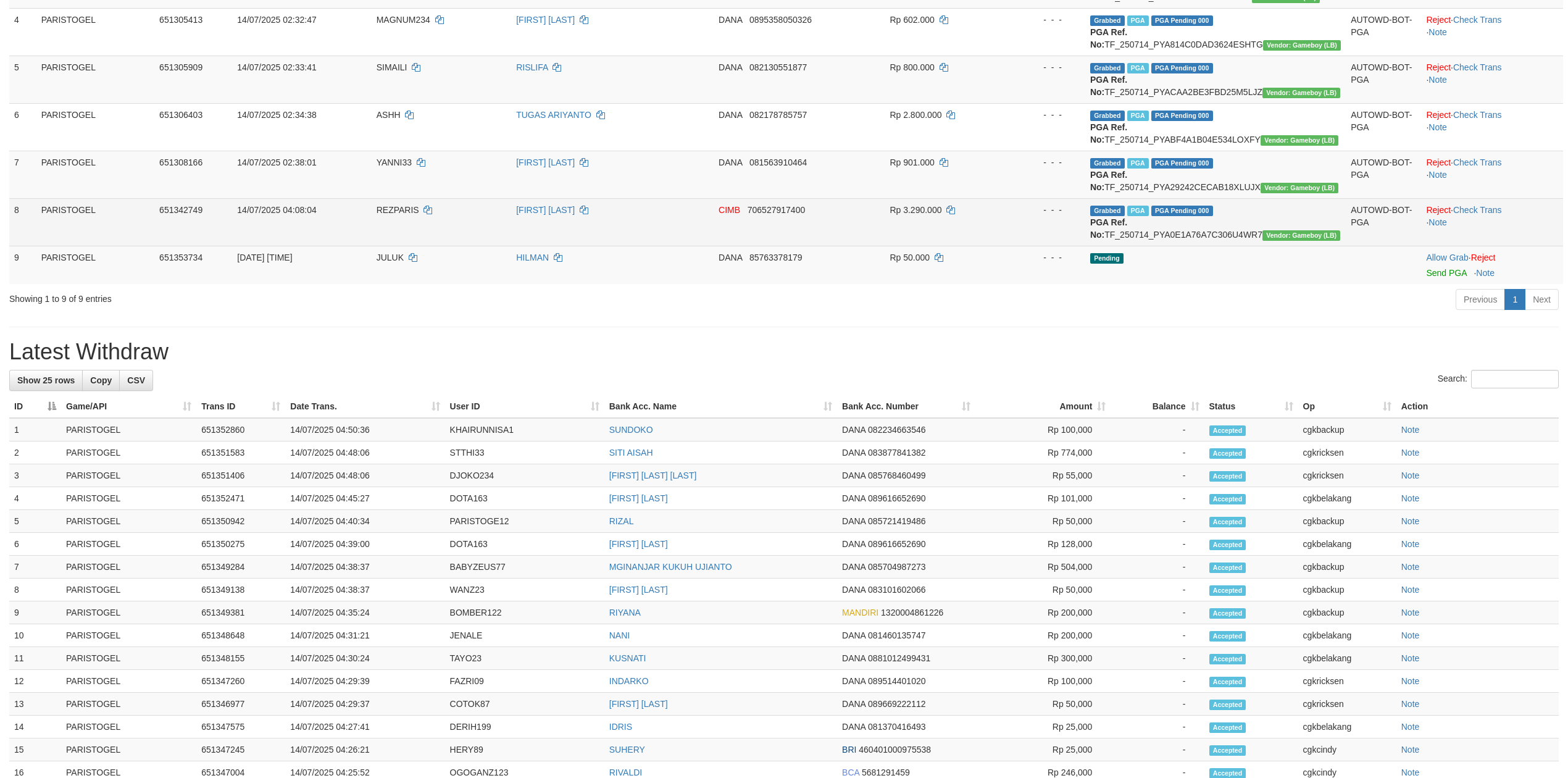 scroll, scrollTop: 328, scrollLeft: 0, axis: vertical 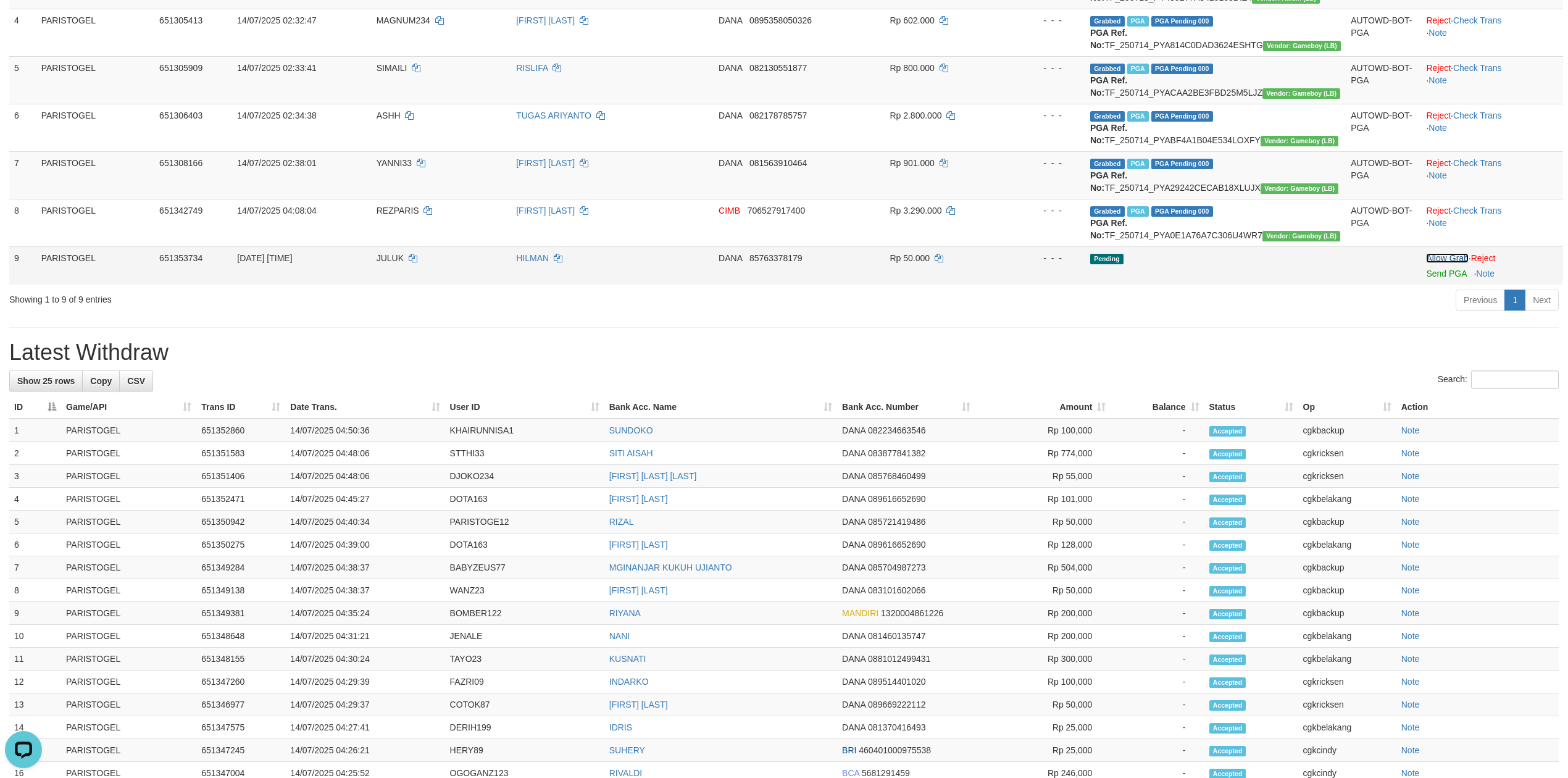 click on "Allow Grab" at bounding box center (1447, 258) 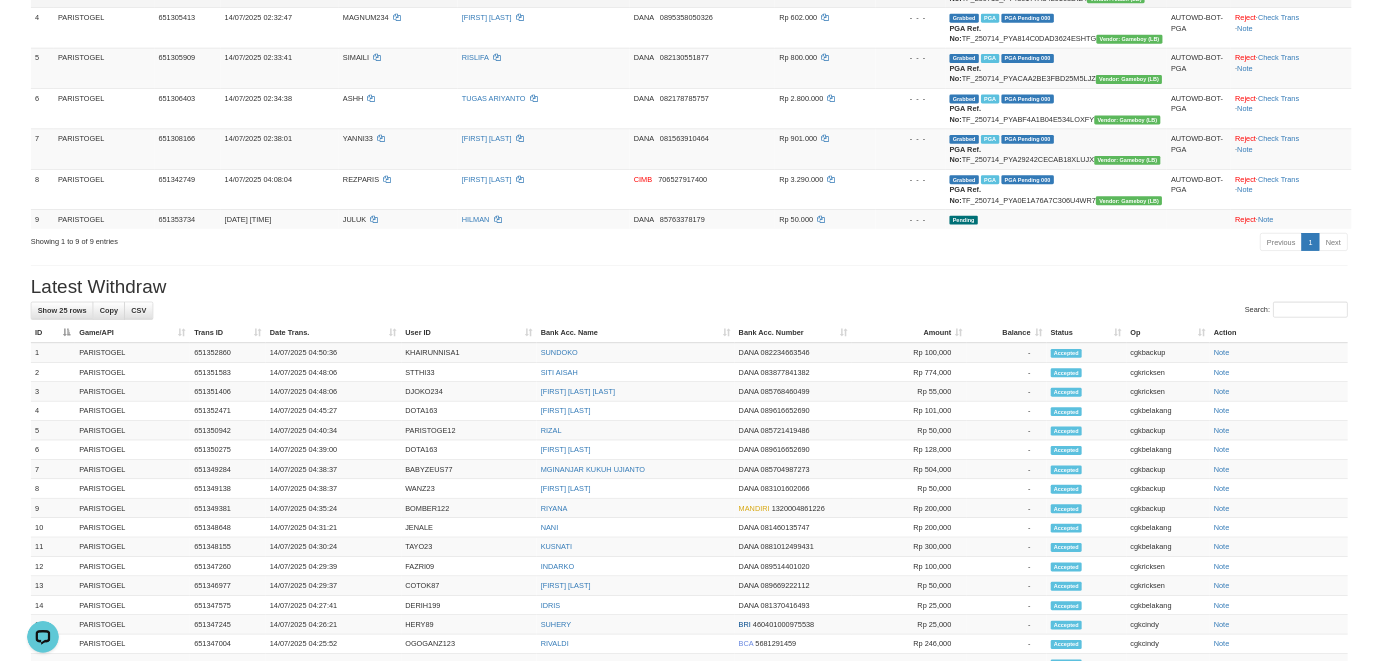 scroll, scrollTop: 574, scrollLeft: 0, axis: vertical 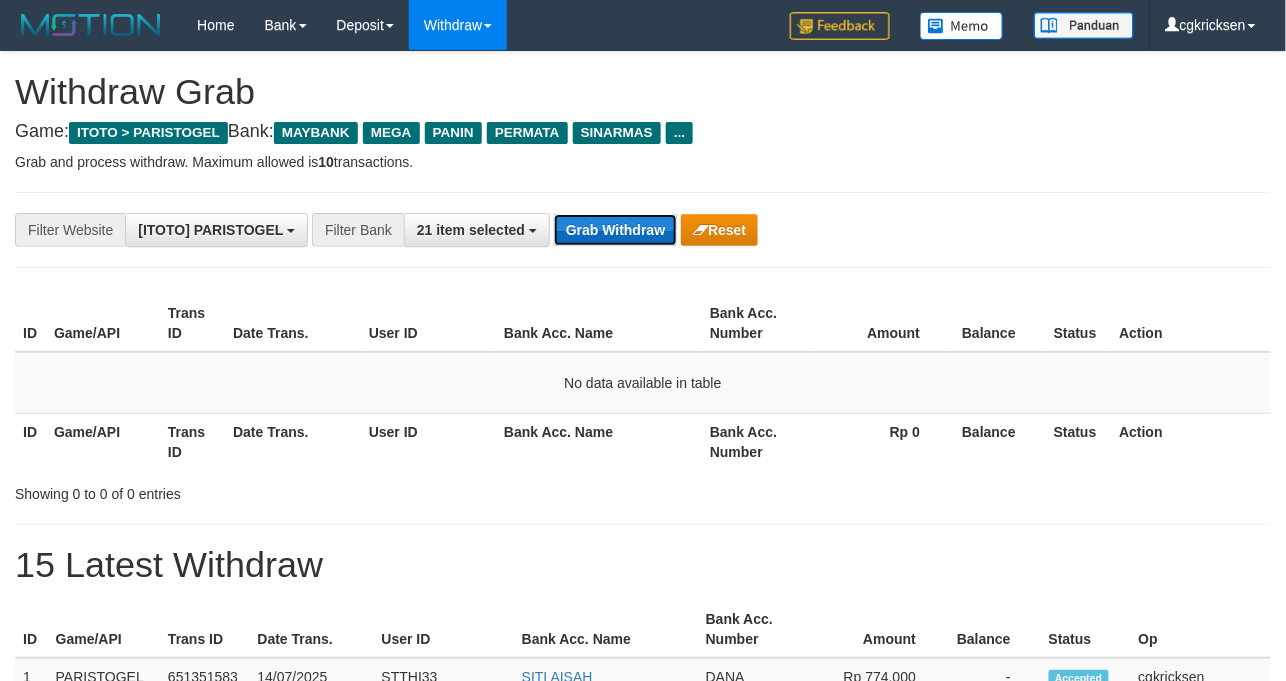 click on "Grab Withdraw" at bounding box center [615, 230] 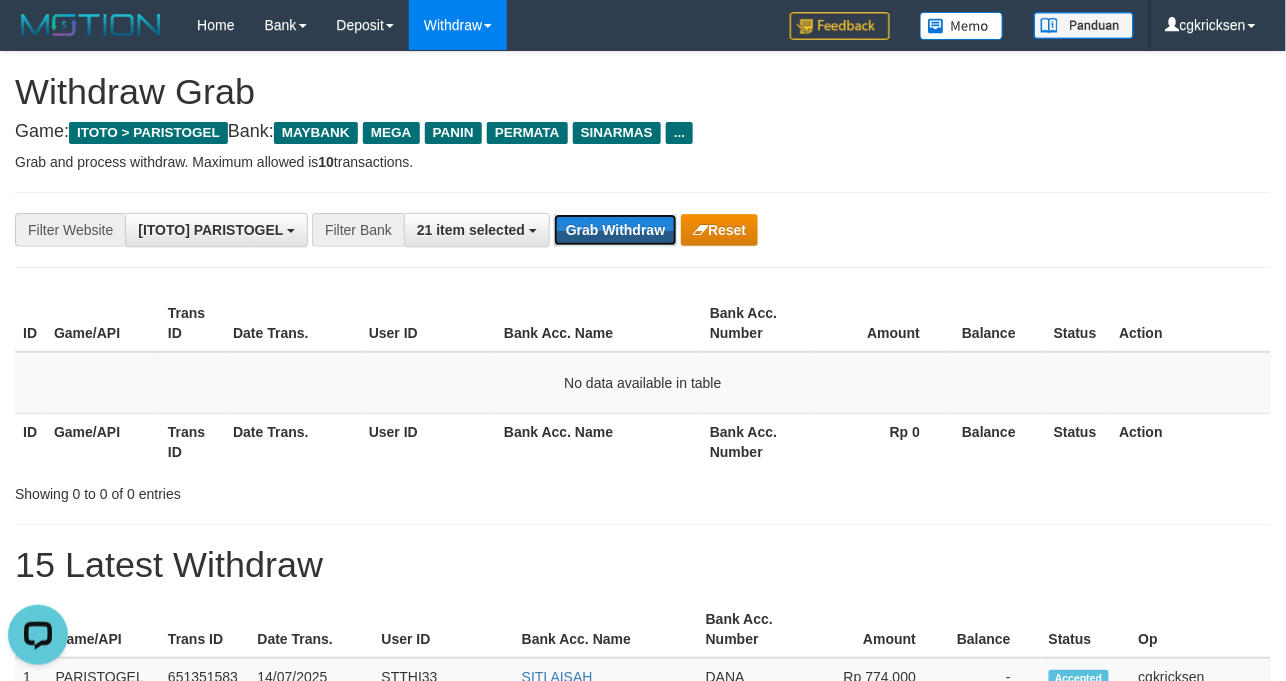 scroll, scrollTop: 0, scrollLeft: 0, axis: both 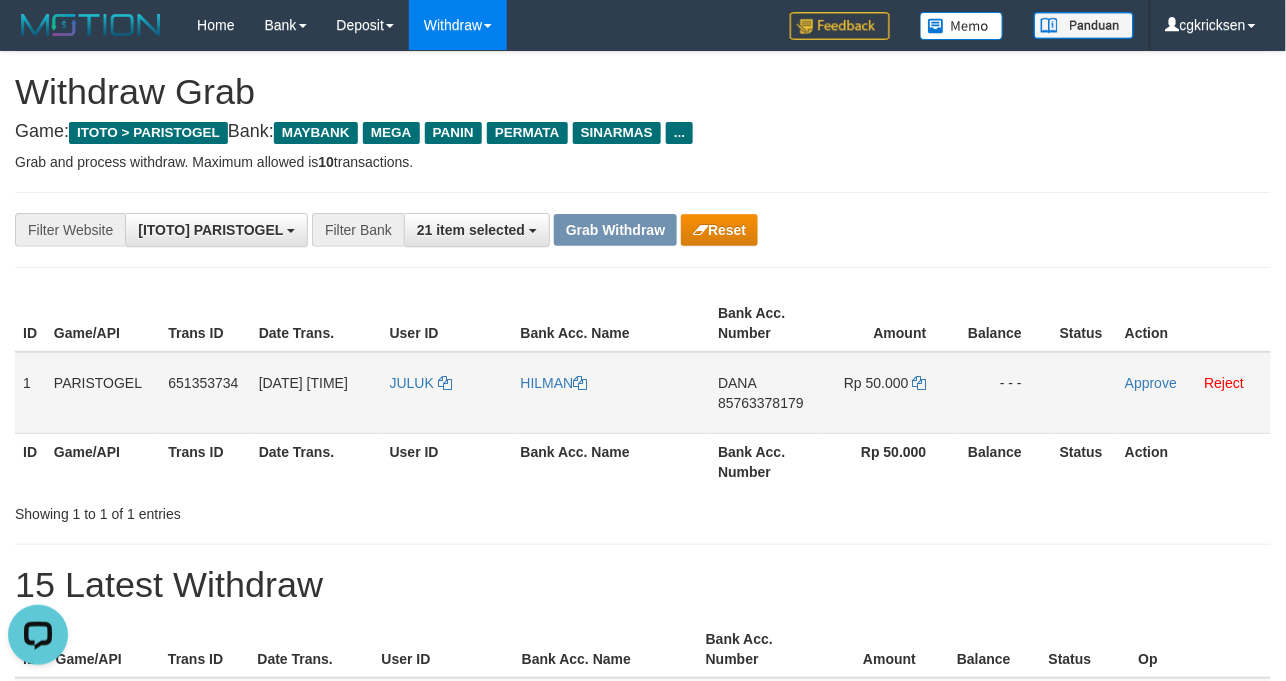 click on "HILMAN" at bounding box center (612, 393) 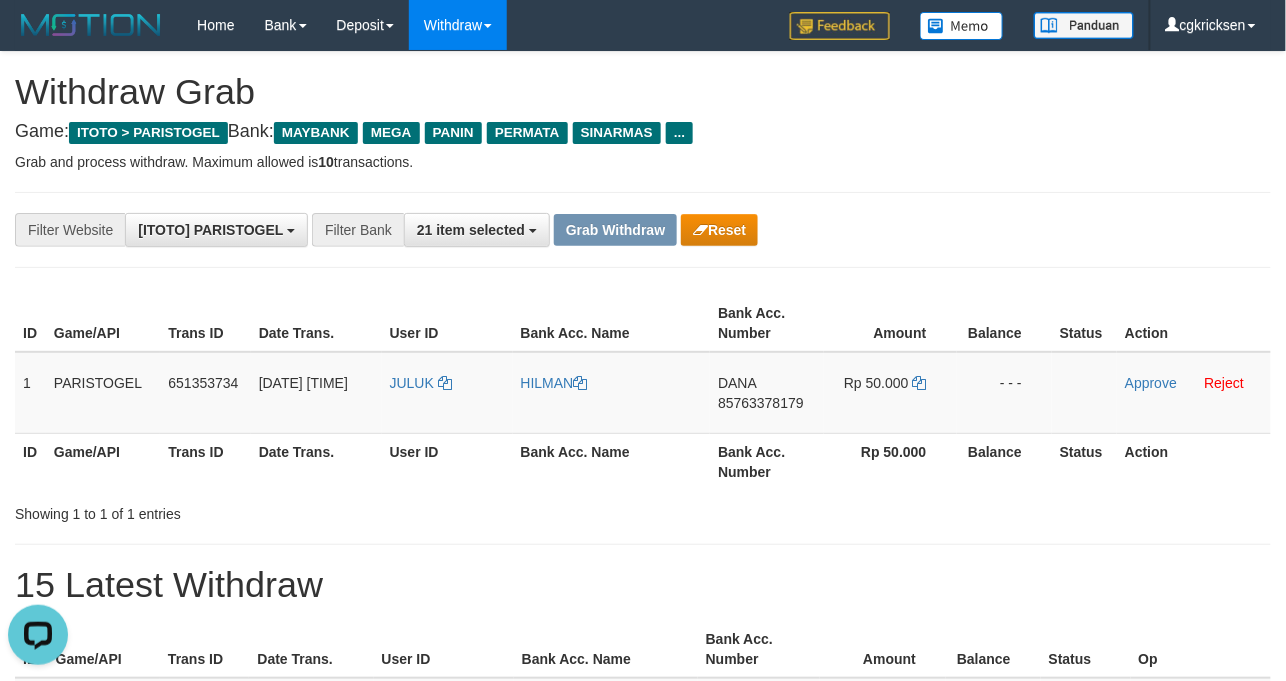 copy on "HILMAN" 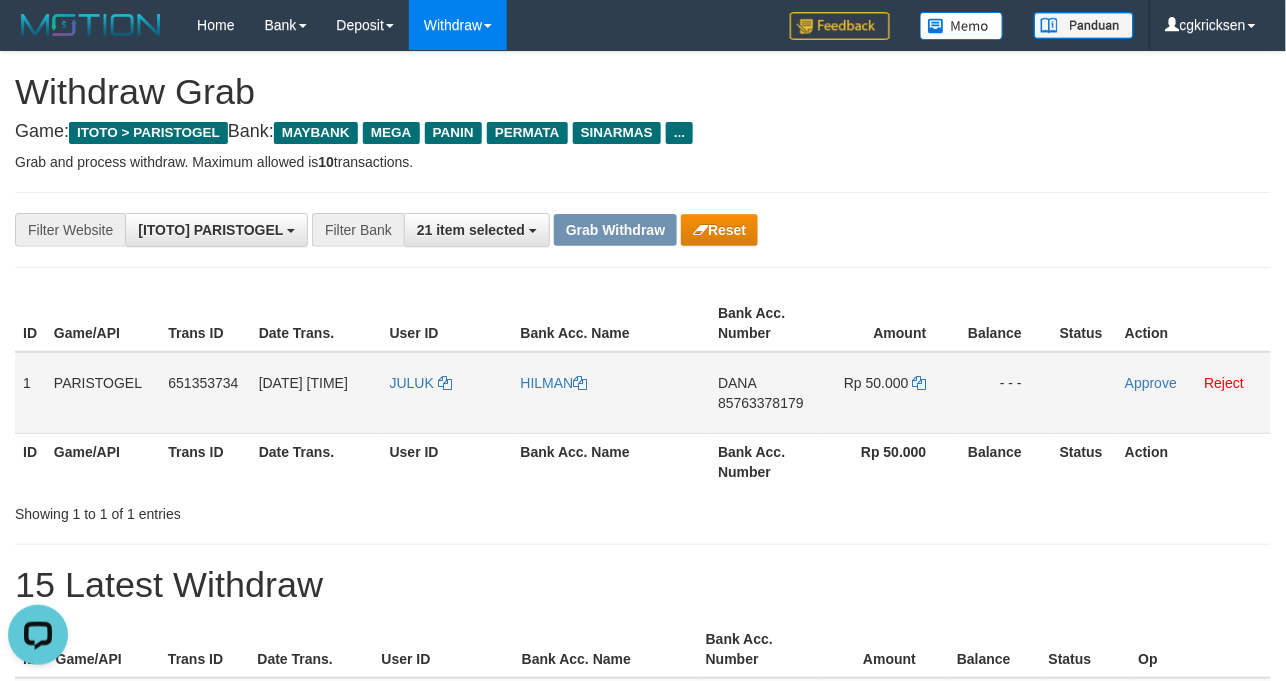 click on "JULUK" at bounding box center (447, 393) 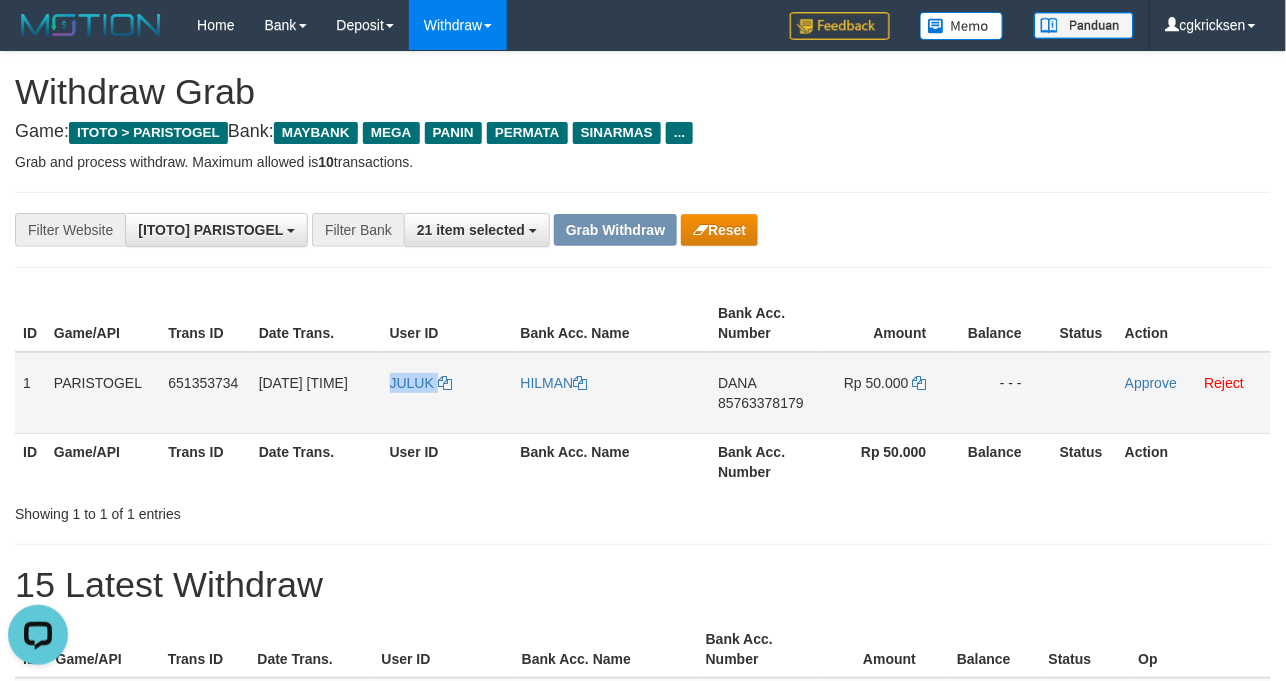 click on "JULUK" at bounding box center (447, 393) 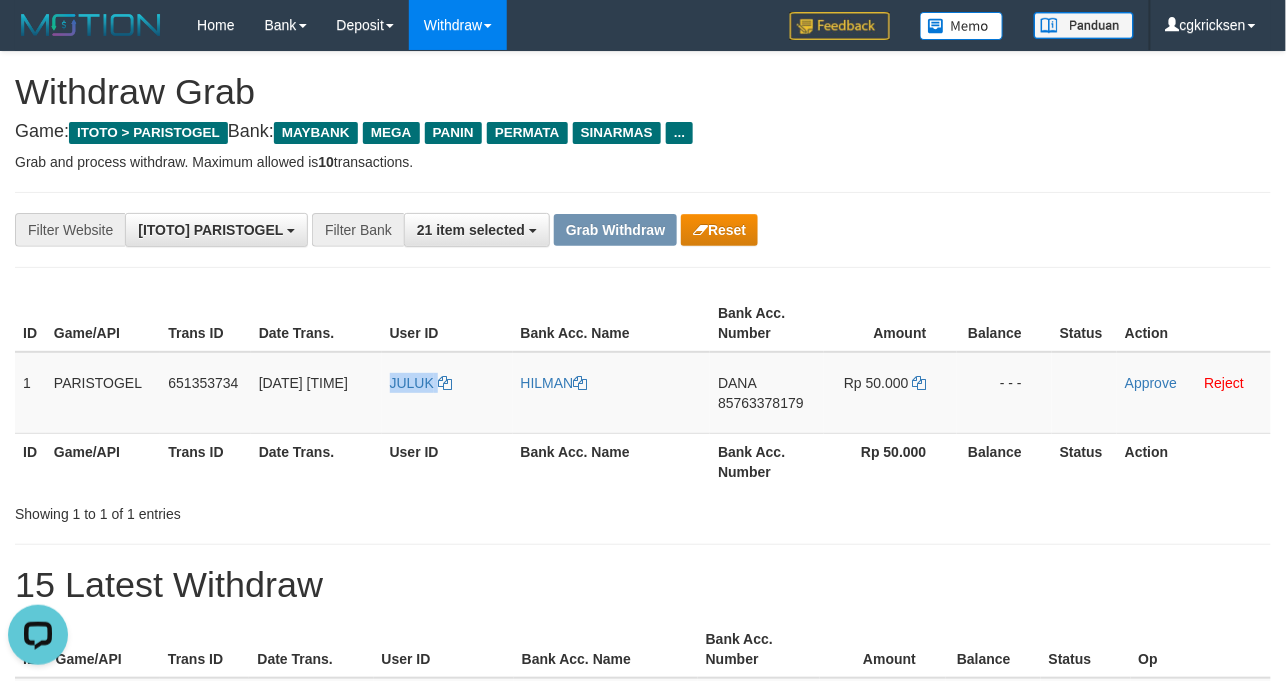 copy on "JULUK" 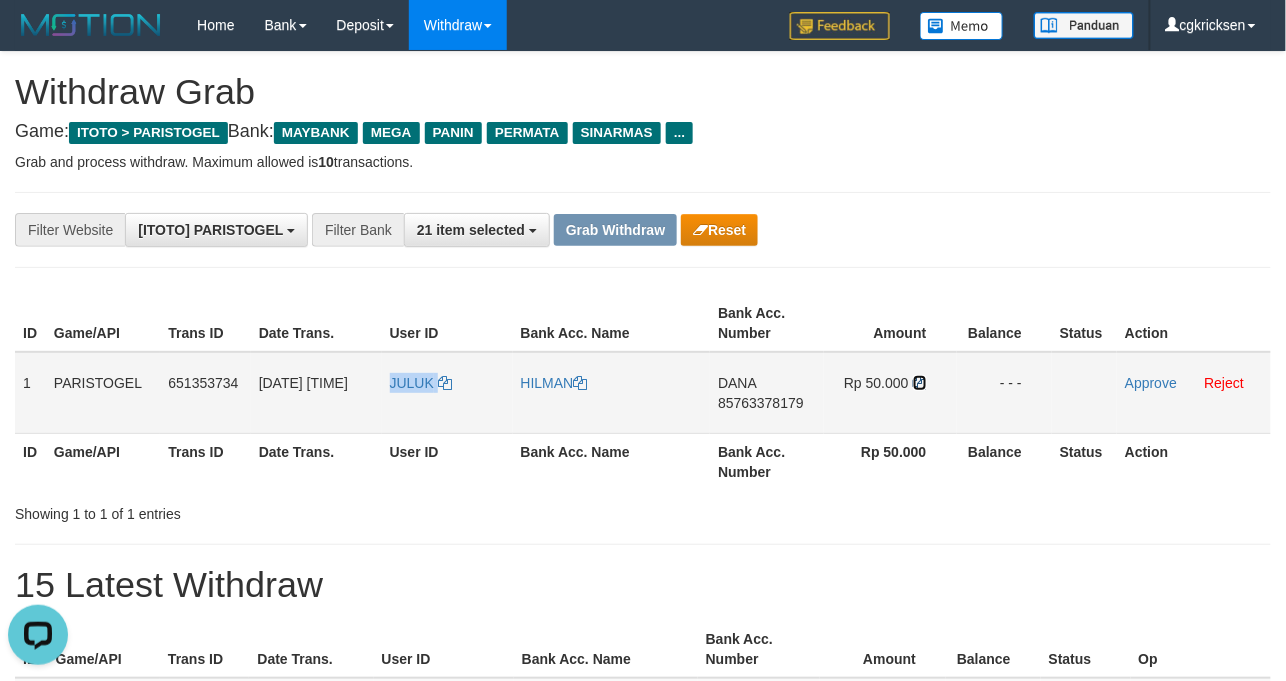 drag, startPoint x: 917, startPoint y: 390, endPoint x: 860, endPoint y: 378, distance: 58.249462 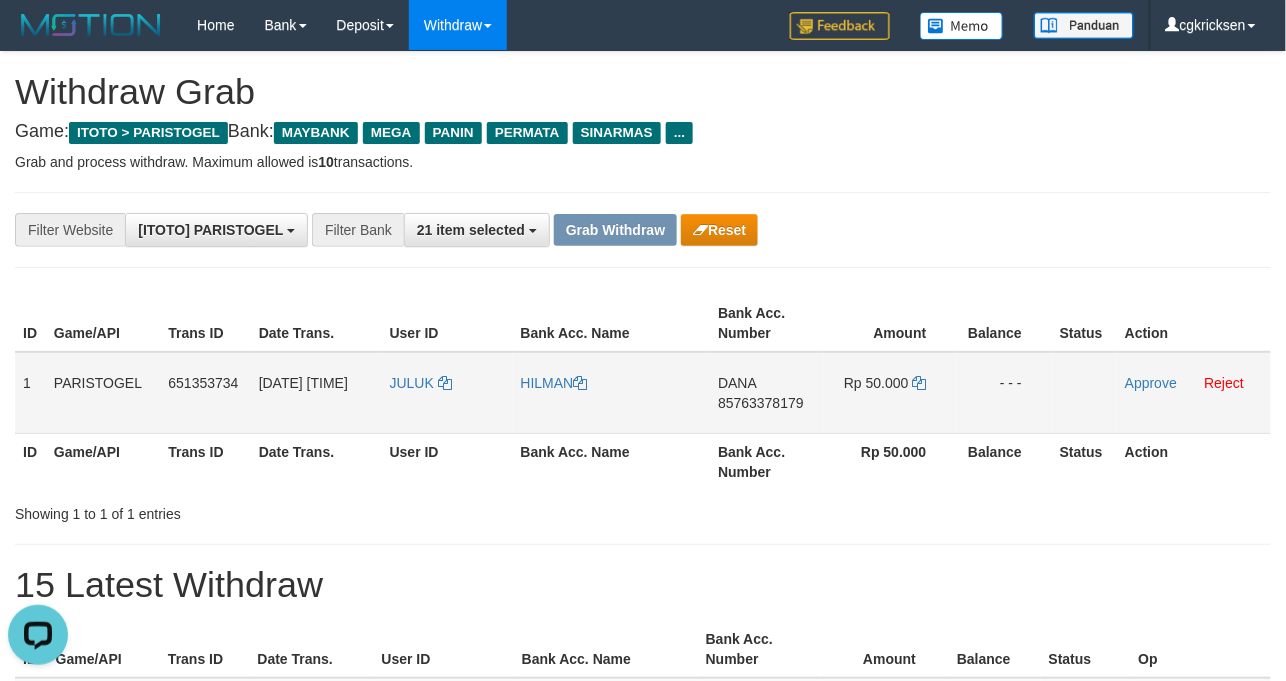 click on "DANA
85763378179" at bounding box center [767, 393] 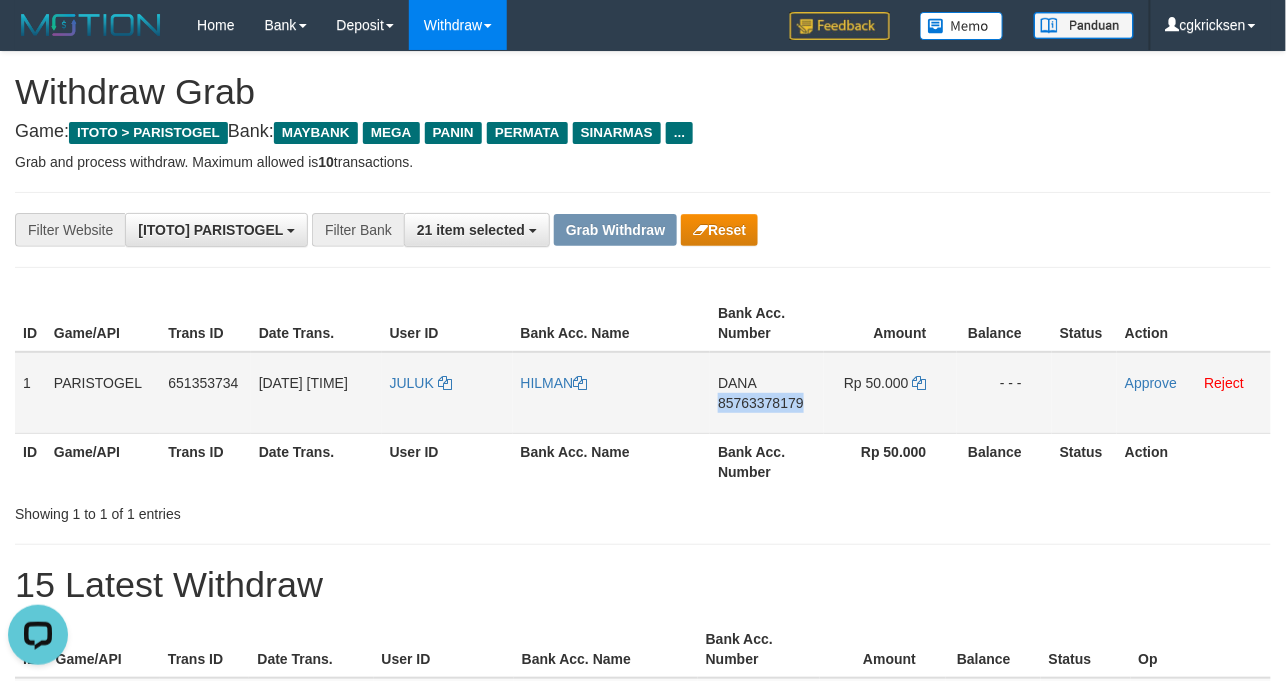 drag, startPoint x: 761, startPoint y: 422, endPoint x: 888, endPoint y: 365, distance: 139.20488 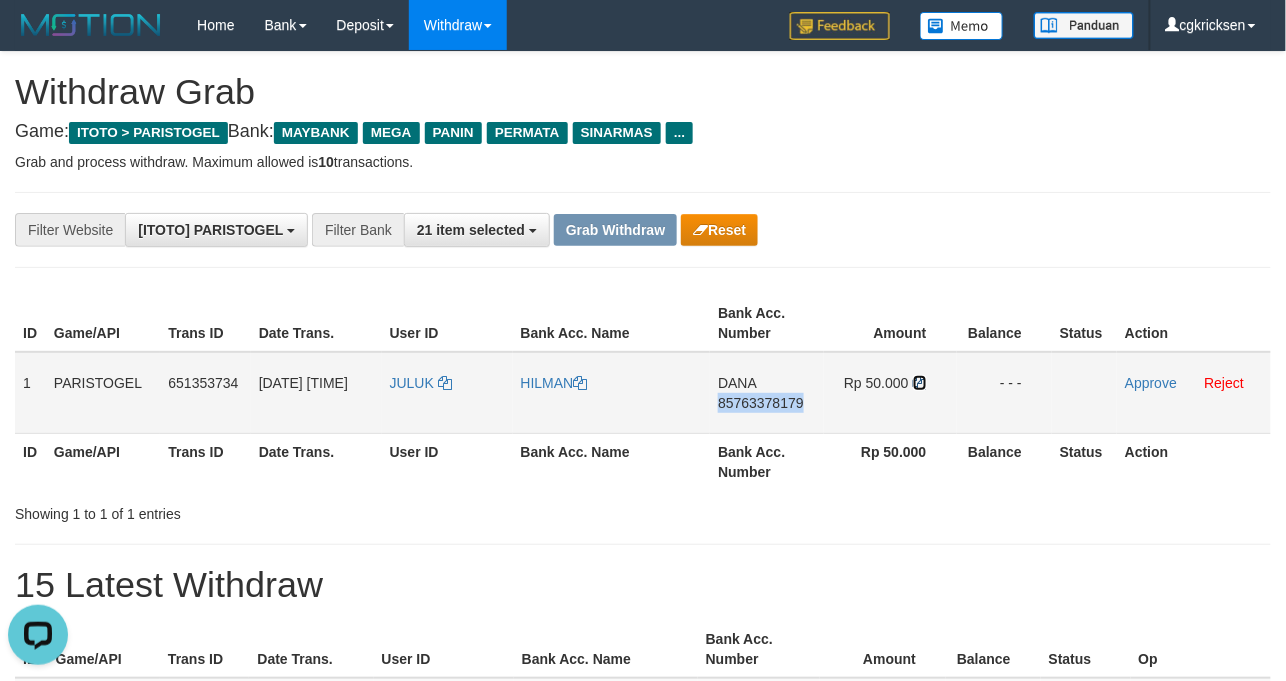 click at bounding box center (920, 383) 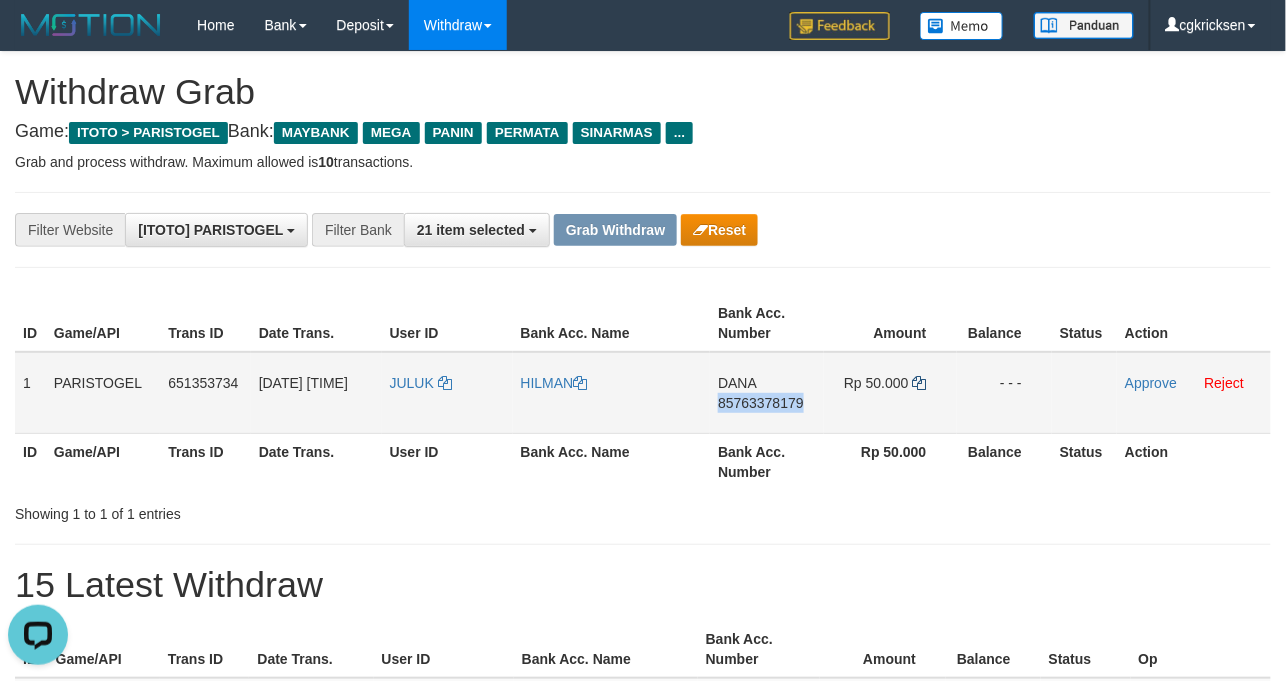 copy on "85763378179" 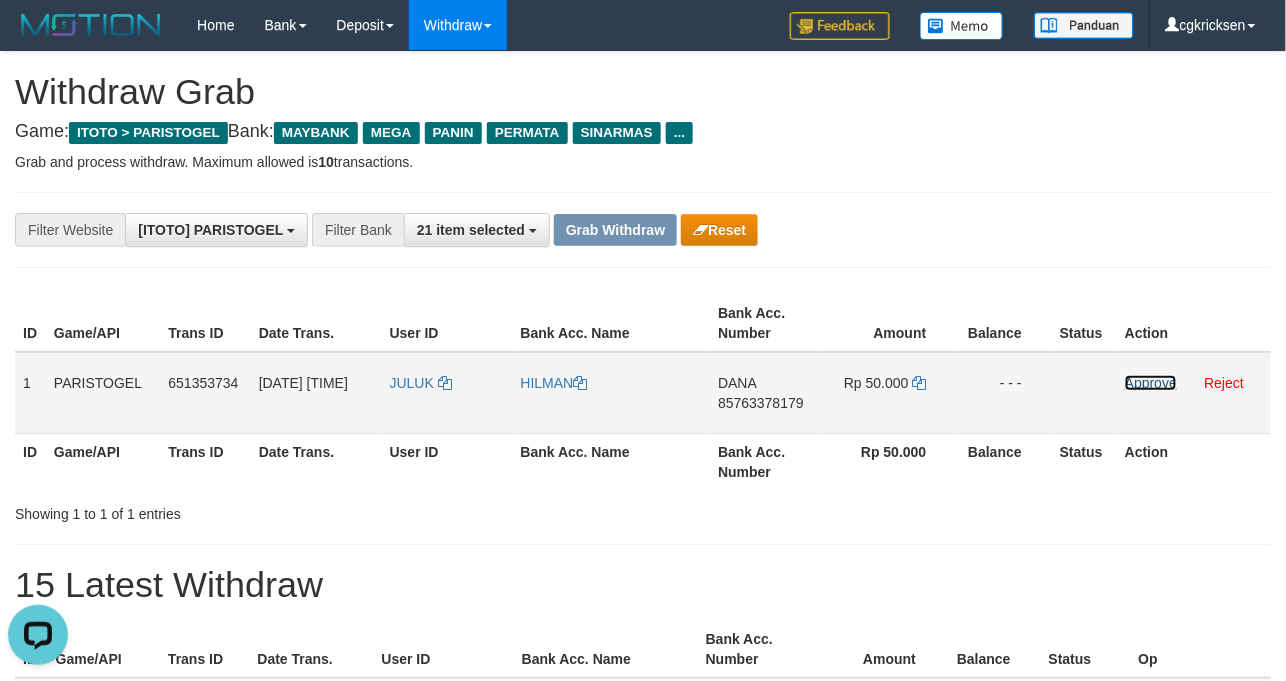 click on "Approve" at bounding box center (1151, 383) 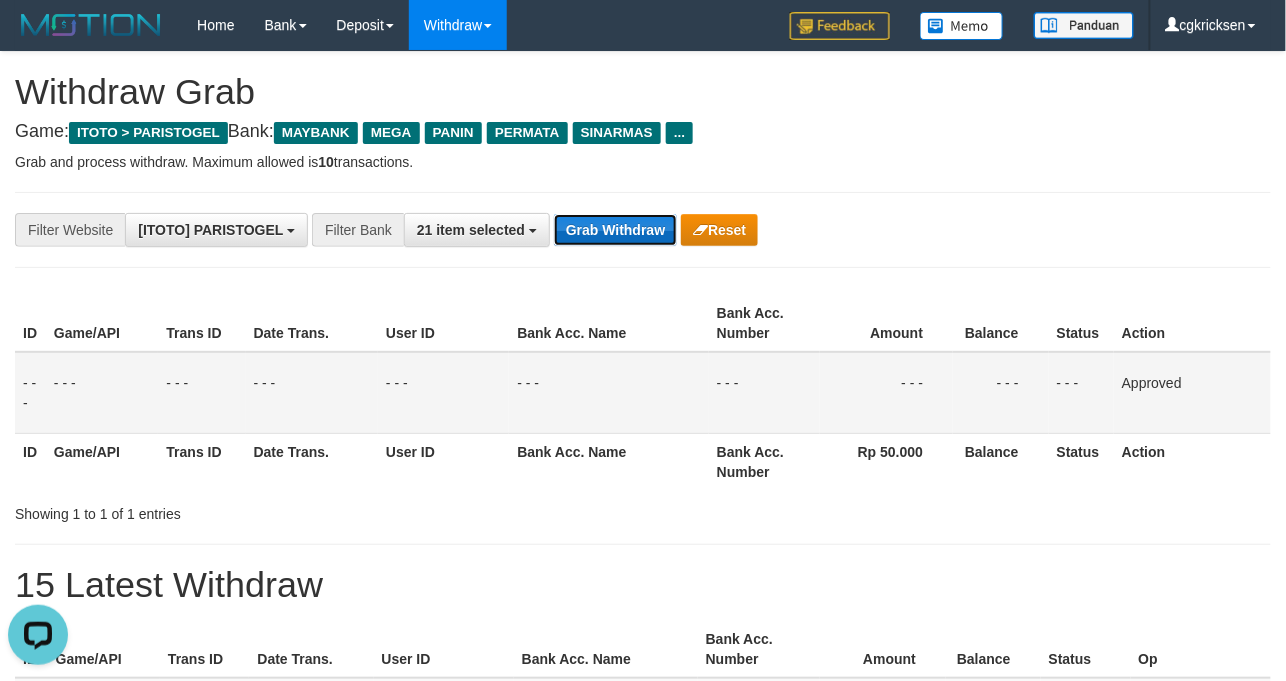 drag, startPoint x: 658, startPoint y: 218, endPoint x: 641, endPoint y: 220, distance: 17.117243 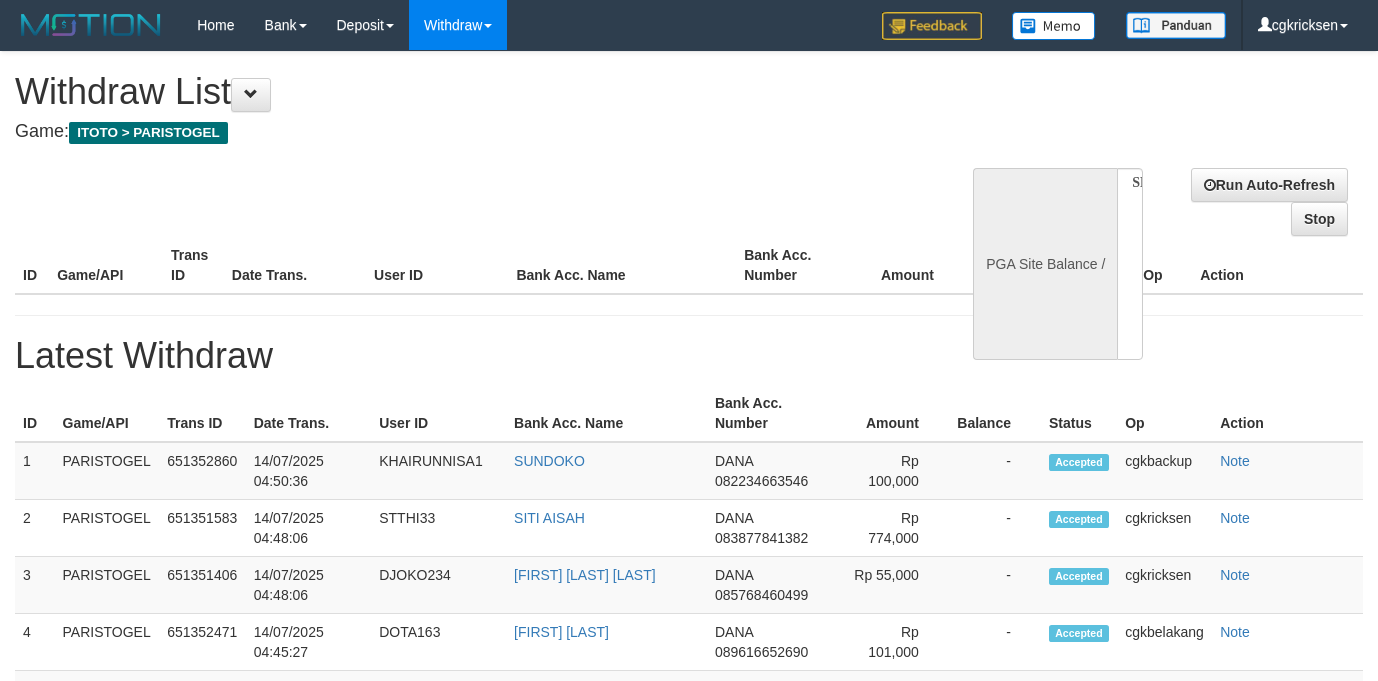 select 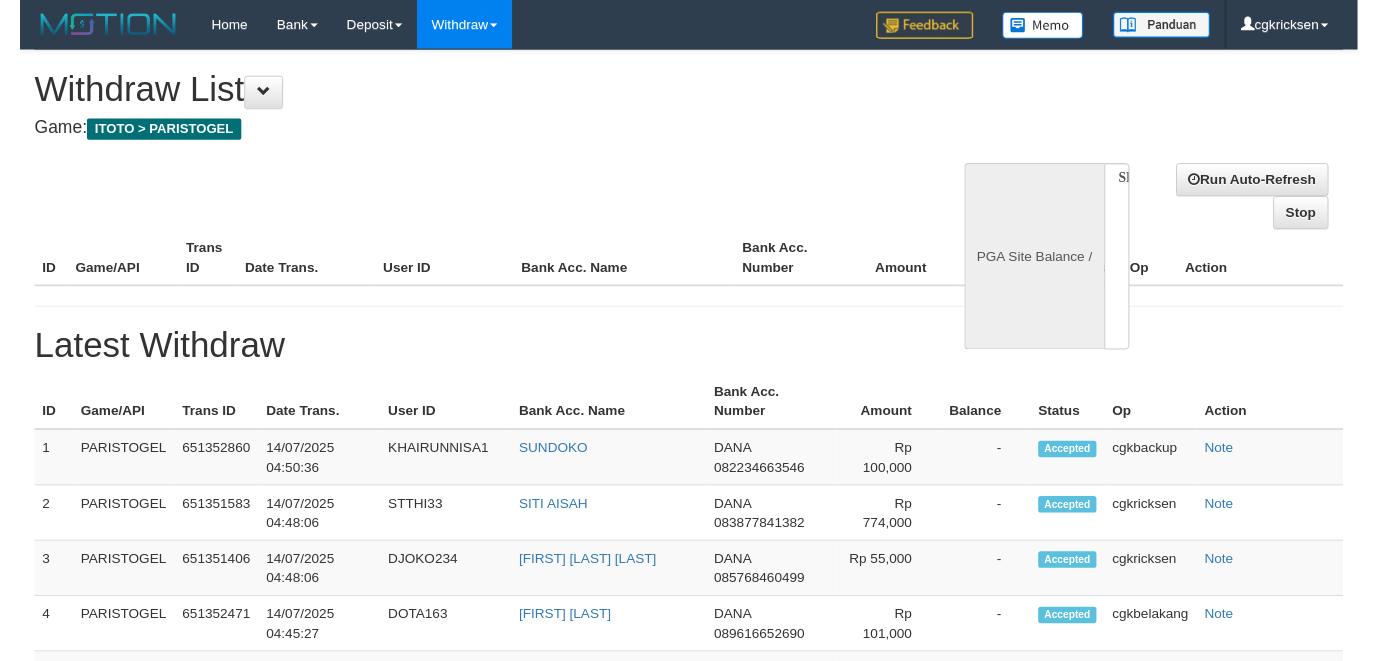 scroll, scrollTop: 0, scrollLeft: 0, axis: both 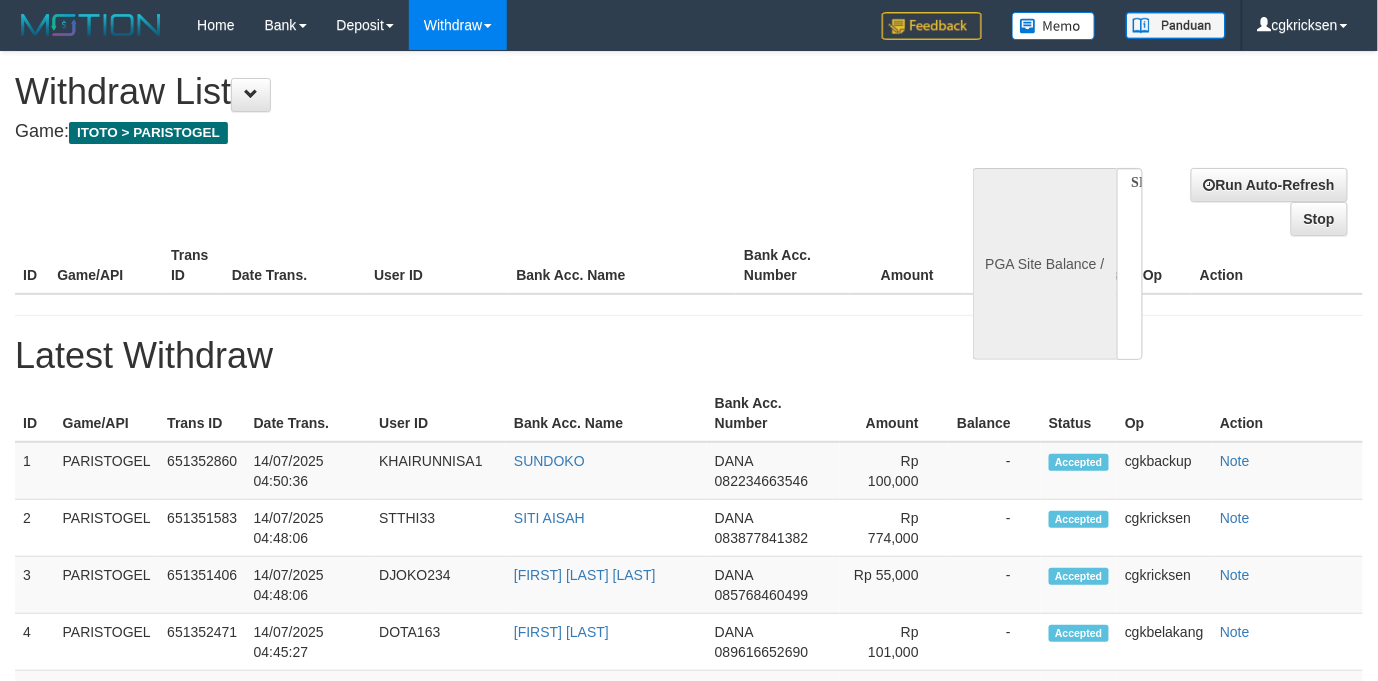 select on "**" 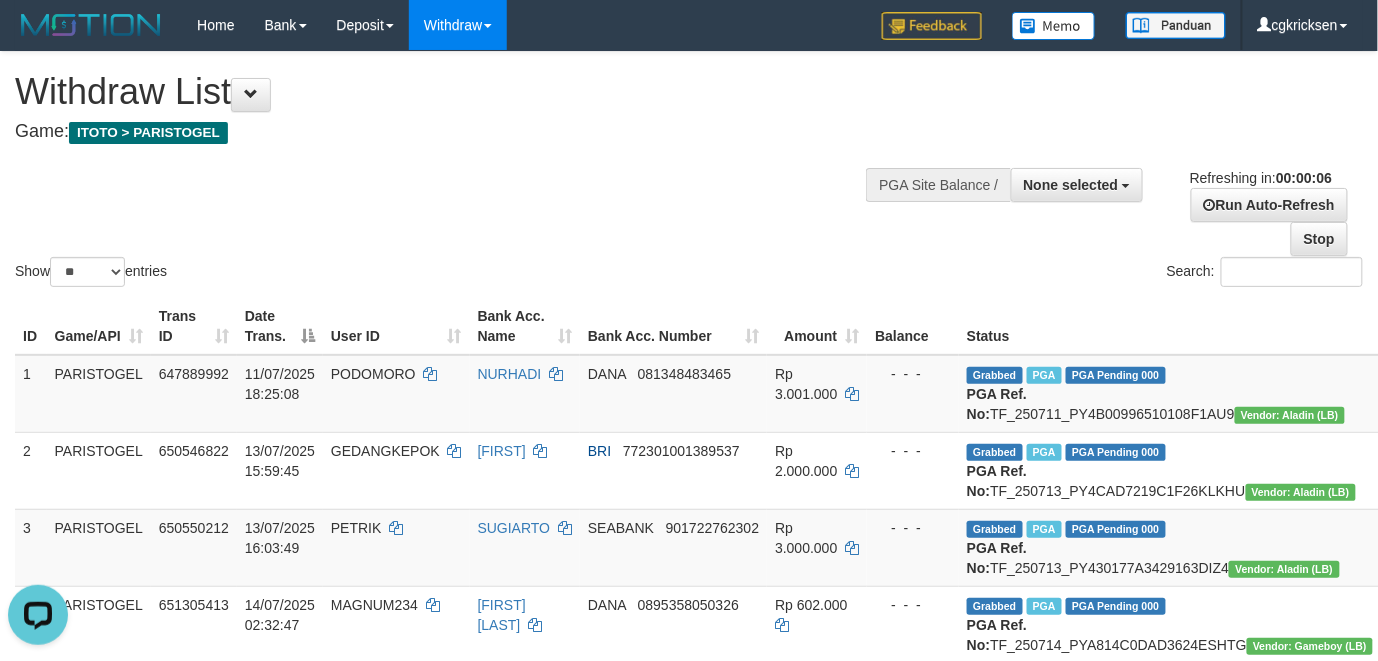 scroll, scrollTop: 0, scrollLeft: 0, axis: both 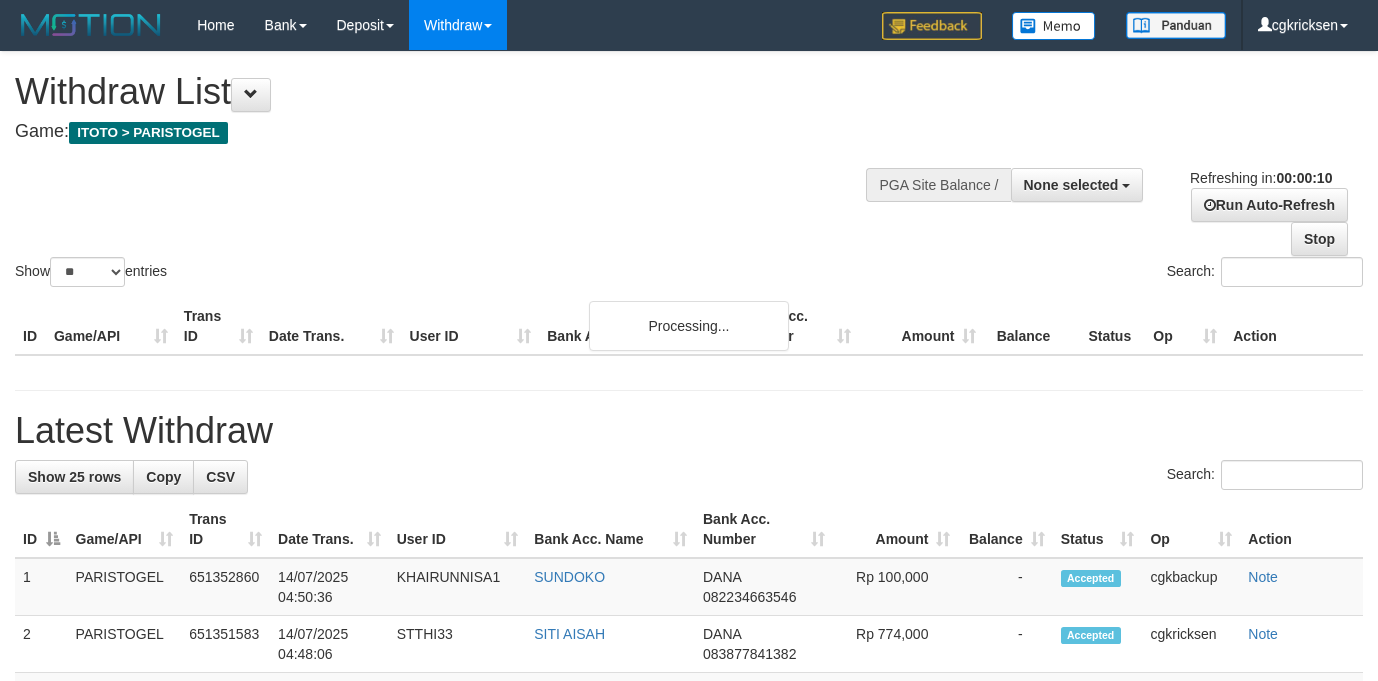 select 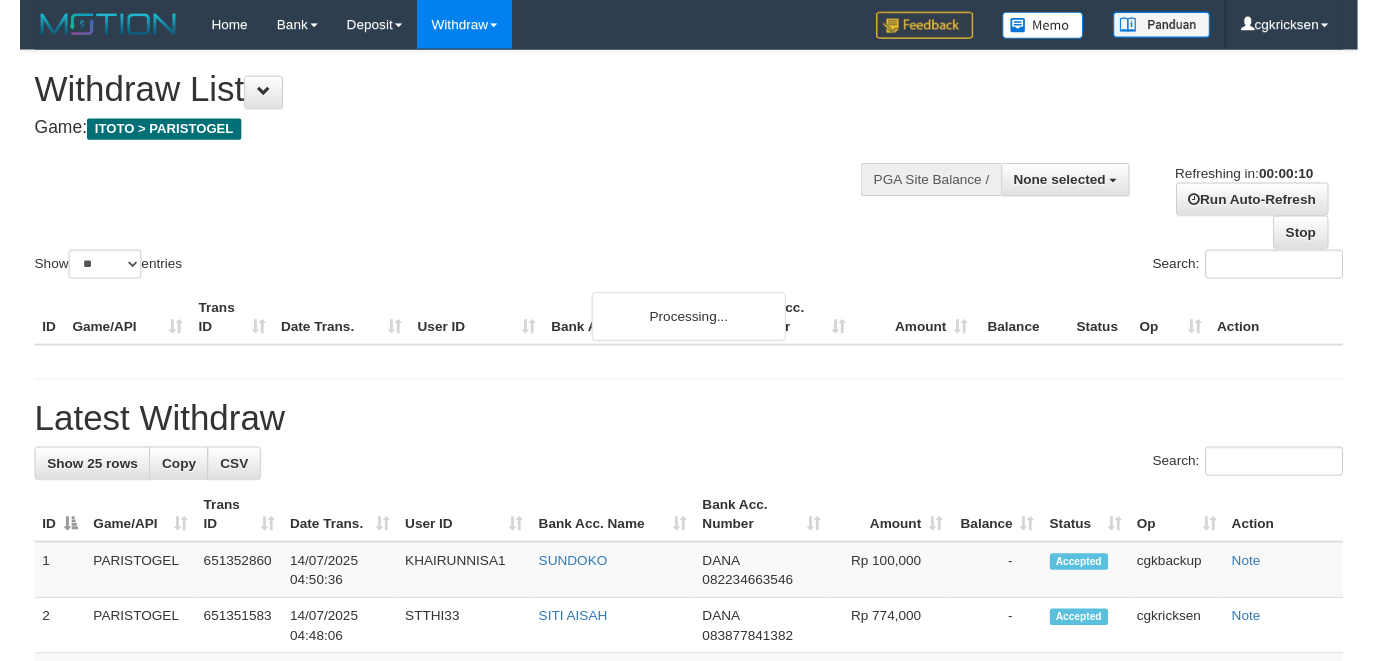 scroll, scrollTop: 0, scrollLeft: 0, axis: both 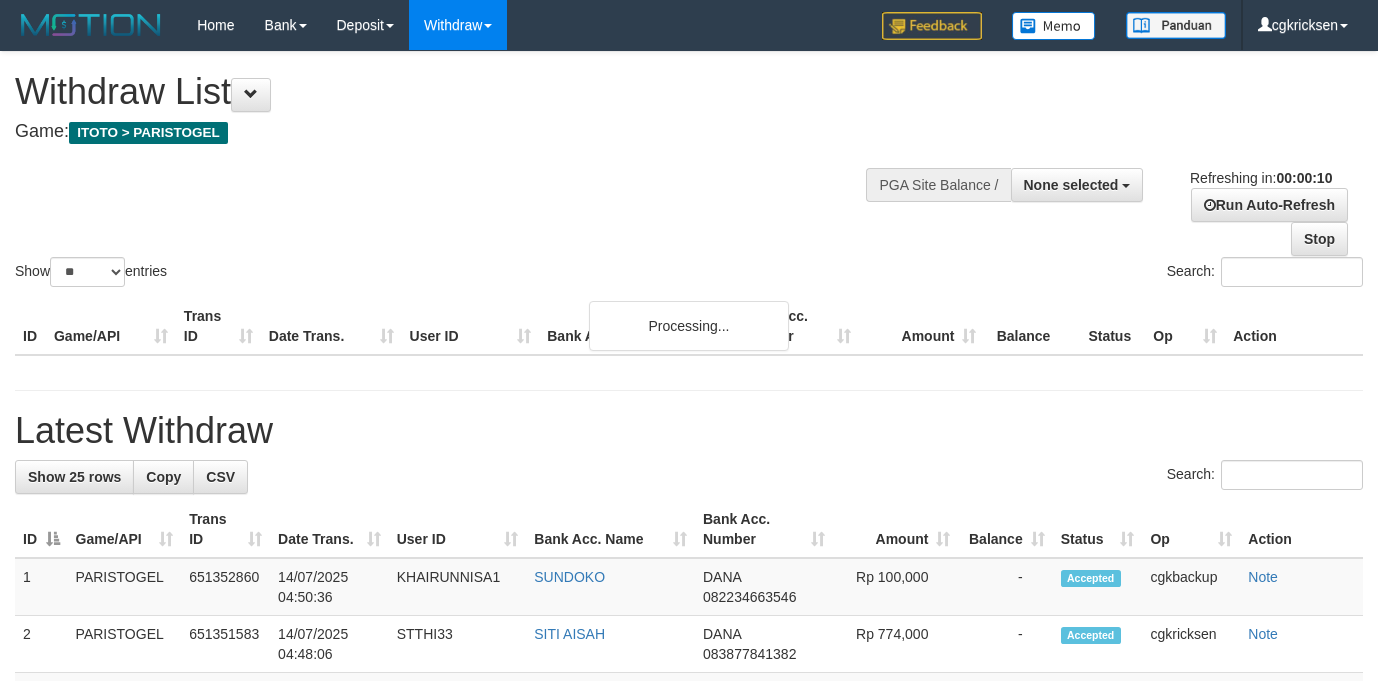 select 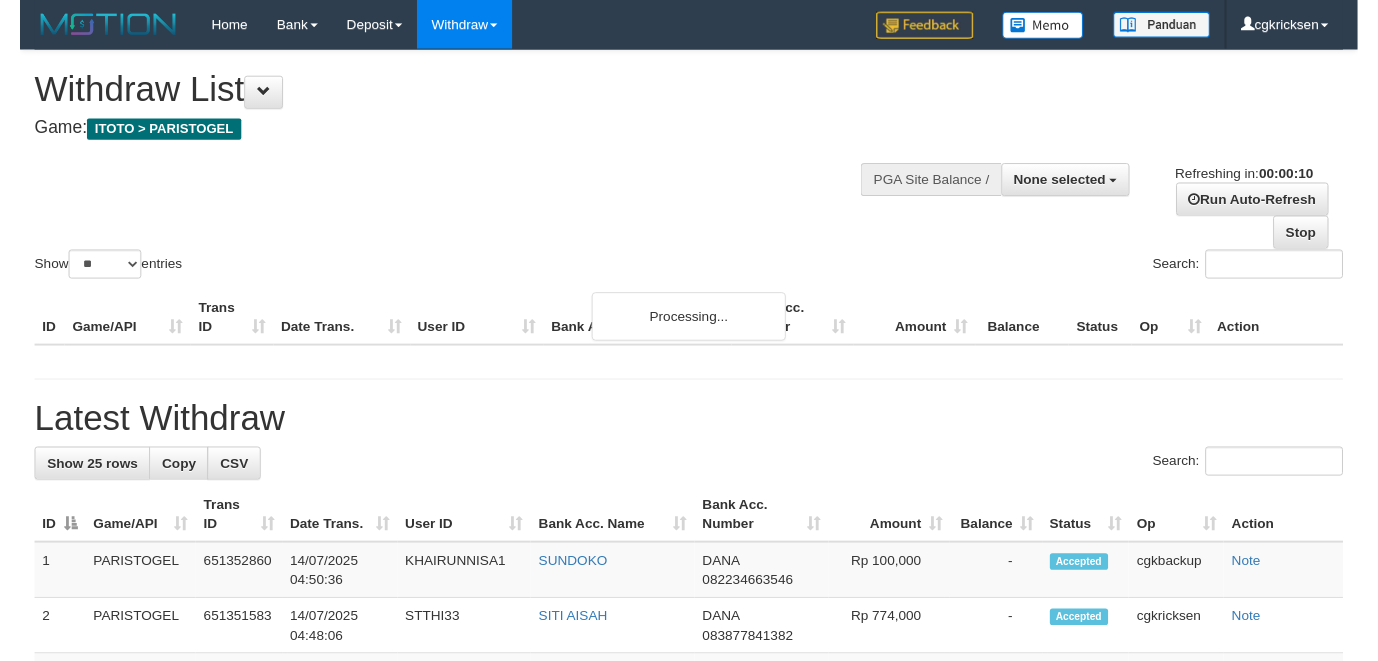 scroll, scrollTop: 0, scrollLeft: 0, axis: both 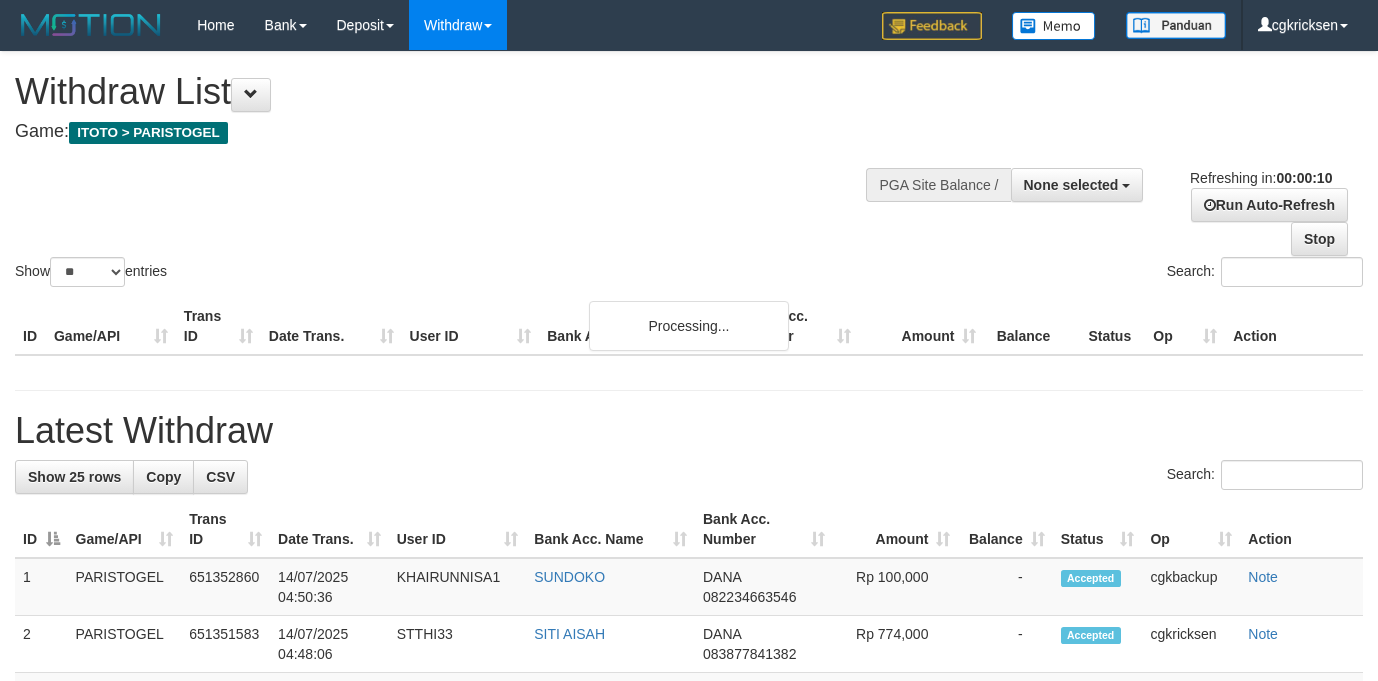 select 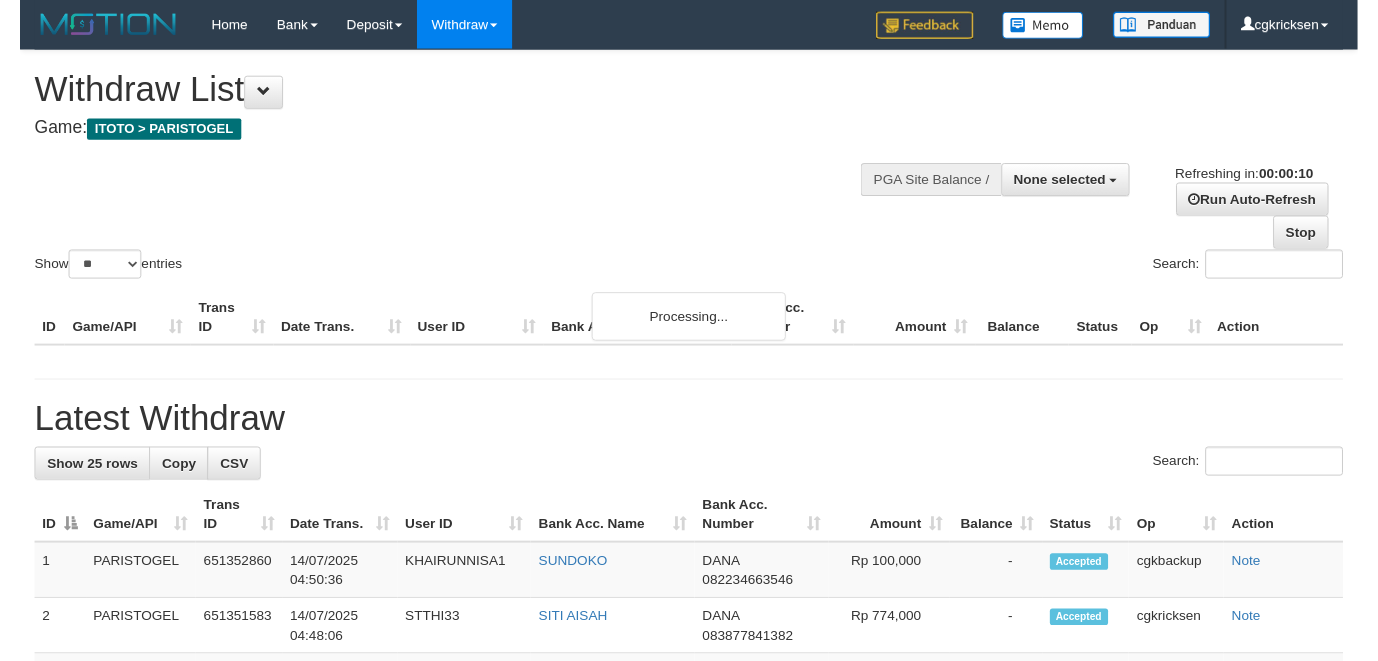 scroll, scrollTop: 0, scrollLeft: 0, axis: both 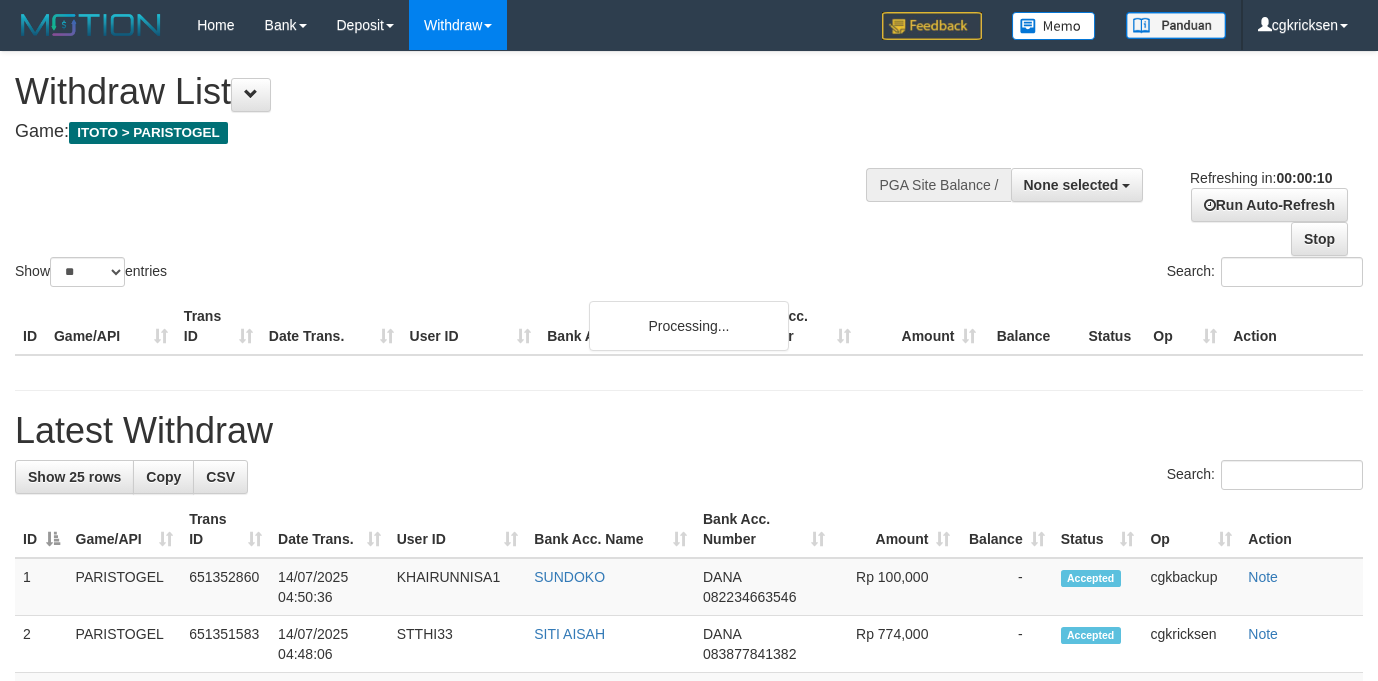 select 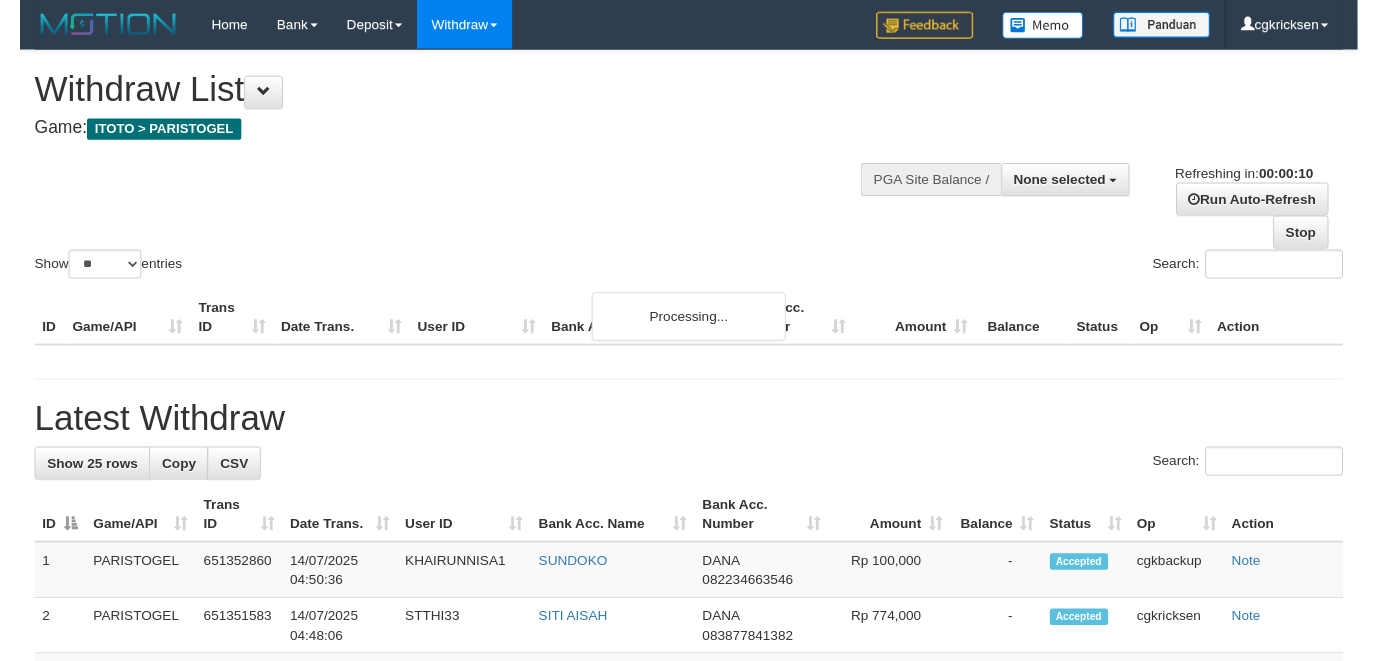scroll, scrollTop: 0, scrollLeft: 0, axis: both 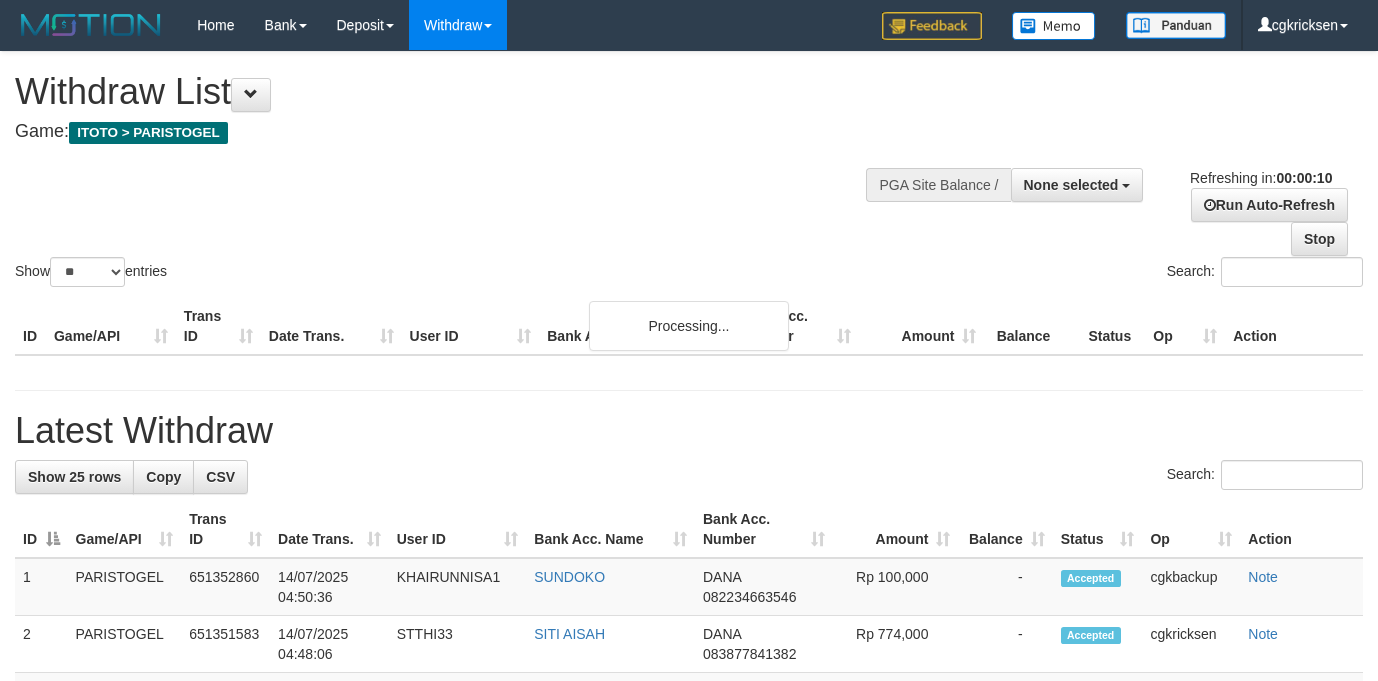 select 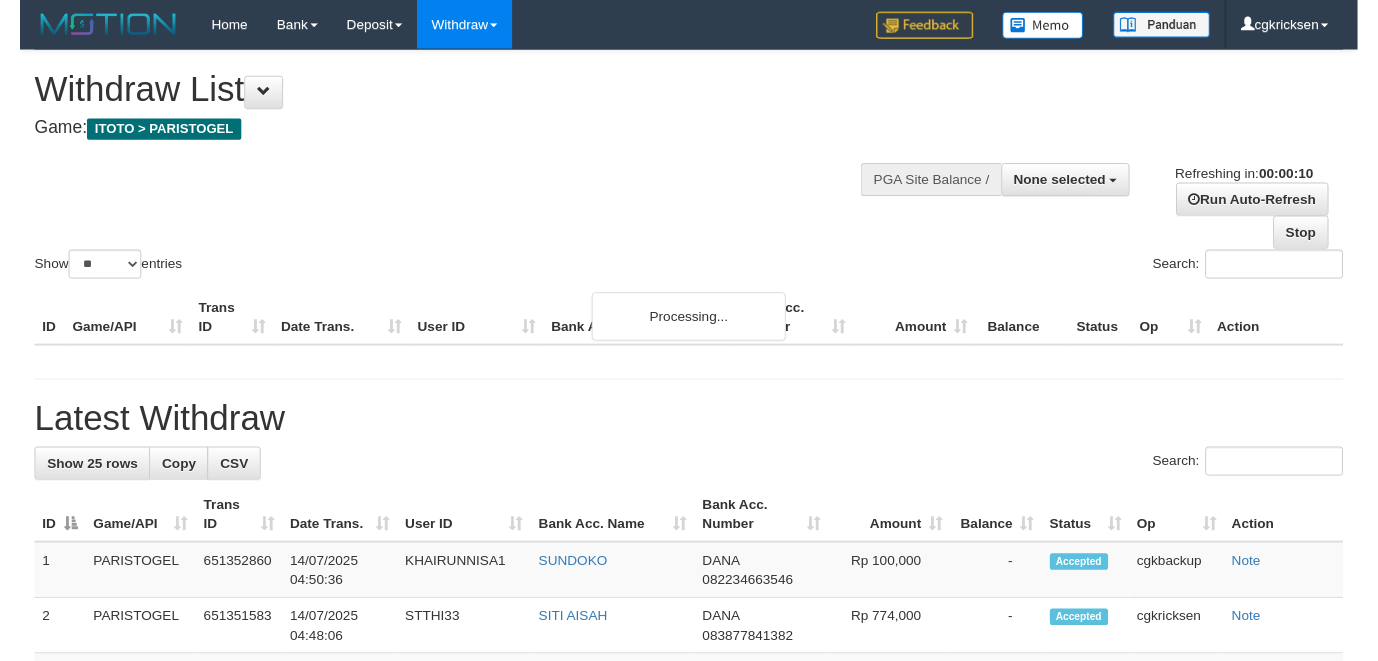 scroll, scrollTop: 0, scrollLeft: 0, axis: both 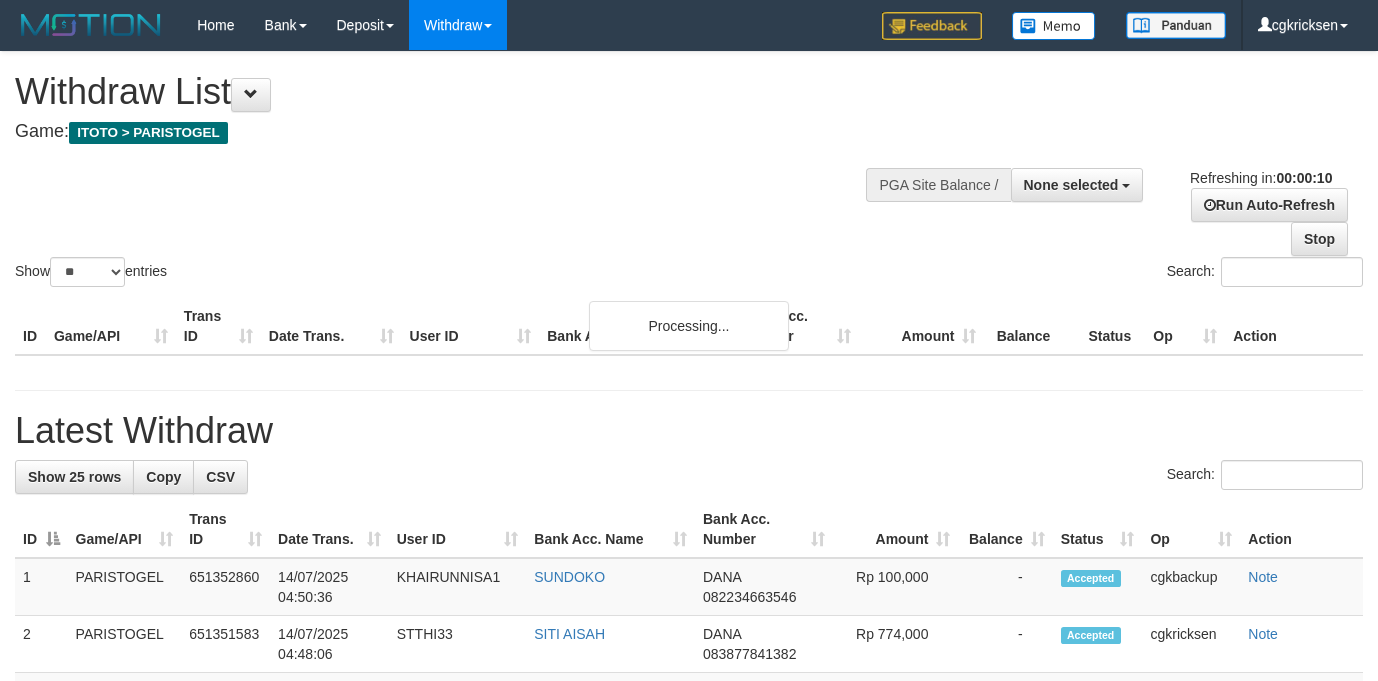 select 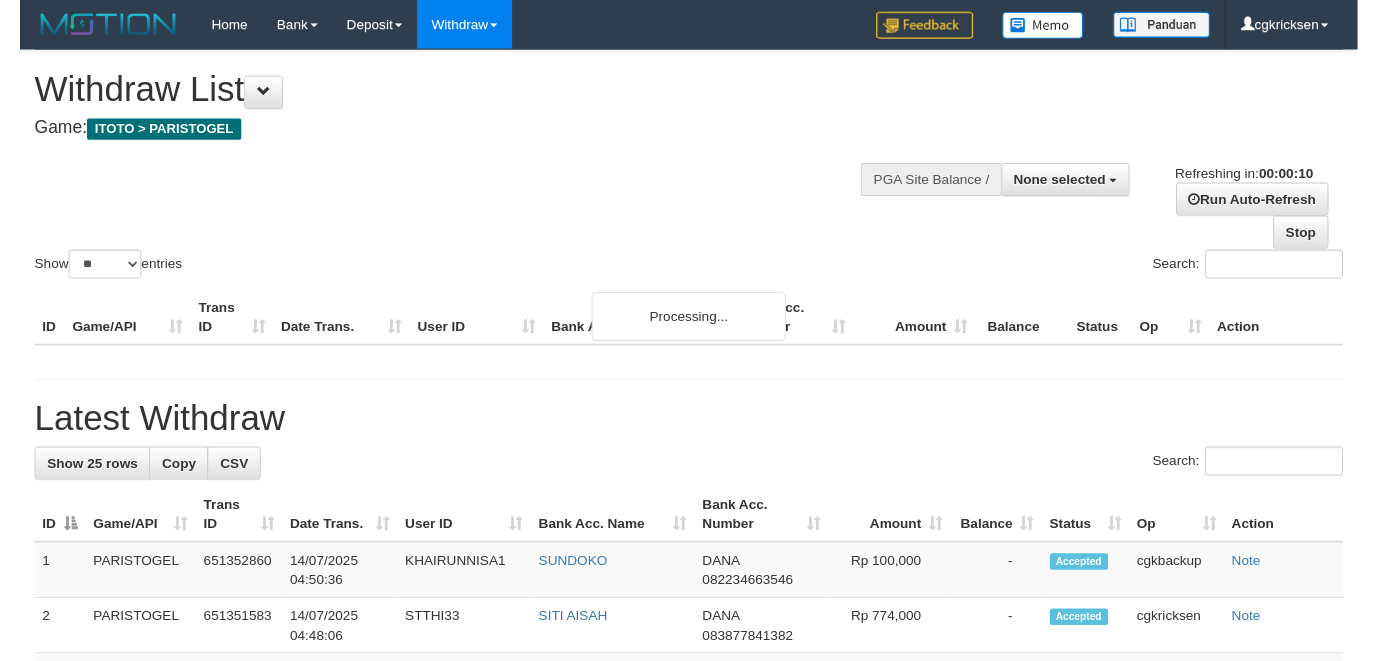 scroll, scrollTop: 0, scrollLeft: 0, axis: both 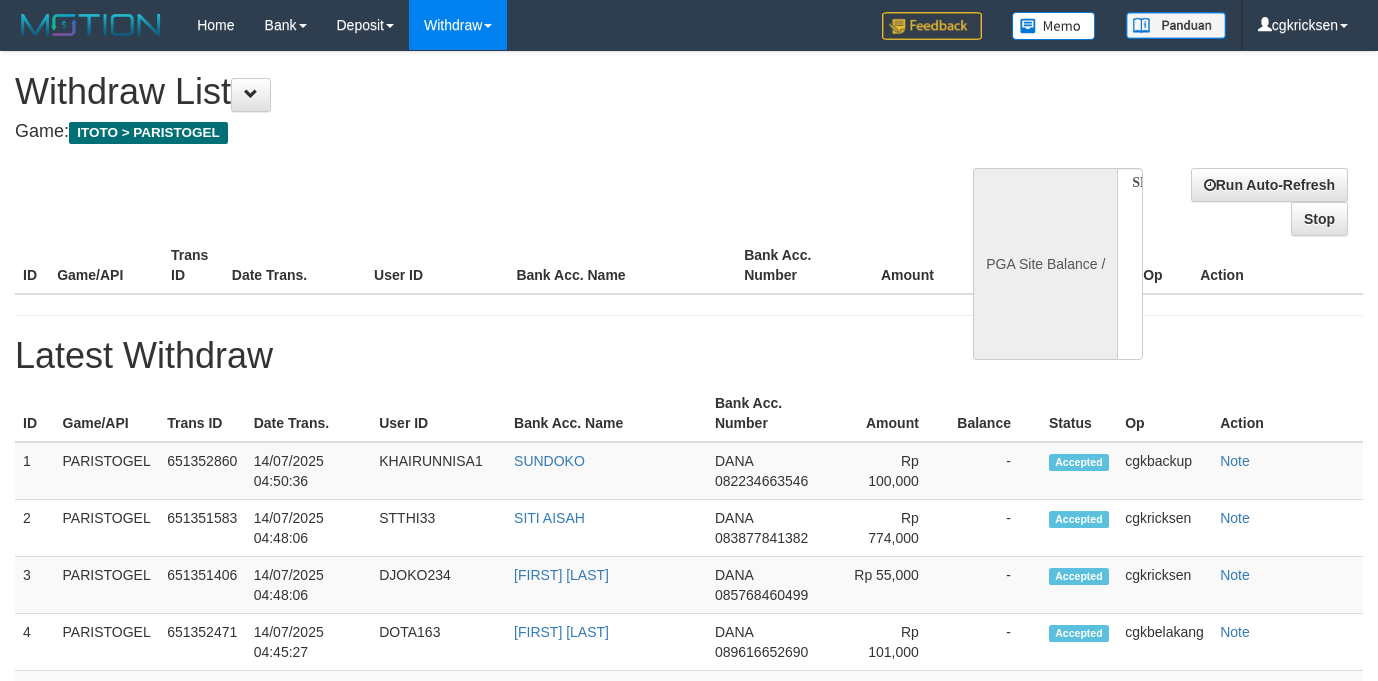 select 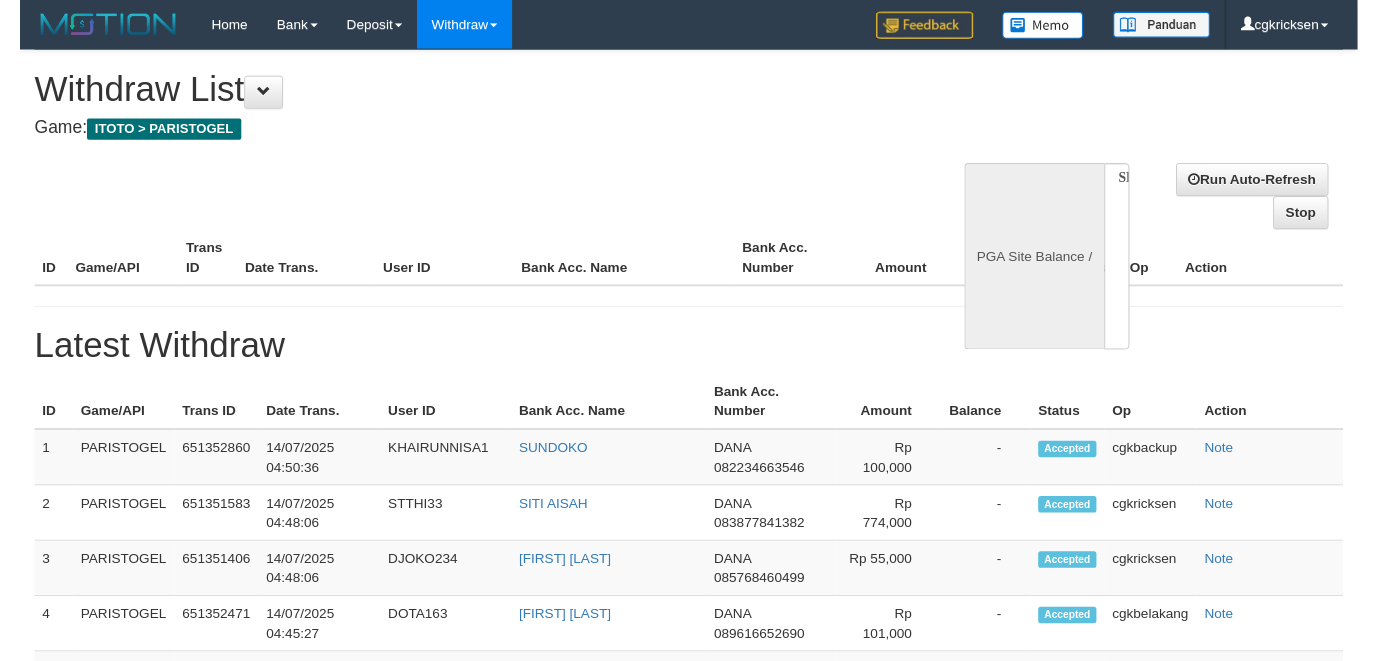 scroll, scrollTop: 0, scrollLeft: 0, axis: both 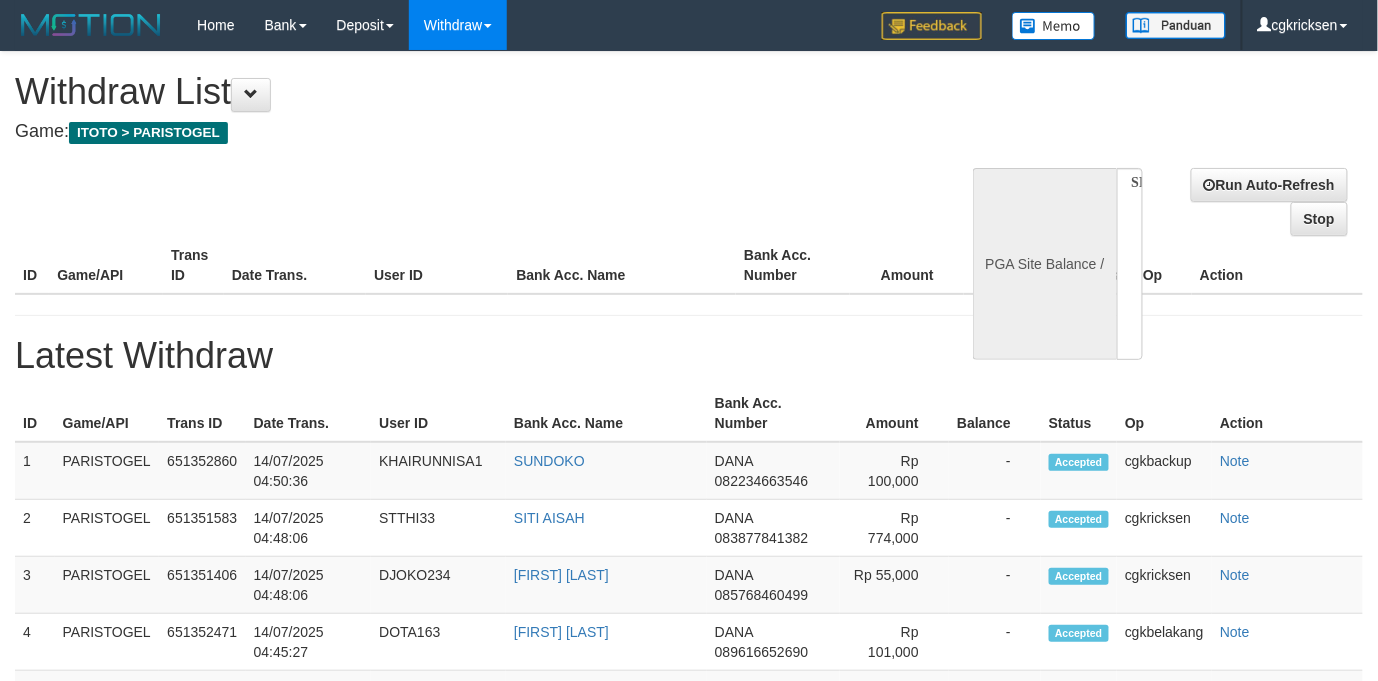 select on "**" 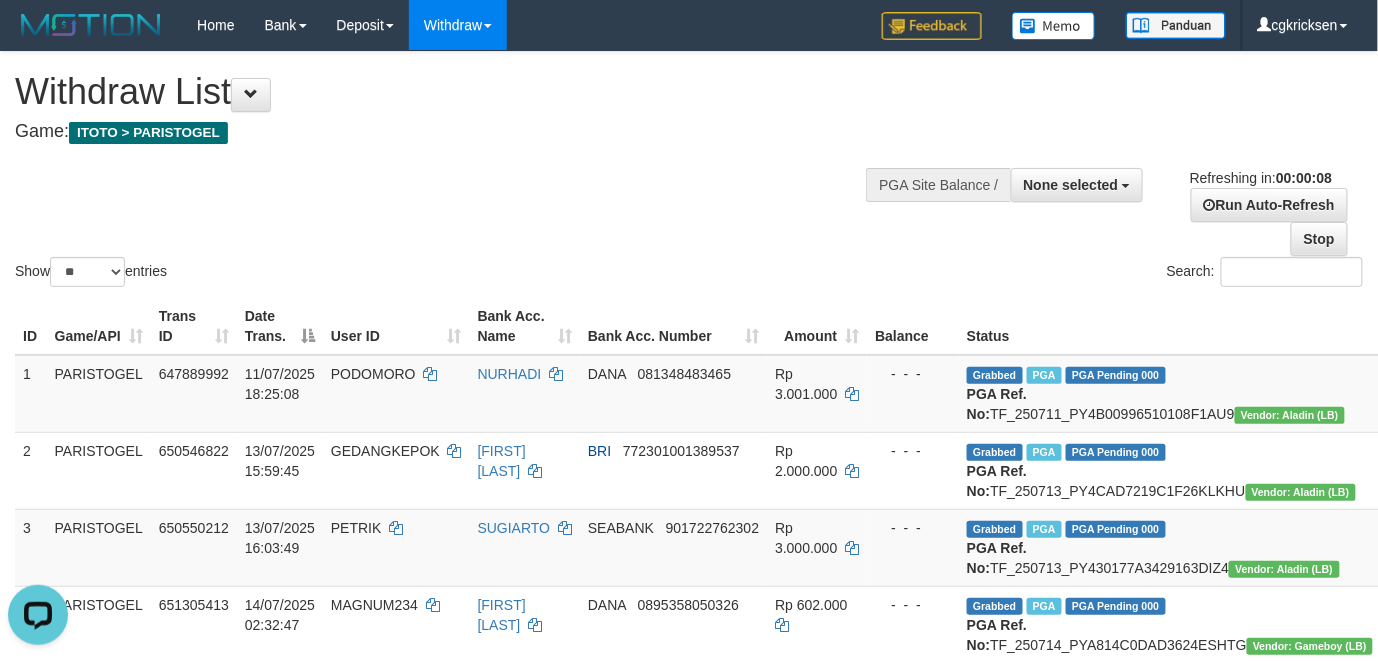 scroll, scrollTop: 0, scrollLeft: 0, axis: both 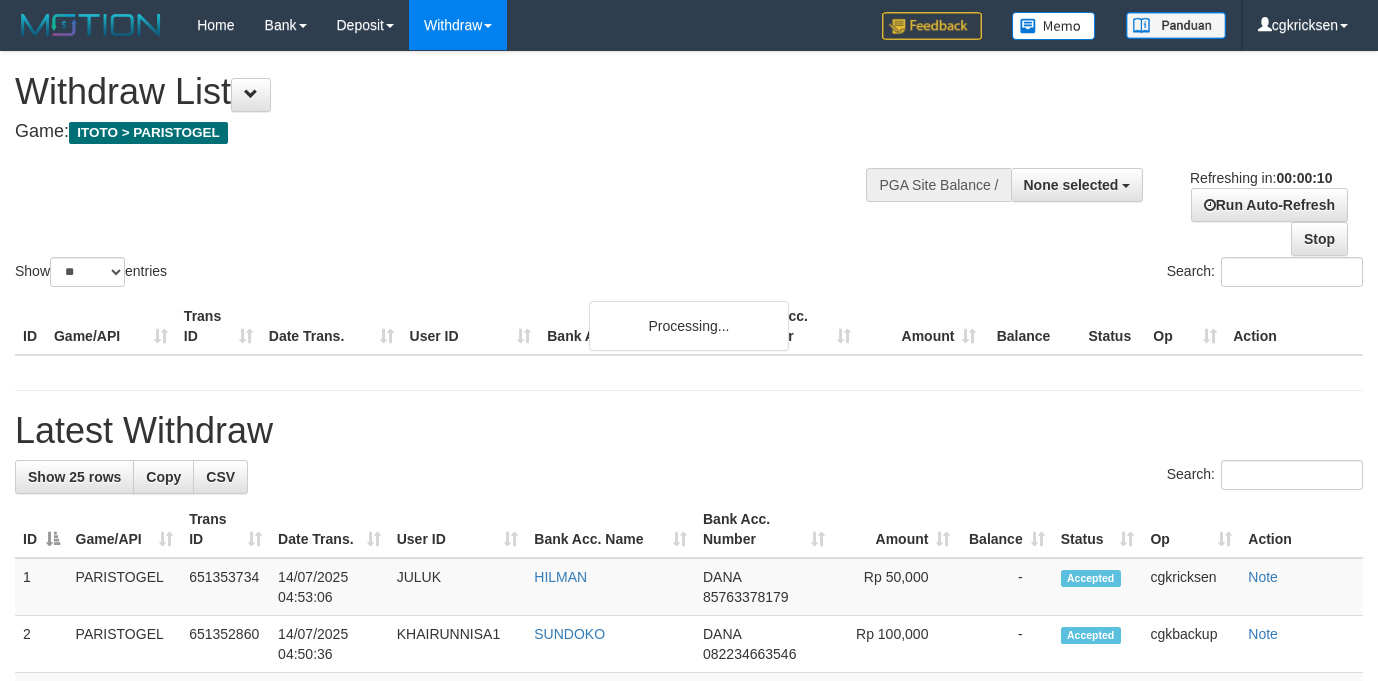 select 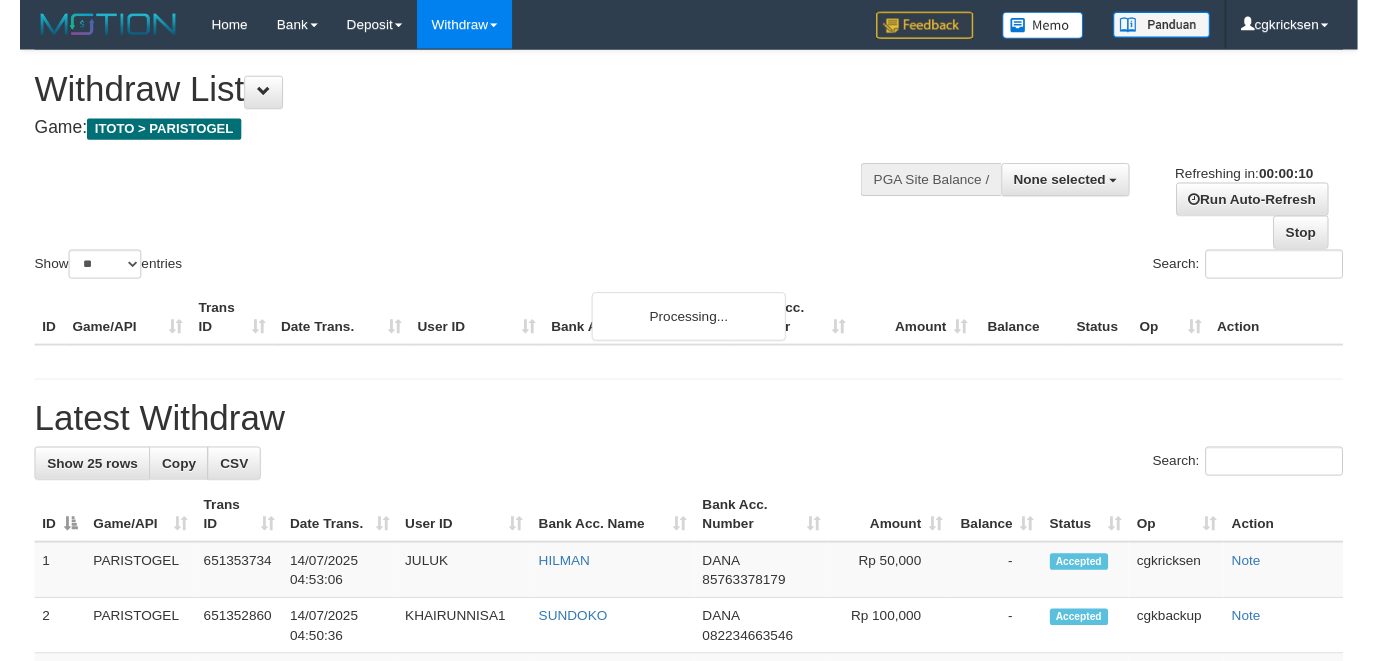 scroll, scrollTop: 0, scrollLeft: 0, axis: both 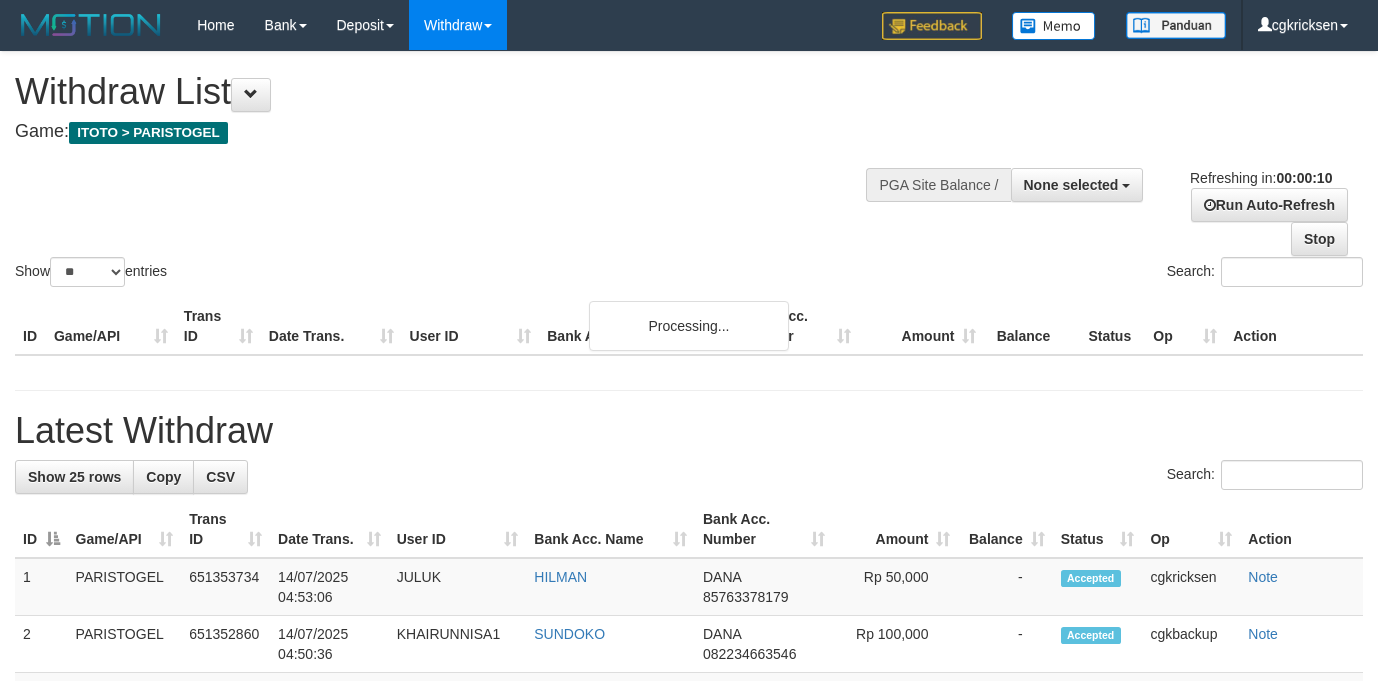 select 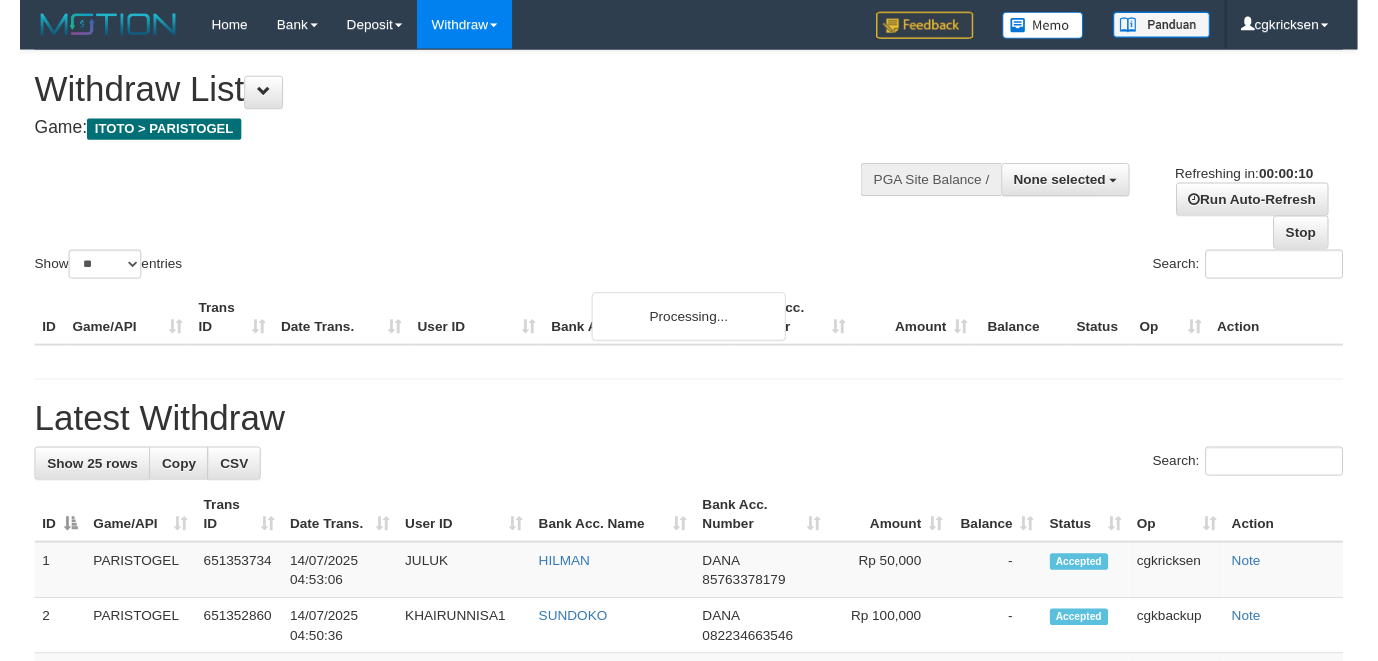 scroll, scrollTop: 0, scrollLeft: 0, axis: both 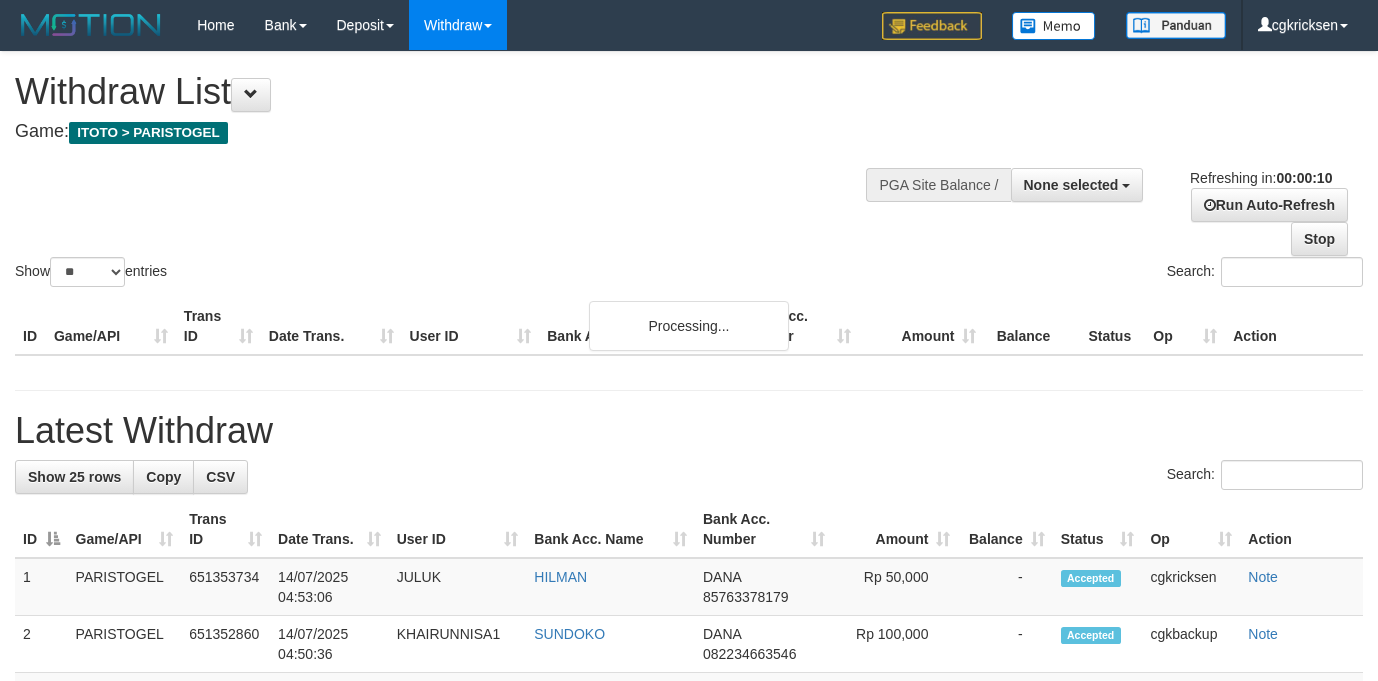 select 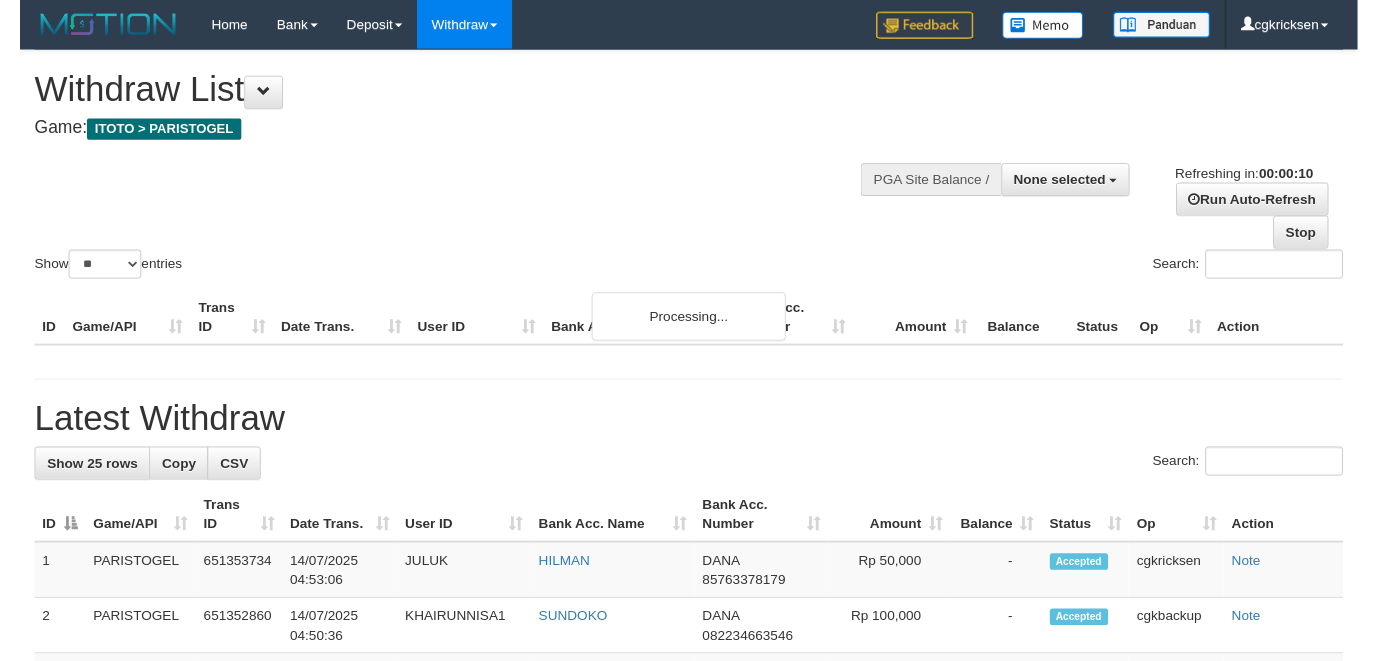scroll, scrollTop: 0, scrollLeft: 0, axis: both 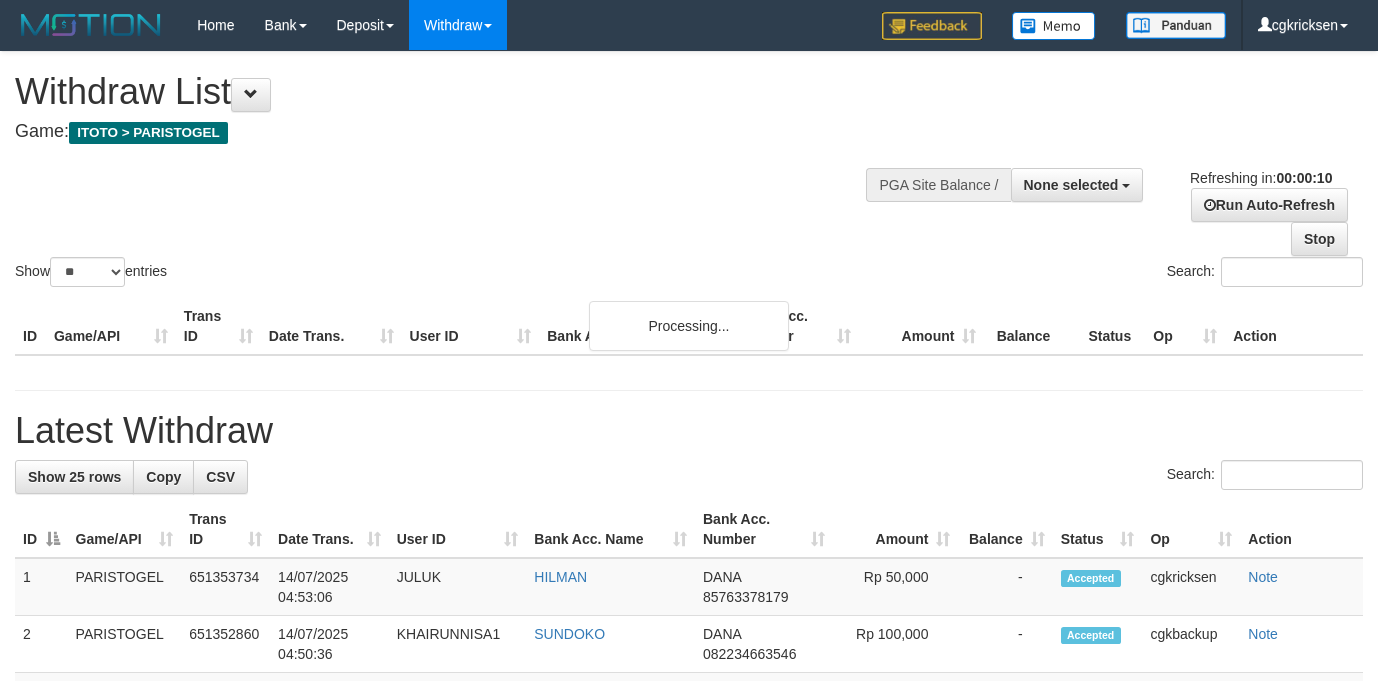 select 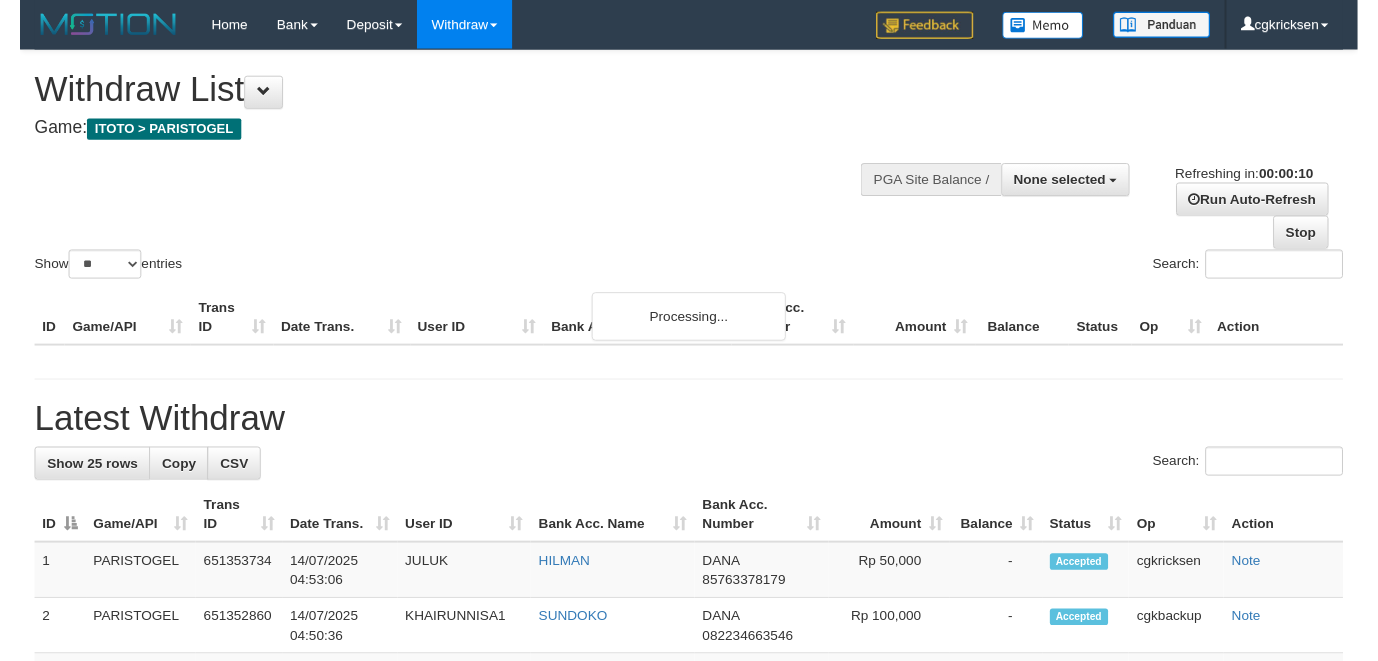 scroll, scrollTop: 0, scrollLeft: 0, axis: both 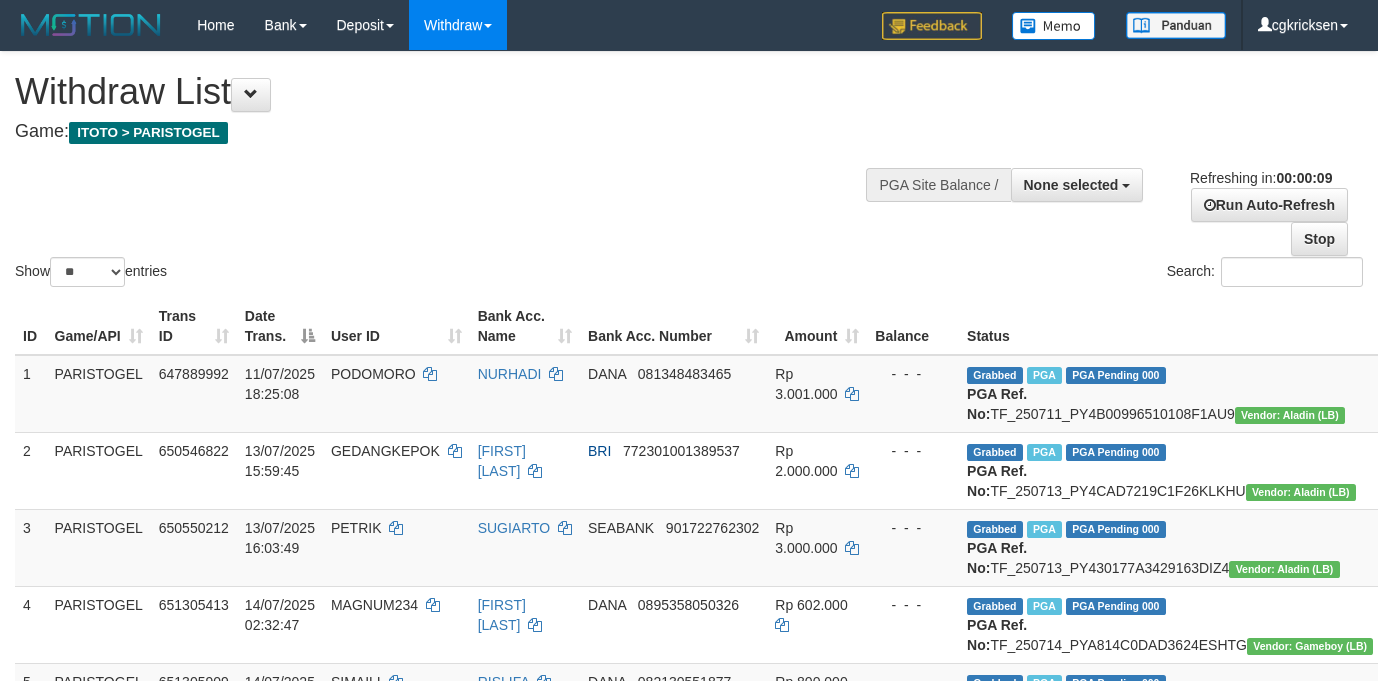 select 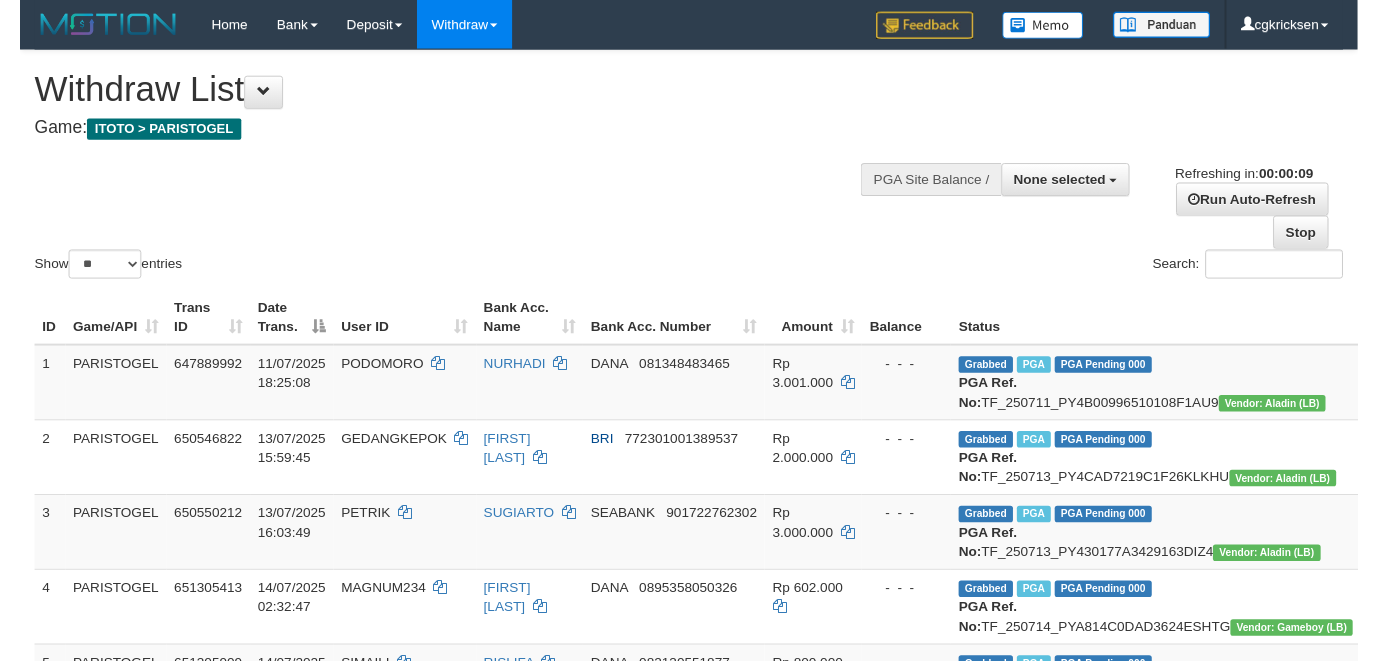 scroll, scrollTop: 0, scrollLeft: 0, axis: both 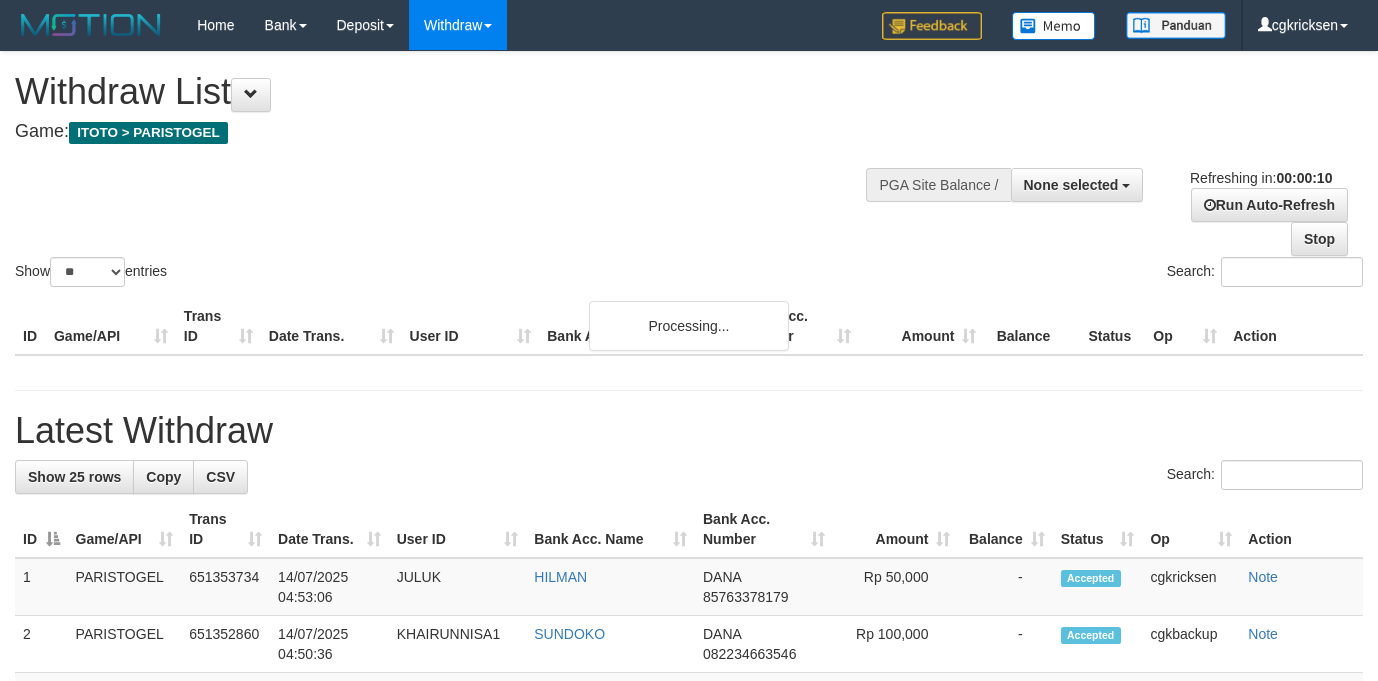 select 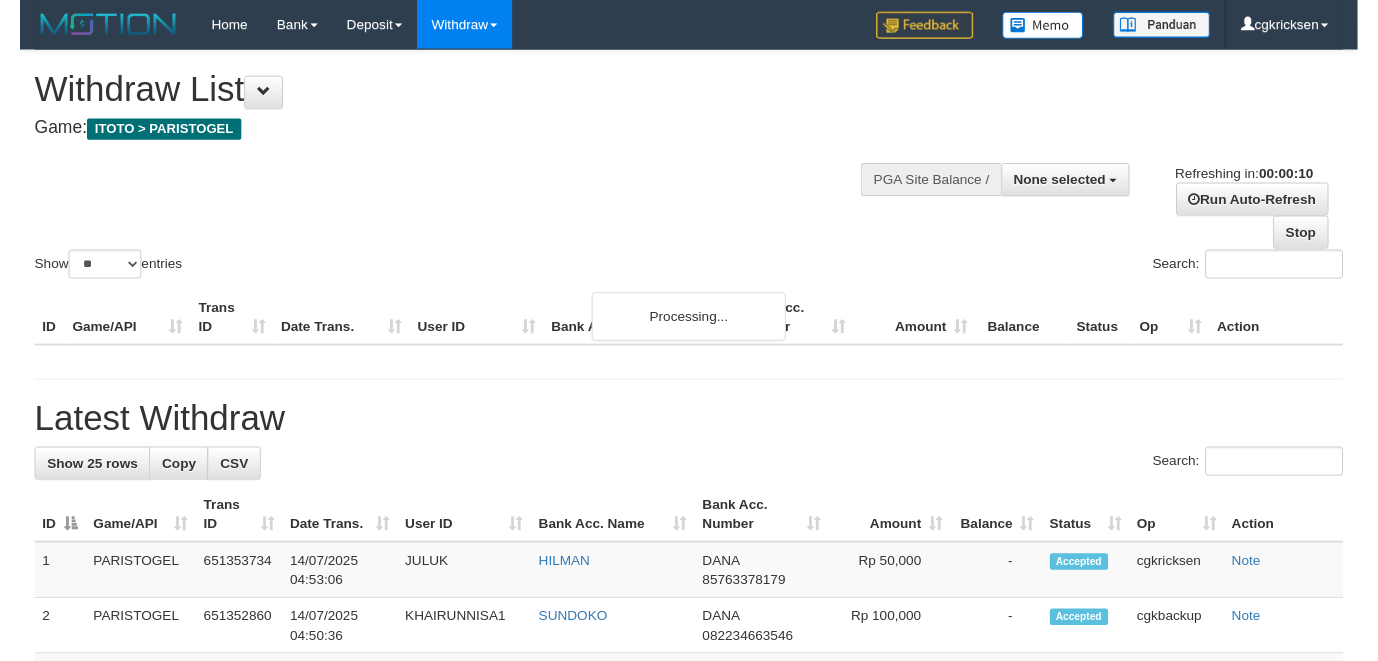 scroll, scrollTop: 0, scrollLeft: 0, axis: both 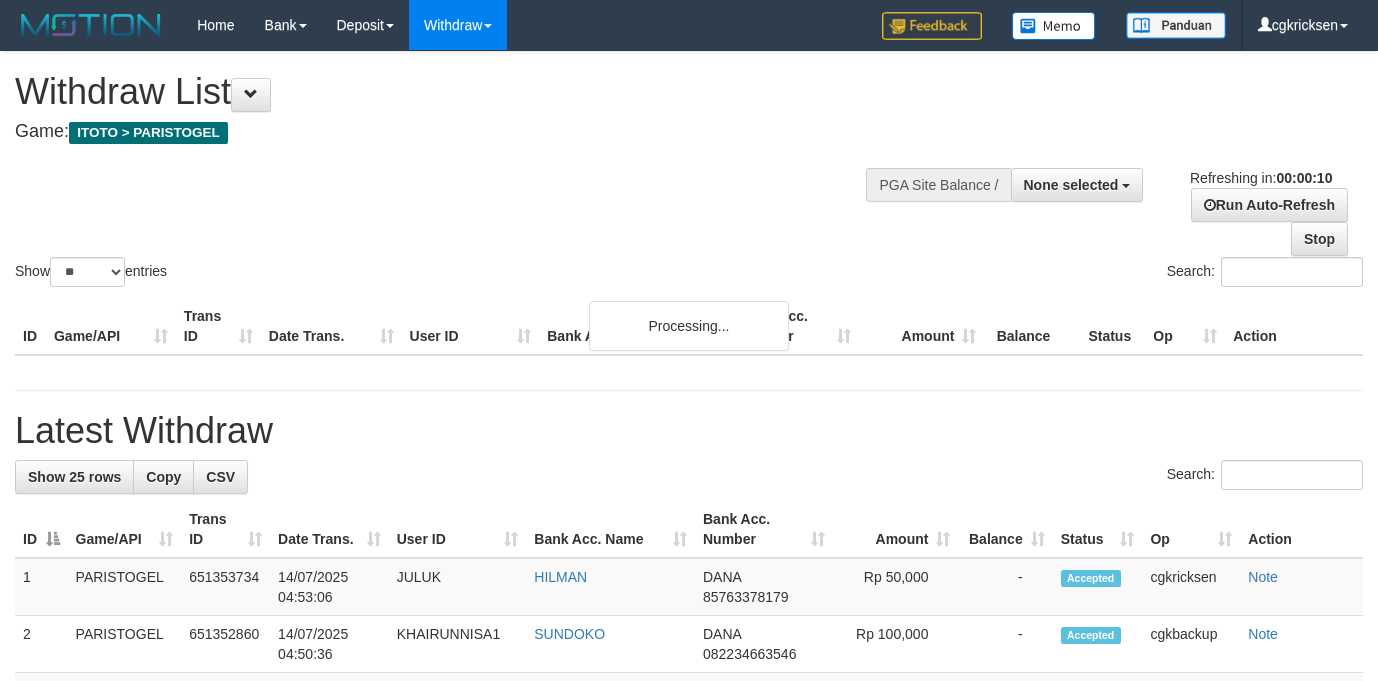 select 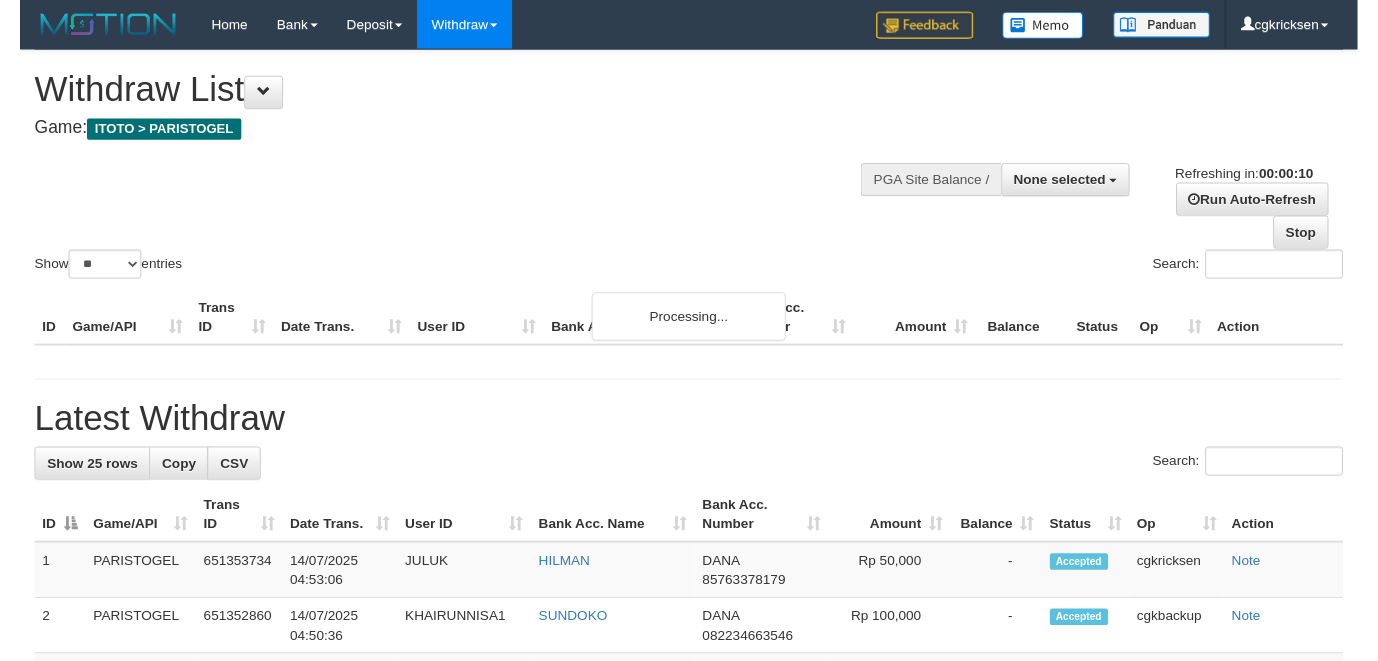 scroll, scrollTop: 0, scrollLeft: 0, axis: both 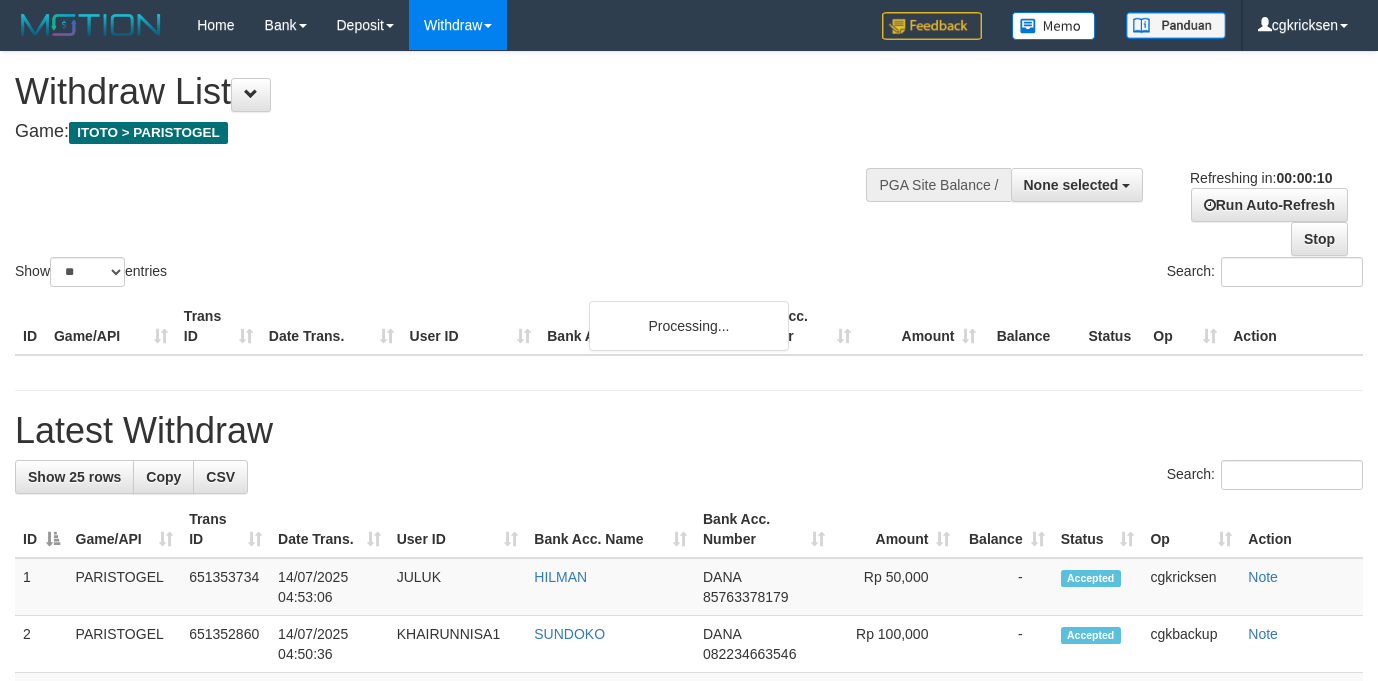 select 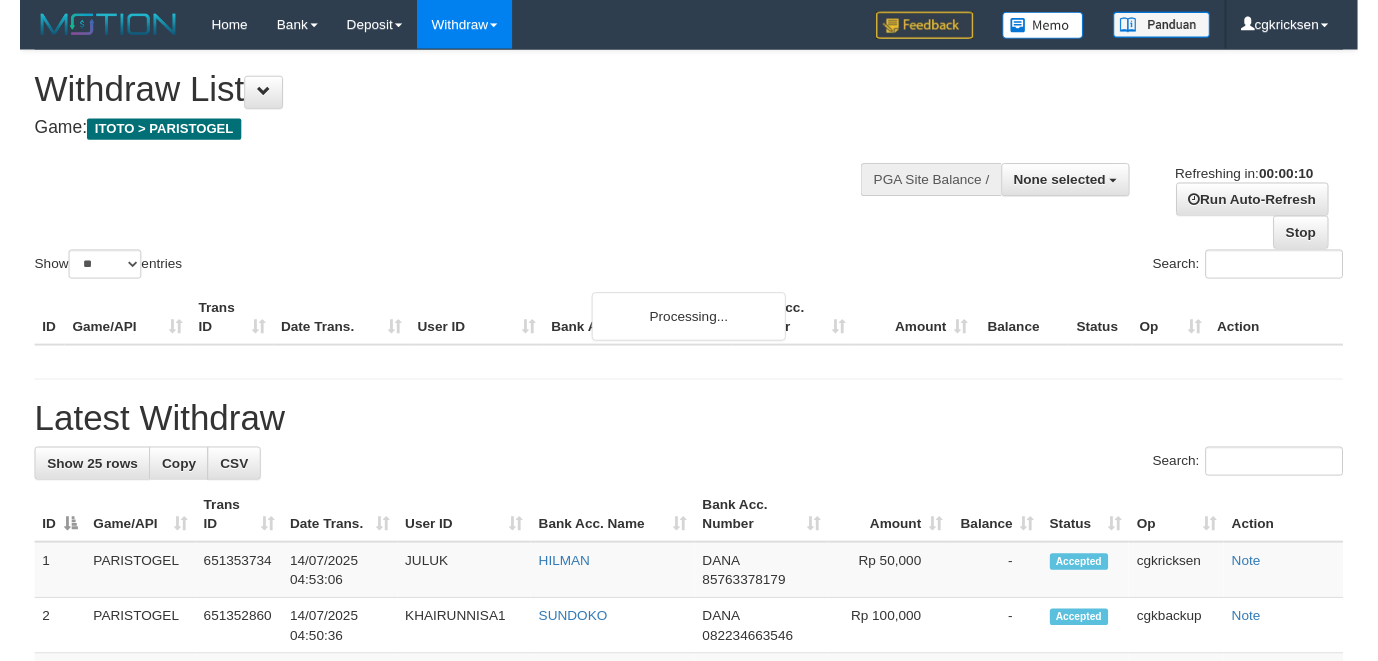 scroll, scrollTop: 0, scrollLeft: 0, axis: both 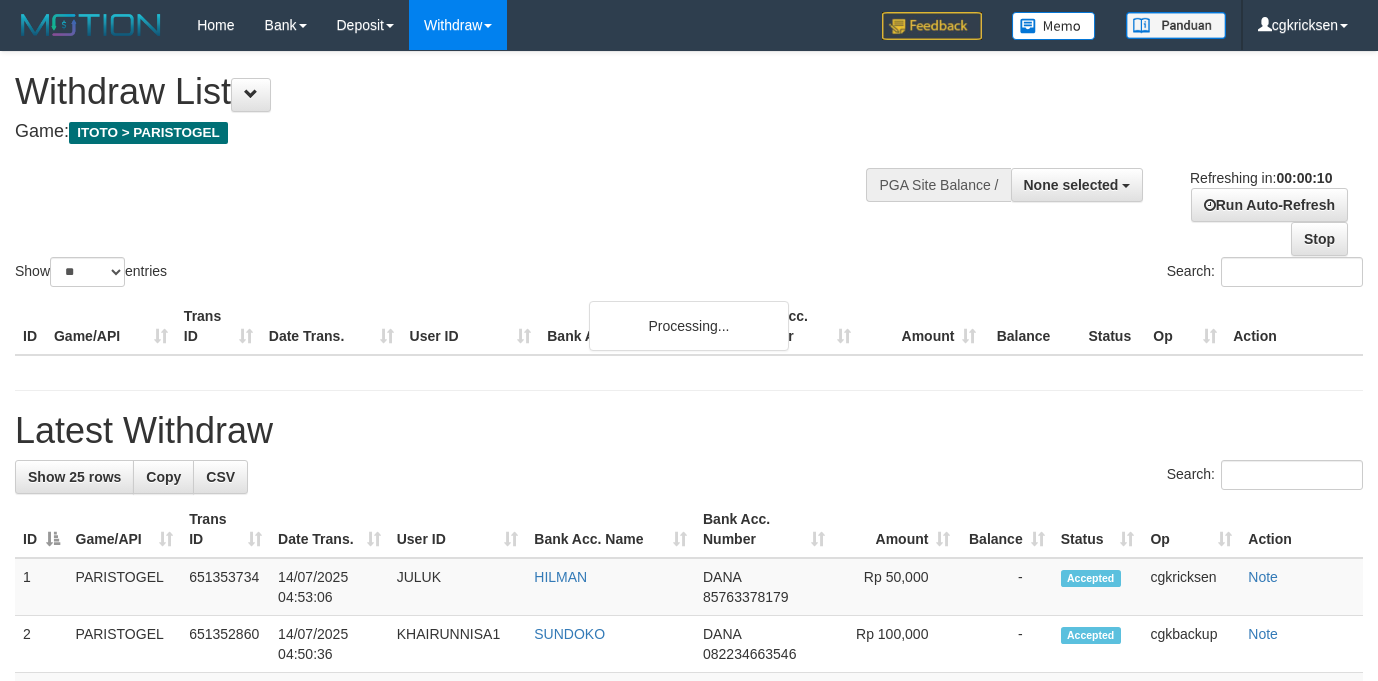 select 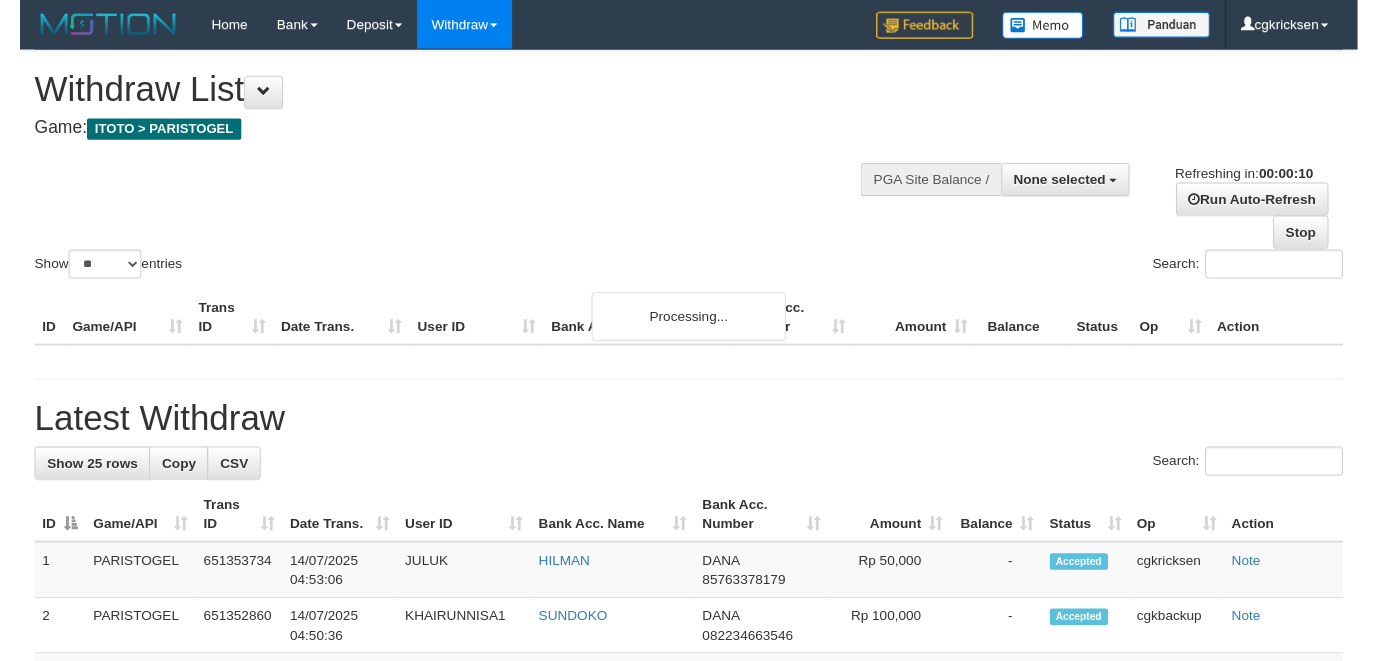 scroll, scrollTop: 0, scrollLeft: 0, axis: both 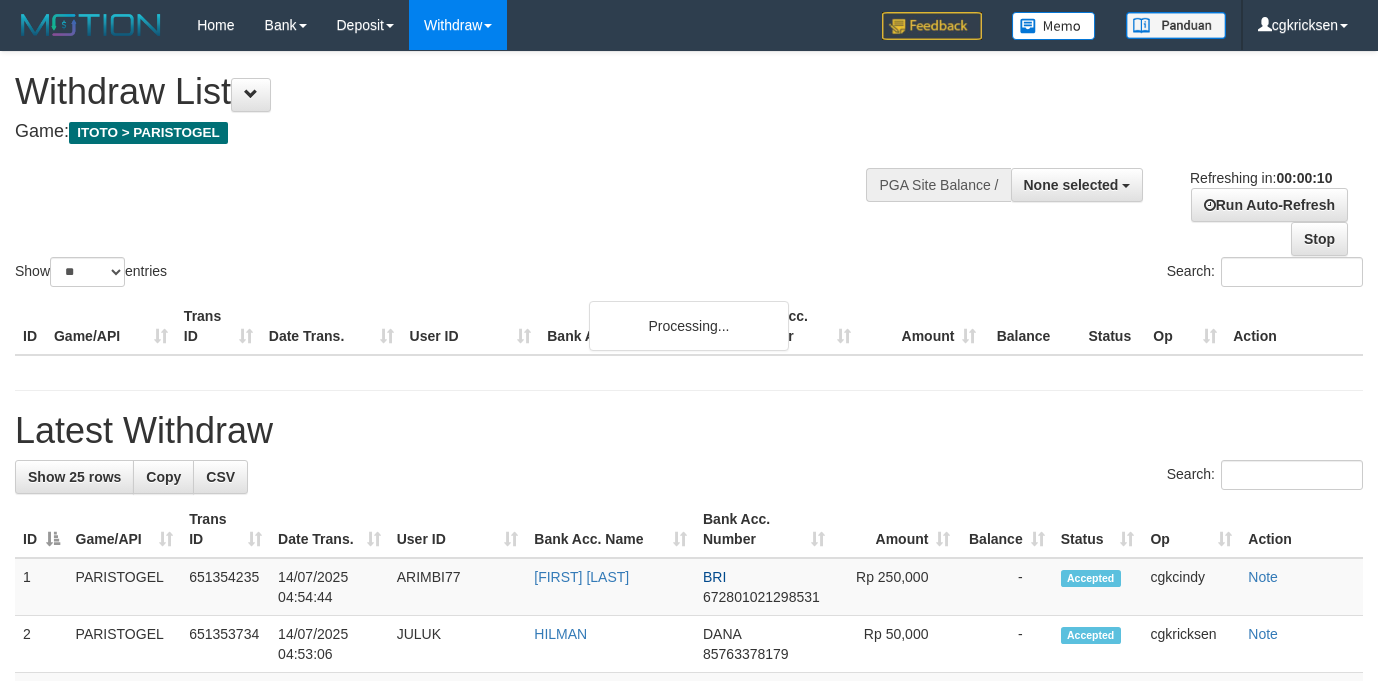select 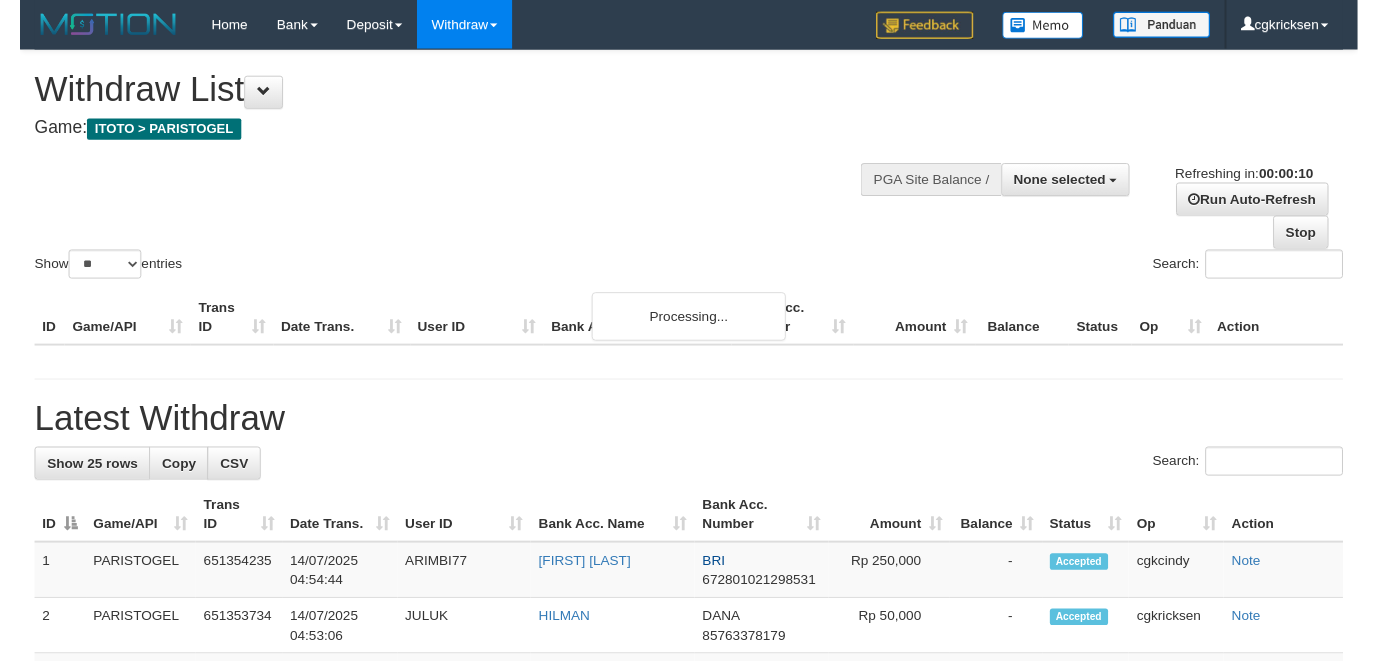 scroll, scrollTop: 0, scrollLeft: 0, axis: both 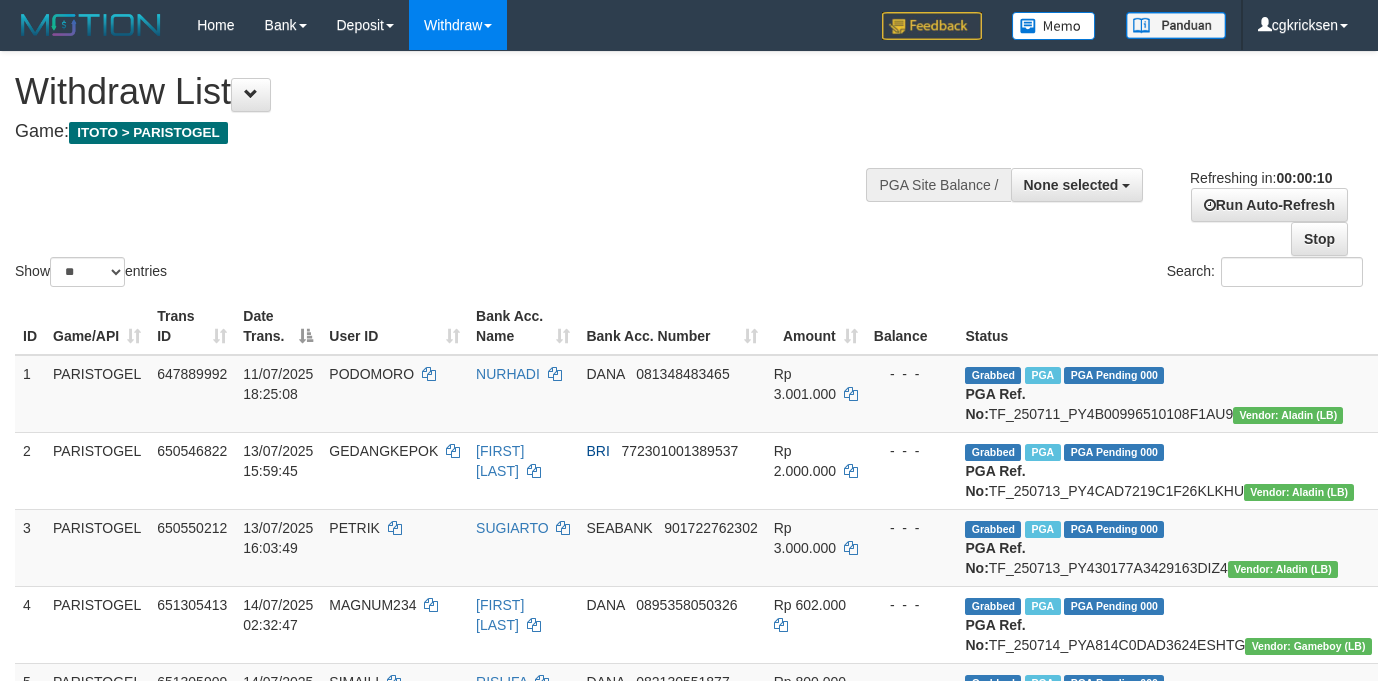 select 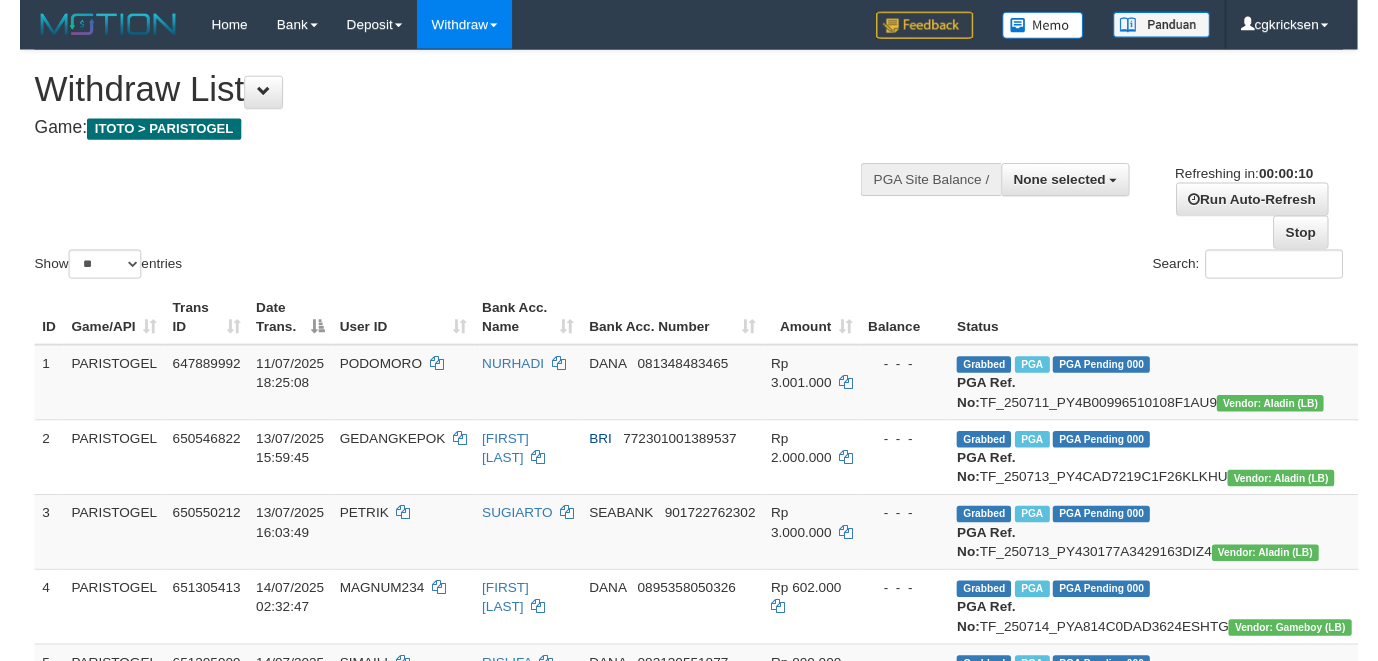 scroll, scrollTop: 0, scrollLeft: 0, axis: both 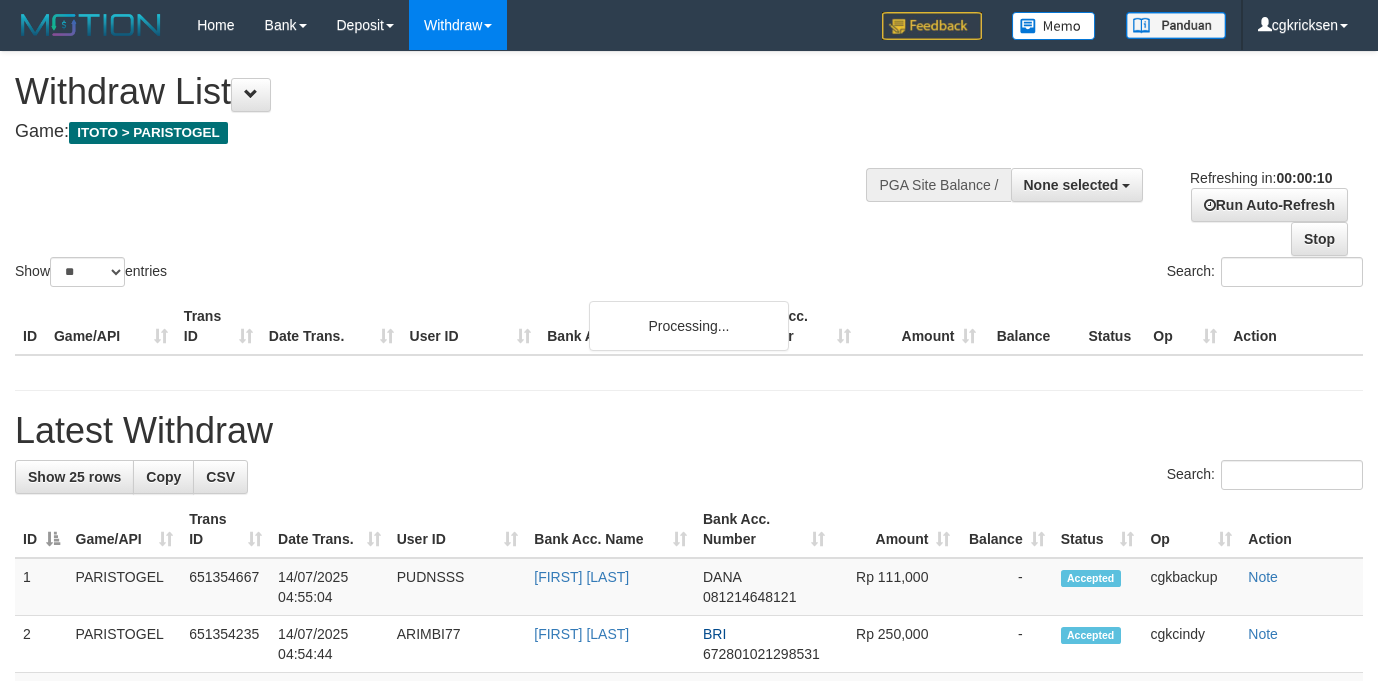 select 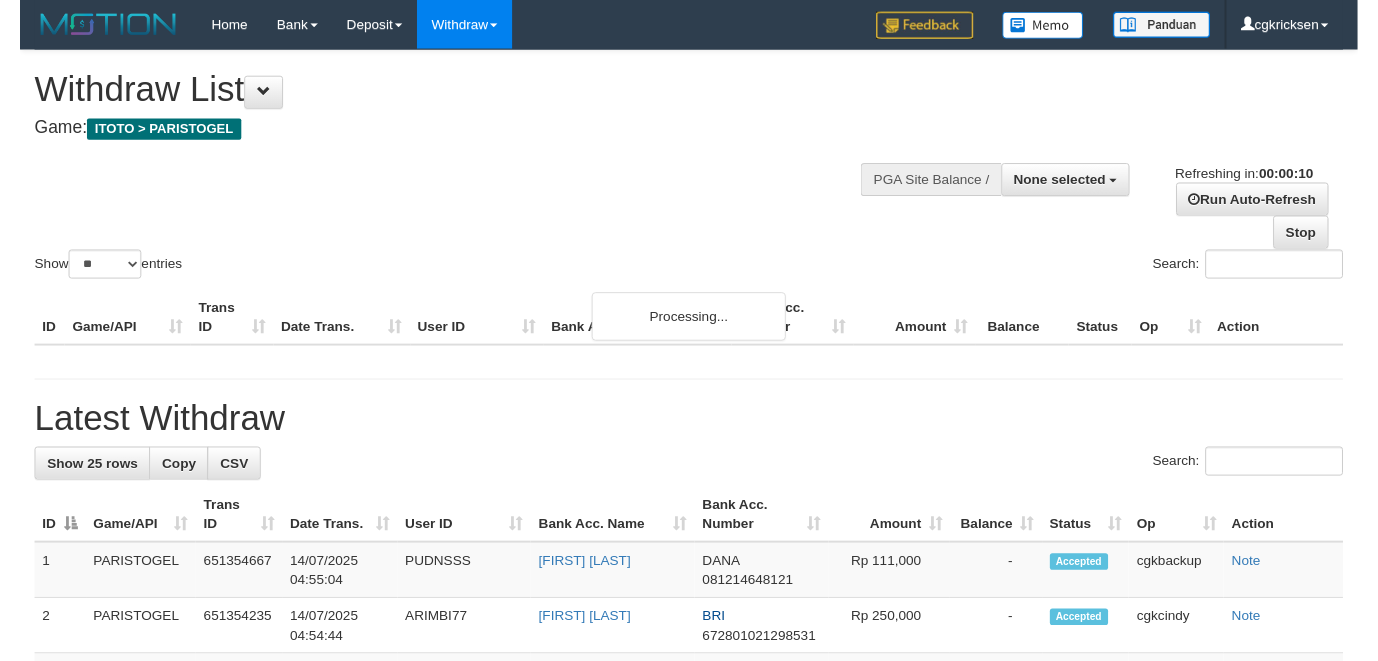 scroll, scrollTop: 0, scrollLeft: 0, axis: both 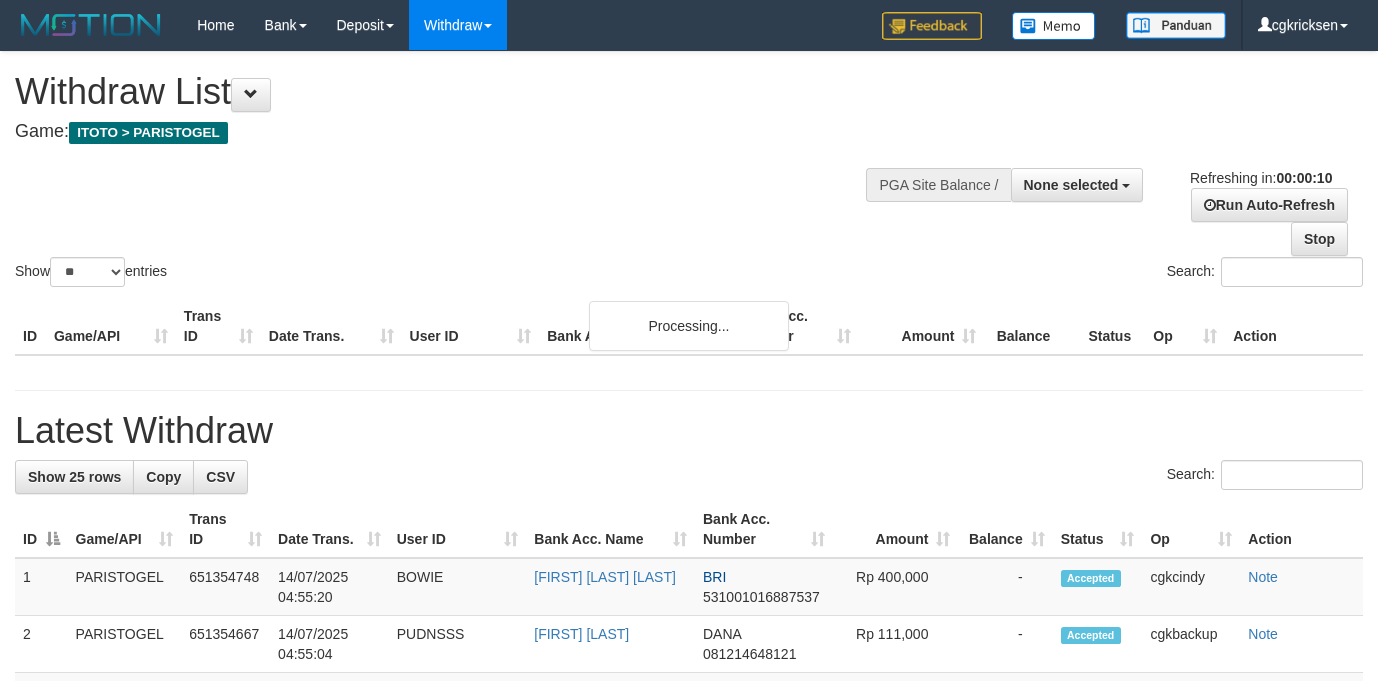 select 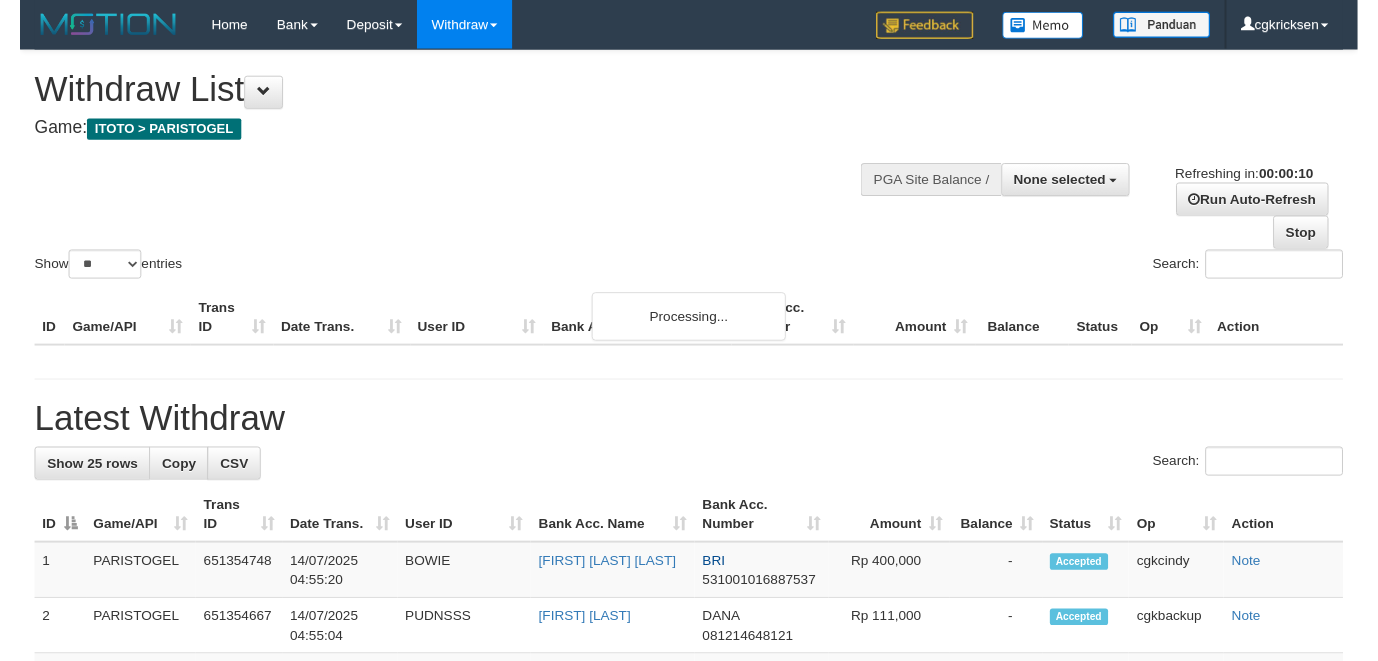 scroll, scrollTop: 0, scrollLeft: 0, axis: both 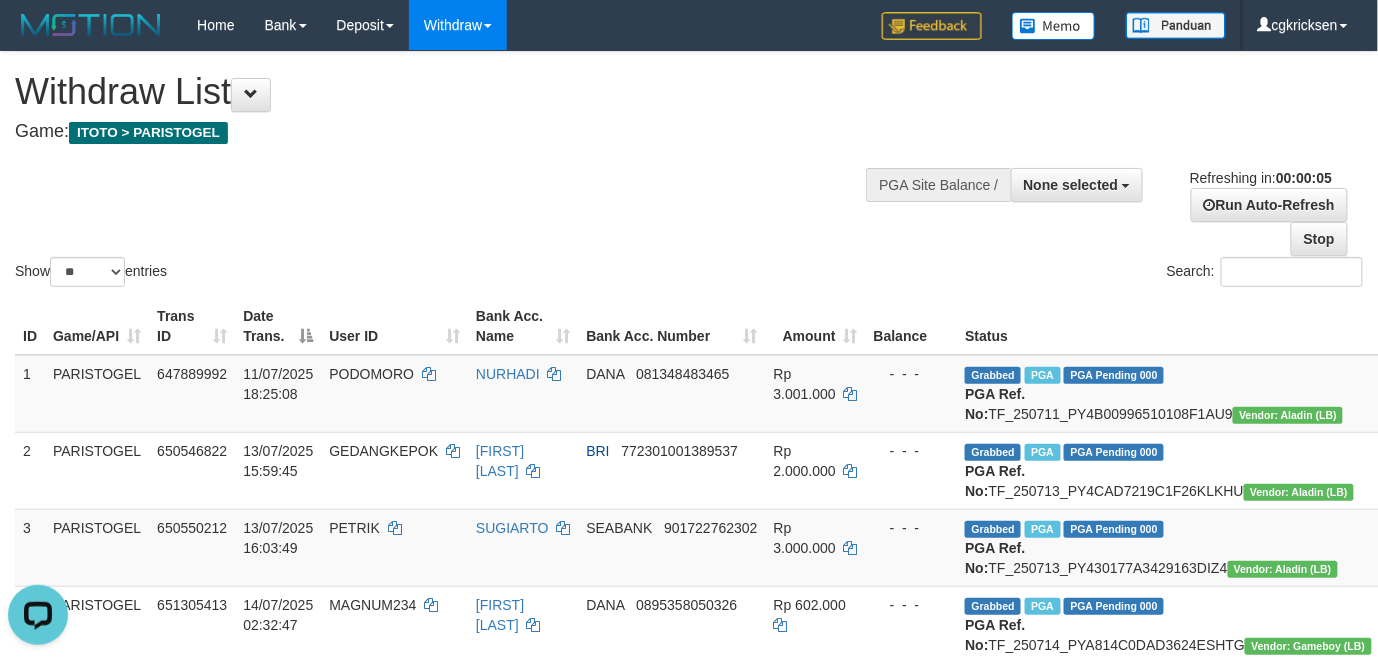 drag, startPoint x: 984, startPoint y: 236, endPoint x: 1172, endPoint y: 172, distance: 198.59506 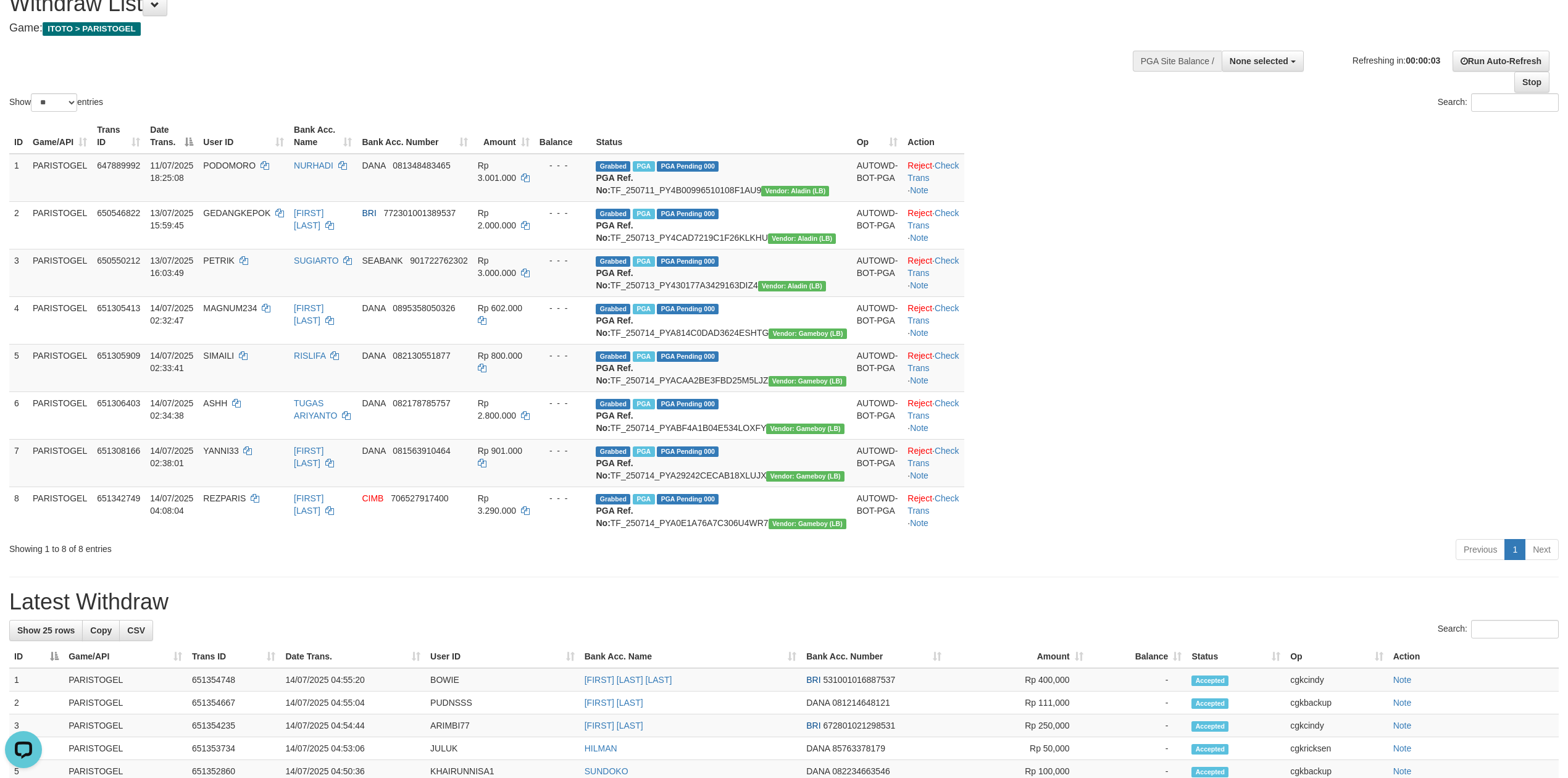 scroll, scrollTop: 82, scrollLeft: 0, axis: vertical 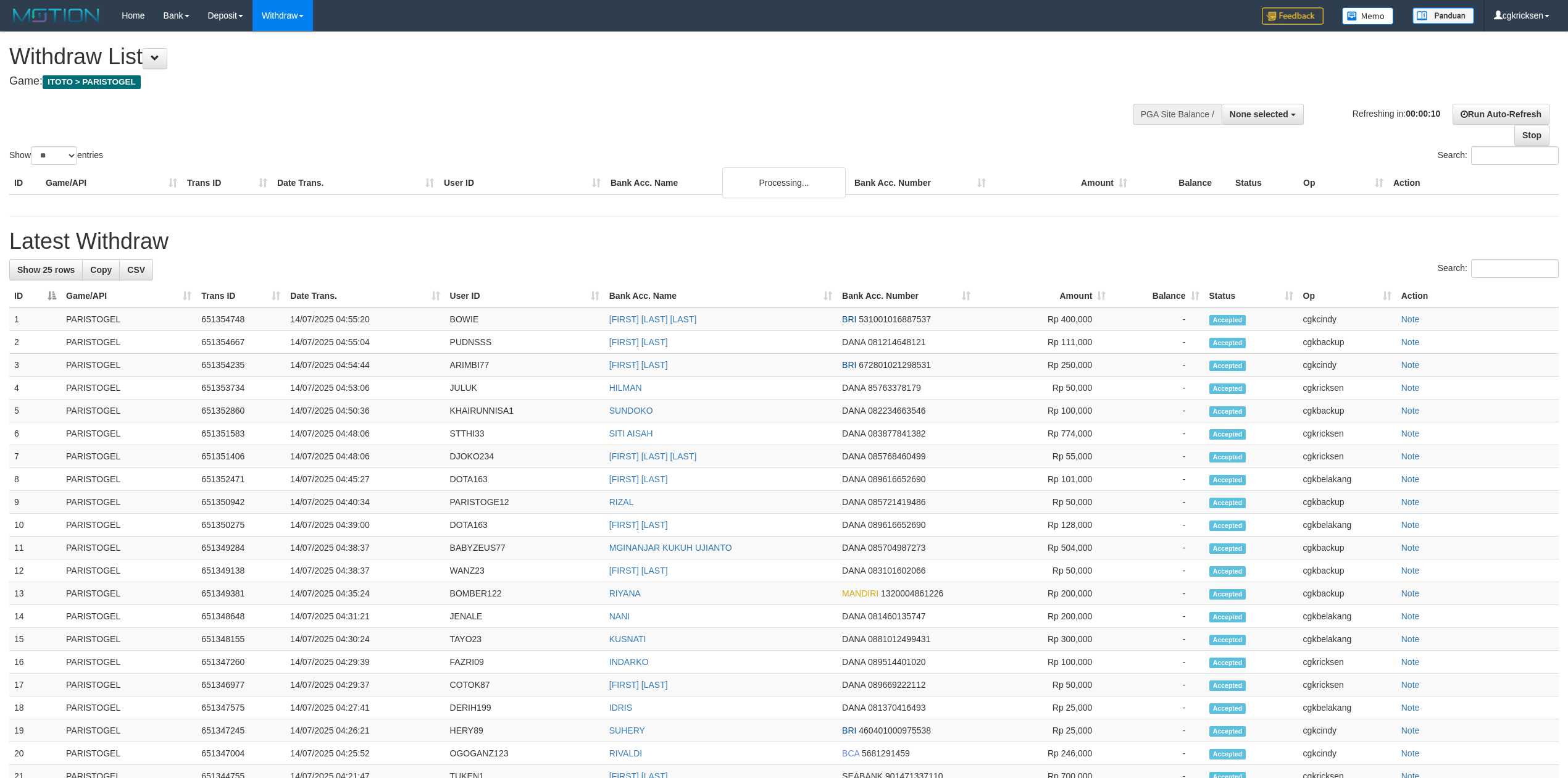 select 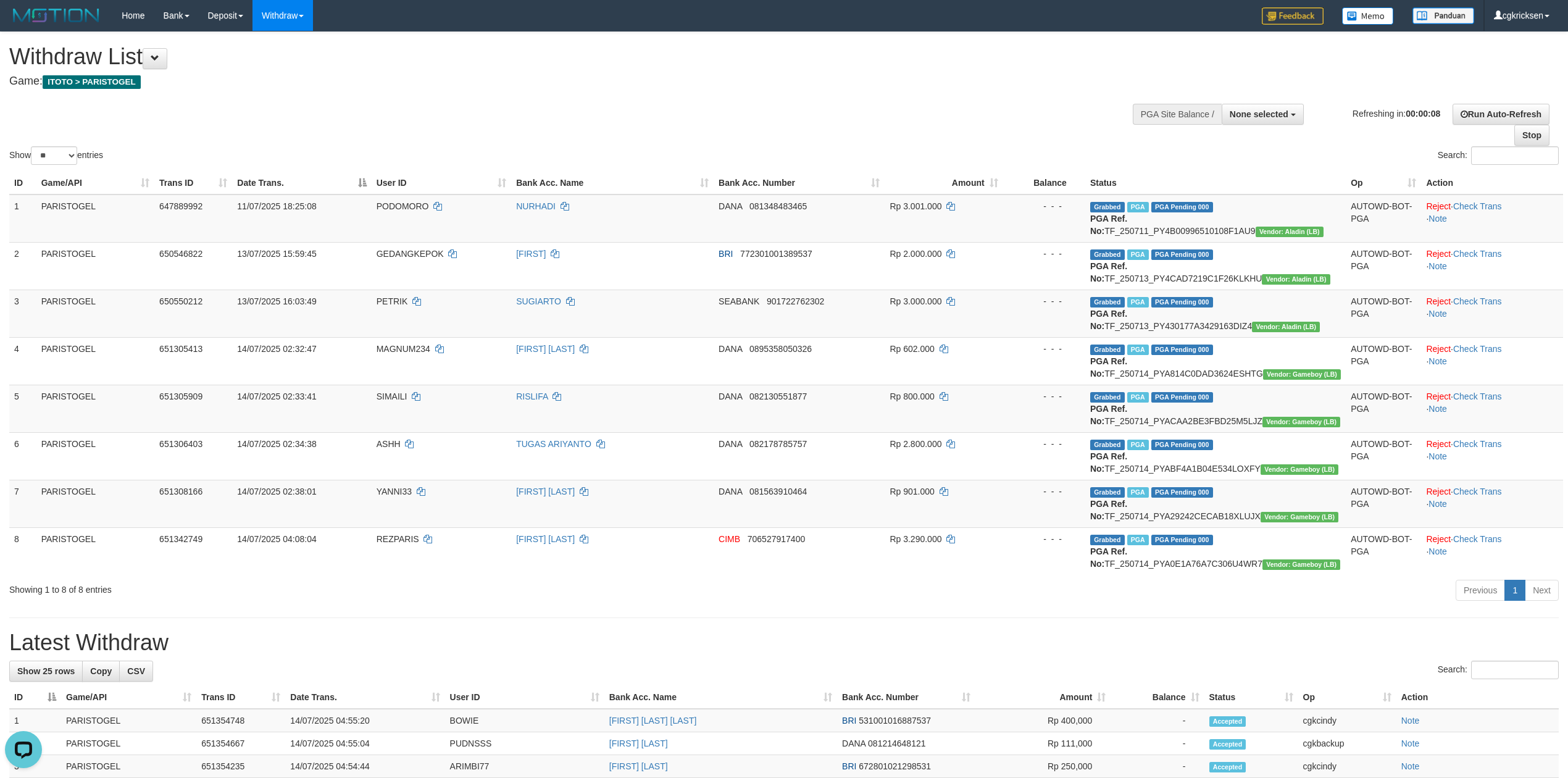 scroll, scrollTop: 0, scrollLeft: 0, axis: both 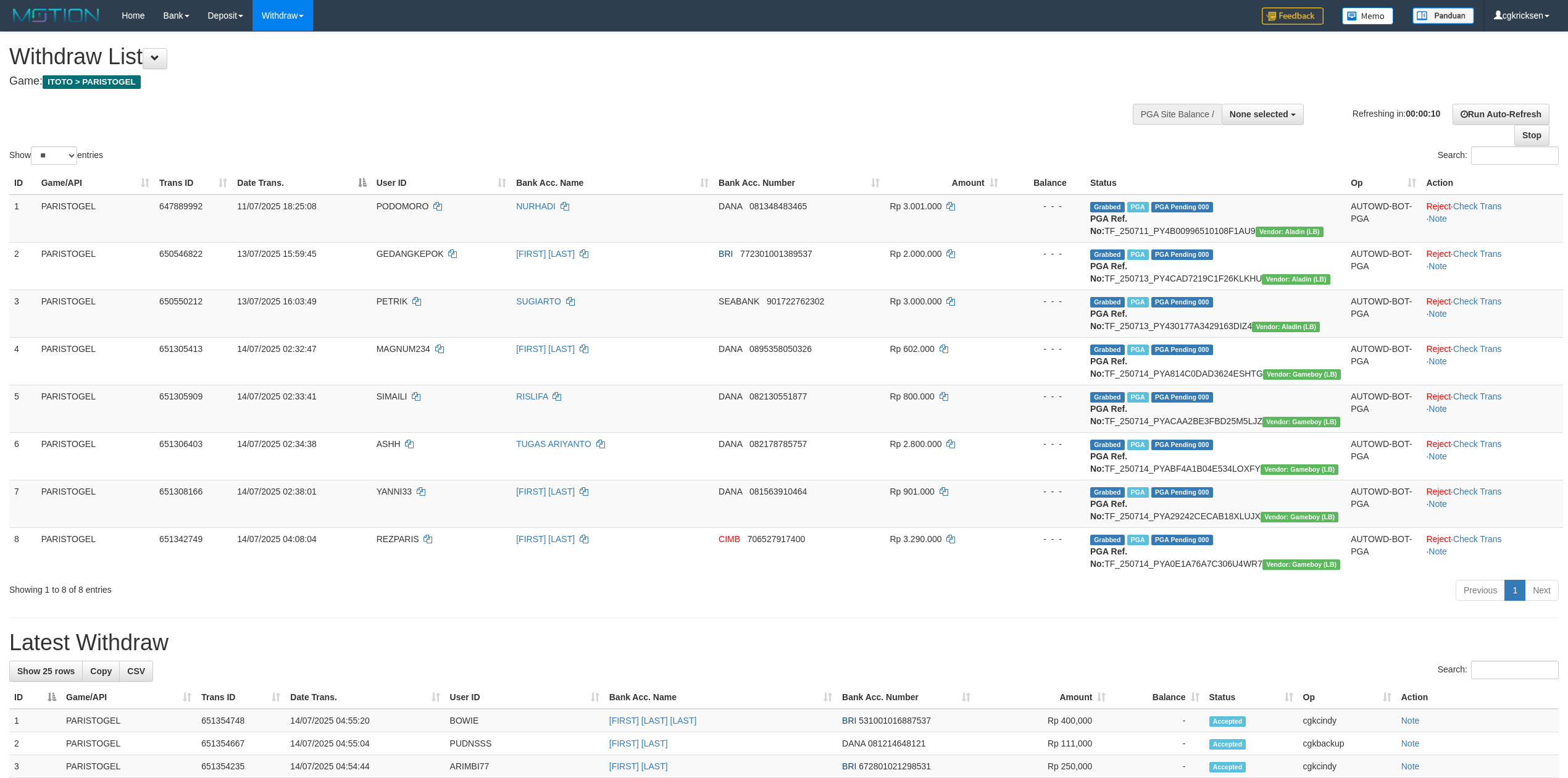 select 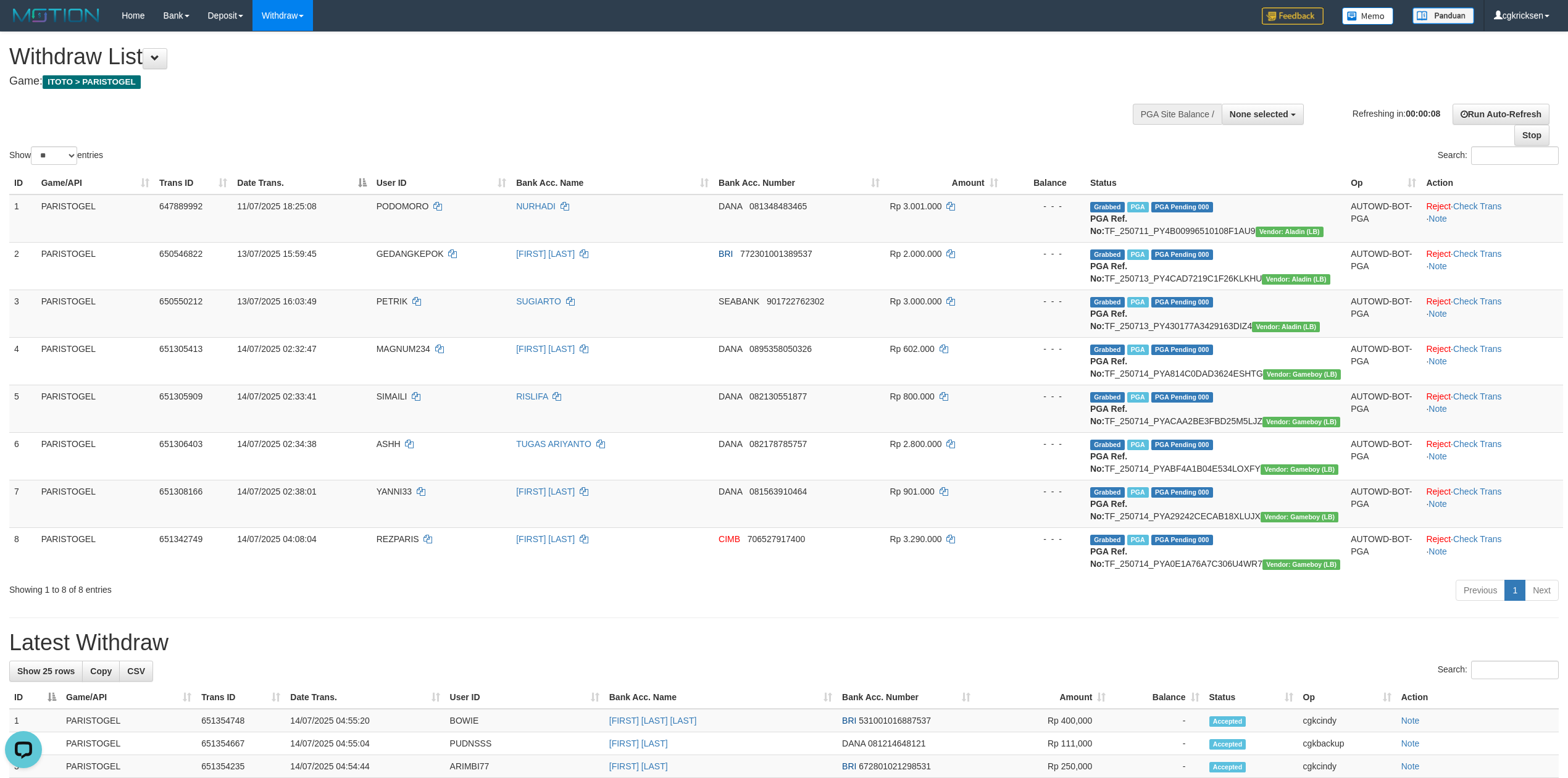 scroll, scrollTop: 0, scrollLeft: 0, axis: both 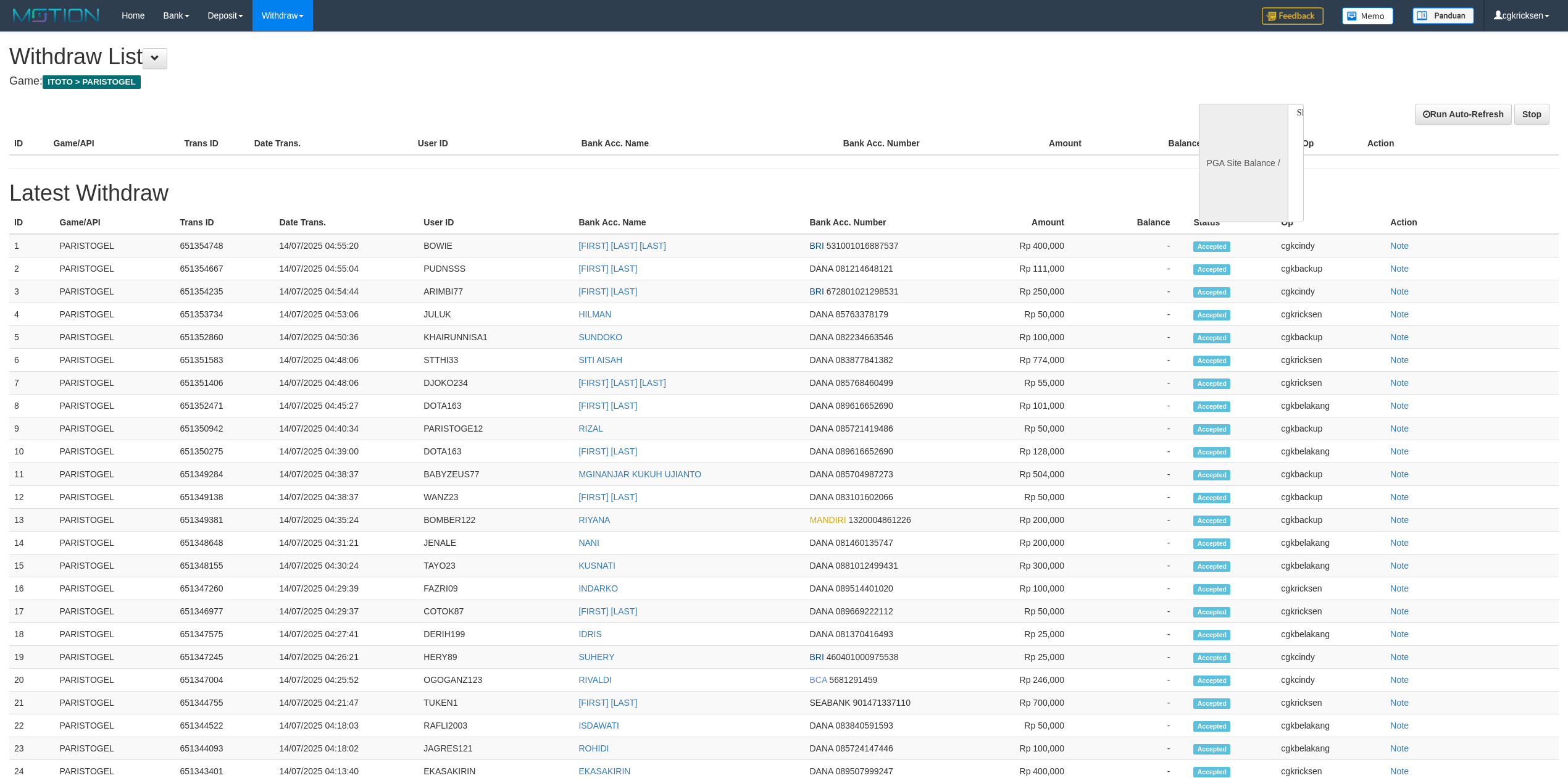 select 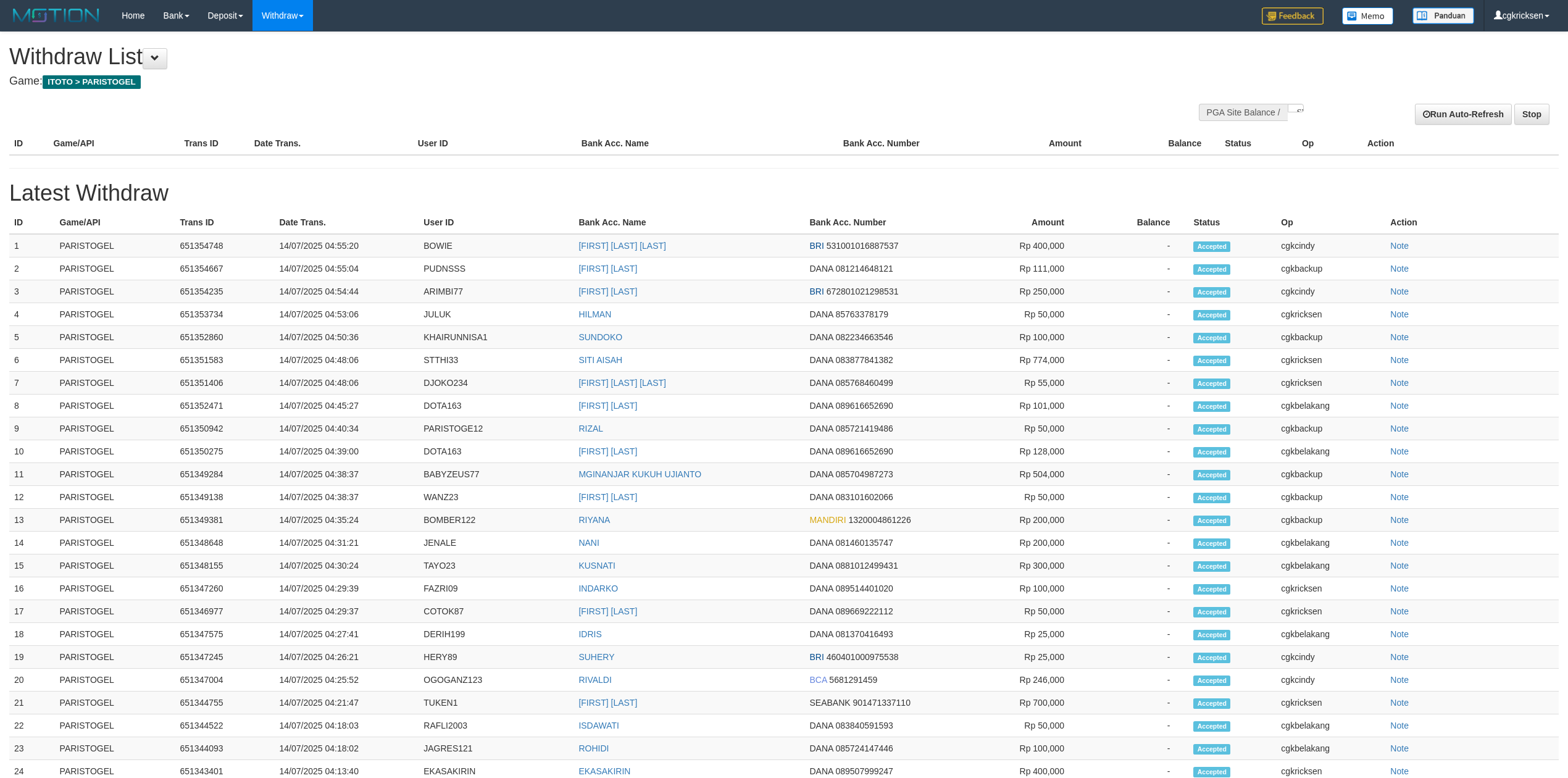 scroll, scrollTop: 0, scrollLeft: 0, axis: both 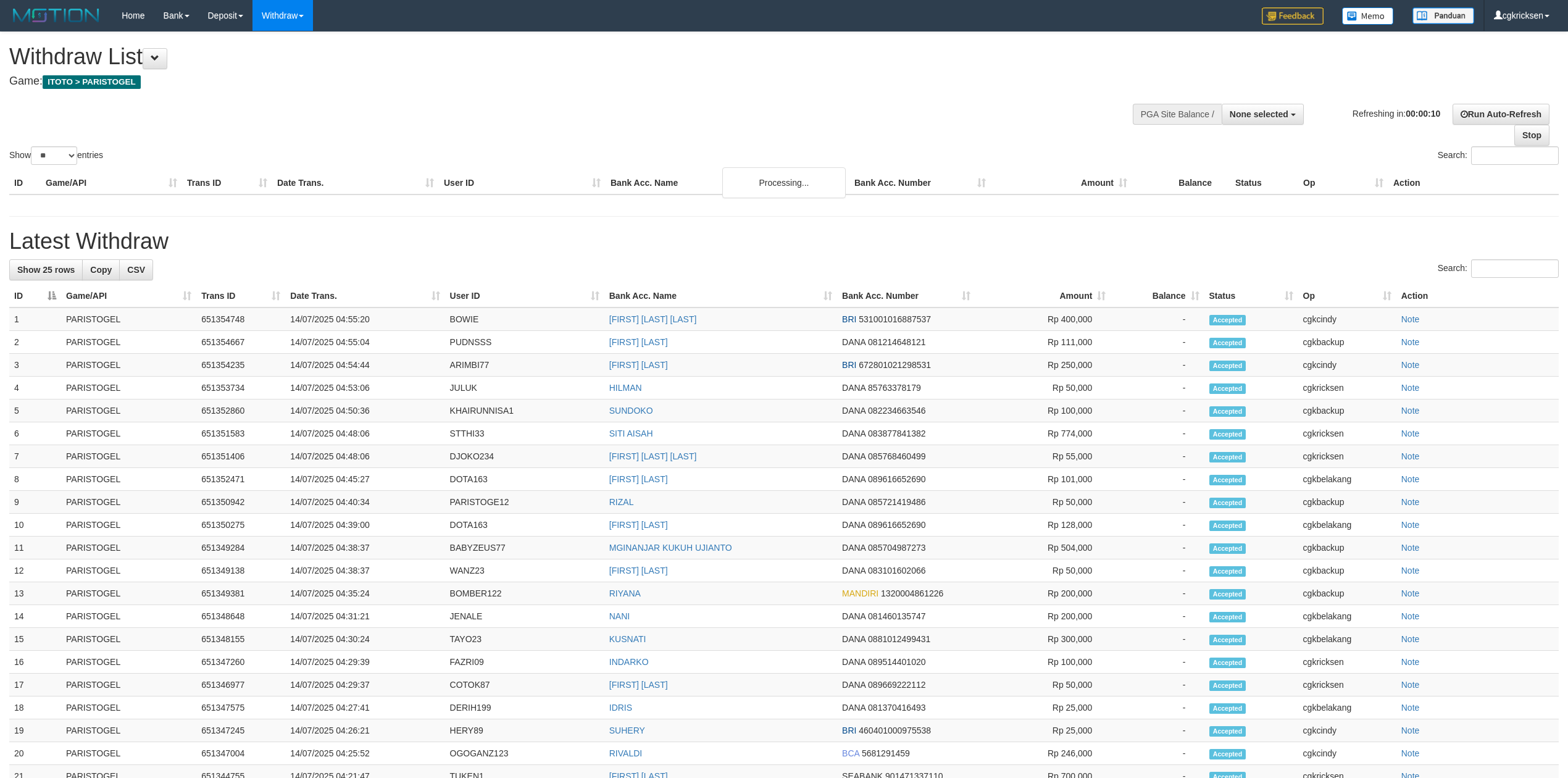 select 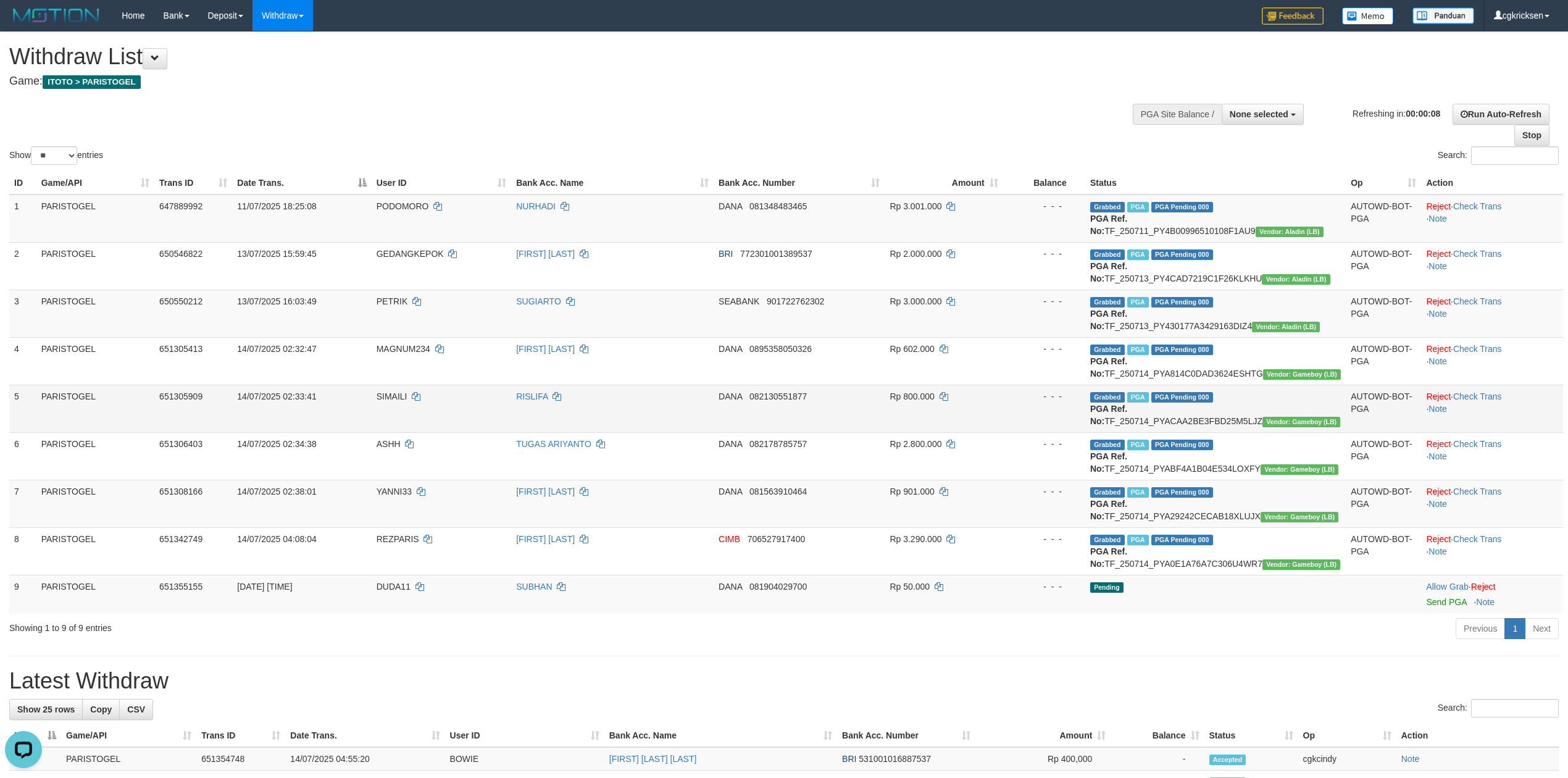 scroll, scrollTop: 0, scrollLeft: 0, axis: both 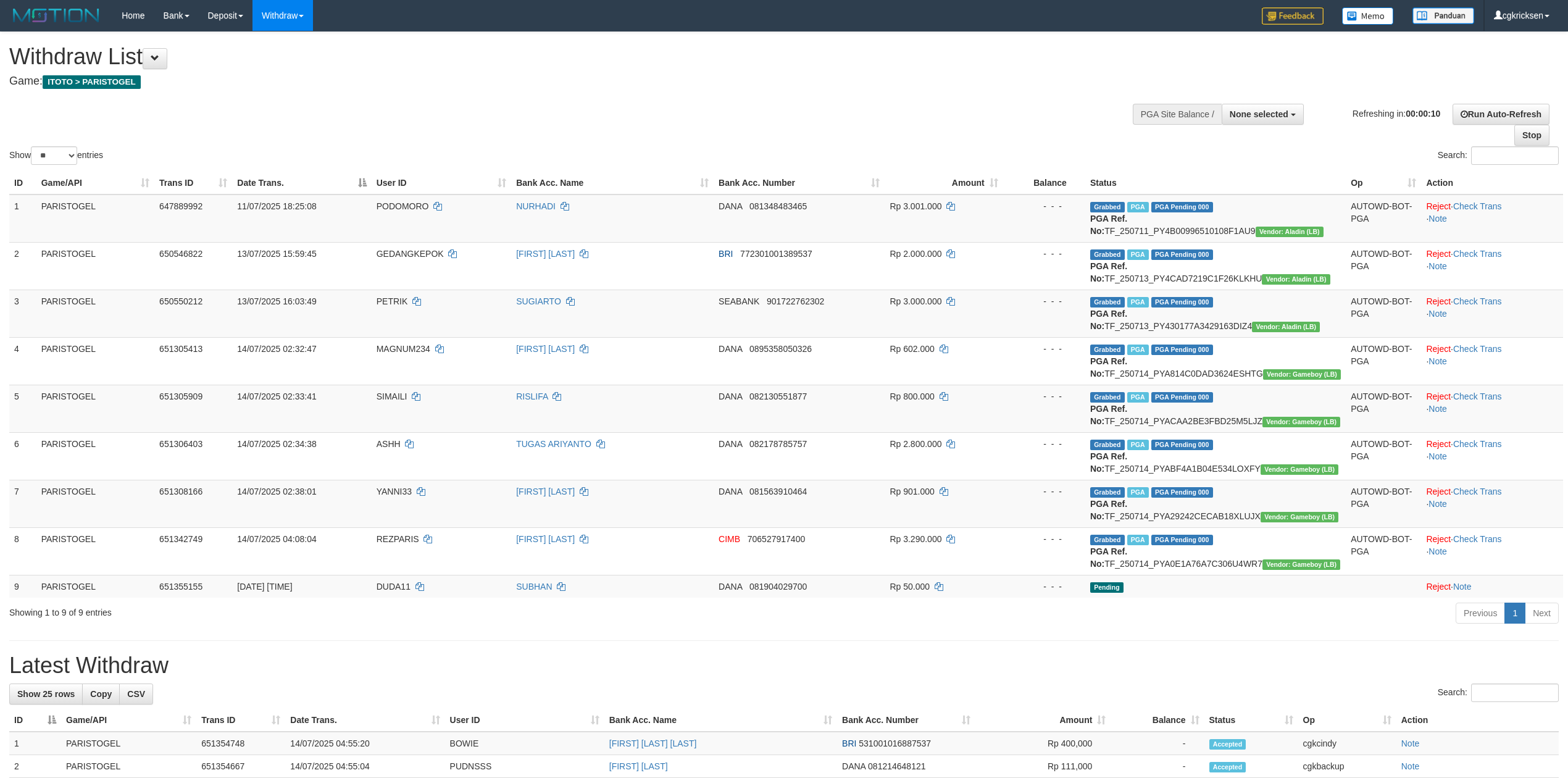 select 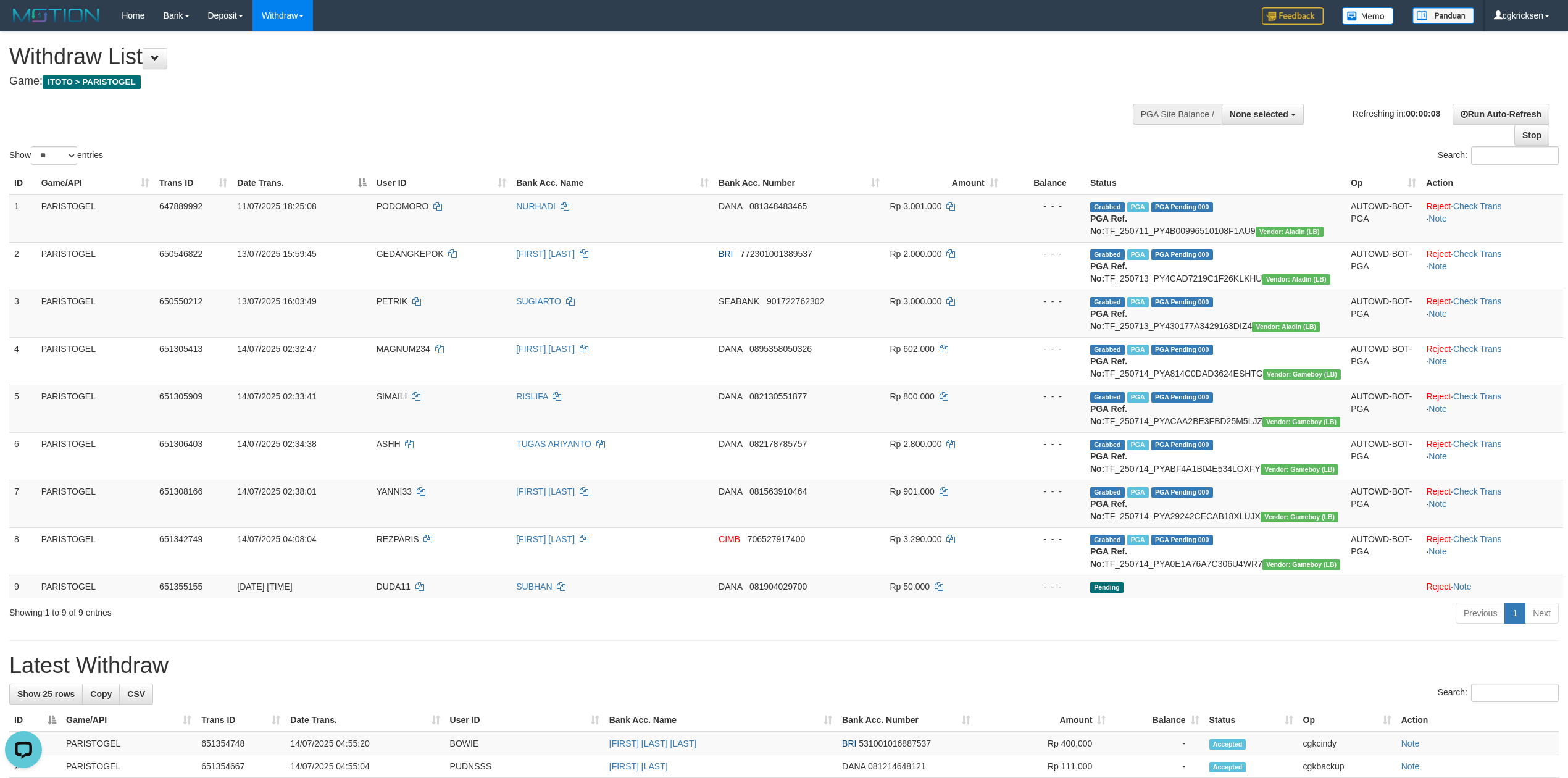 scroll, scrollTop: 0, scrollLeft: 0, axis: both 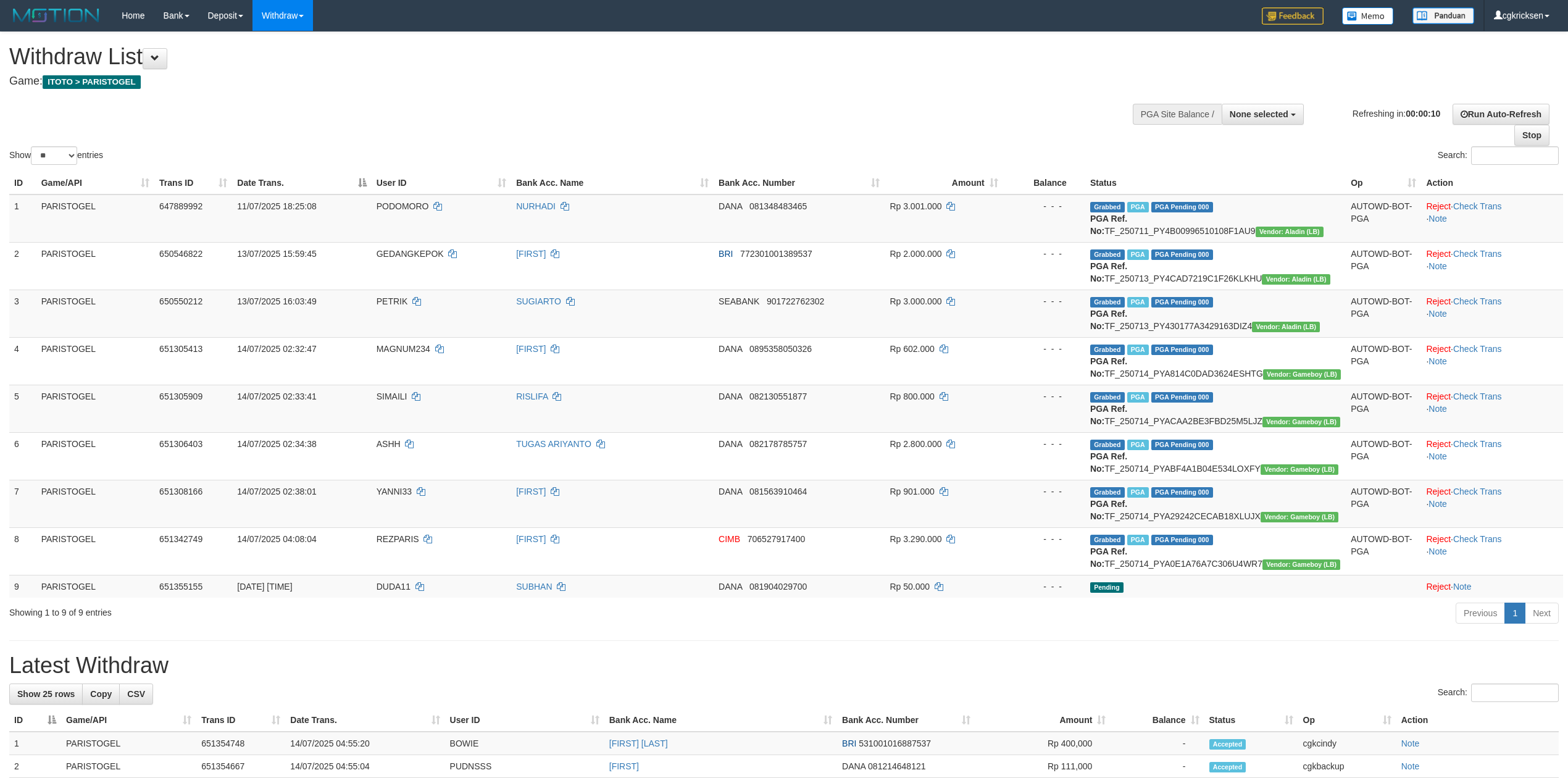 select 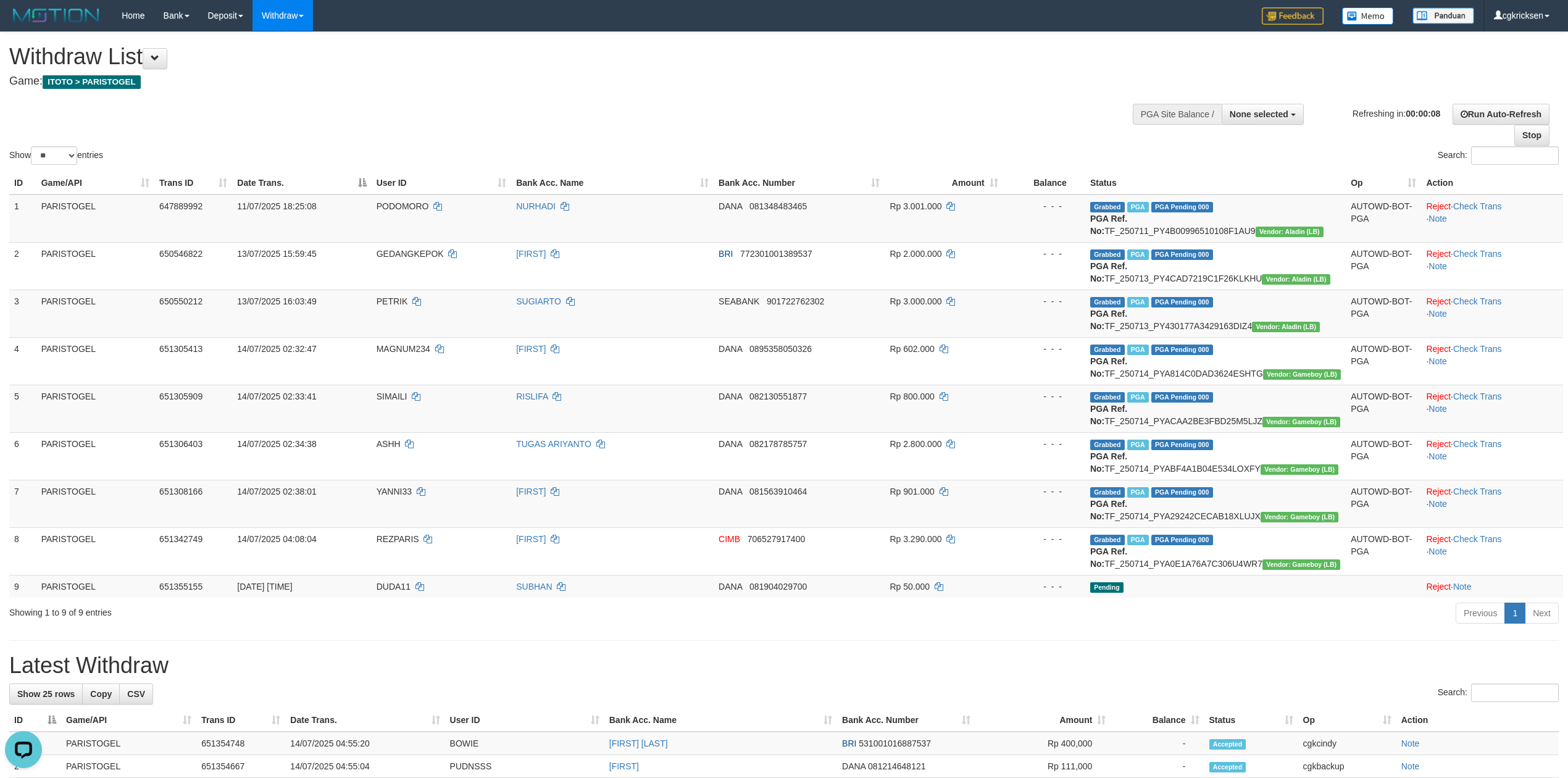scroll, scrollTop: 0, scrollLeft: 0, axis: both 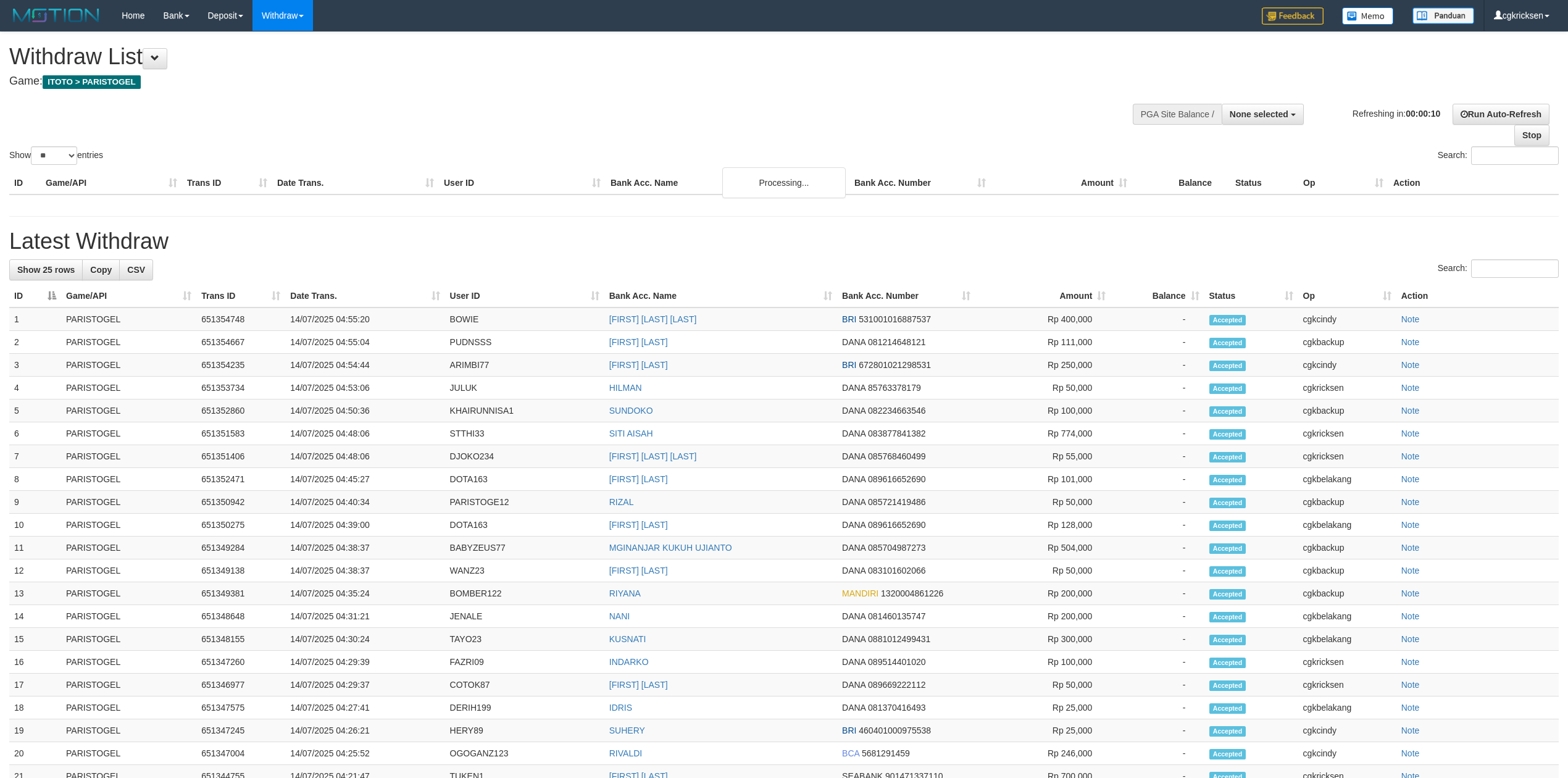 select 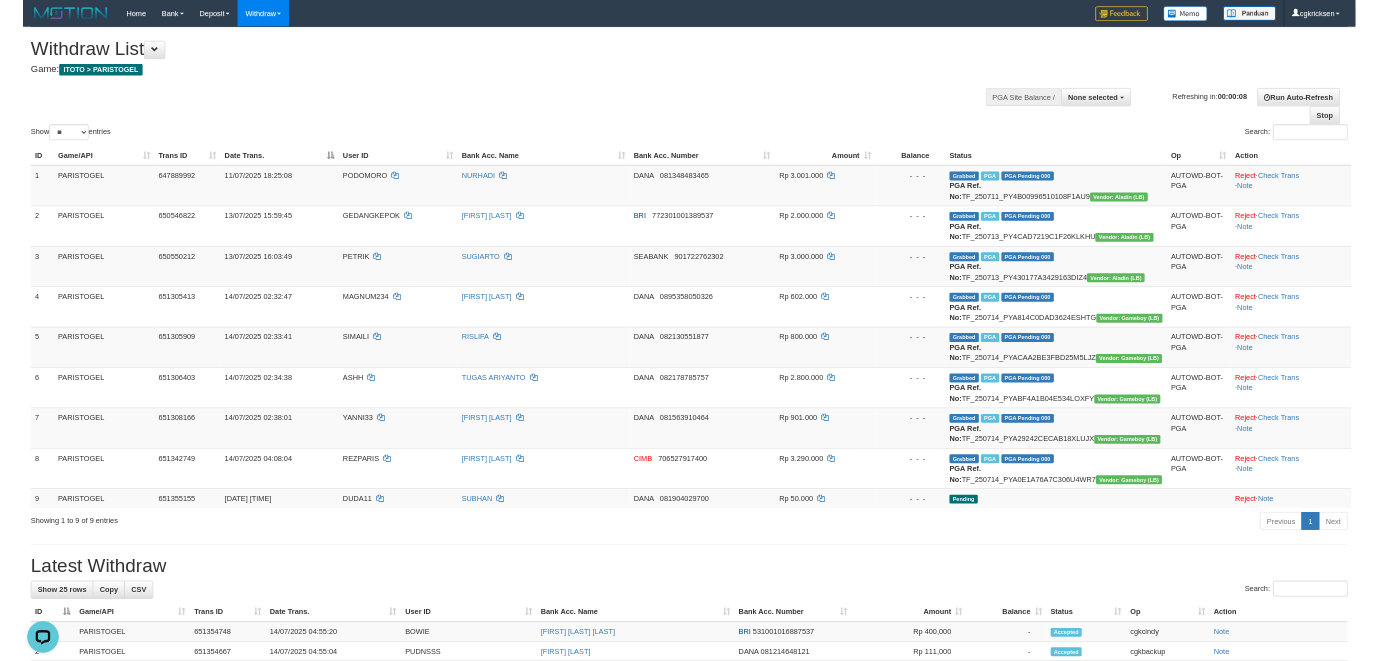 scroll, scrollTop: 0, scrollLeft: 0, axis: both 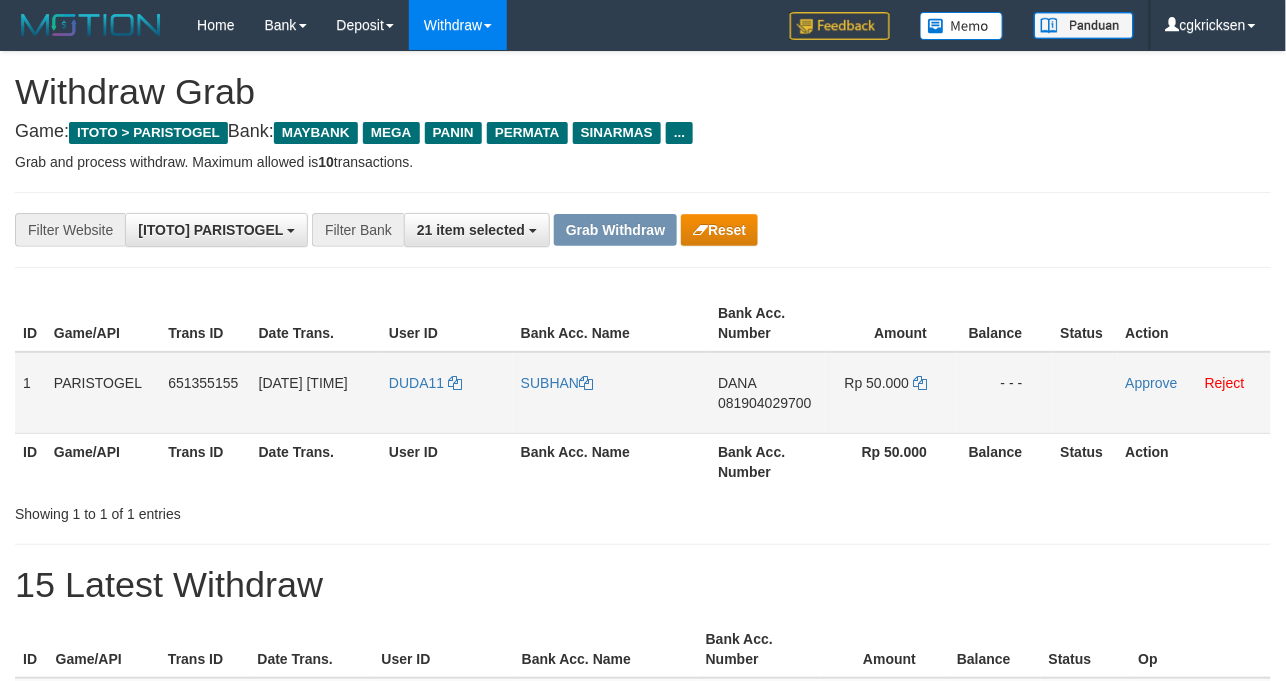 click on "DUDA11" at bounding box center (447, 393) 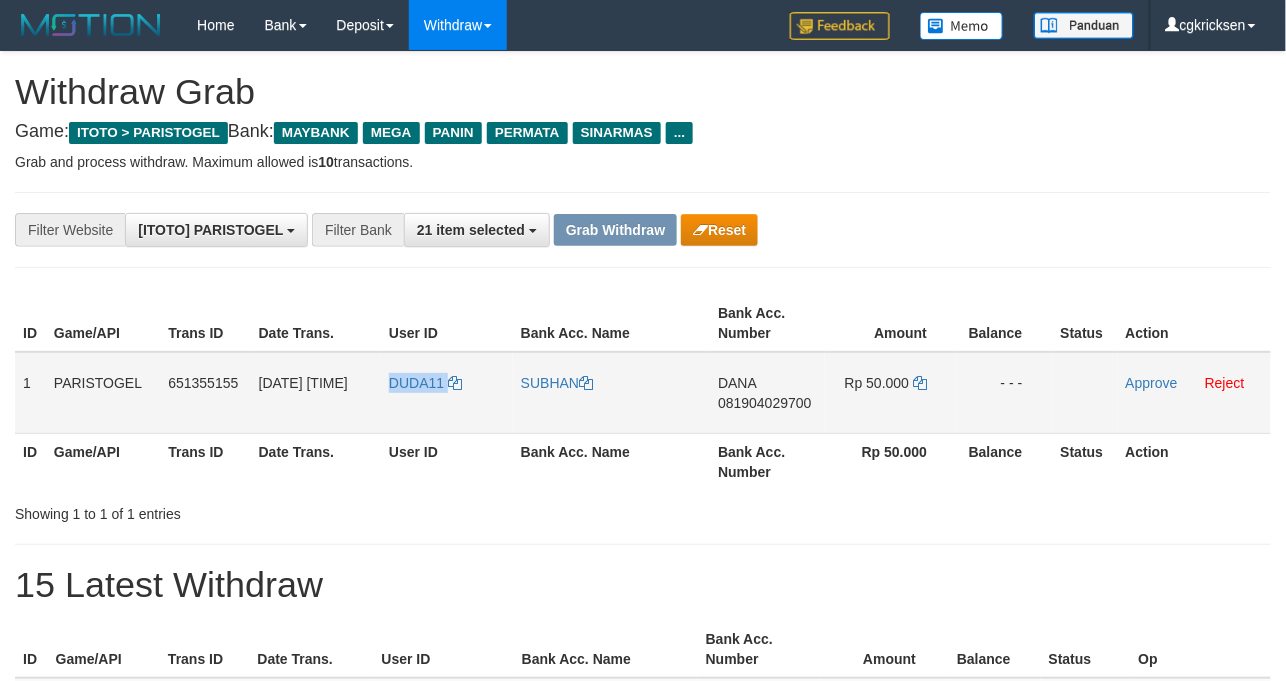 click on "DUDA11" at bounding box center (447, 393) 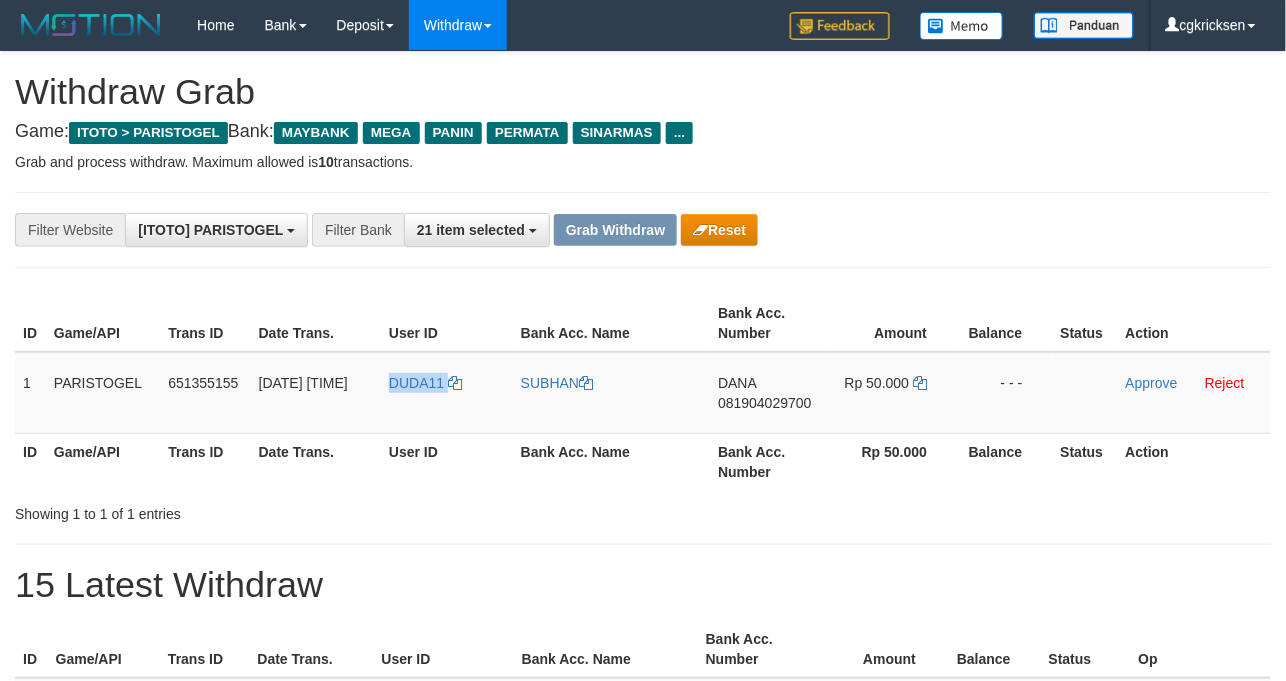 copy on "DUDA11" 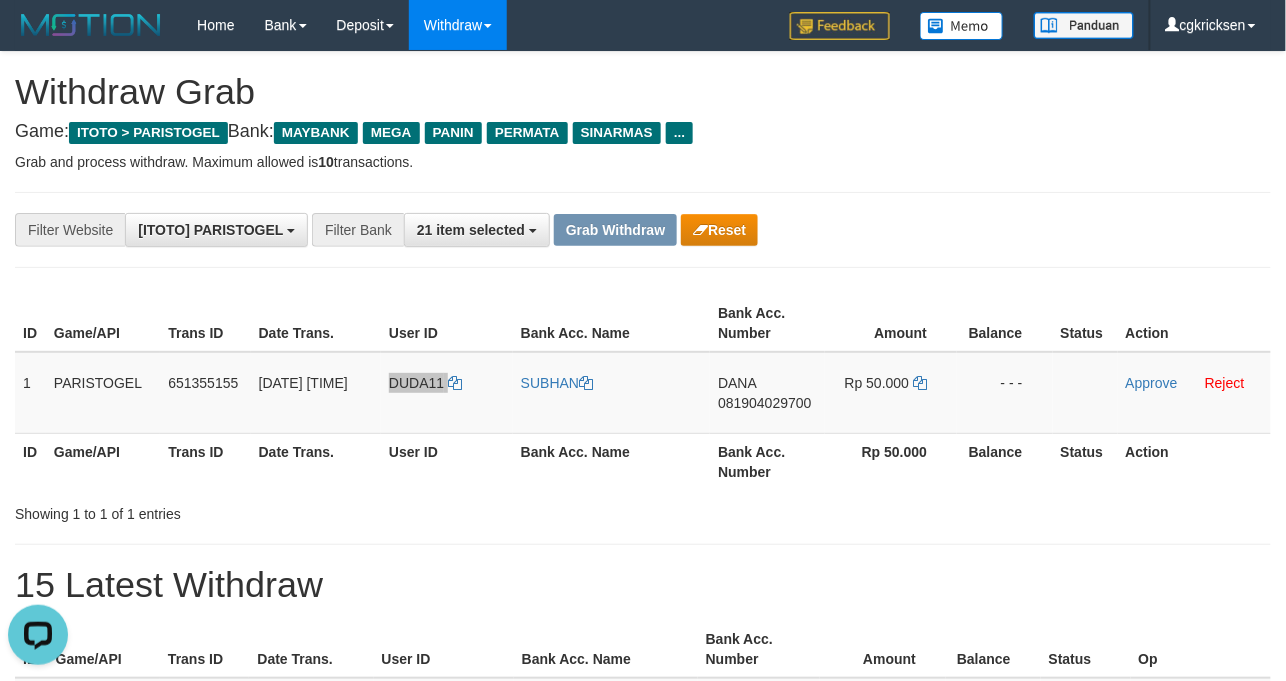 scroll, scrollTop: 0, scrollLeft: 0, axis: both 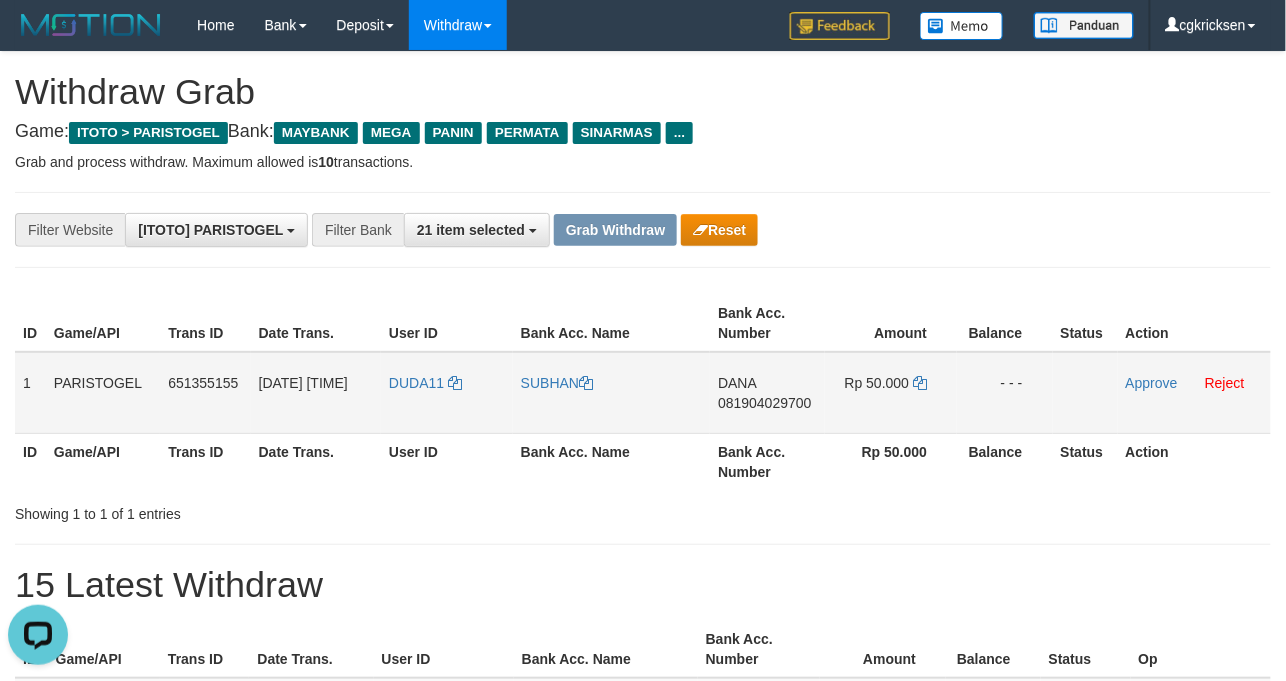 click on "SUBHAN" at bounding box center (611, 393) 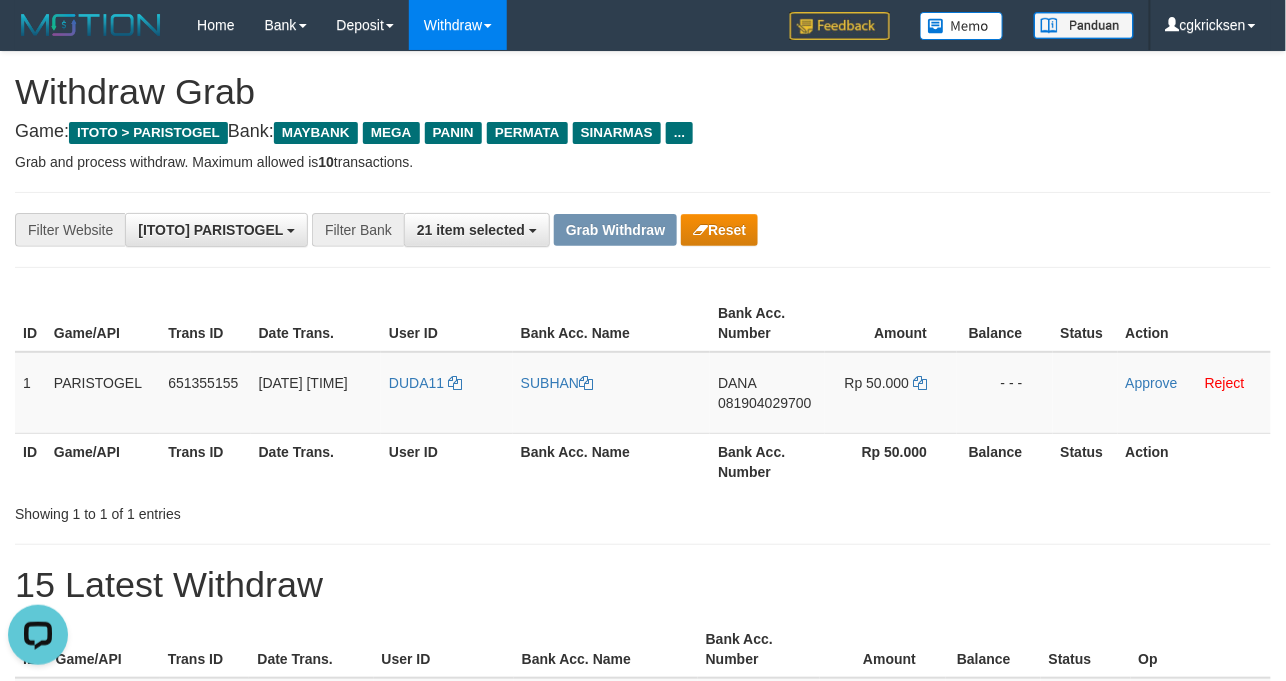 copy on "SUBHAN" 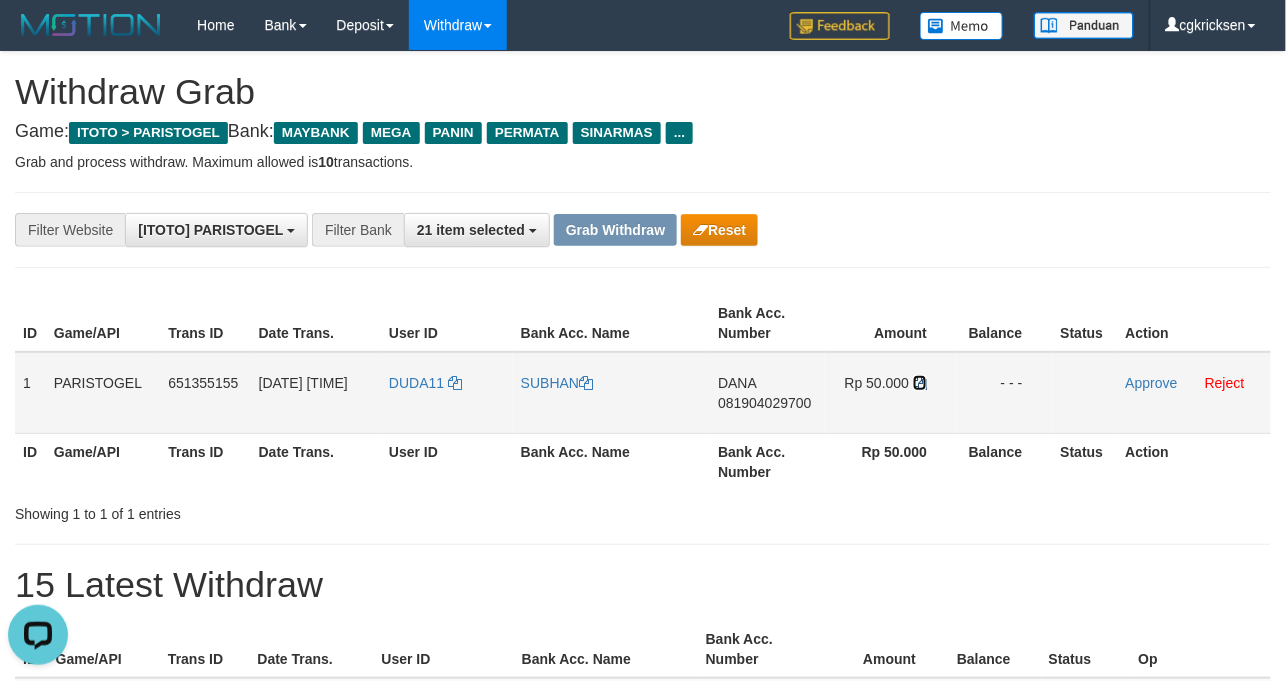 click at bounding box center [920, 383] 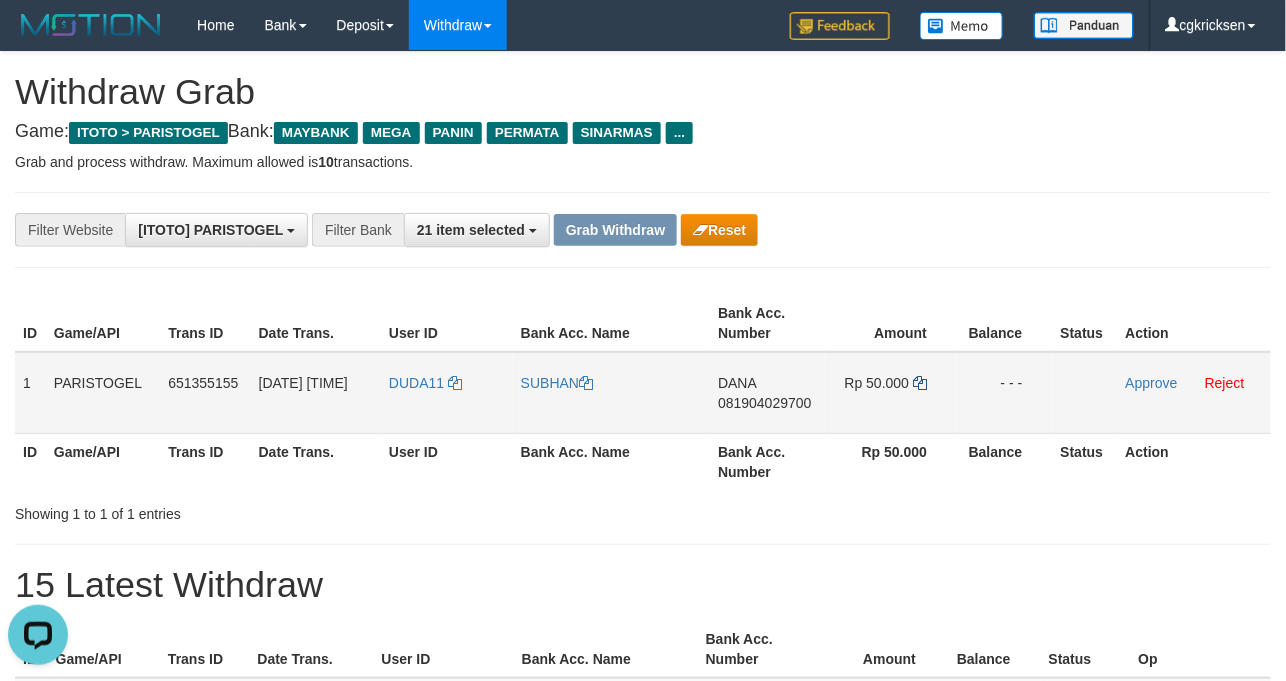 copy on "SUBHAN" 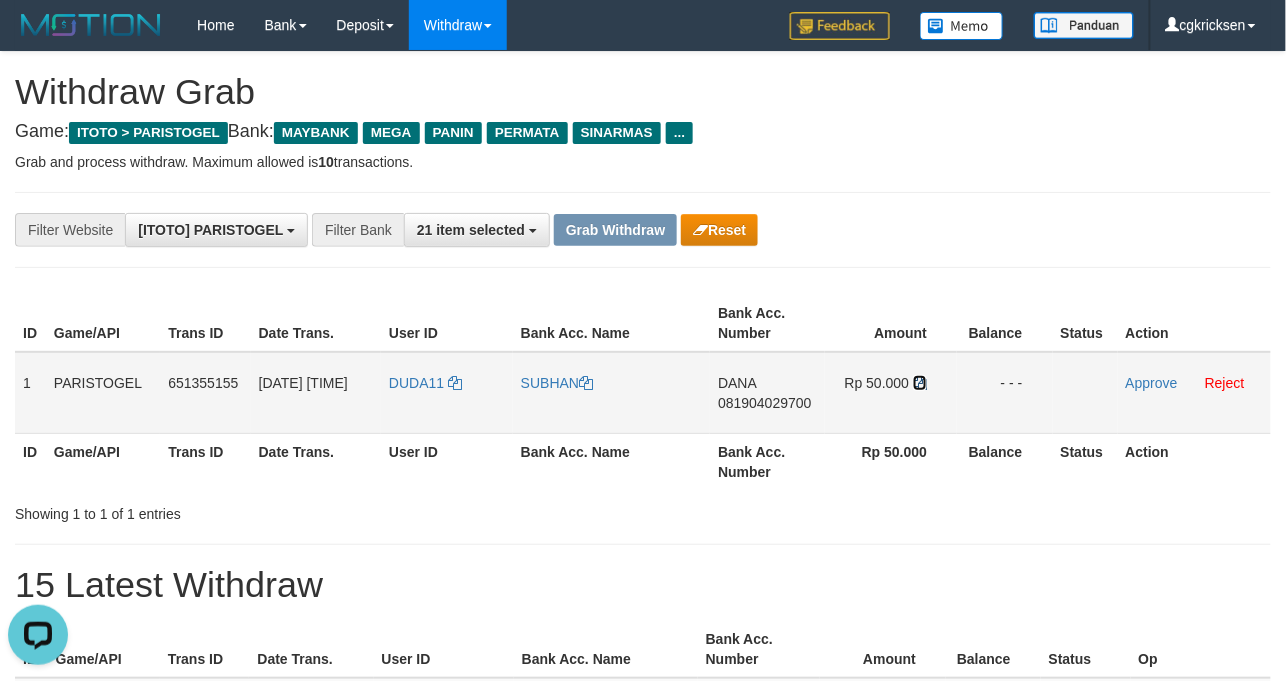 drag, startPoint x: 922, startPoint y: 394, endPoint x: 842, endPoint y: 374, distance: 82.46211 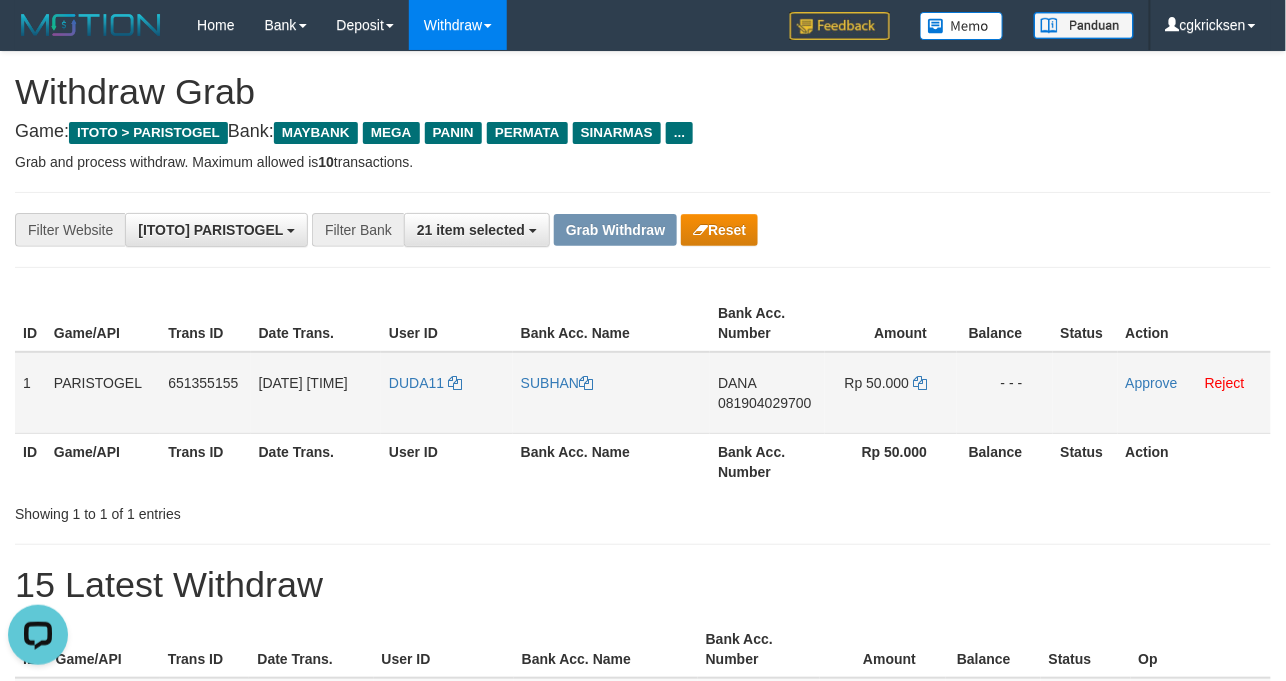 click on "DANA
081904029700" at bounding box center [767, 393] 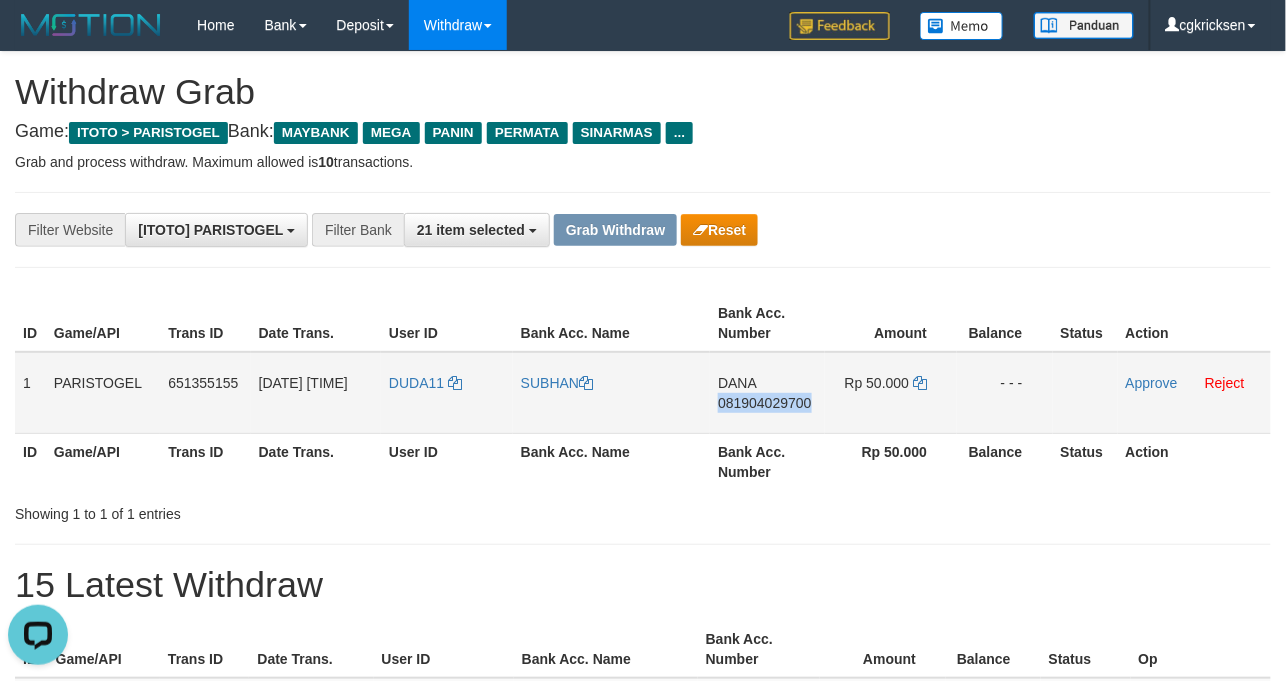 click on "DANA
081904029700" at bounding box center [767, 393] 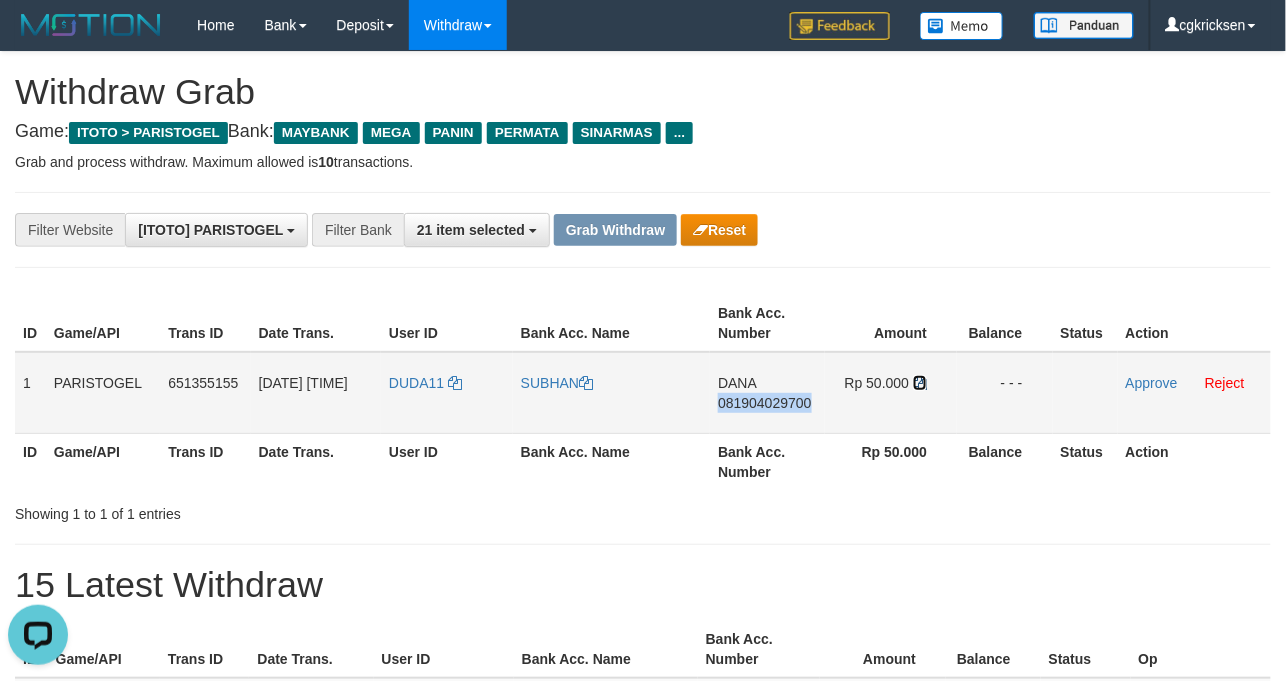 click at bounding box center [920, 383] 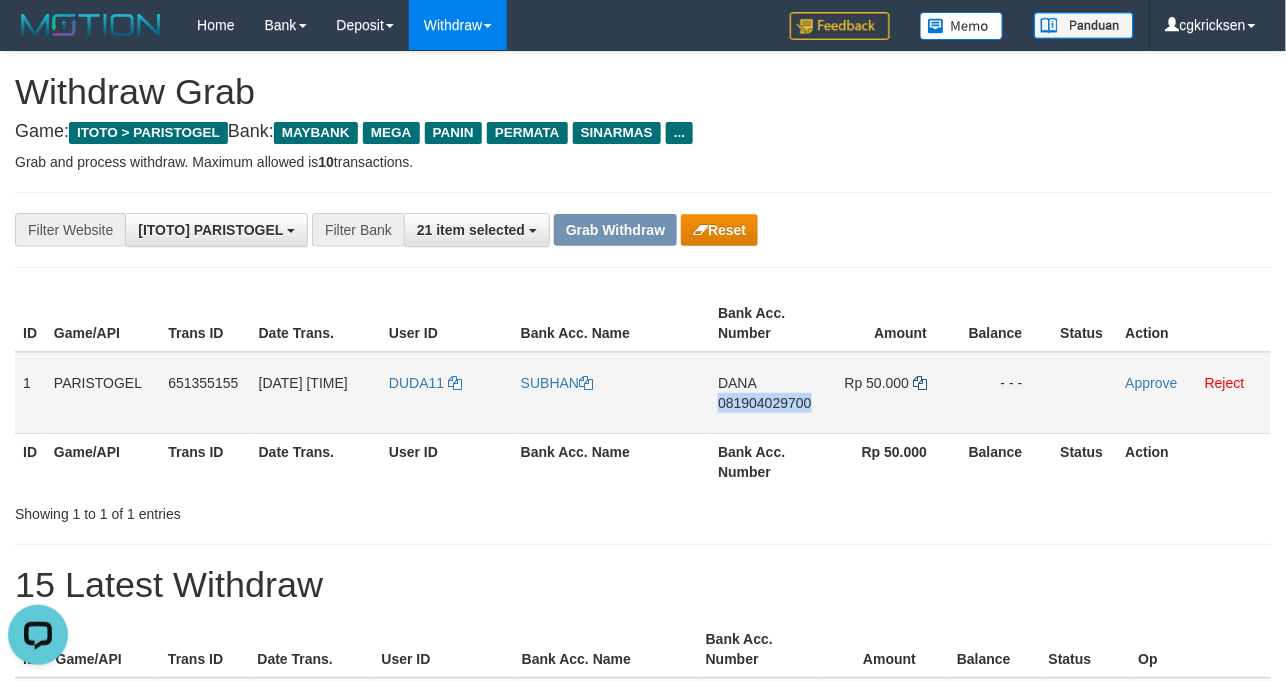 copy on "081904029700" 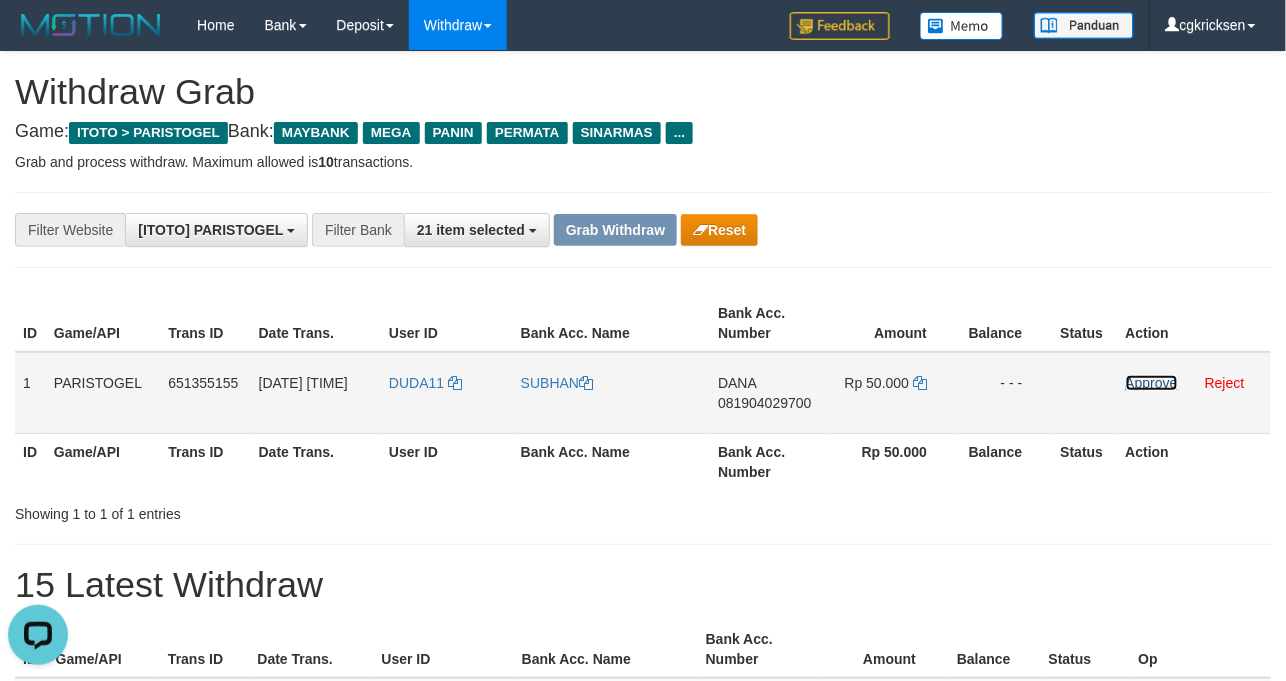 click on "Approve" at bounding box center (1152, 383) 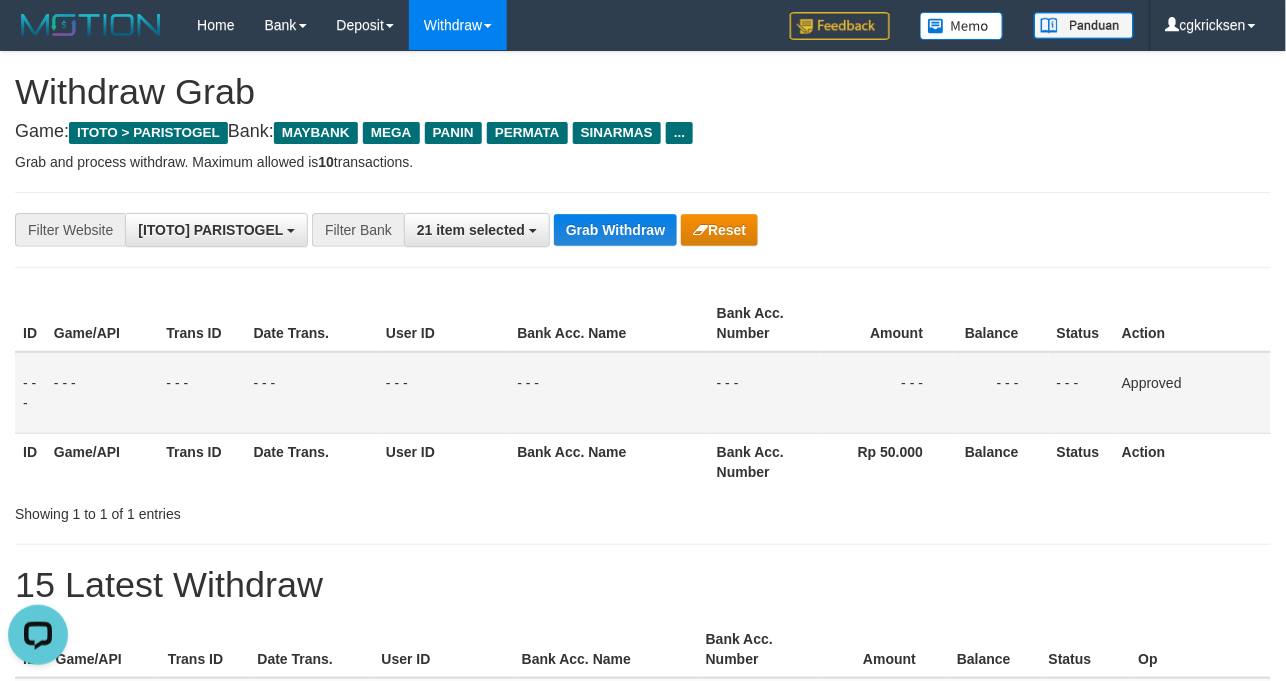 click on "Bank Acc. Number" at bounding box center (764, 323) 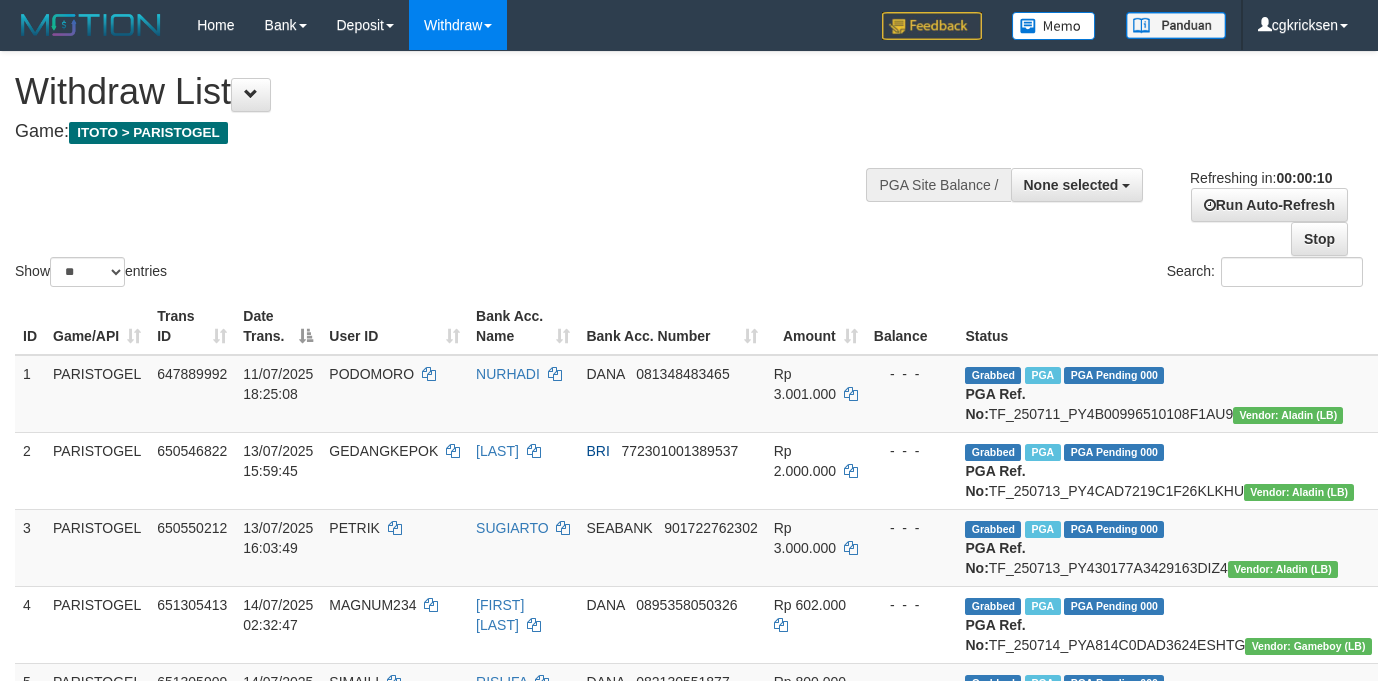 select 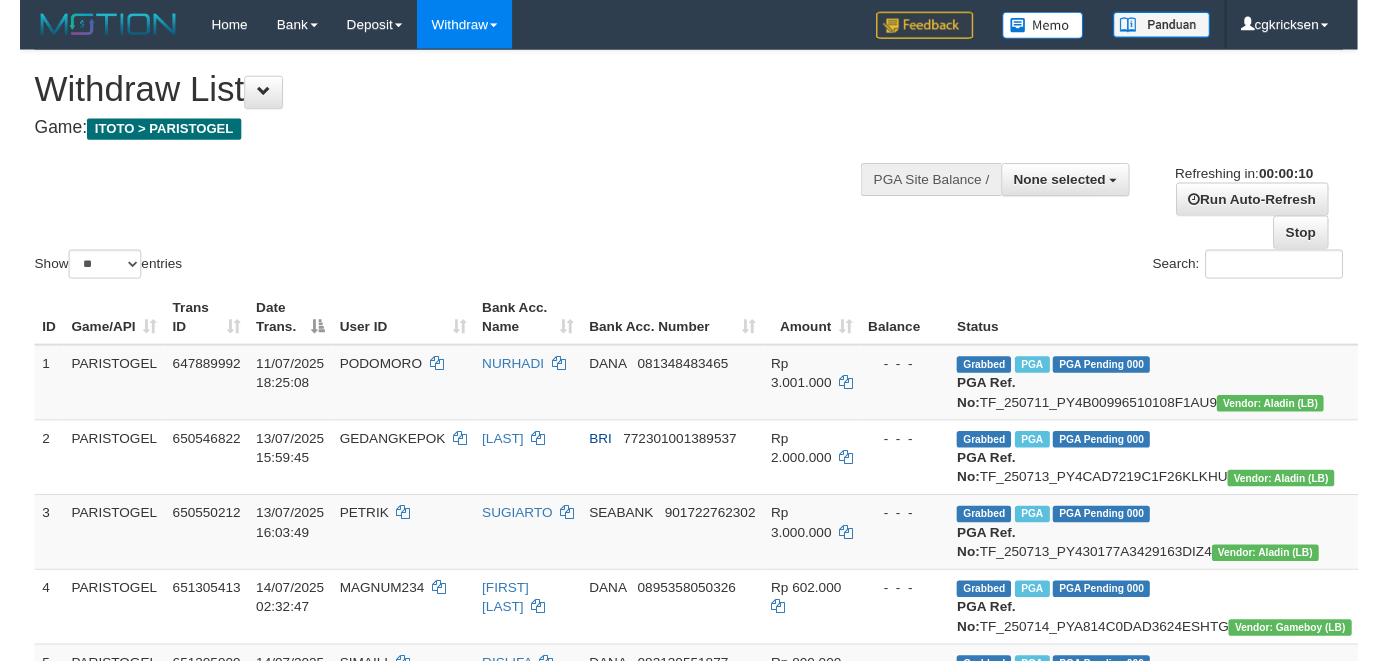 scroll, scrollTop: 0, scrollLeft: 0, axis: both 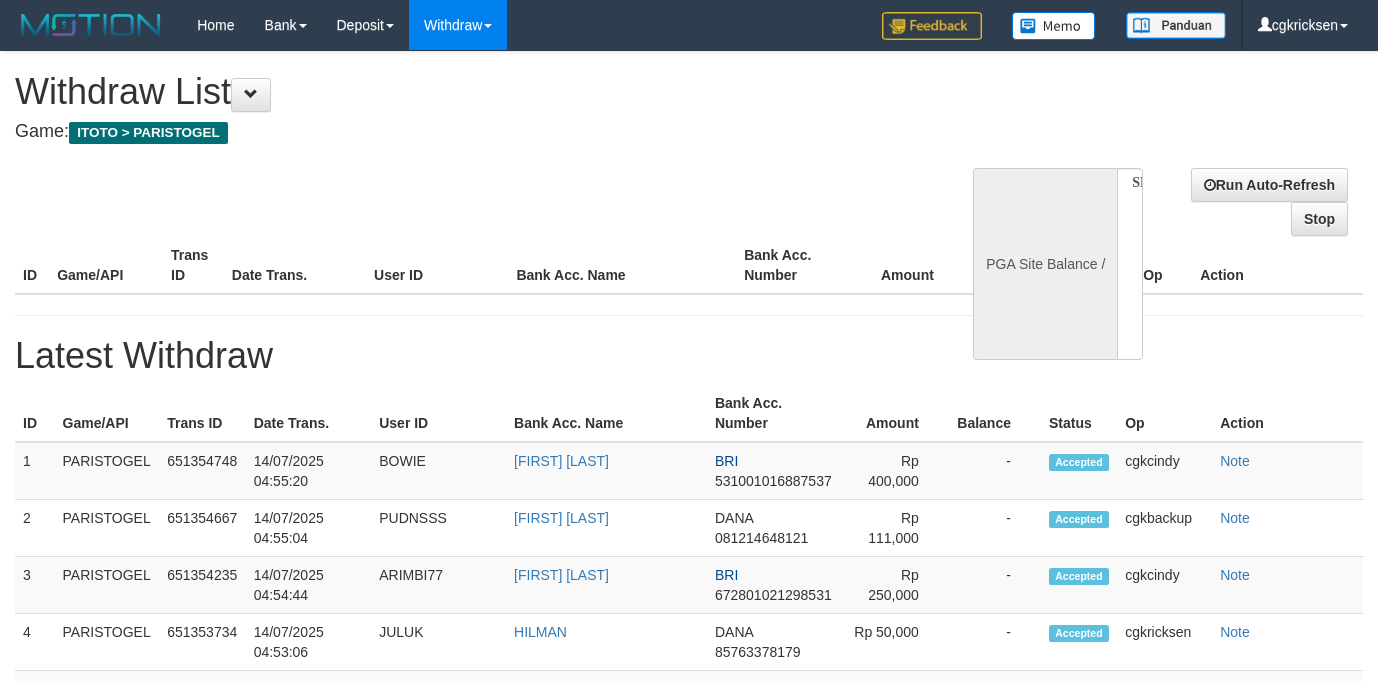 select 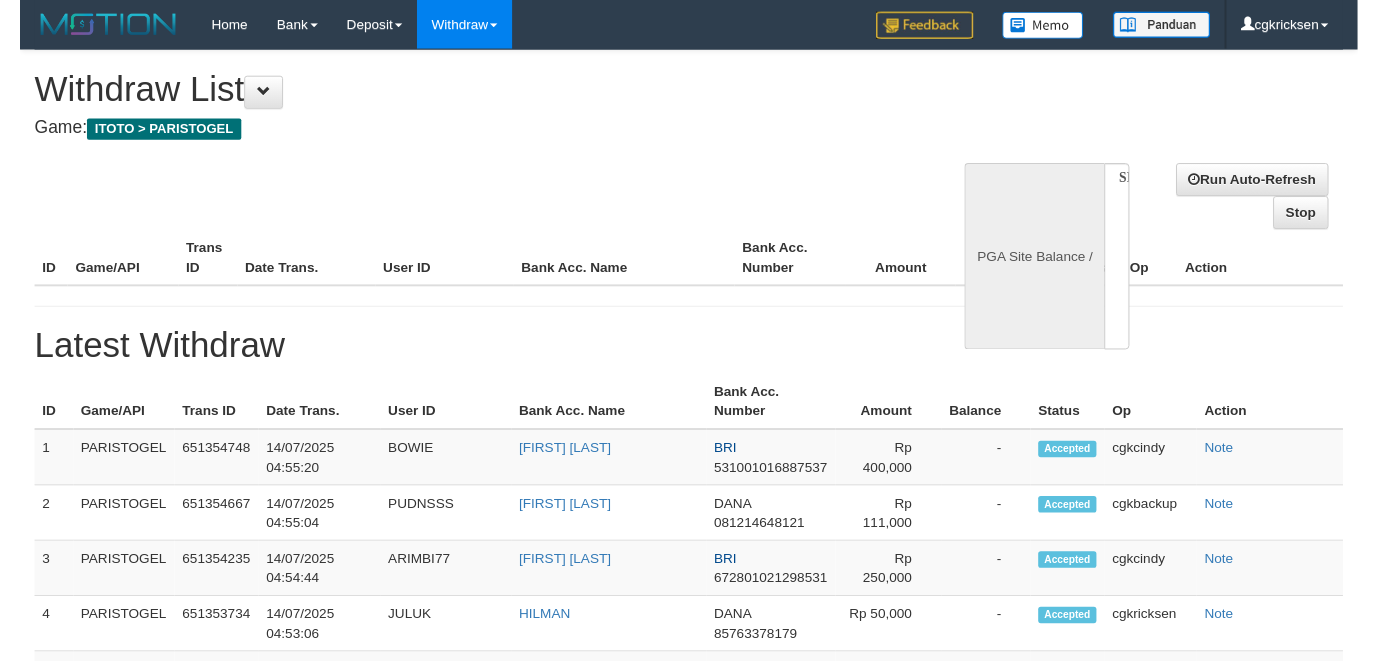 scroll, scrollTop: 0, scrollLeft: 0, axis: both 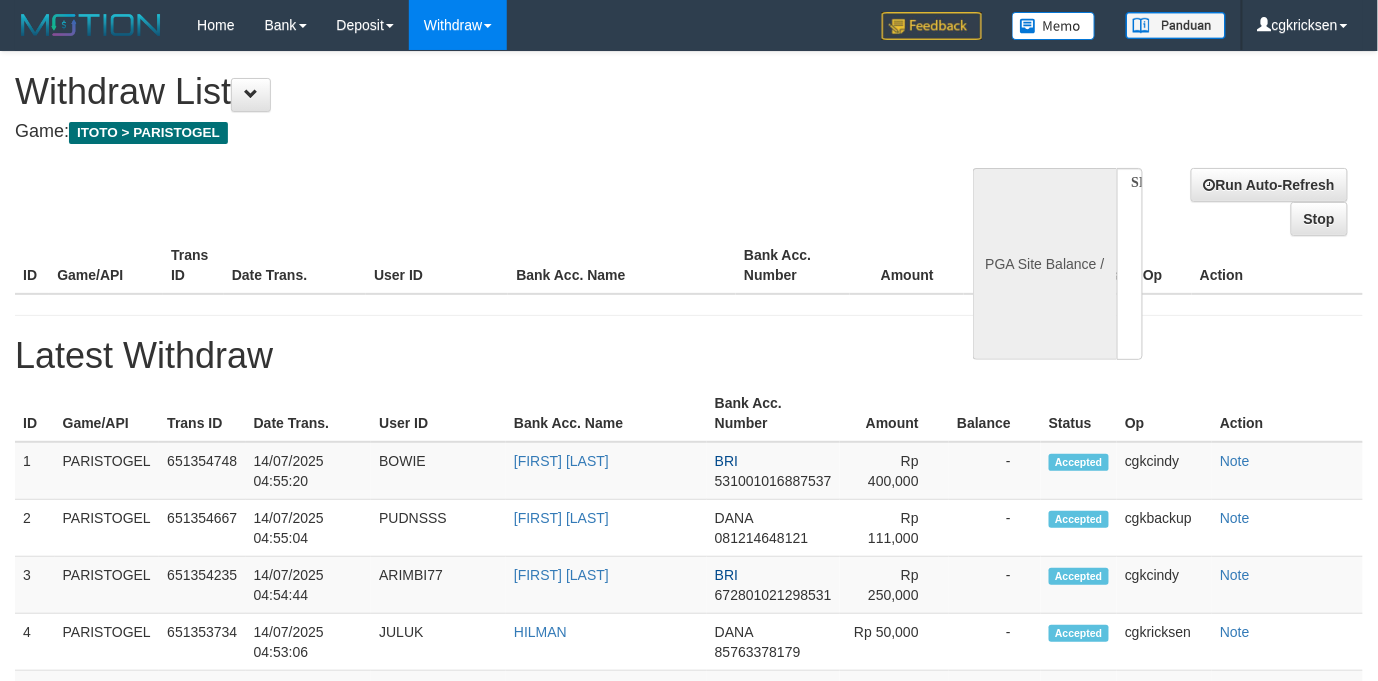 select on "**" 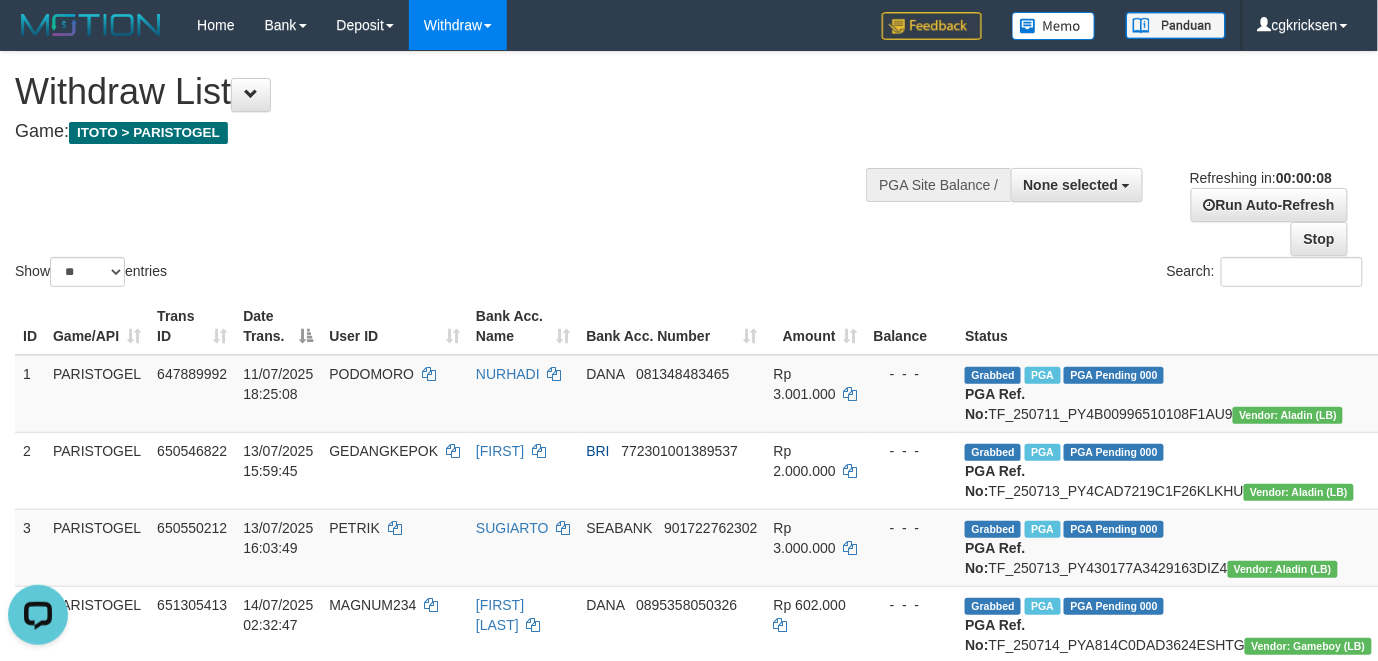 scroll, scrollTop: 0, scrollLeft: 0, axis: both 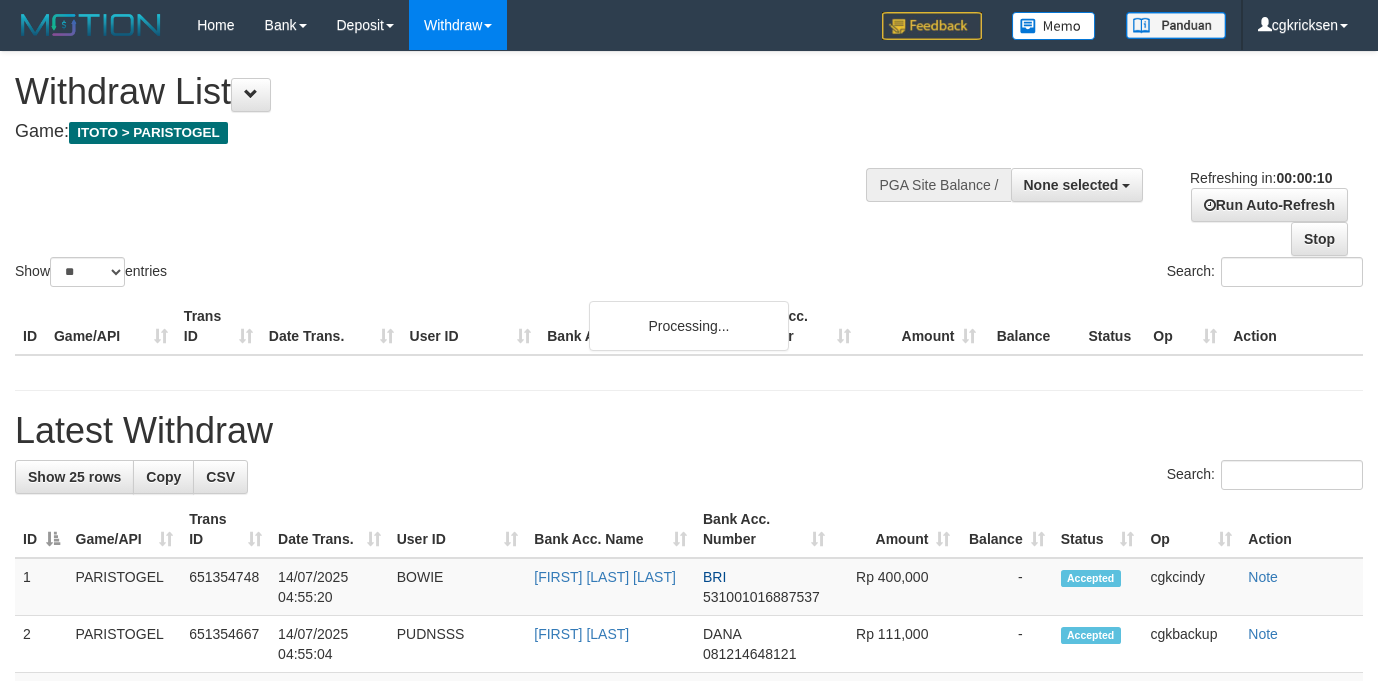 select 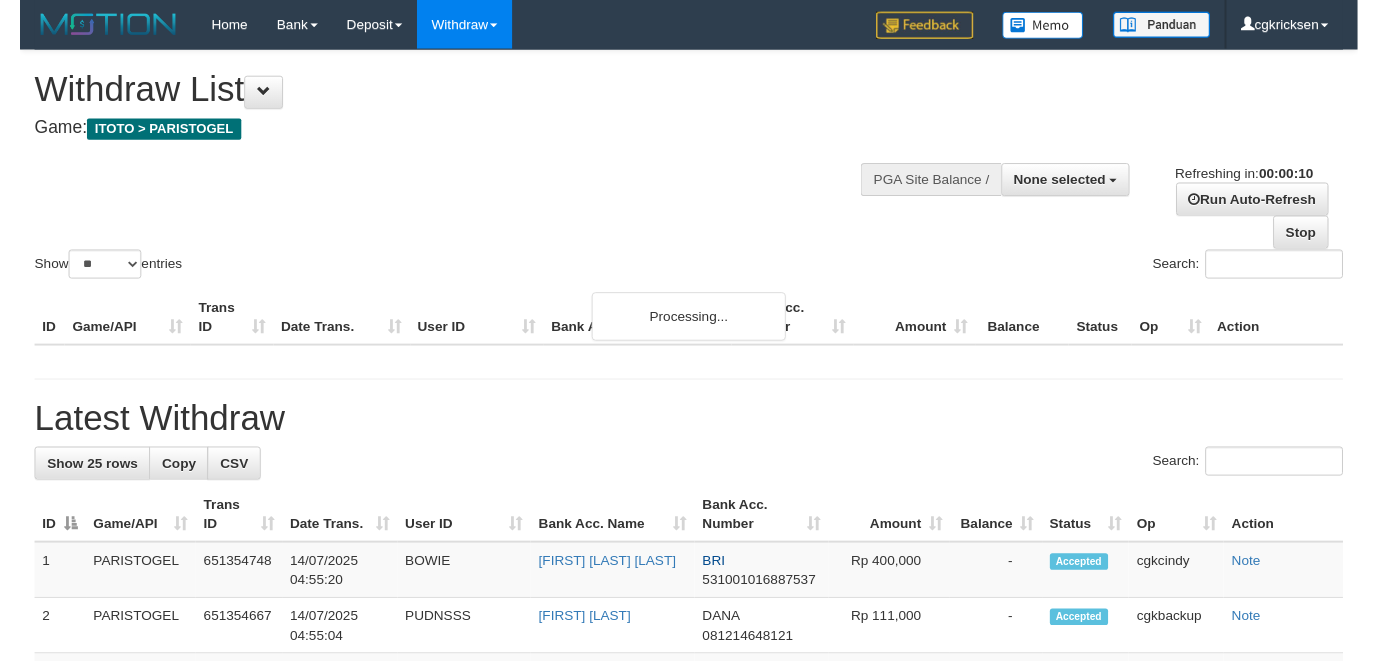 scroll, scrollTop: 0, scrollLeft: 0, axis: both 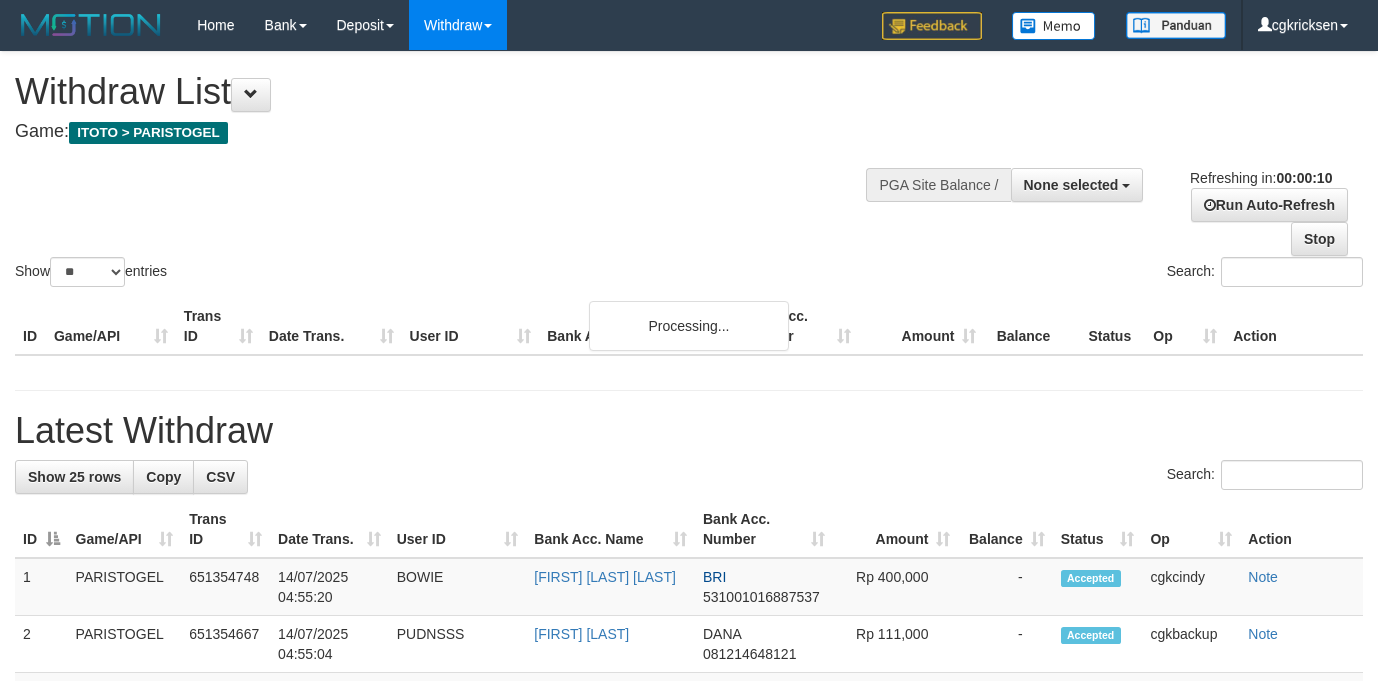 select 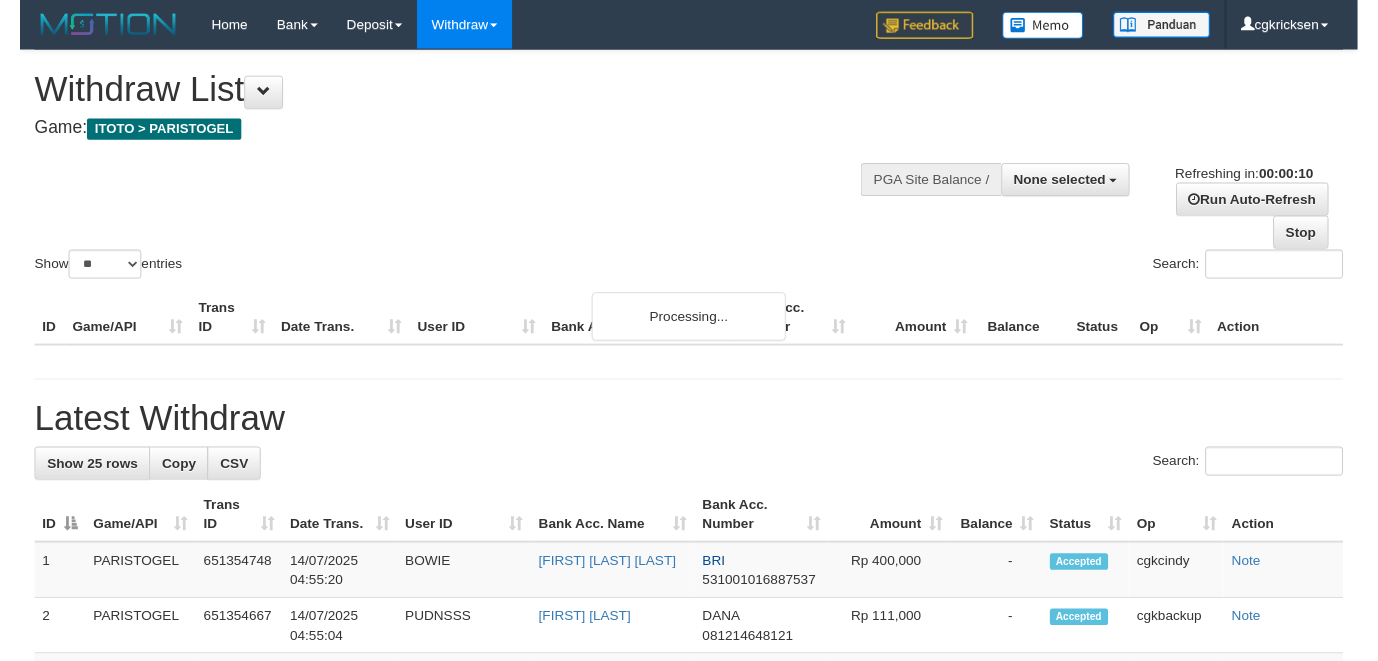 scroll, scrollTop: 0, scrollLeft: 0, axis: both 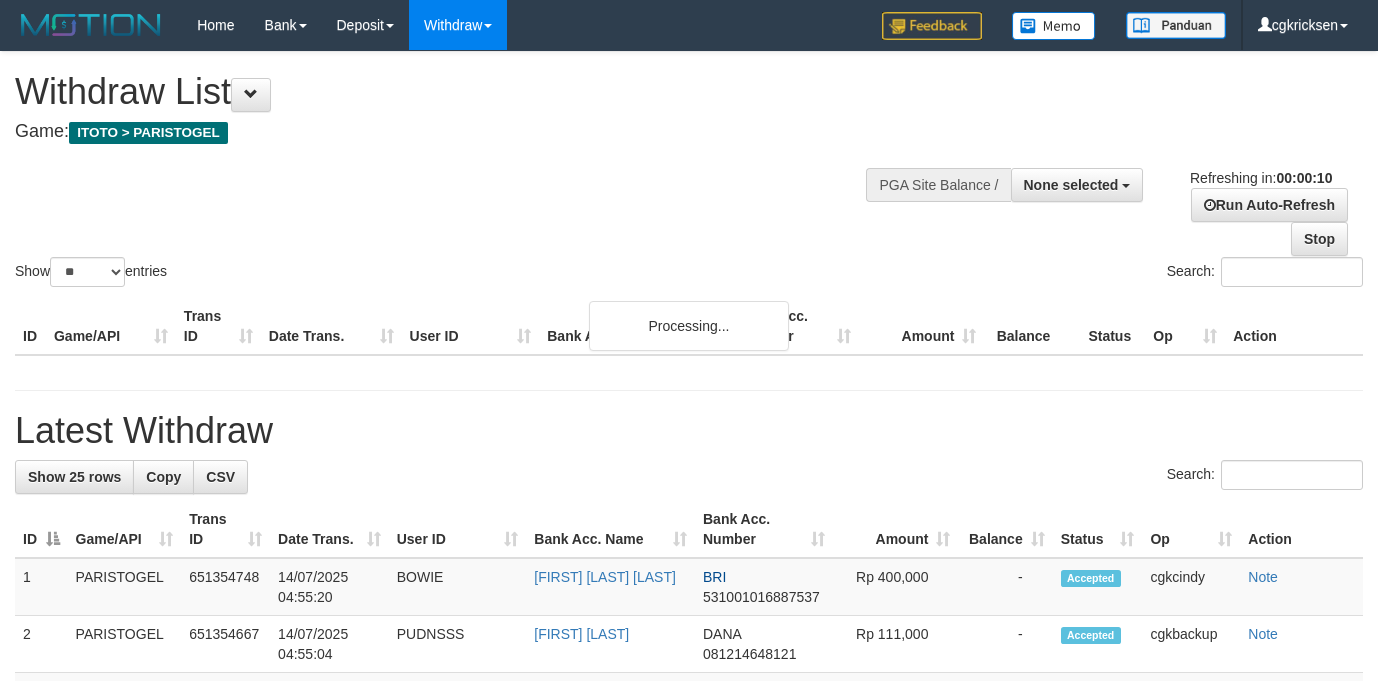 select 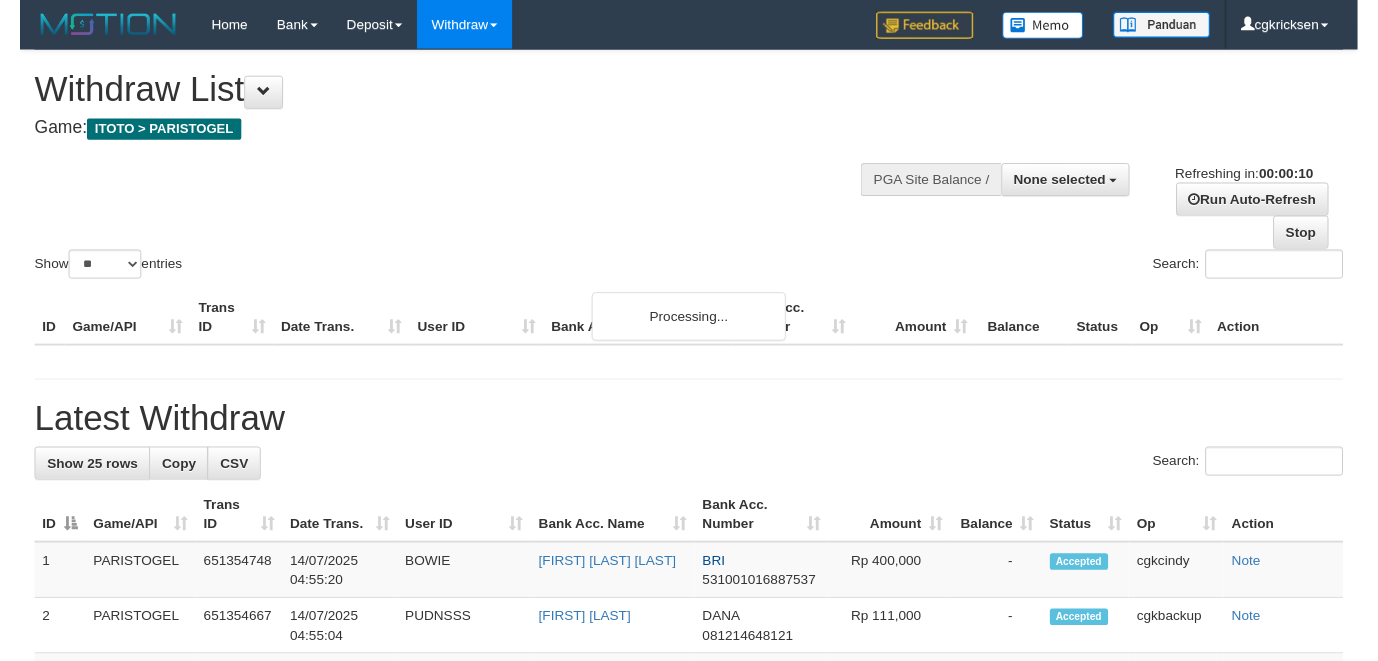 scroll, scrollTop: 0, scrollLeft: 0, axis: both 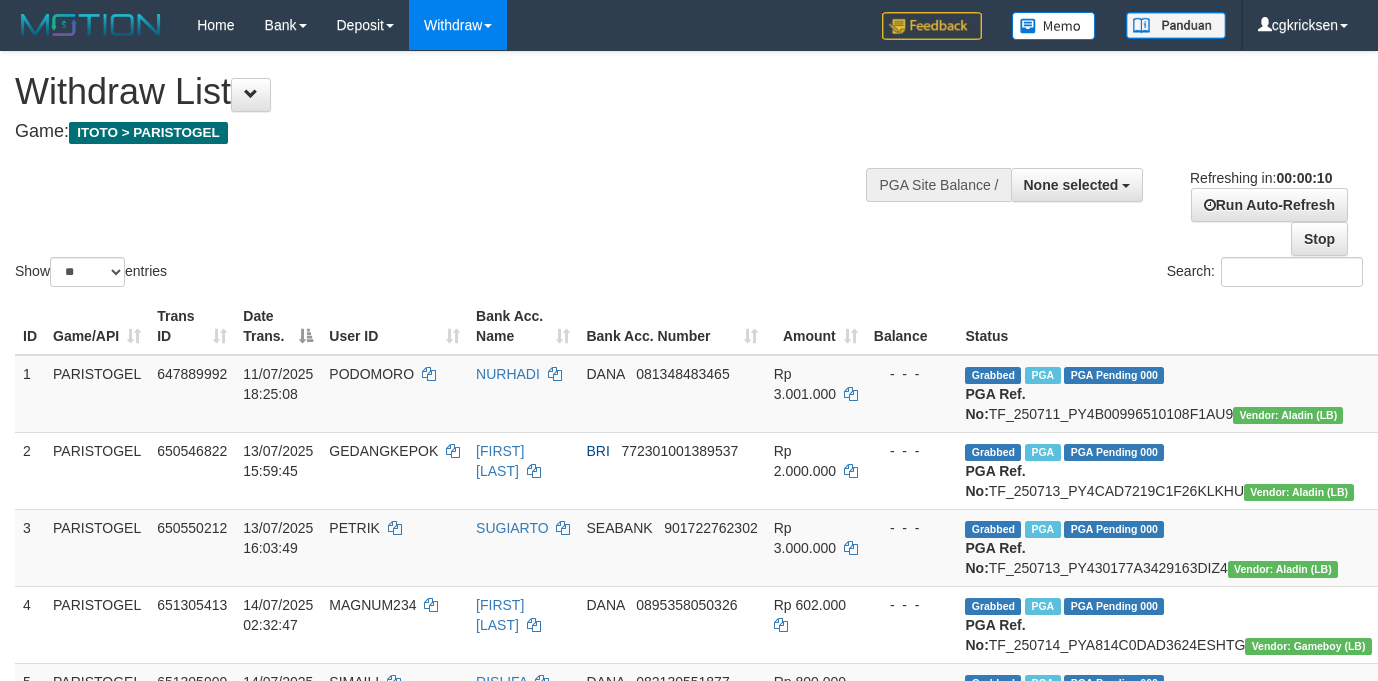 select 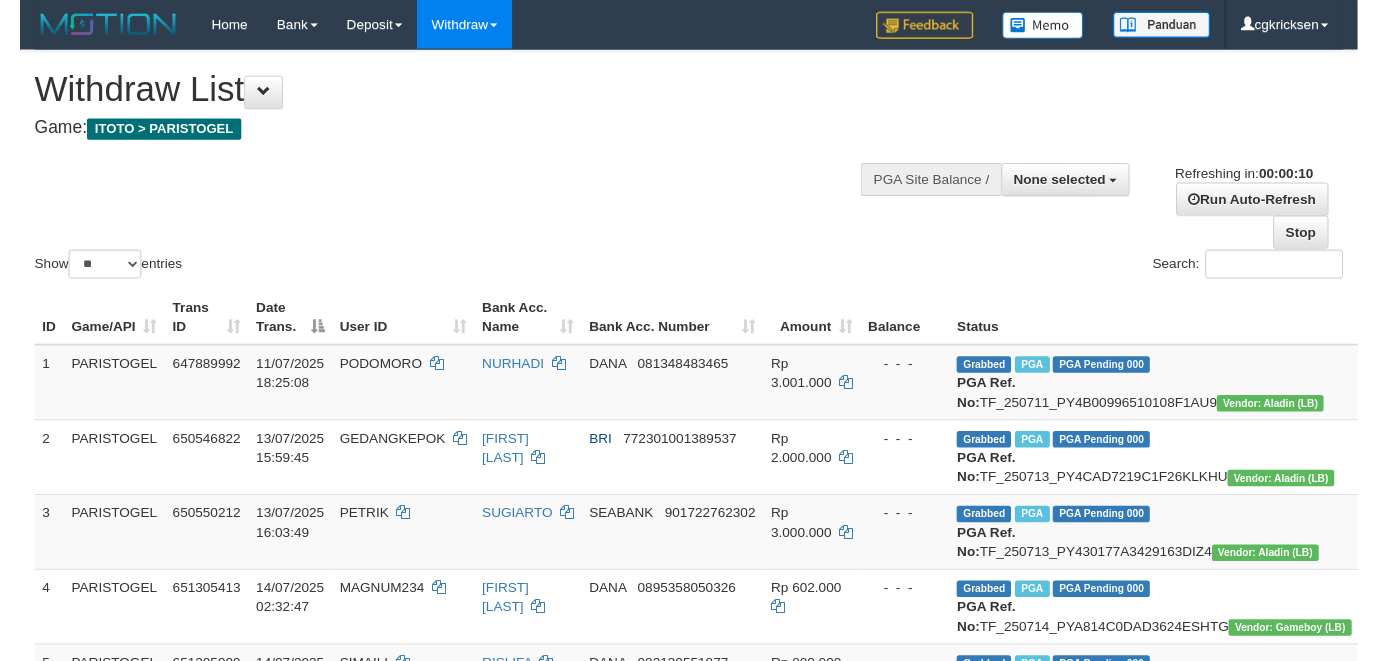 scroll, scrollTop: 0, scrollLeft: 0, axis: both 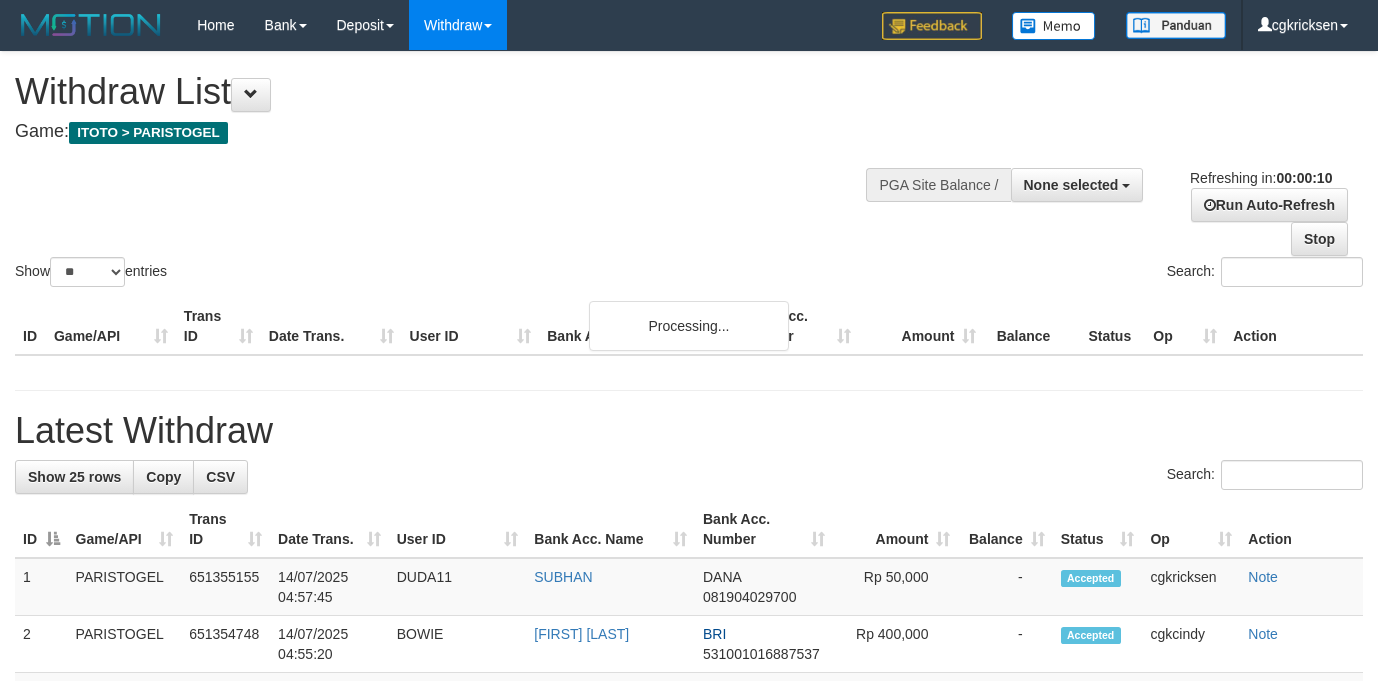 select 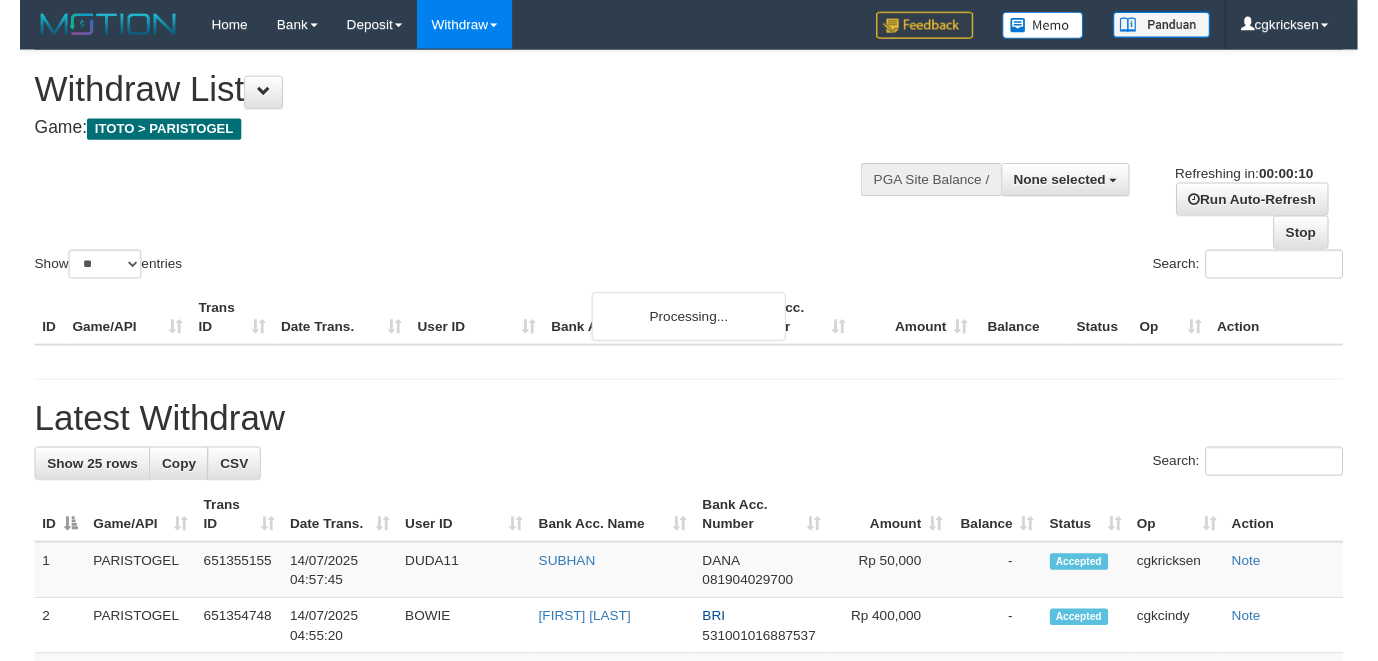 scroll, scrollTop: 0, scrollLeft: 0, axis: both 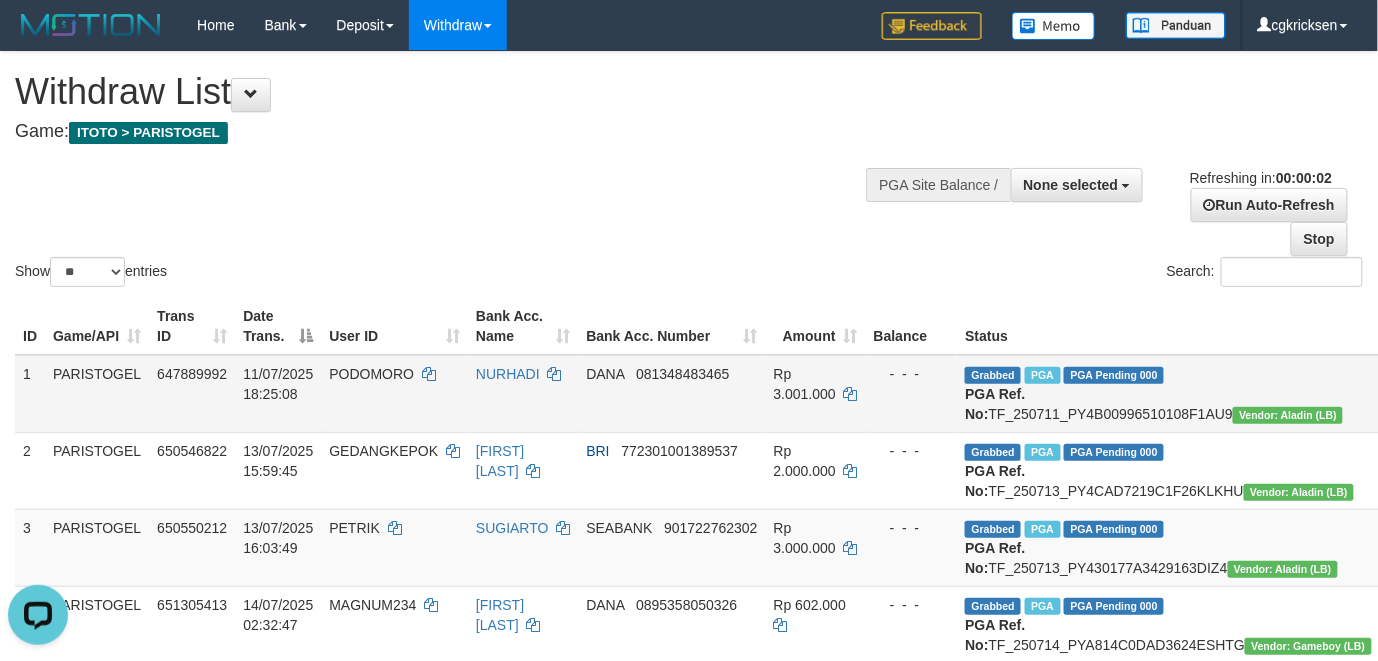 click on "Rp 3.001.000" at bounding box center (816, 394) 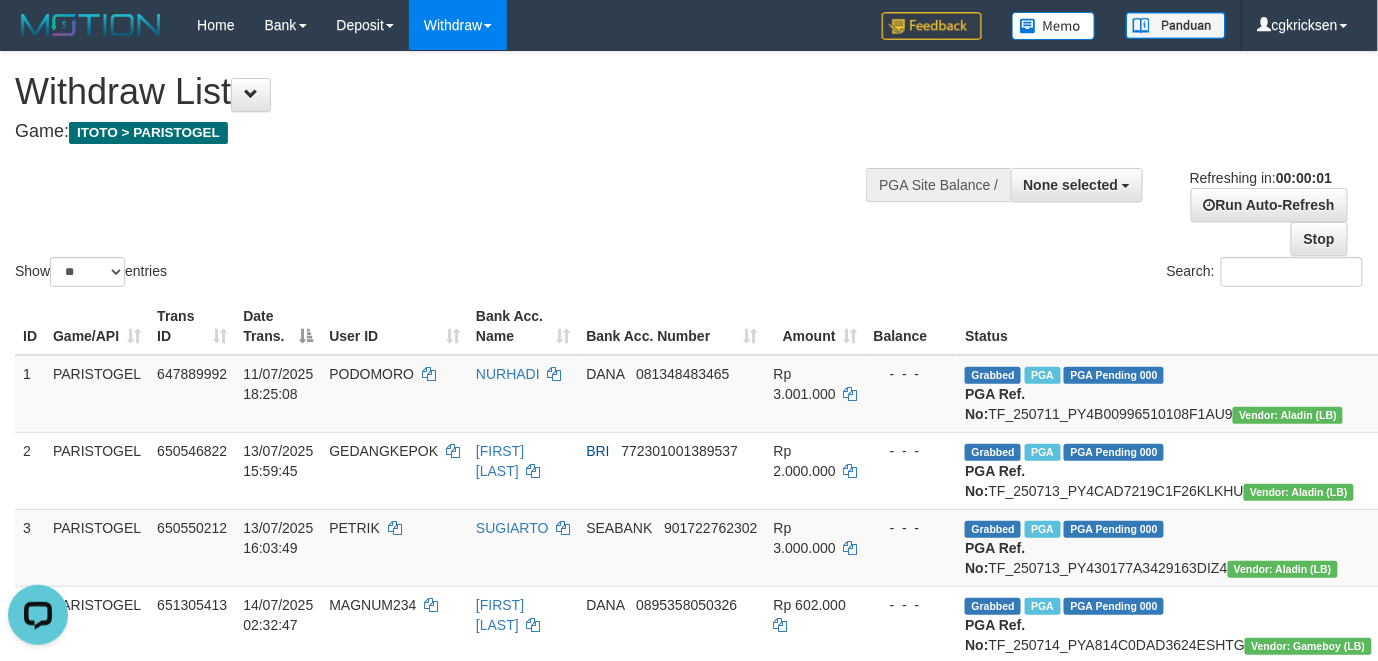 scroll, scrollTop: 1140, scrollLeft: 0, axis: vertical 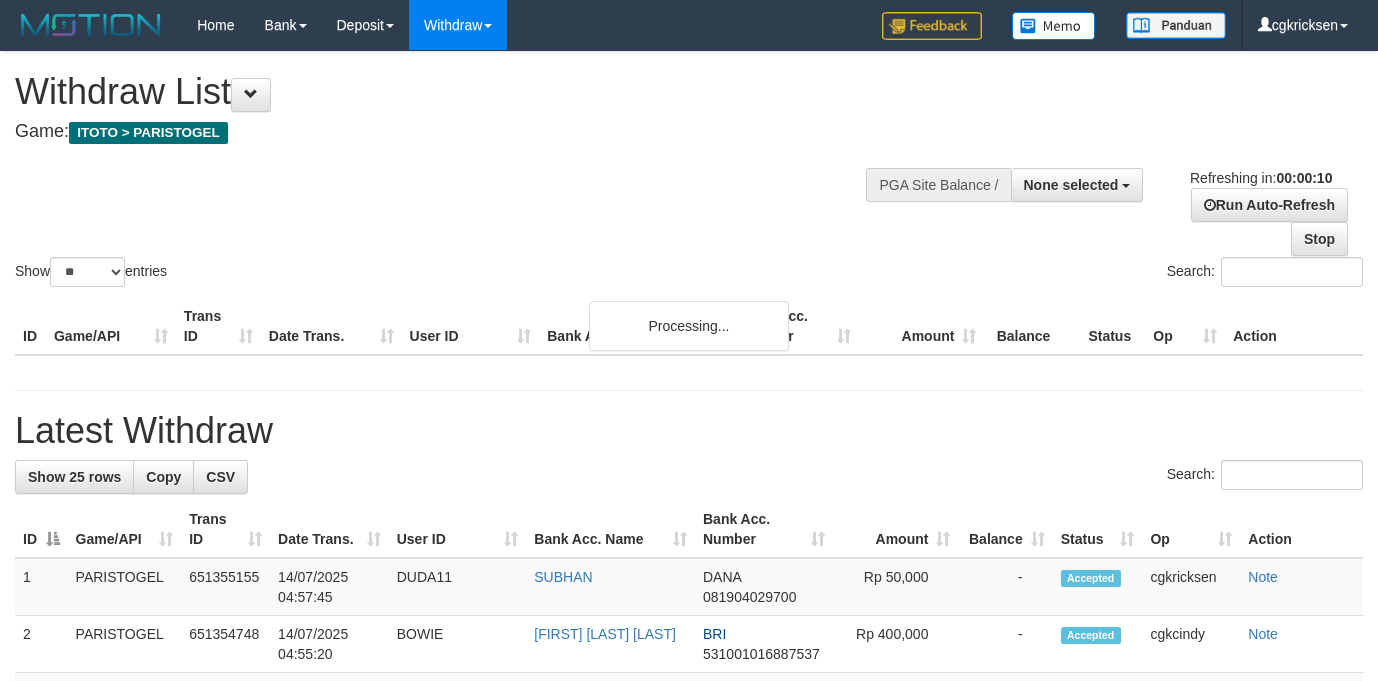 select 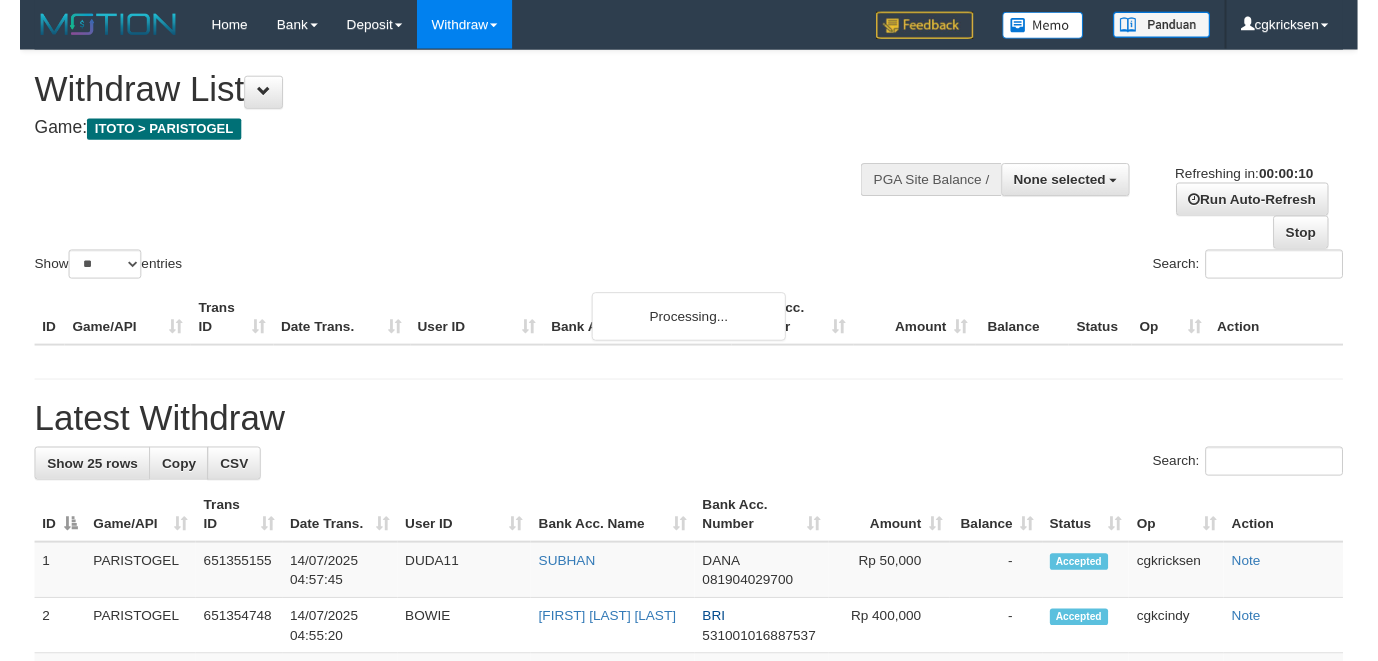 scroll, scrollTop: 0, scrollLeft: 0, axis: both 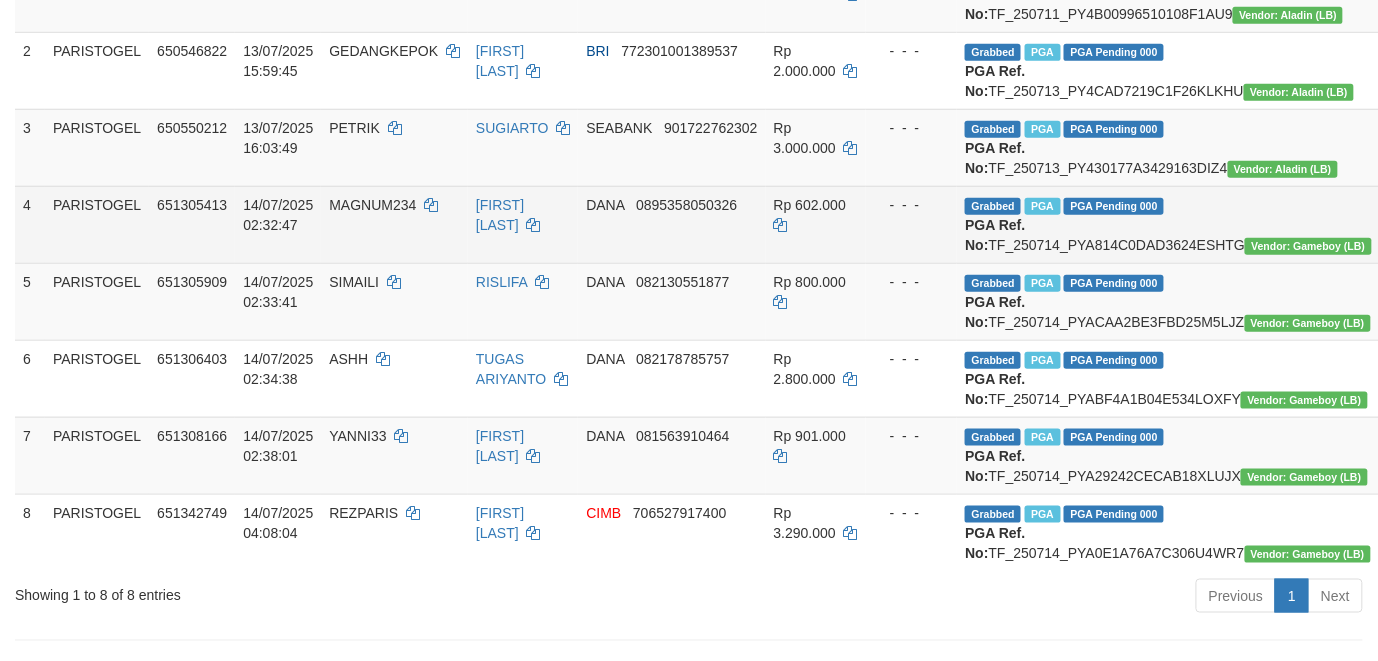 click on "DANA     0895358050326" at bounding box center [671, 224] 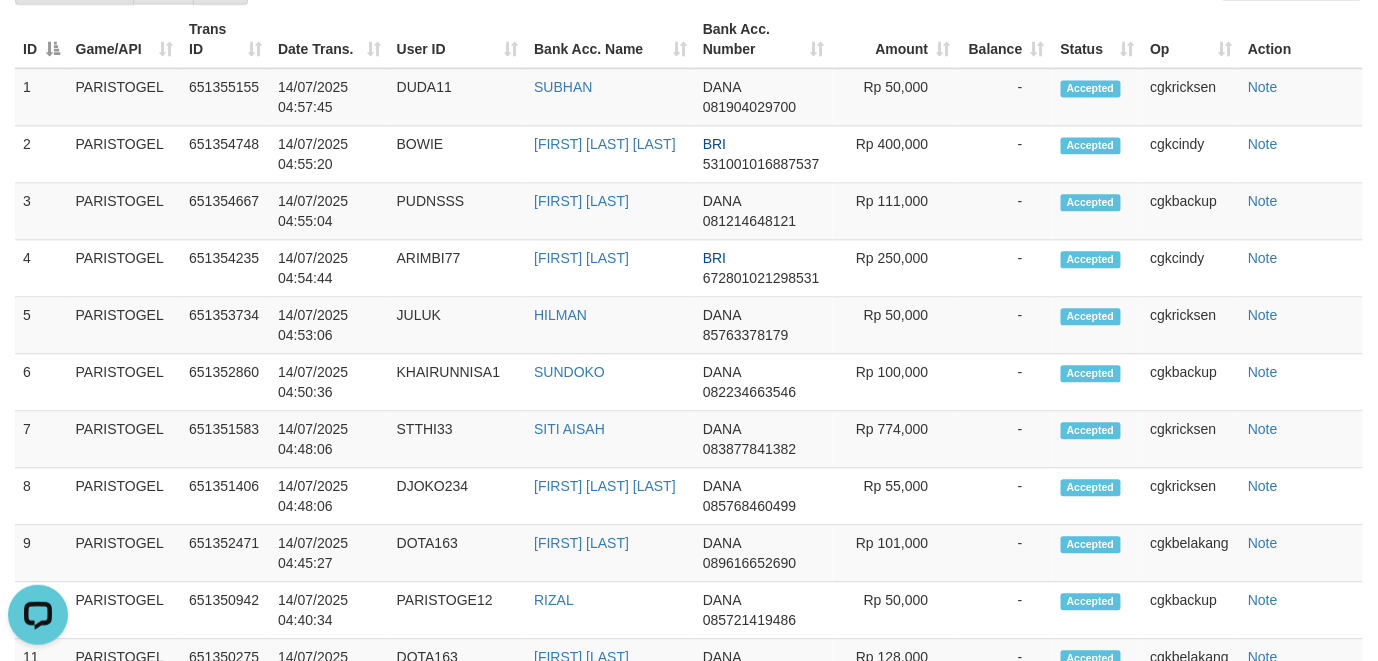 scroll, scrollTop: 0, scrollLeft: 0, axis: both 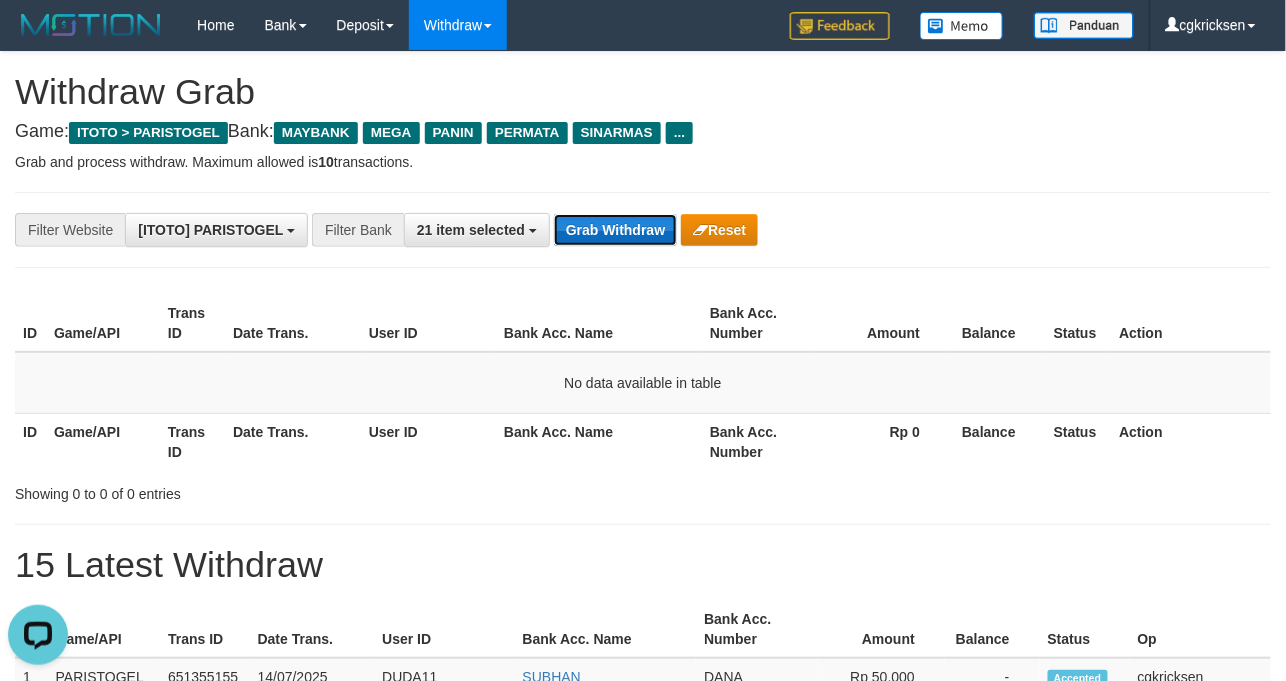 click on "Grab Withdraw" at bounding box center [615, 230] 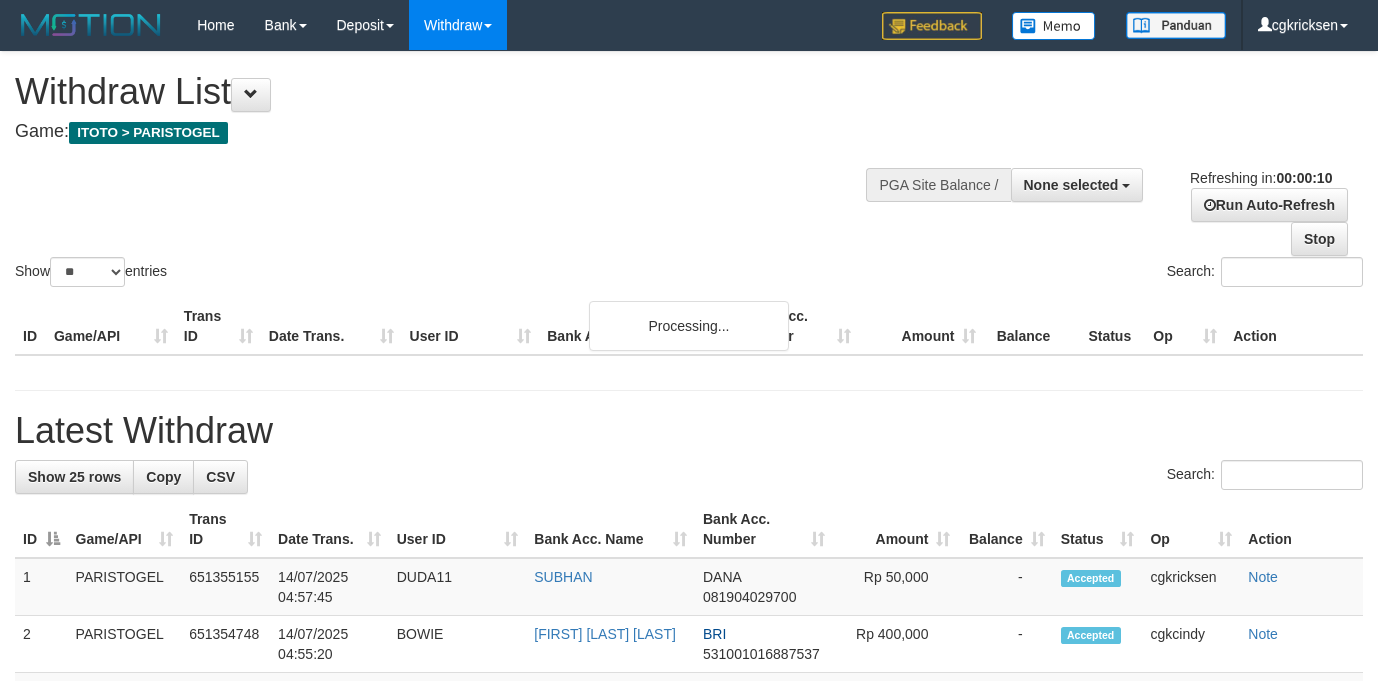 select 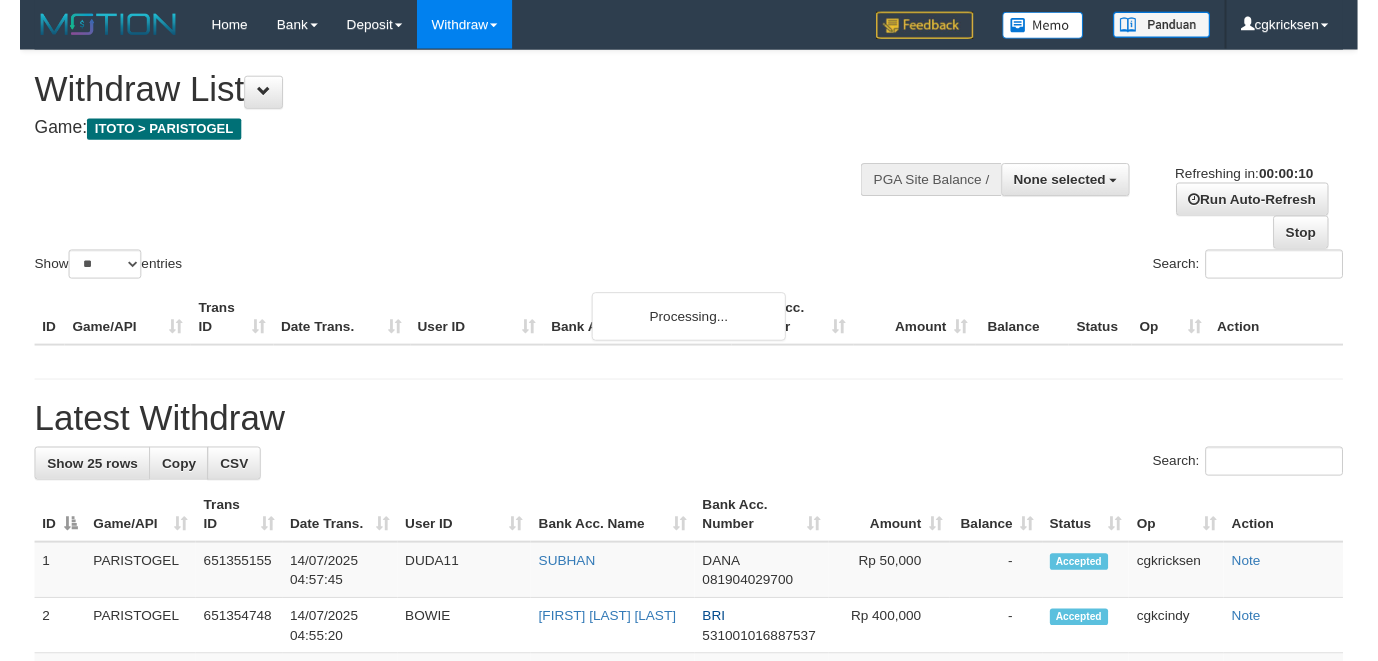 scroll, scrollTop: 0, scrollLeft: 0, axis: both 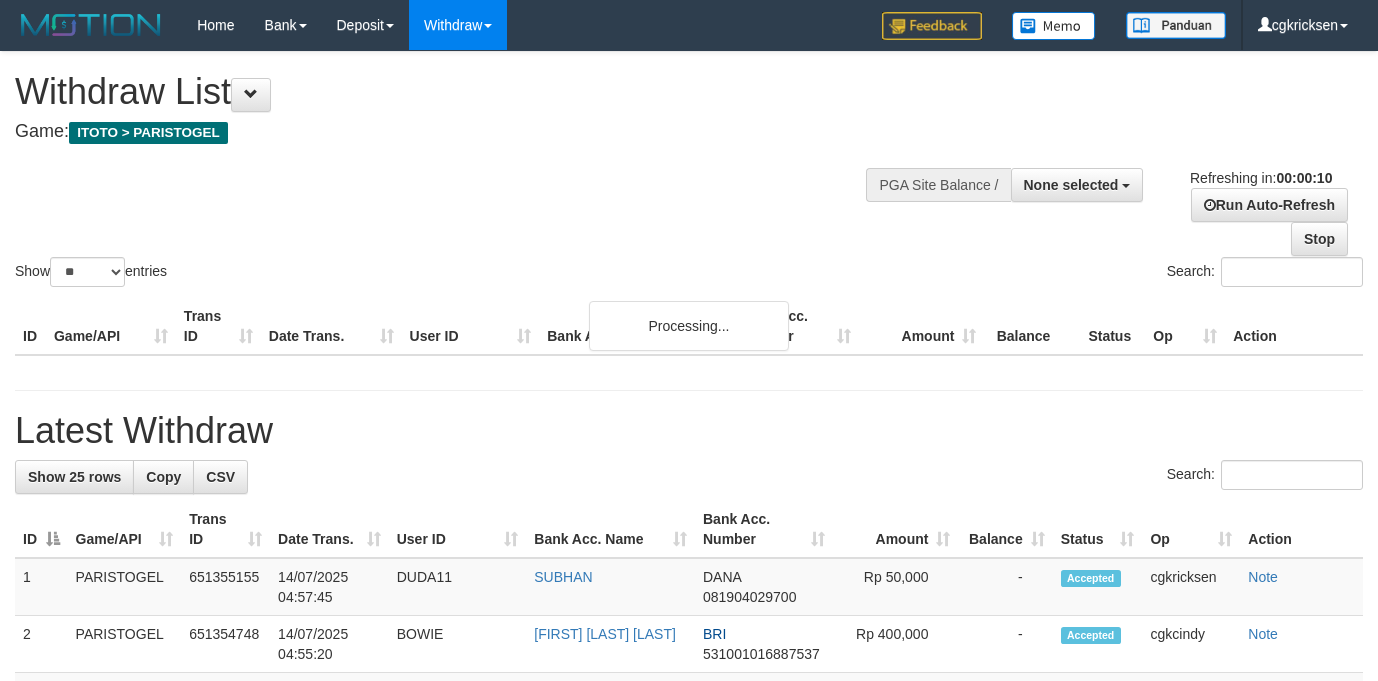 select 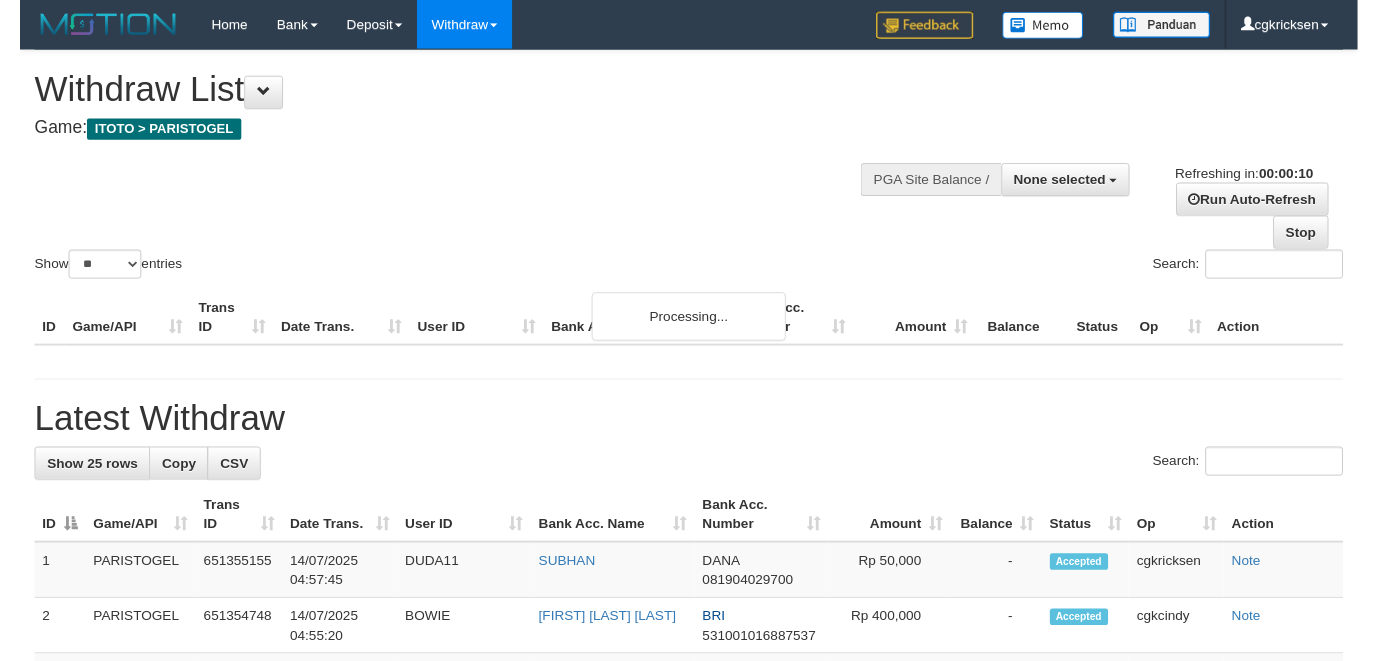 scroll, scrollTop: 0, scrollLeft: 0, axis: both 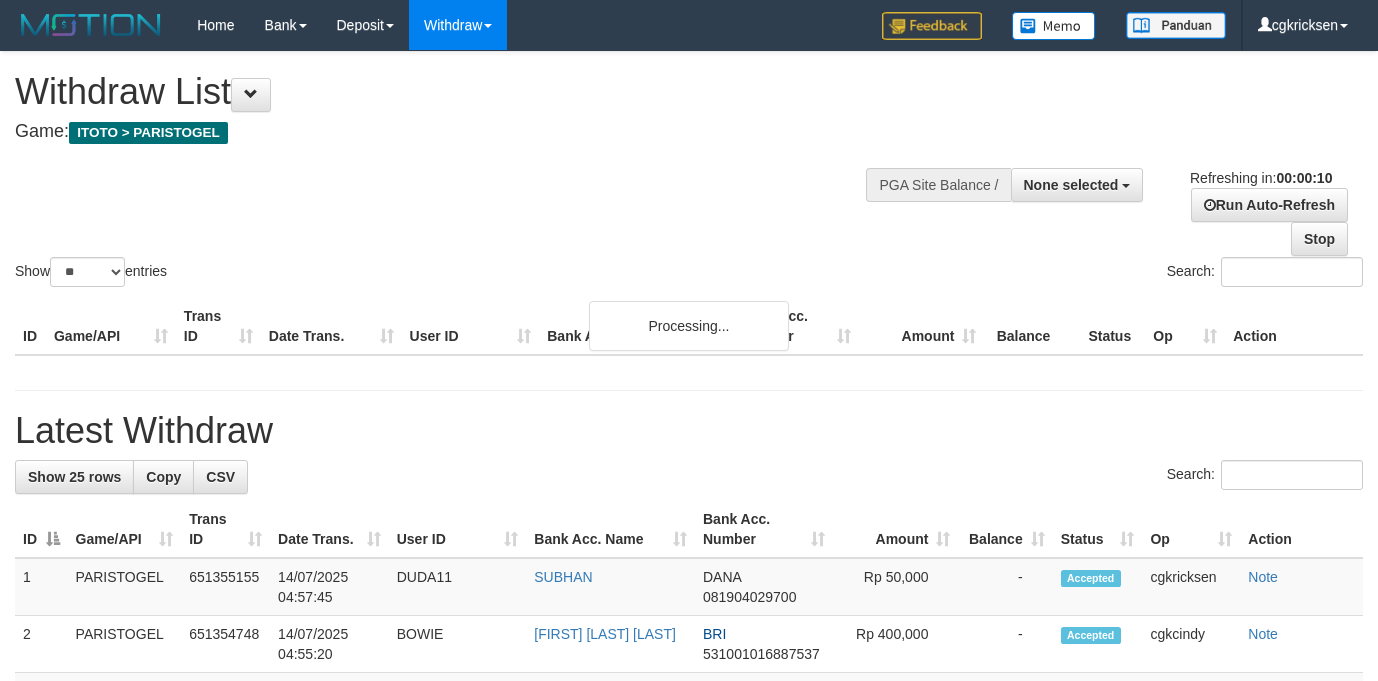 select 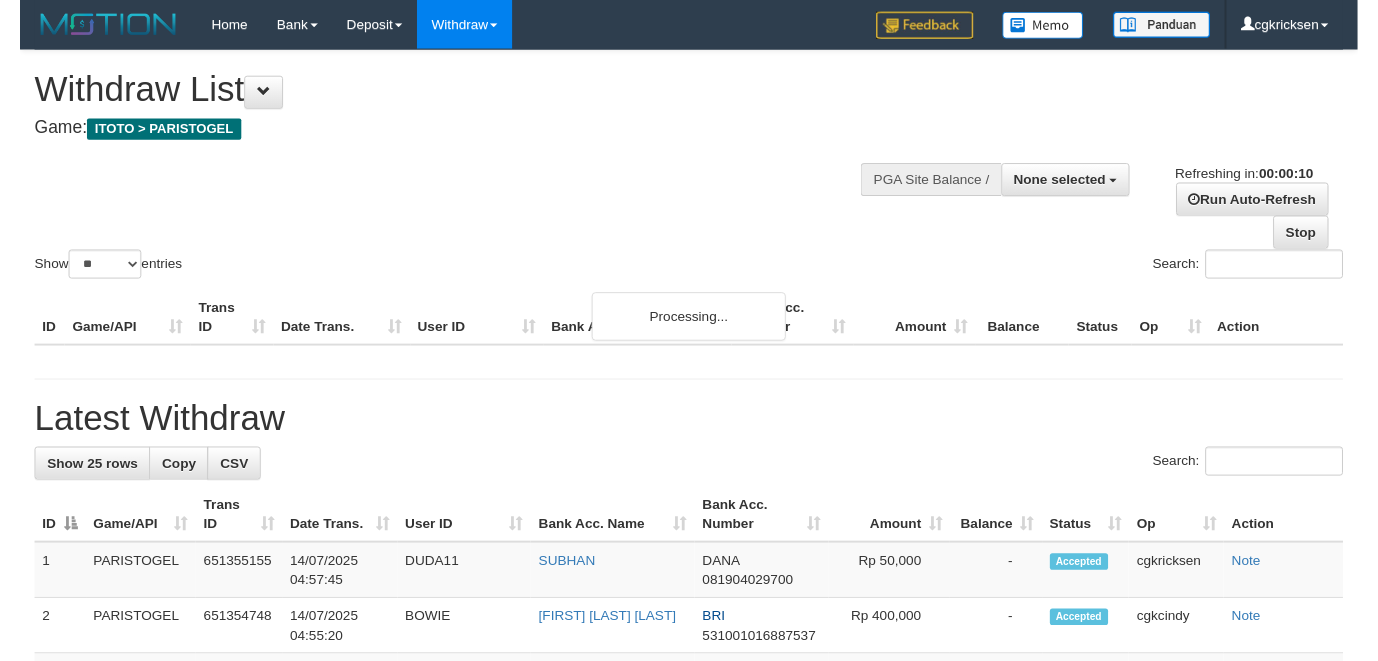 scroll, scrollTop: 0, scrollLeft: 0, axis: both 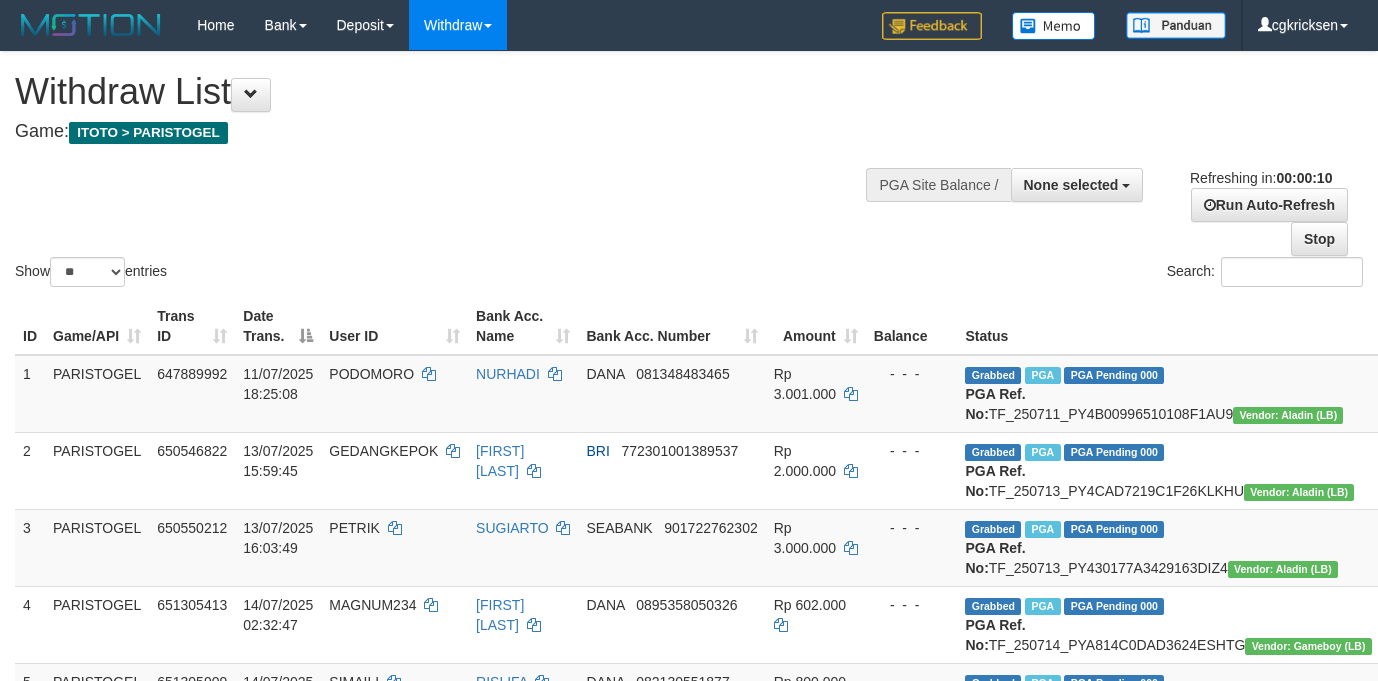 select 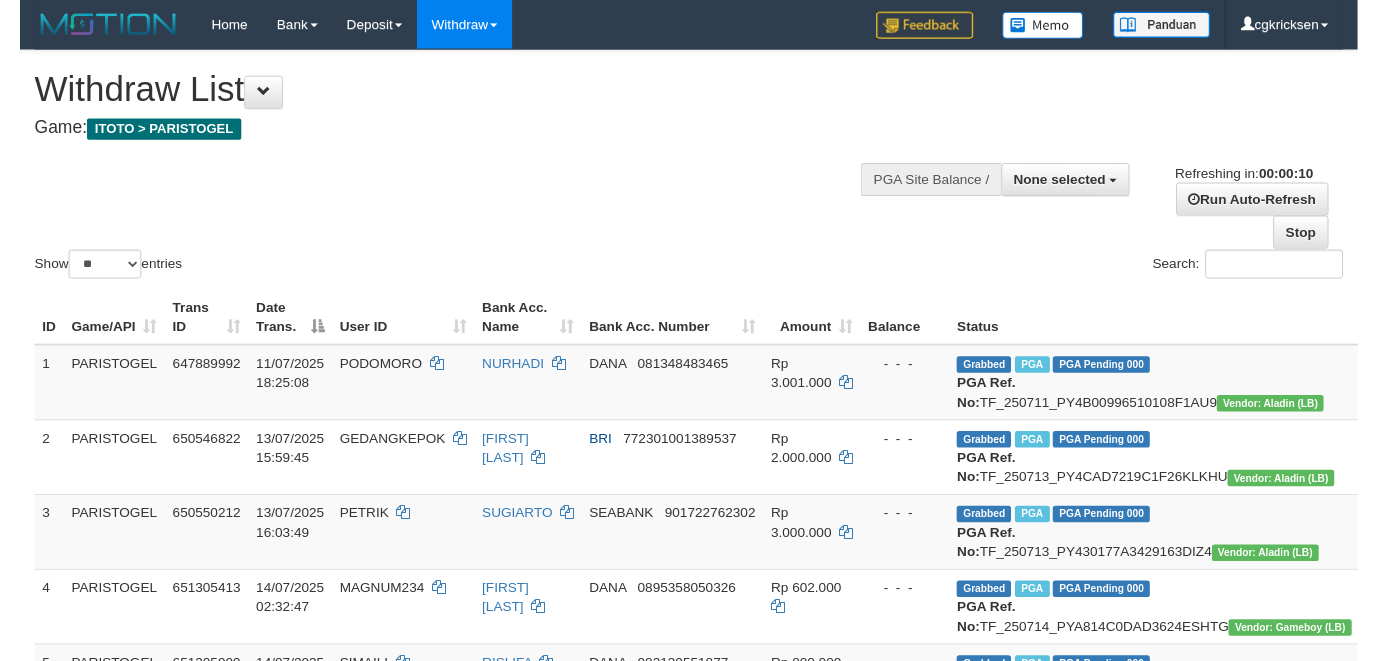 scroll, scrollTop: 0, scrollLeft: 0, axis: both 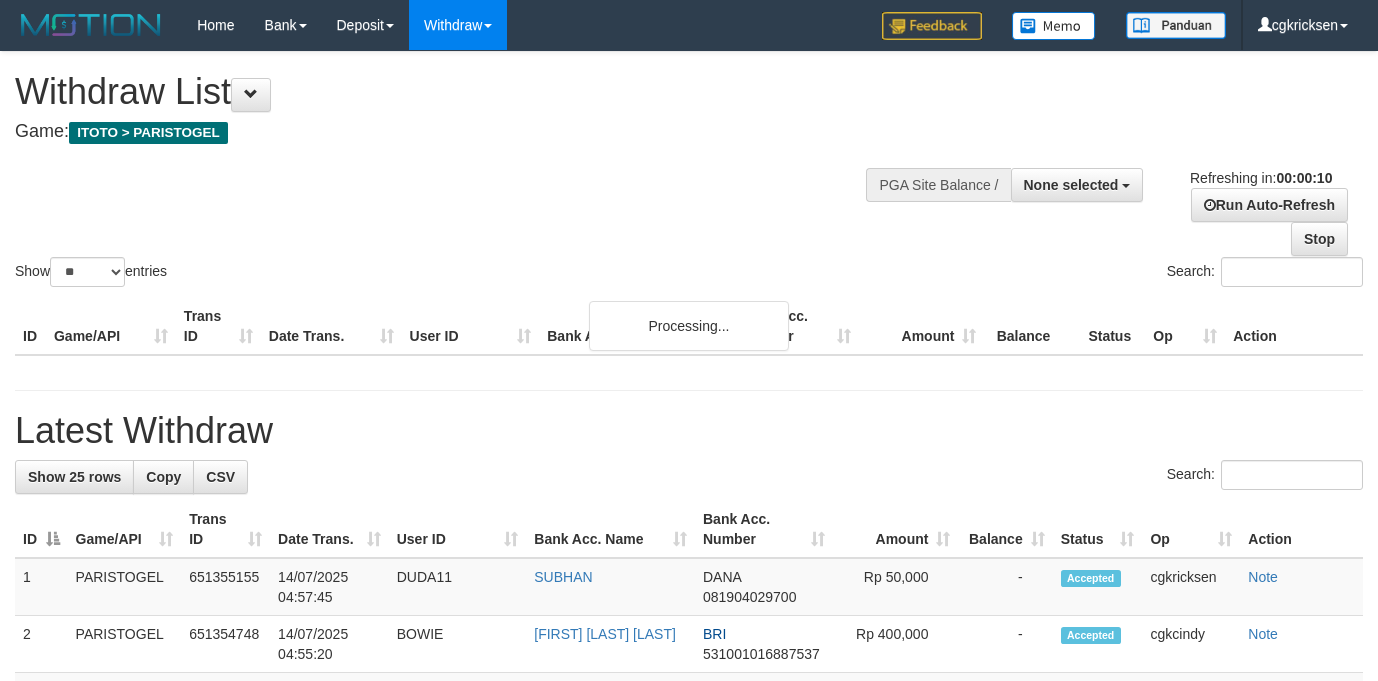 select 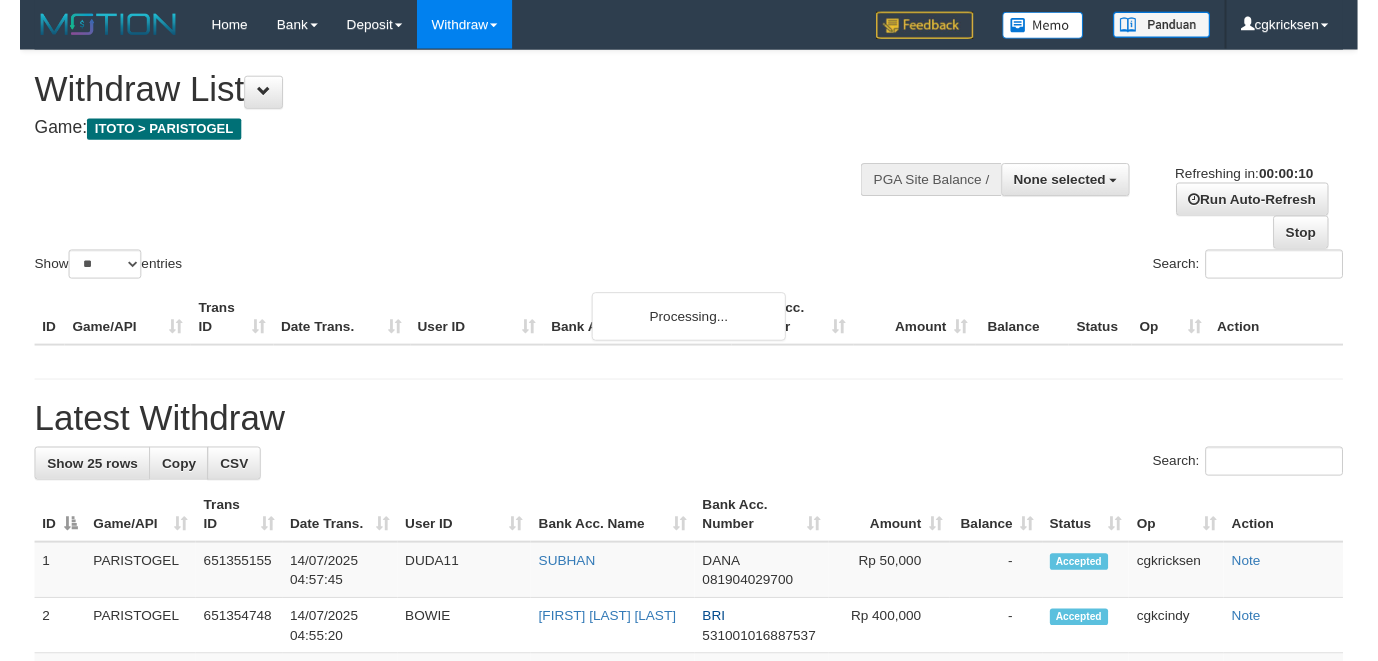 scroll, scrollTop: 0, scrollLeft: 0, axis: both 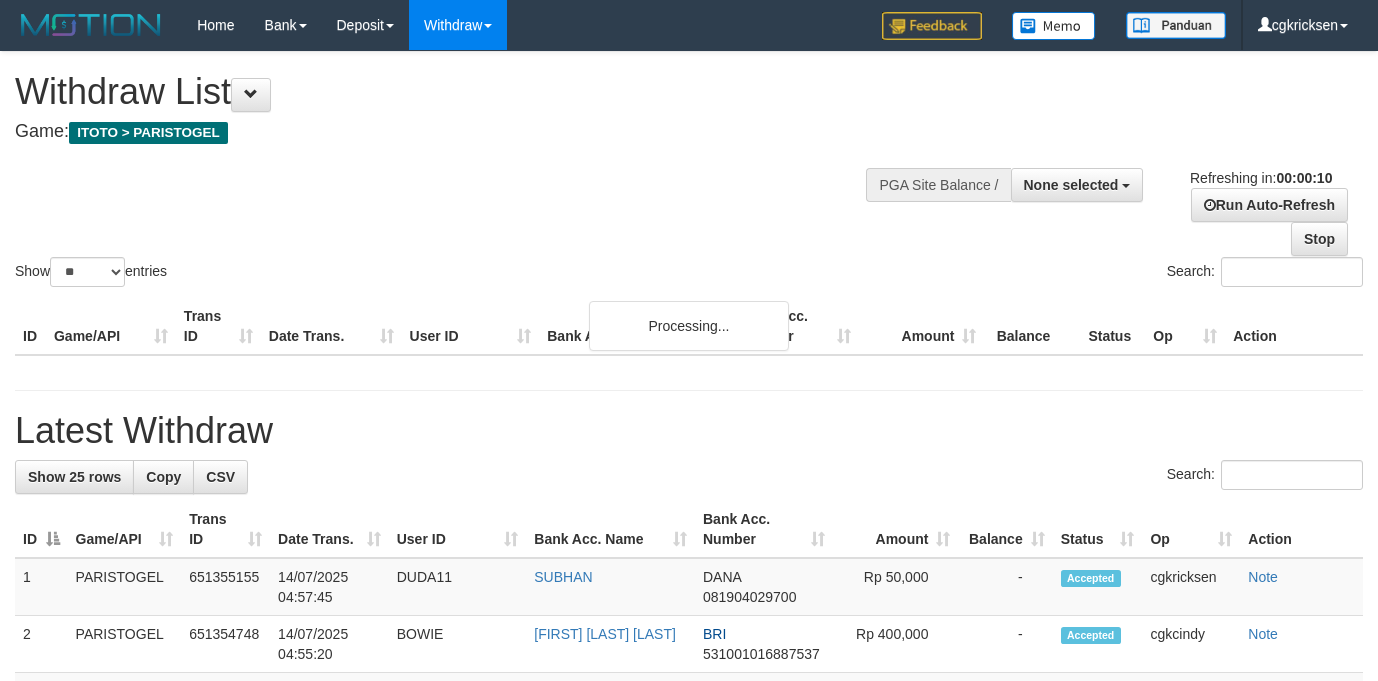 select 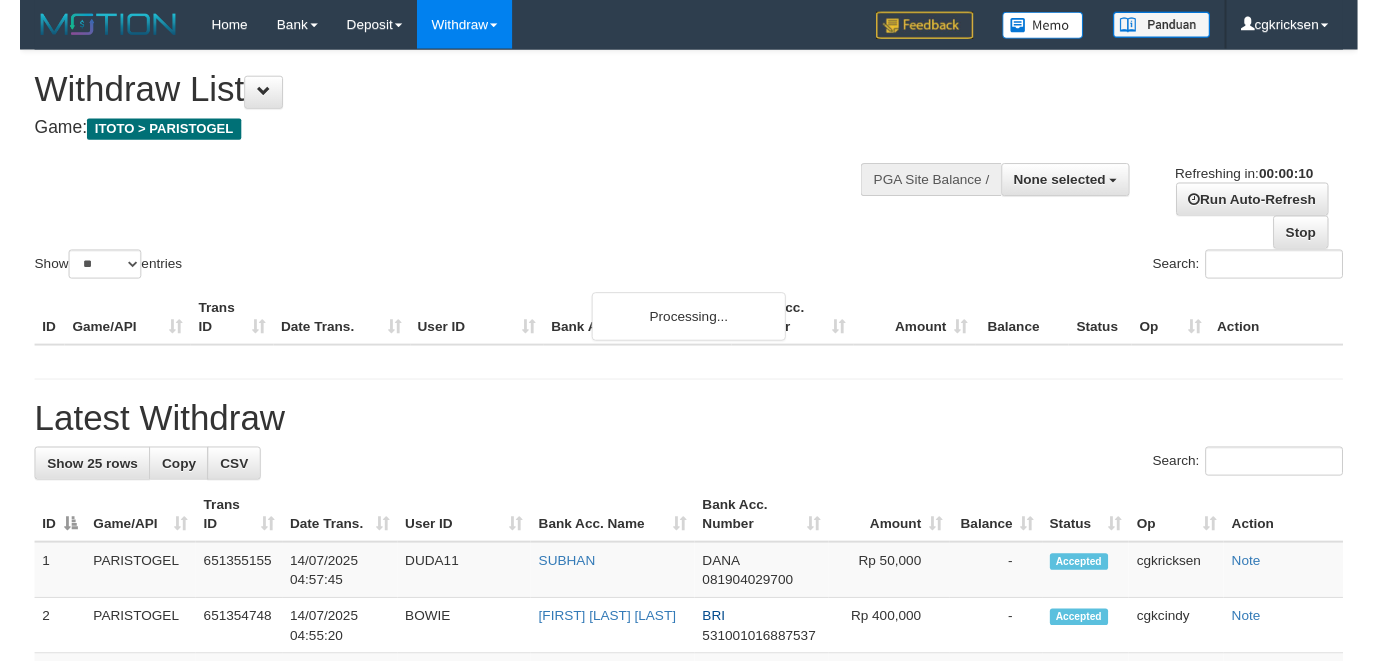 scroll, scrollTop: 0, scrollLeft: 0, axis: both 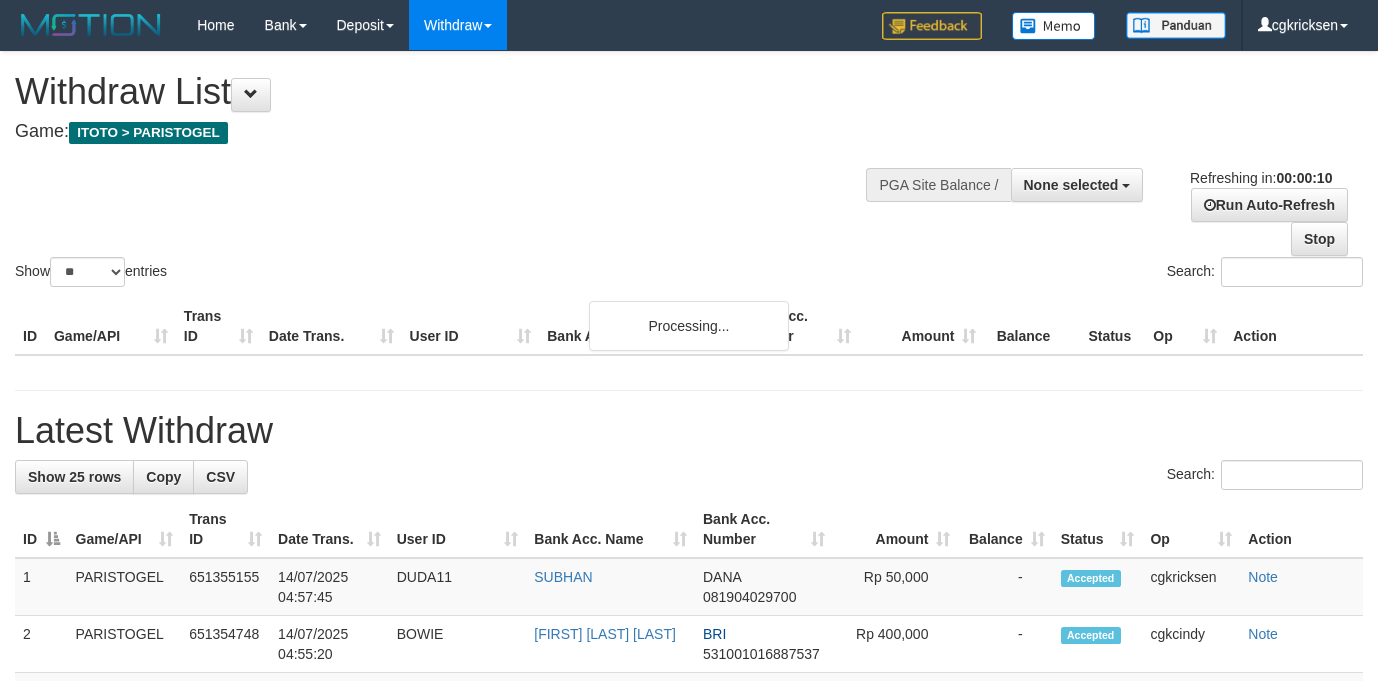 select 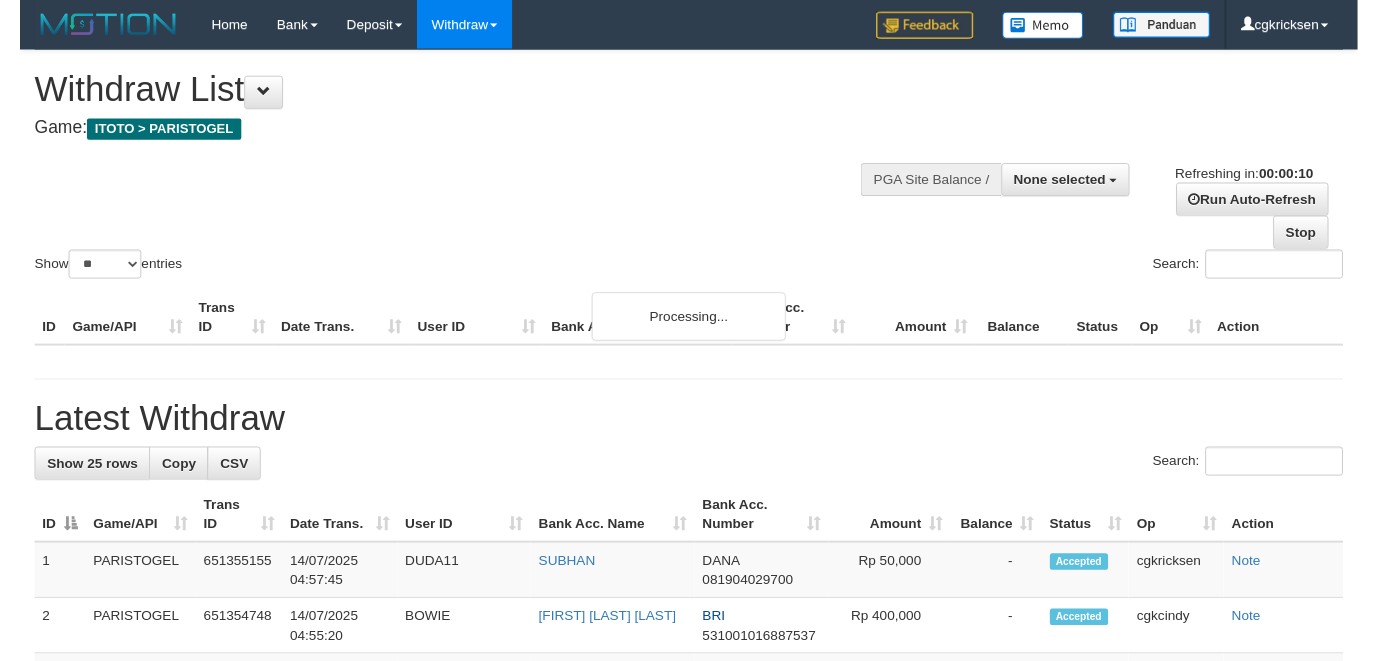 scroll, scrollTop: 0, scrollLeft: 0, axis: both 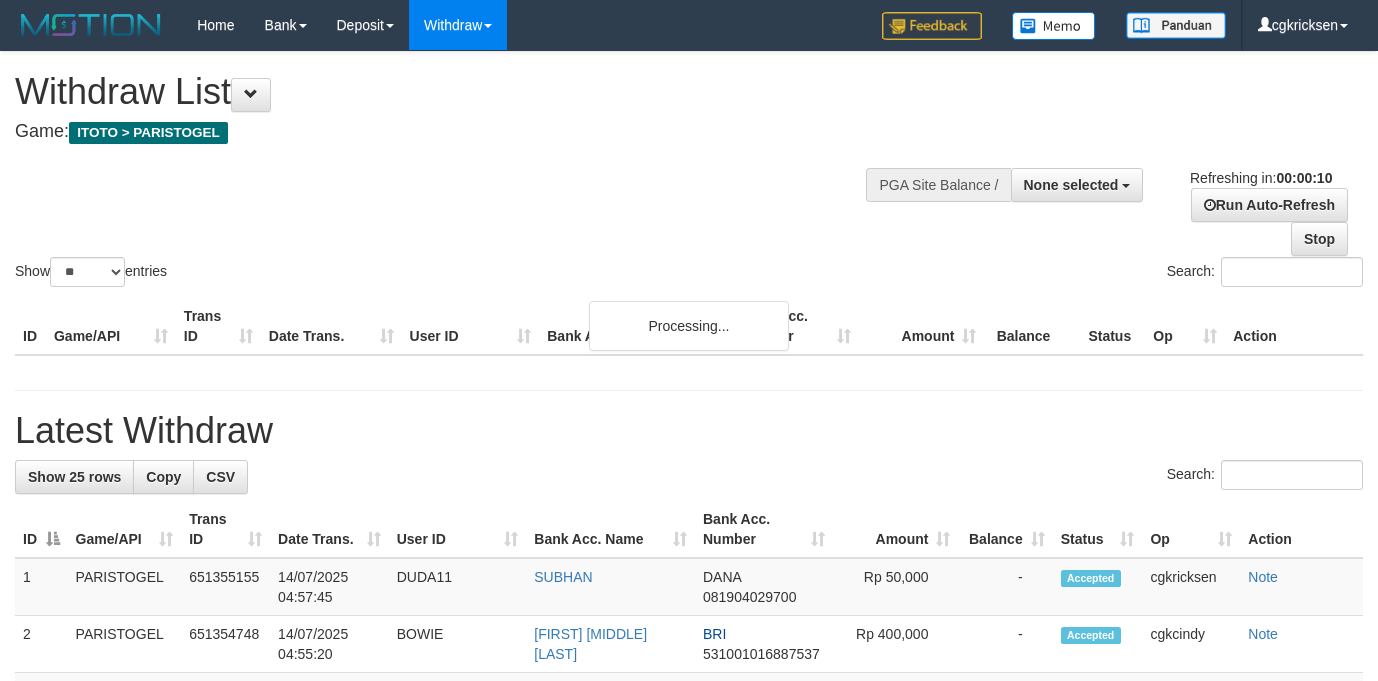 select 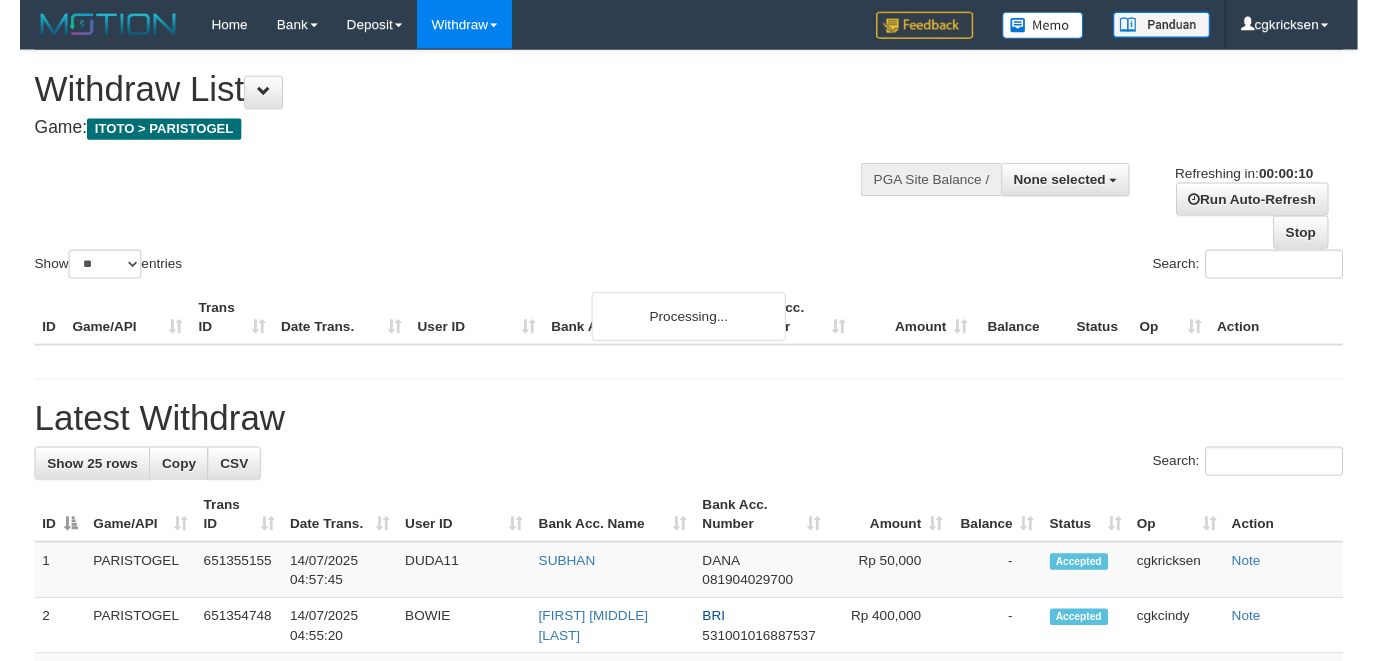 scroll, scrollTop: 0, scrollLeft: 0, axis: both 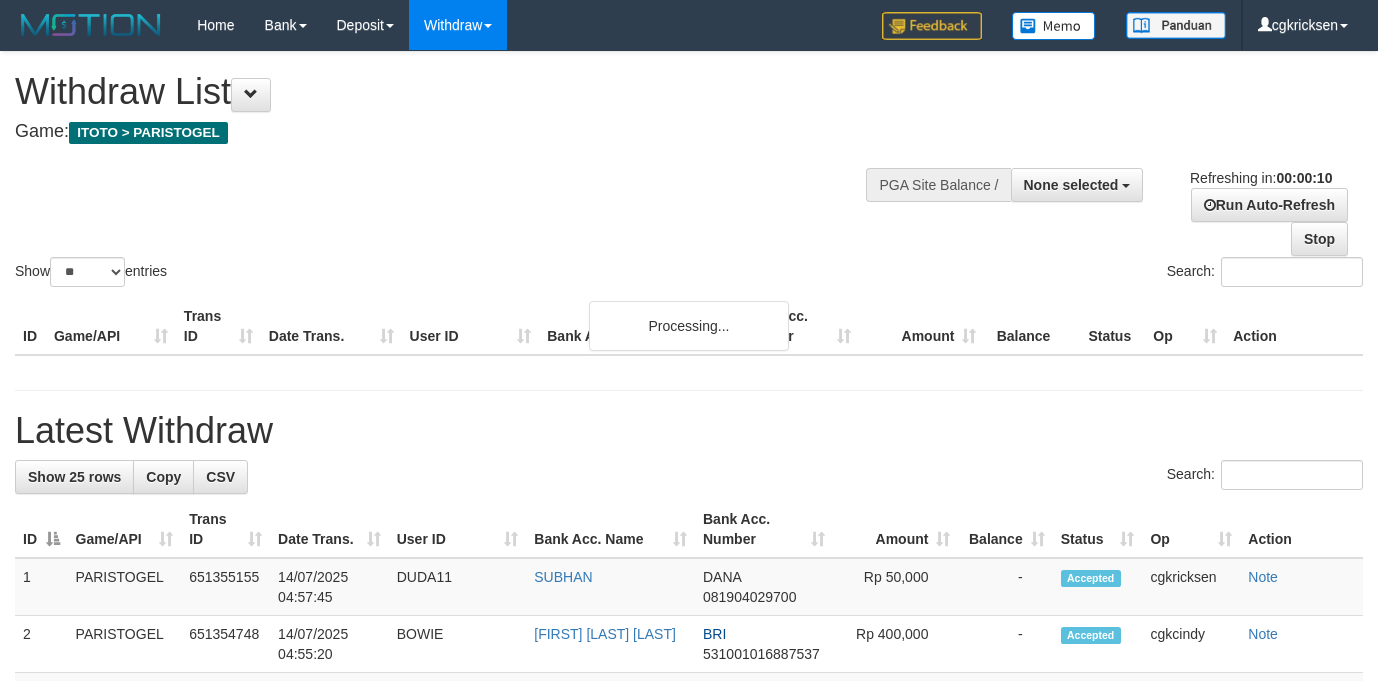 select 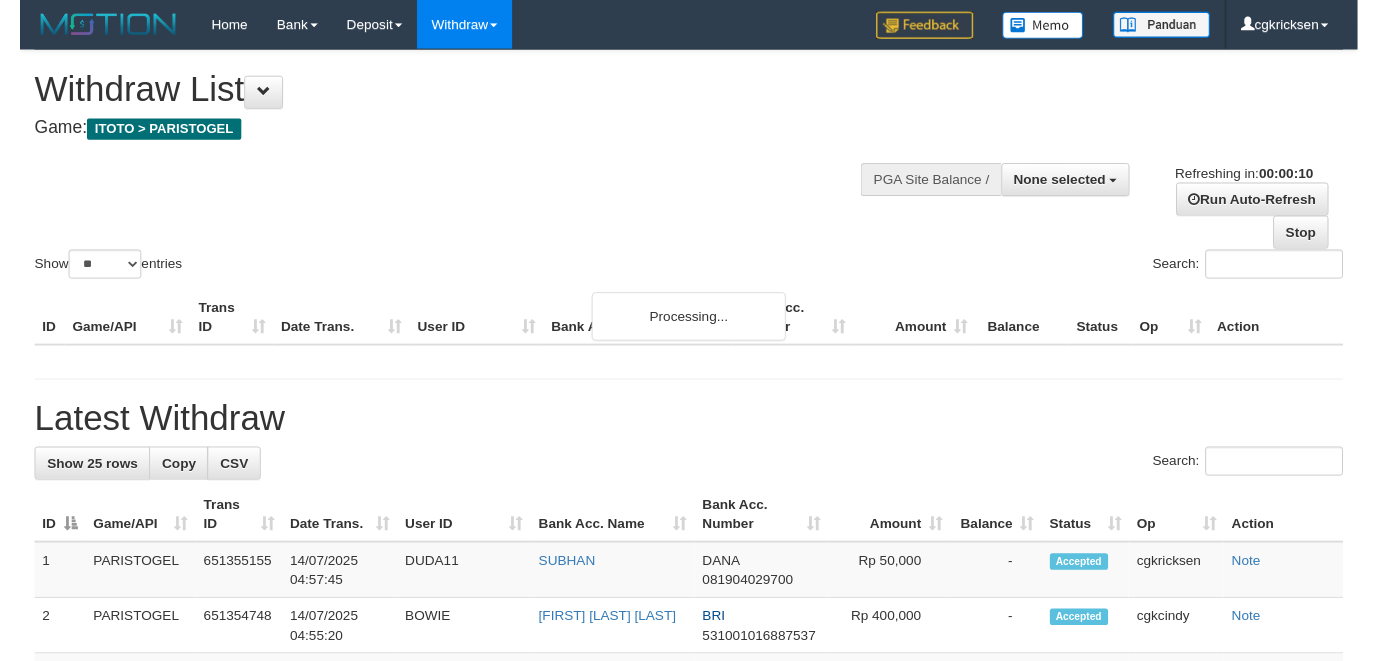 scroll, scrollTop: 0, scrollLeft: 0, axis: both 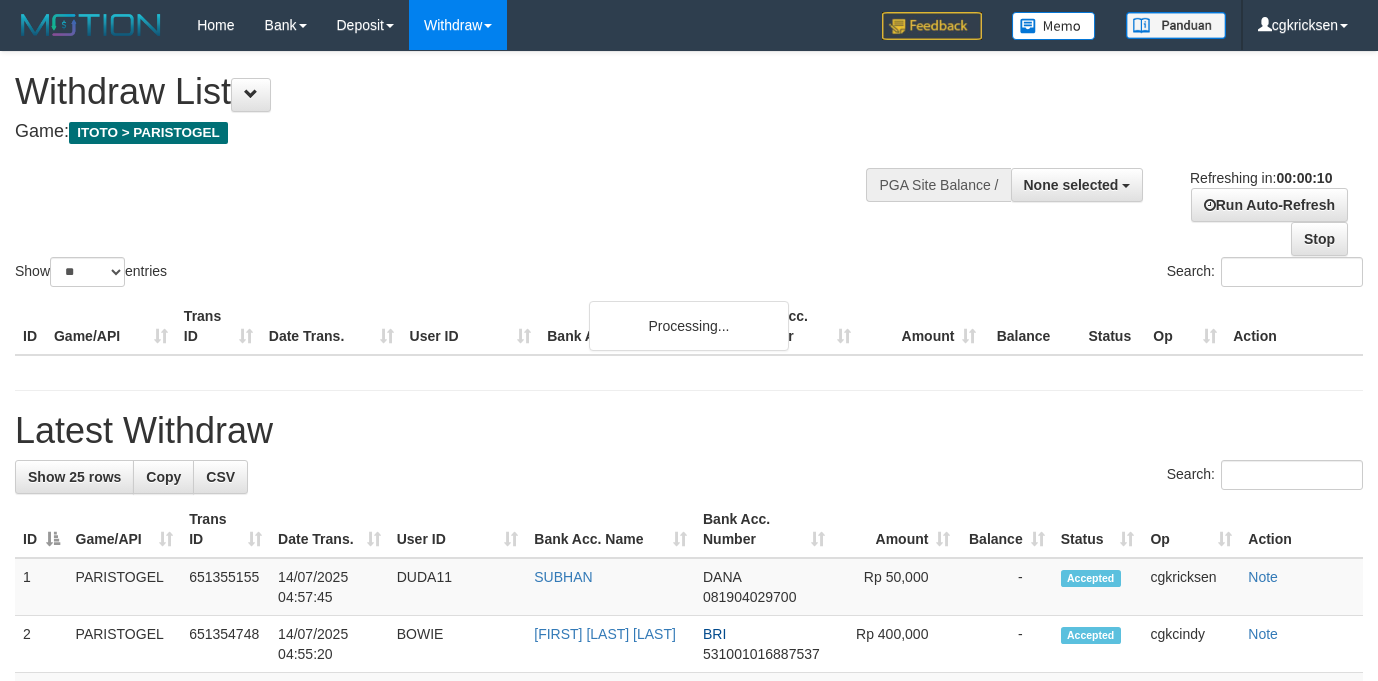 select 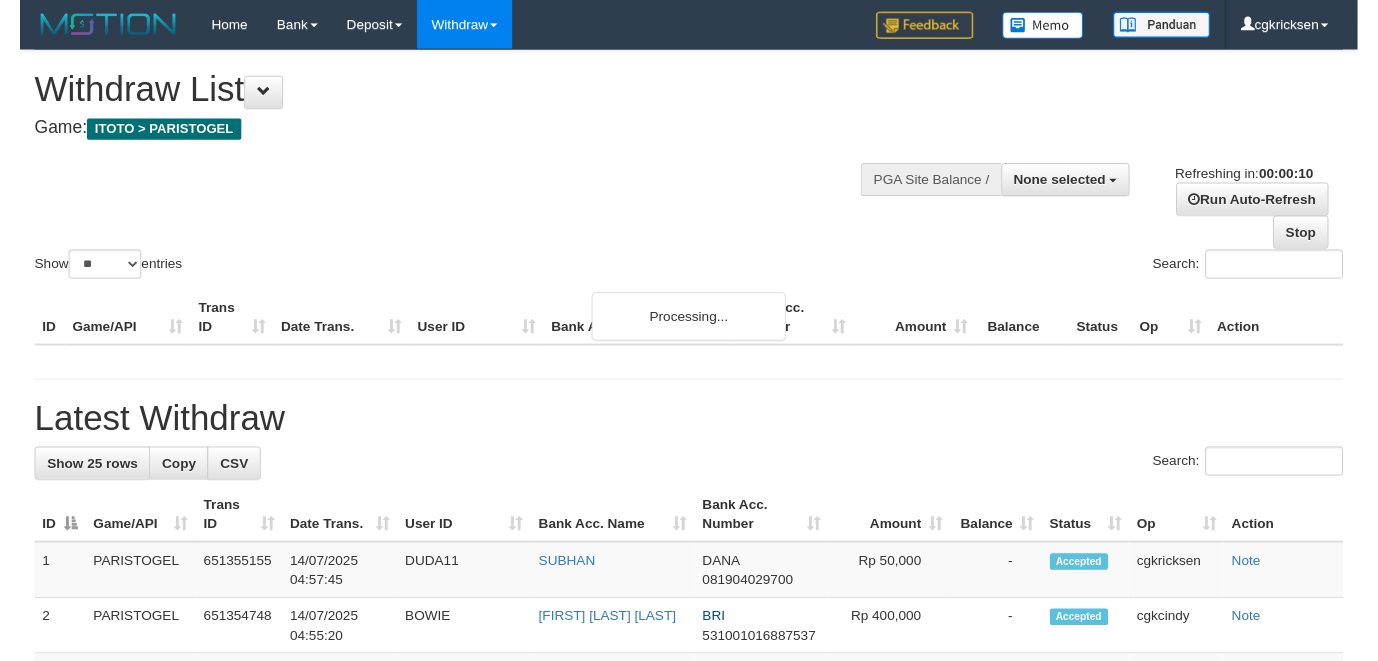 scroll, scrollTop: 0, scrollLeft: 0, axis: both 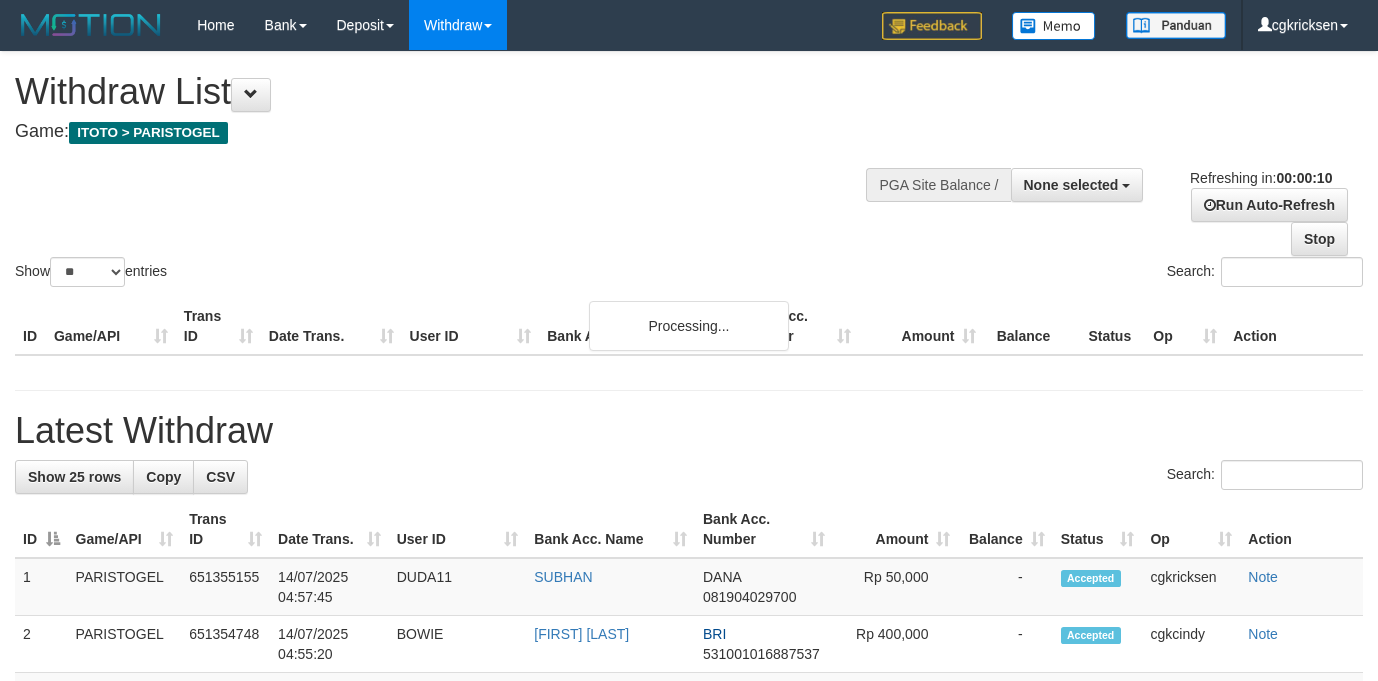 select 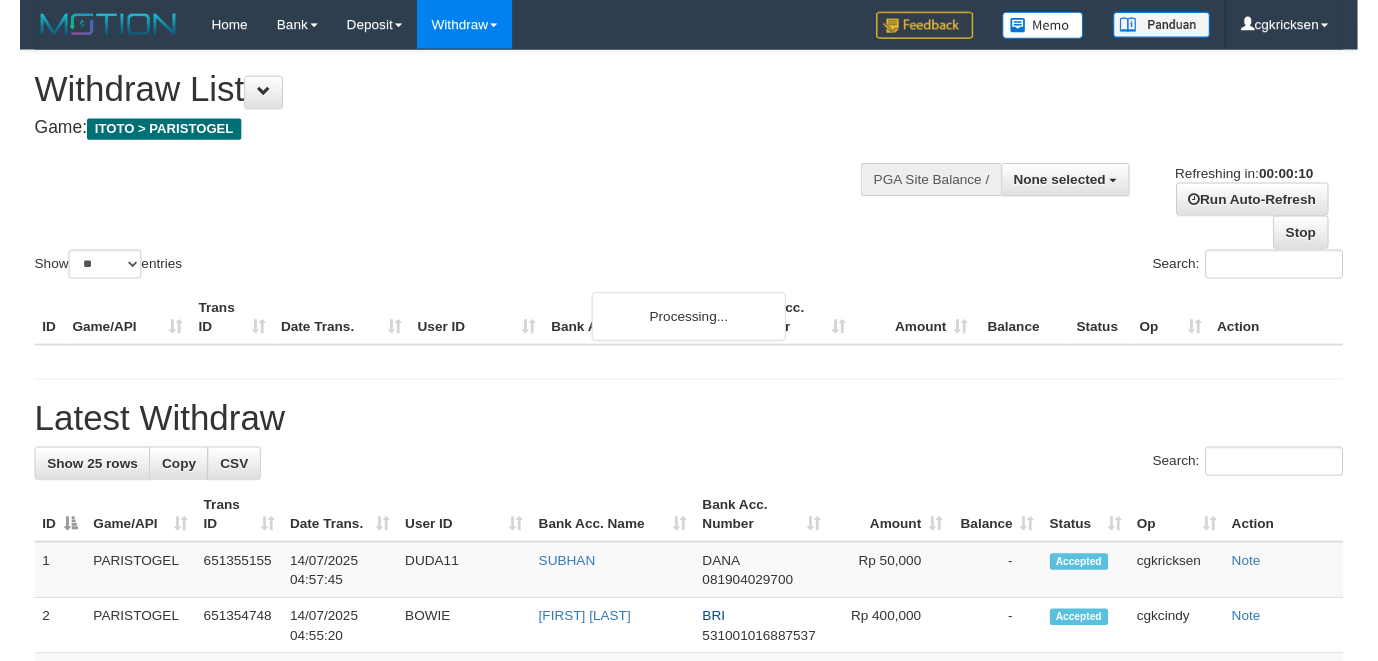 scroll, scrollTop: 0, scrollLeft: 0, axis: both 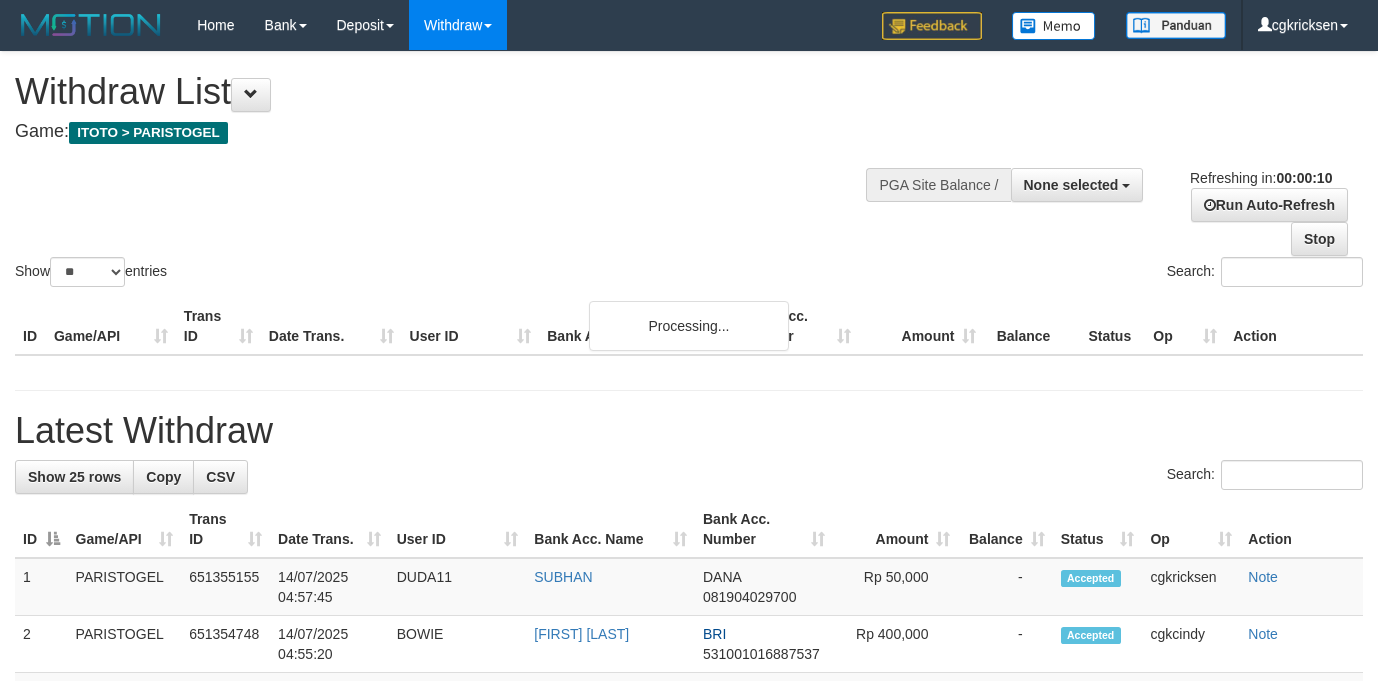 select 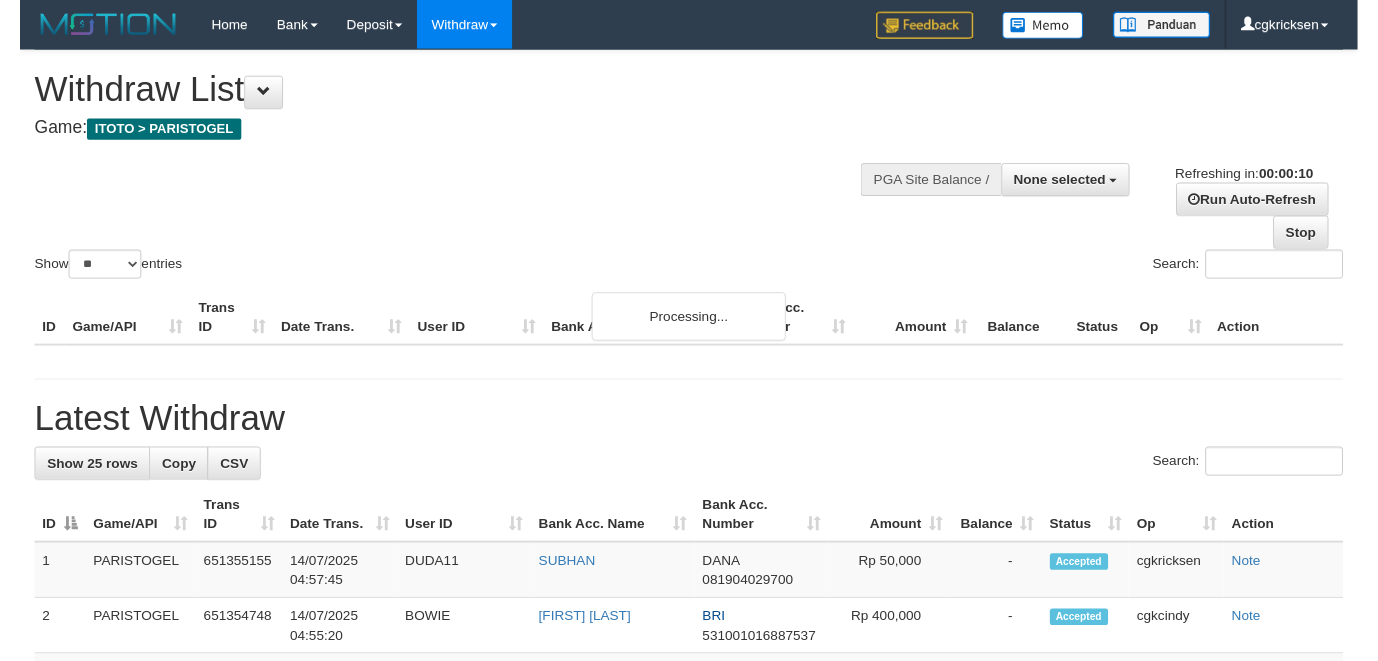 scroll, scrollTop: 0, scrollLeft: 0, axis: both 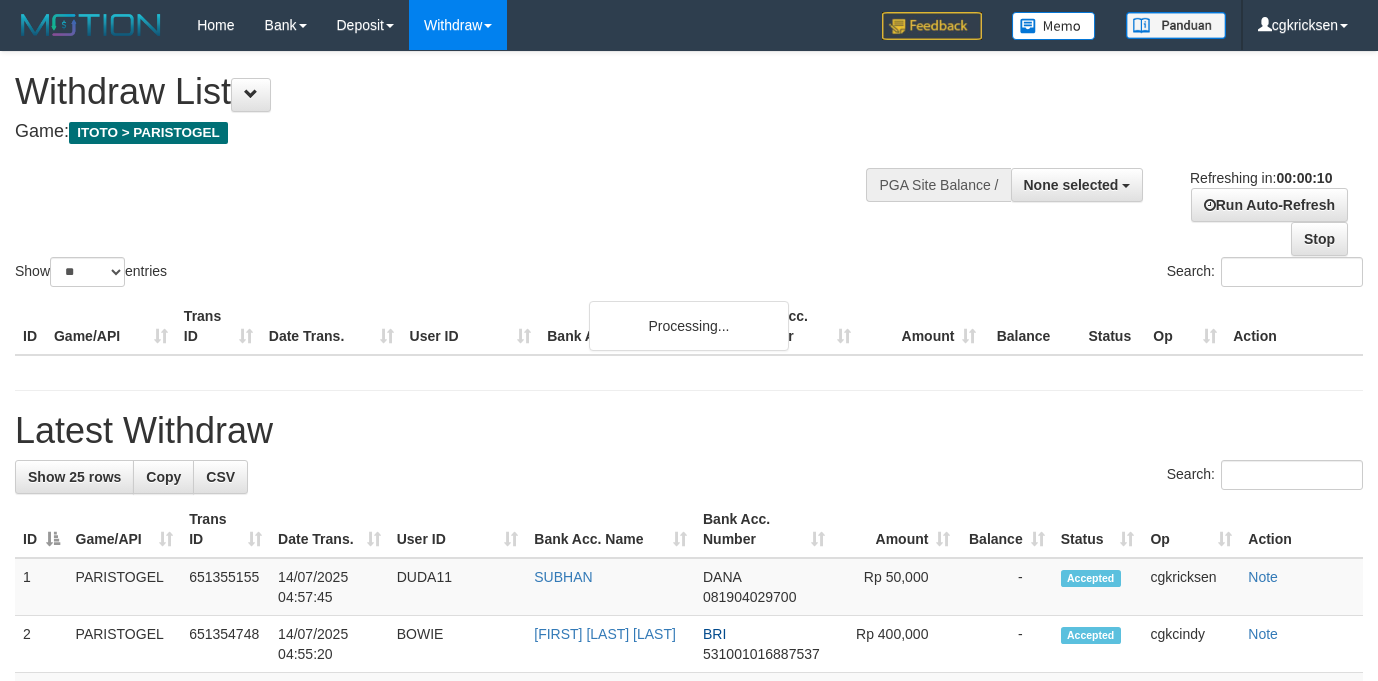 select 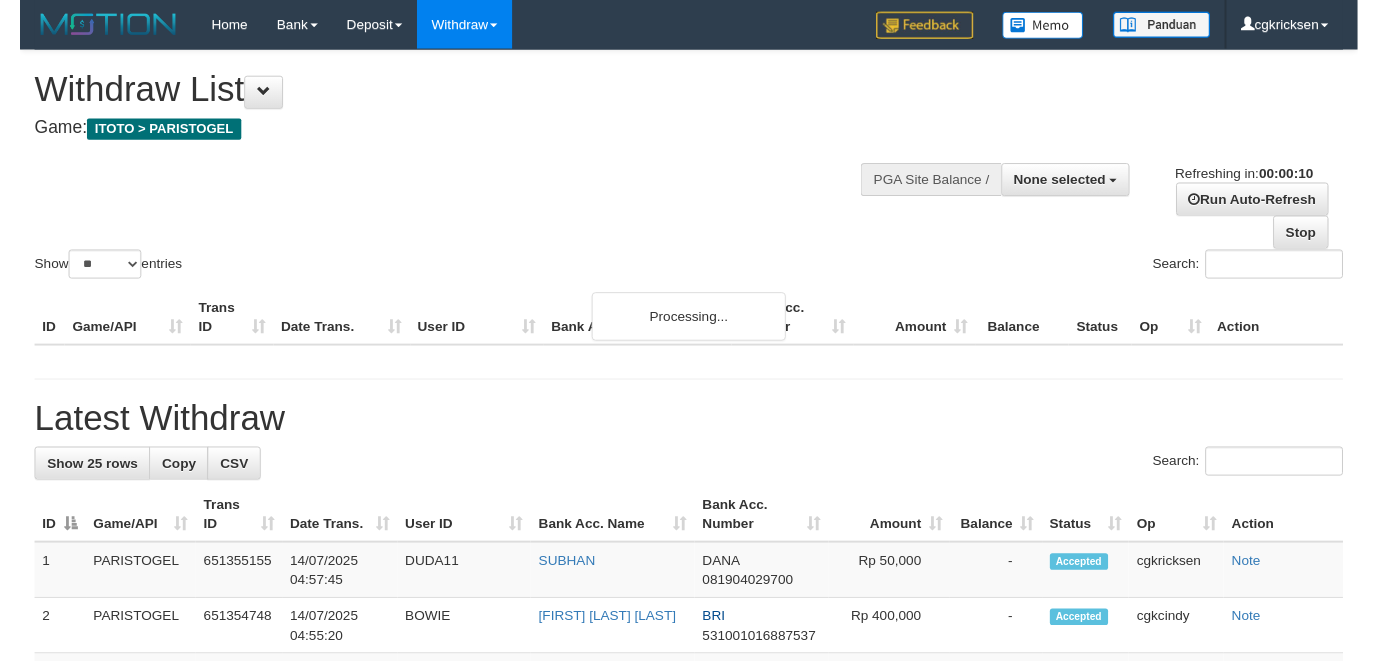 scroll, scrollTop: 0, scrollLeft: 0, axis: both 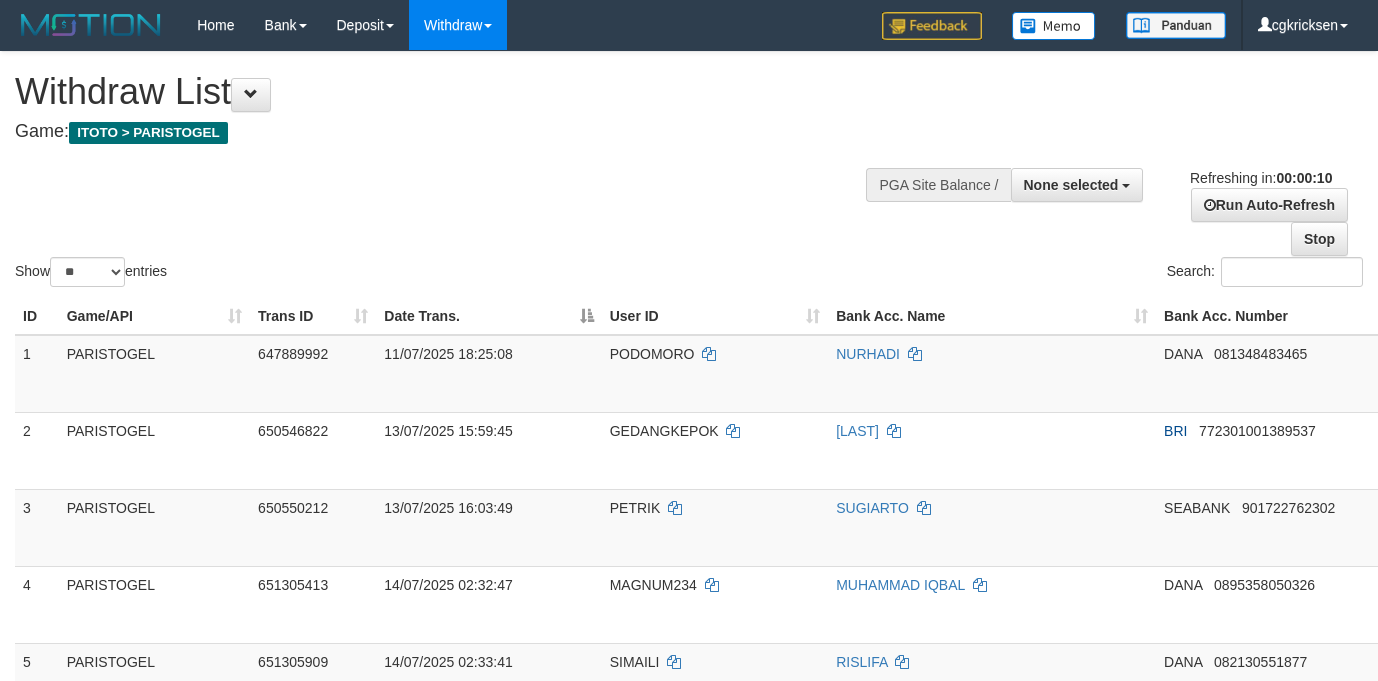 select 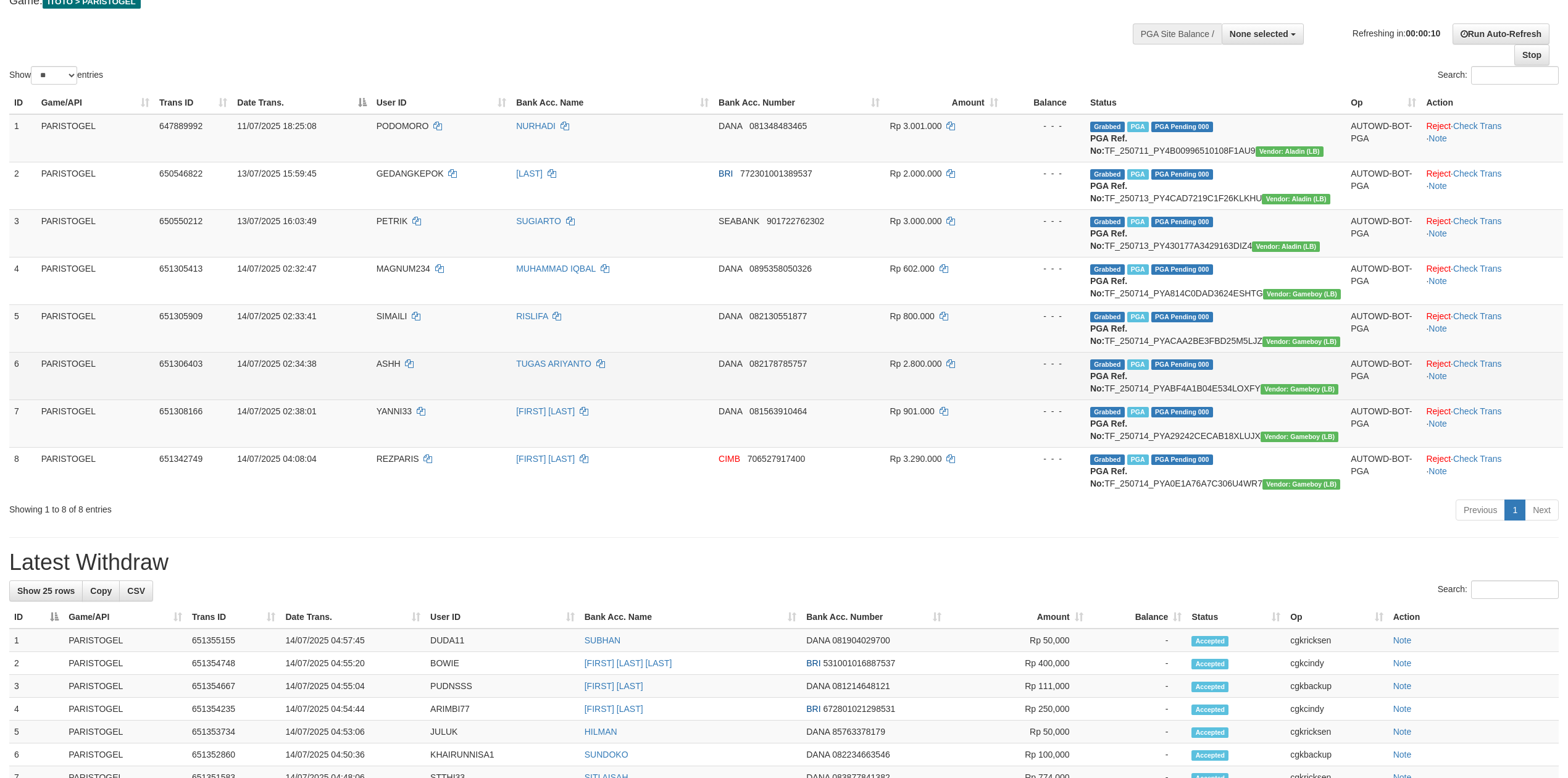 scroll, scrollTop: 0, scrollLeft: 0, axis: both 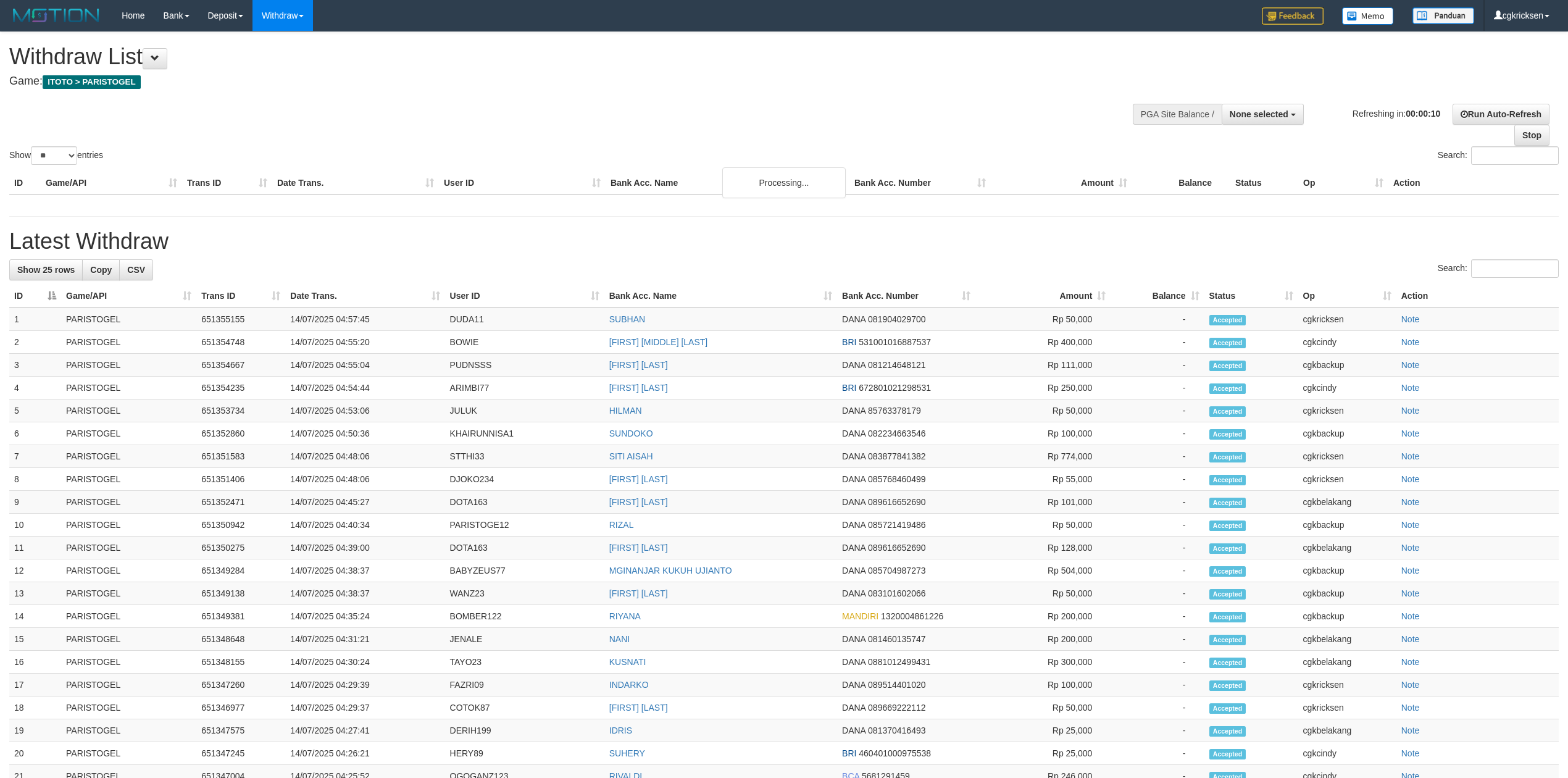 select 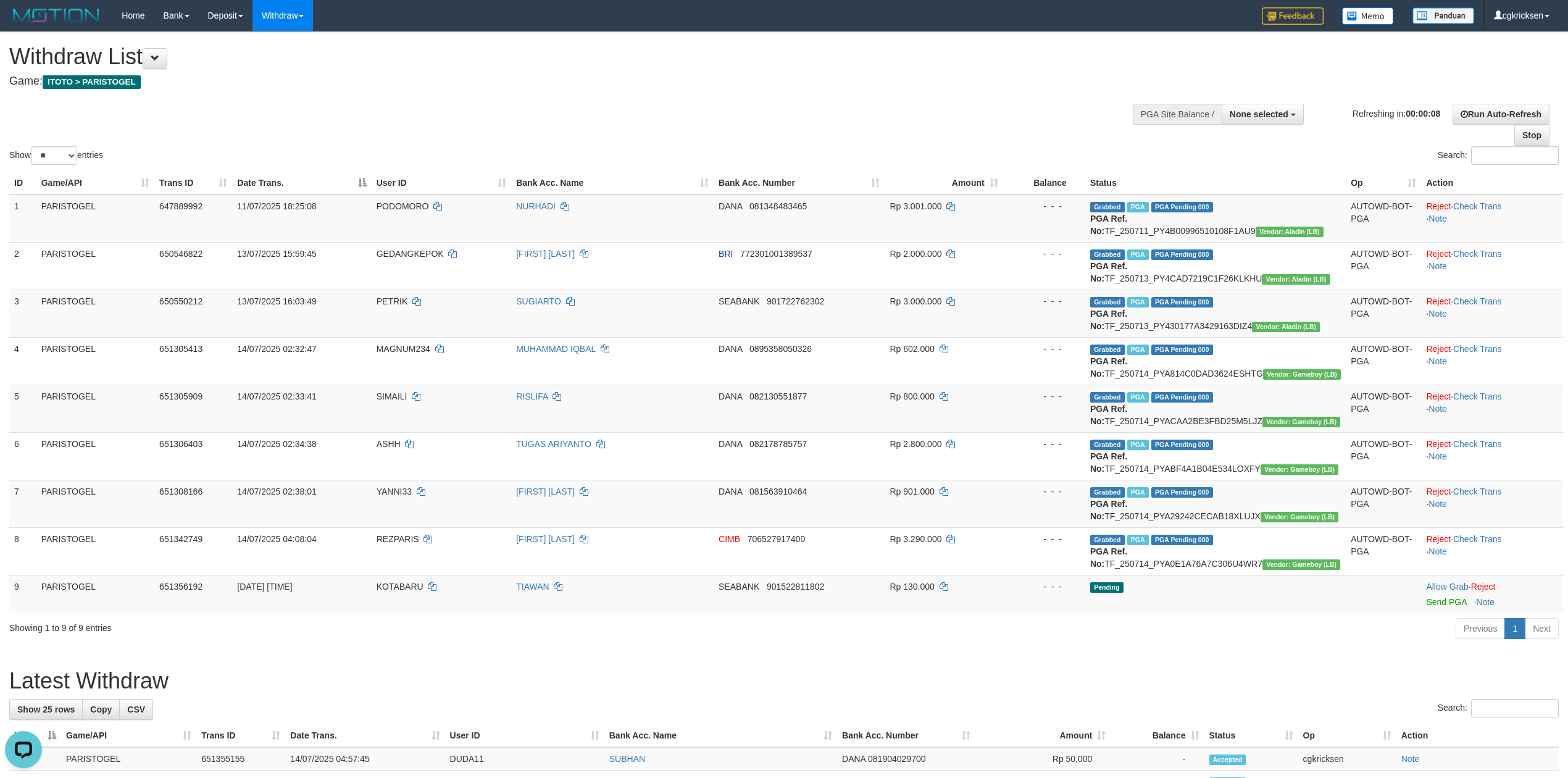 scroll, scrollTop: 0, scrollLeft: 0, axis: both 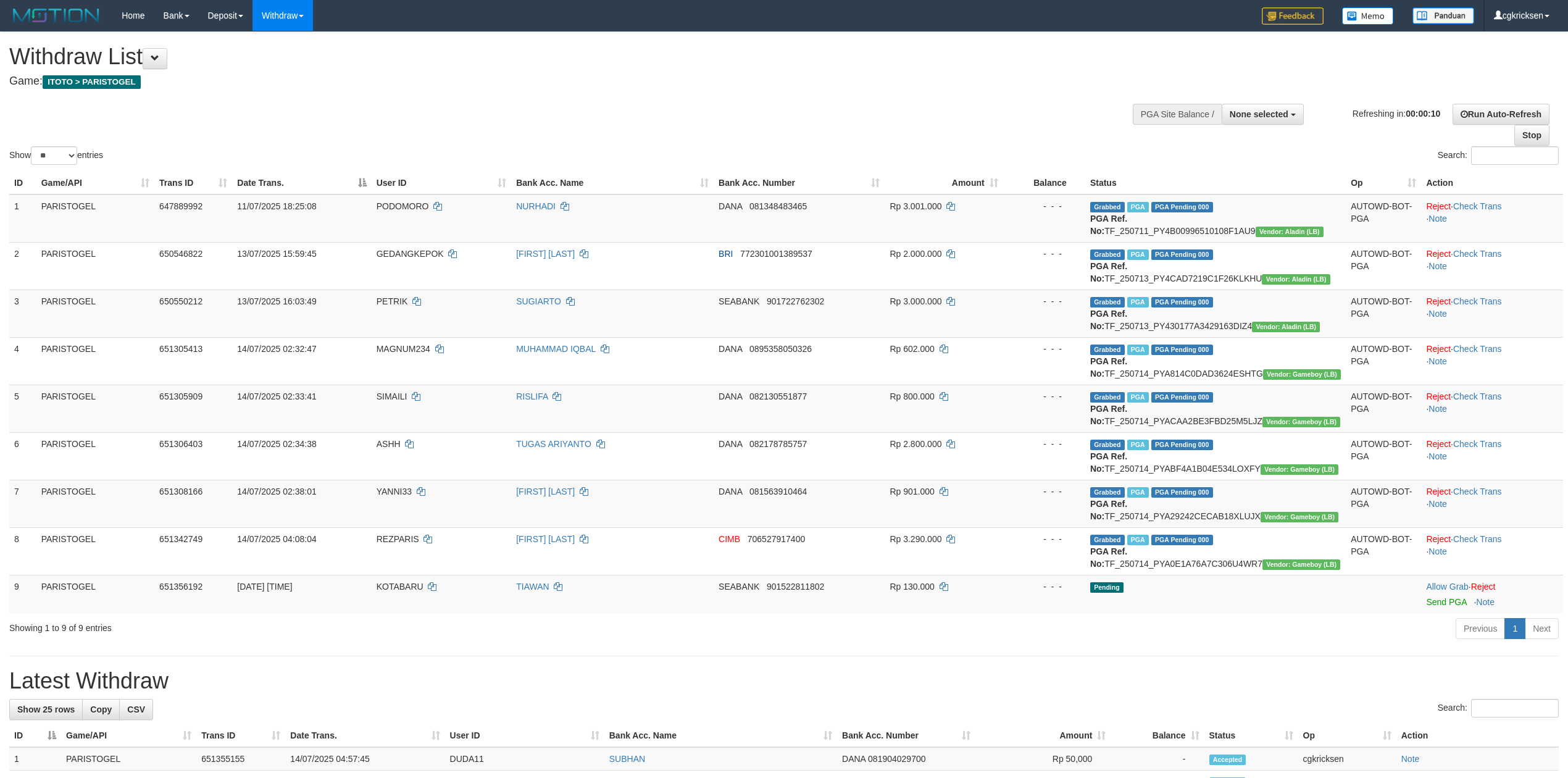 select 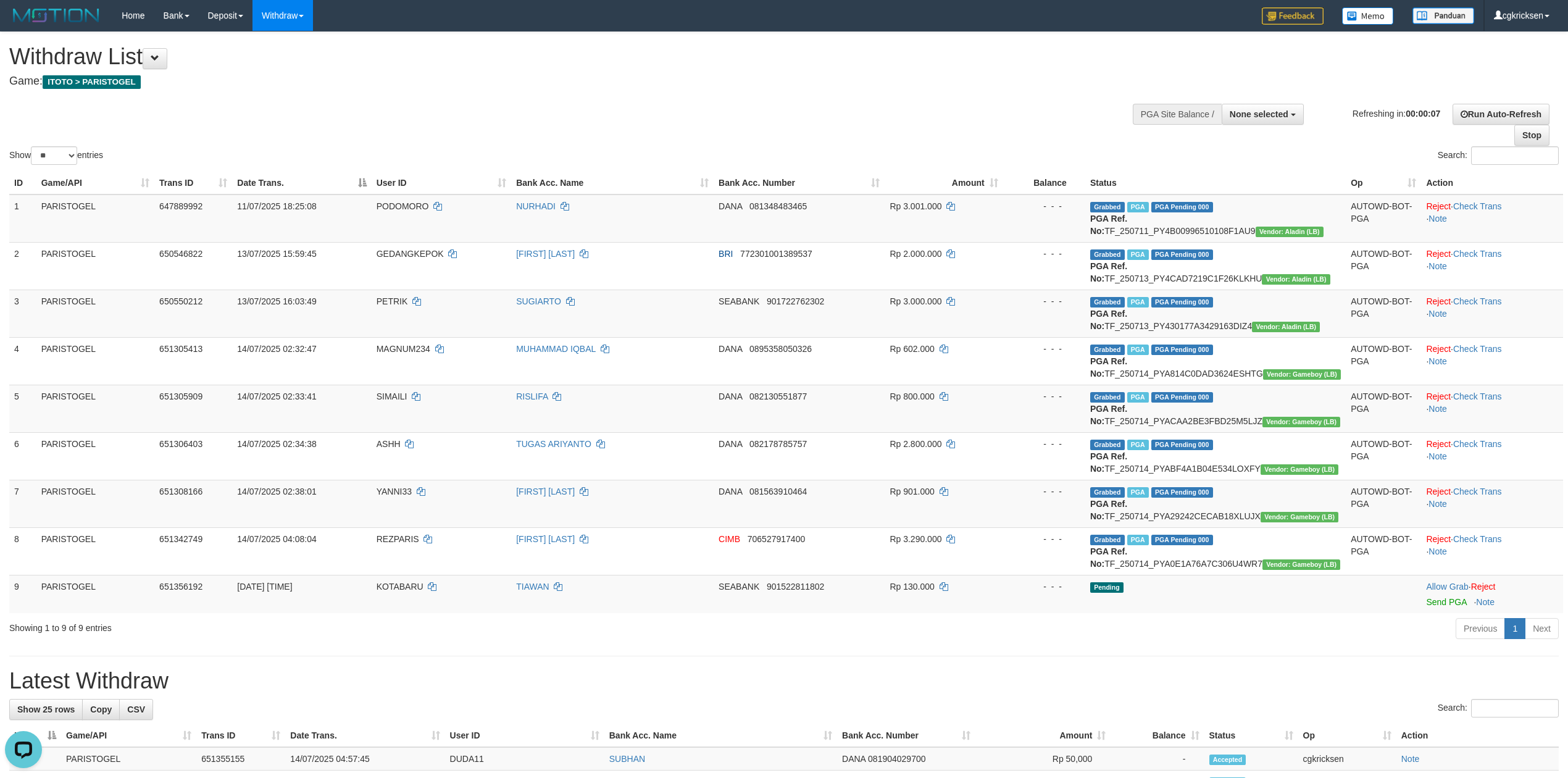 scroll, scrollTop: 0, scrollLeft: 0, axis: both 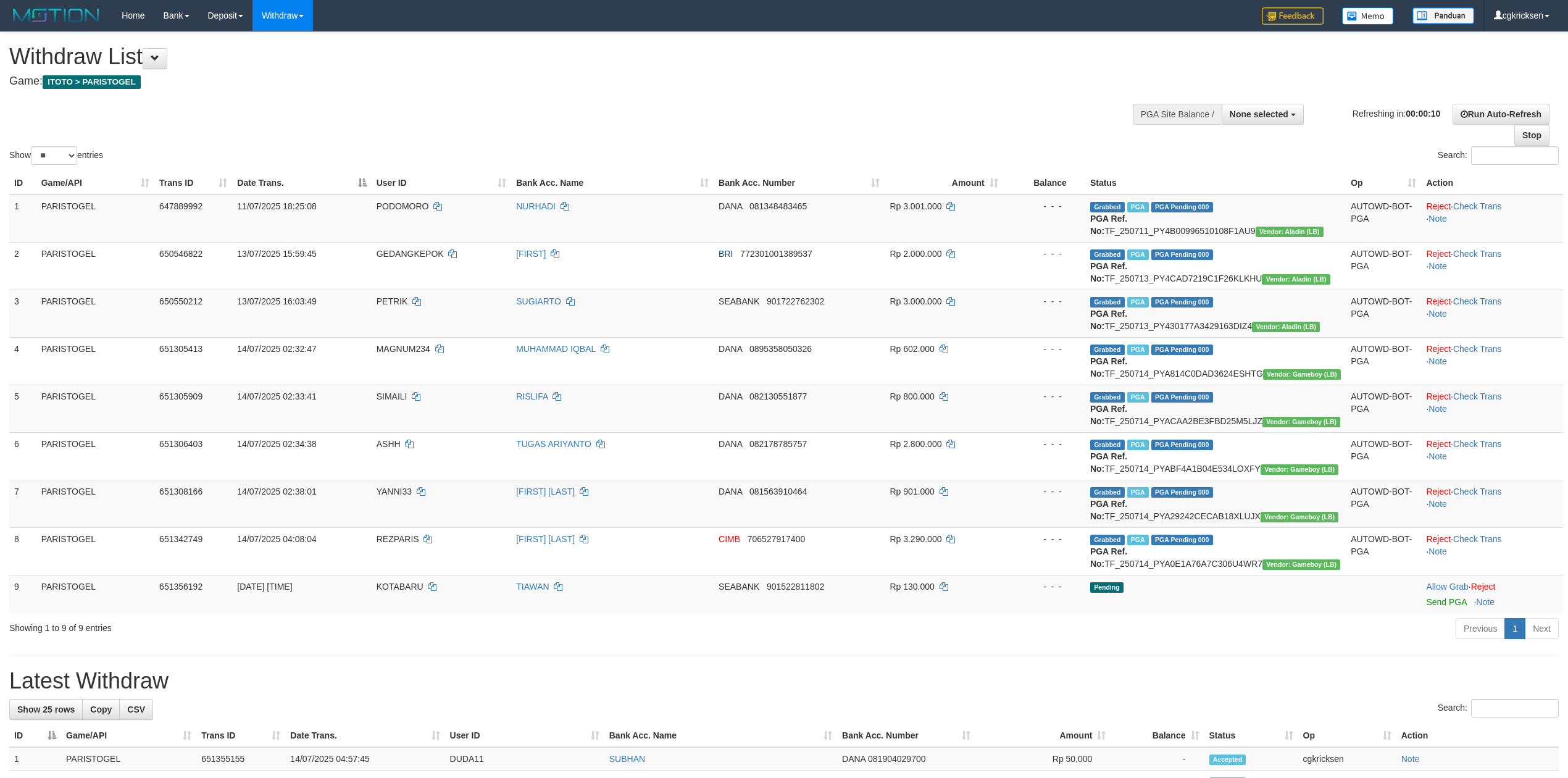 select 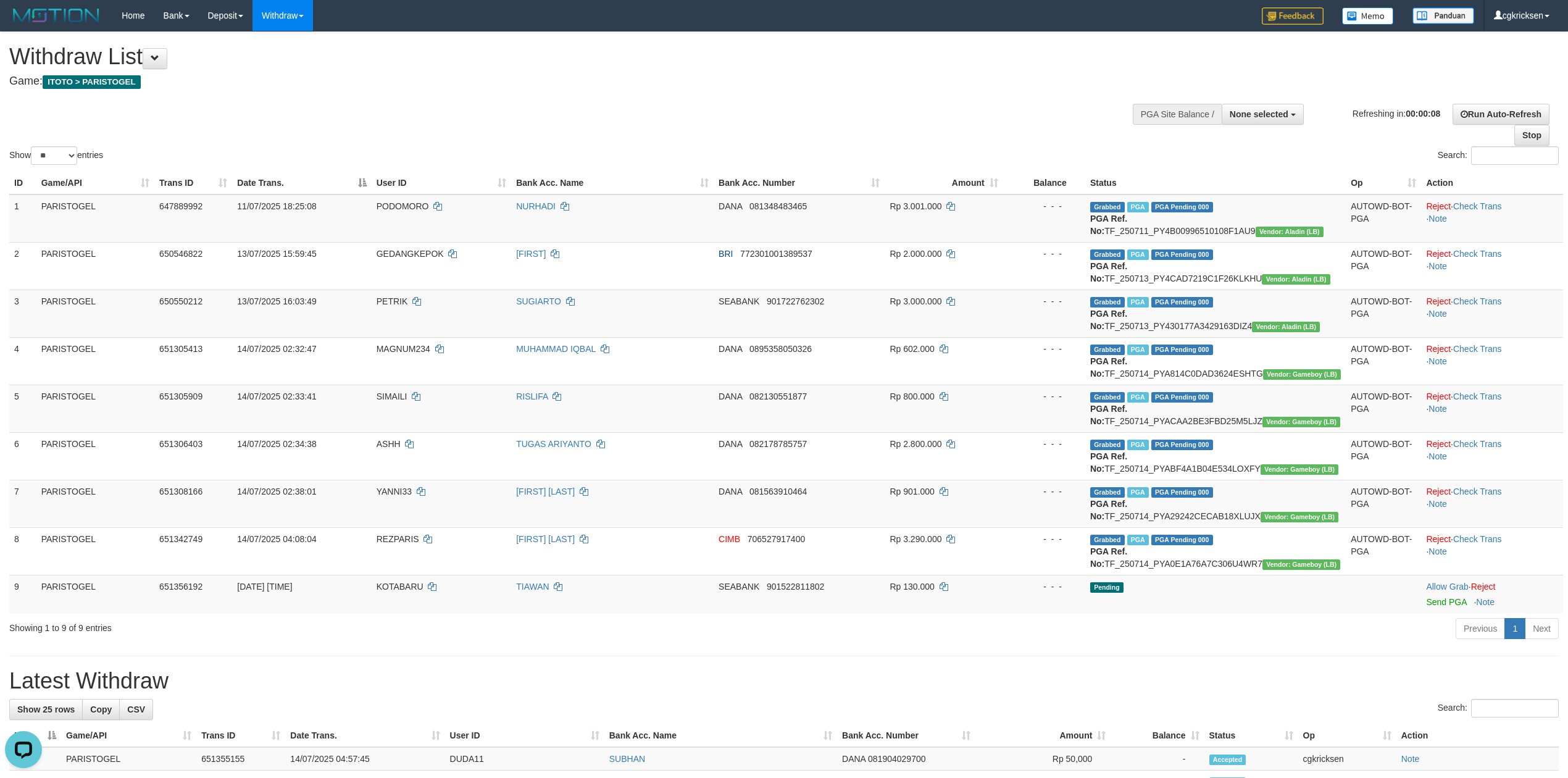 scroll, scrollTop: 0, scrollLeft: 0, axis: both 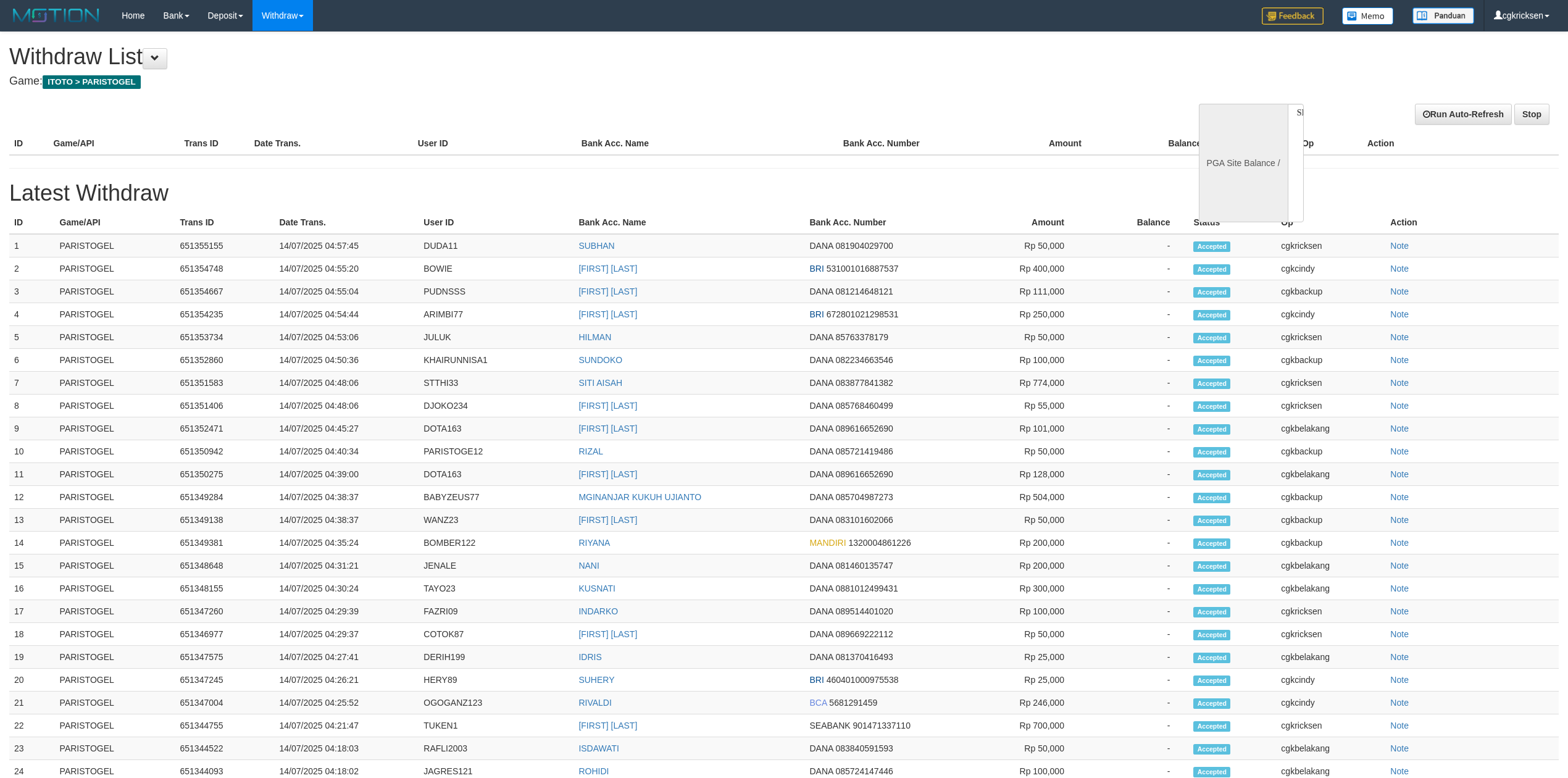 select 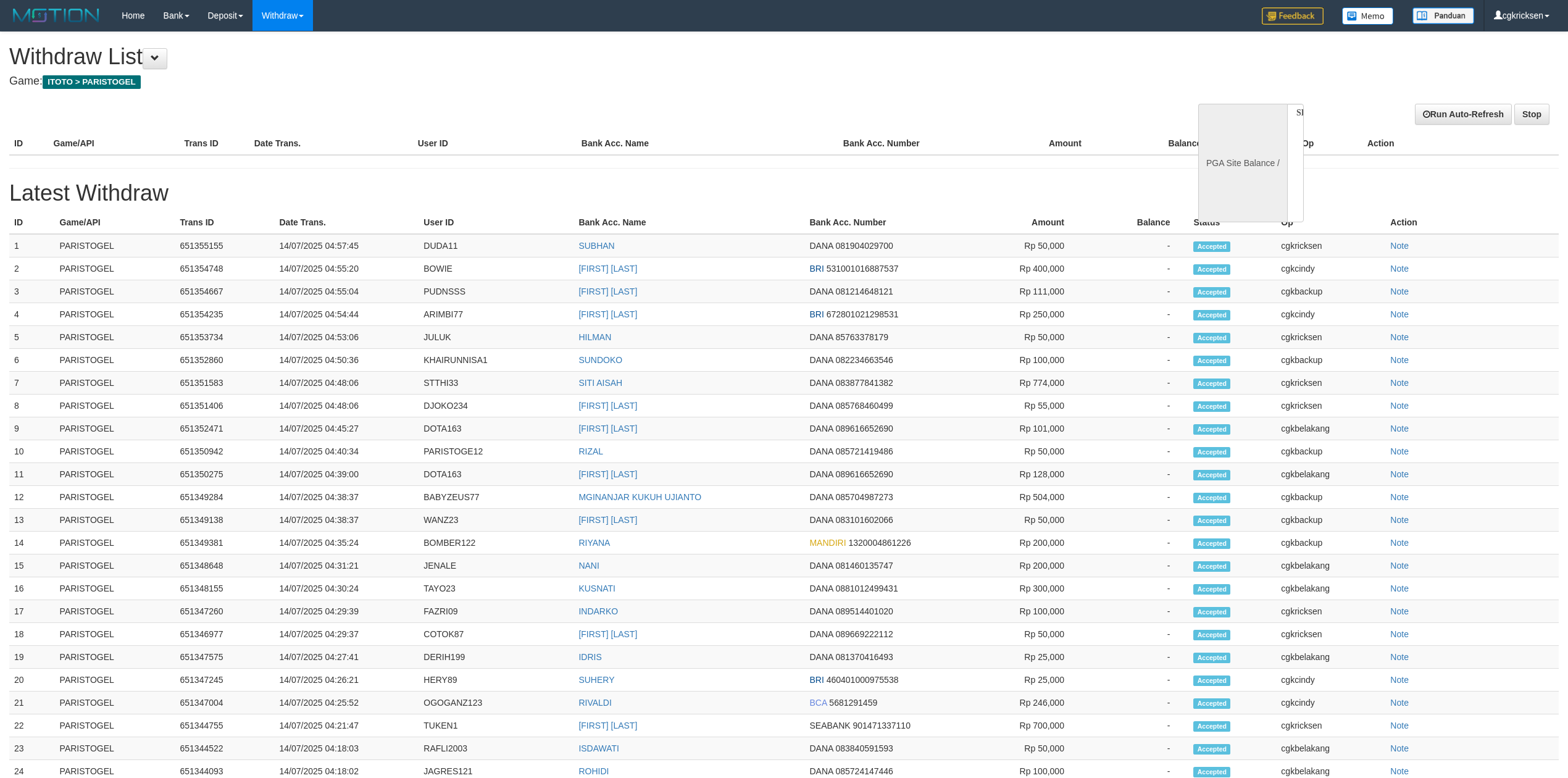scroll, scrollTop: 0, scrollLeft: 0, axis: both 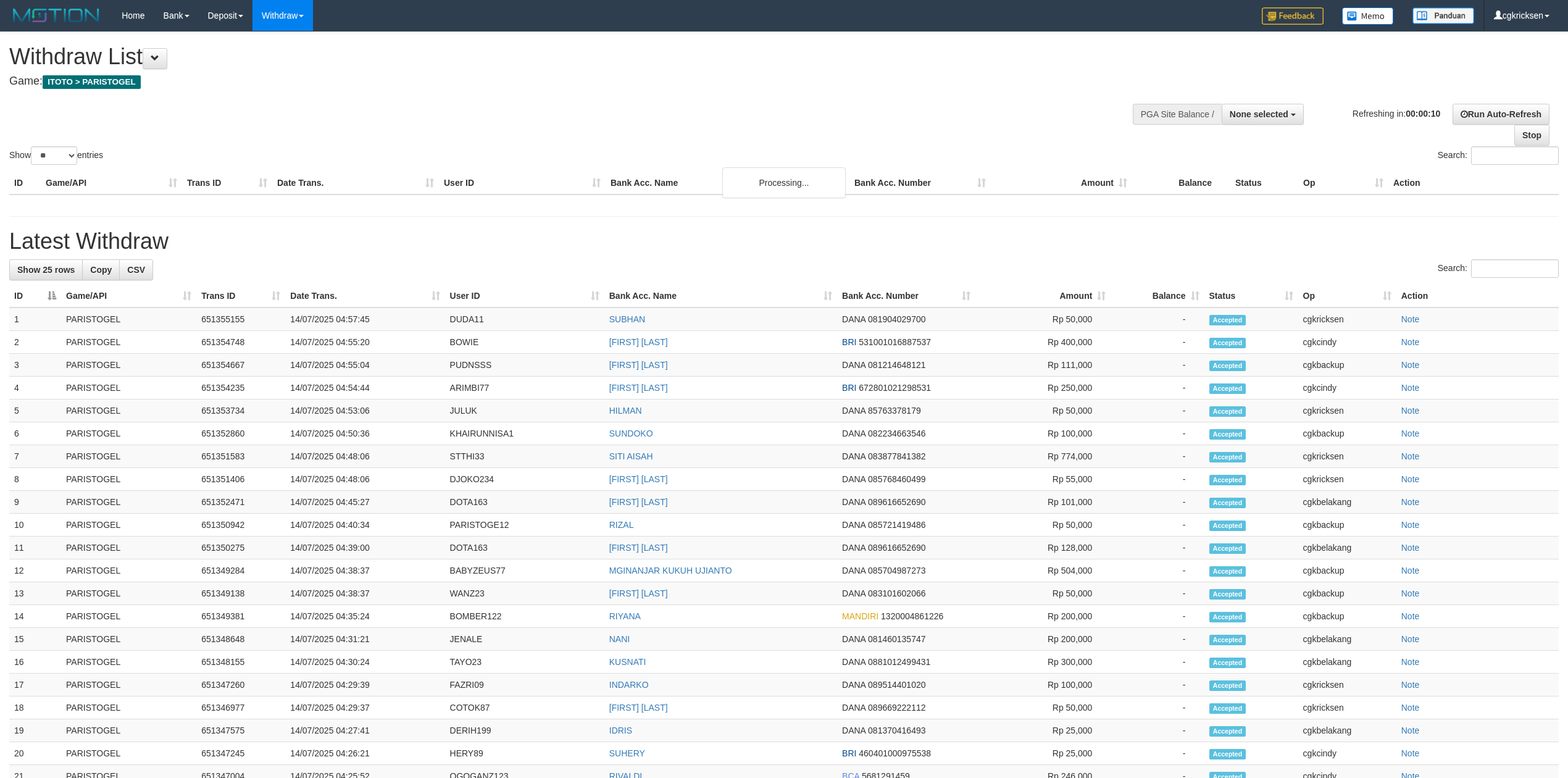 select 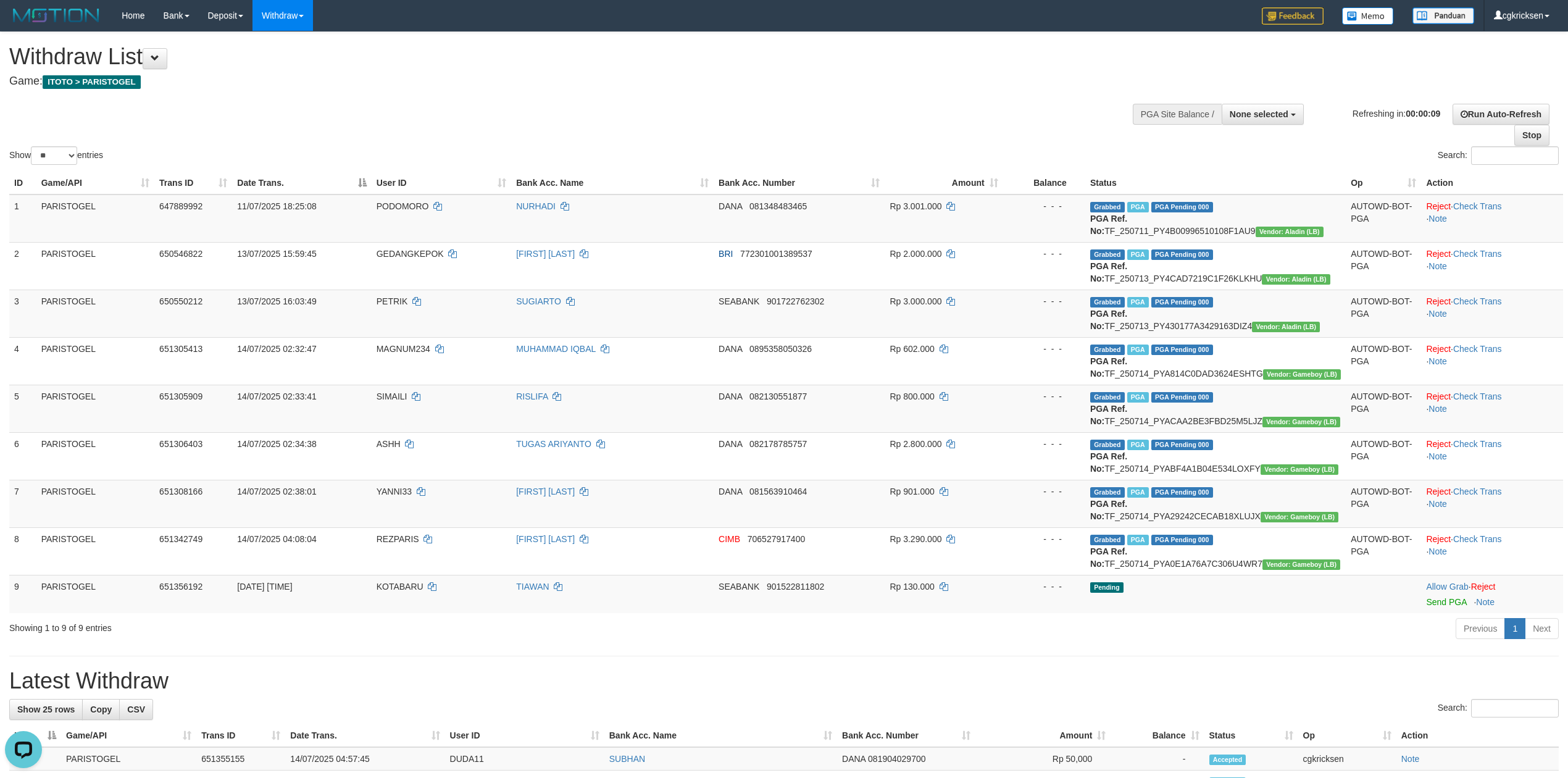 scroll, scrollTop: 0, scrollLeft: 0, axis: both 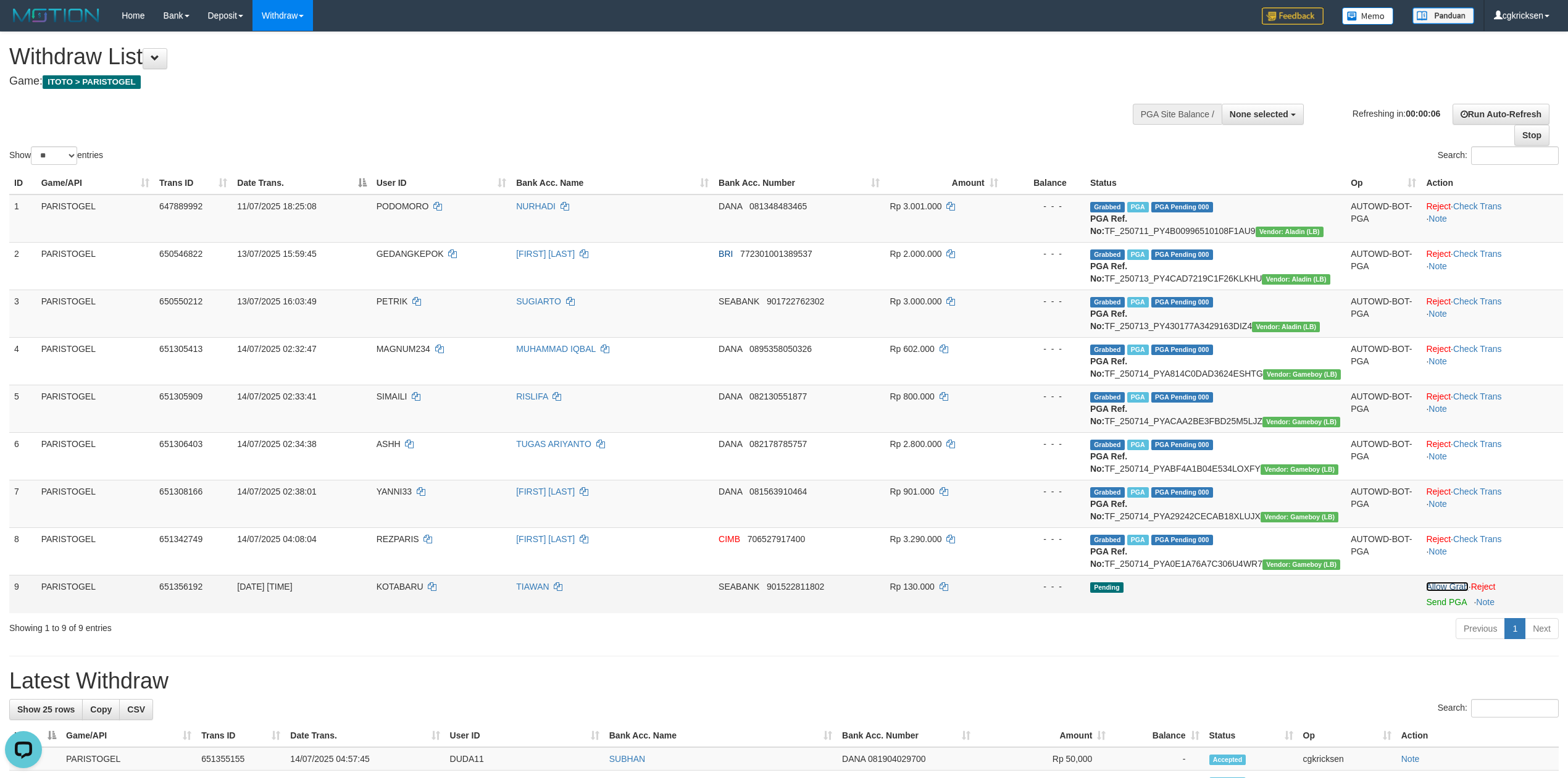 click on "Allow Grab" at bounding box center [1447, 587] 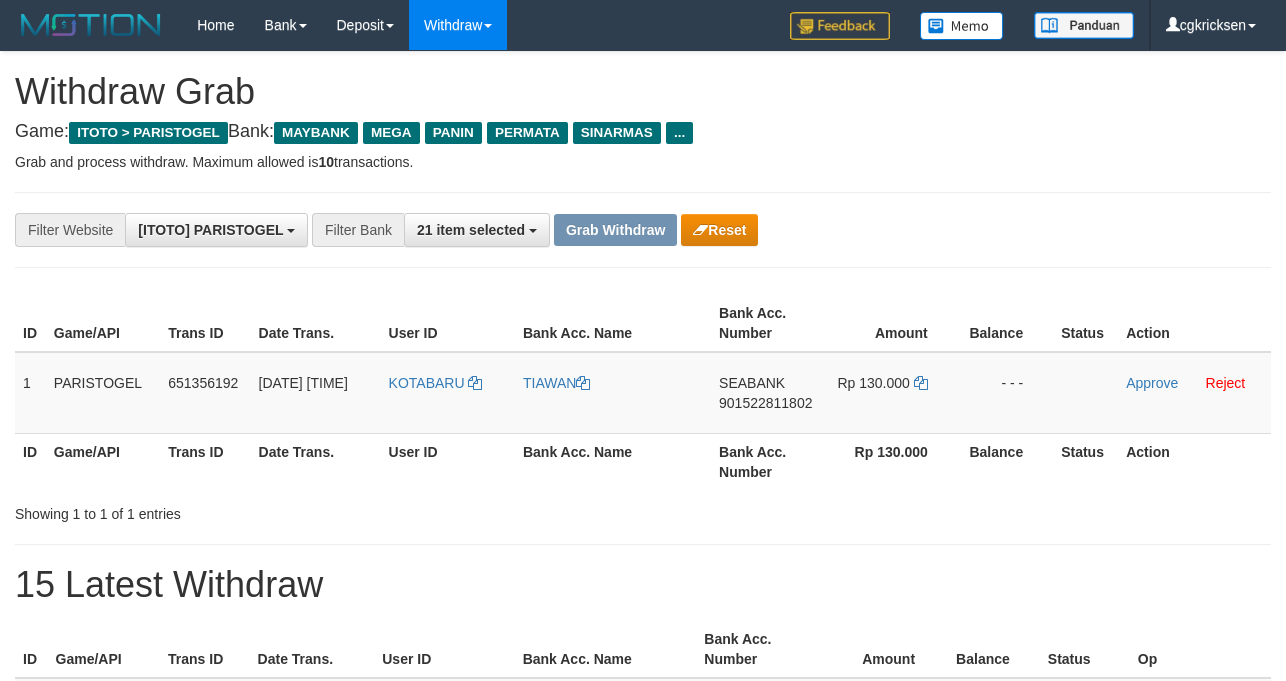 scroll, scrollTop: 0, scrollLeft: 0, axis: both 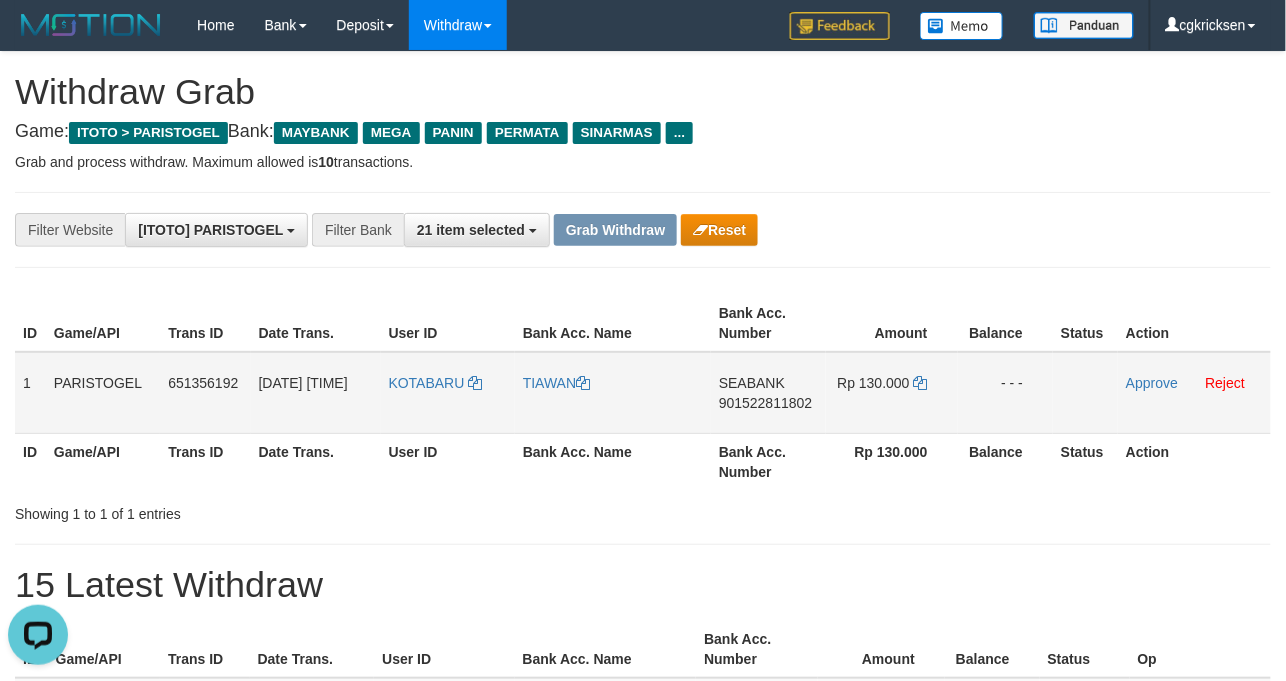 click on "KOTABARU" at bounding box center (448, 393) 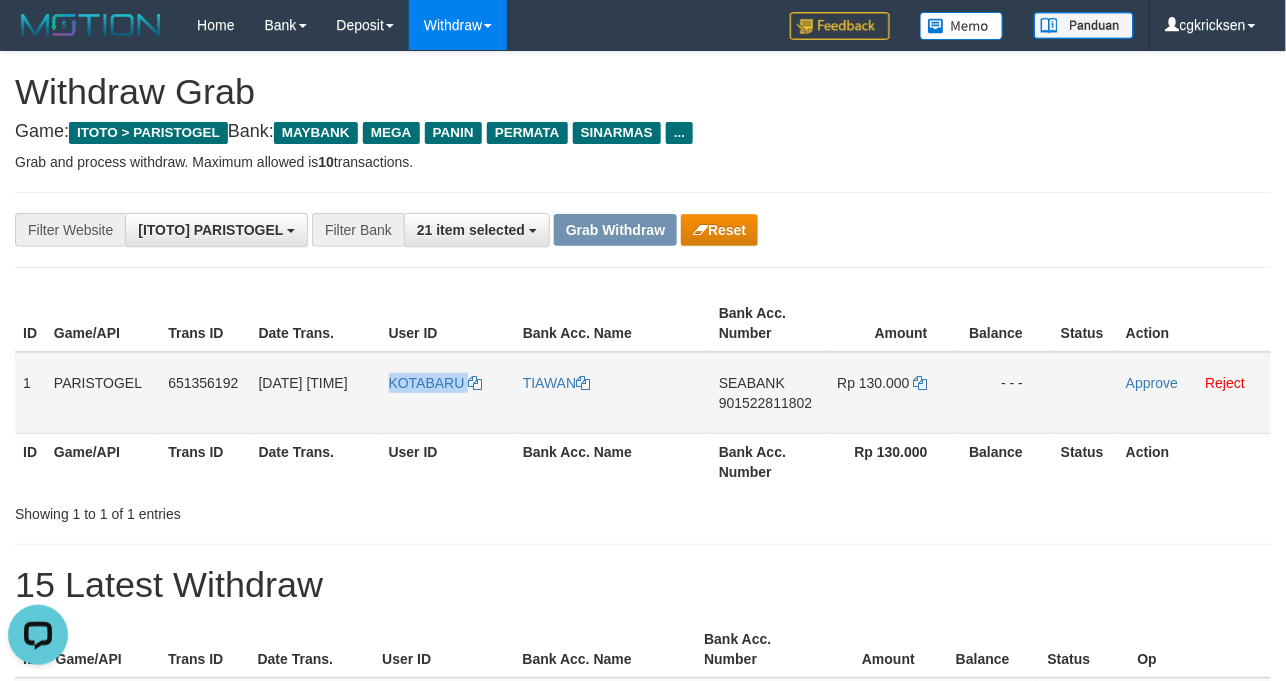 click on "KOTABARU" at bounding box center [448, 393] 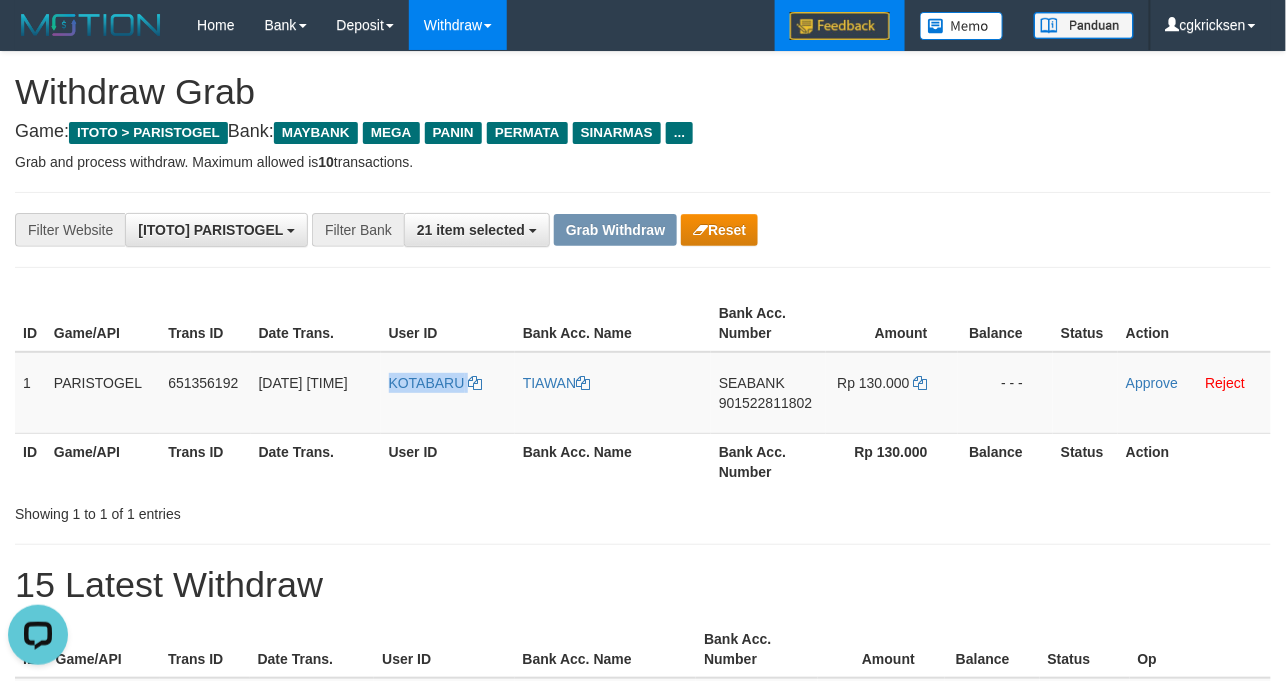 copy on "KOTABARU" 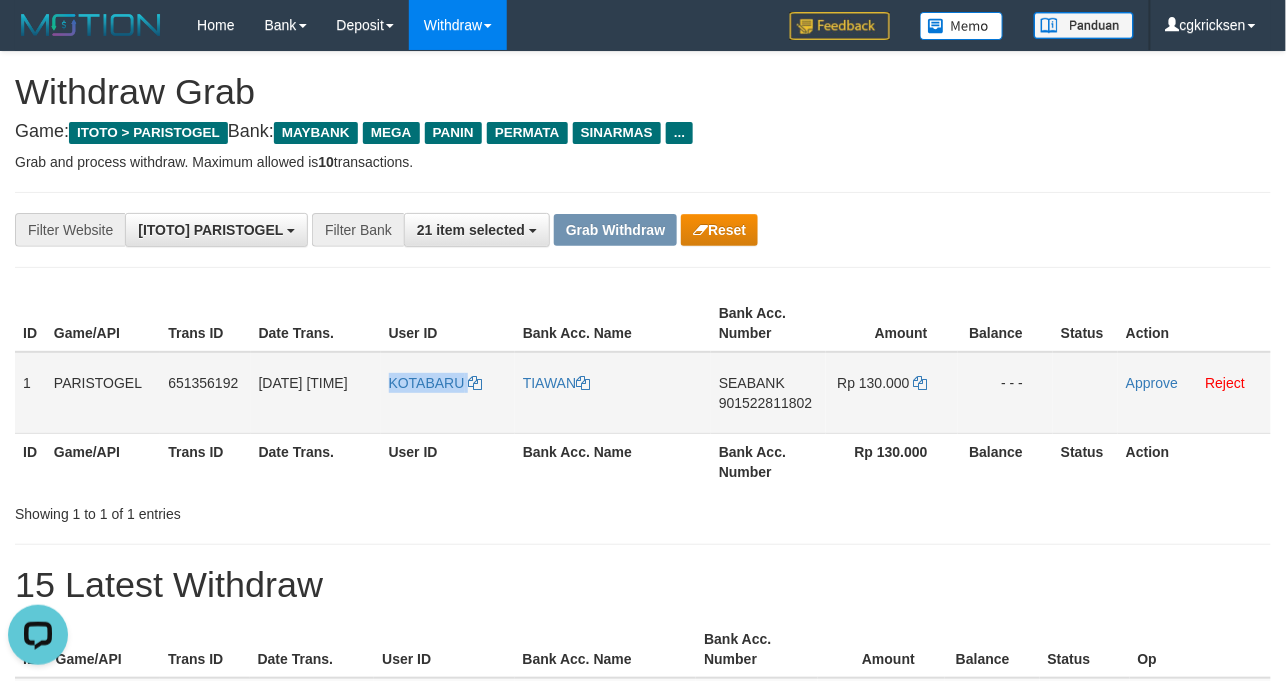 click on "KOTABARU" at bounding box center (448, 393) 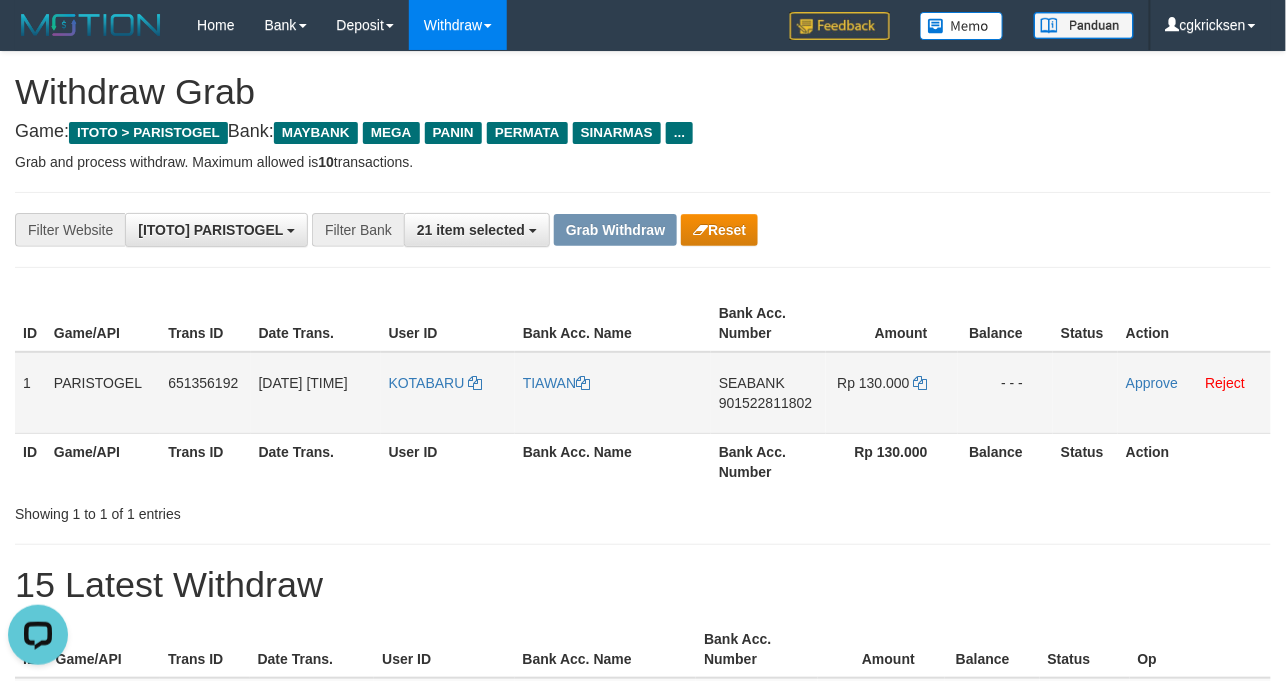 click on "TIAWAN" at bounding box center (613, 393) 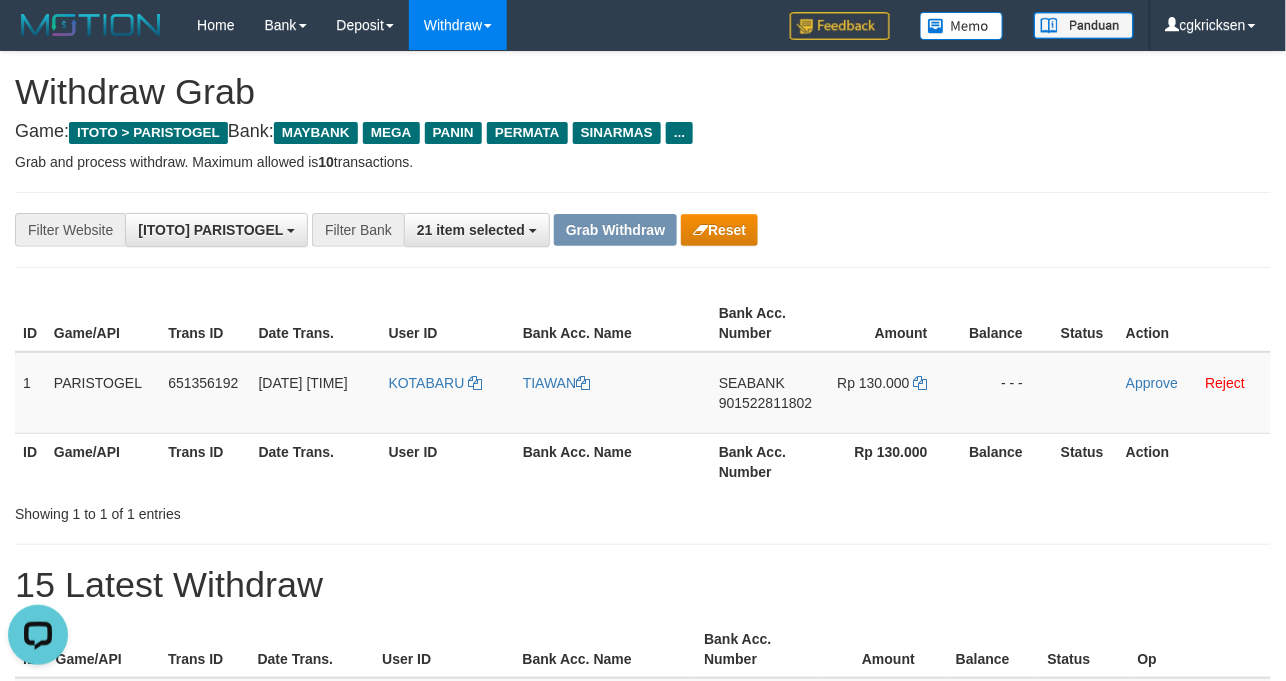 copy on "TIAWAN" 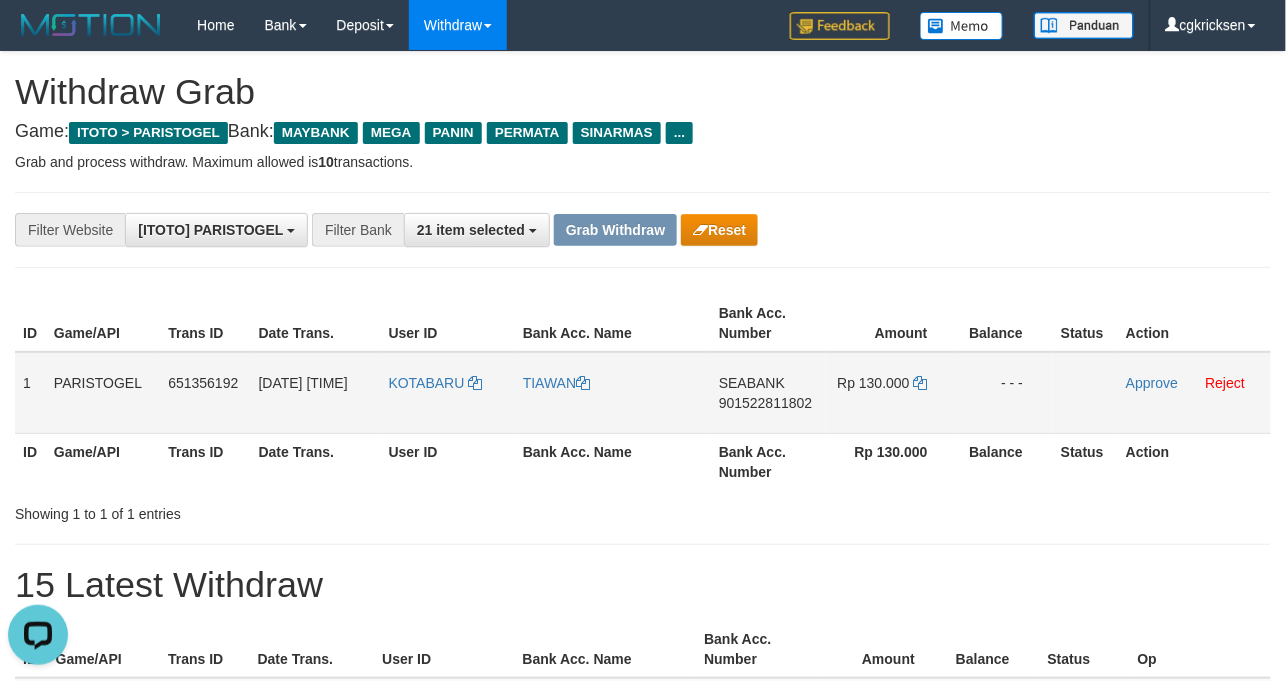 click on "SEABANK
901522811802" at bounding box center [768, 393] 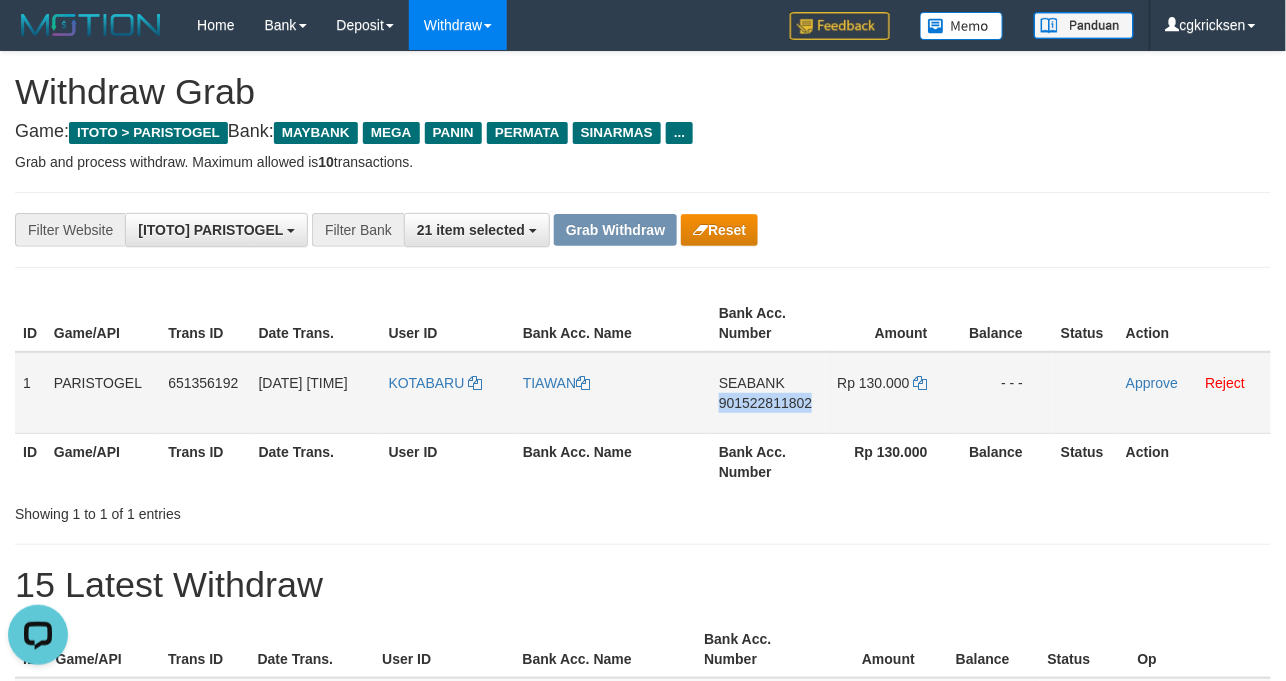 click on "SEABANK
901522811802" at bounding box center [768, 393] 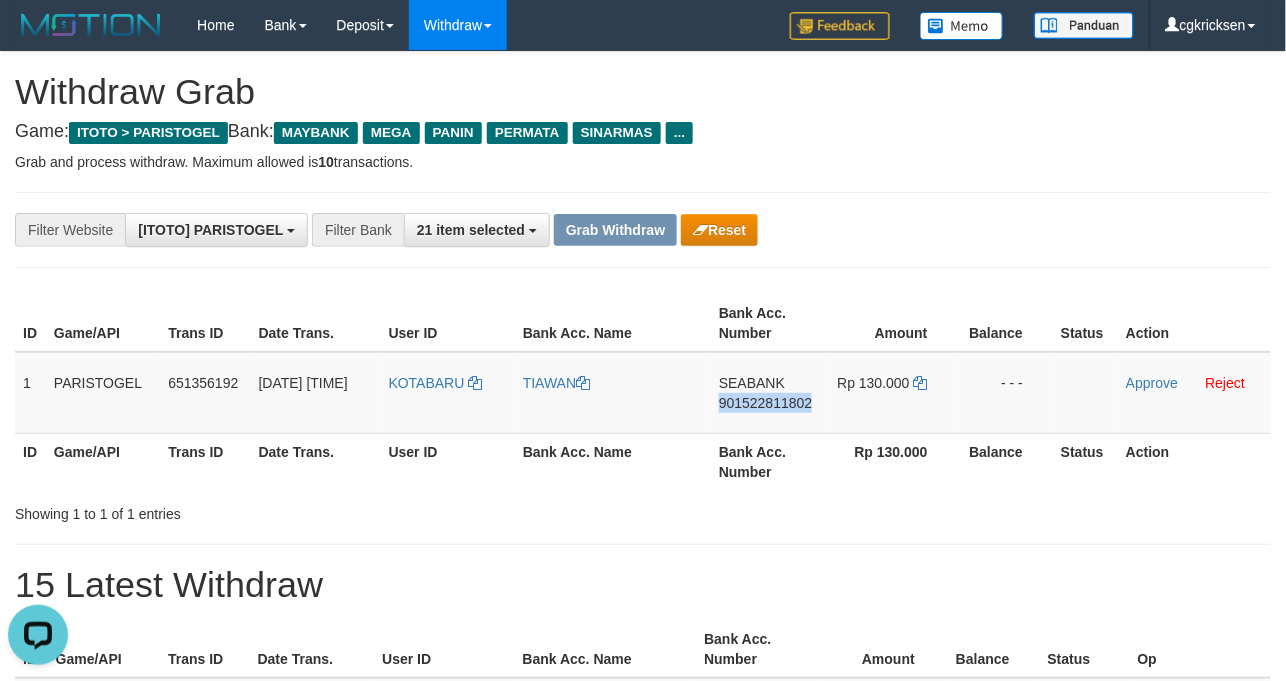 copy on "901522811802" 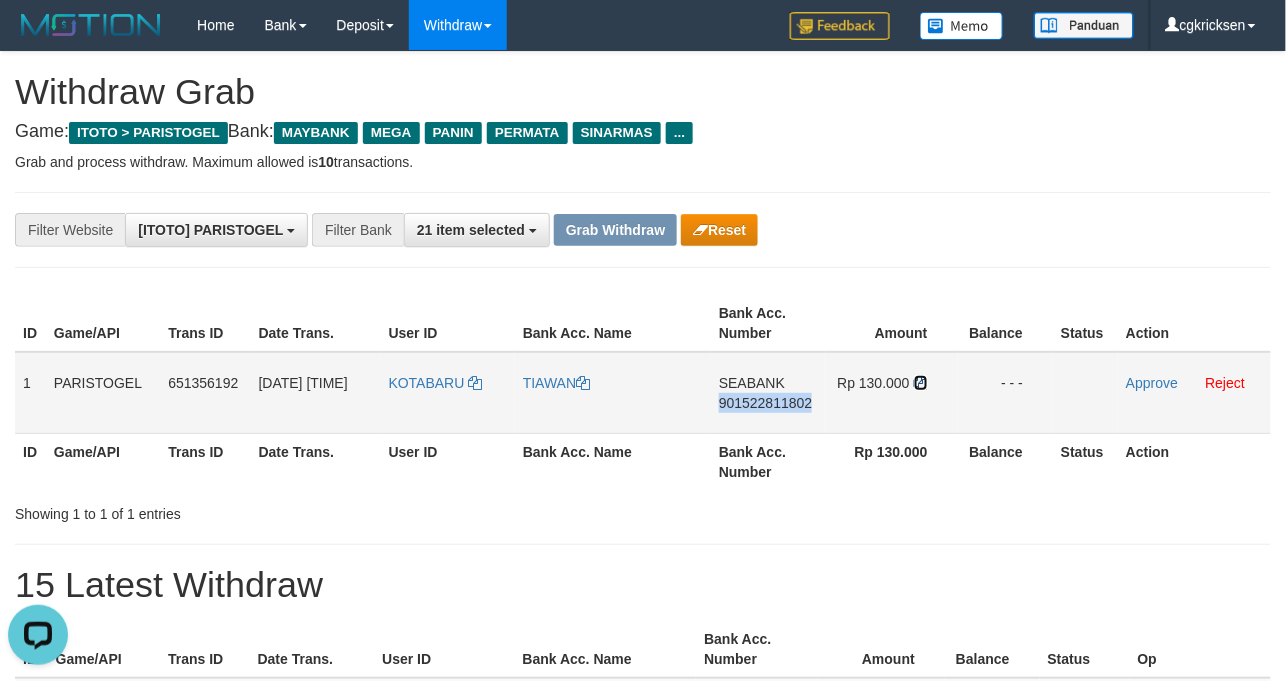 click at bounding box center (921, 383) 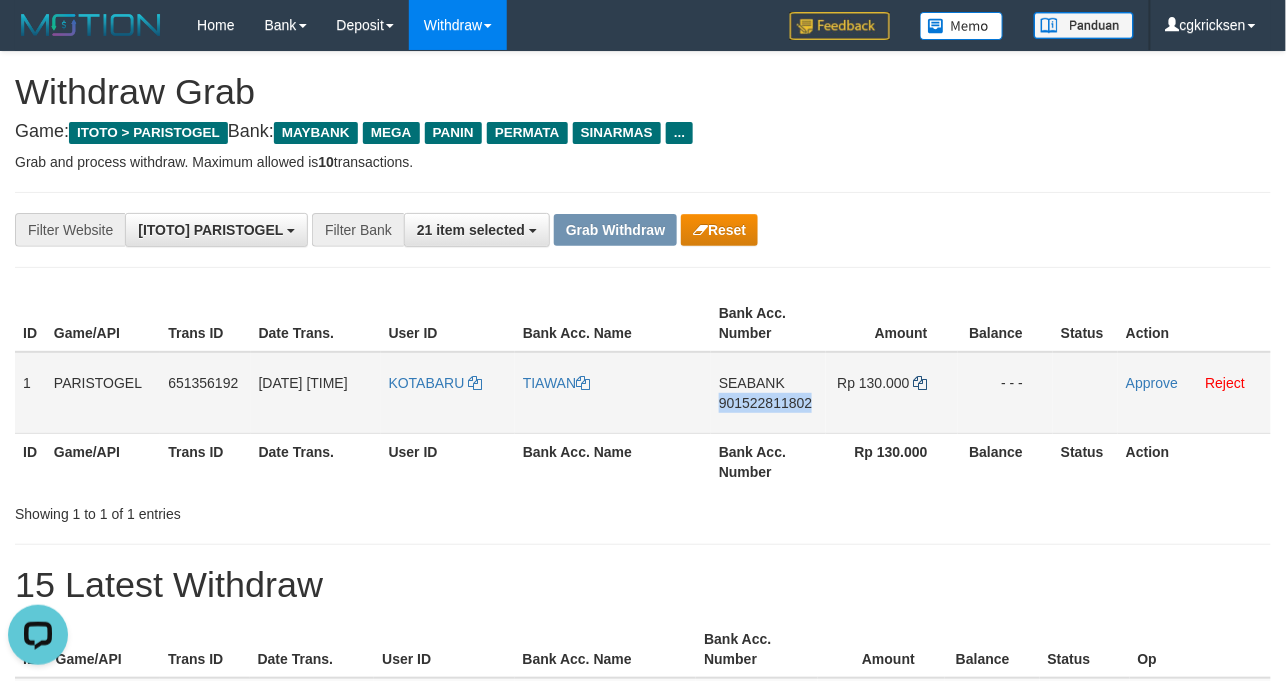 copy on "901522811802" 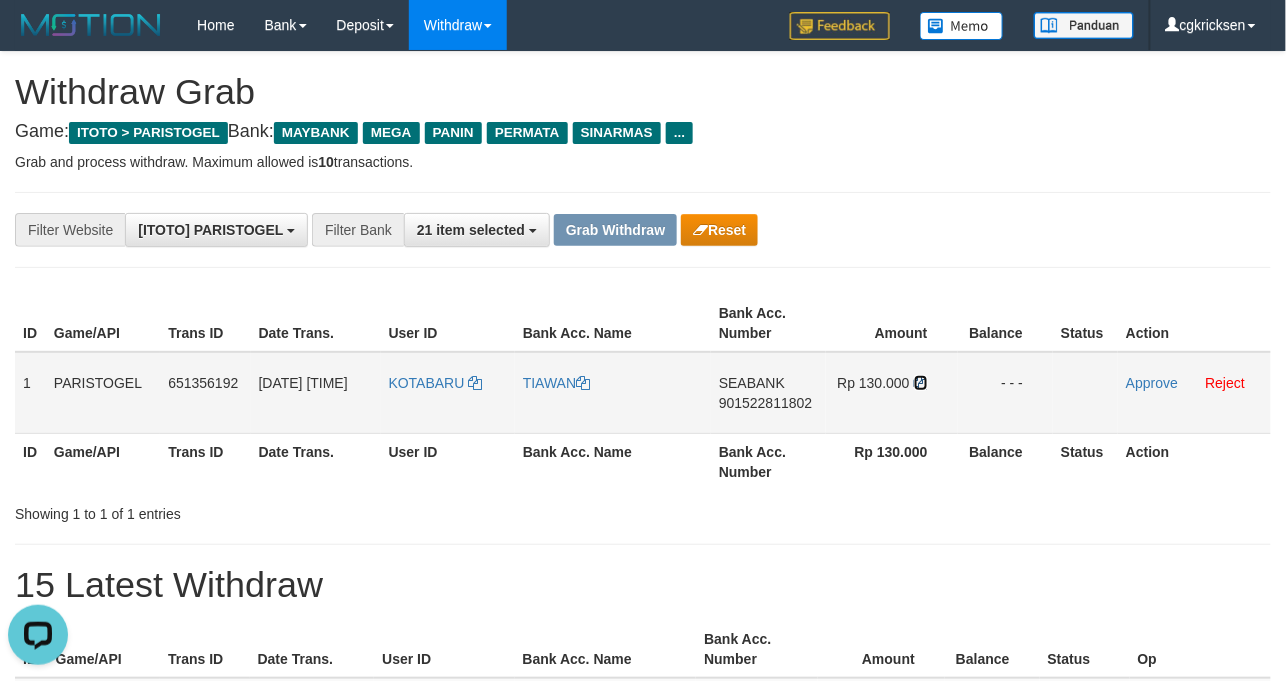 click at bounding box center [921, 383] 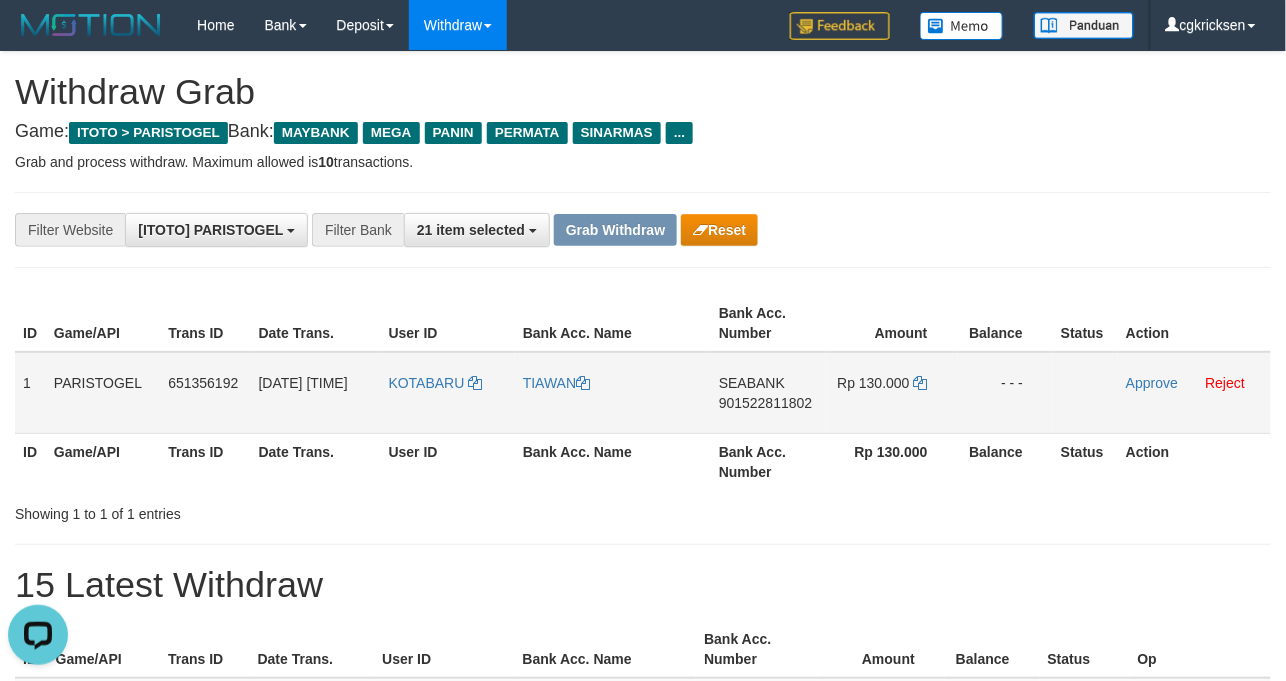 click on "SEABANK
901522811802" at bounding box center [768, 393] 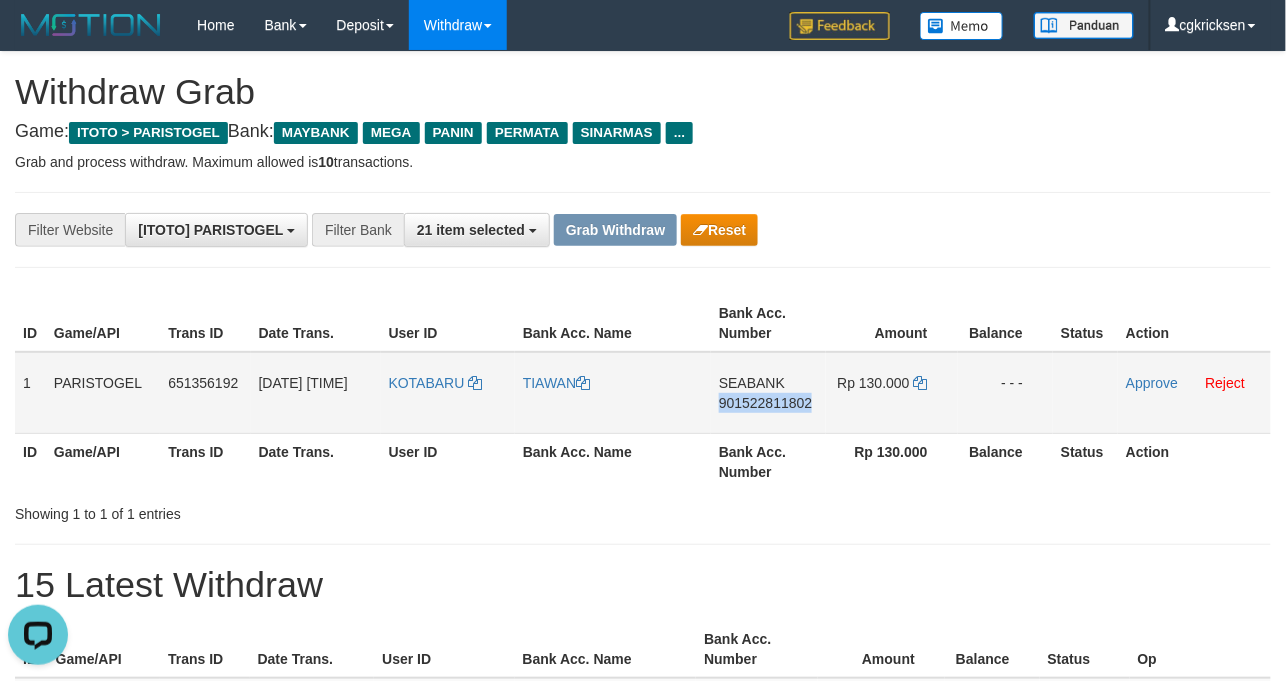 click on "SEABANK
901522811802" at bounding box center (768, 393) 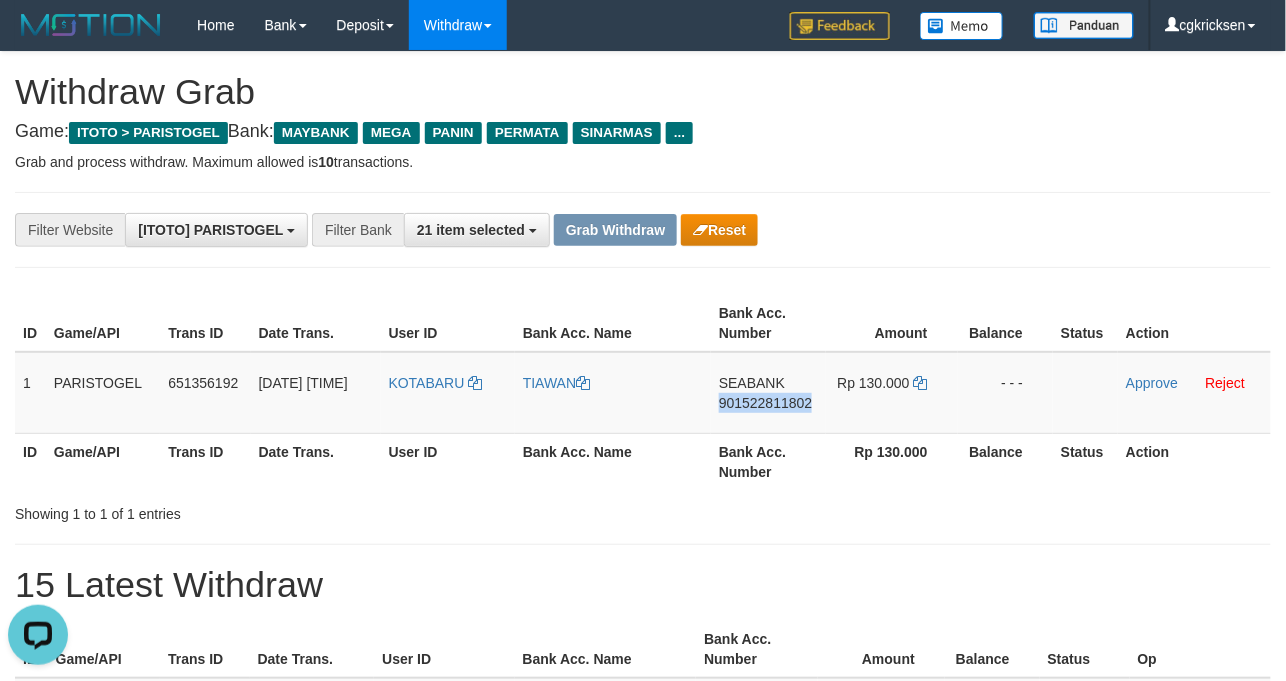 copy on "901522811802" 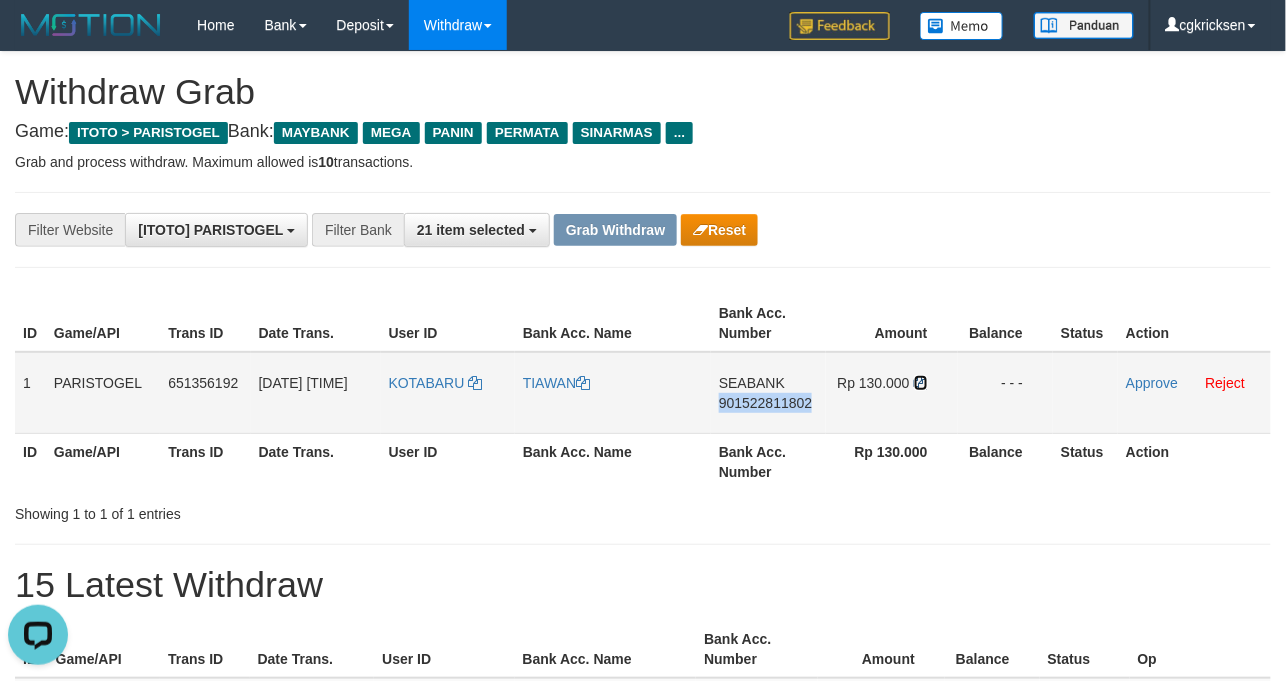 click at bounding box center [921, 383] 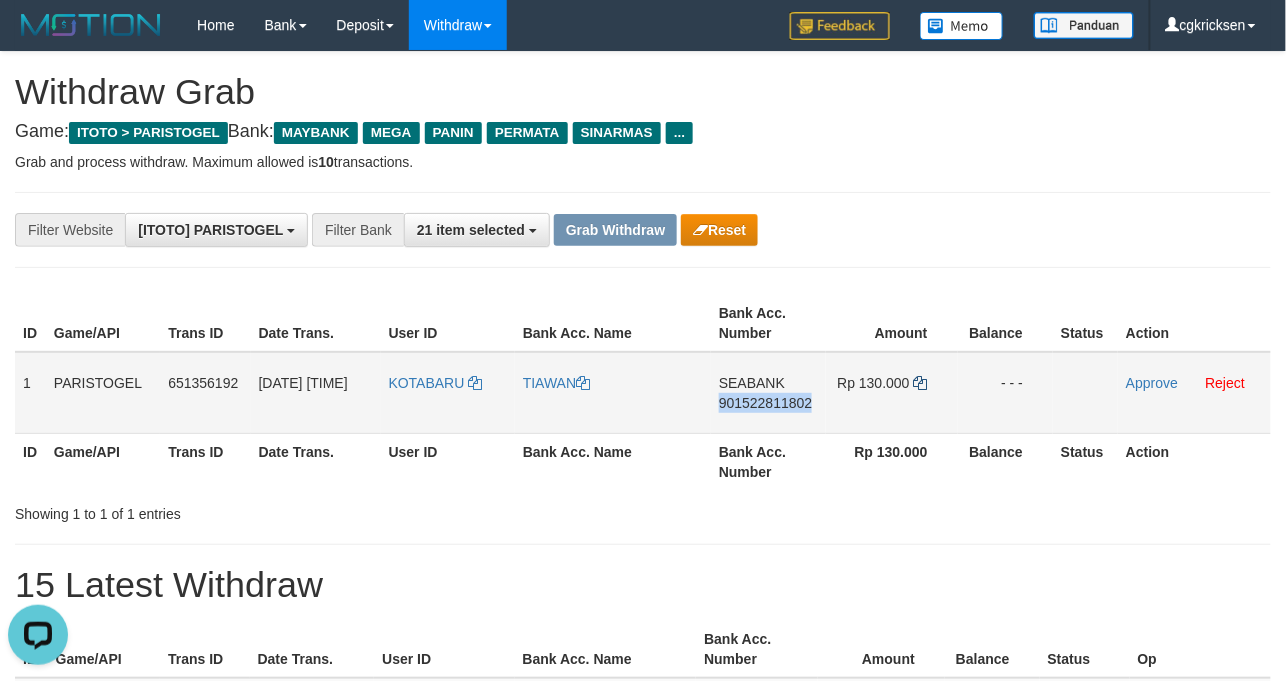 copy on "901522811802" 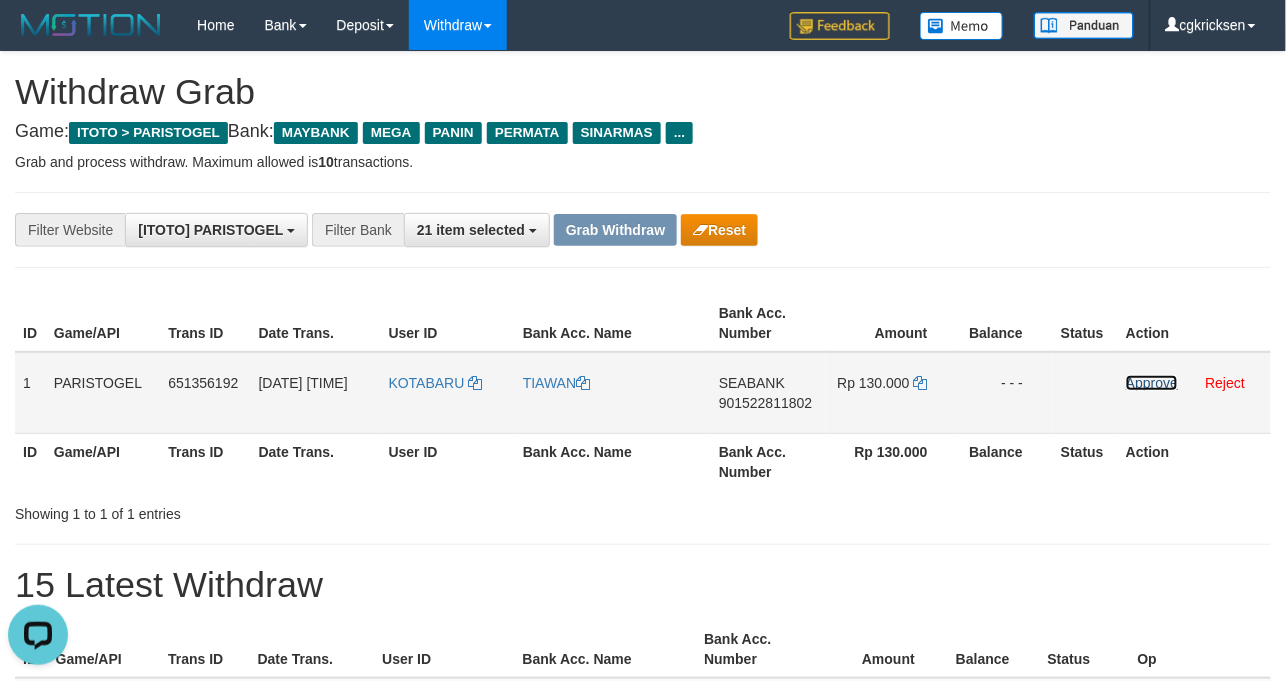 click on "Approve" at bounding box center [1152, 383] 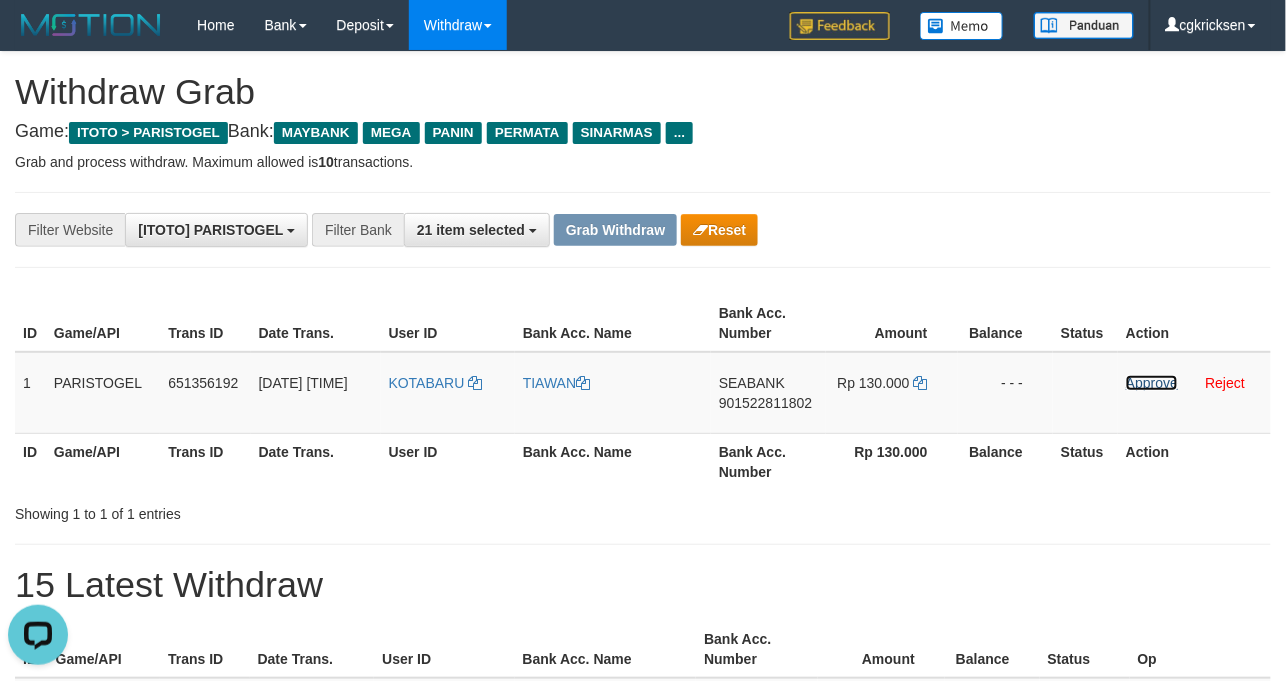 drag, startPoint x: 1164, startPoint y: 390, endPoint x: 782, endPoint y: 328, distance: 386.99872 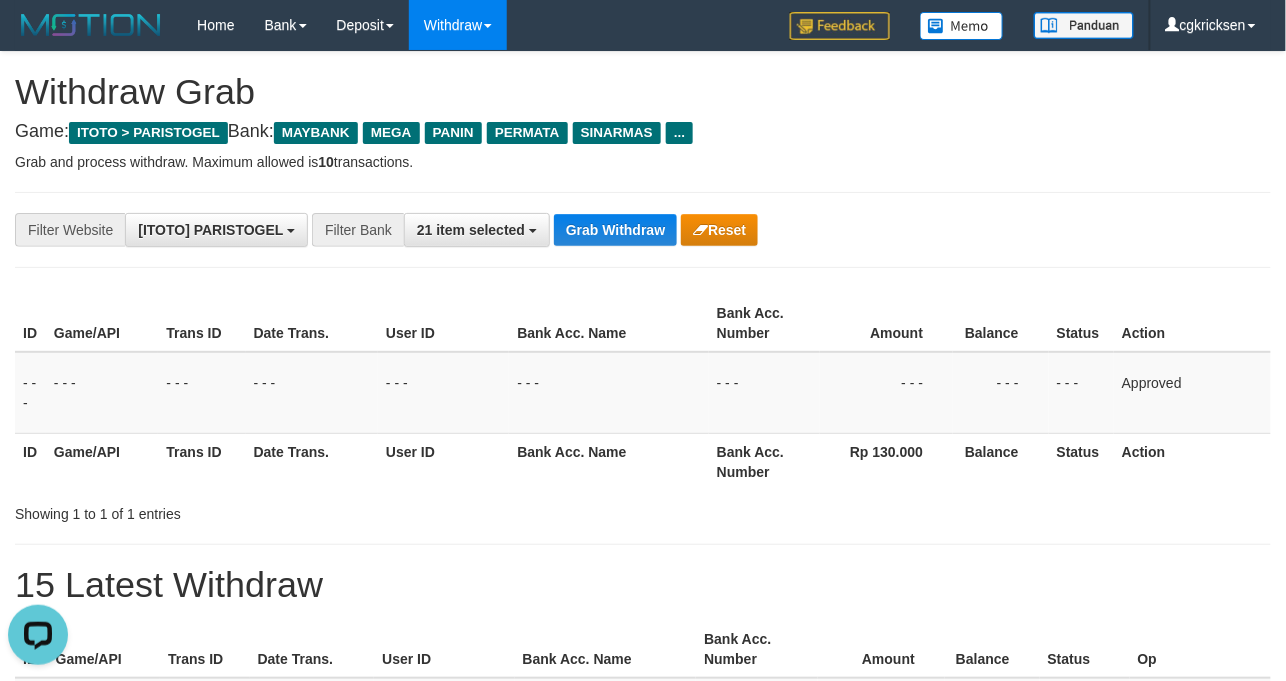 click on "**********" at bounding box center [643, 230] 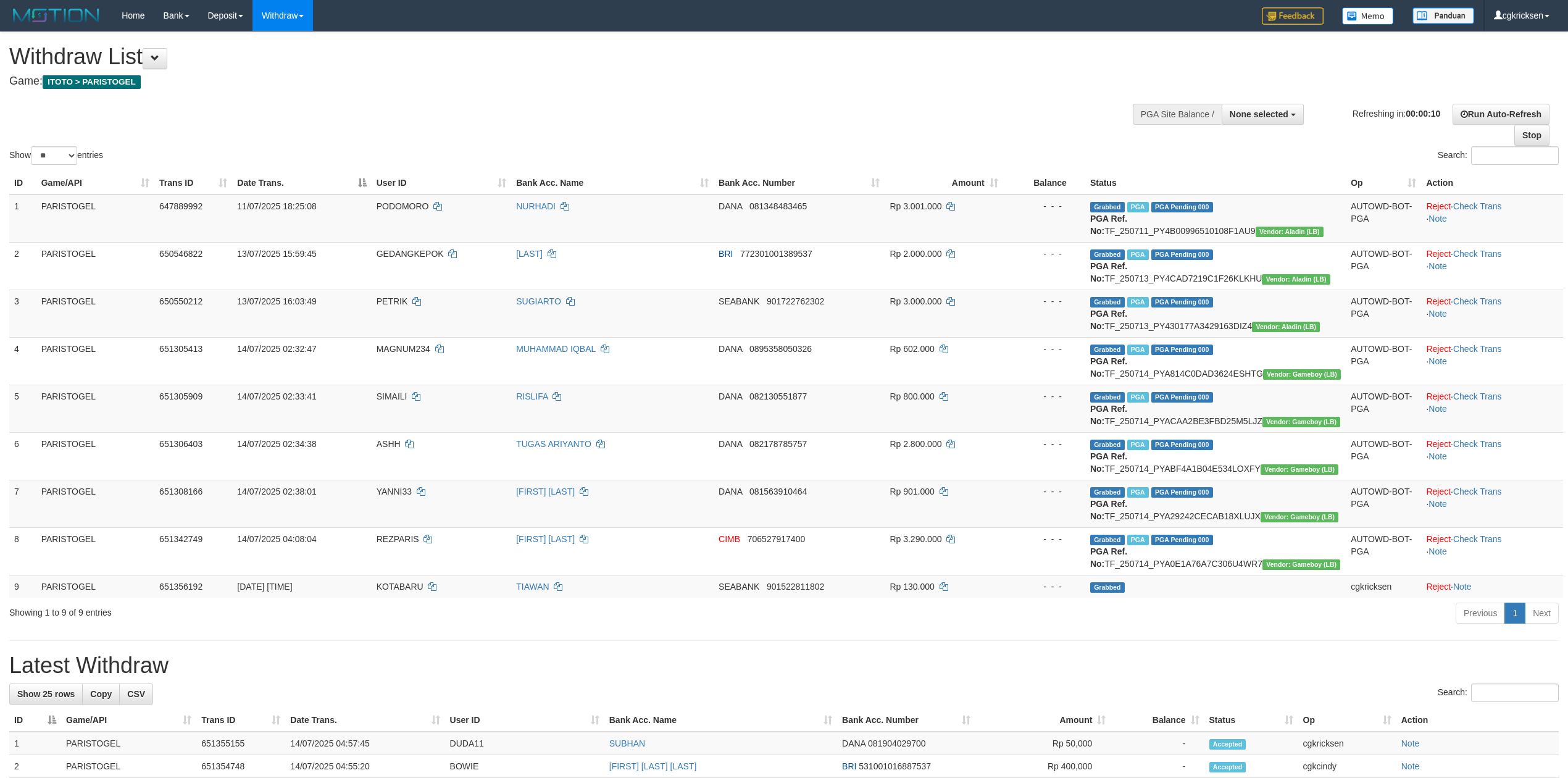 select 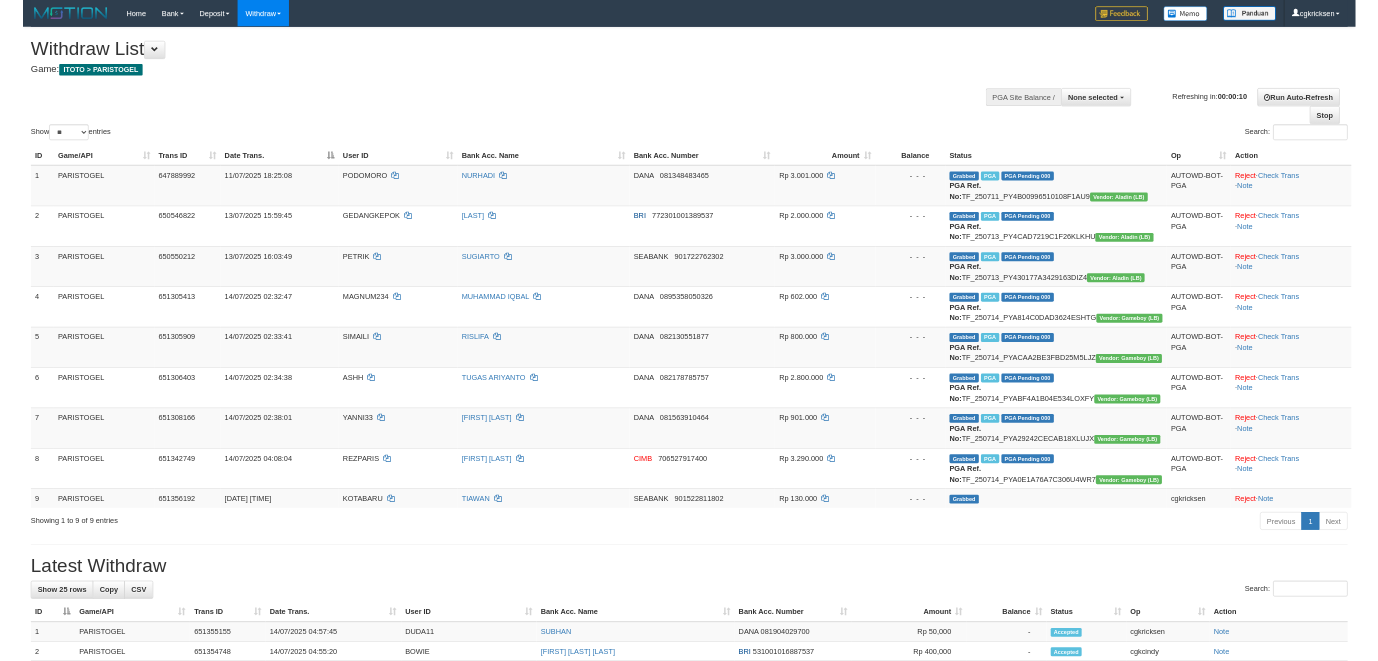 scroll, scrollTop: 0, scrollLeft: 0, axis: both 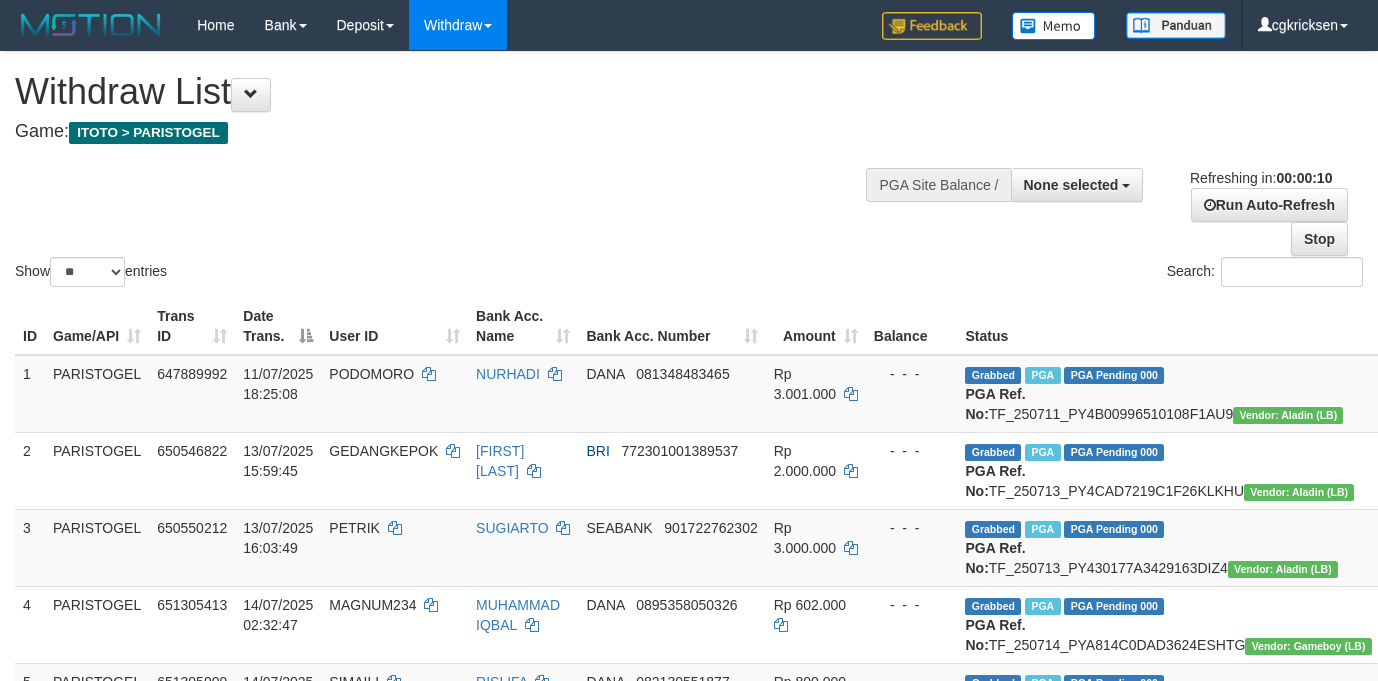 select 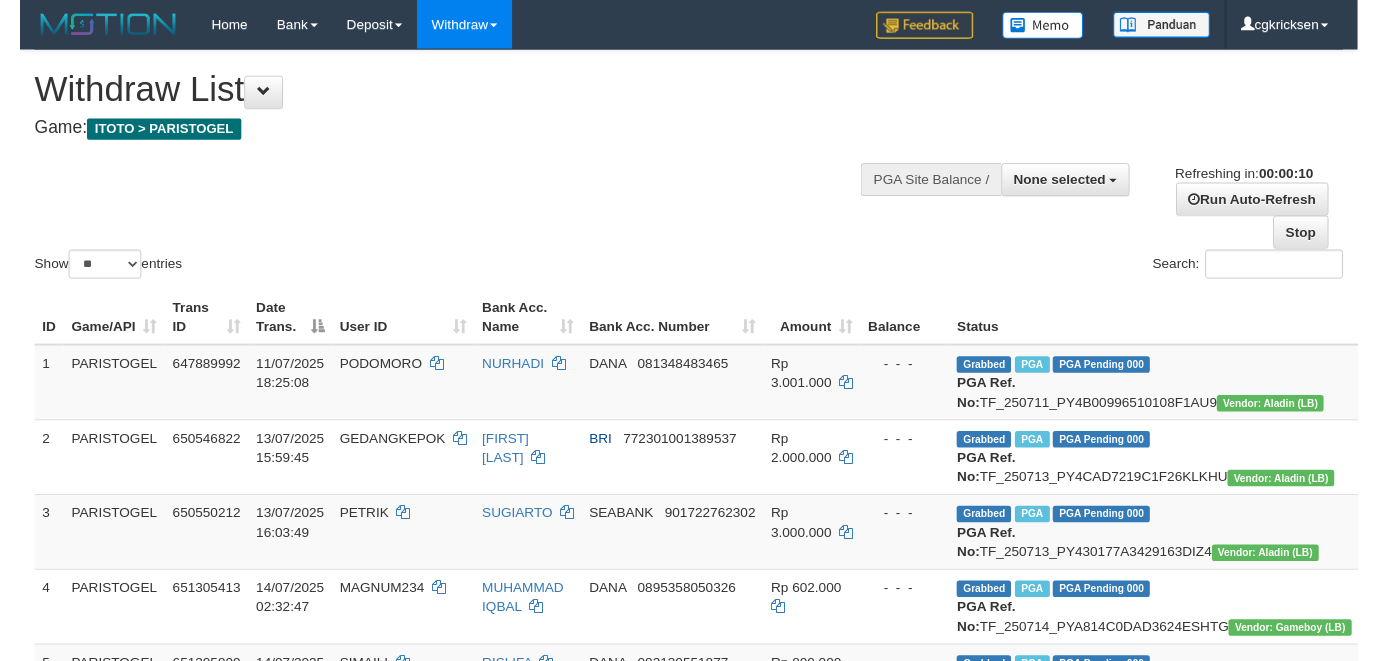 scroll, scrollTop: 0, scrollLeft: 0, axis: both 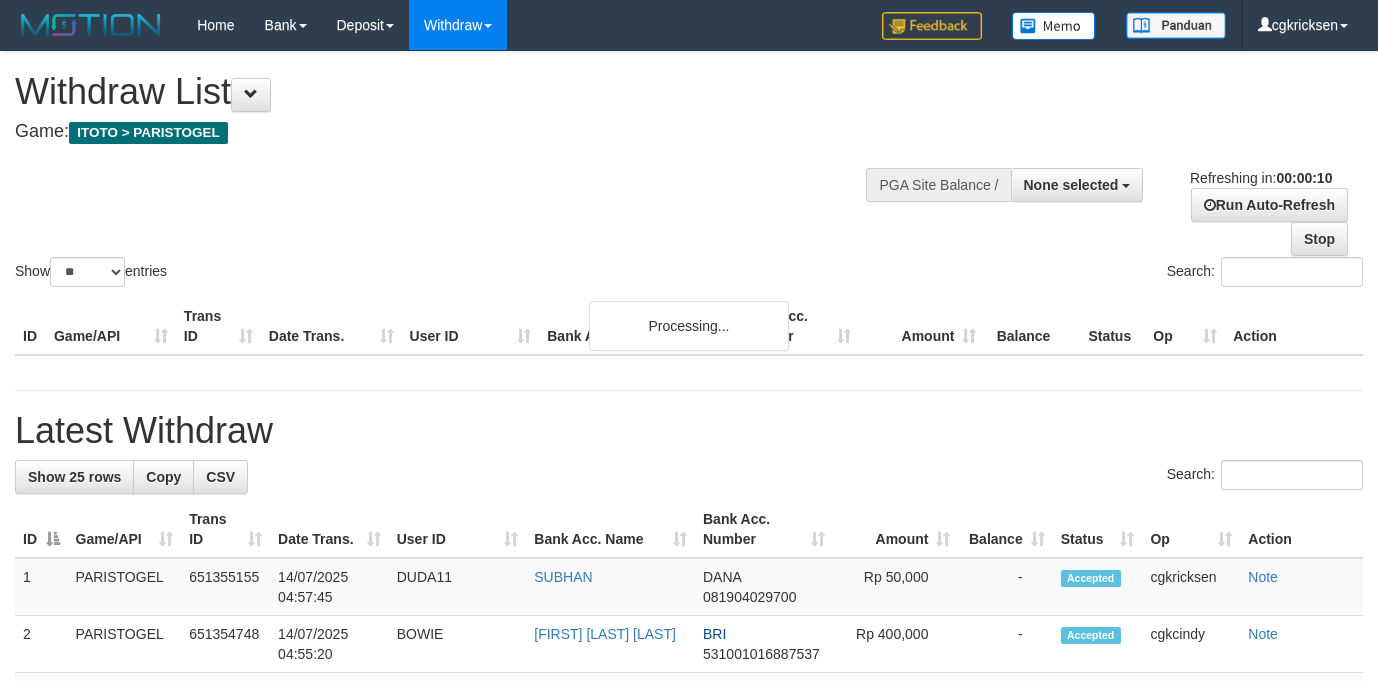 select 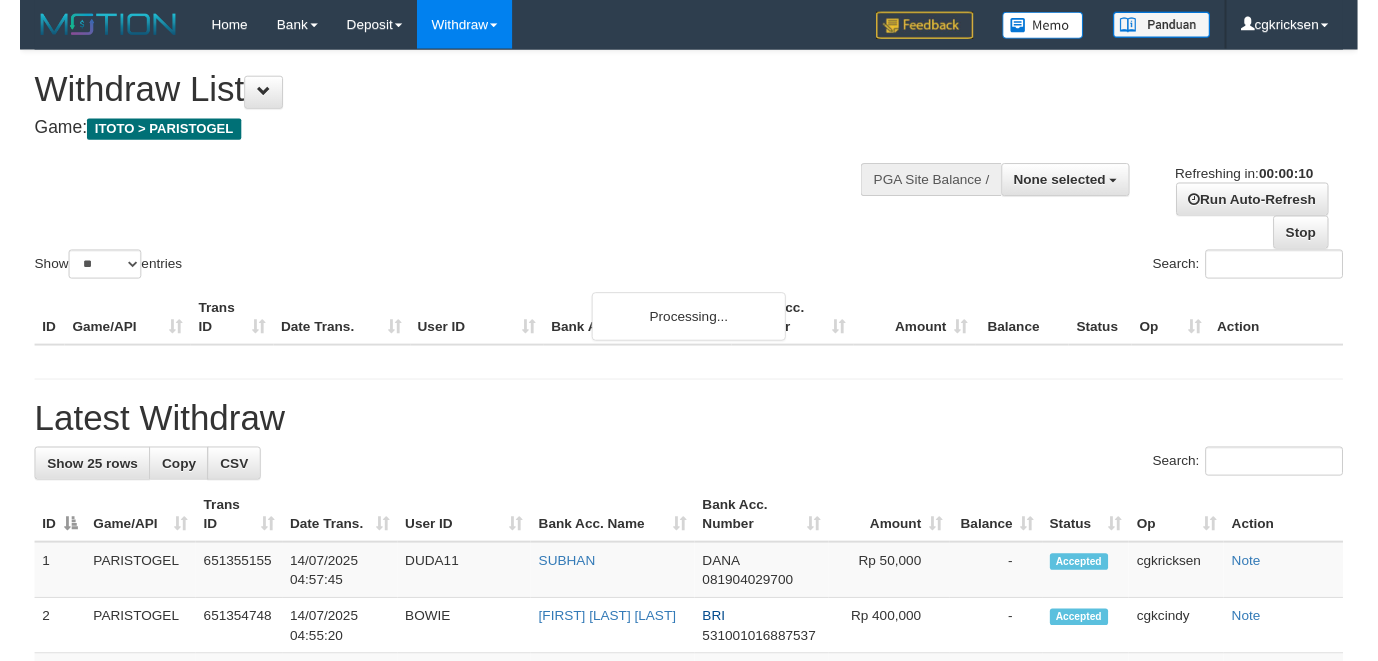 scroll, scrollTop: 0, scrollLeft: 0, axis: both 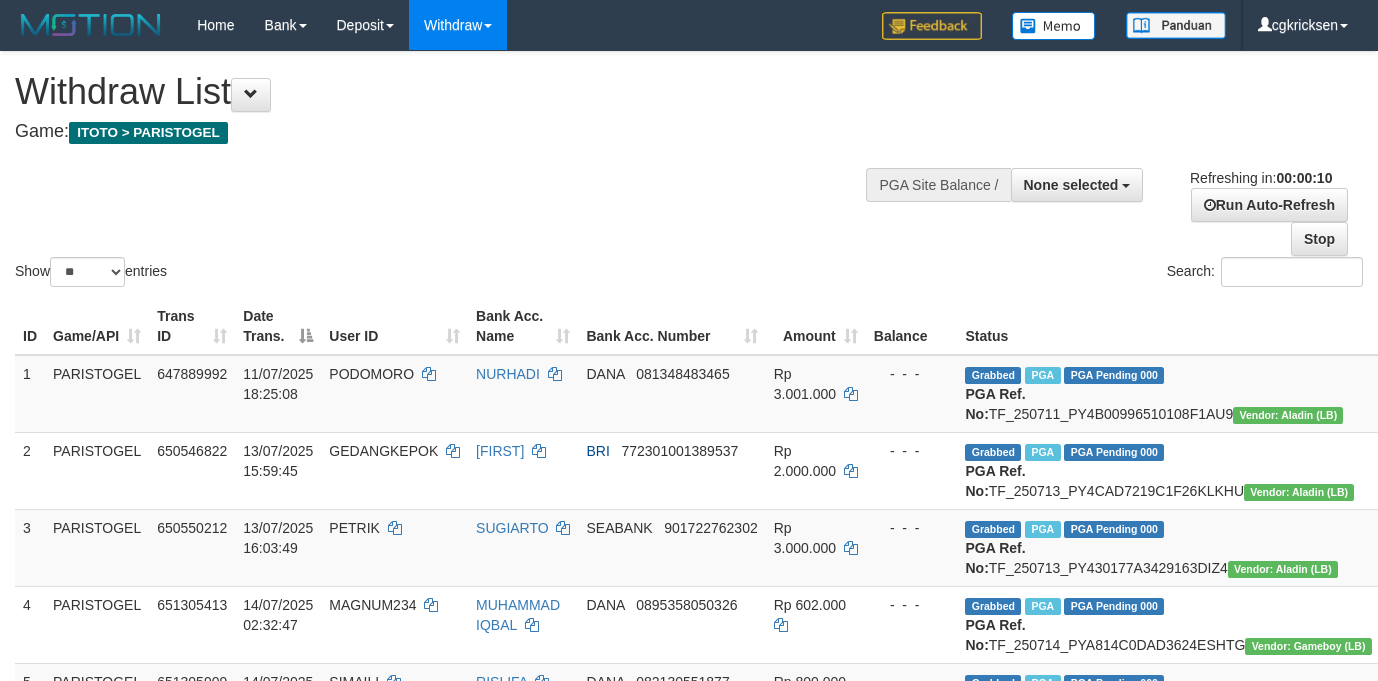 select 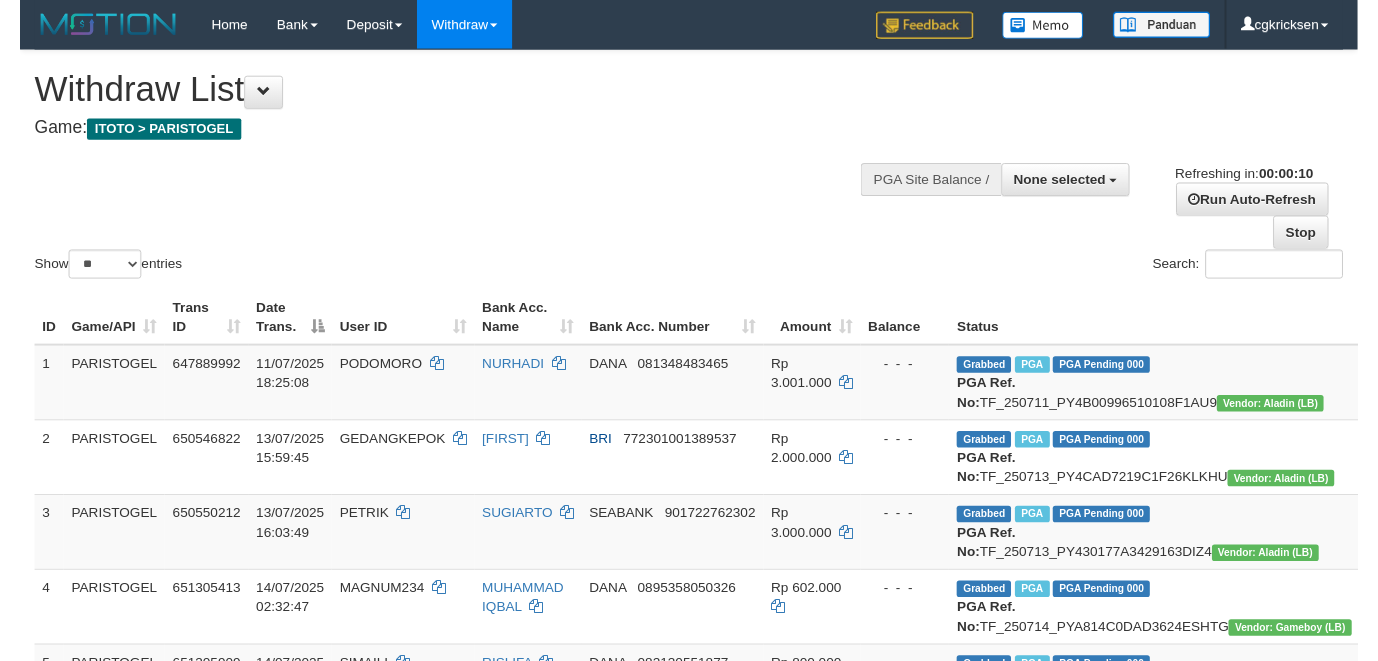 scroll, scrollTop: 0, scrollLeft: 0, axis: both 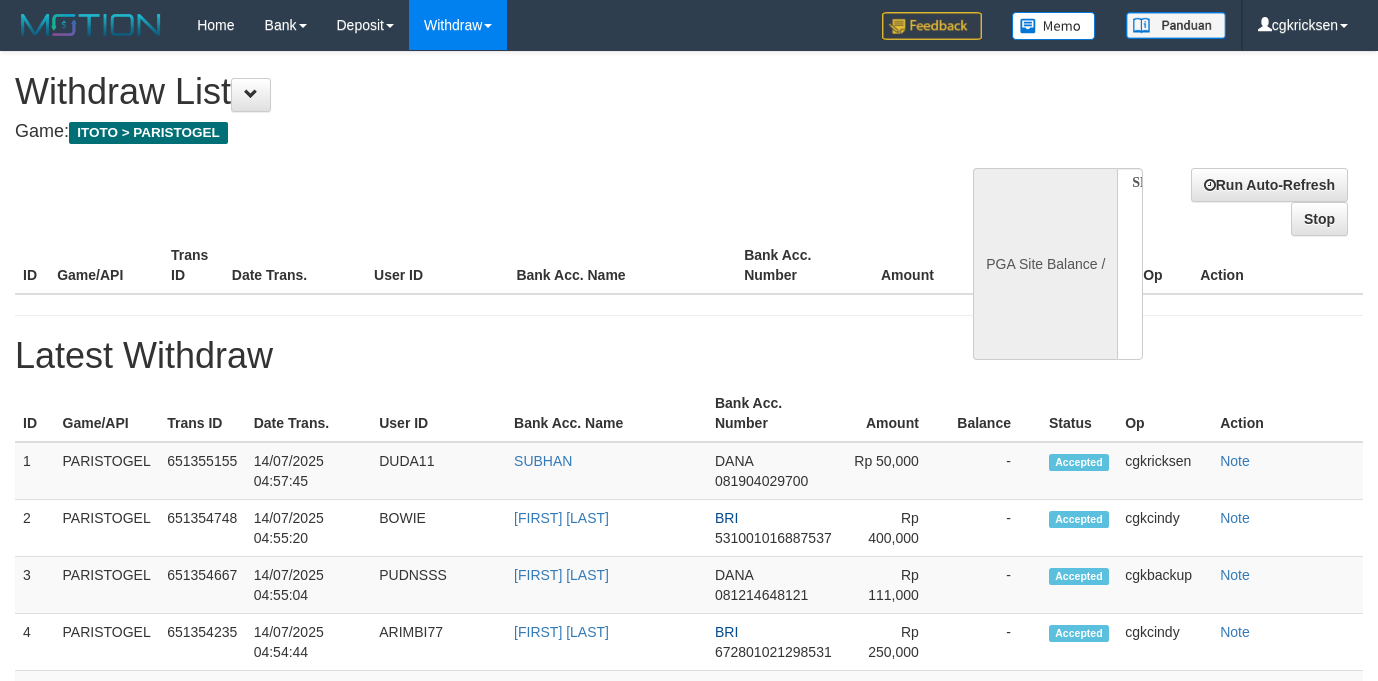select 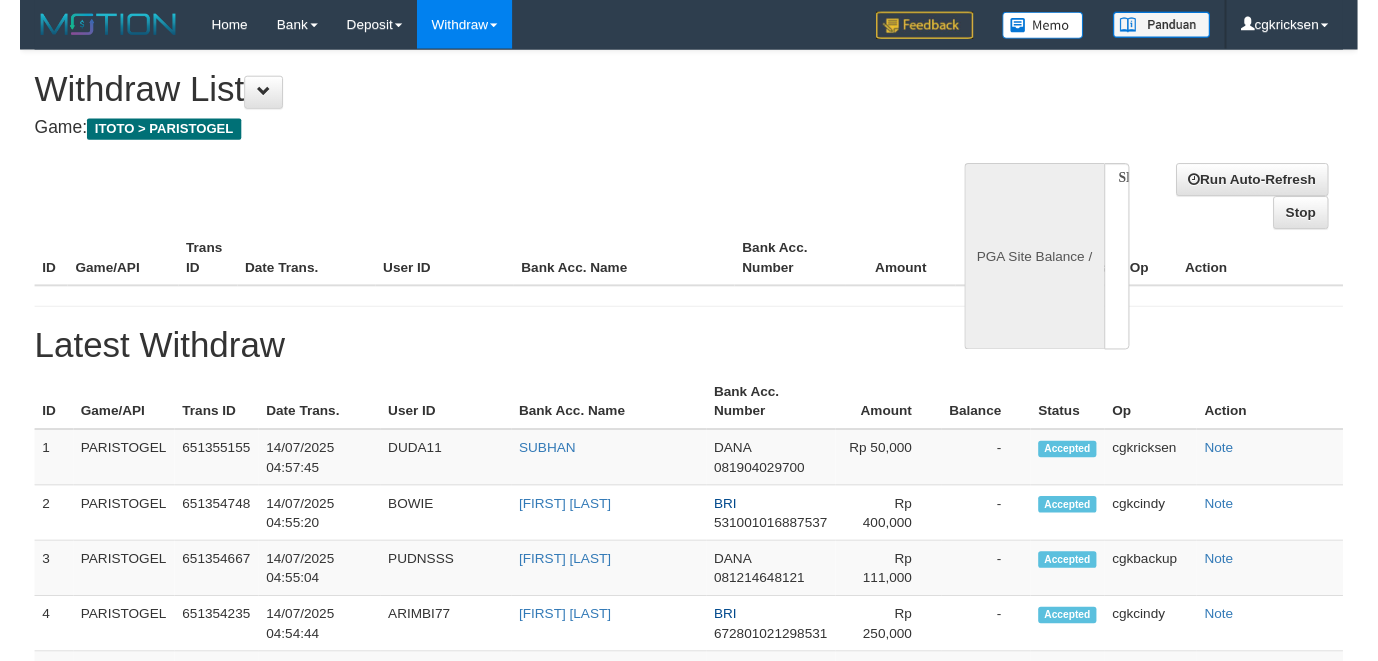 scroll, scrollTop: 0, scrollLeft: 0, axis: both 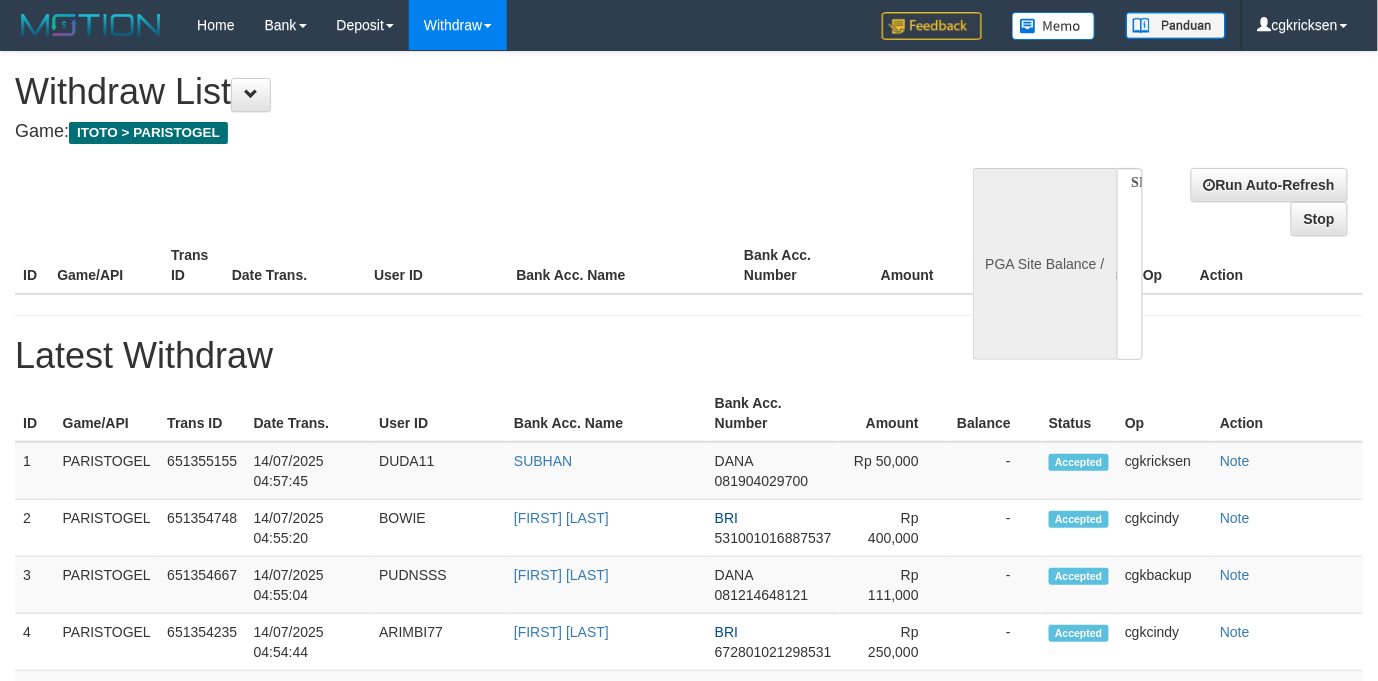 select on "**" 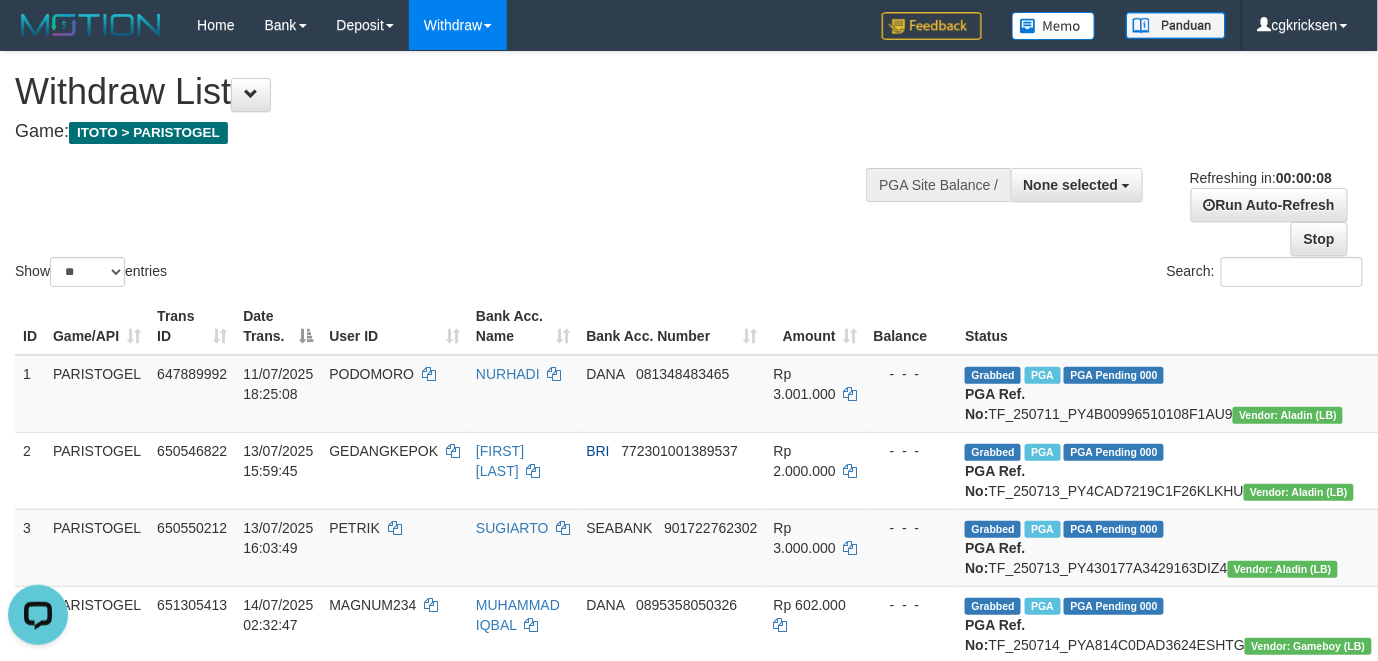 scroll, scrollTop: 0, scrollLeft: 0, axis: both 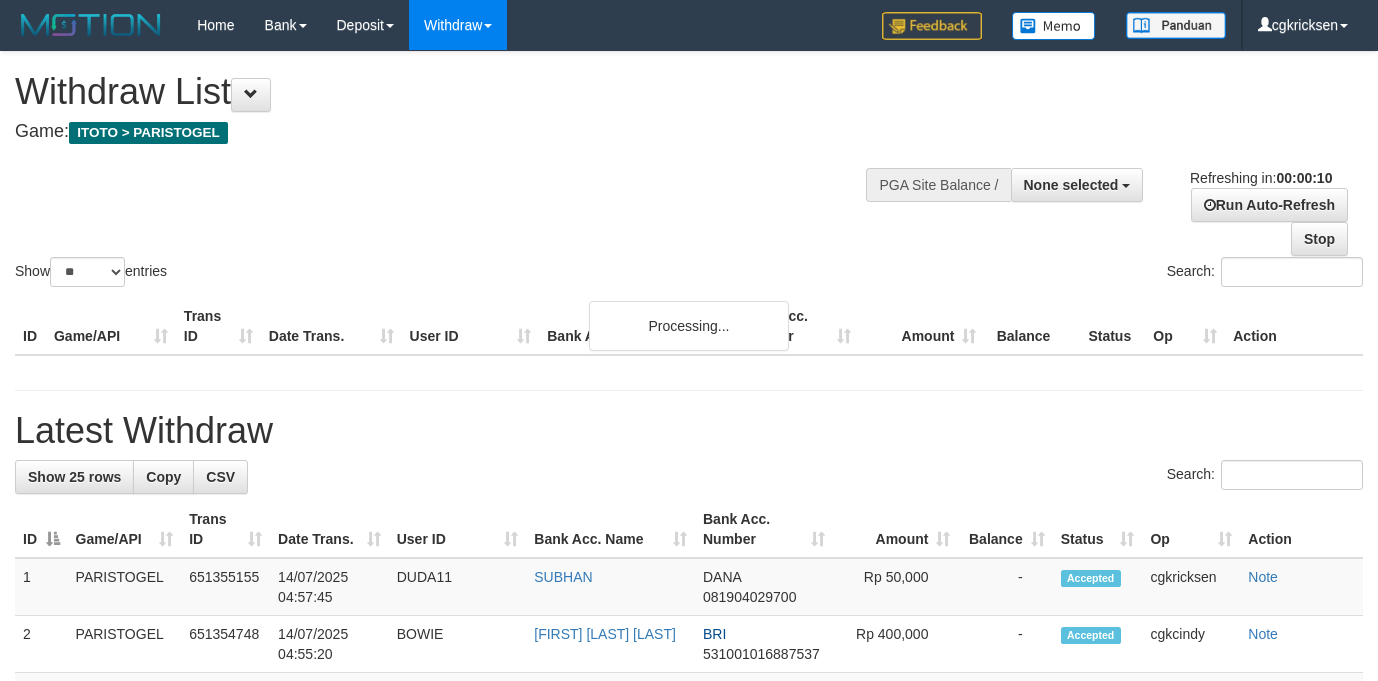 select 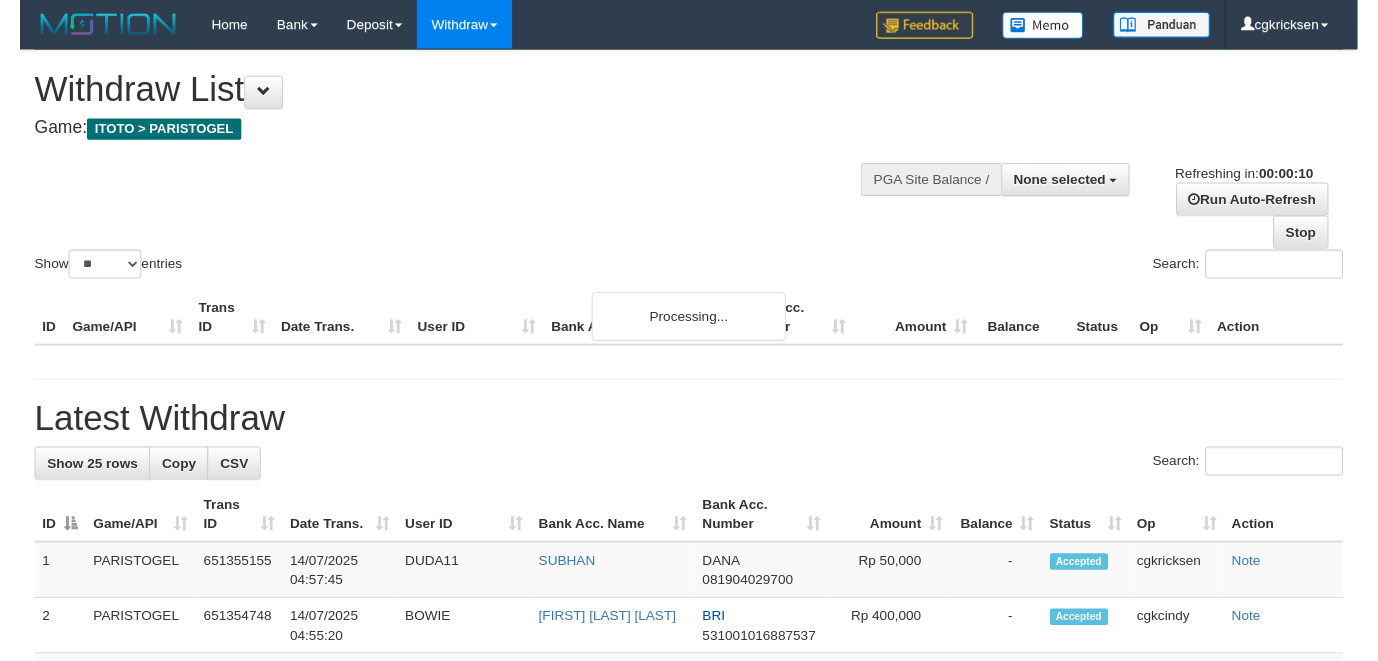 scroll, scrollTop: 0, scrollLeft: 0, axis: both 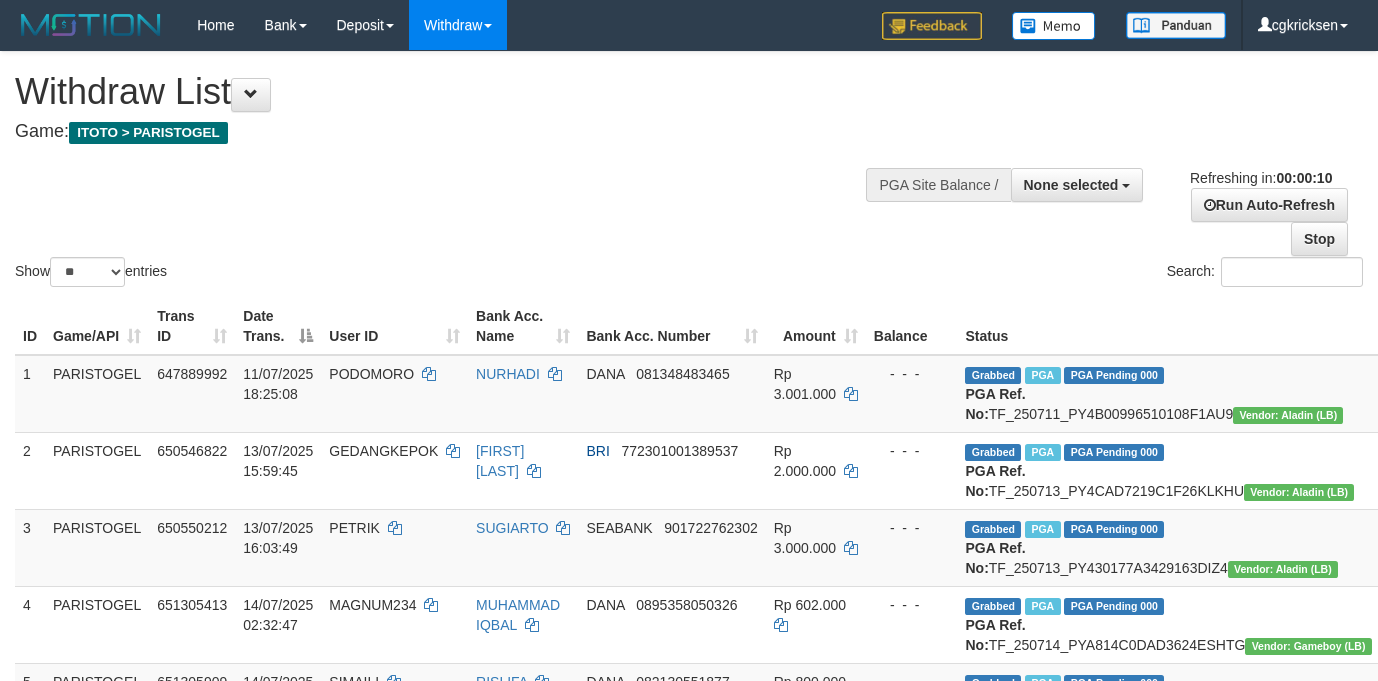 select 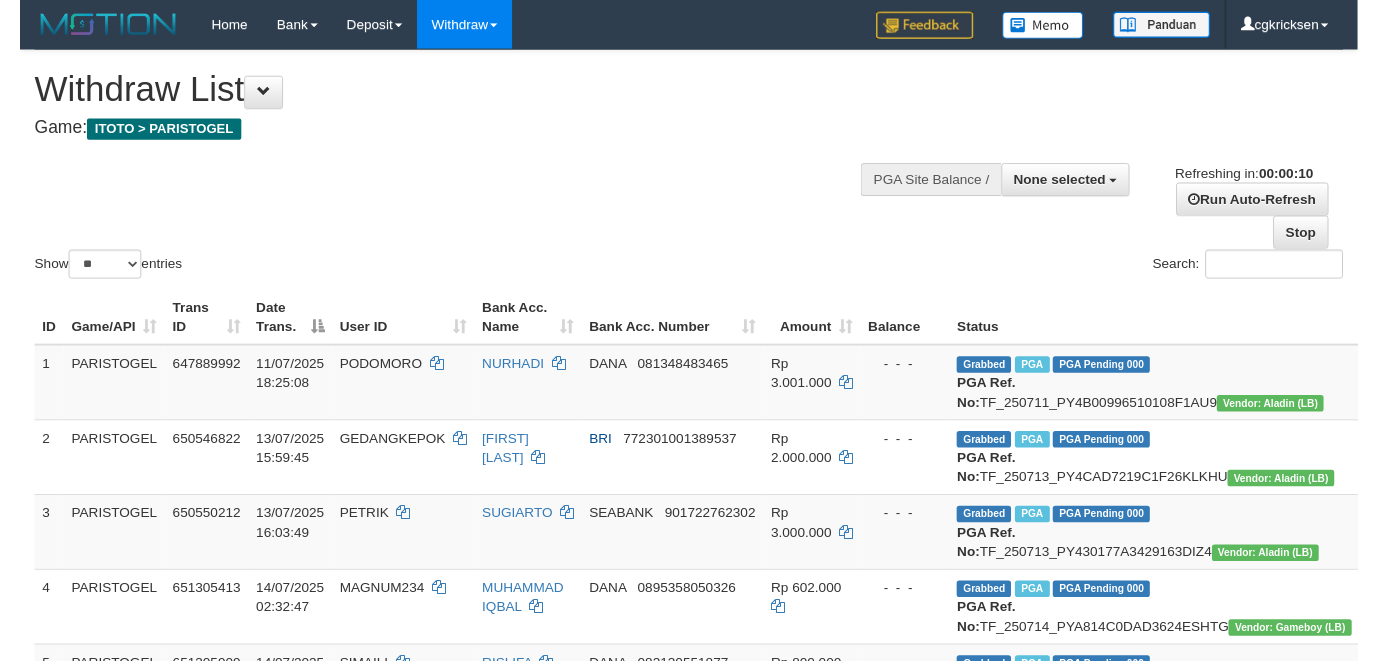 scroll, scrollTop: 0, scrollLeft: 0, axis: both 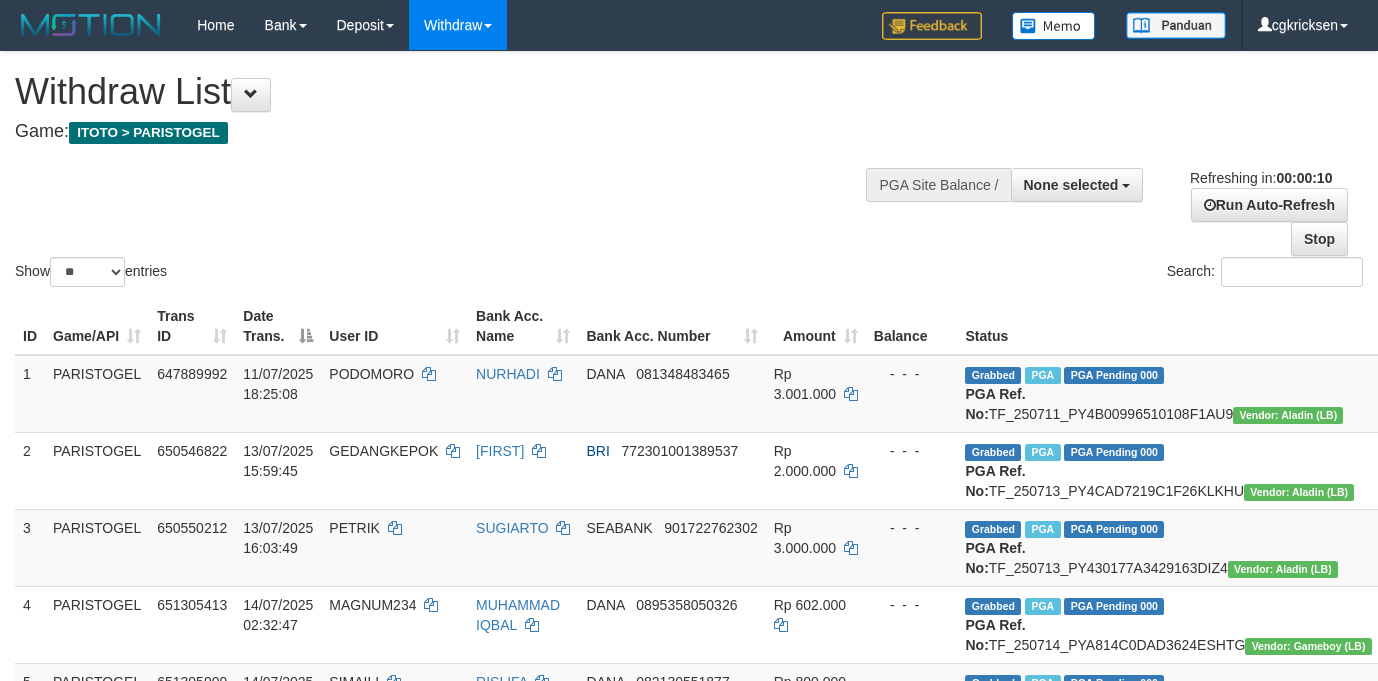 select 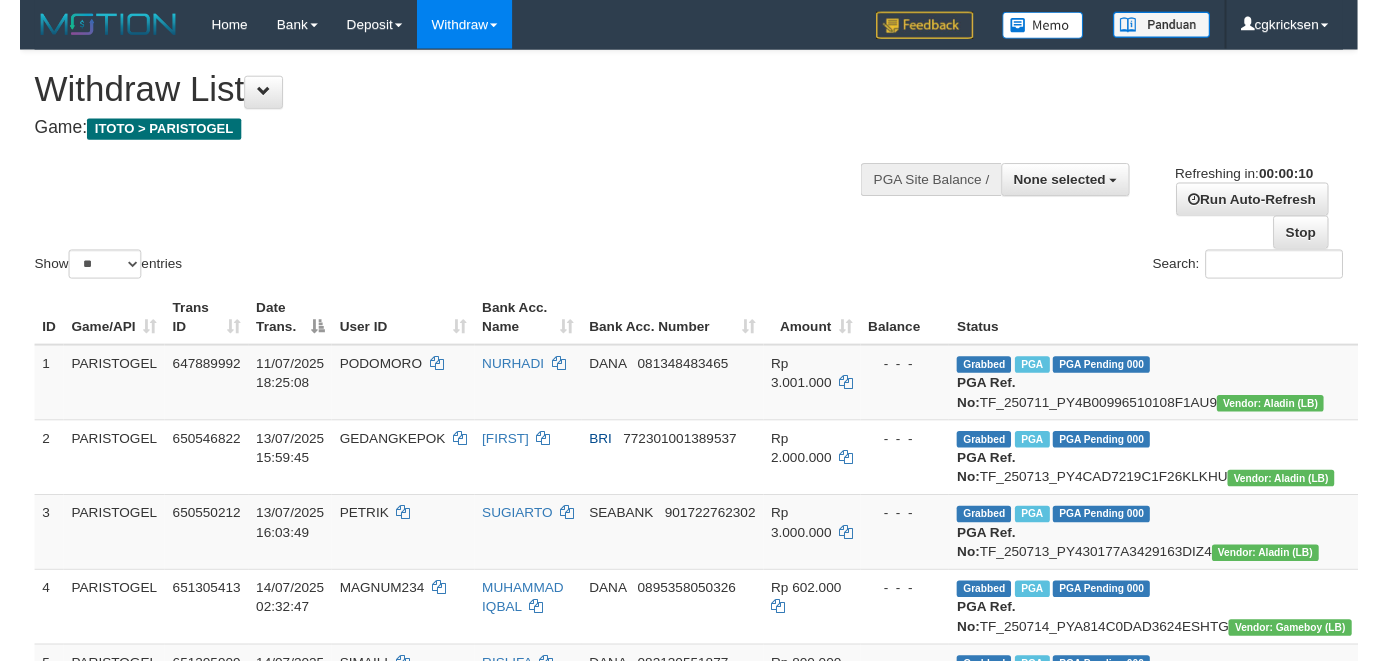 scroll, scrollTop: 0, scrollLeft: 0, axis: both 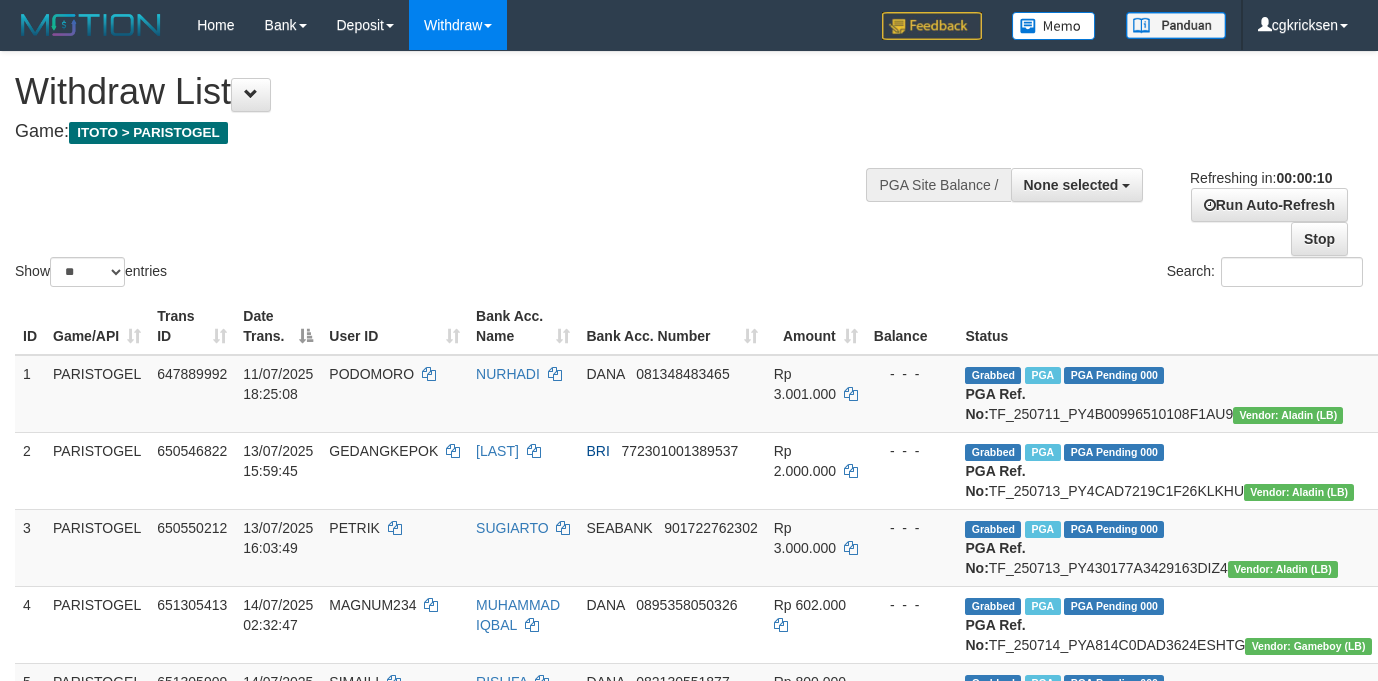 select 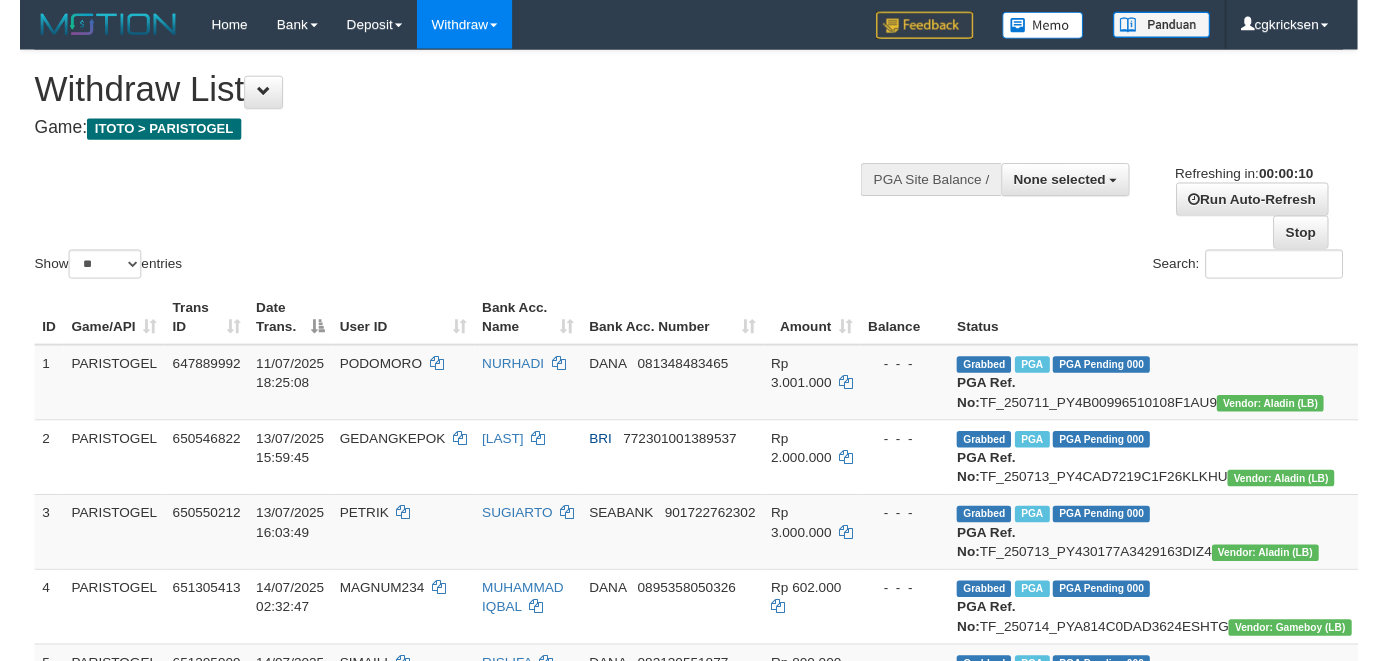 scroll, scrollTop: 0, scrollLeft: 0, axis: both 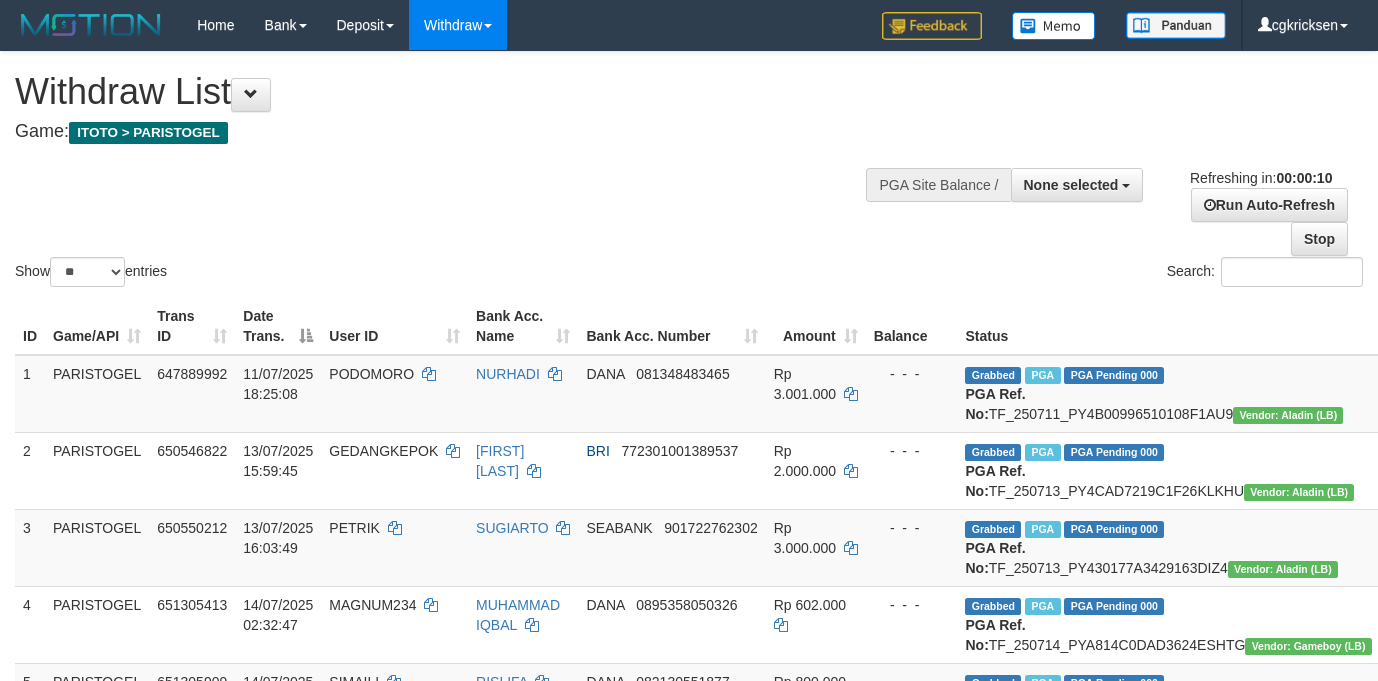 select 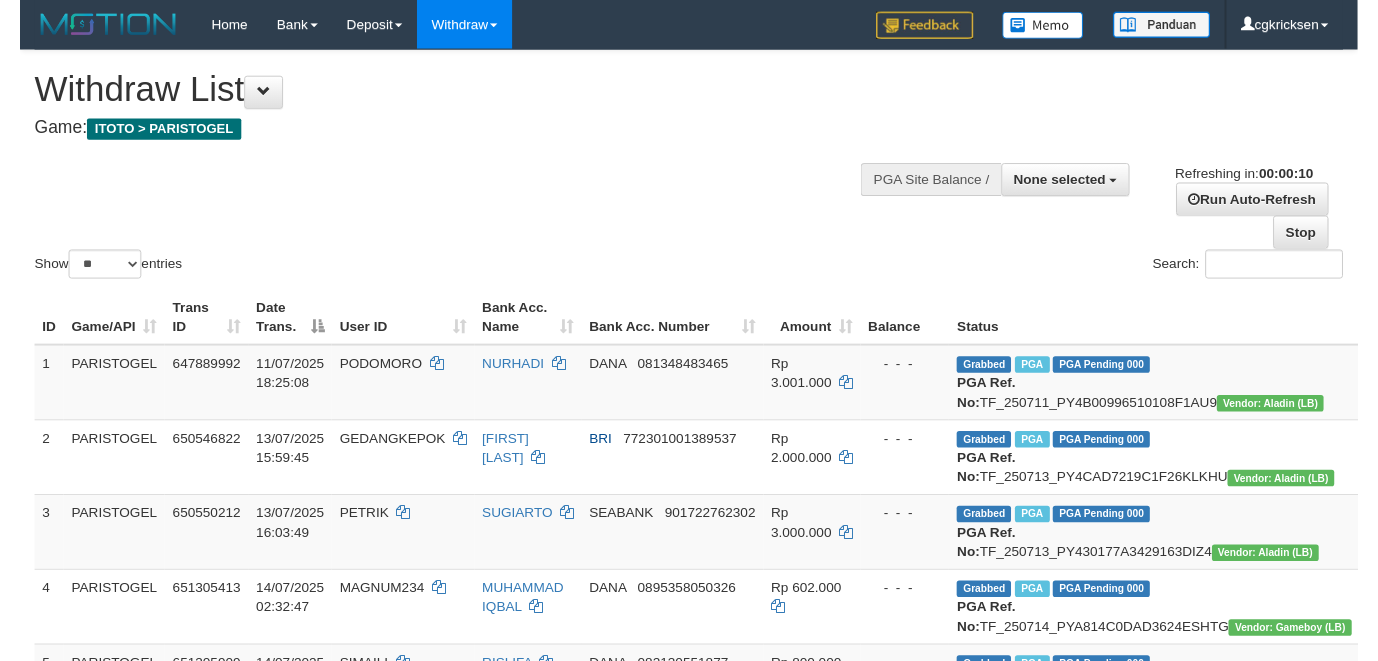 scroll, scrollTop: 0, scrollLeft: 0, axis: both 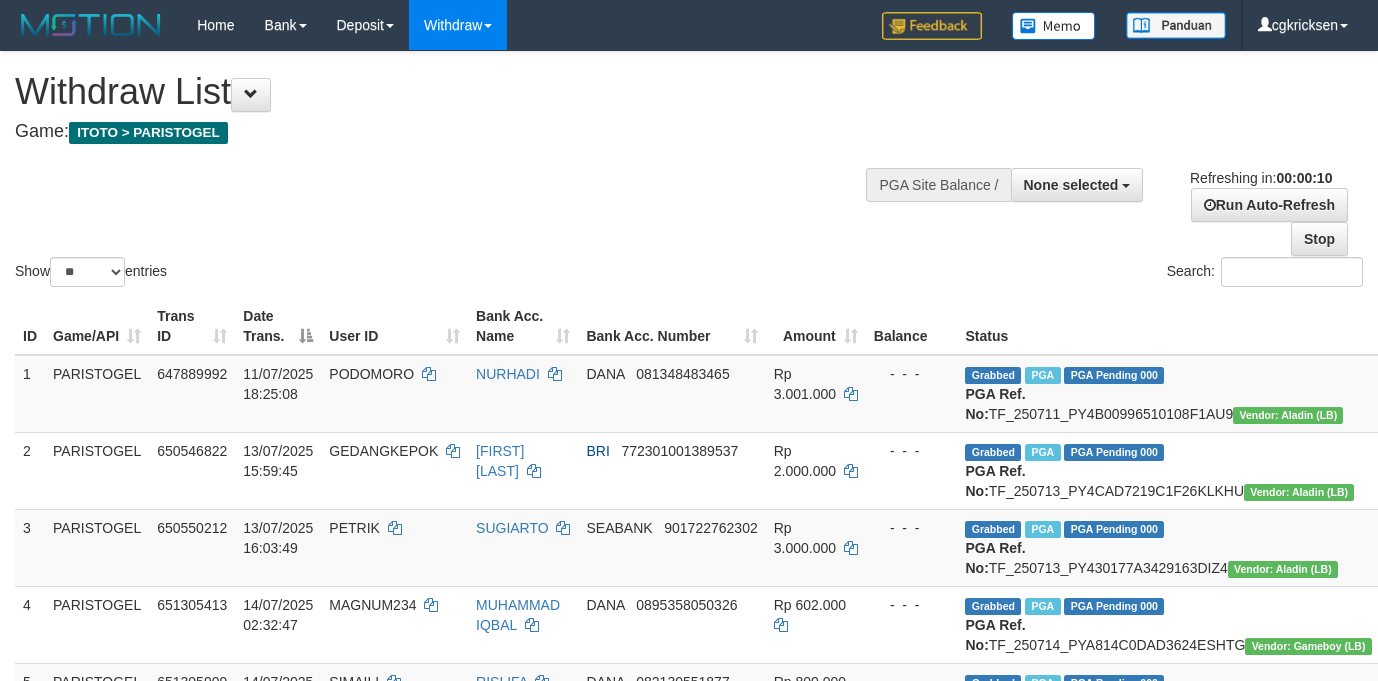 select 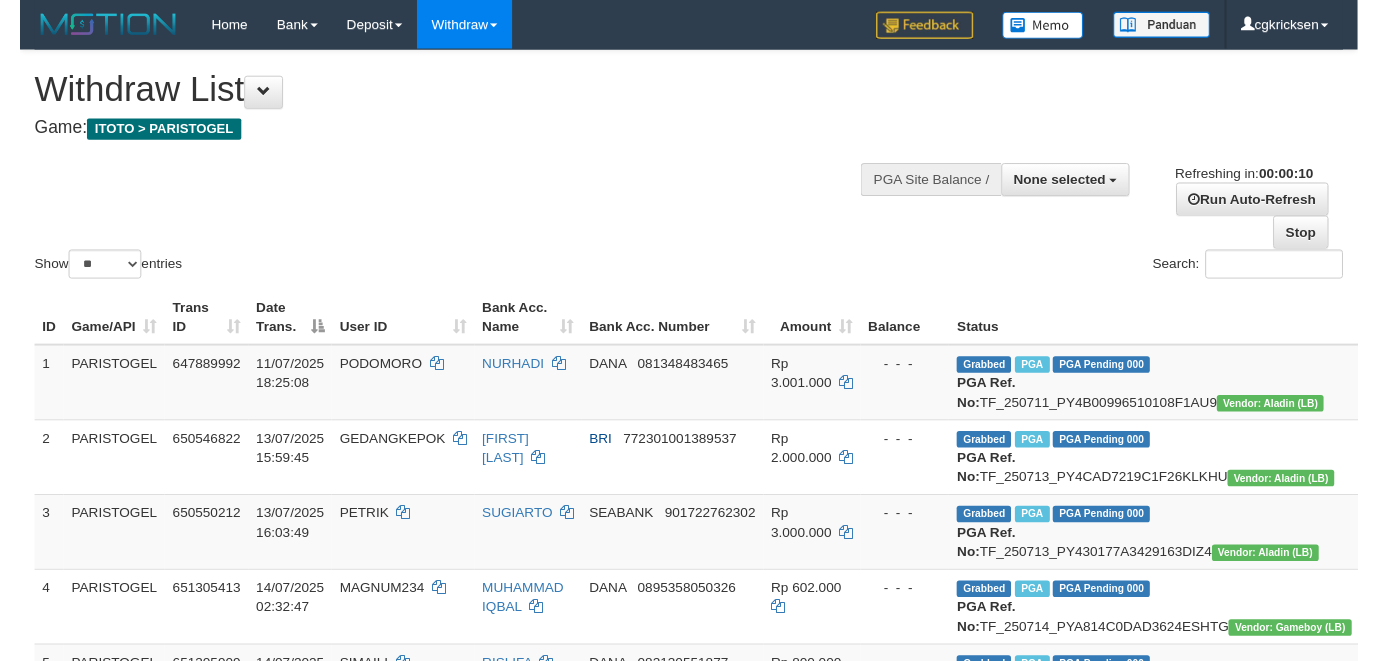 scroll, scrollTop: 0, scrollLeft: 0, axis: both 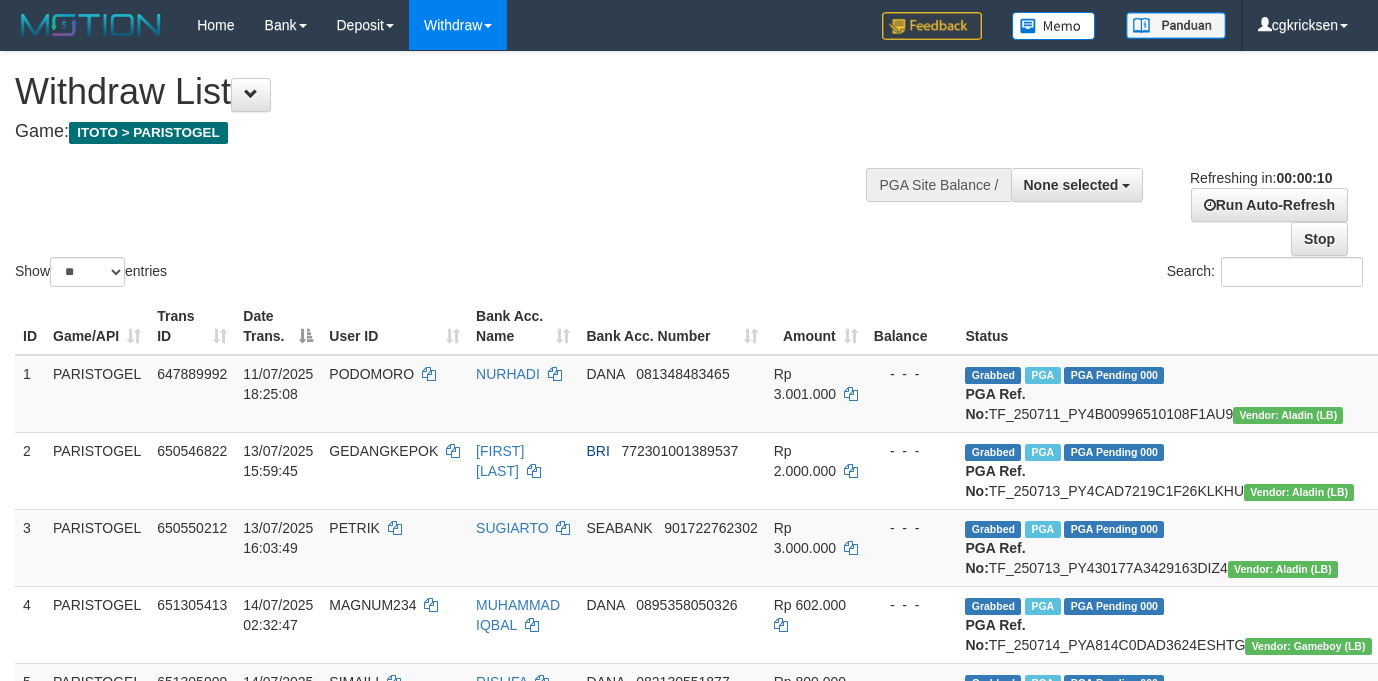 select 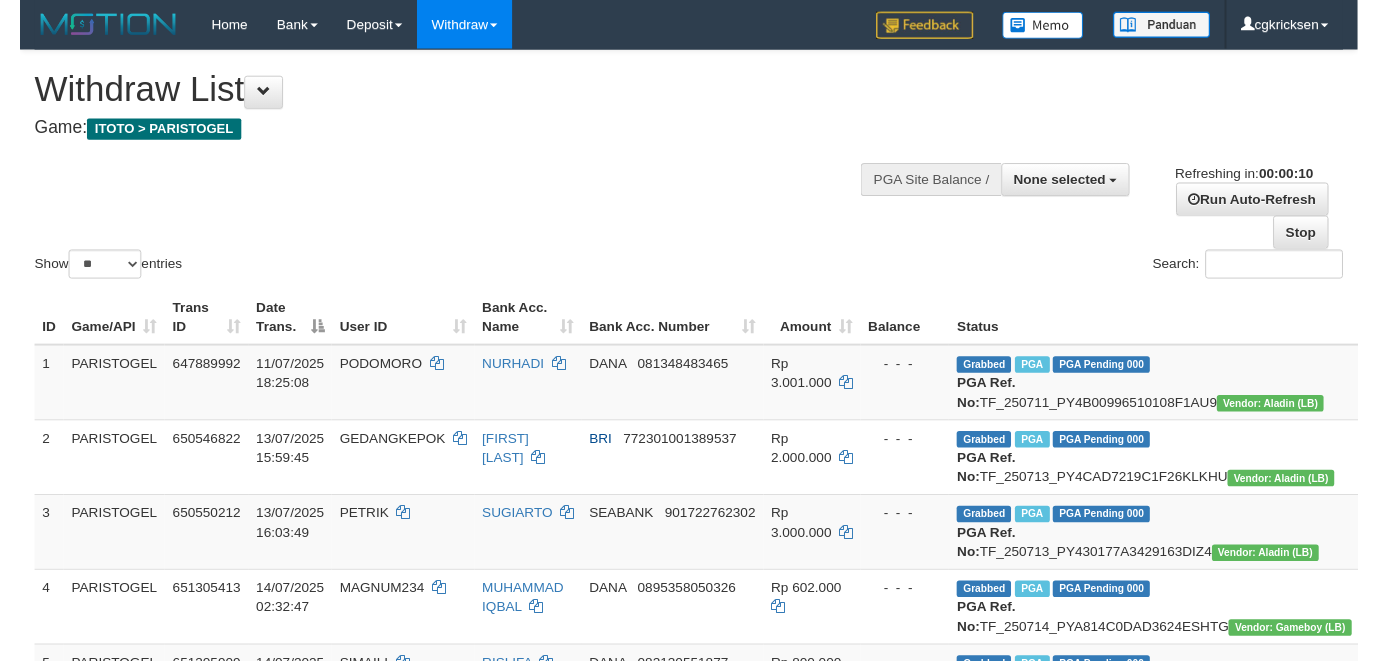 scroll, scrollTop: 0, scrollLeft: 0, axis: both 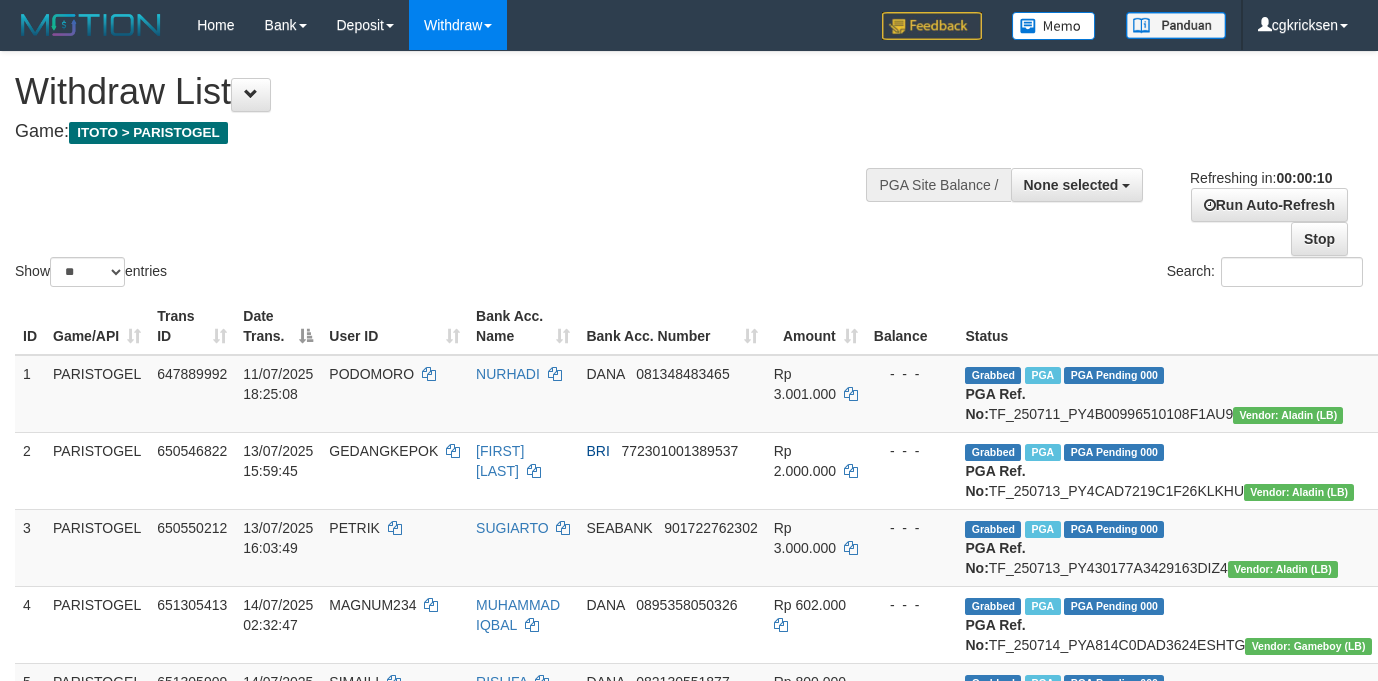 select 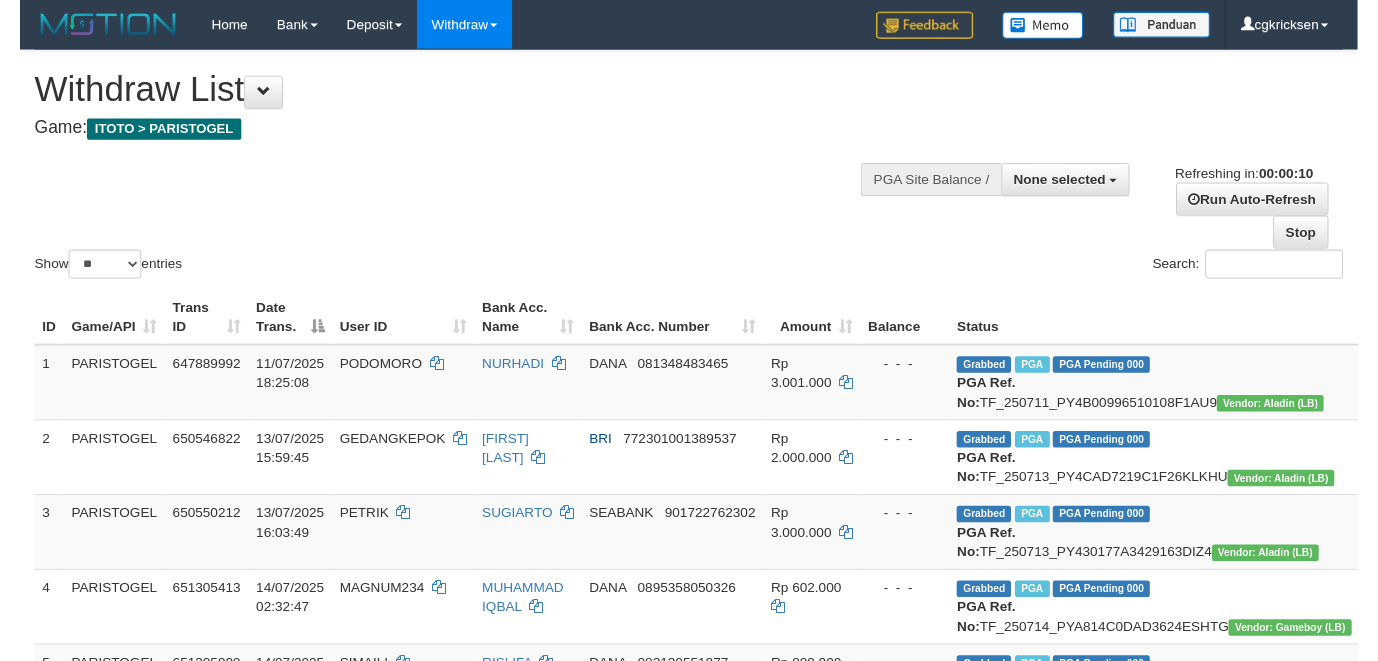 scroll, scrollTop: 0, scrollLeft: 0, axis: both 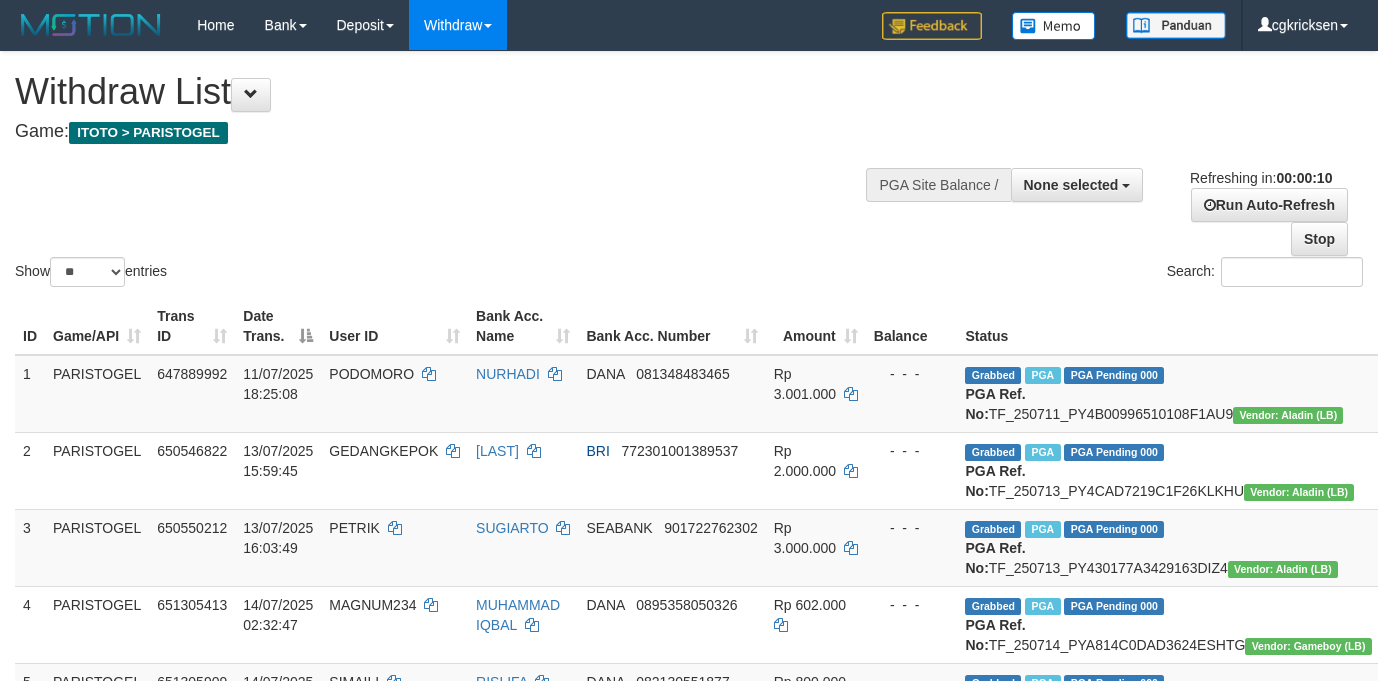 select 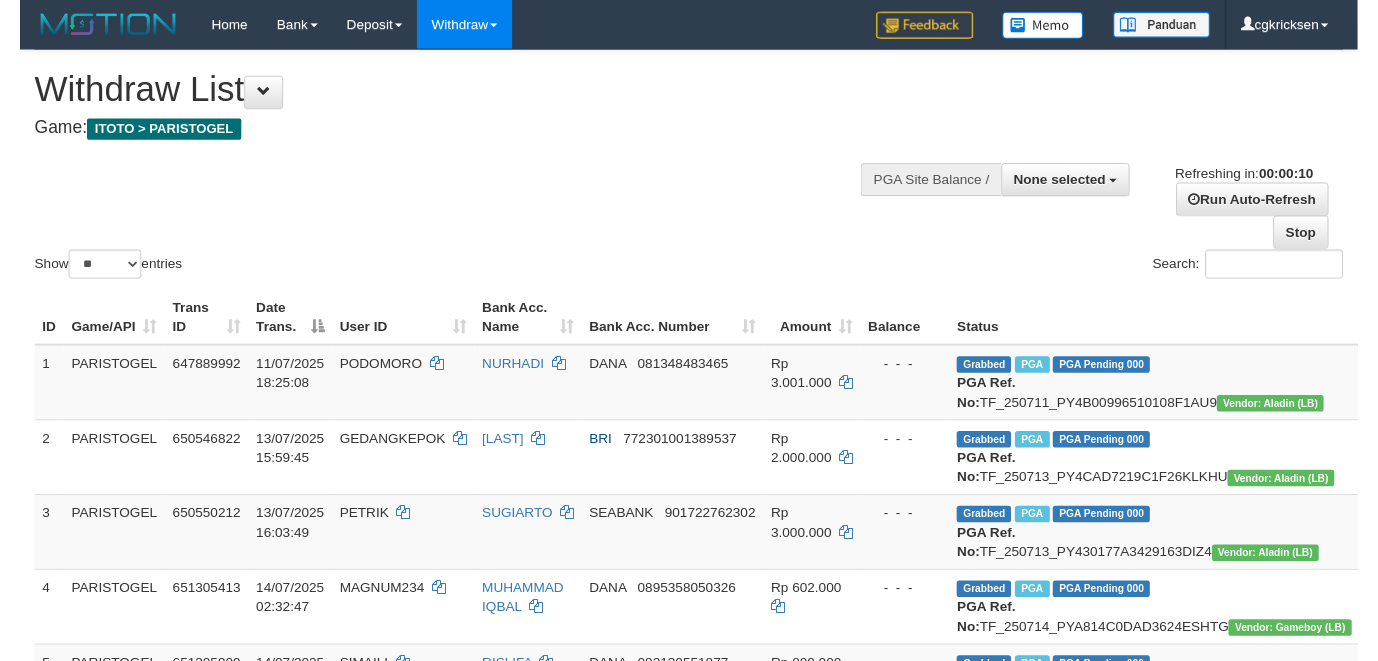 scroll, scrollTop: 0, scrollLeft: 0, axis: both 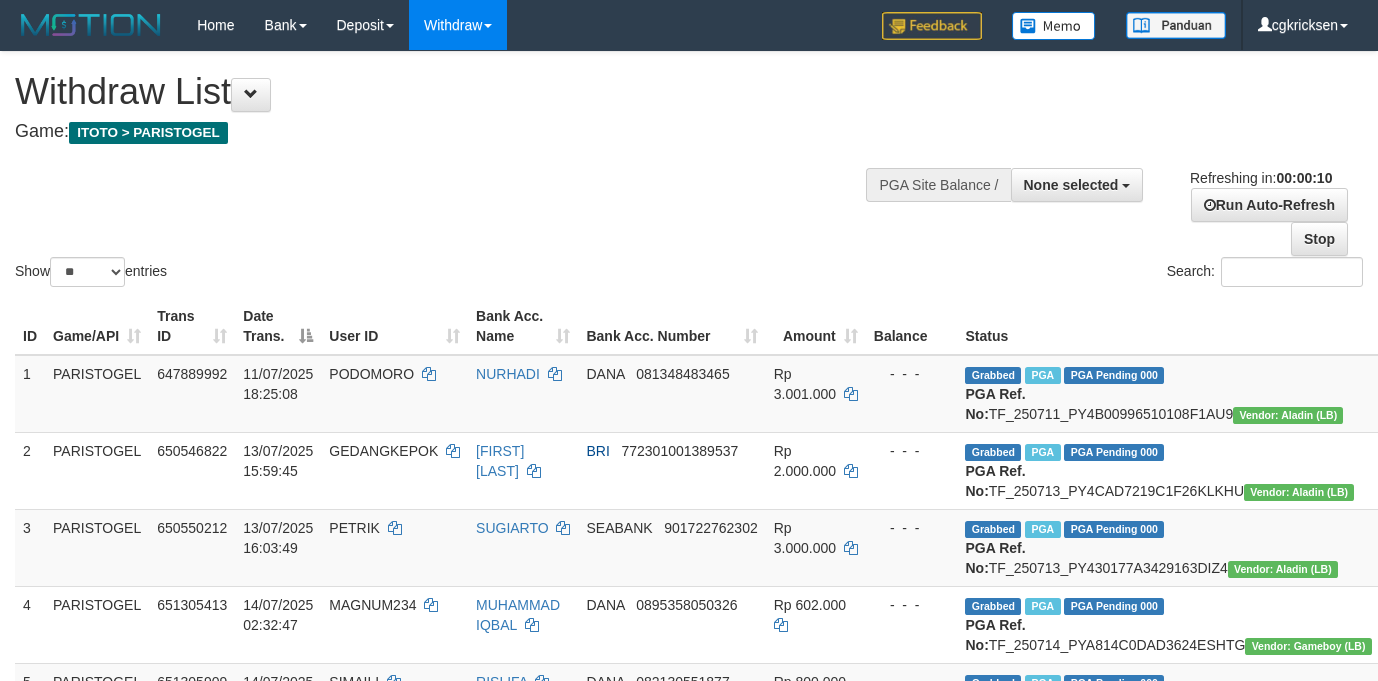 select 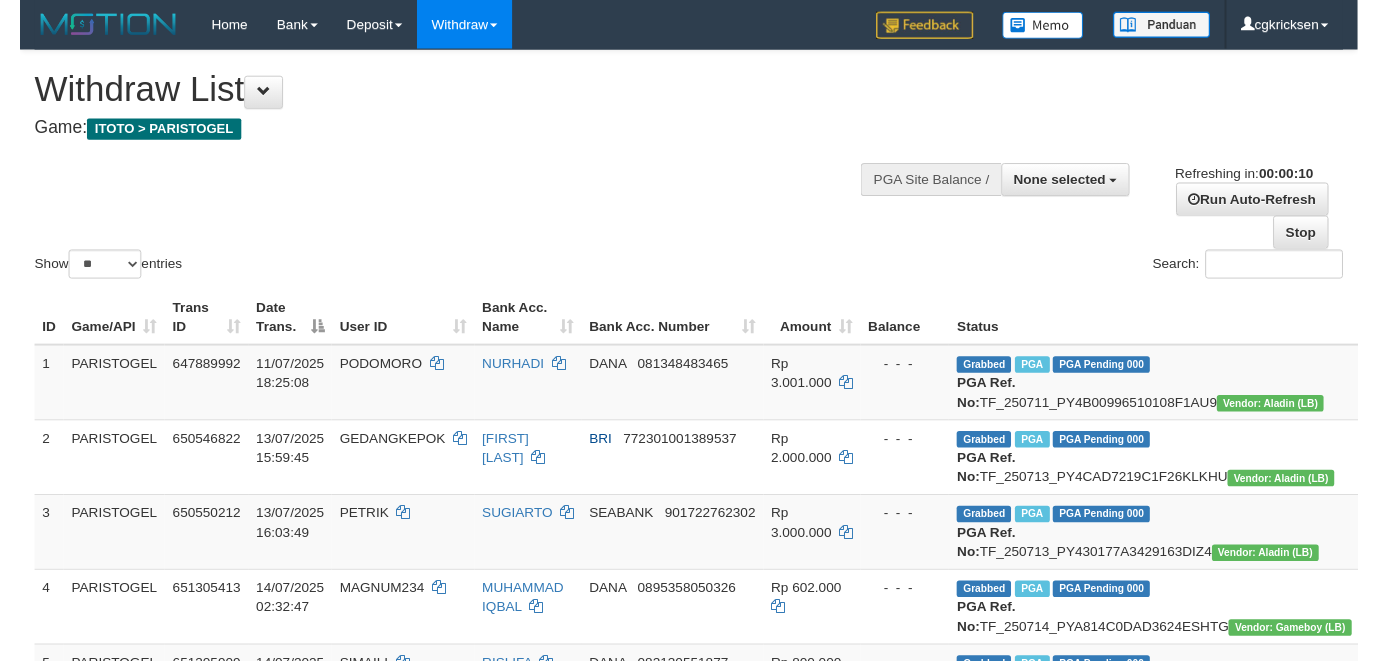 scroll, scrollTop: 0, scrollLeft: 0, axis: both 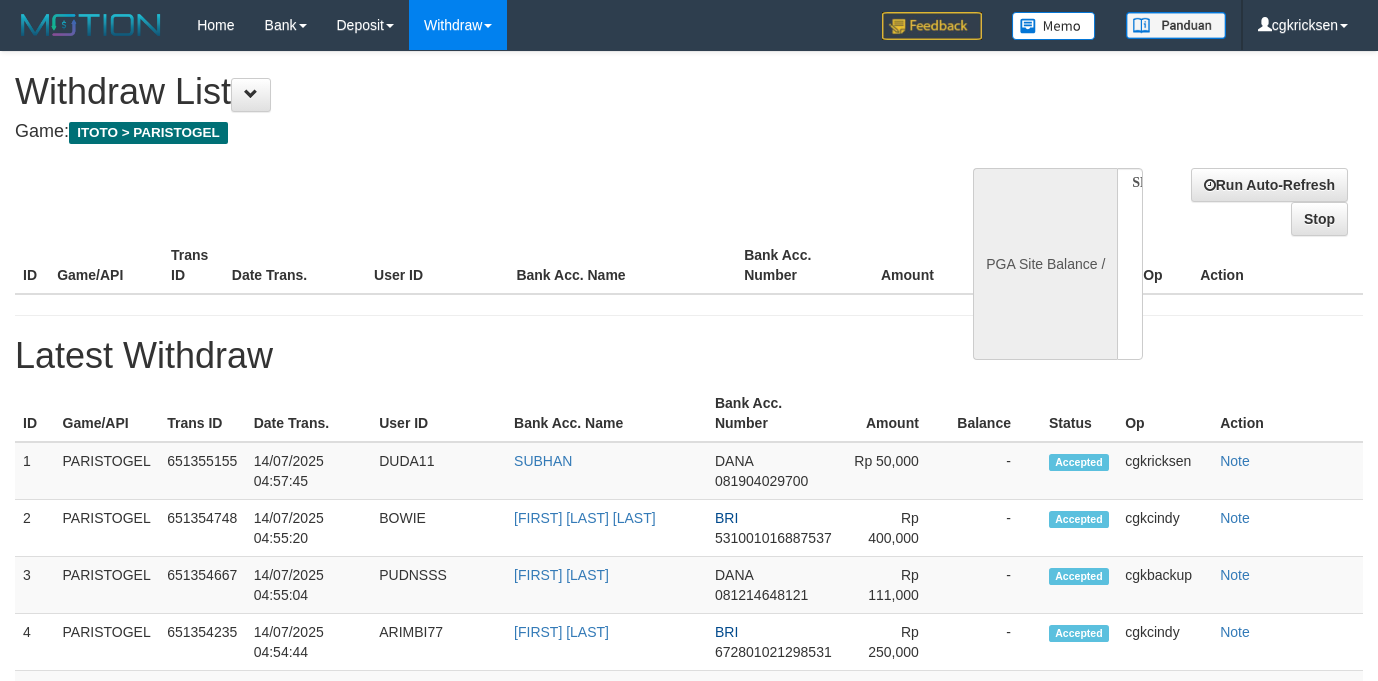 select 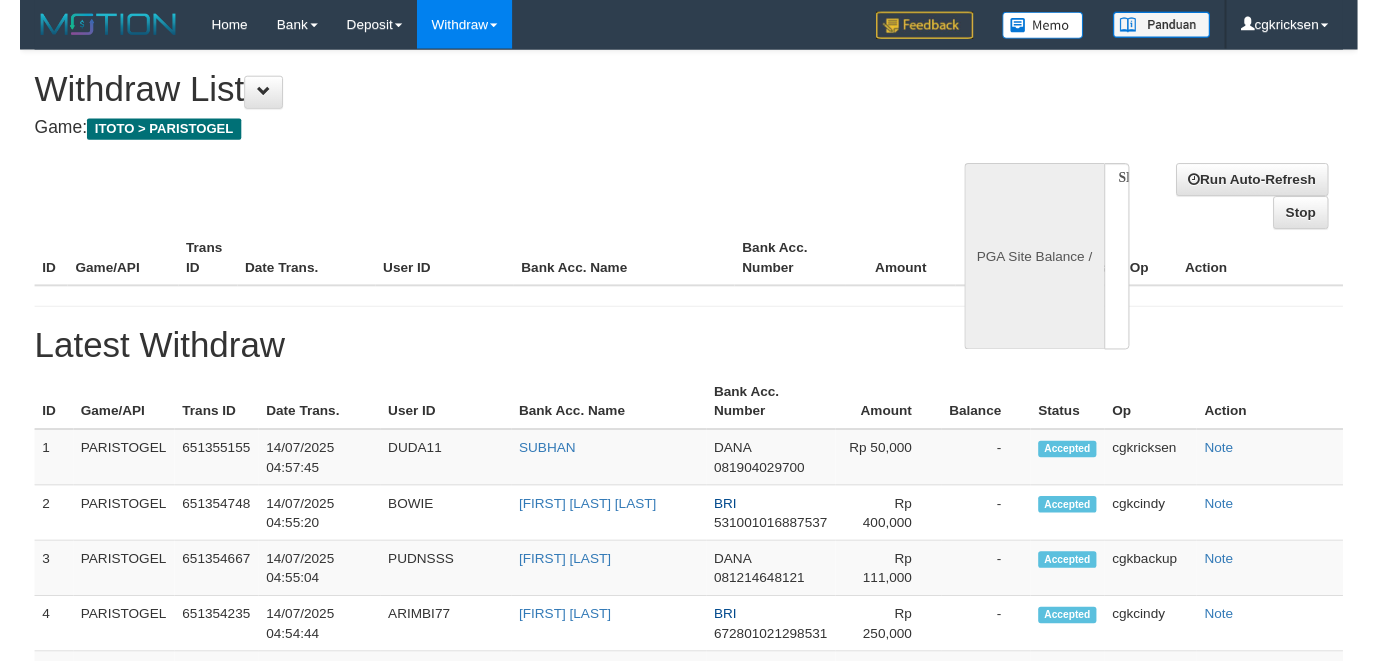 scroll, scrollTop: 0, scrollLeft: 0, axis: both 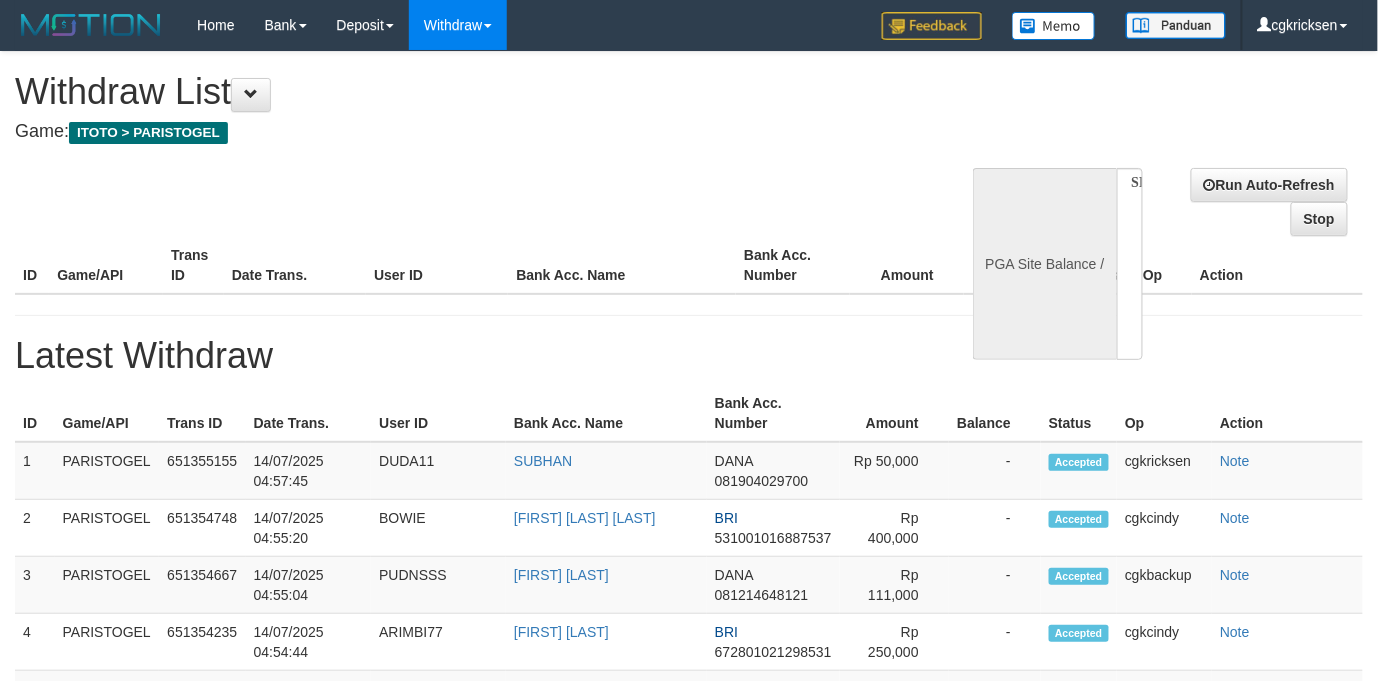 select on "**" 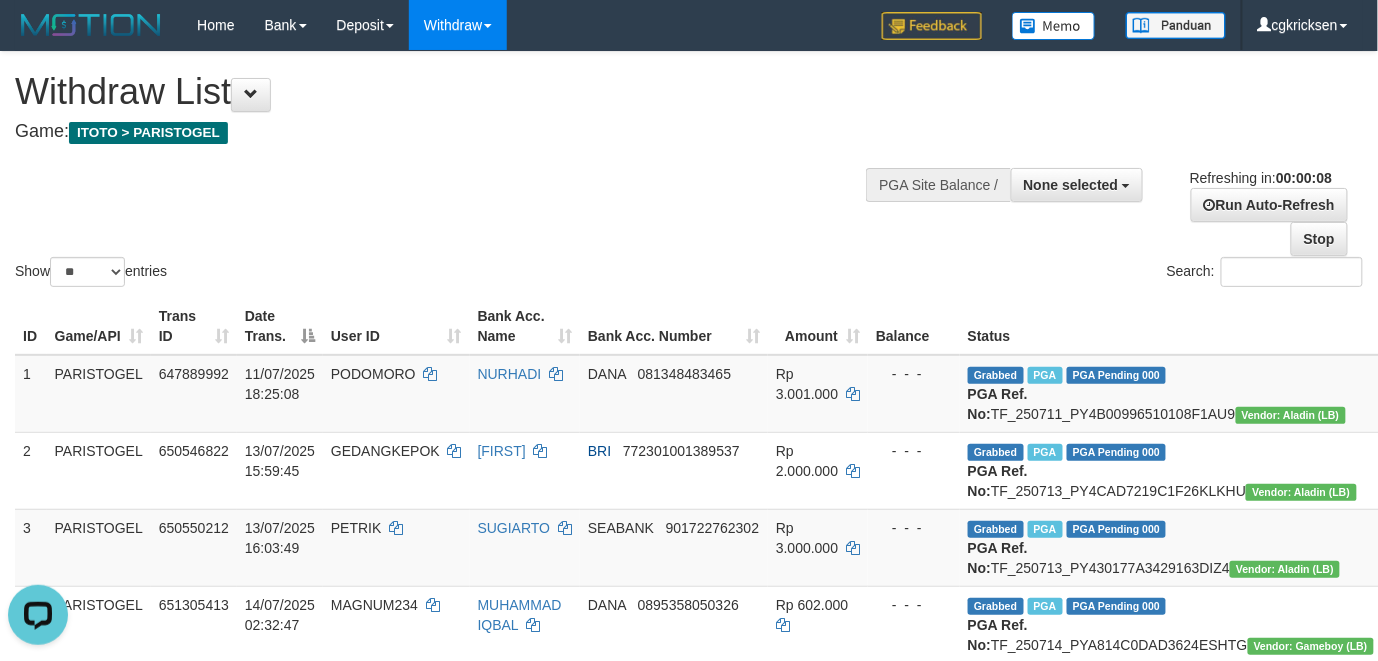 scroll, scrollTop: 0, scrollLeft: 0, axis: both 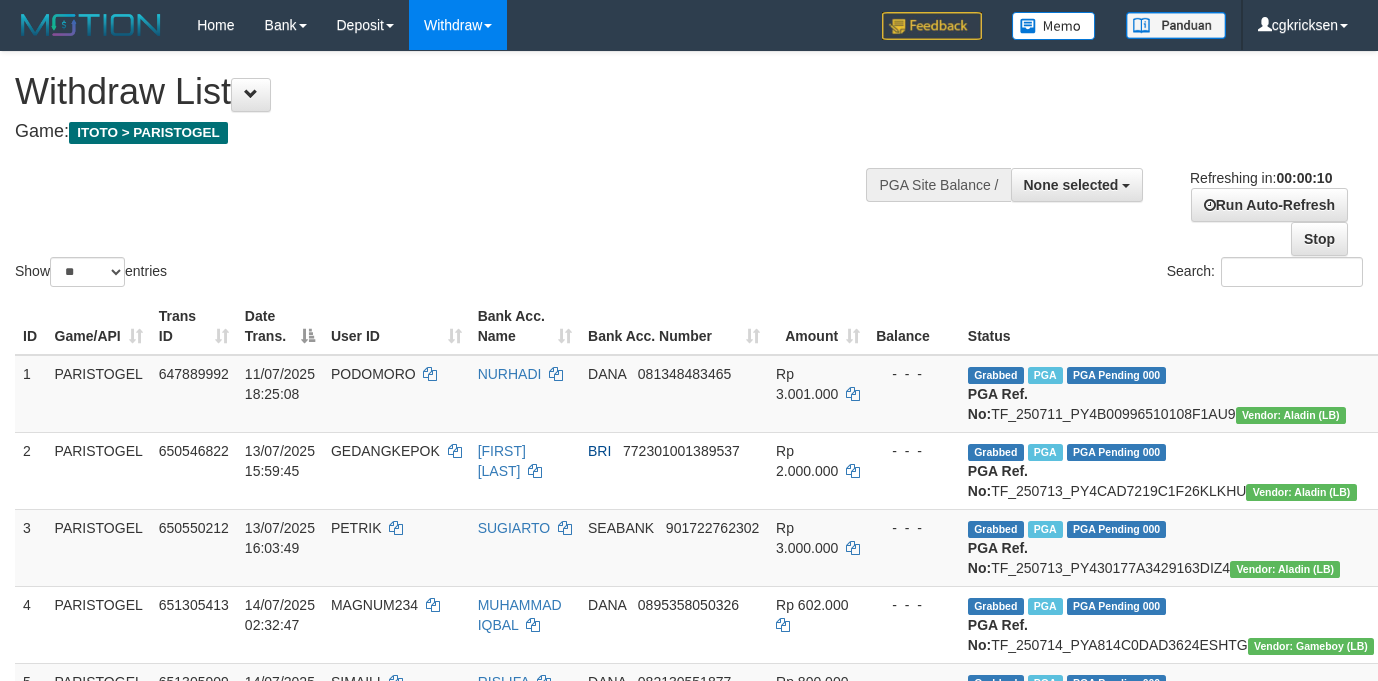 select 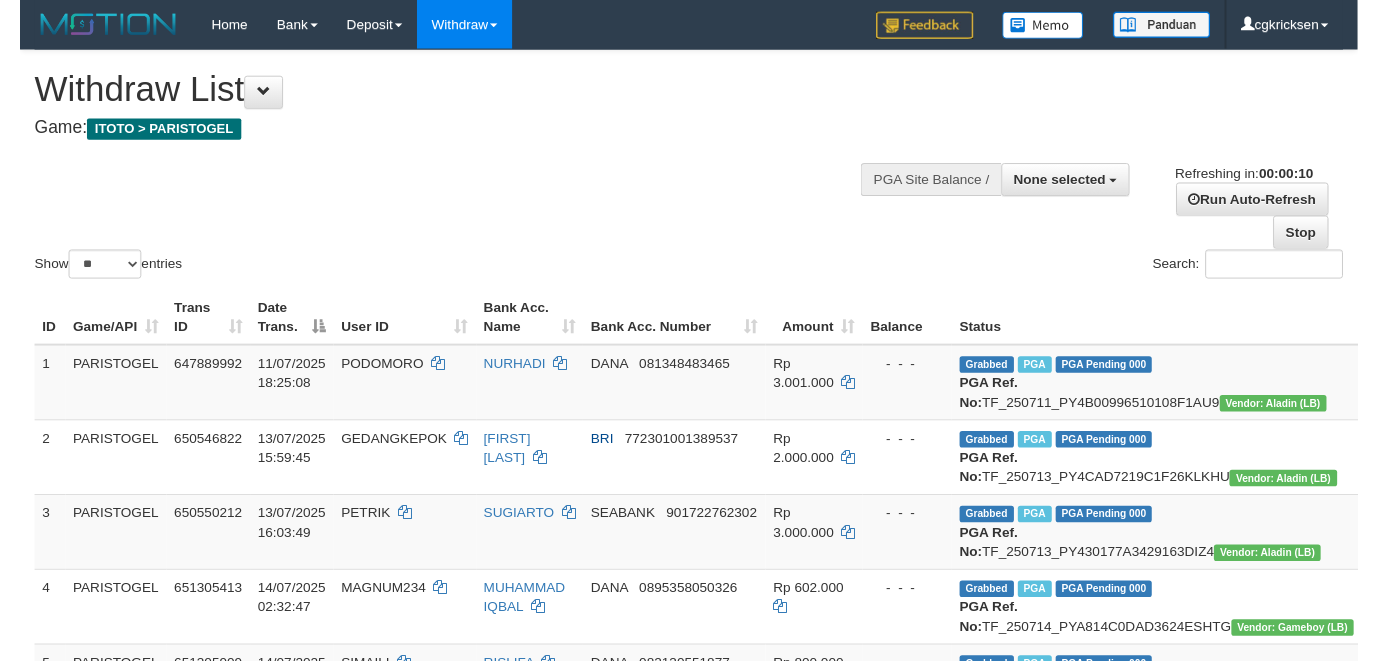scroll, scrollTop: 0, scrollLeft: 0, axis: both 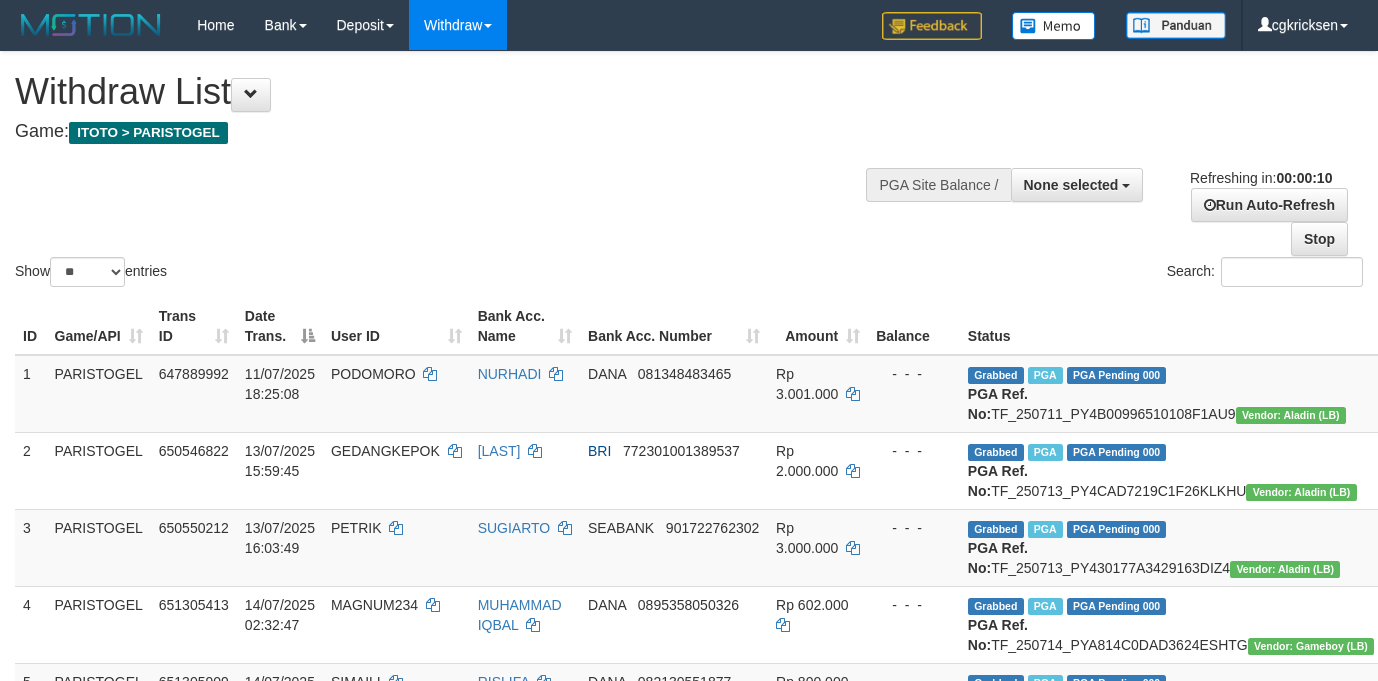 select 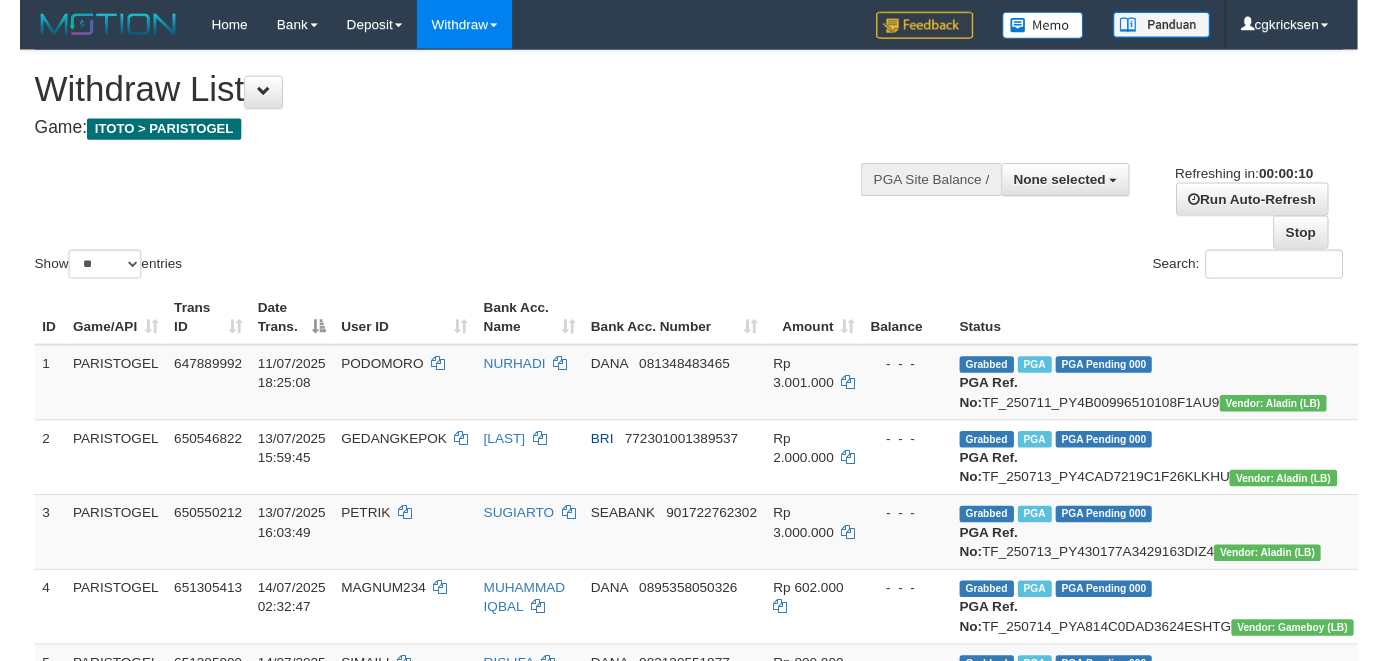 scroll, scrollTop: 0, scrollLeft: 0, axis: both 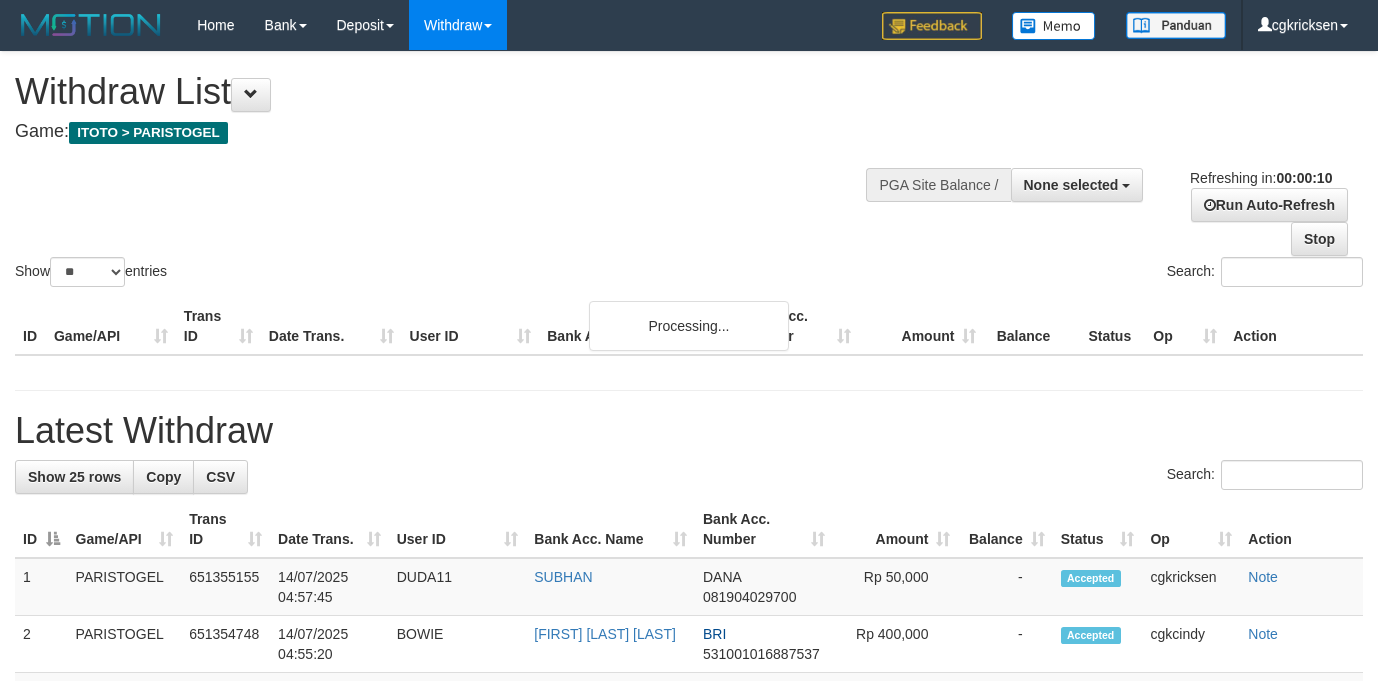 select 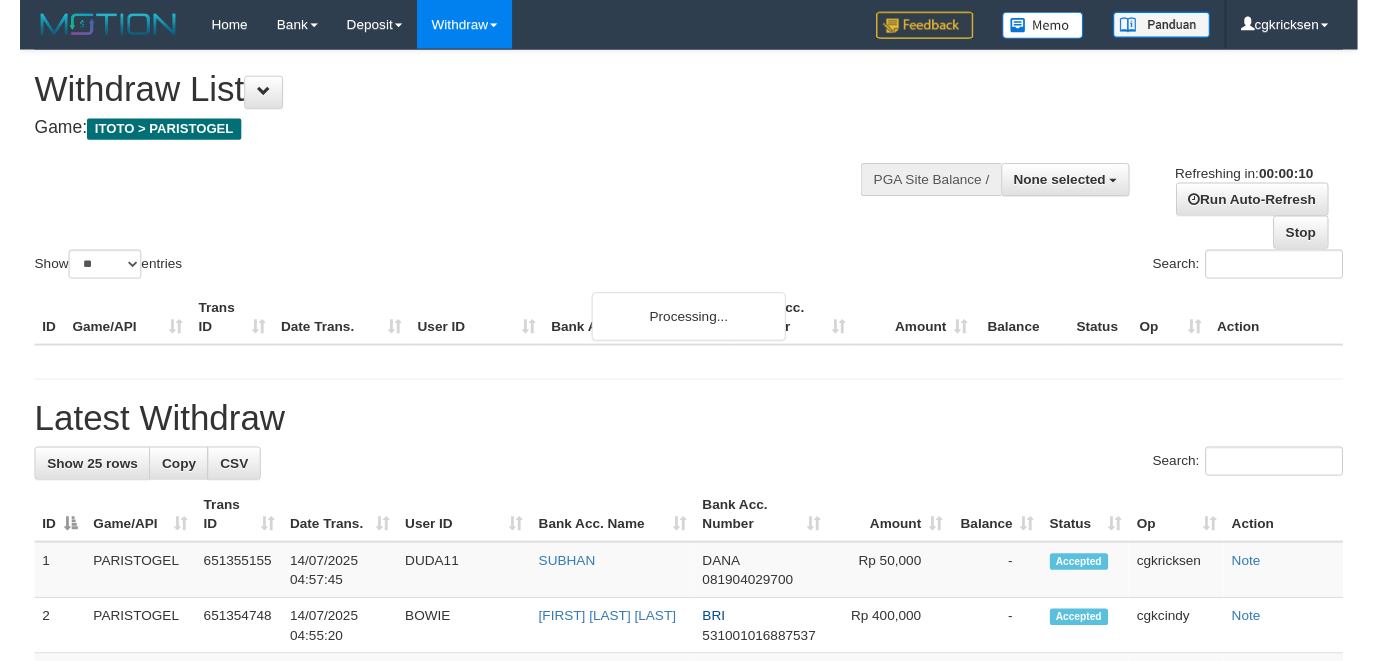 scroll, scrollTop: 0, scrollLeft: 0, axis: both 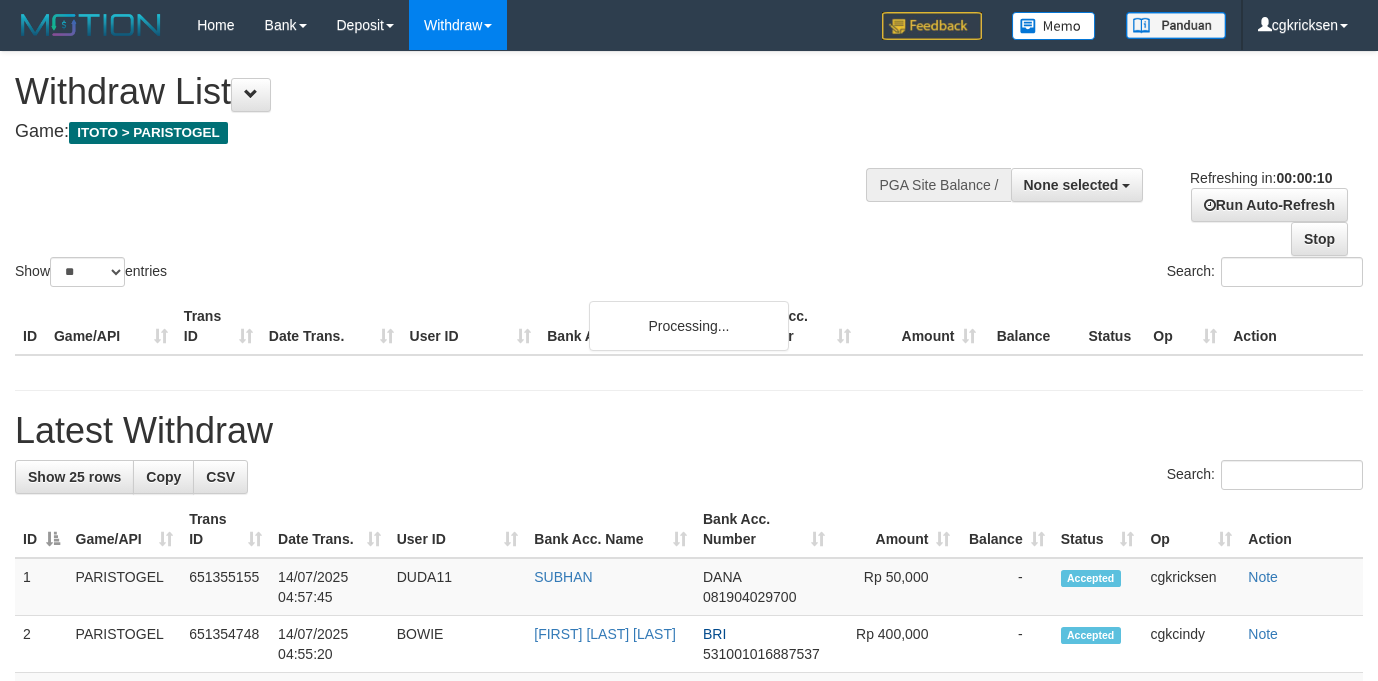 select 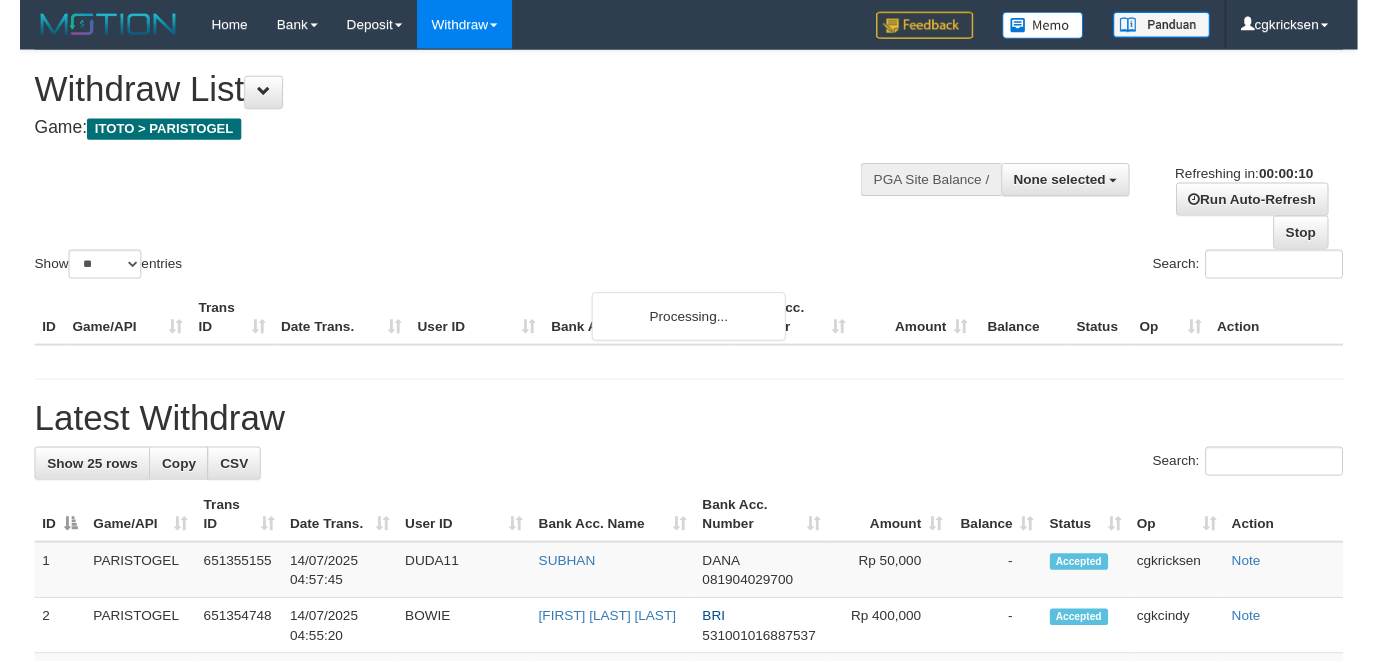scroll, scrollTop: 0, scrollLeft: 0, axis: both 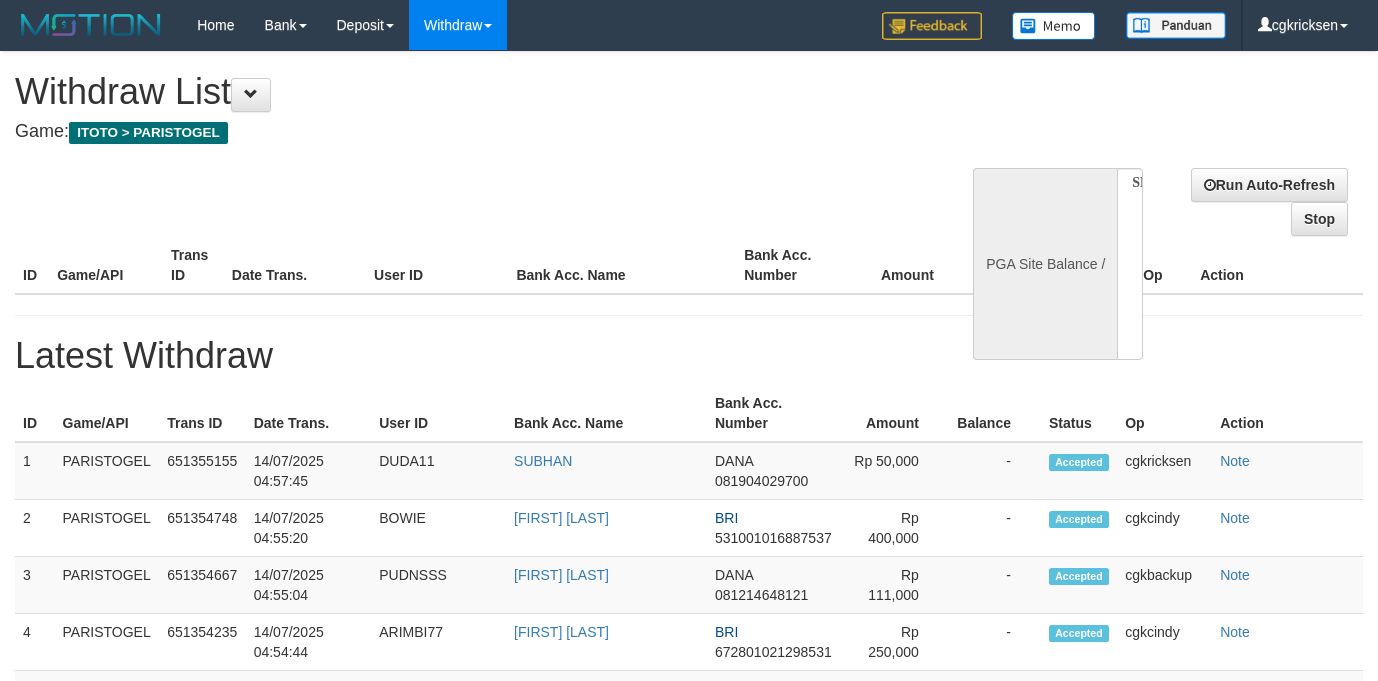 select 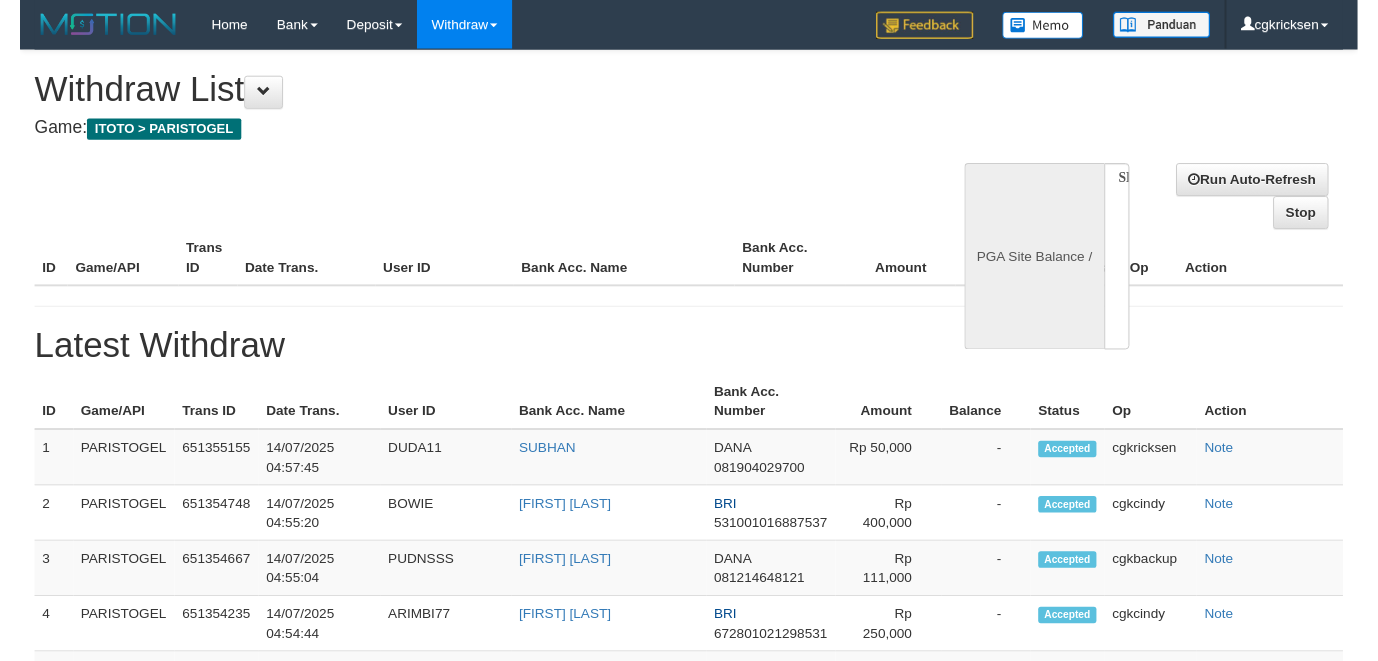 scroll, scrollTop: 0, scrollLeft: 0, axis: both 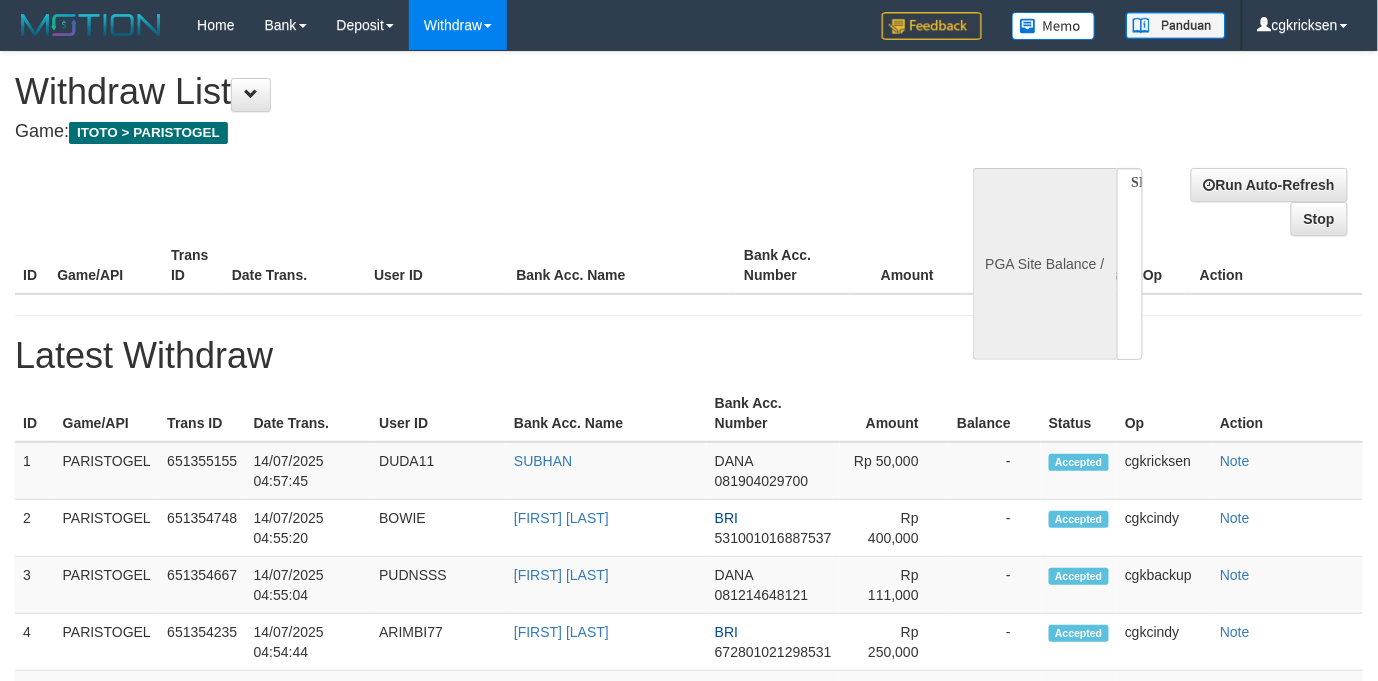 select on "**" 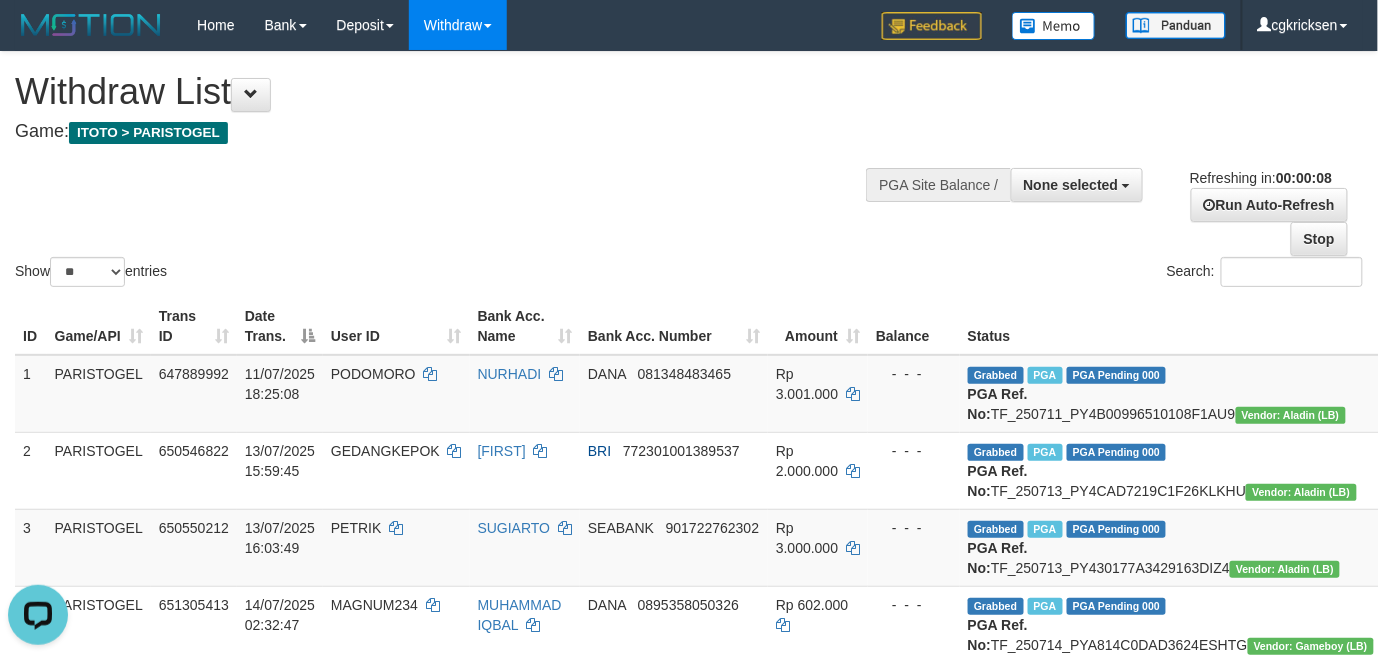 scroll, scrollTop: 0, scrollLeft: 0, axis: both 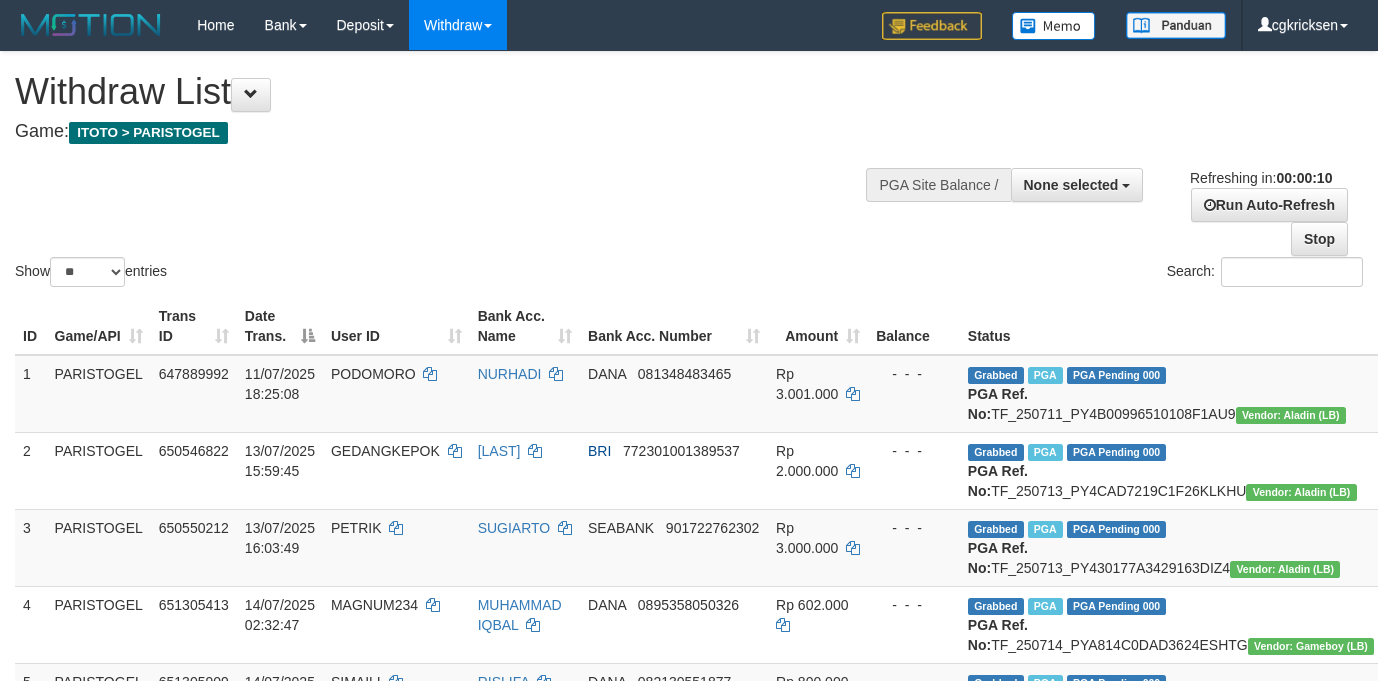 select 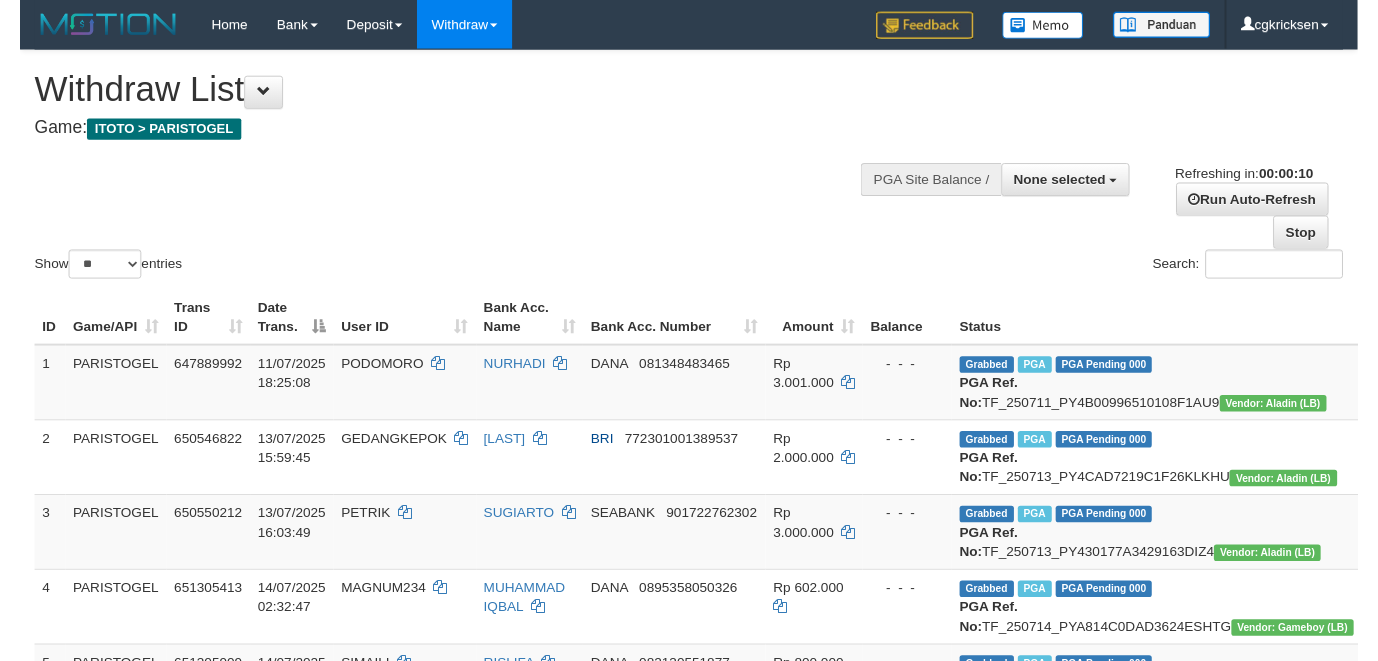 scroll, scrollTop: 0, scrollLeft: 0, axis: both 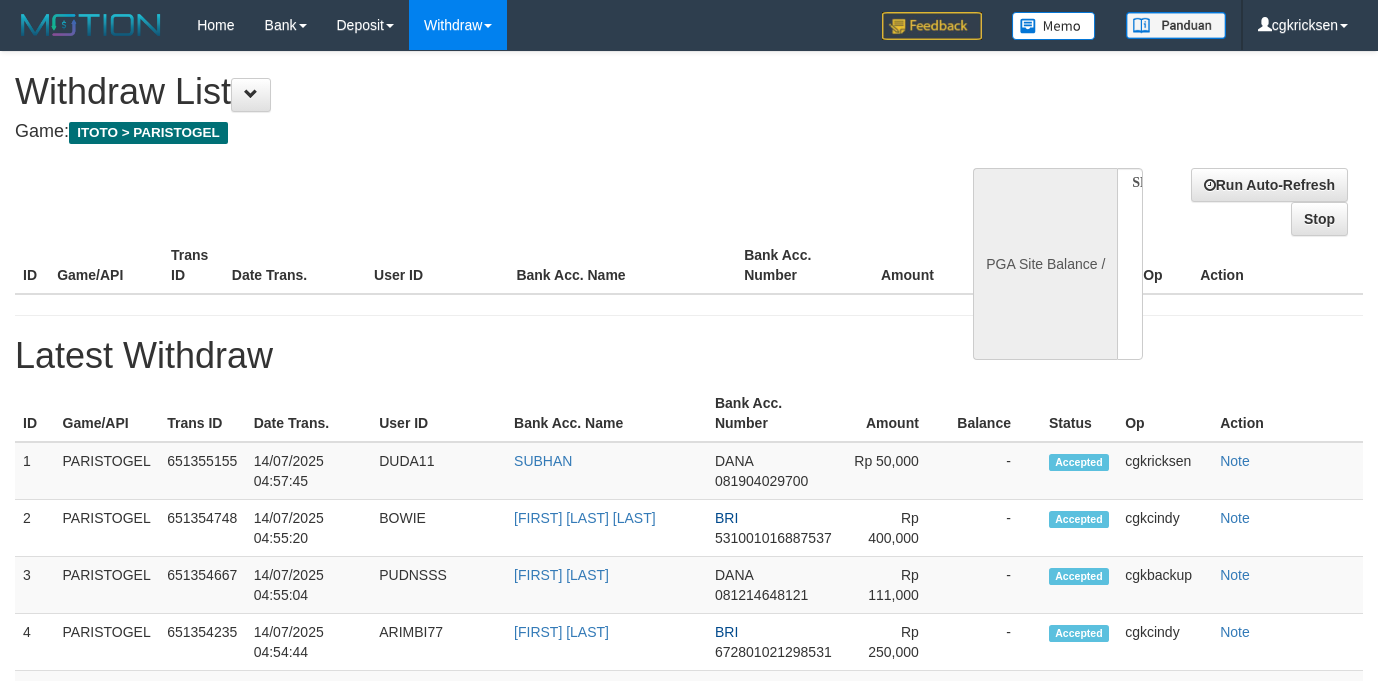 select 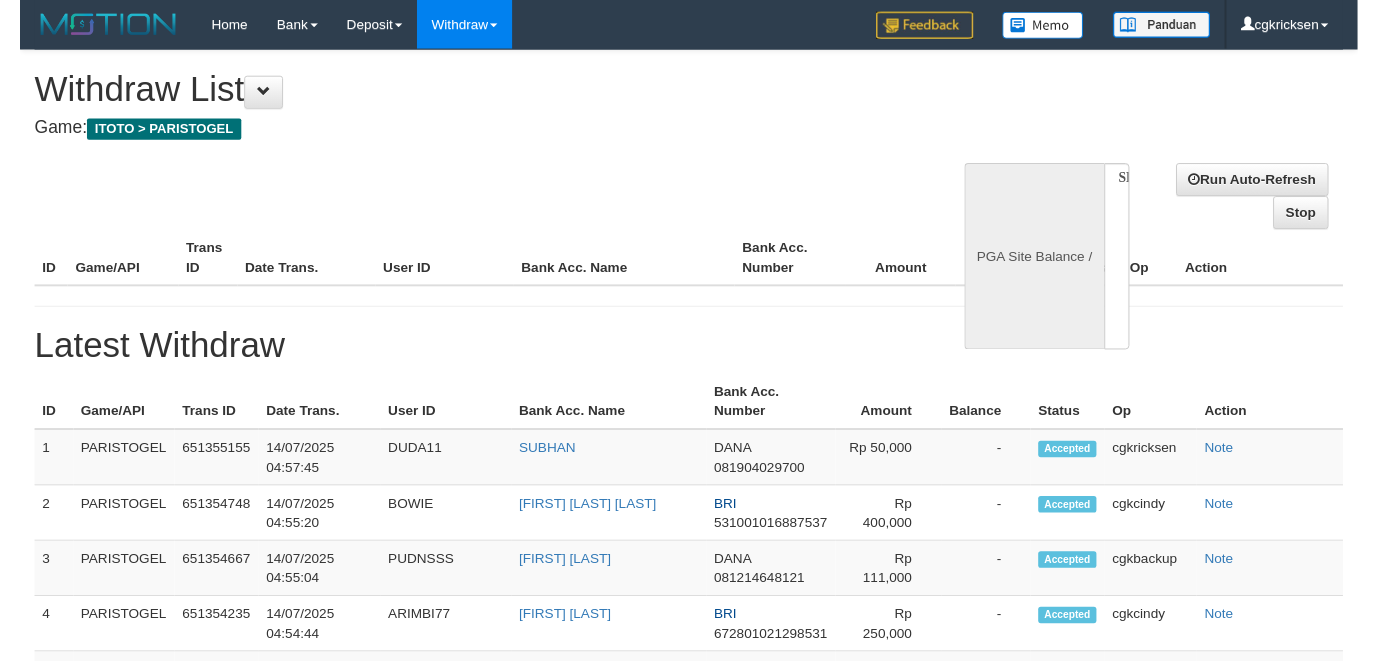 scroll, scrollTop: 0, scrollLeft: 0, axis: both 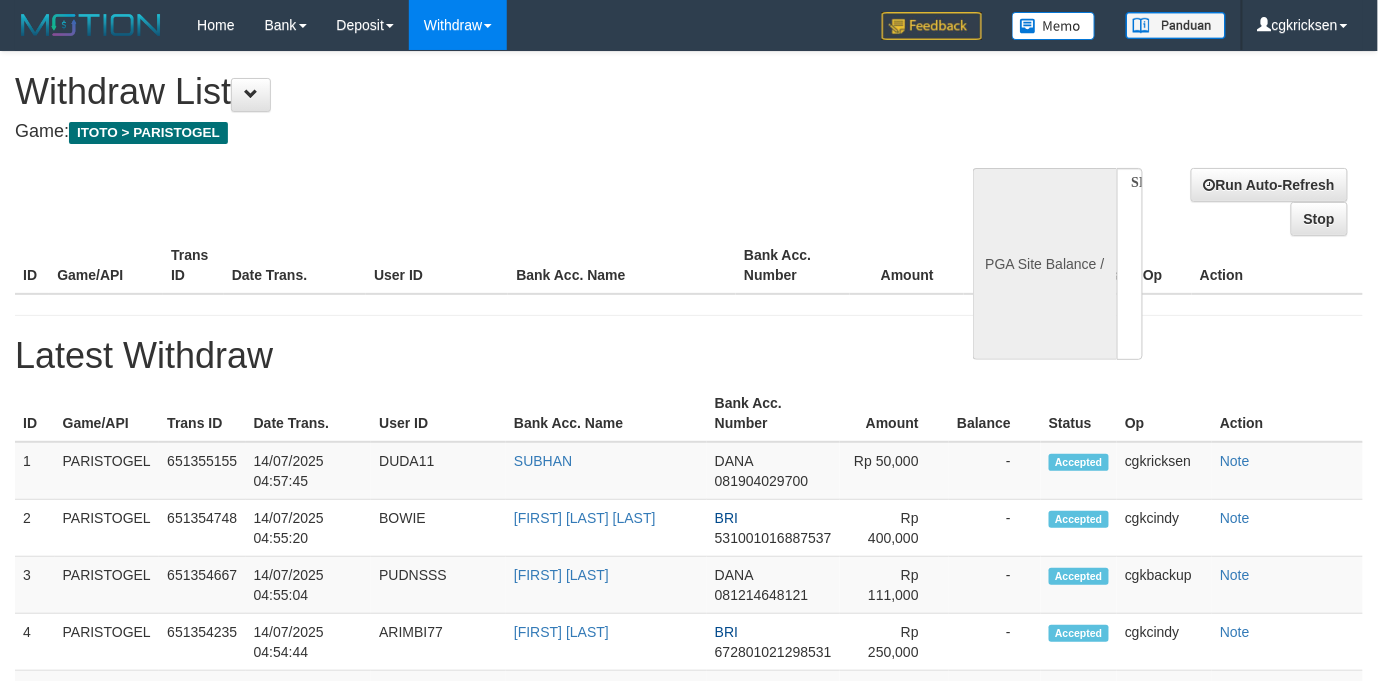 select on "**" 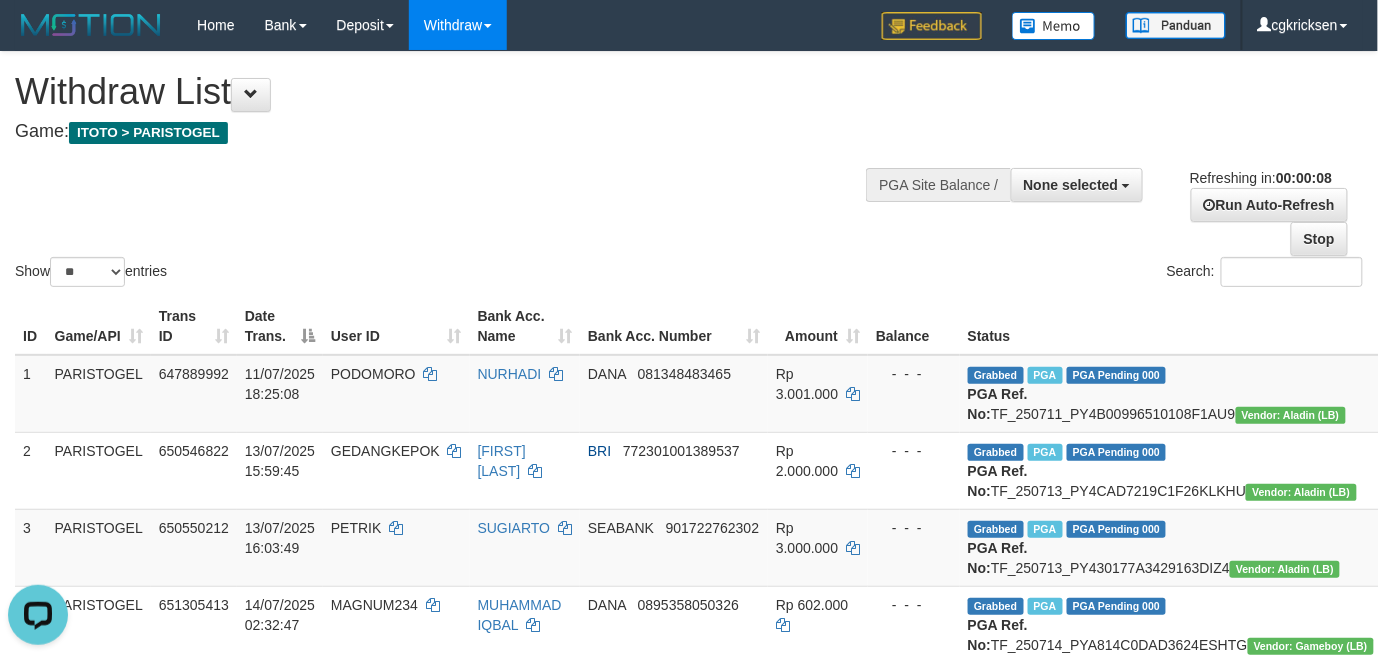 scroll, scrollTop: 0, scrollLeft: 0, axis: both 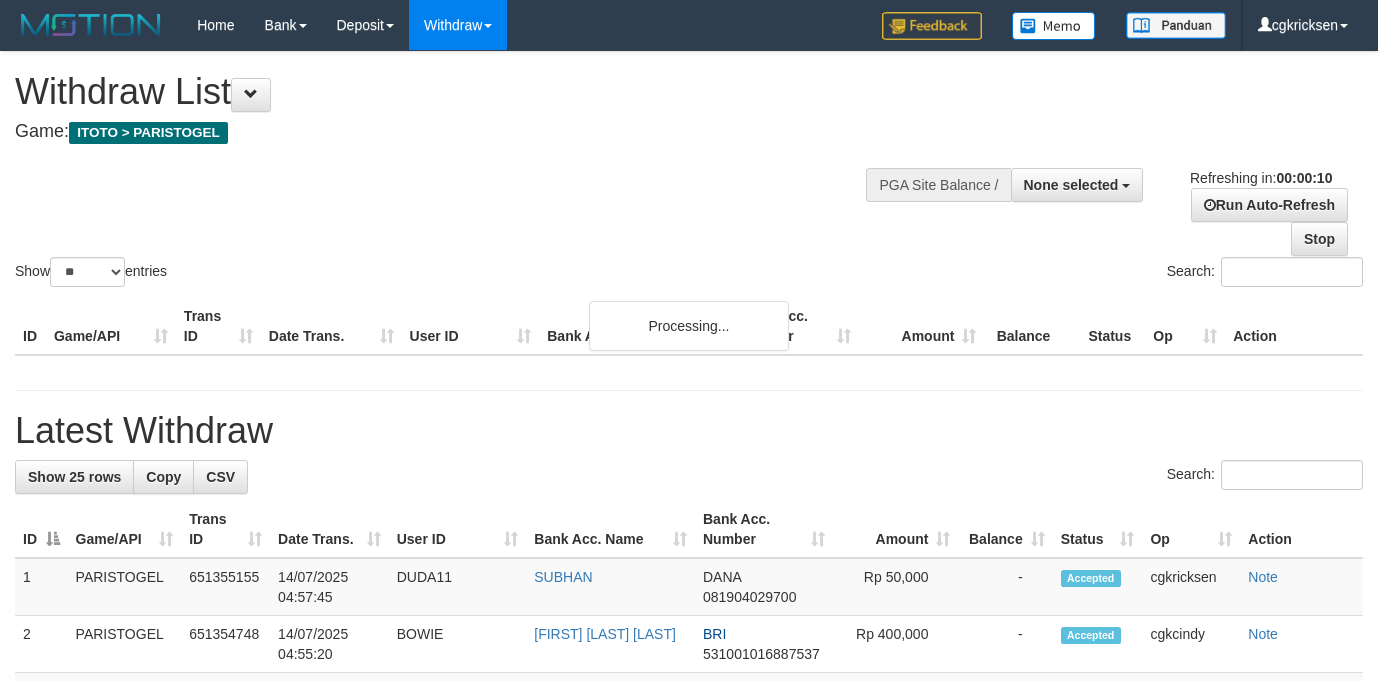 select 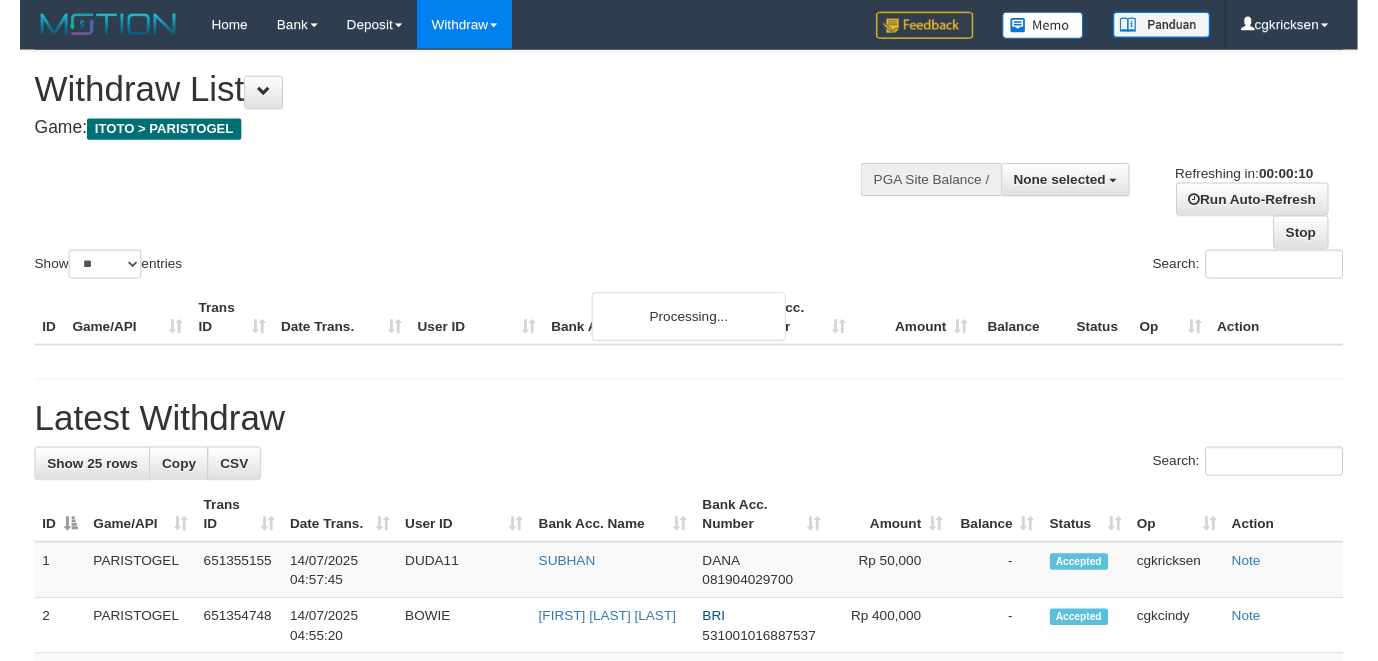 scroll, scrollTop: 0, scrollLeft: 0, axis: both 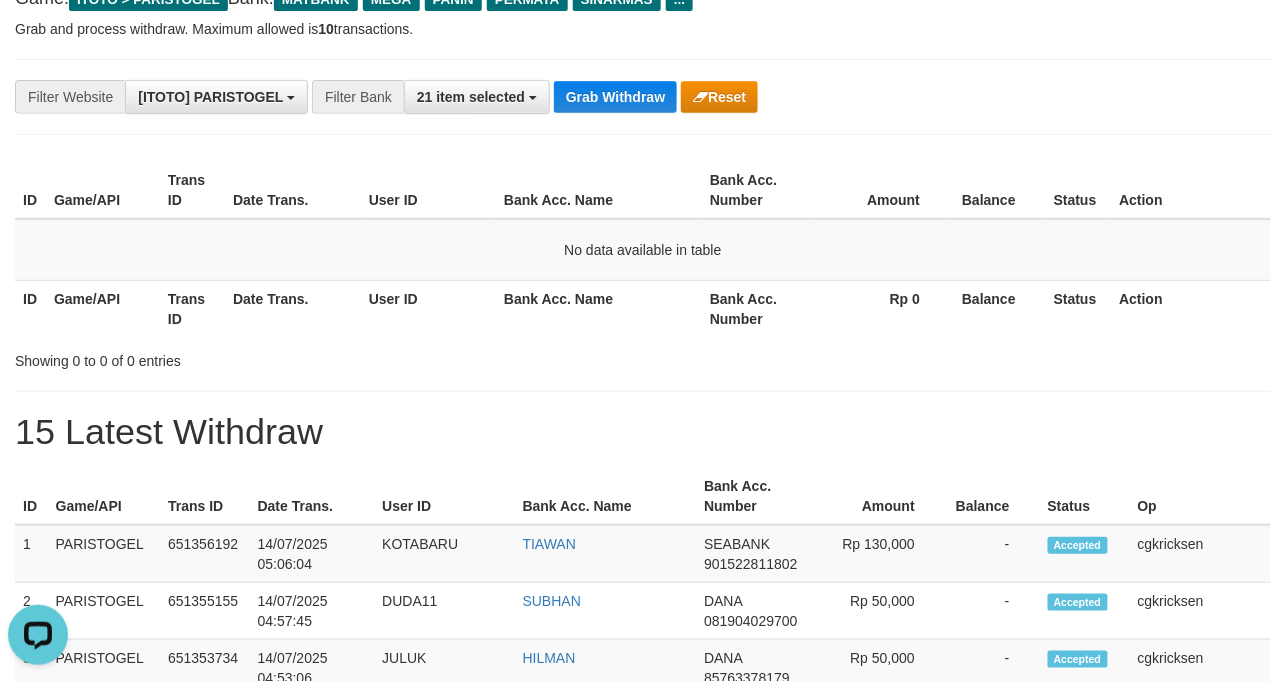 drag, startPoint x: 622, startPoint y: 78, endPoint x: 569, endPoint y: 78, distance: 53 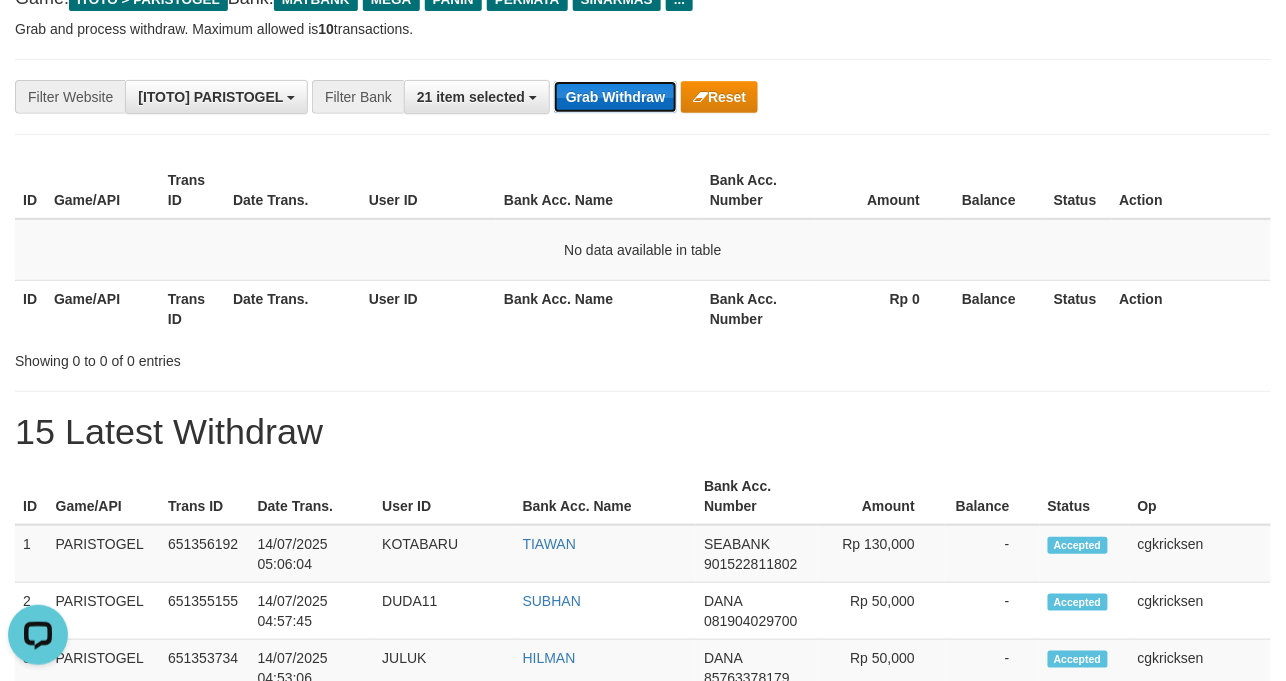 click on "Grab Withdraw" at bounding box center (615, 97) 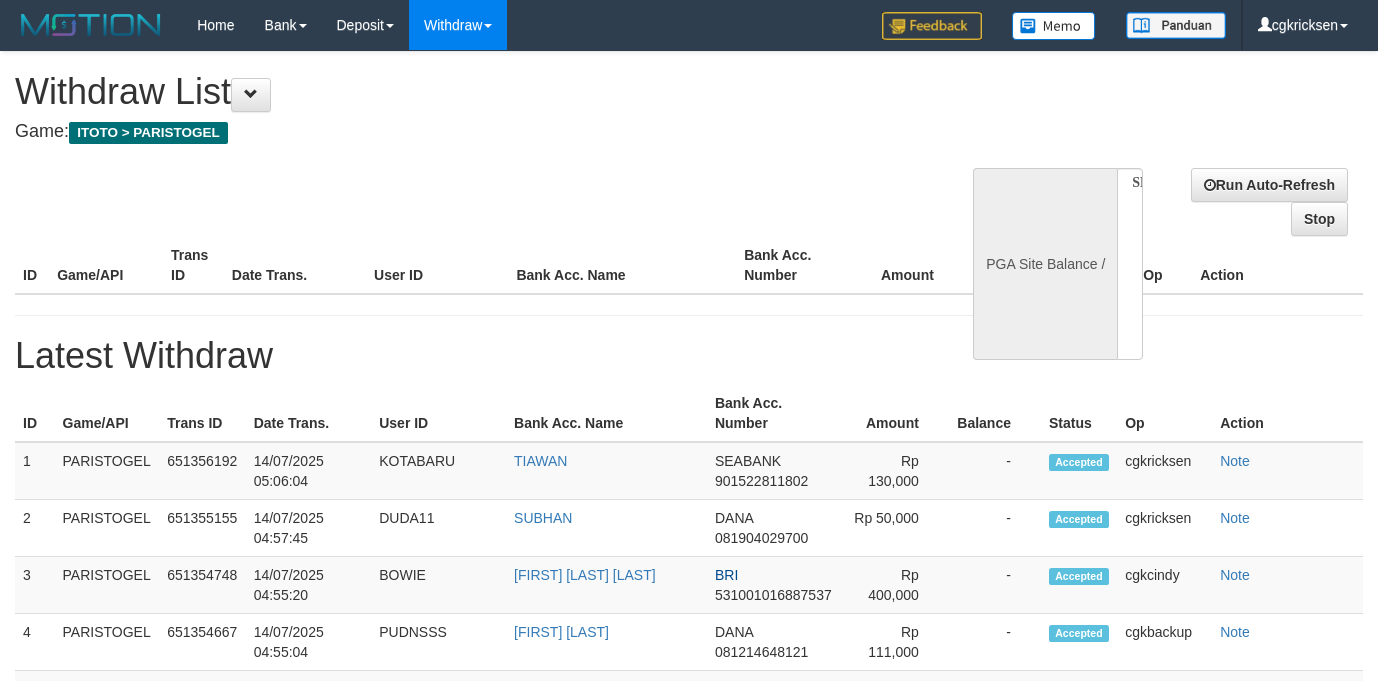 select 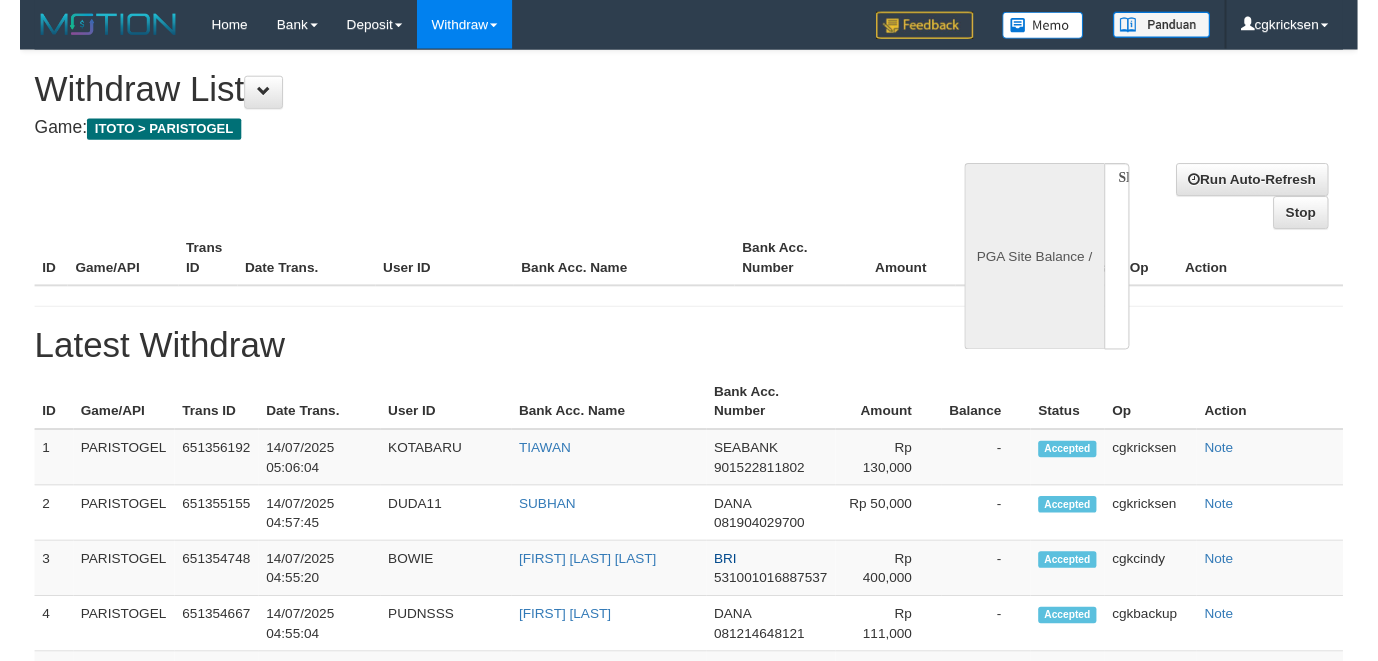 scroll, scrollTop: 0, scrollLeft: 0, axis: both 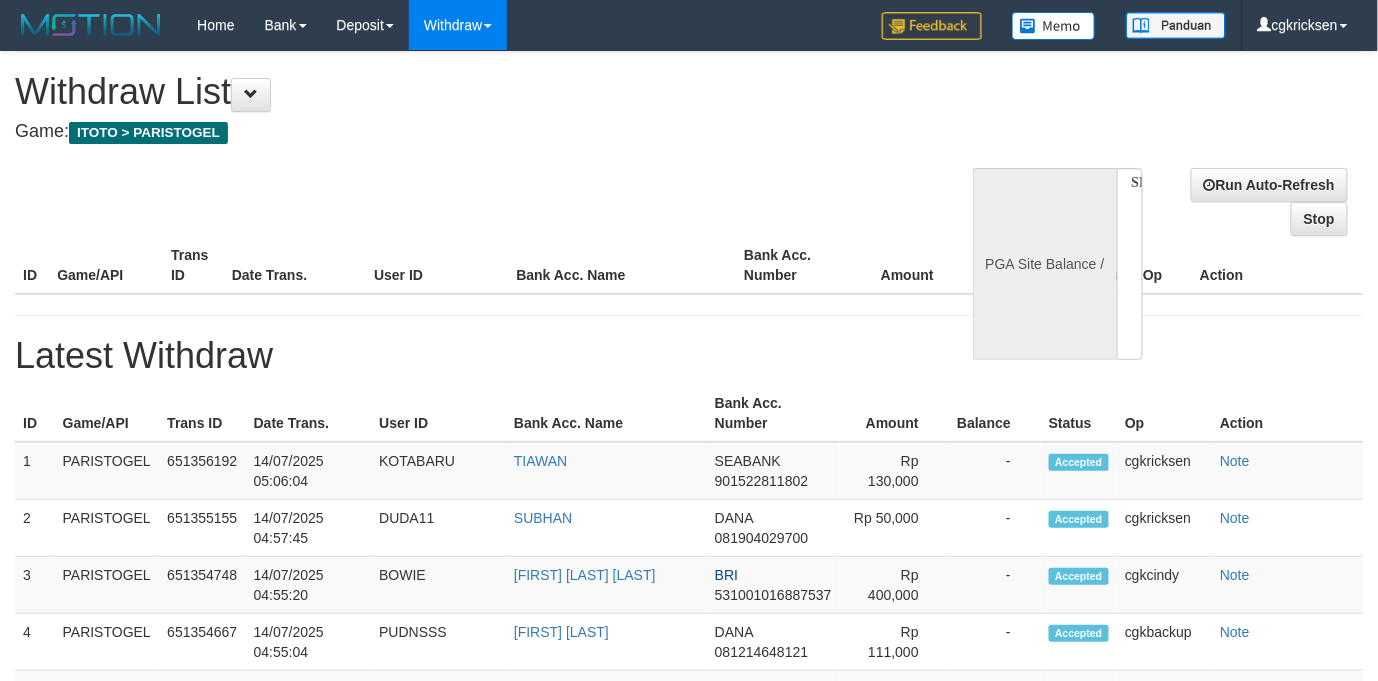 select on "**" 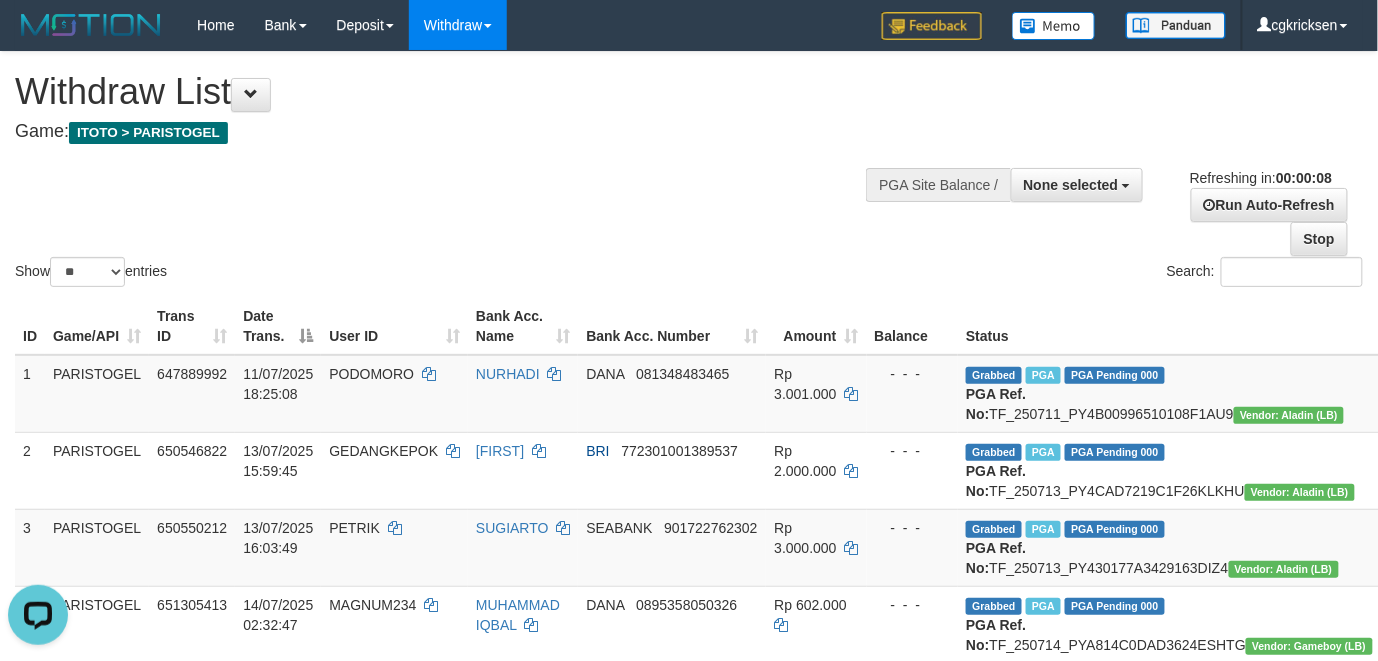scroll, scrollTop: 0, scrollLeft: 0, axis: both 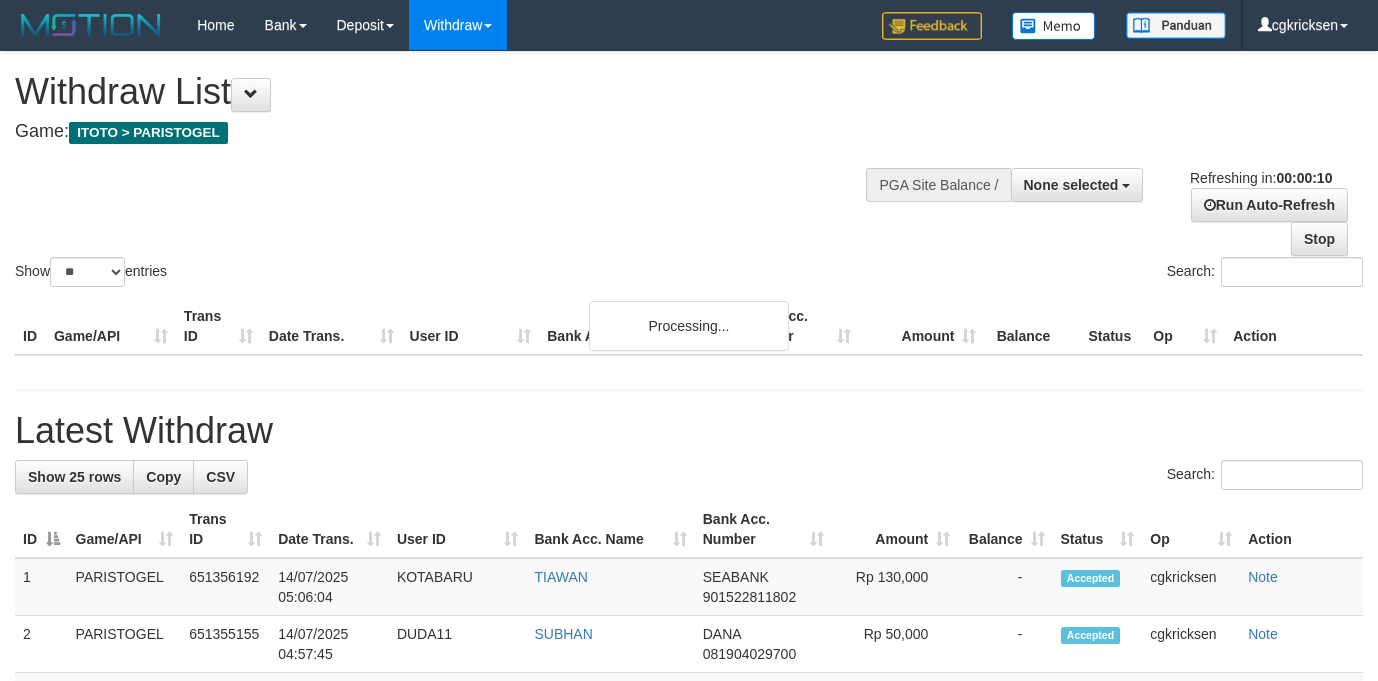 select 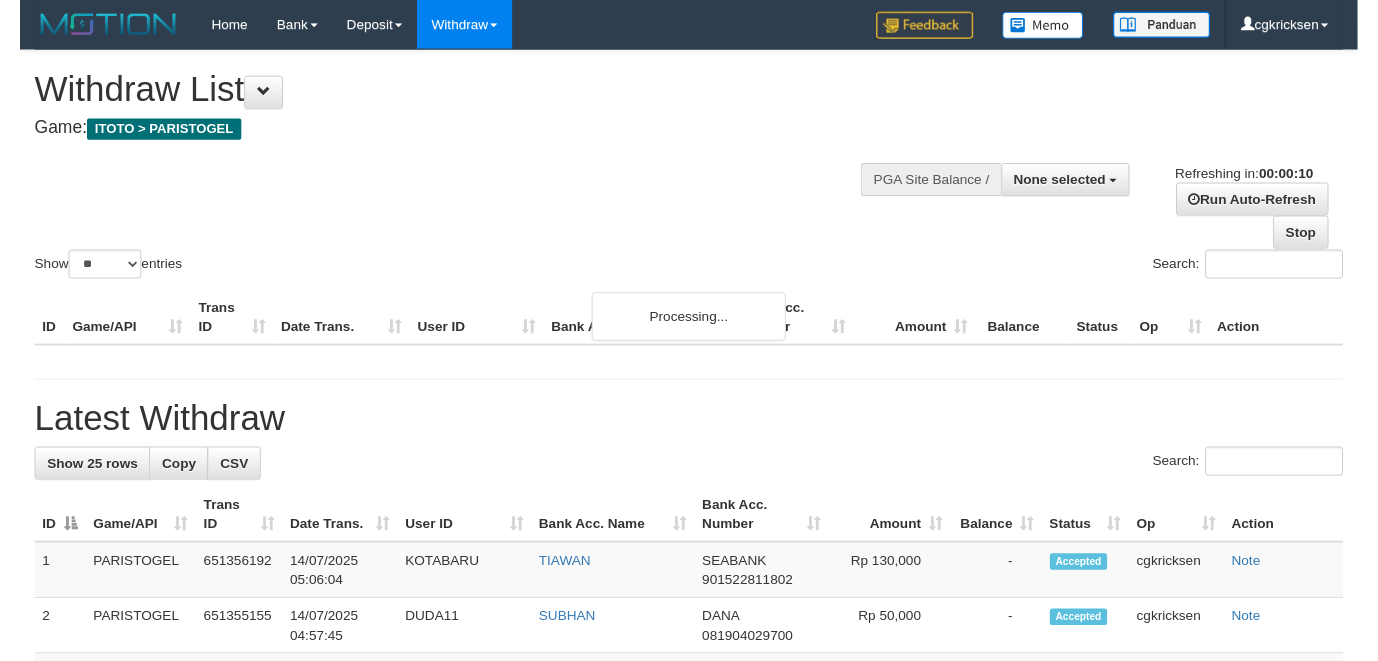 scroll, scrollTop: 0, scrollLeft: 0, axis: both 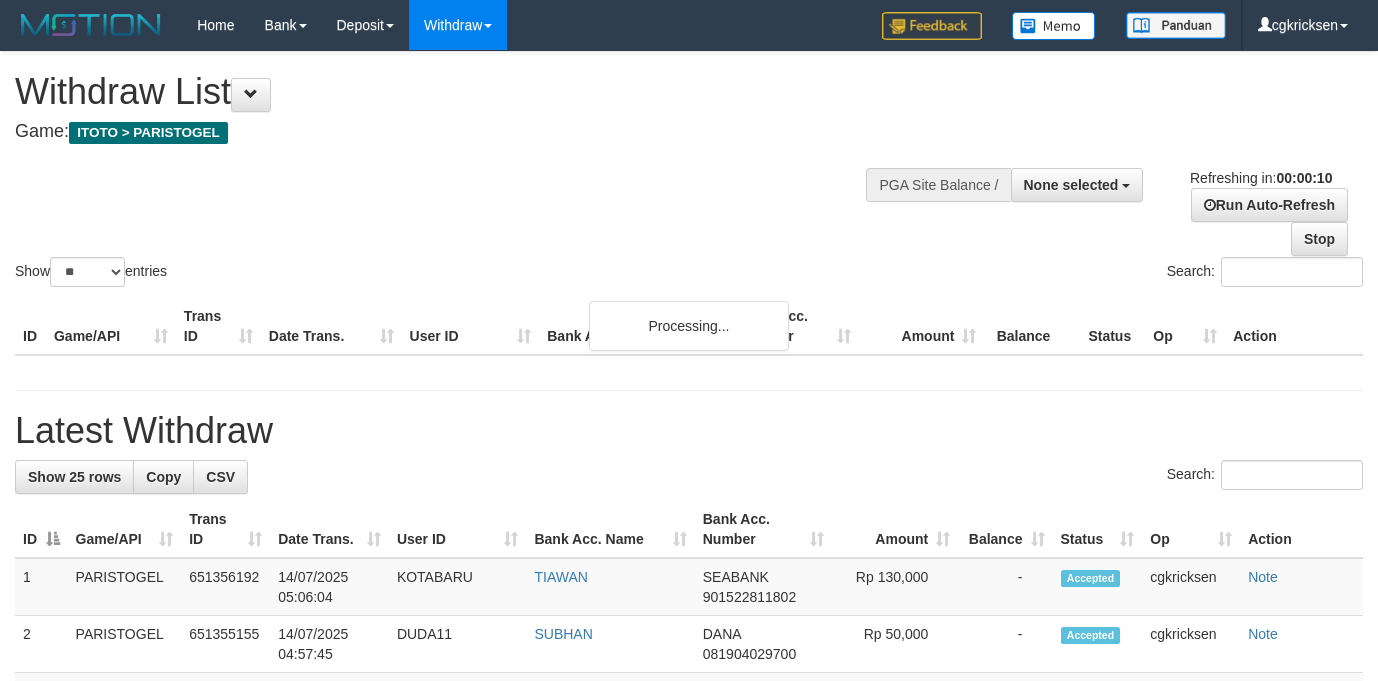 select 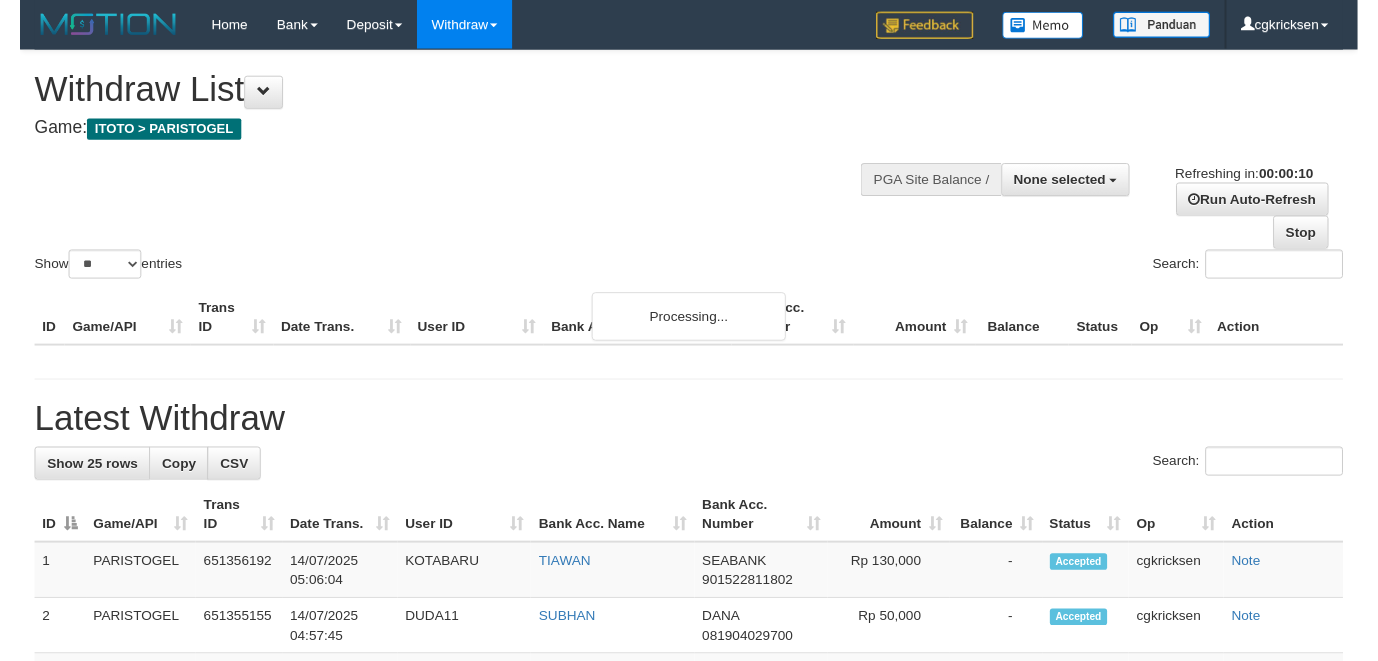 scroll, scrollTop: 0, scrollLeft: 0, axis: both 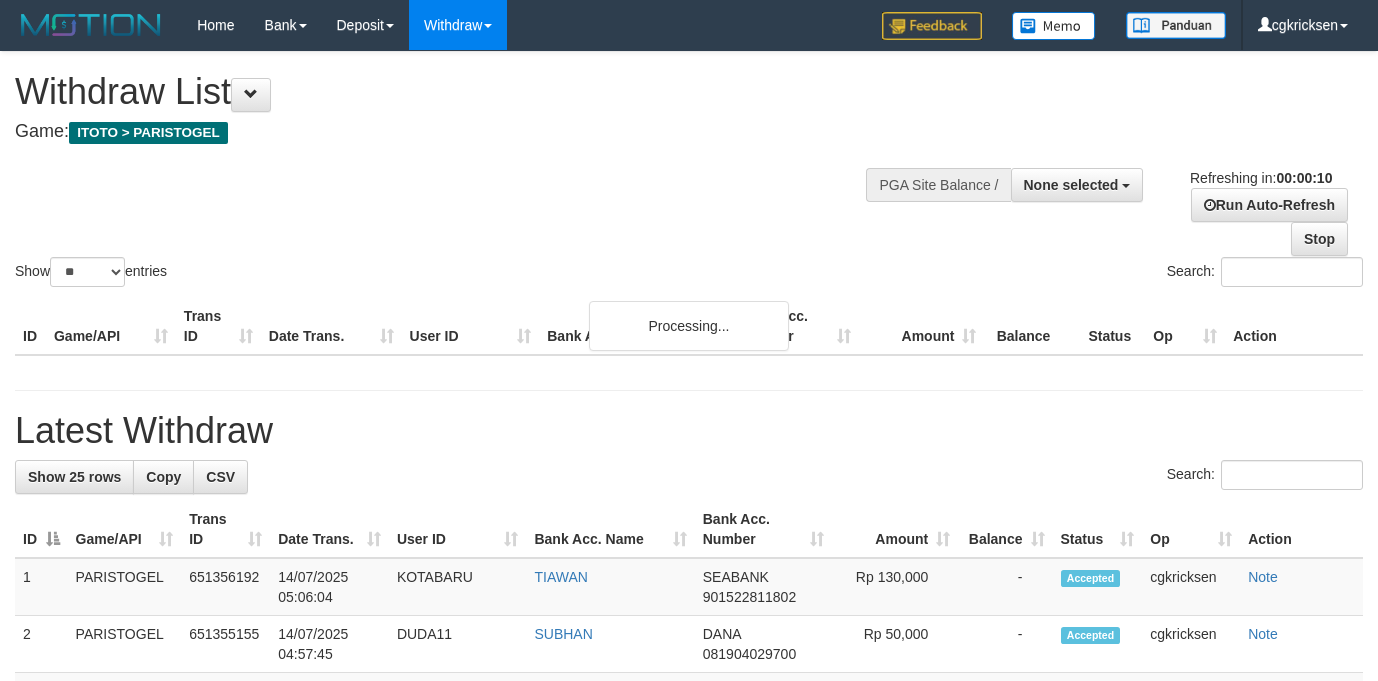 select 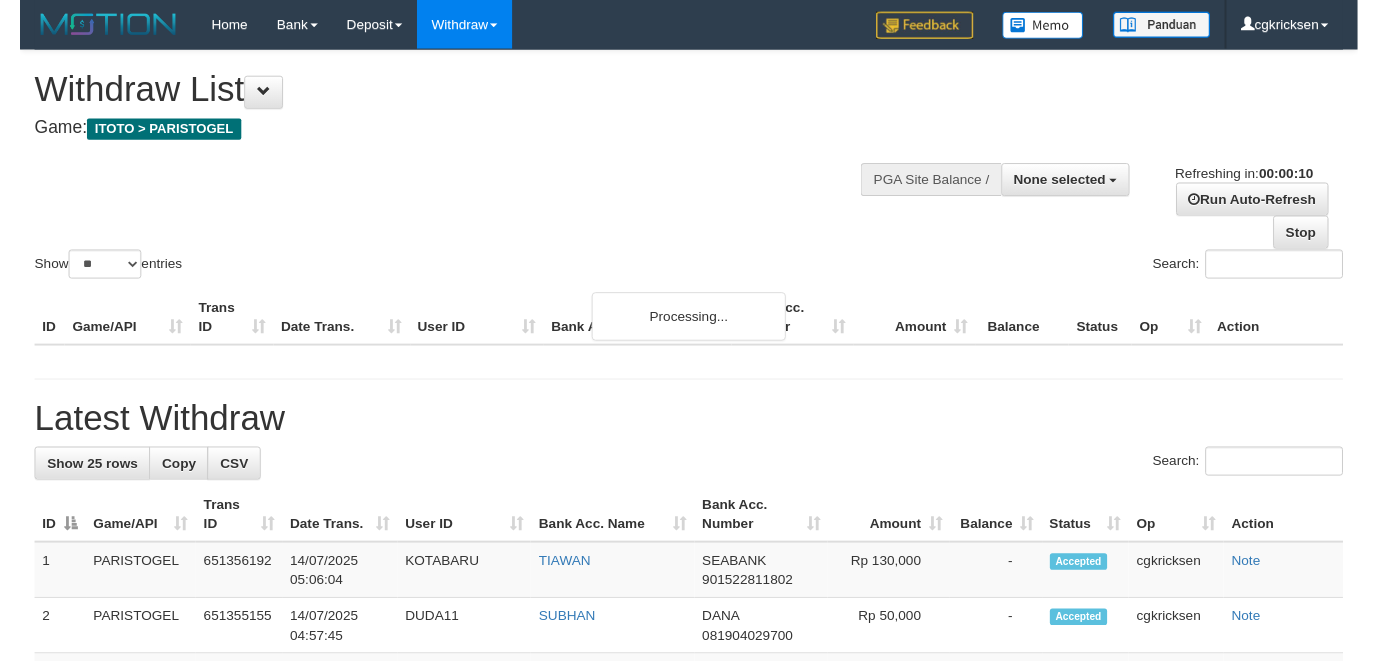 scroll, scrollTop: 0, scrollLeft: 0, axis: both 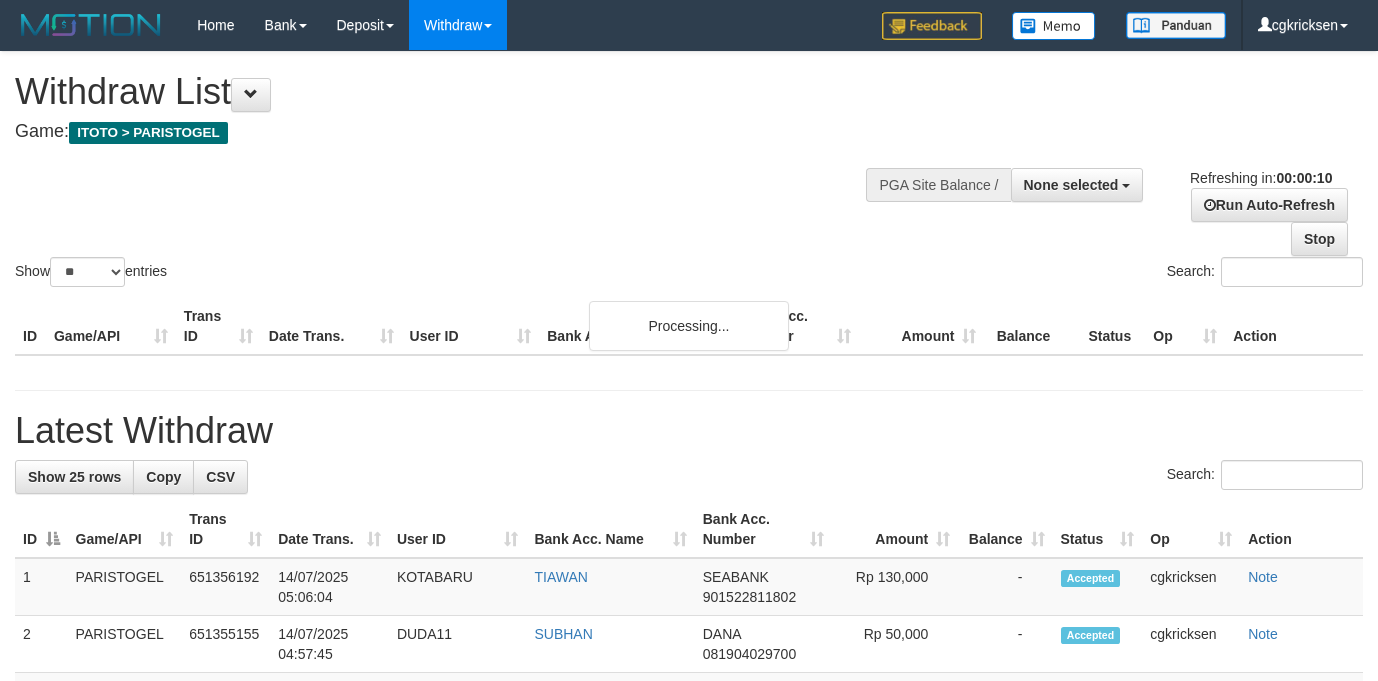 select 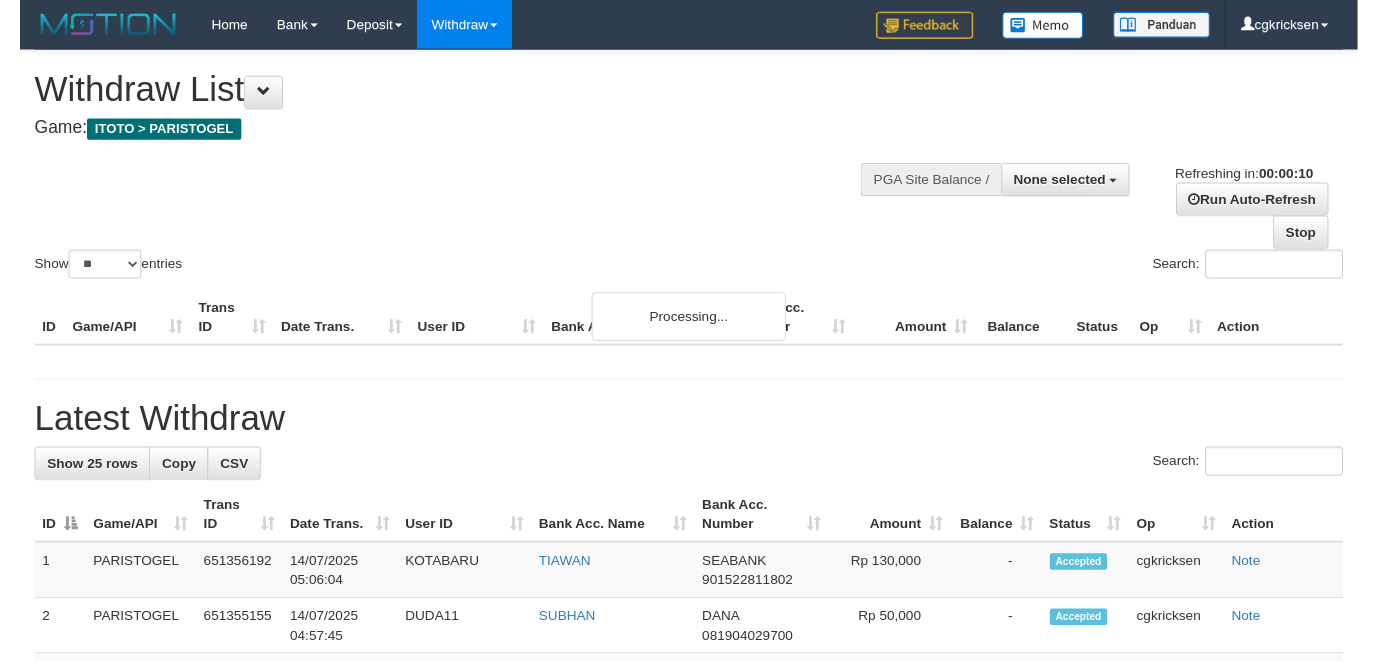 scroll, scrollTop: 0, scrollLeft: 0, axis: both 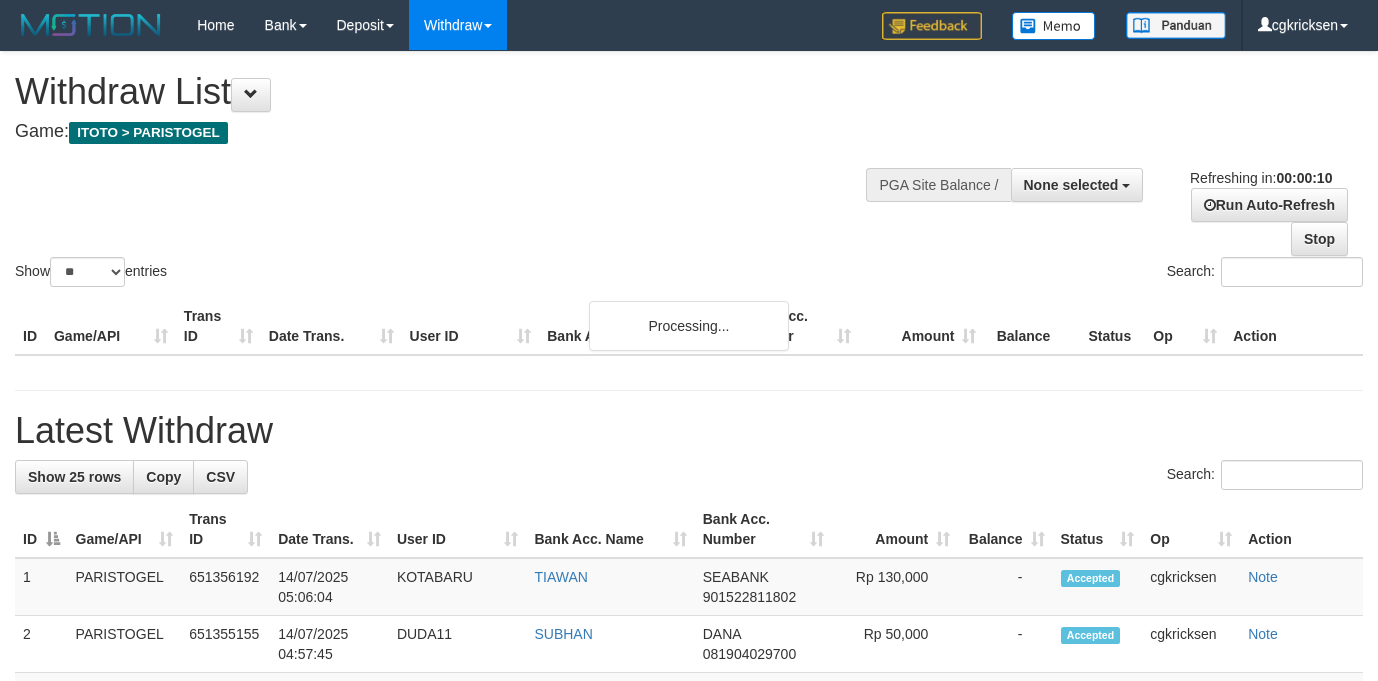 select 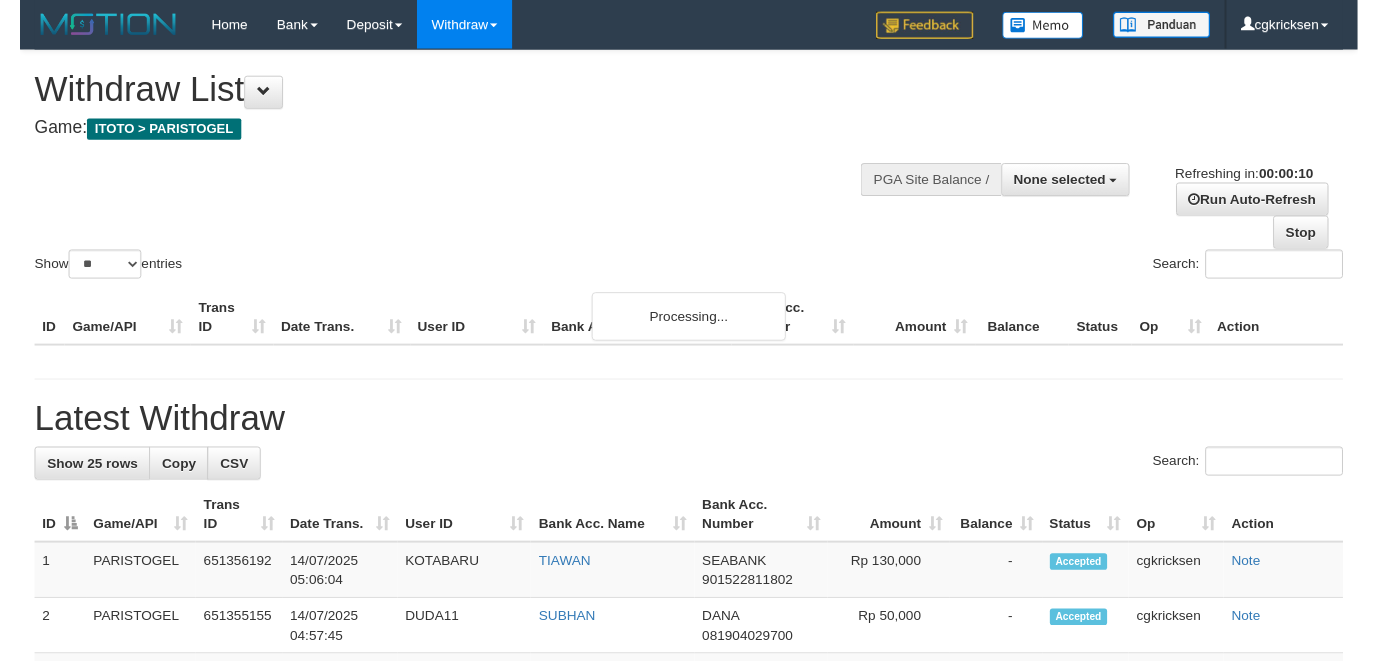 scroll, scrollTop: 0, scrollLeft: 0, axis: both 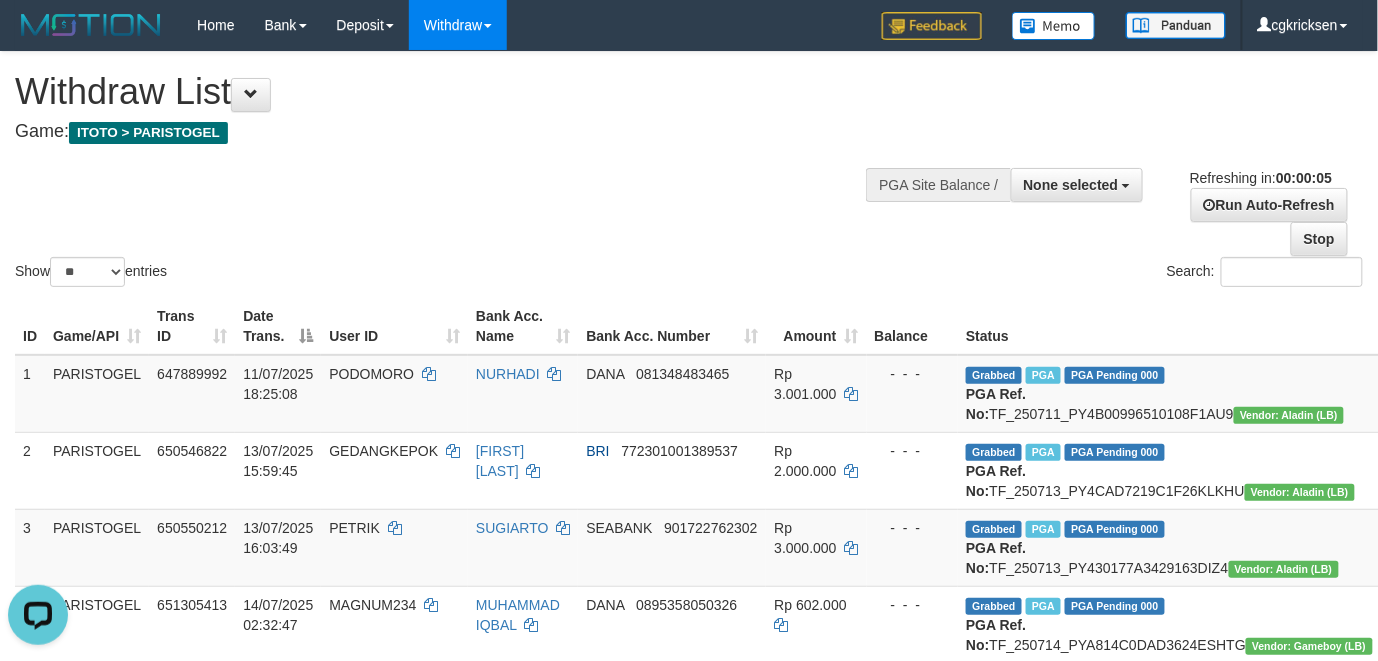 click on "**********" at bounding box center (1153, 204) 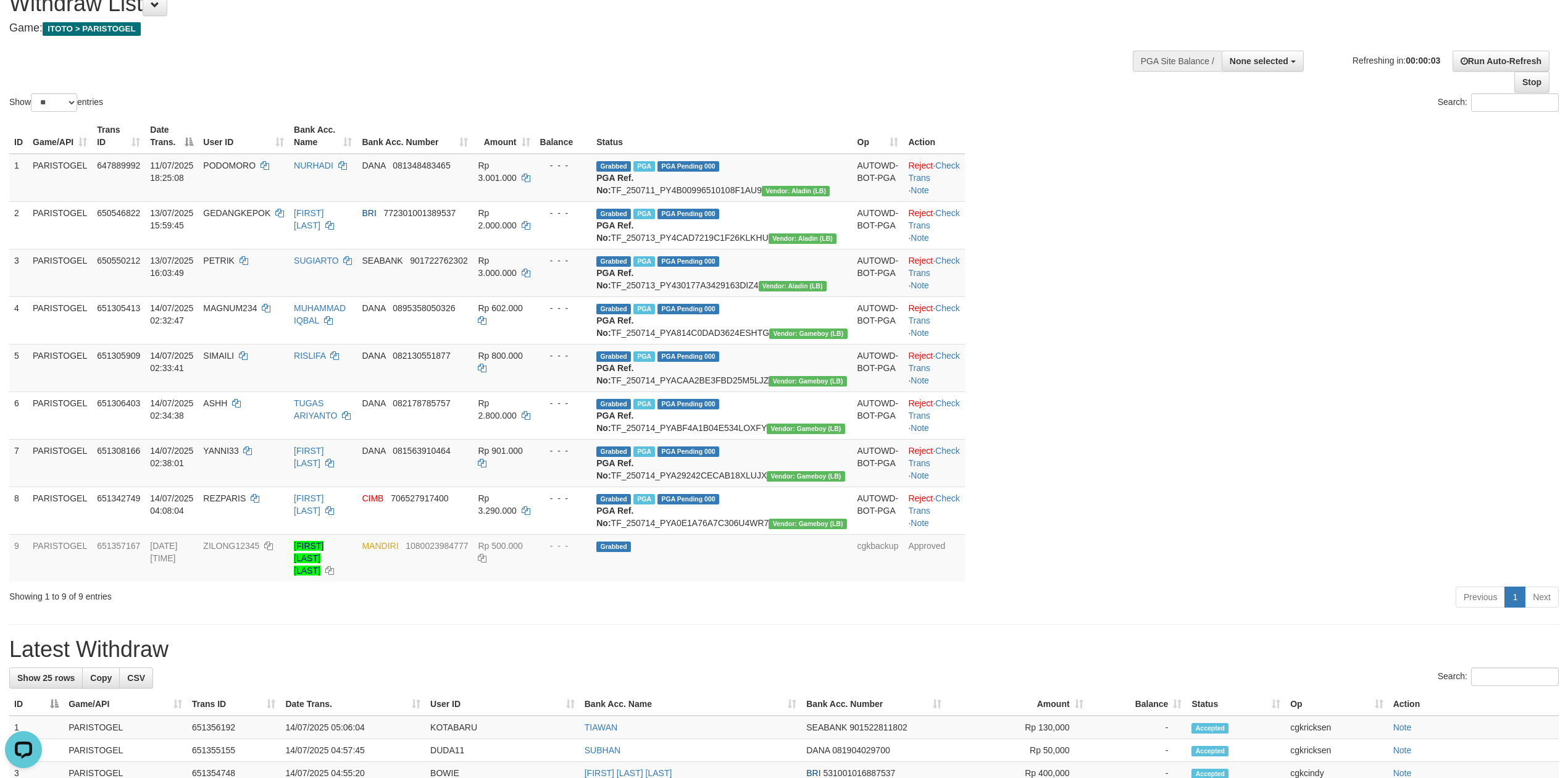 scroll, scrollTop: 82, scrollLeft: 0, axis: vertical 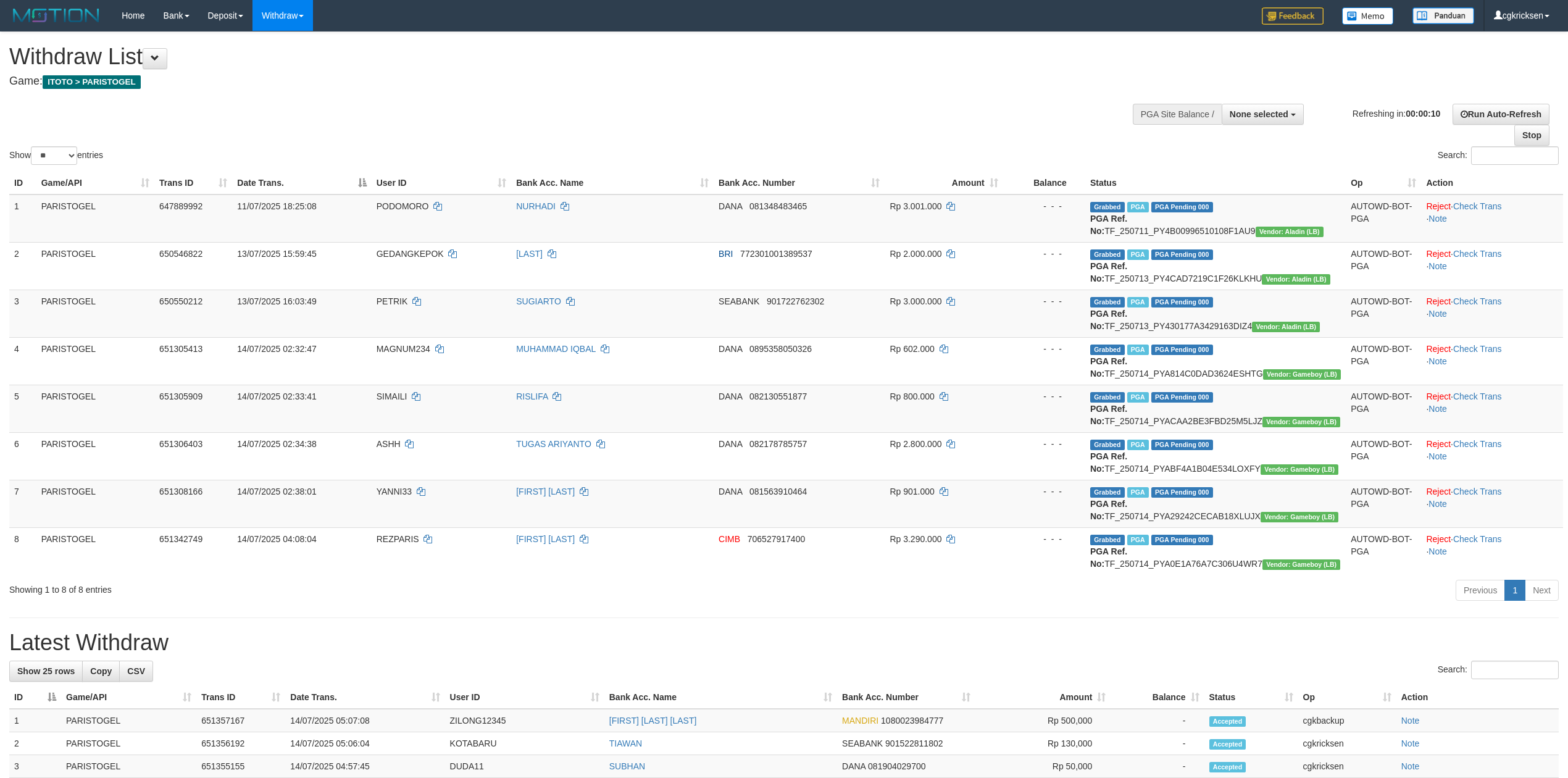 select 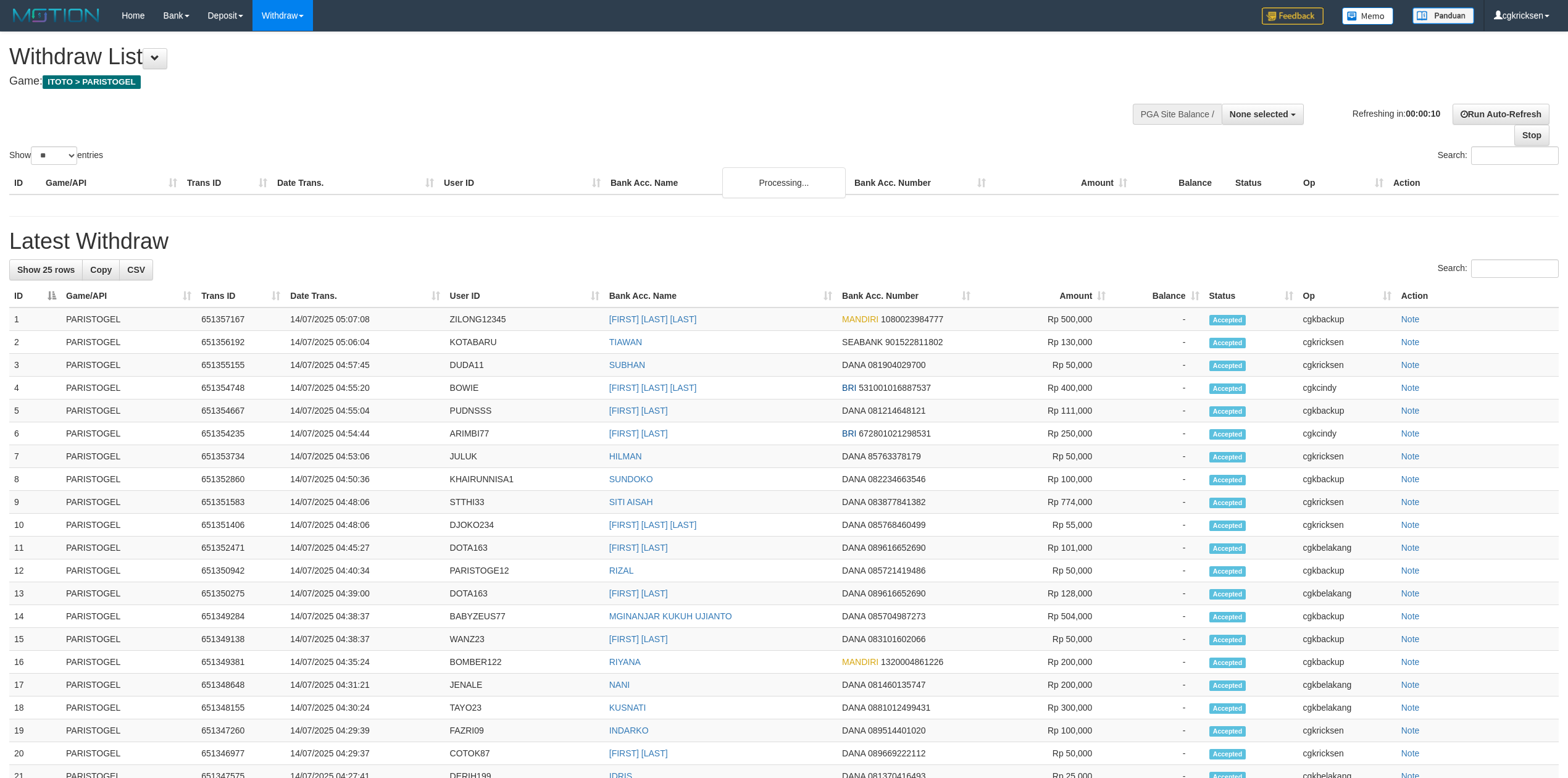 select 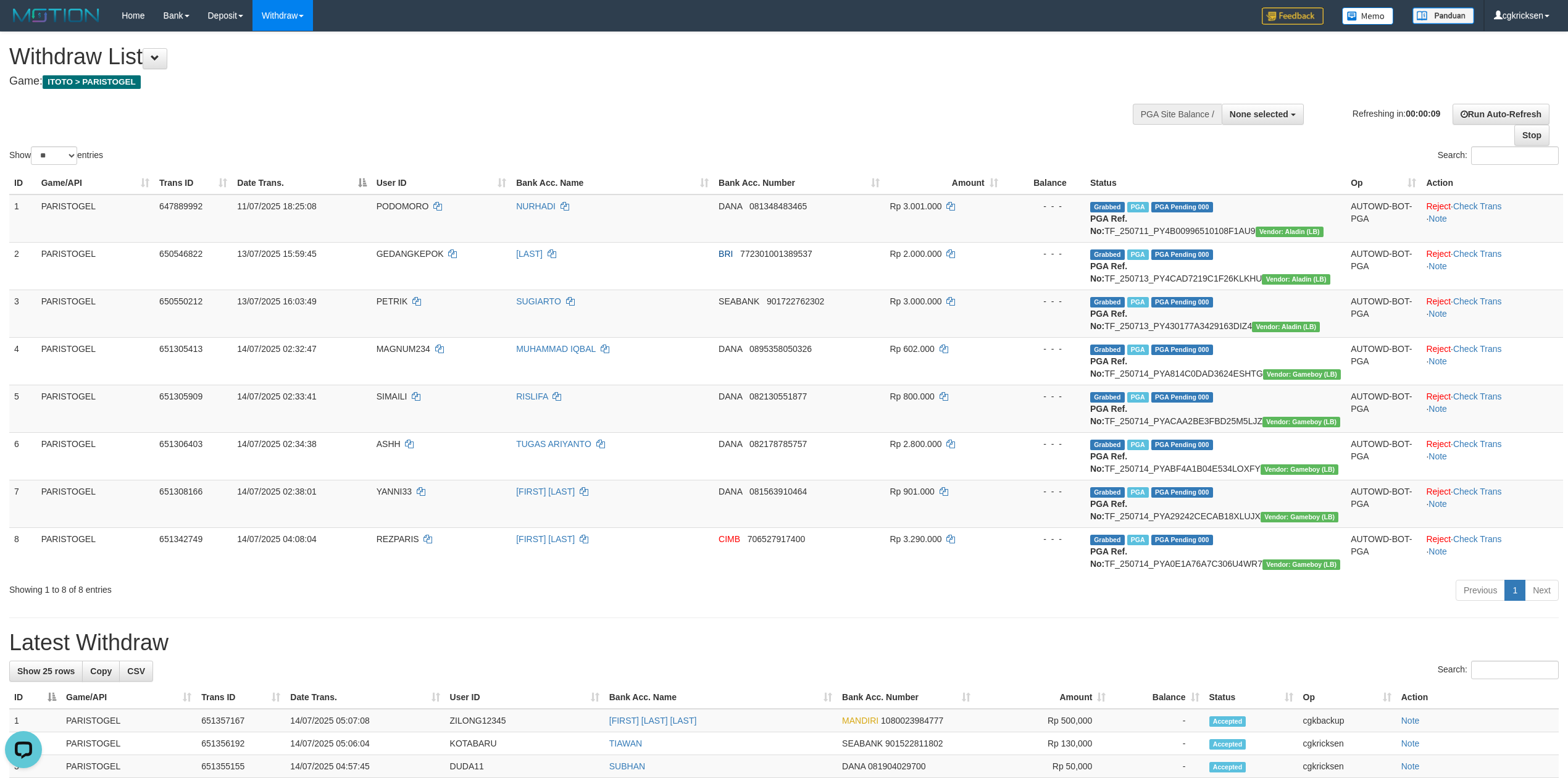 scroll, scrollTop: 0, scrollLeft: 0, axis: both 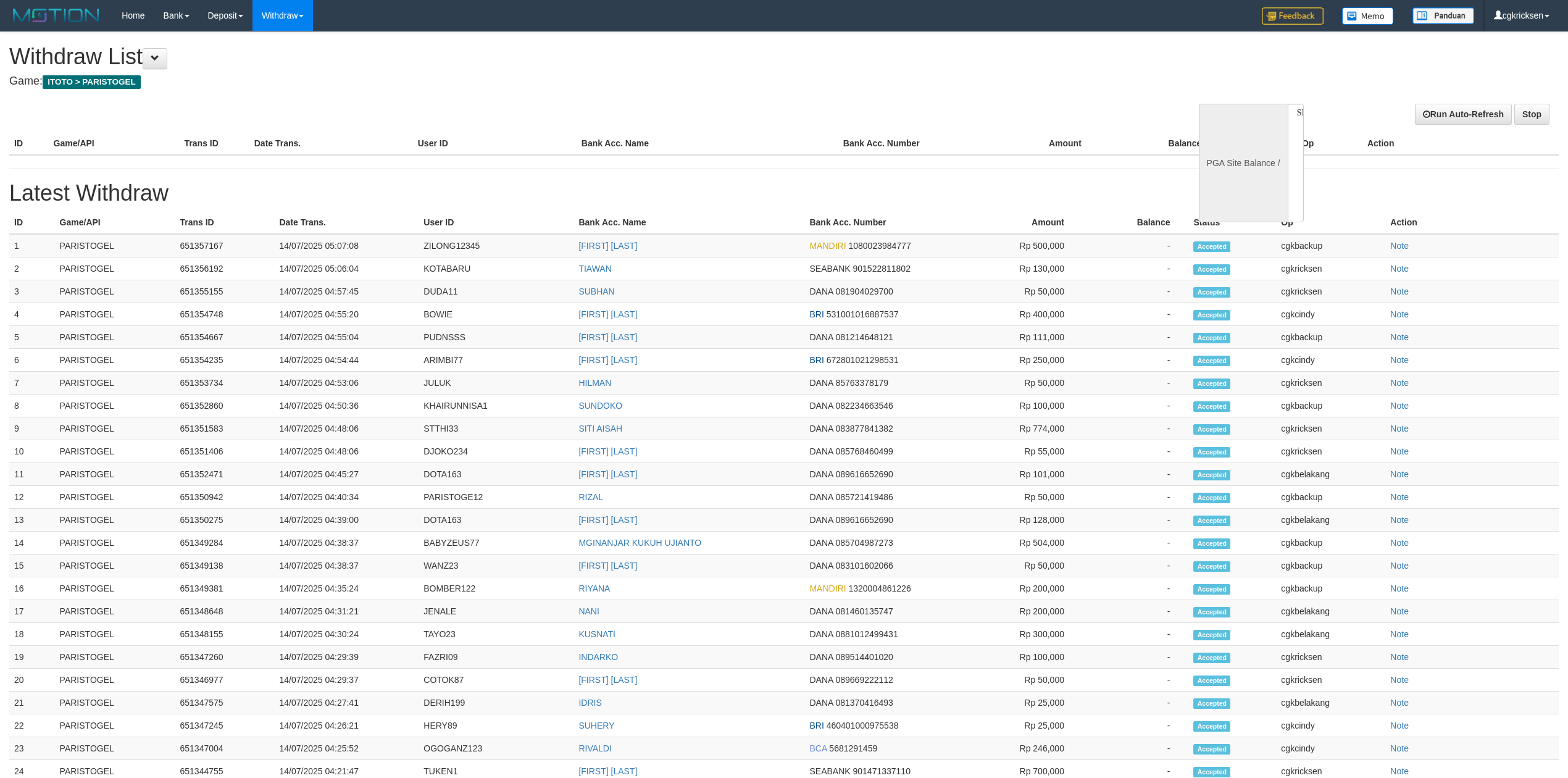 select 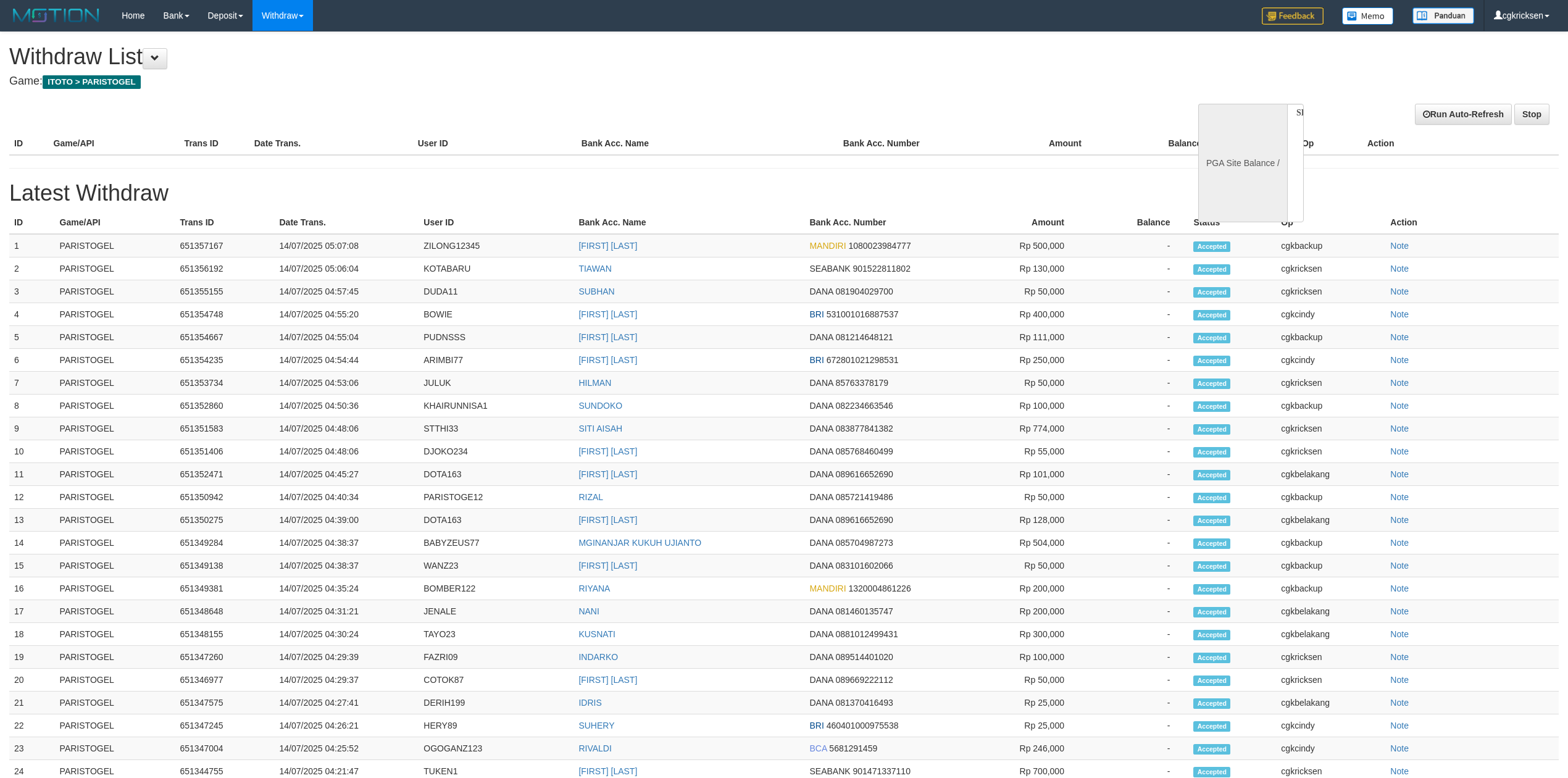 scroll, scrollTop: 0, scrollLeft: 0, axis: both 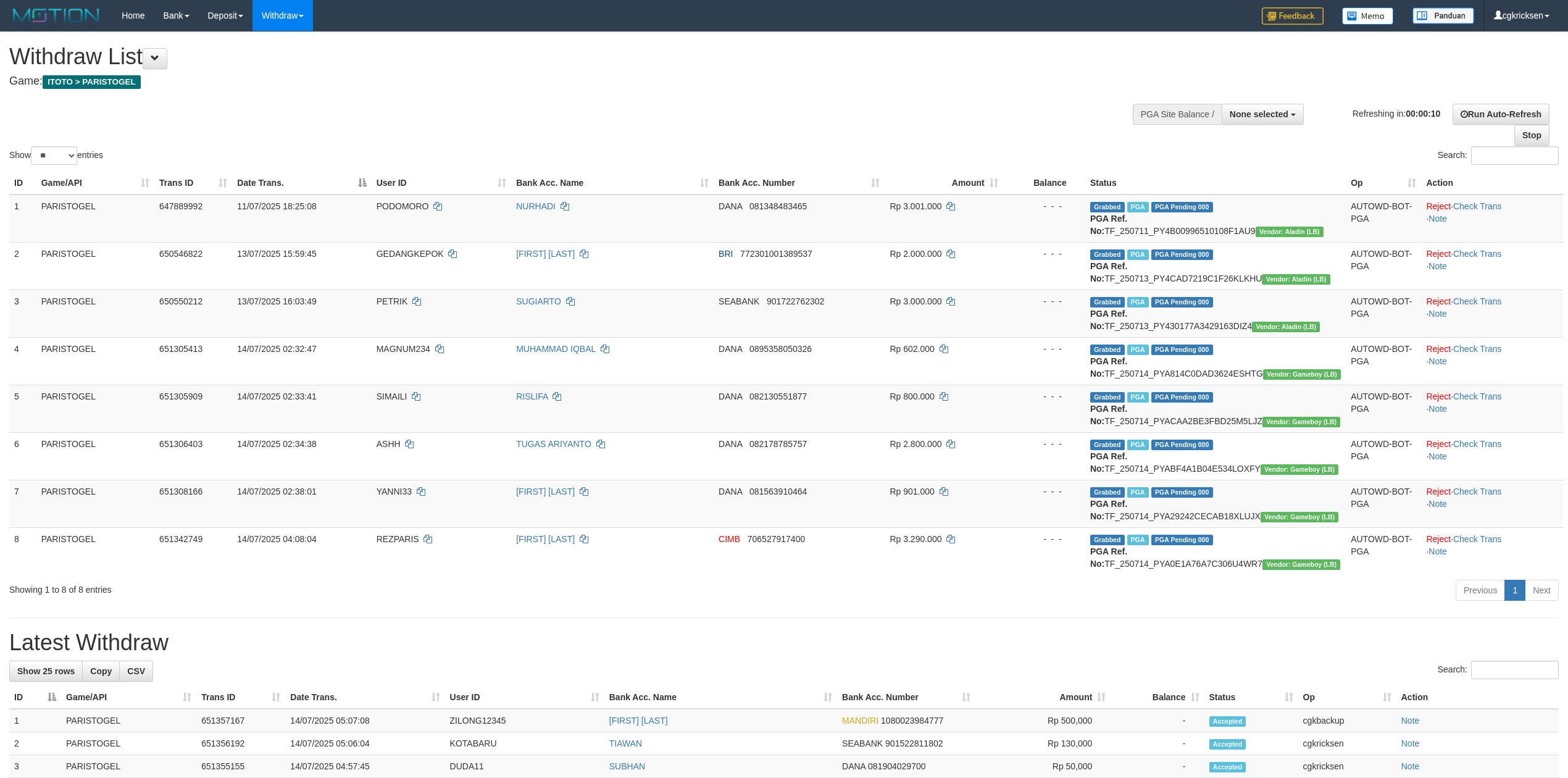 select 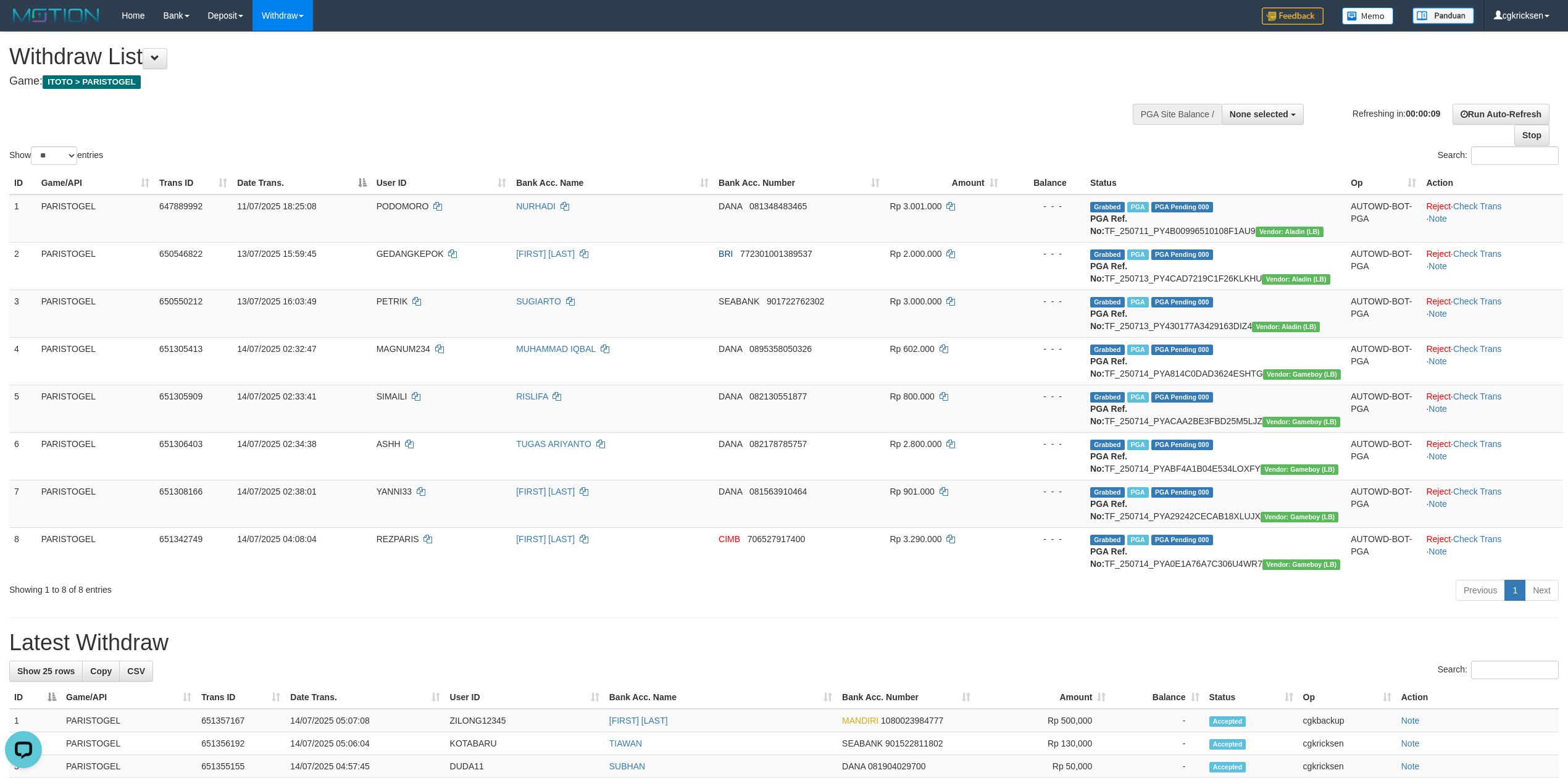 scroll, scrollTop: 0, scrollLeft: 0, axis: both 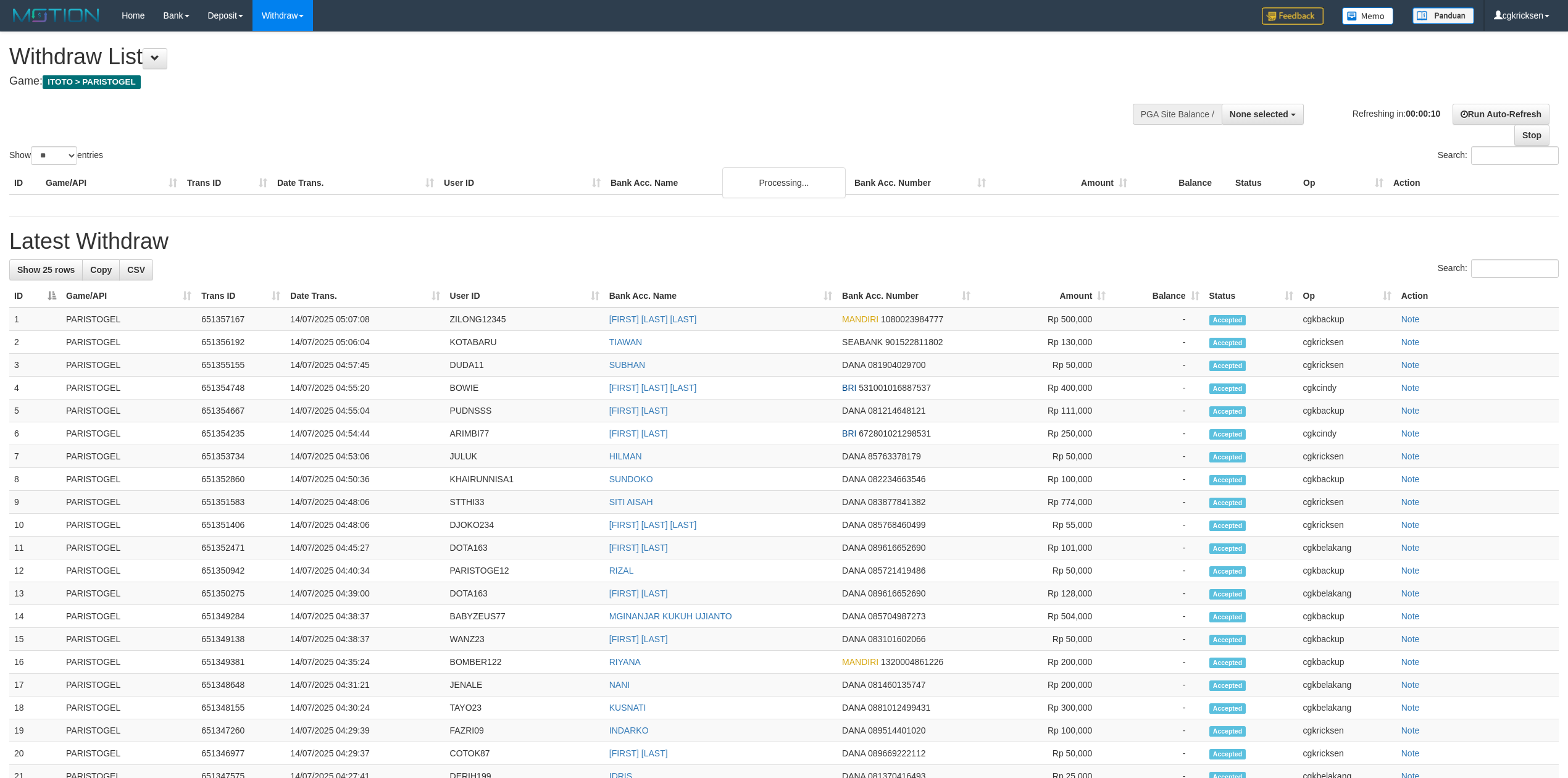 select 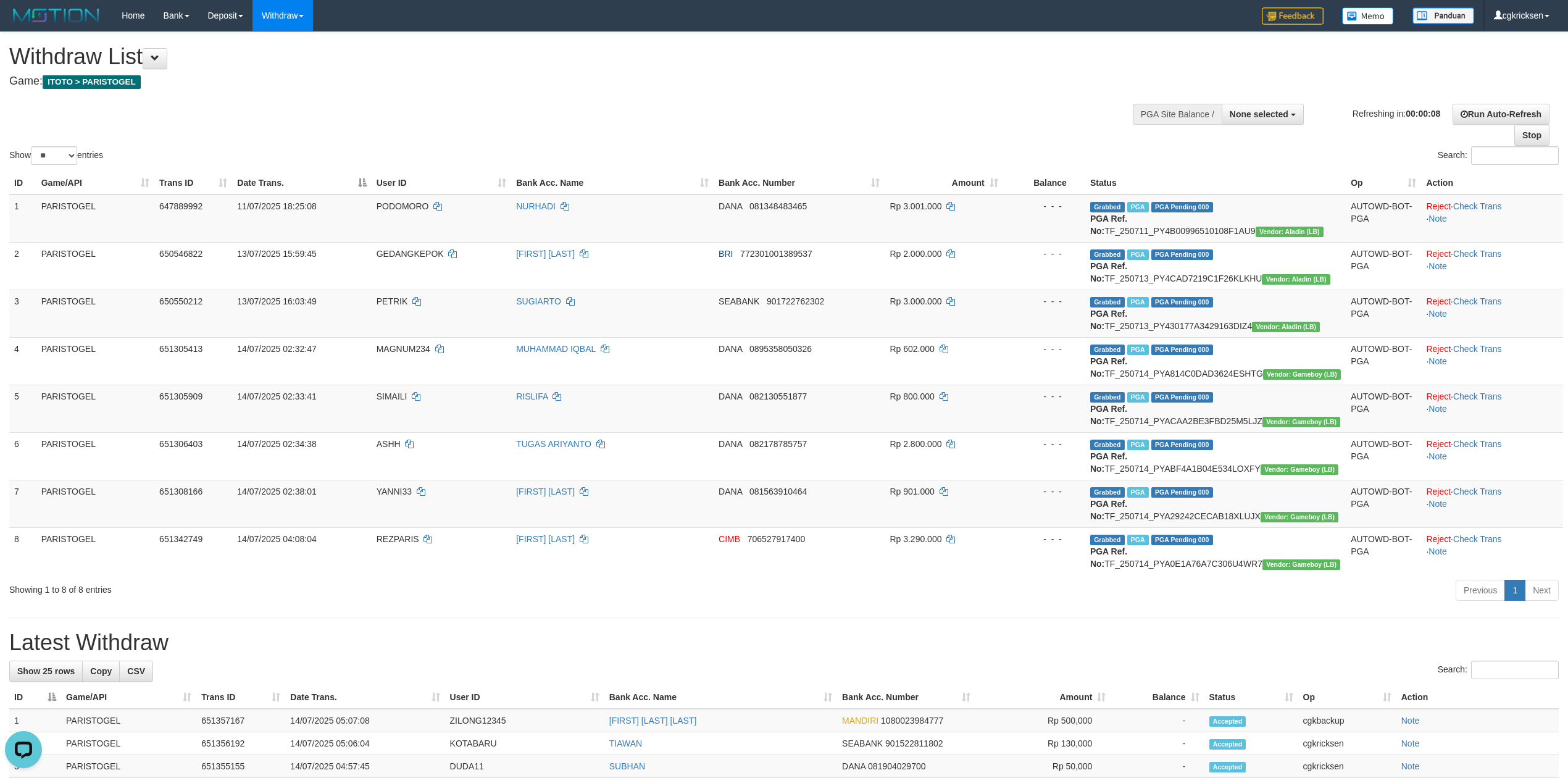 scroll, scrollTop: 0, scrollLeft: 0, axis: both 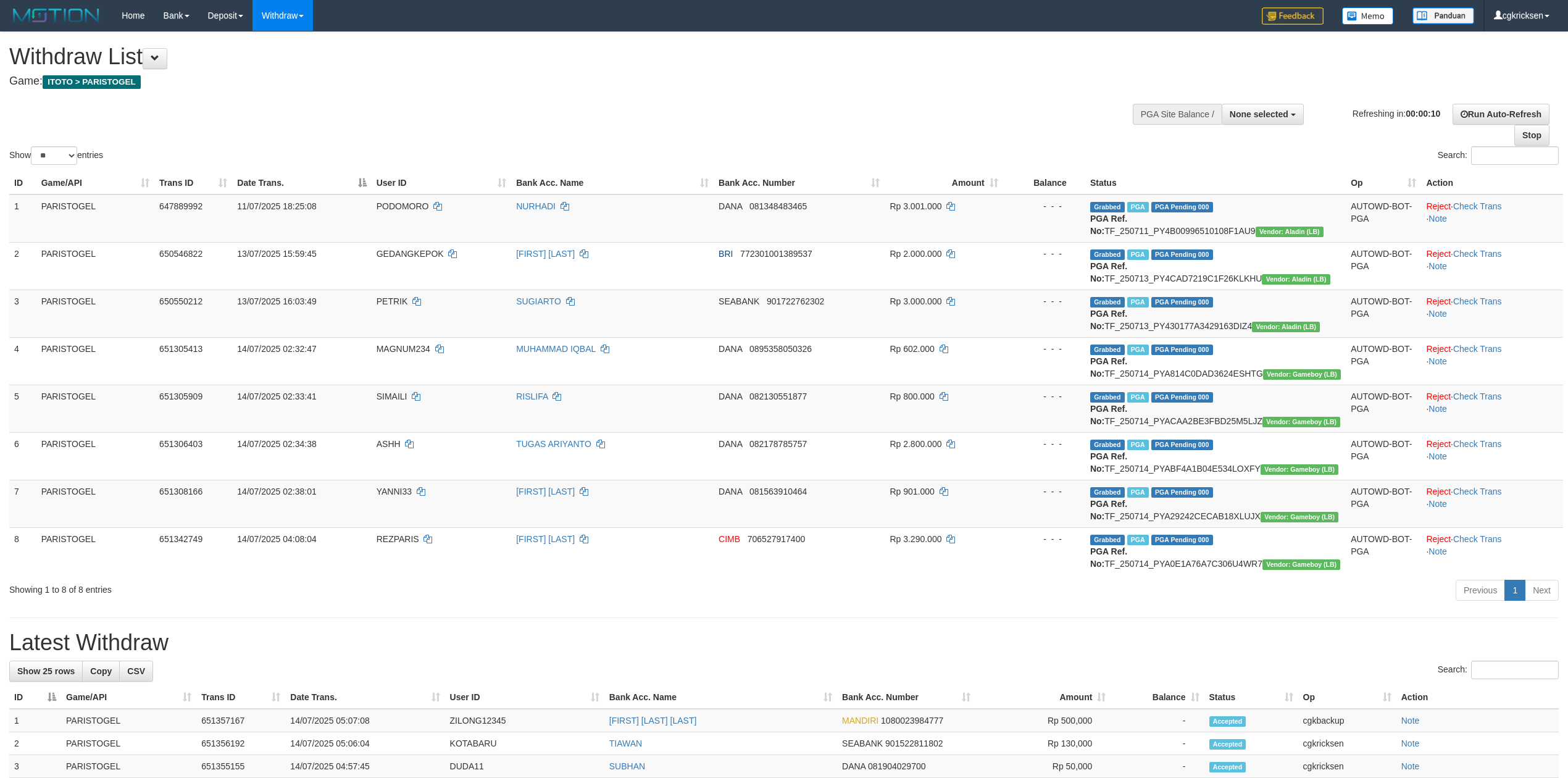 select 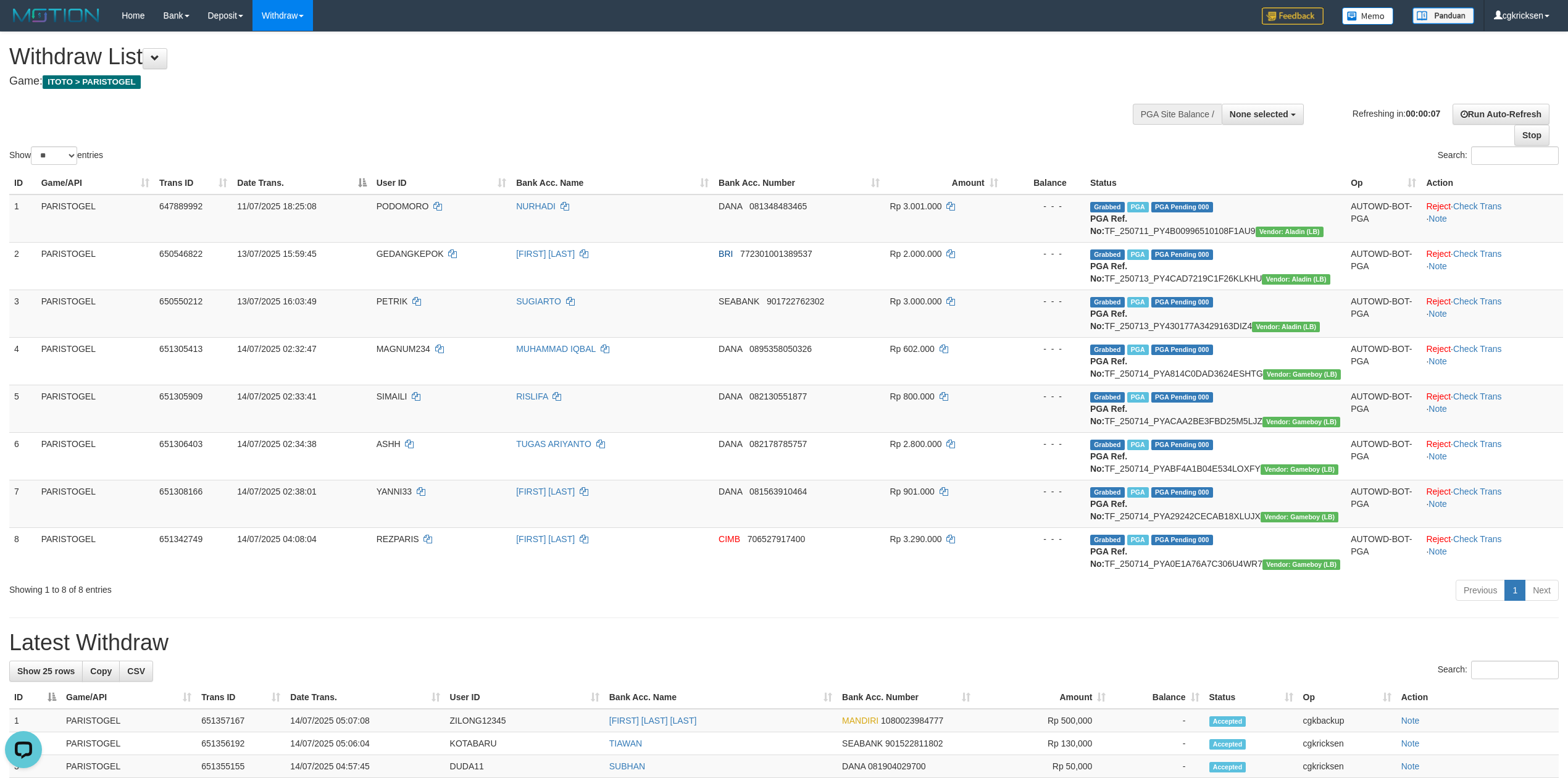 scroll, scrollTop: 0, scrollLeft: 0, axis: both 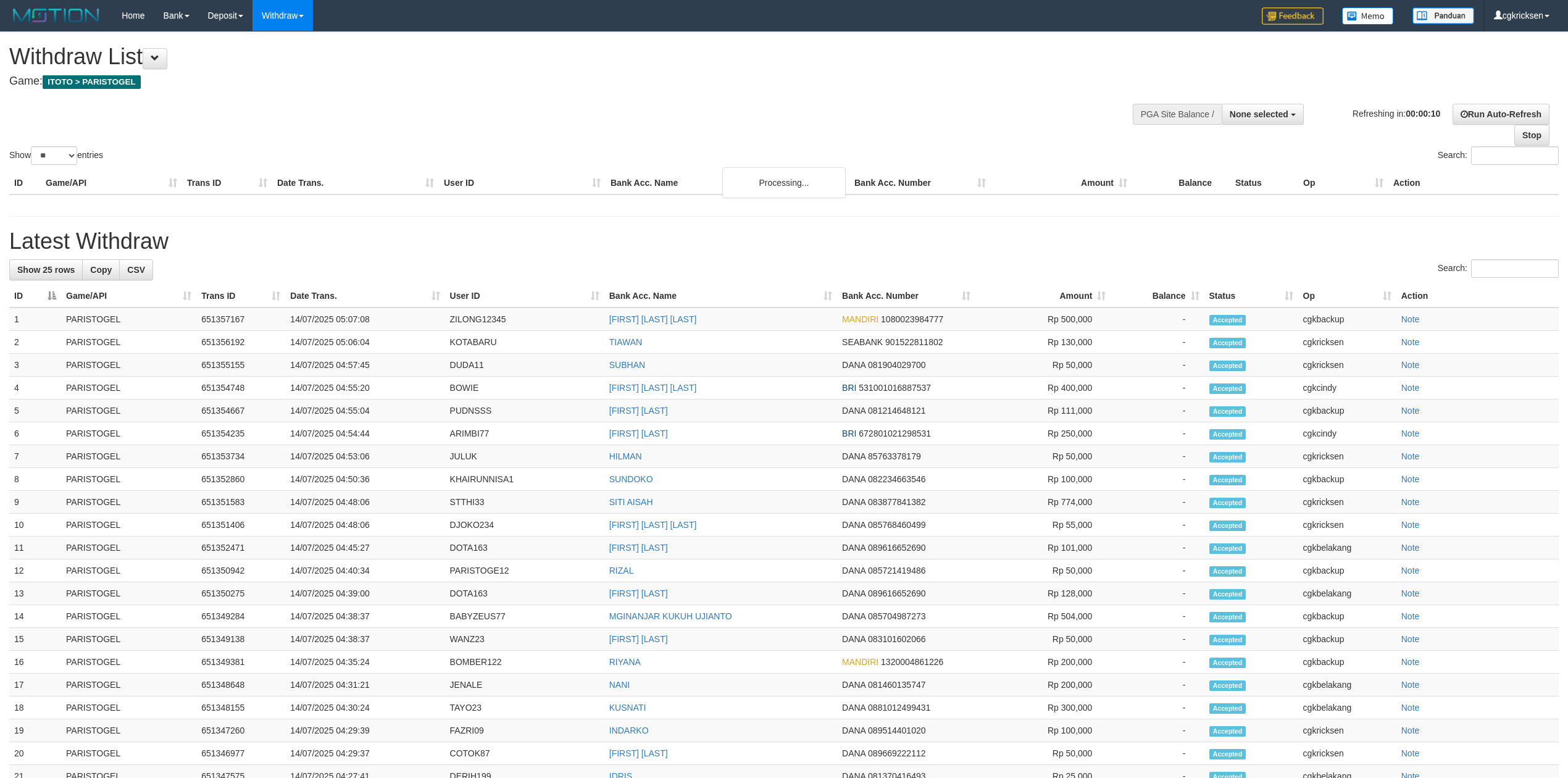 select 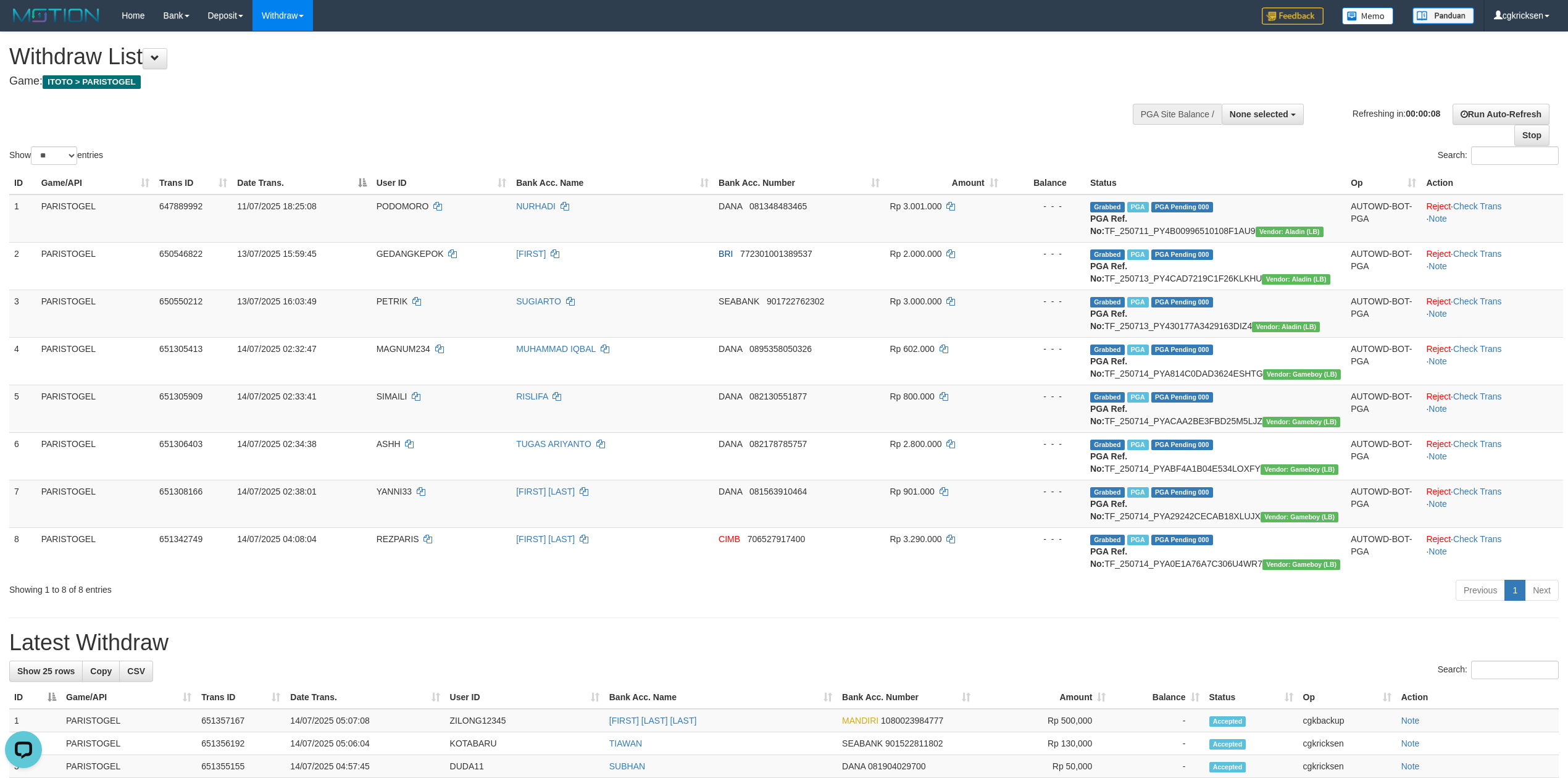 scroll, scrollTop: 0, scrollLeft: 0, axis: both 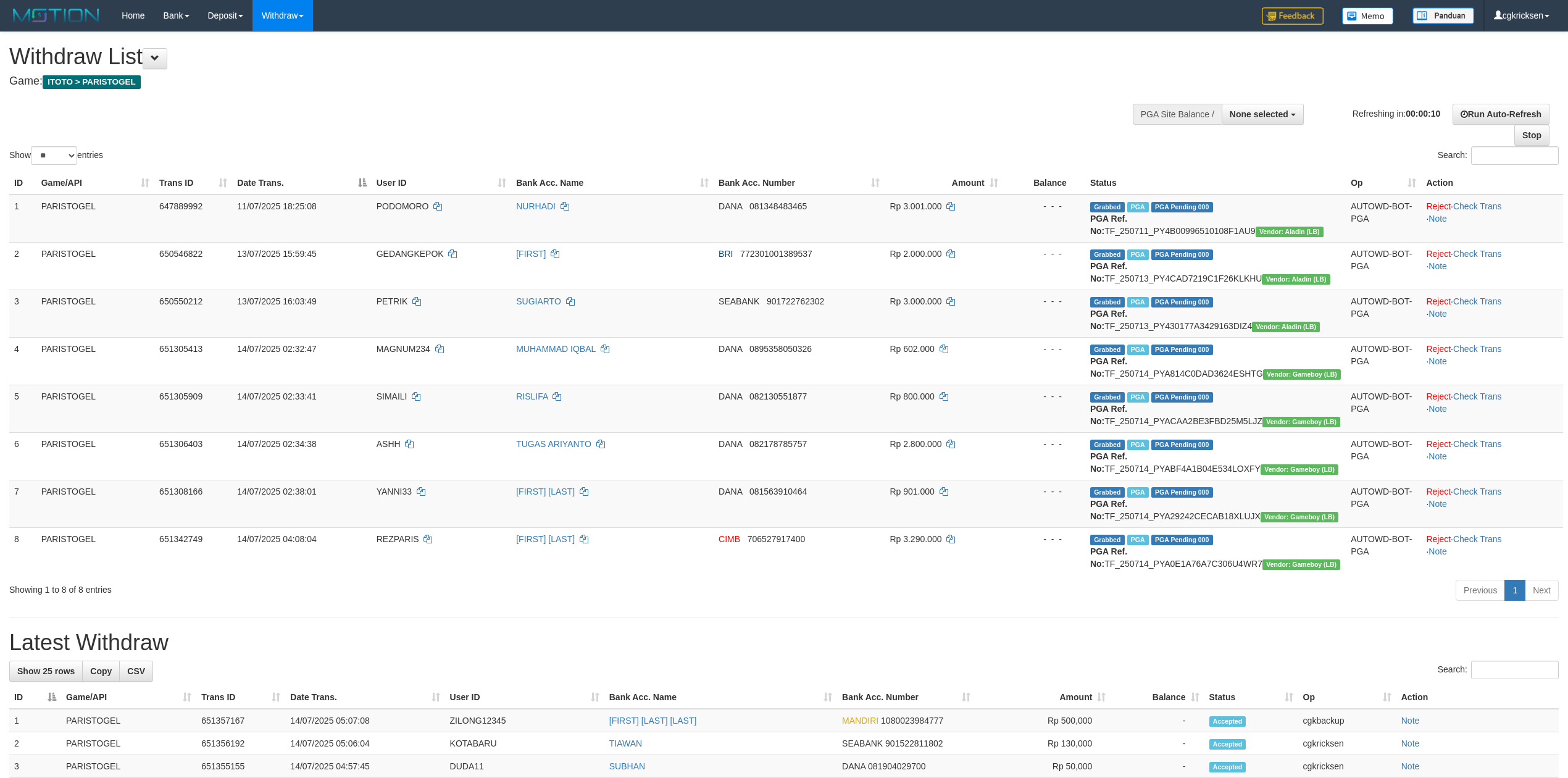 select 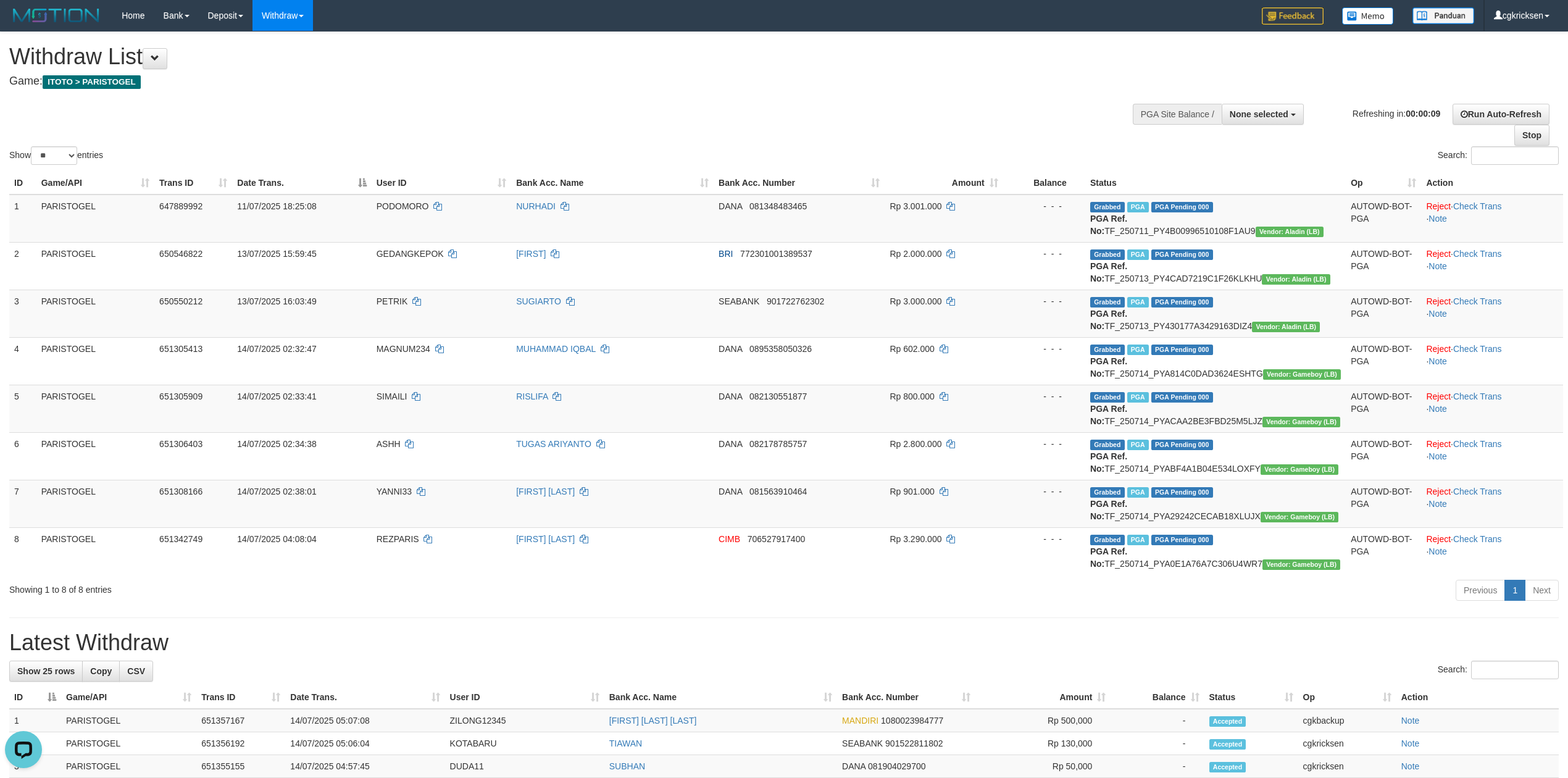 scroll, scrollTop: 0, scrollLeft: 0, axis: both 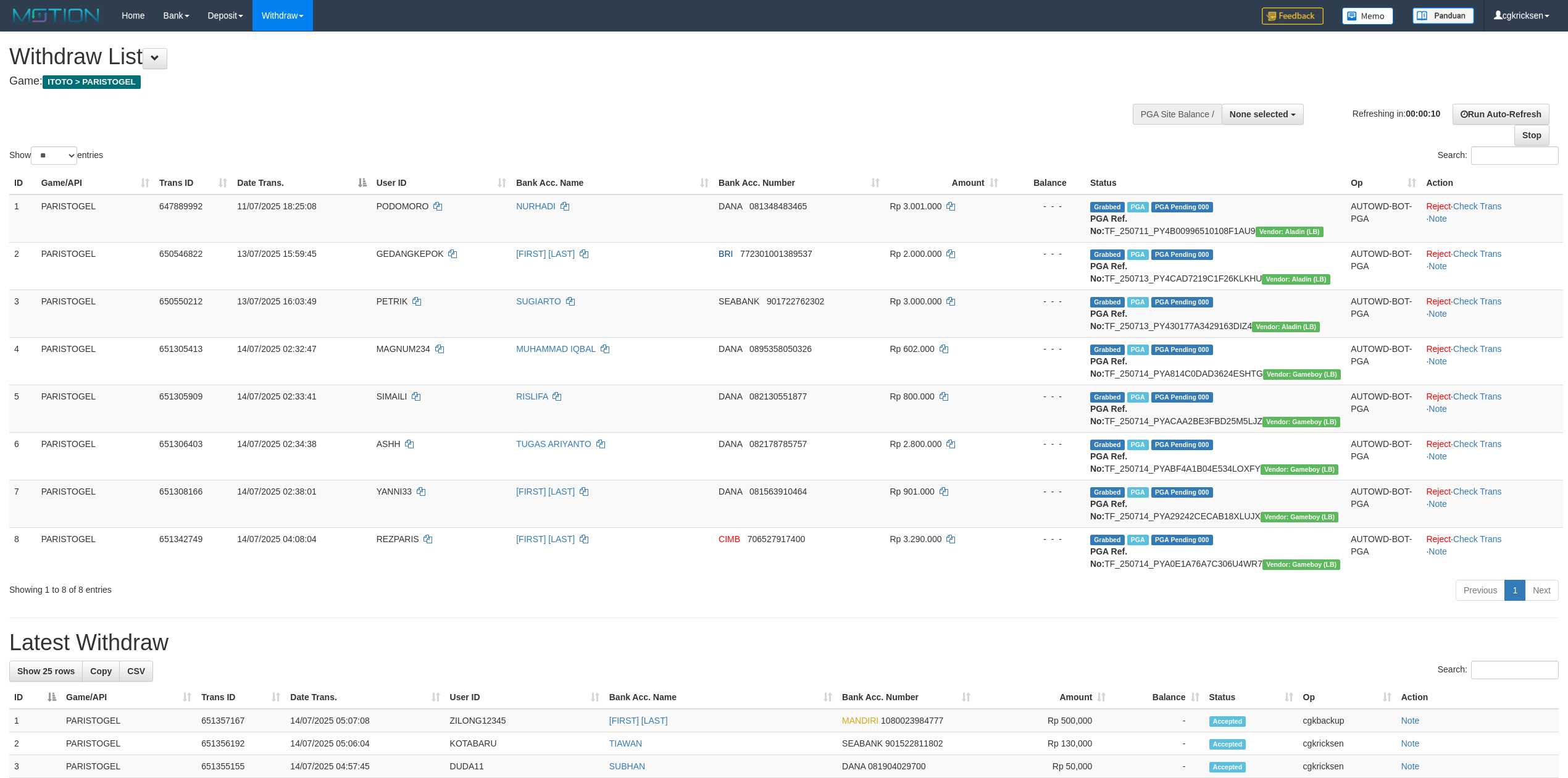 select 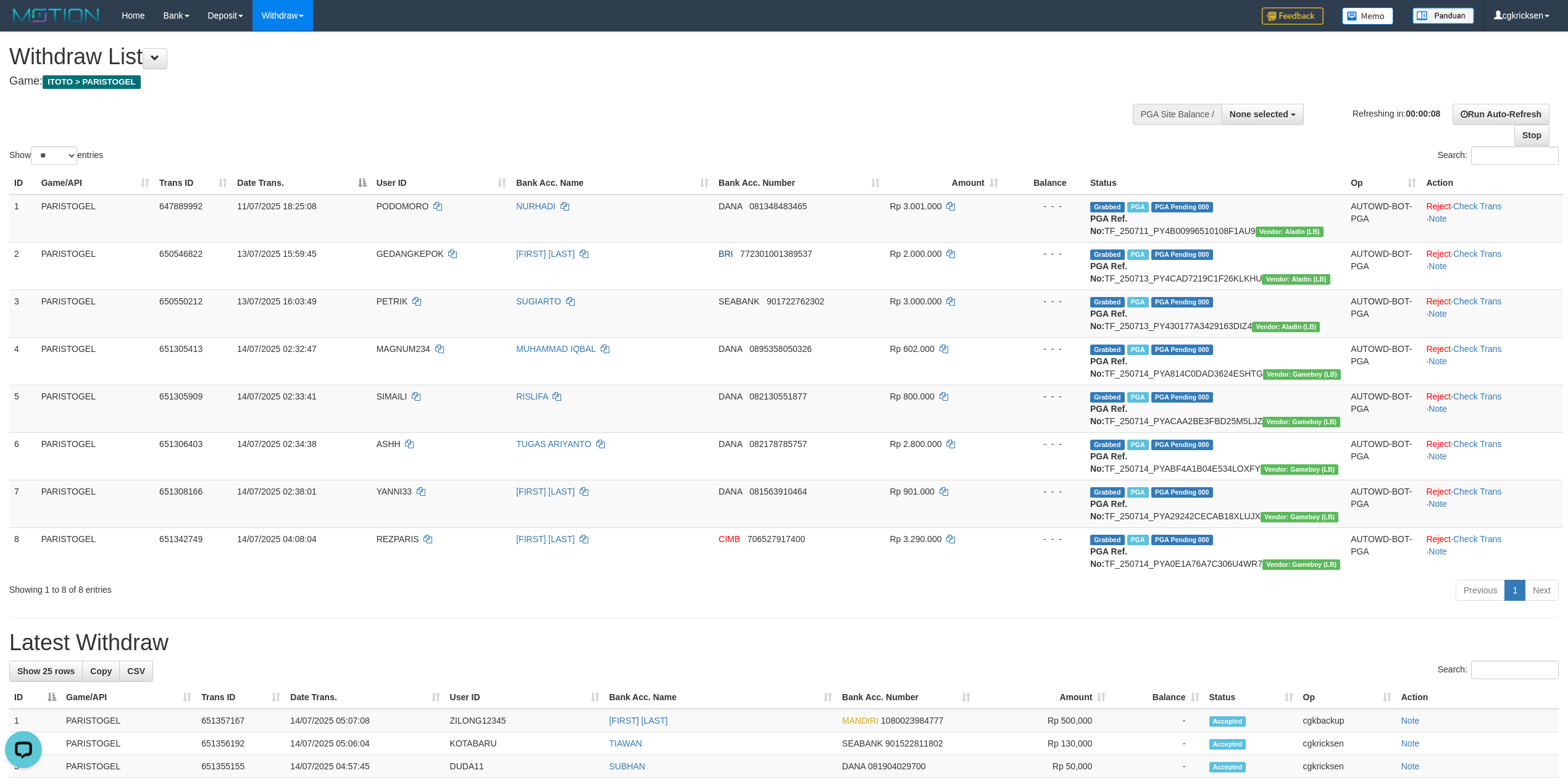 scroll, scrollTop: 0, scrollLeft: 0, axis: both 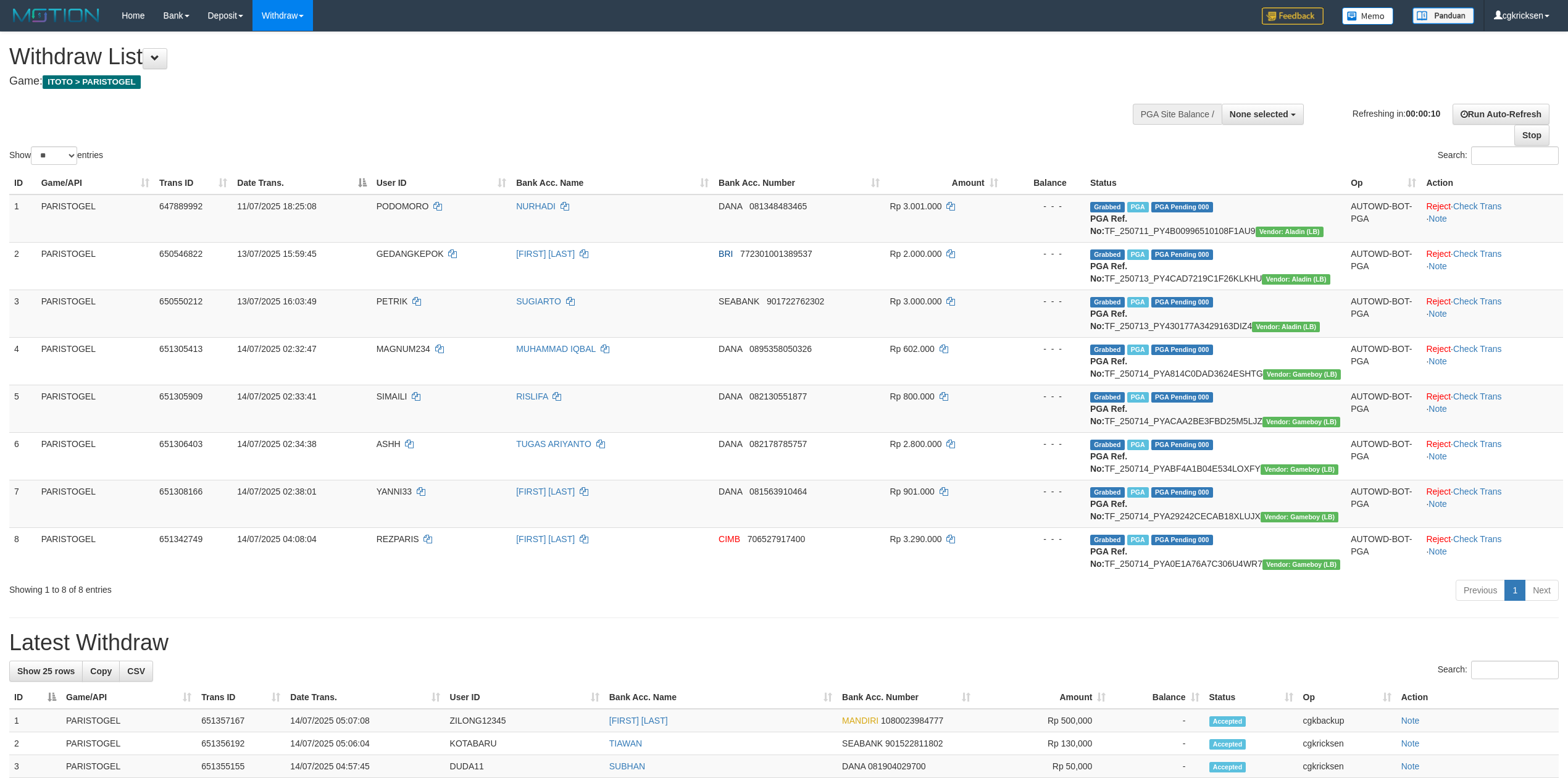 select 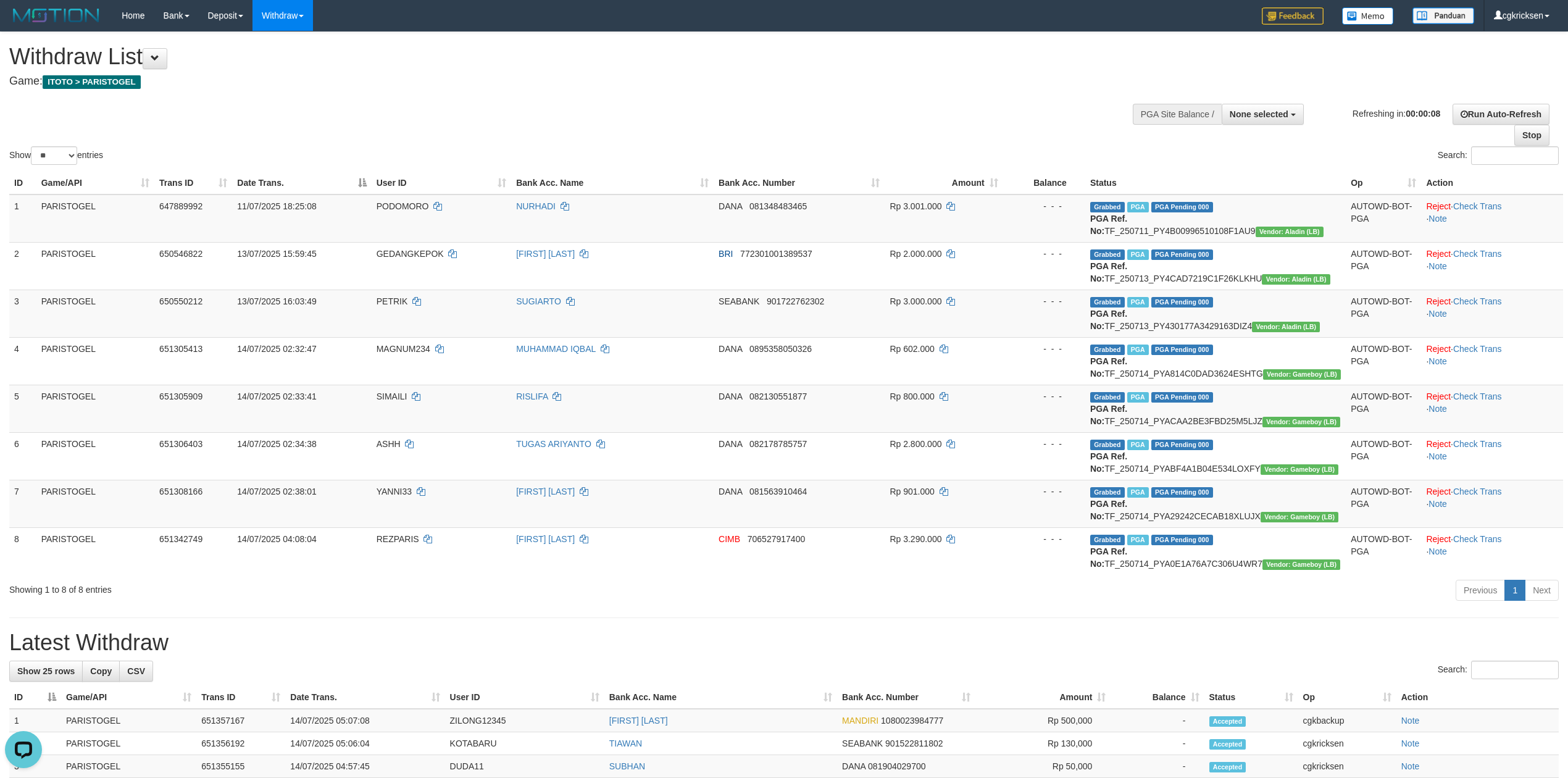scroll, scrollTop: 0, scrollLeft: 0, axis: both 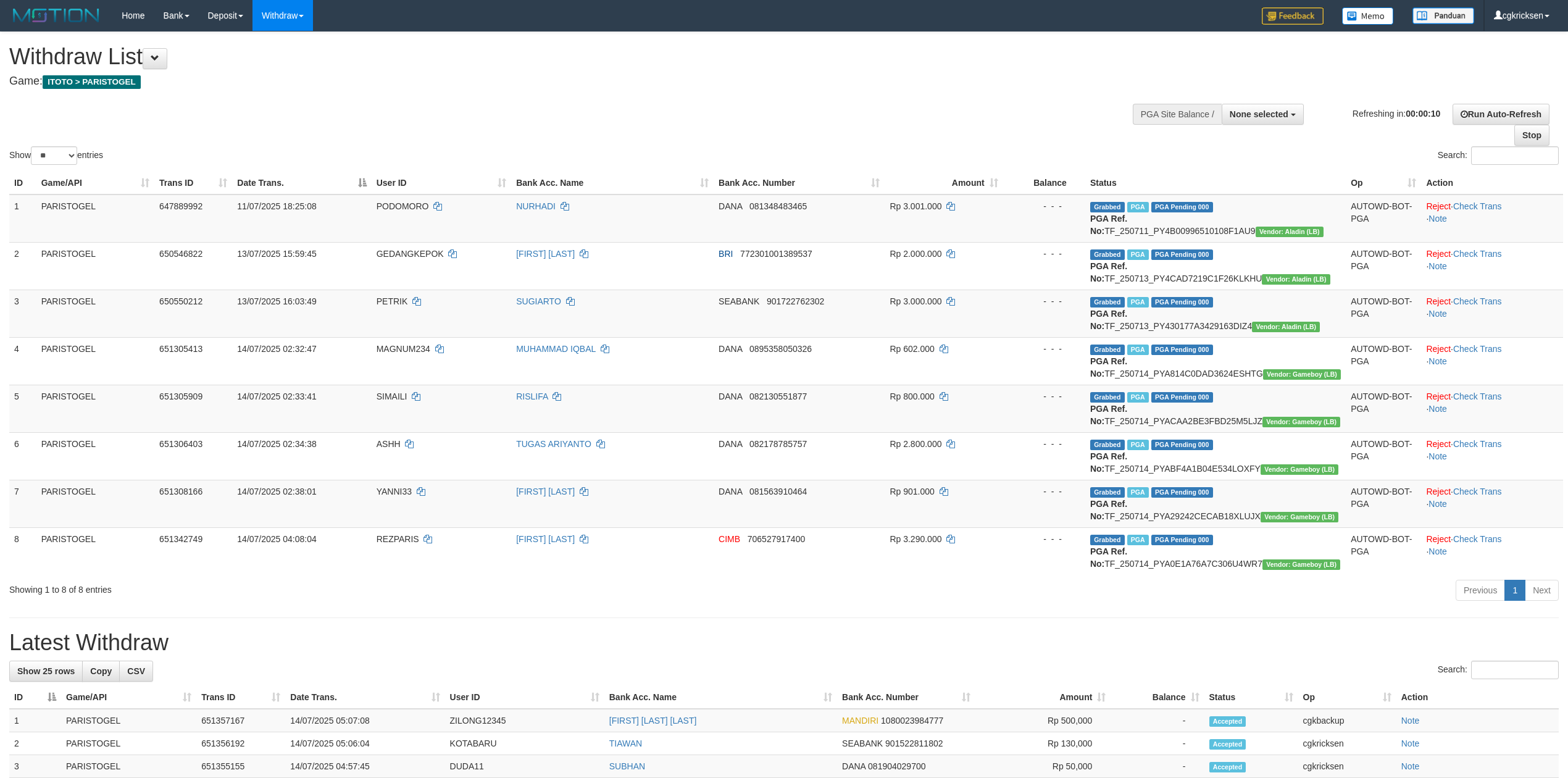 select 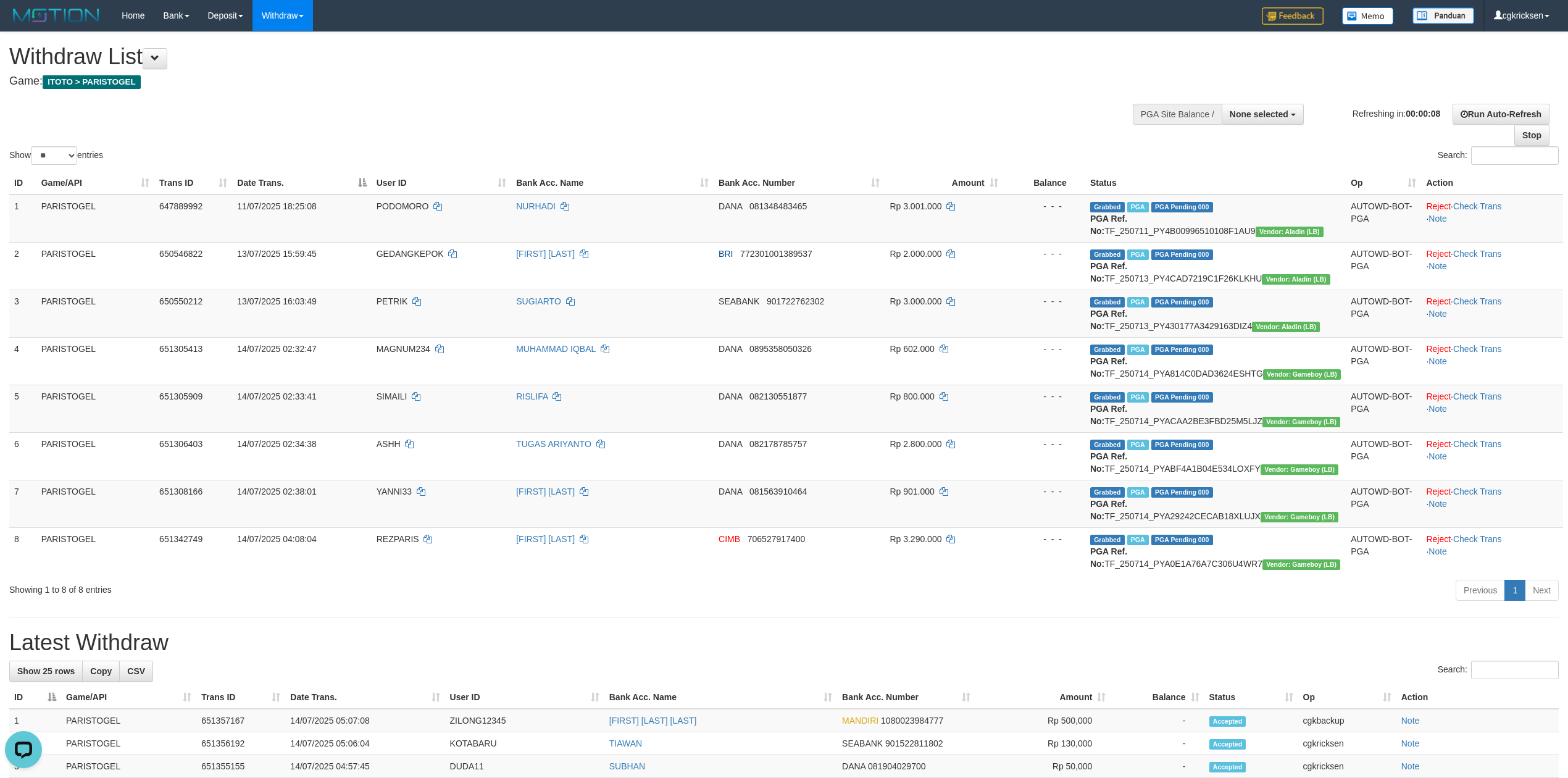 scroll, scrollTop: 0, scrollLeft: 0, axis: both 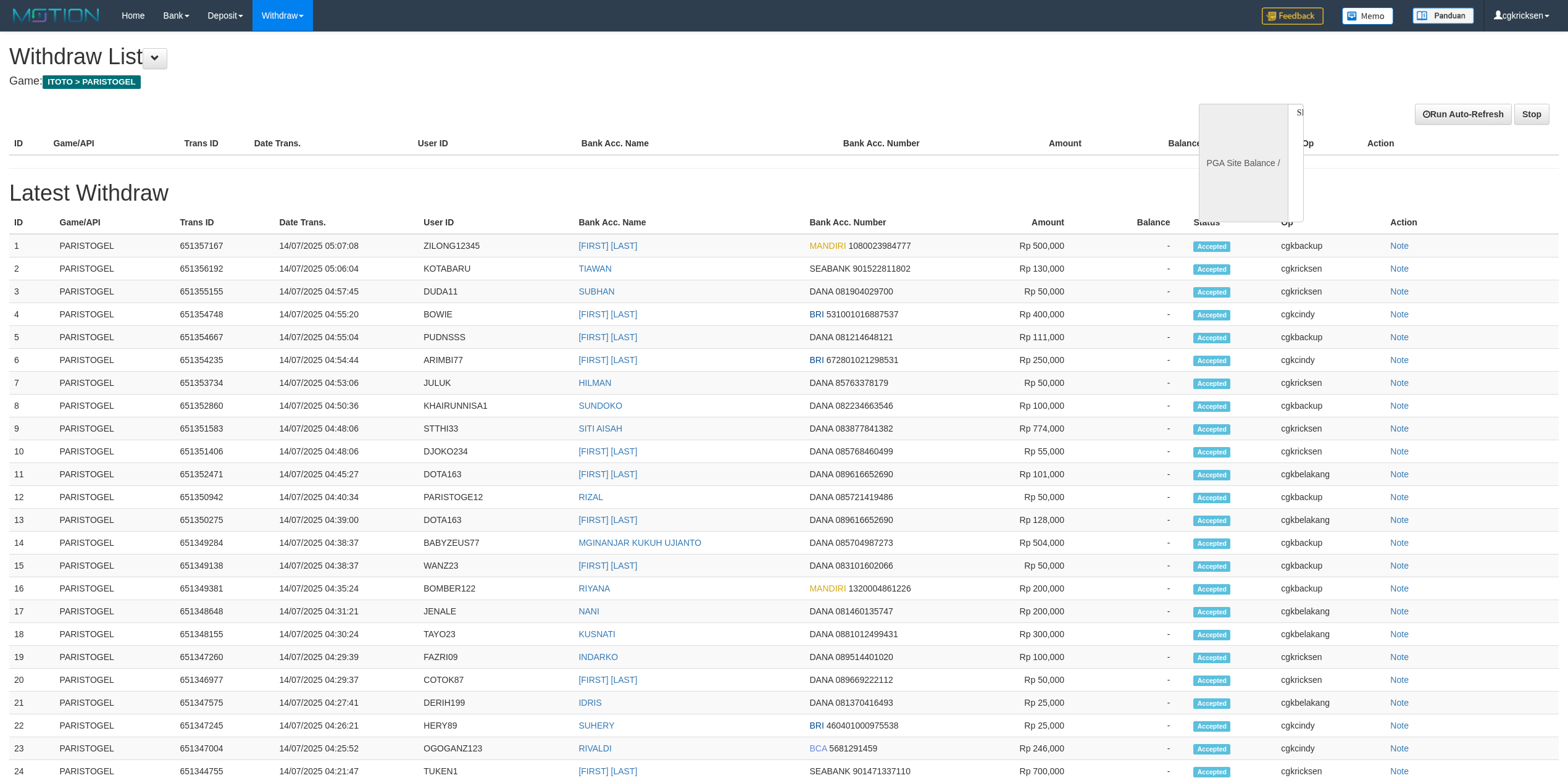 select 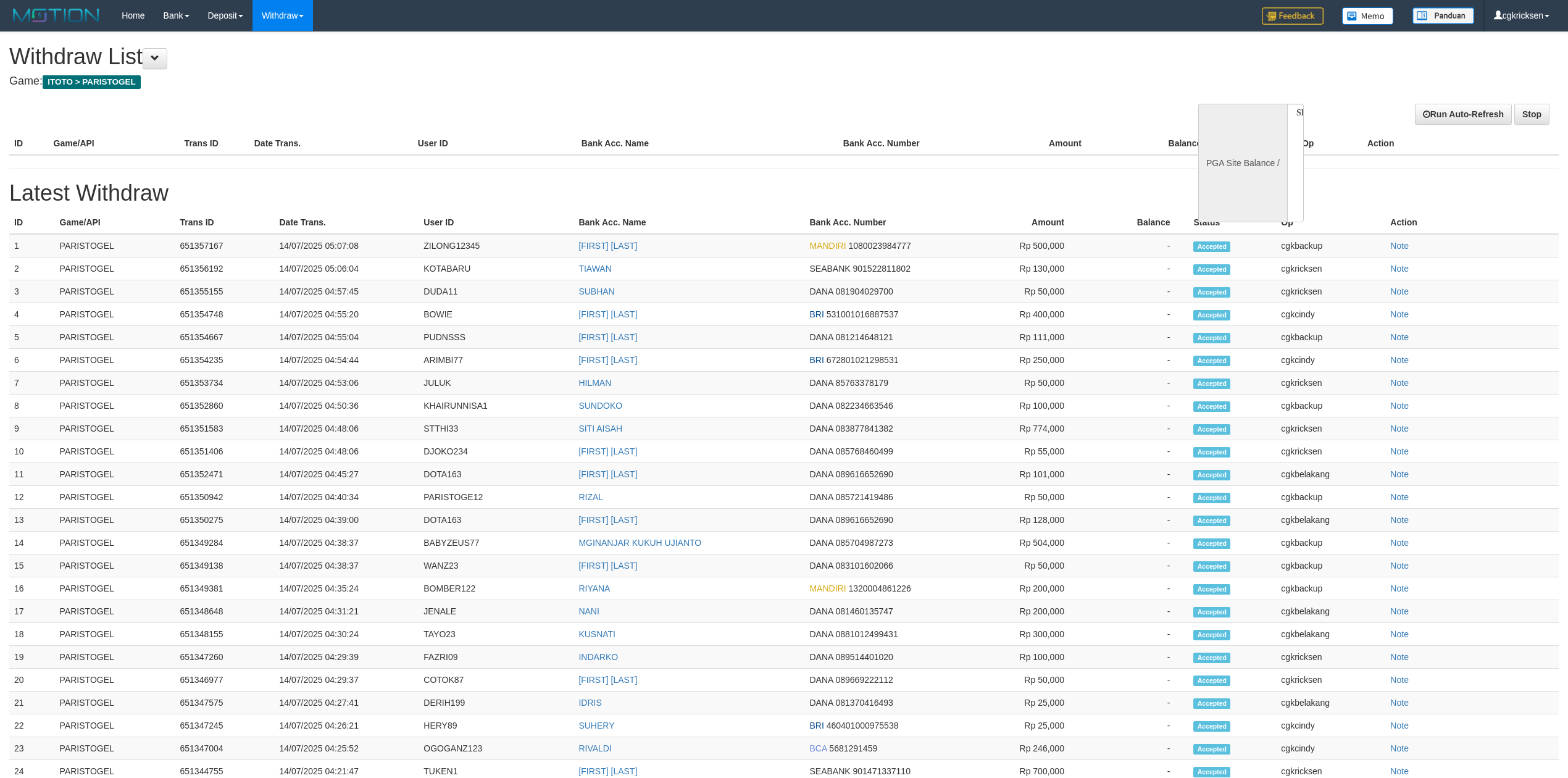 scroll, scrollTop: 0, scrollLeft: 0, axis: both 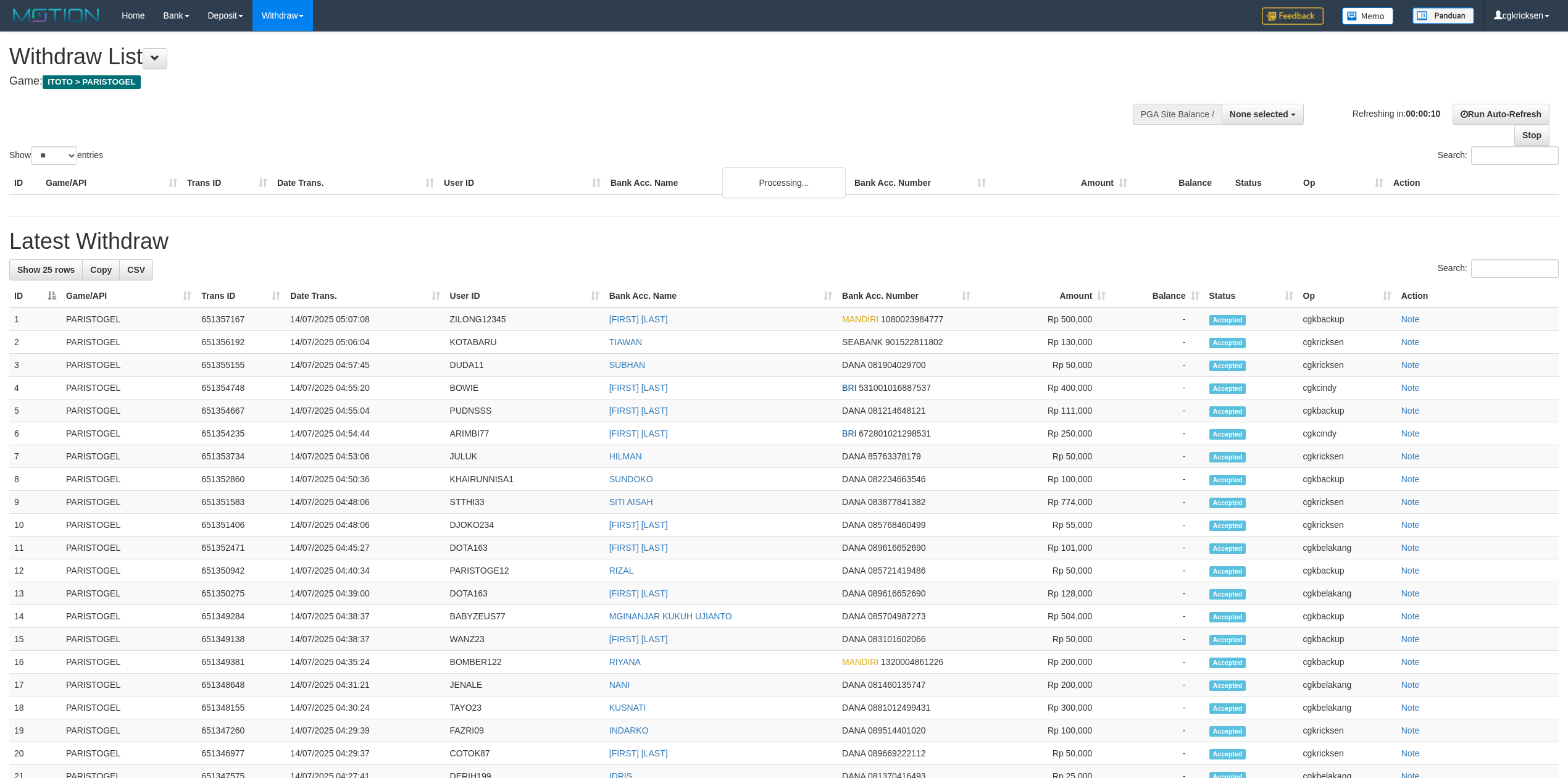 select 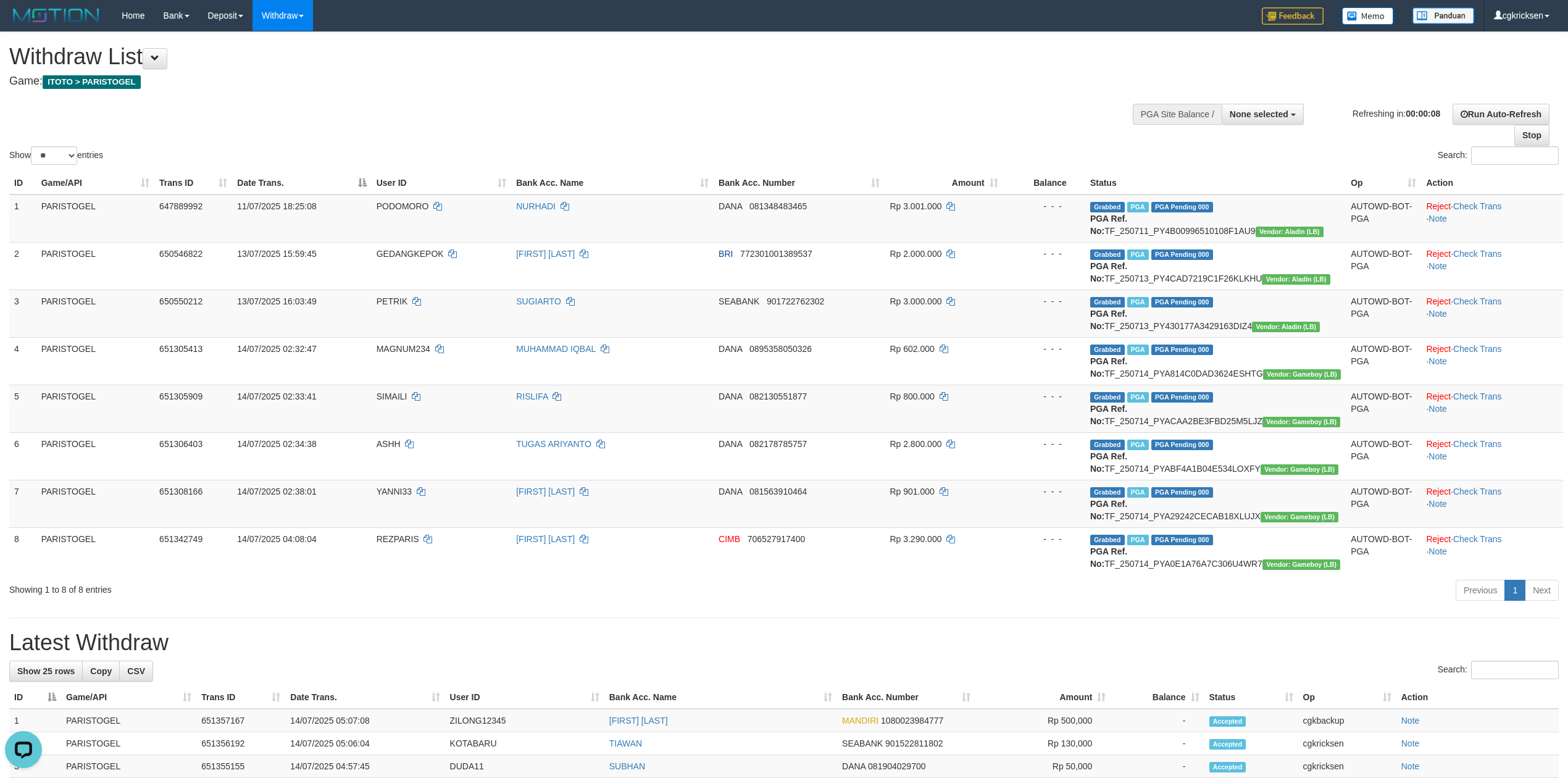 scroll, scrollTop: 0, scrollLeft: 0, axis: both 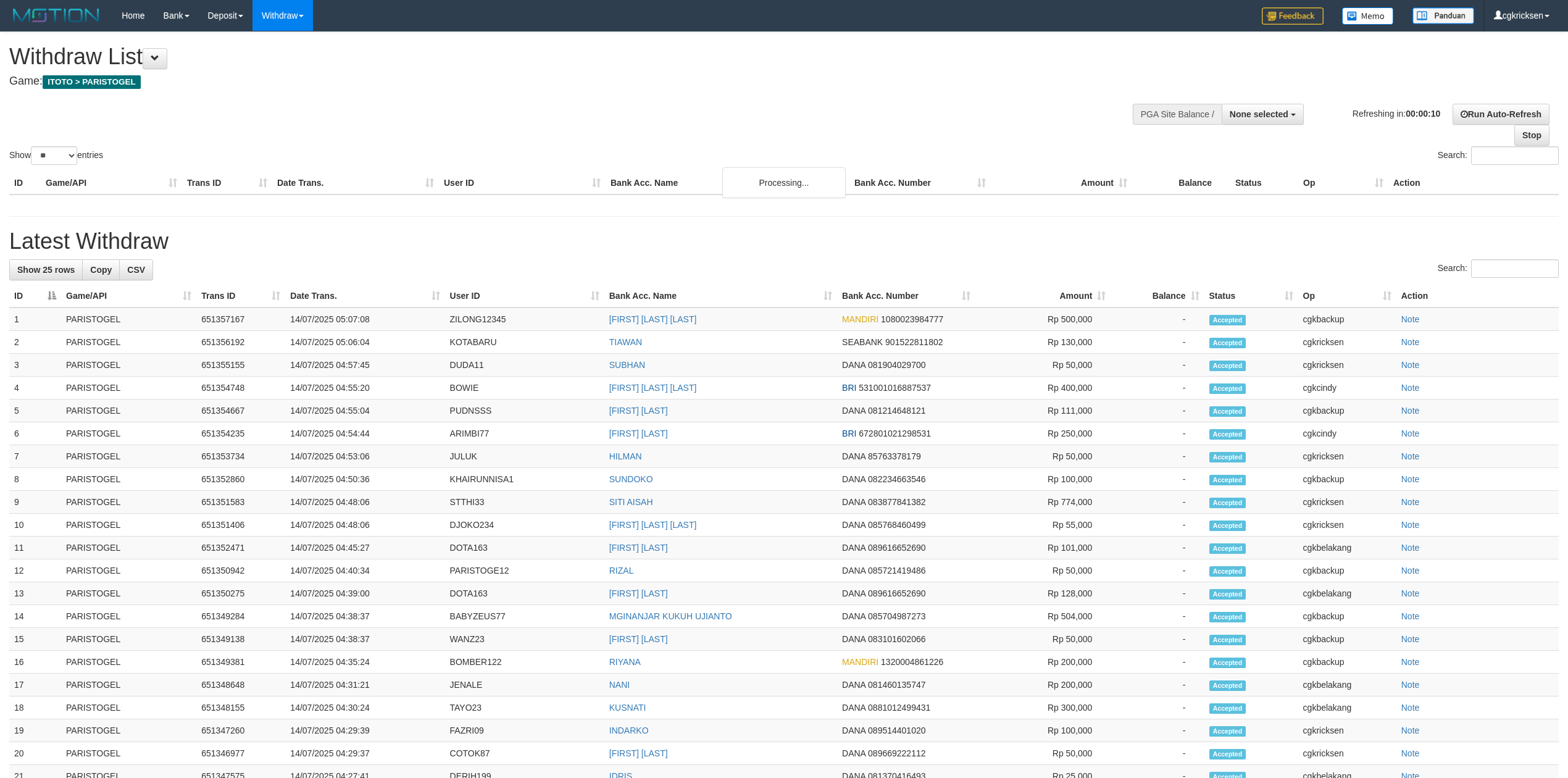 select 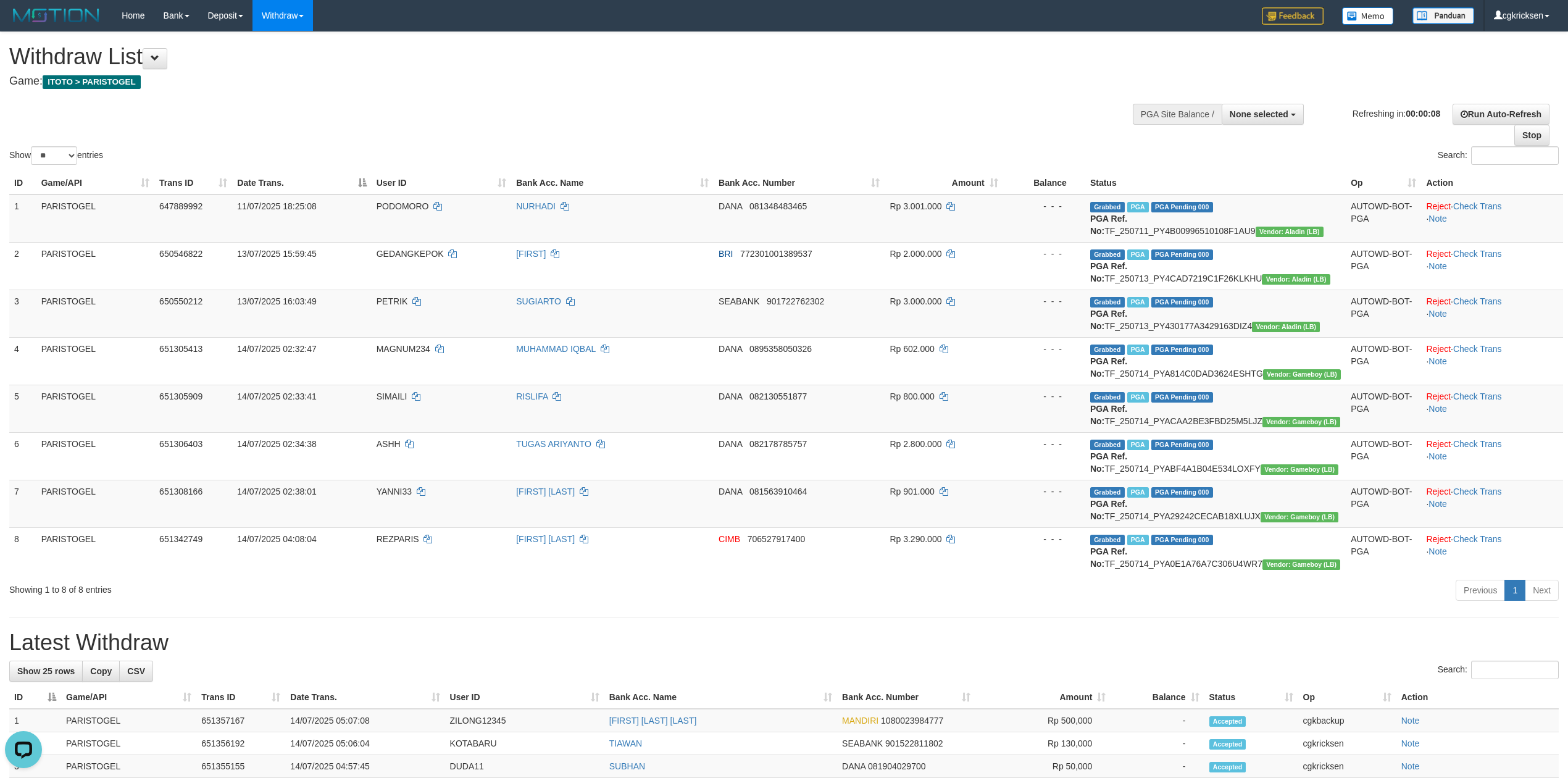 scroll, scrollTop: 0, scrollLeft: 0, axis: both 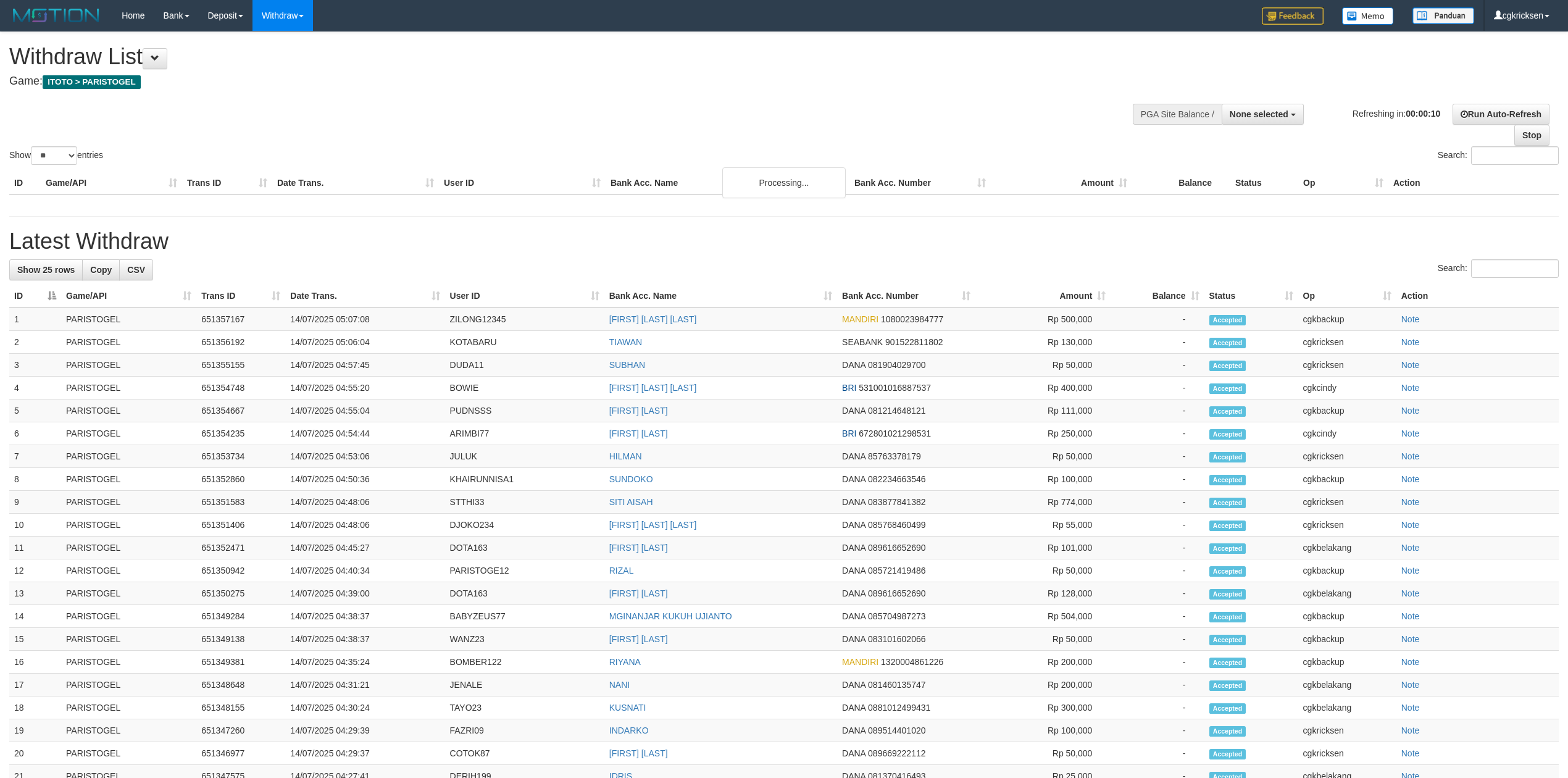 select 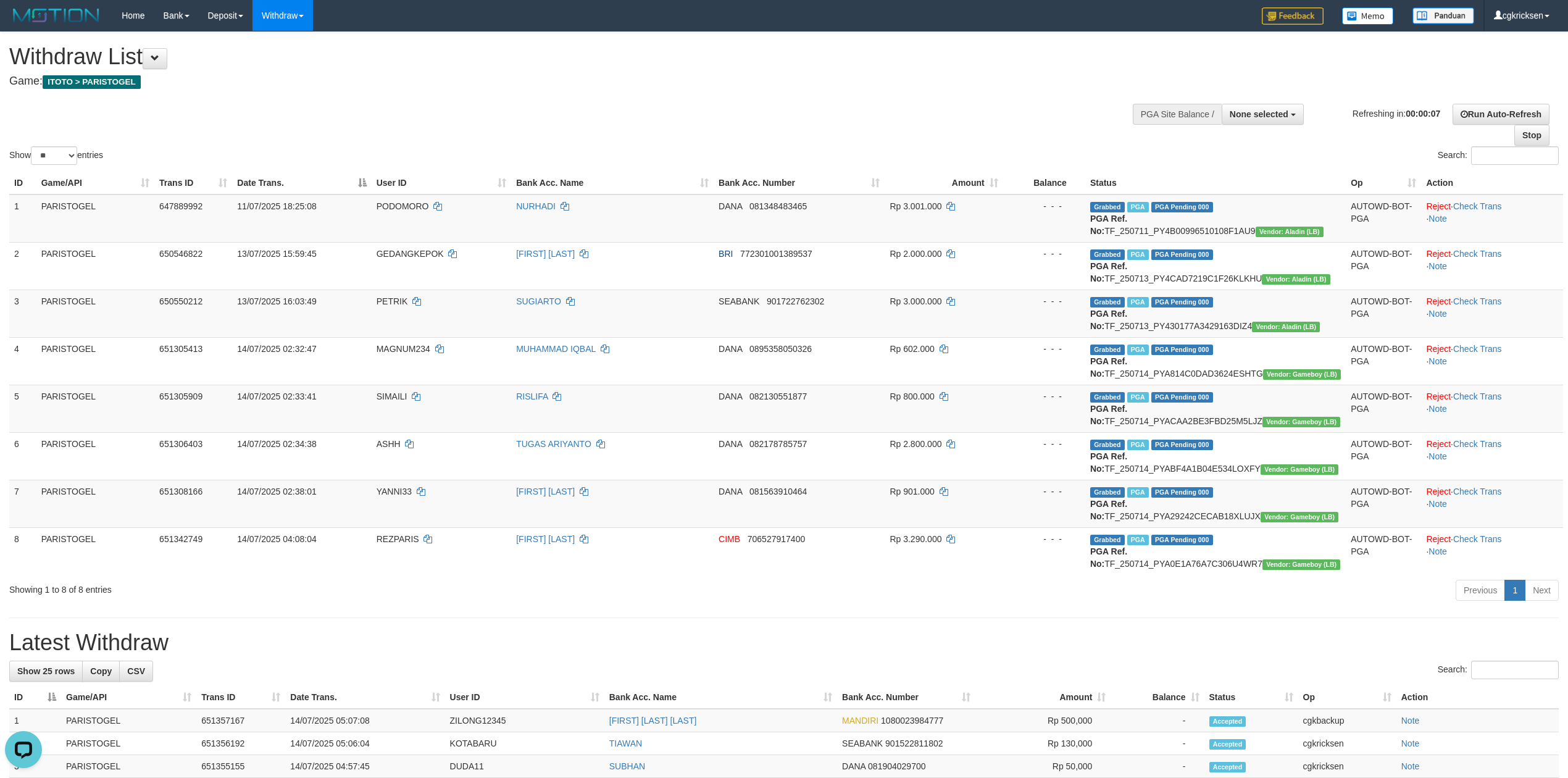 scroll, scrollTop: 0, scrollLeft: 0, axis: both 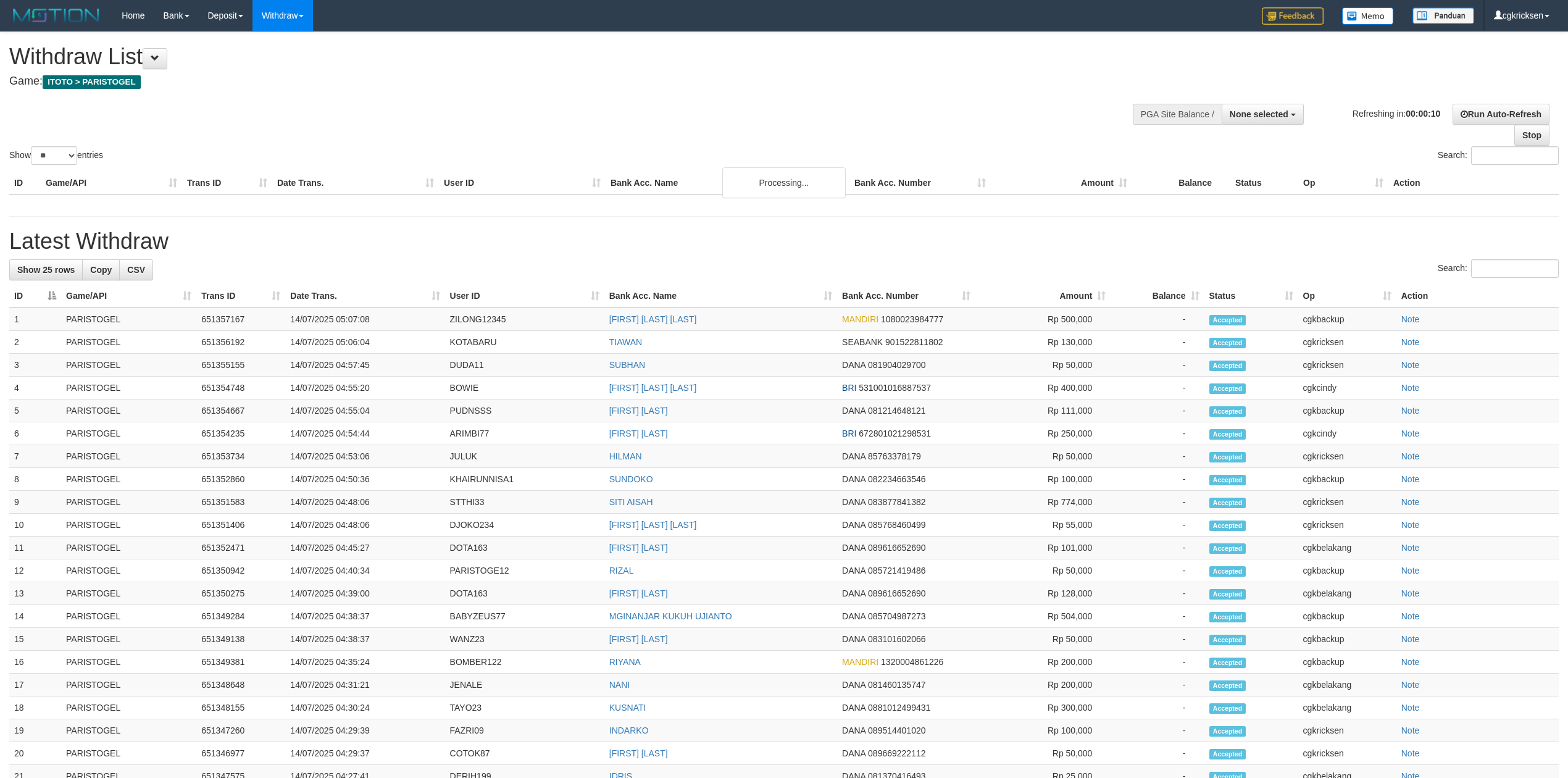 select 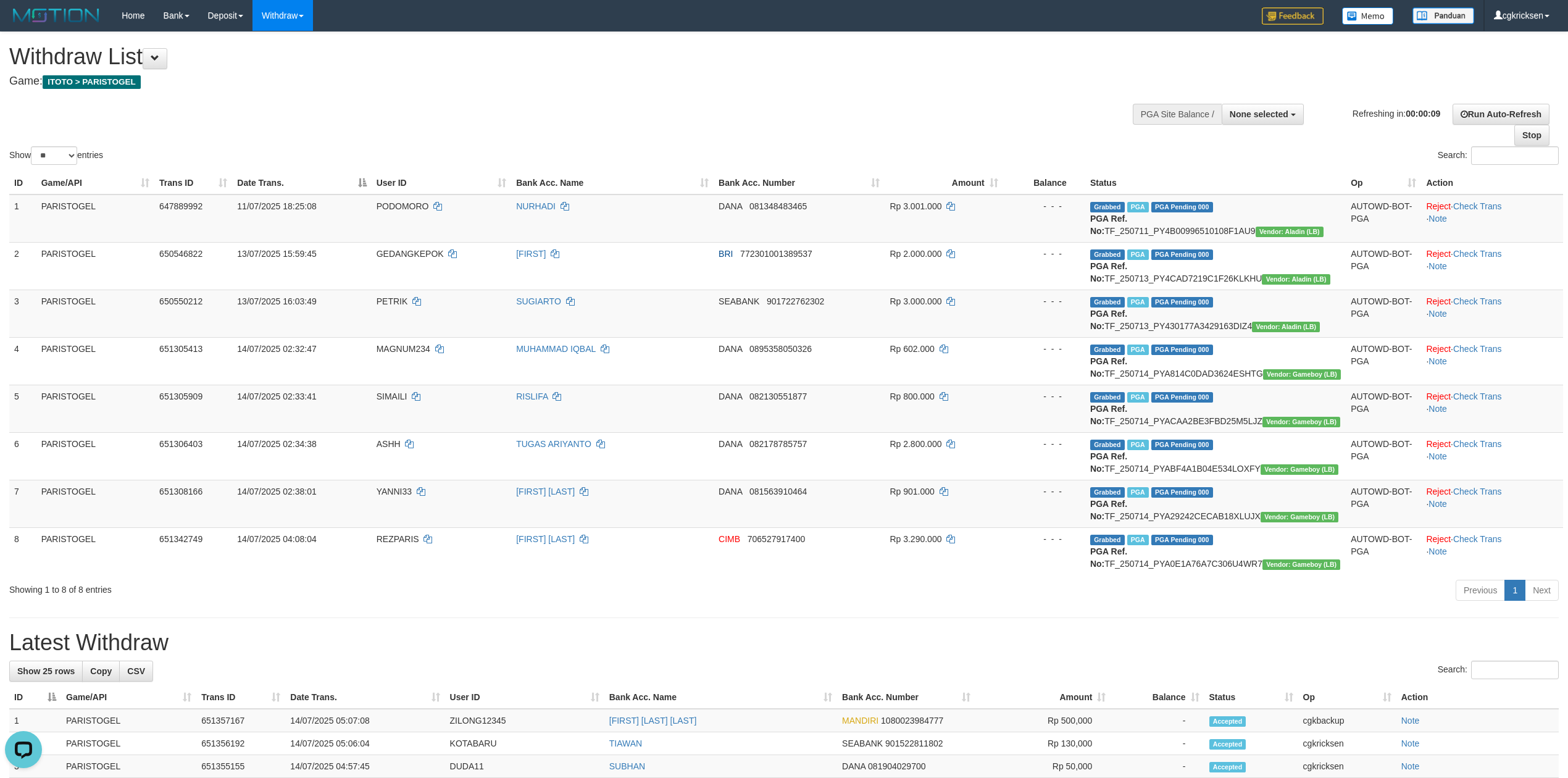 scroll, scrollTop: 0, scrollLeft: 0, axis: both 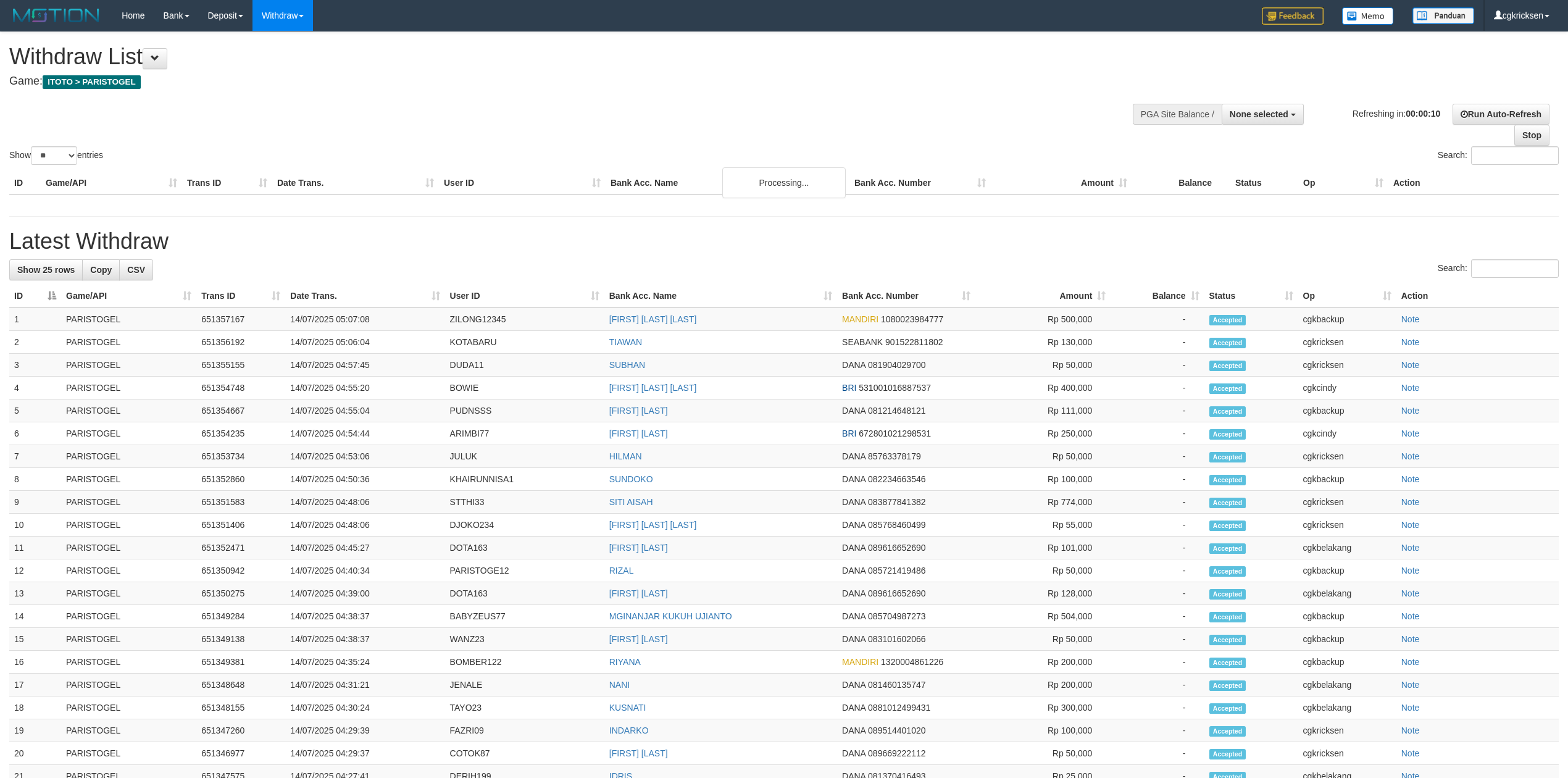 select 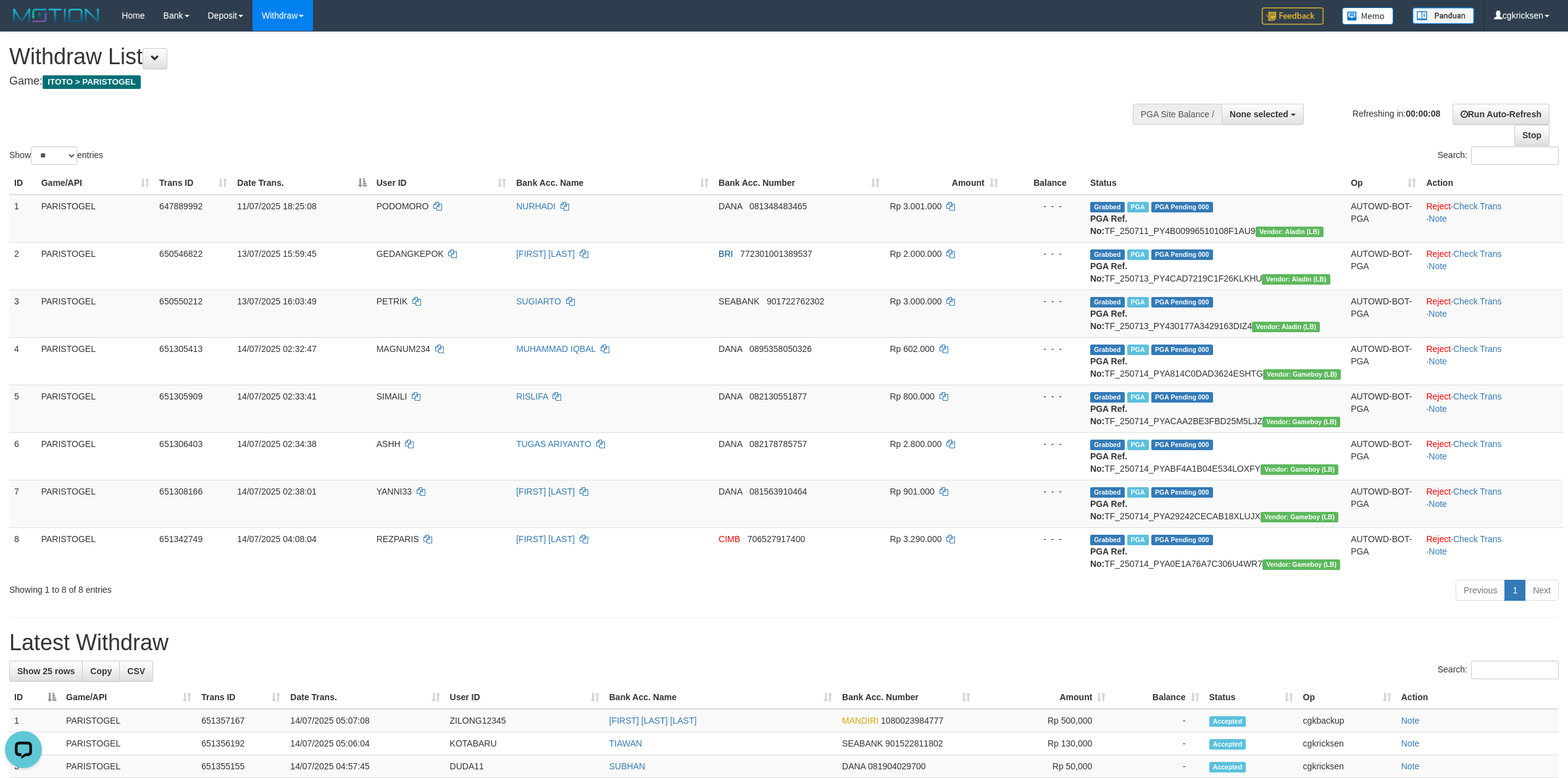 scroll, scrollTop: 0, scrollLeft: 0, axis: both 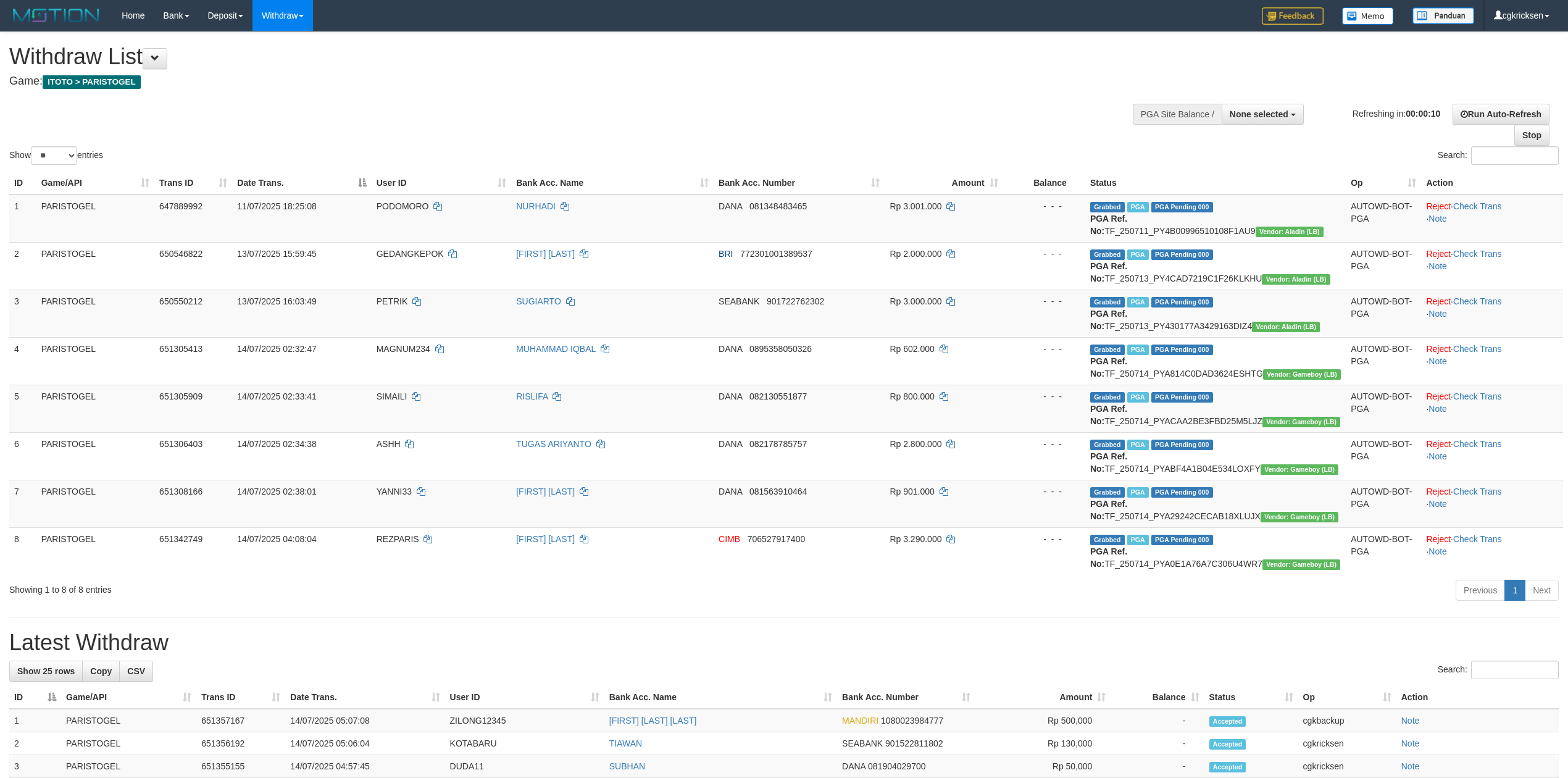 select 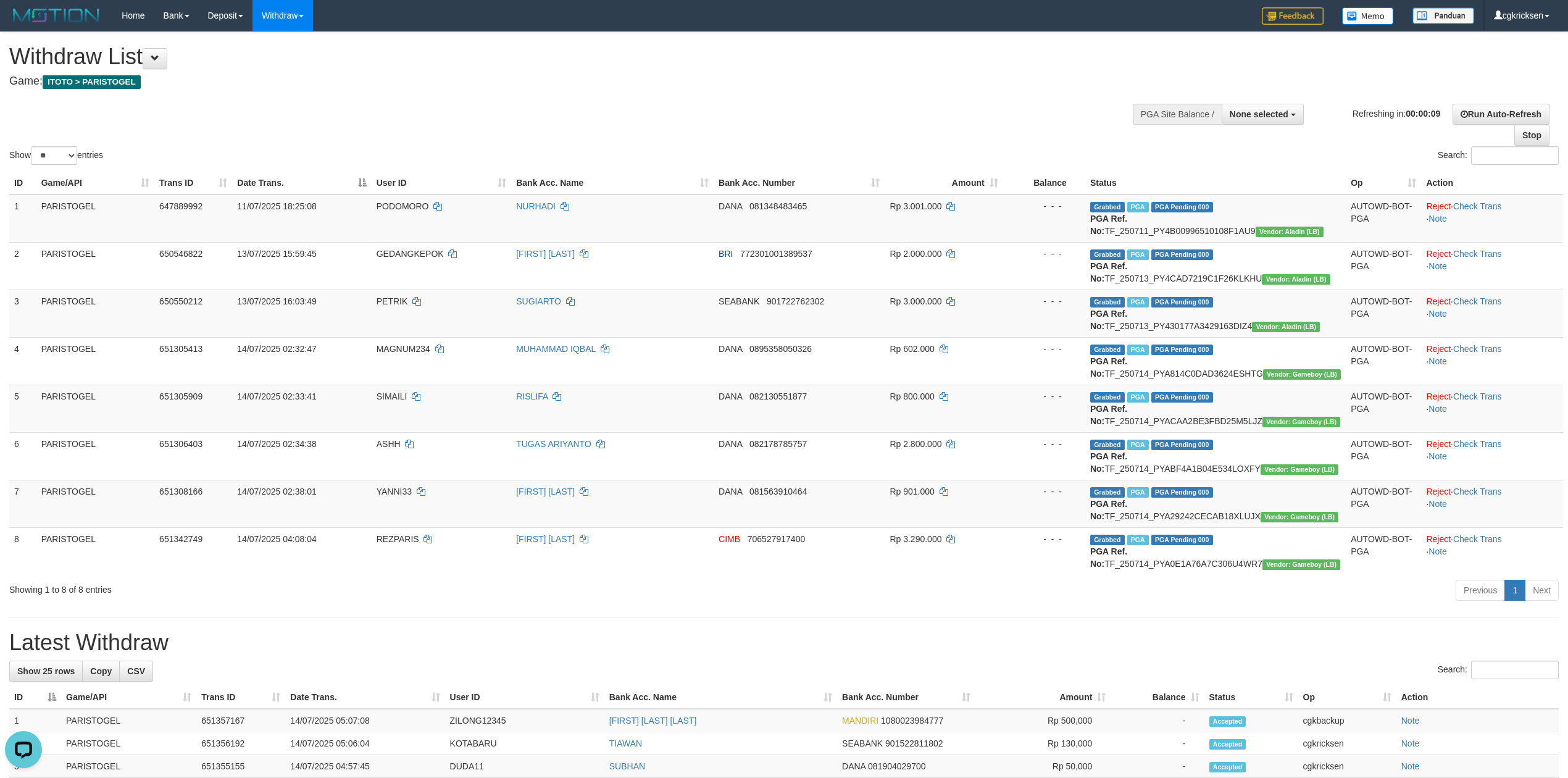 scroll, scrollTop: 0, scrollLeft: 0, axis: both 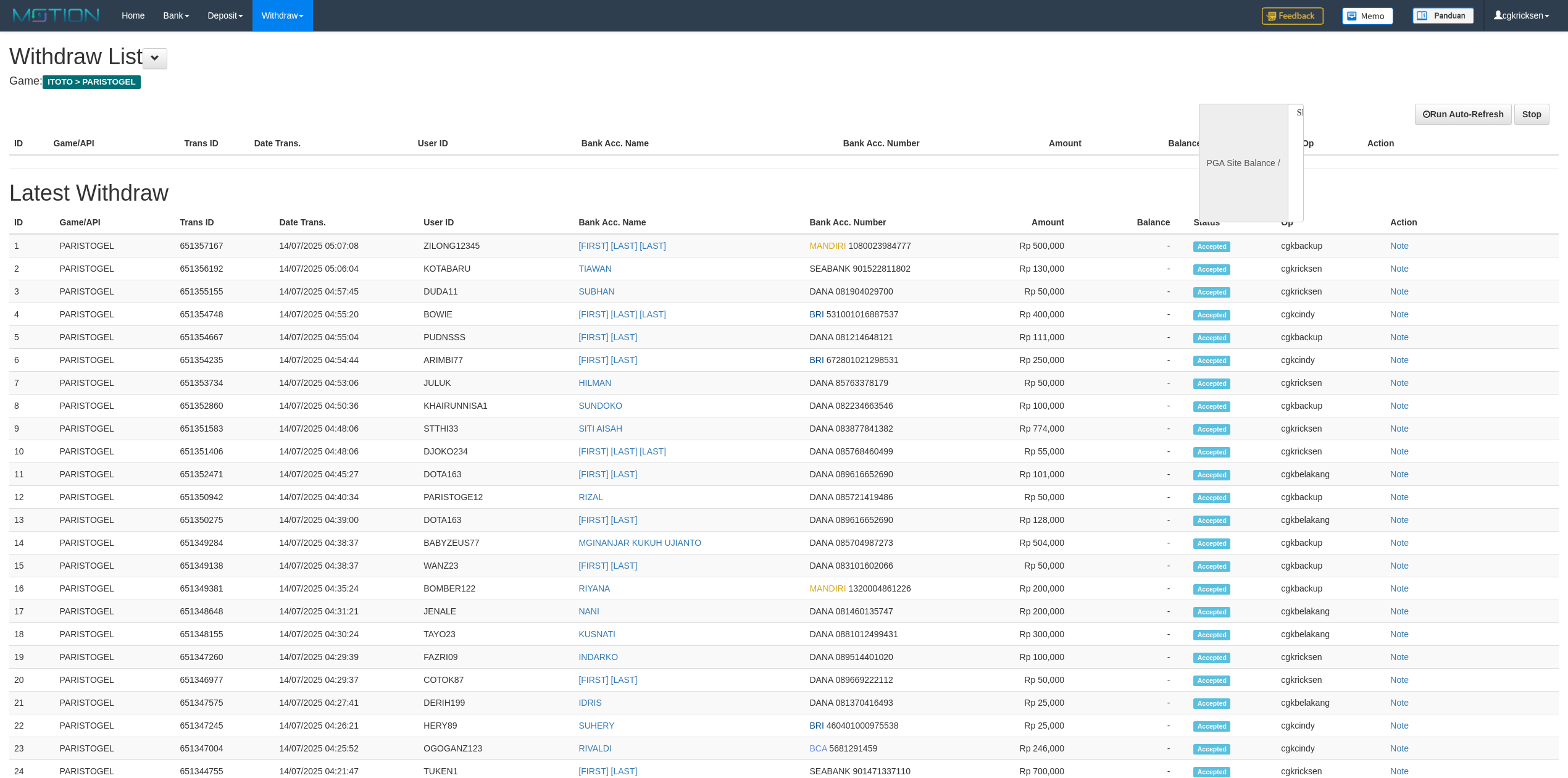 select 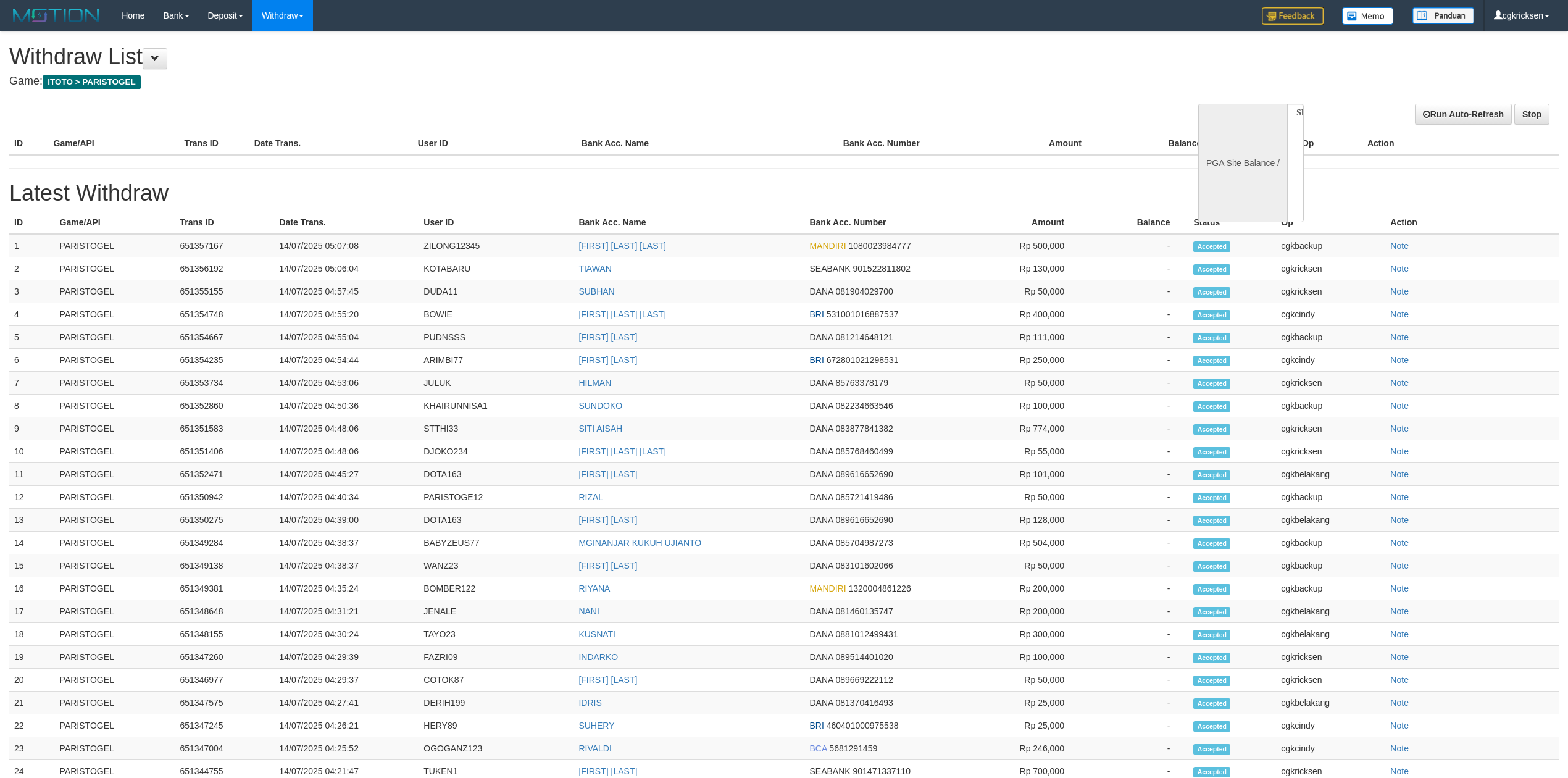 scroll, scrollTop: 0, scrollLeft: 0, axis: both 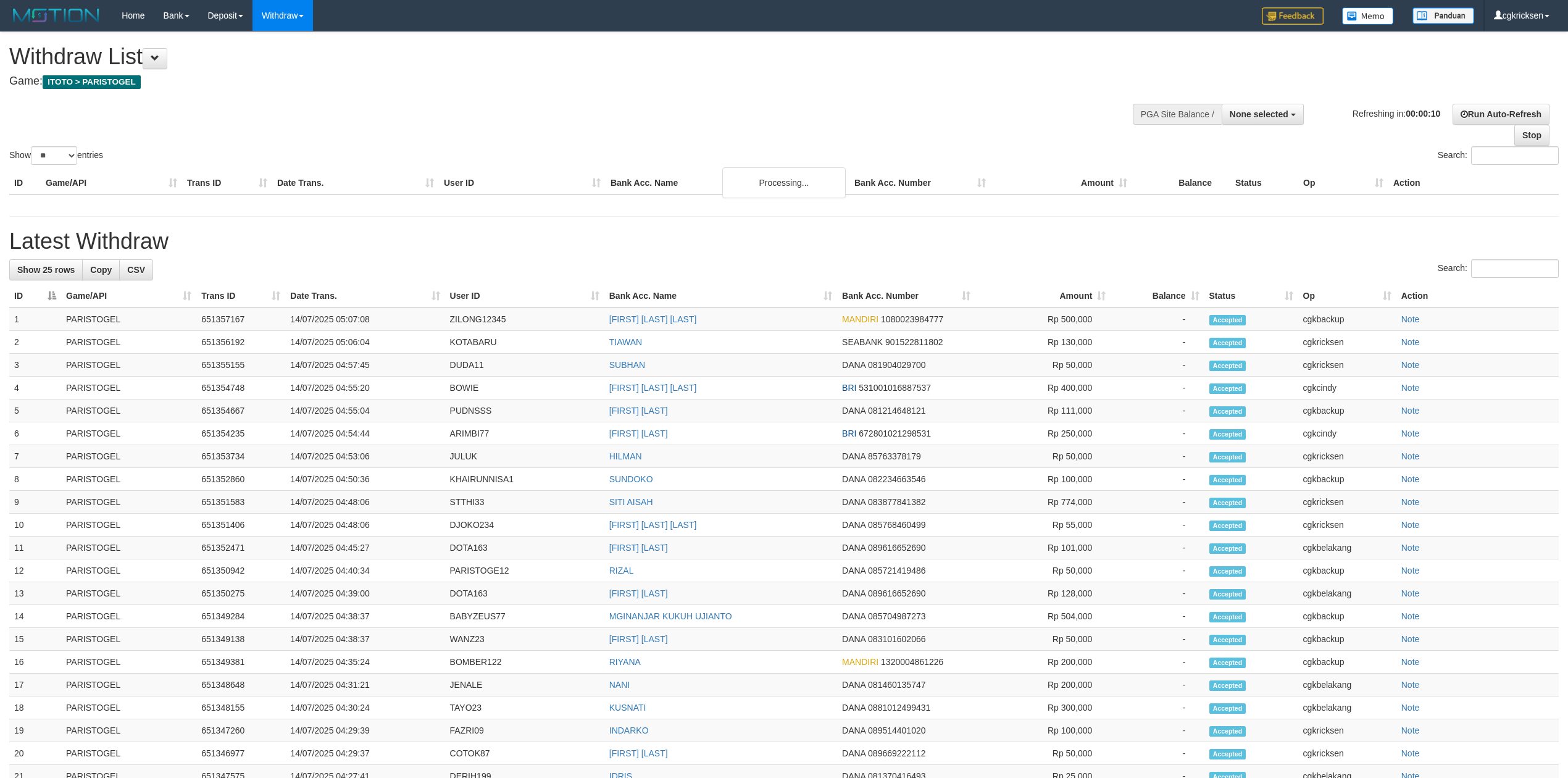 select 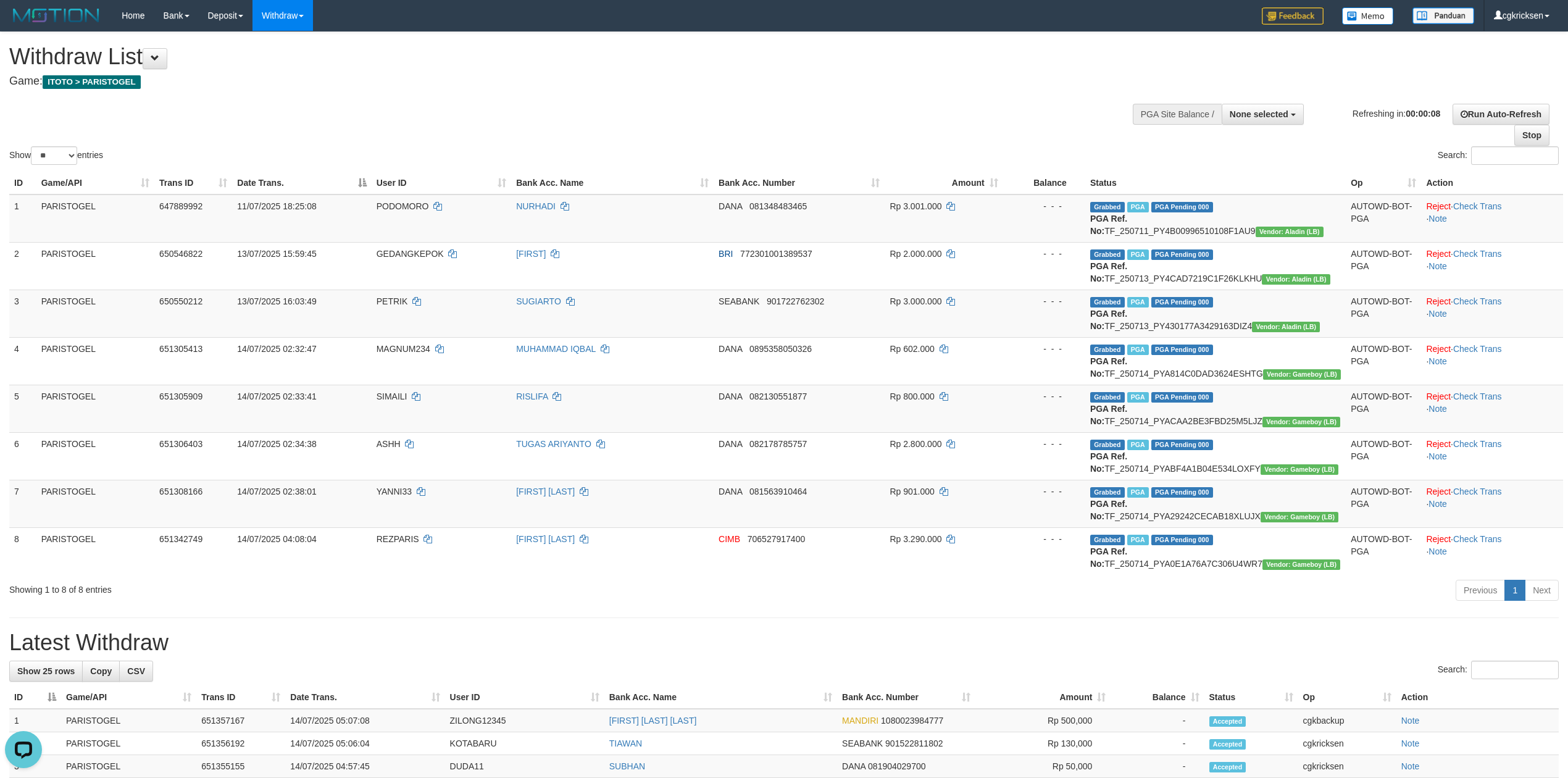 scroll, scrollTop: 0, scrollLeft: 0, axis: both 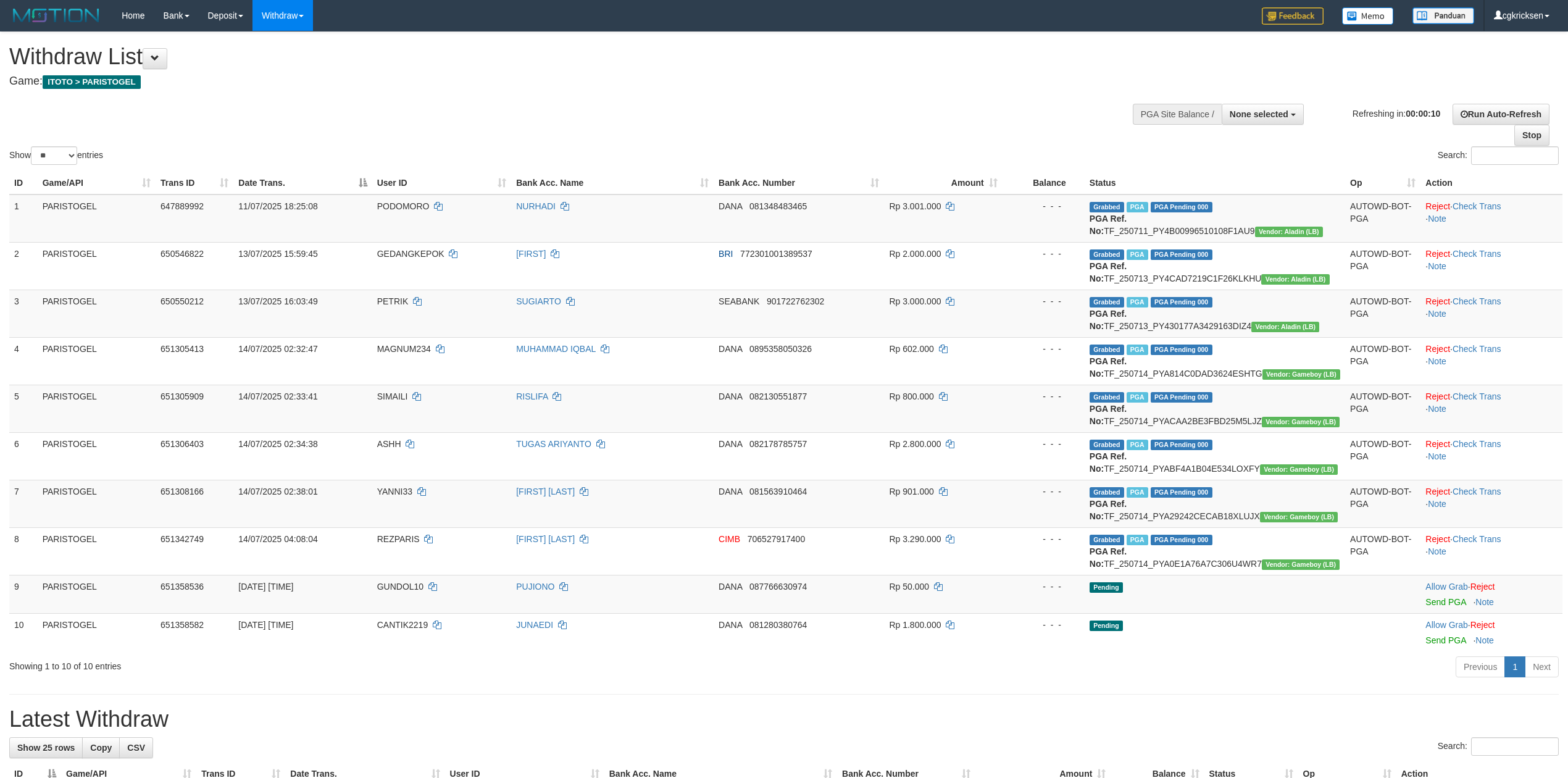 select 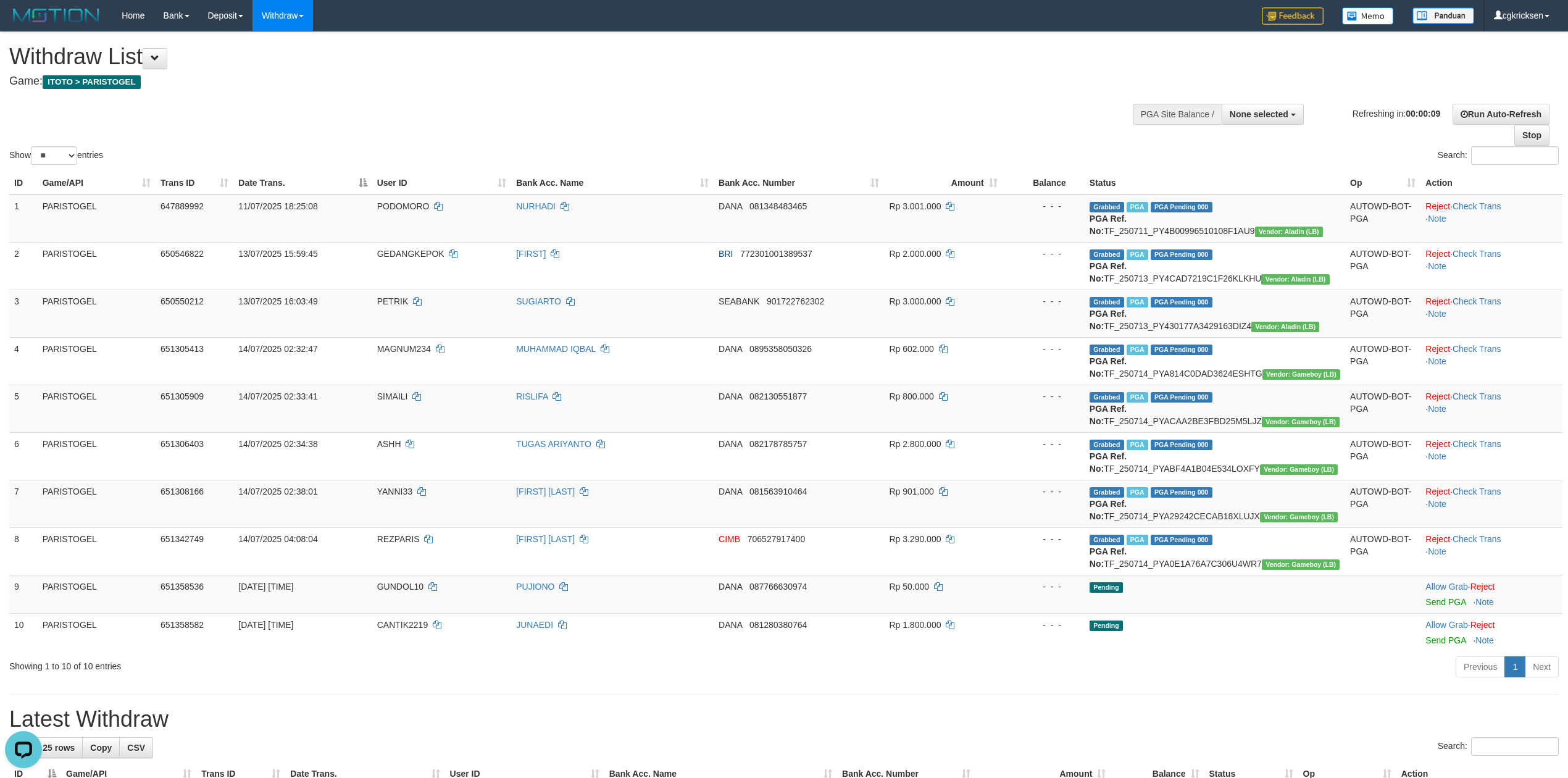 scroll, scrollTop: 0, scrollLeft: 0, axis: both 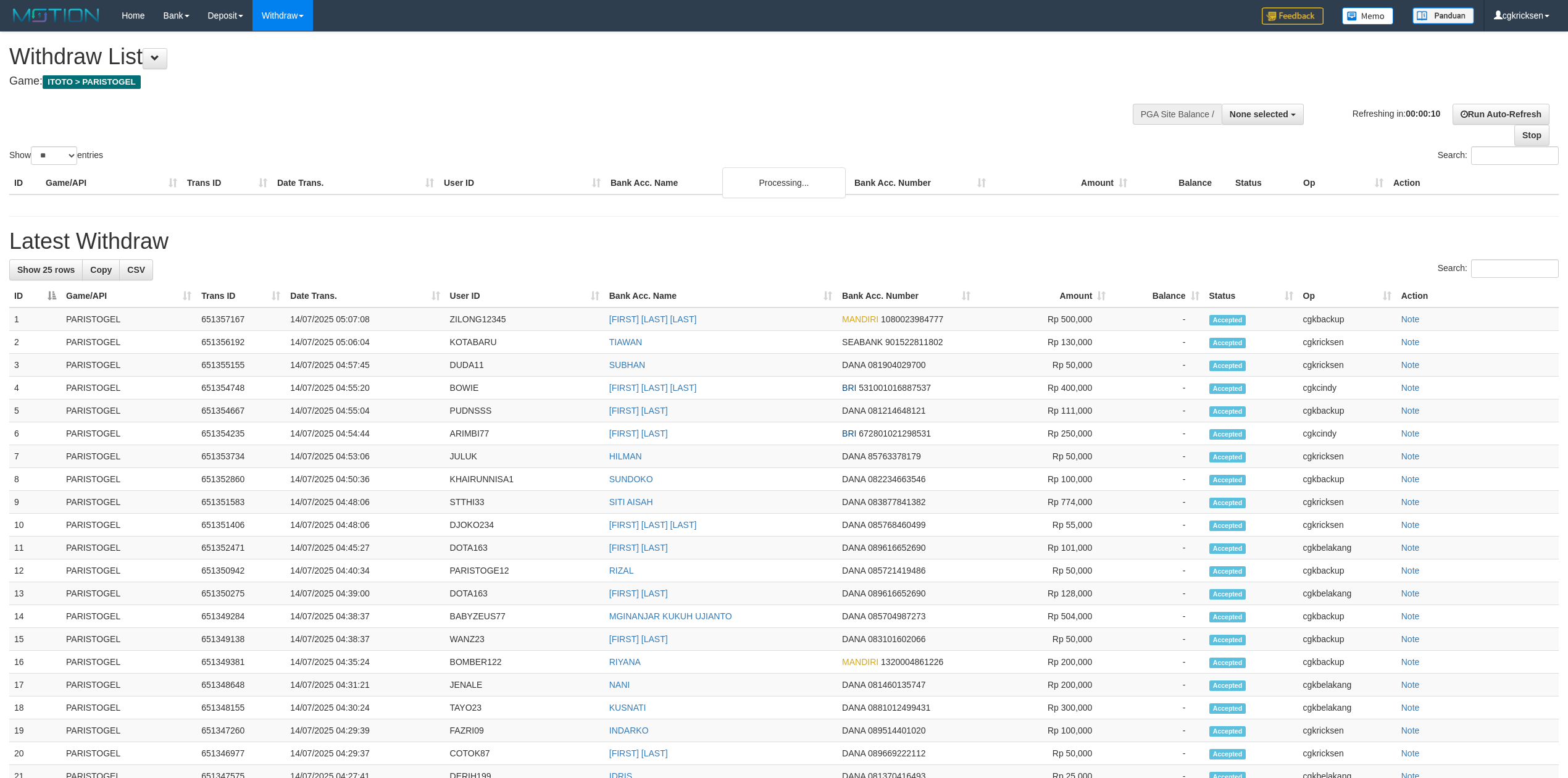 select 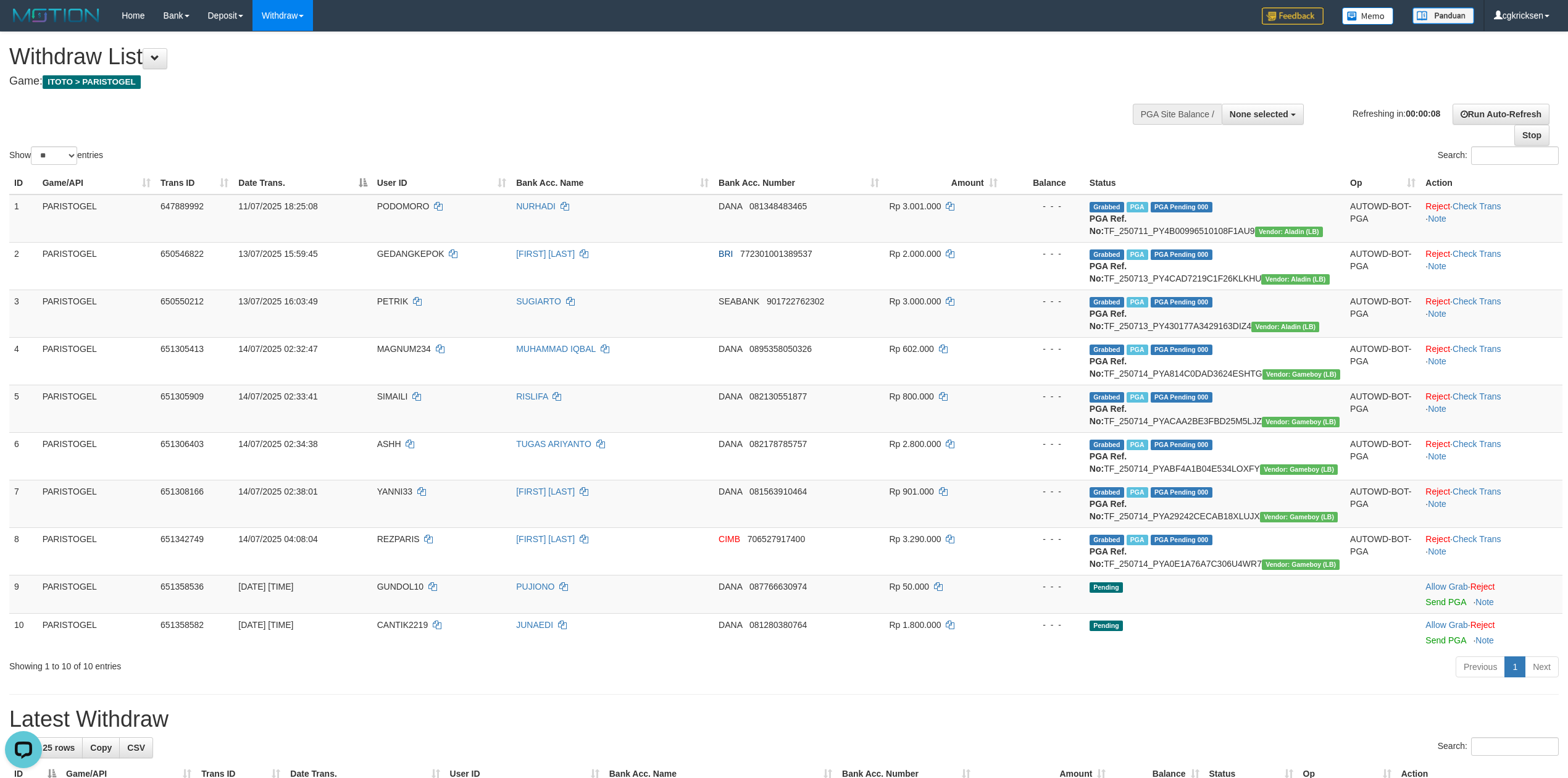 scroll, scrollTop: 0, scrollLeft: 0, axis: both 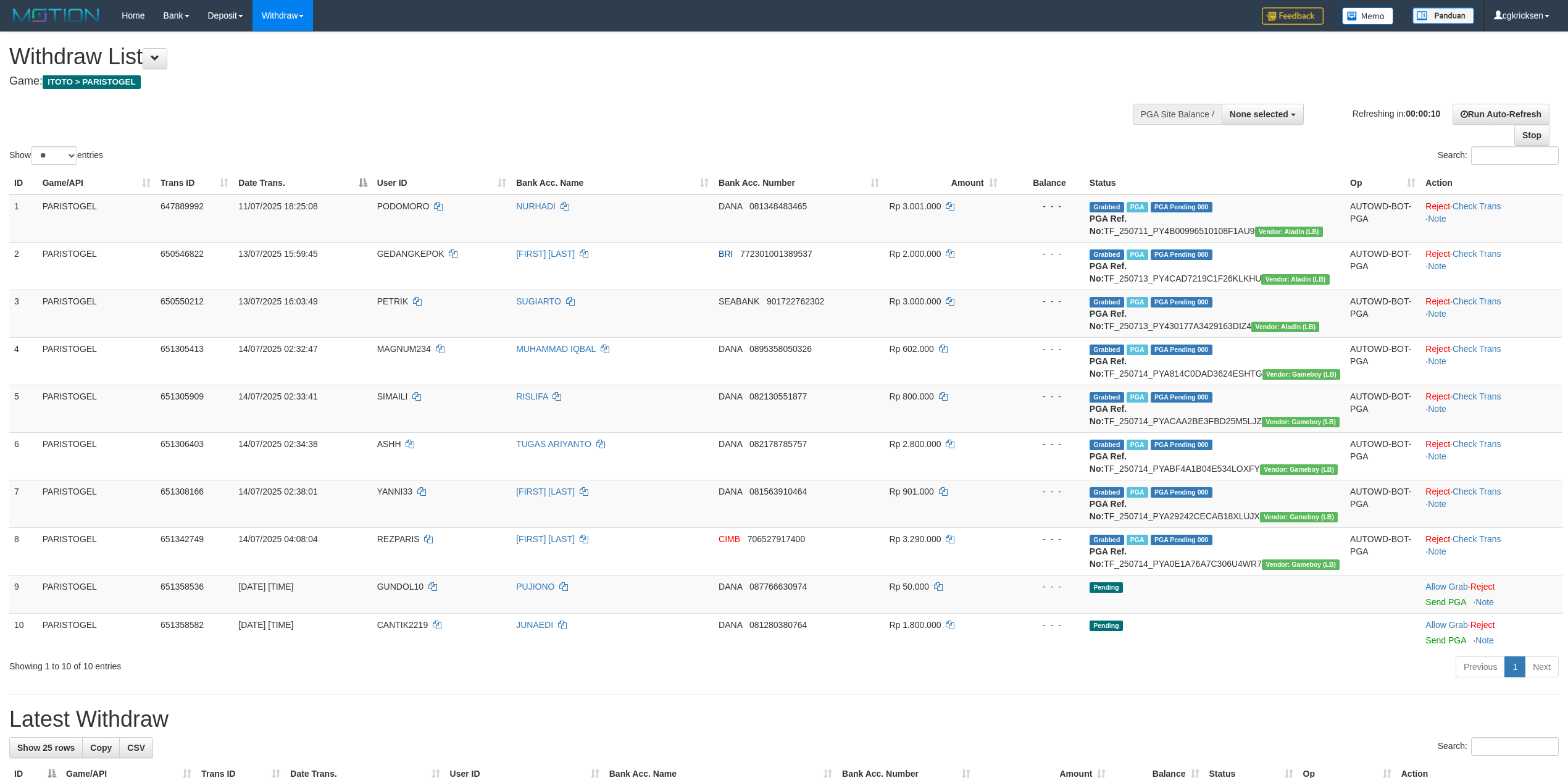 select 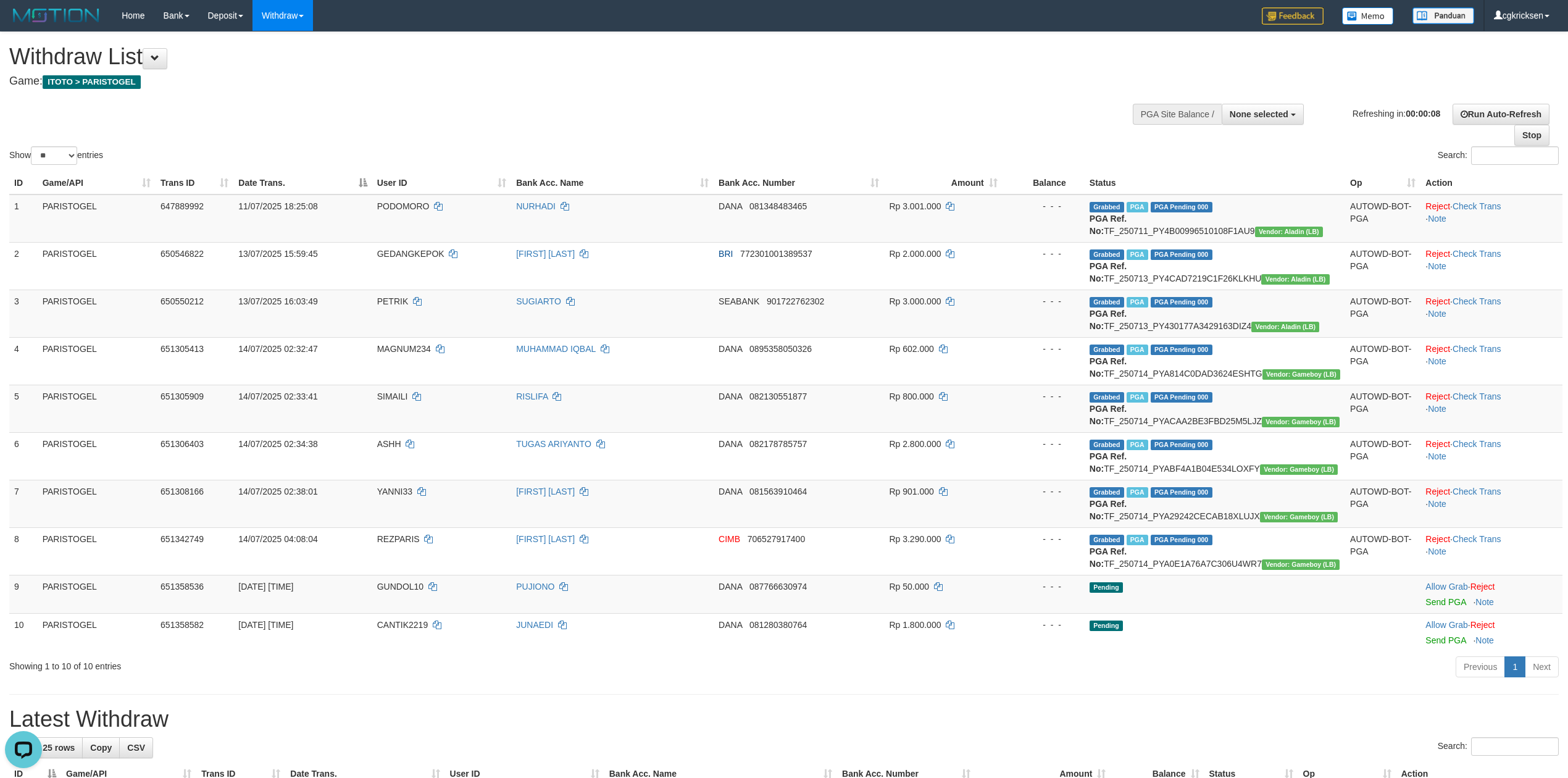 scroll, scrollTop: 0, scrollLeft: 0, axis: both 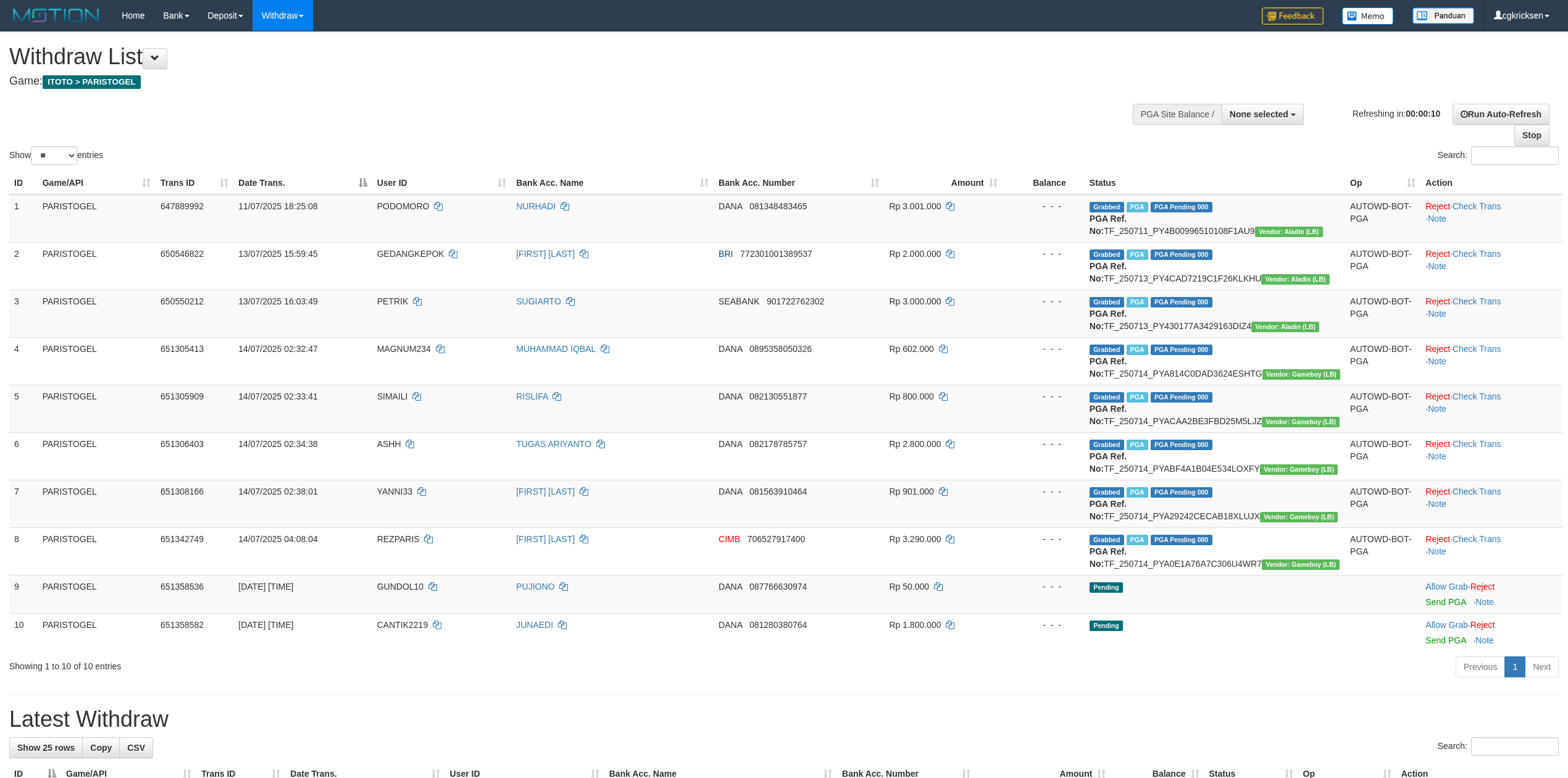 select 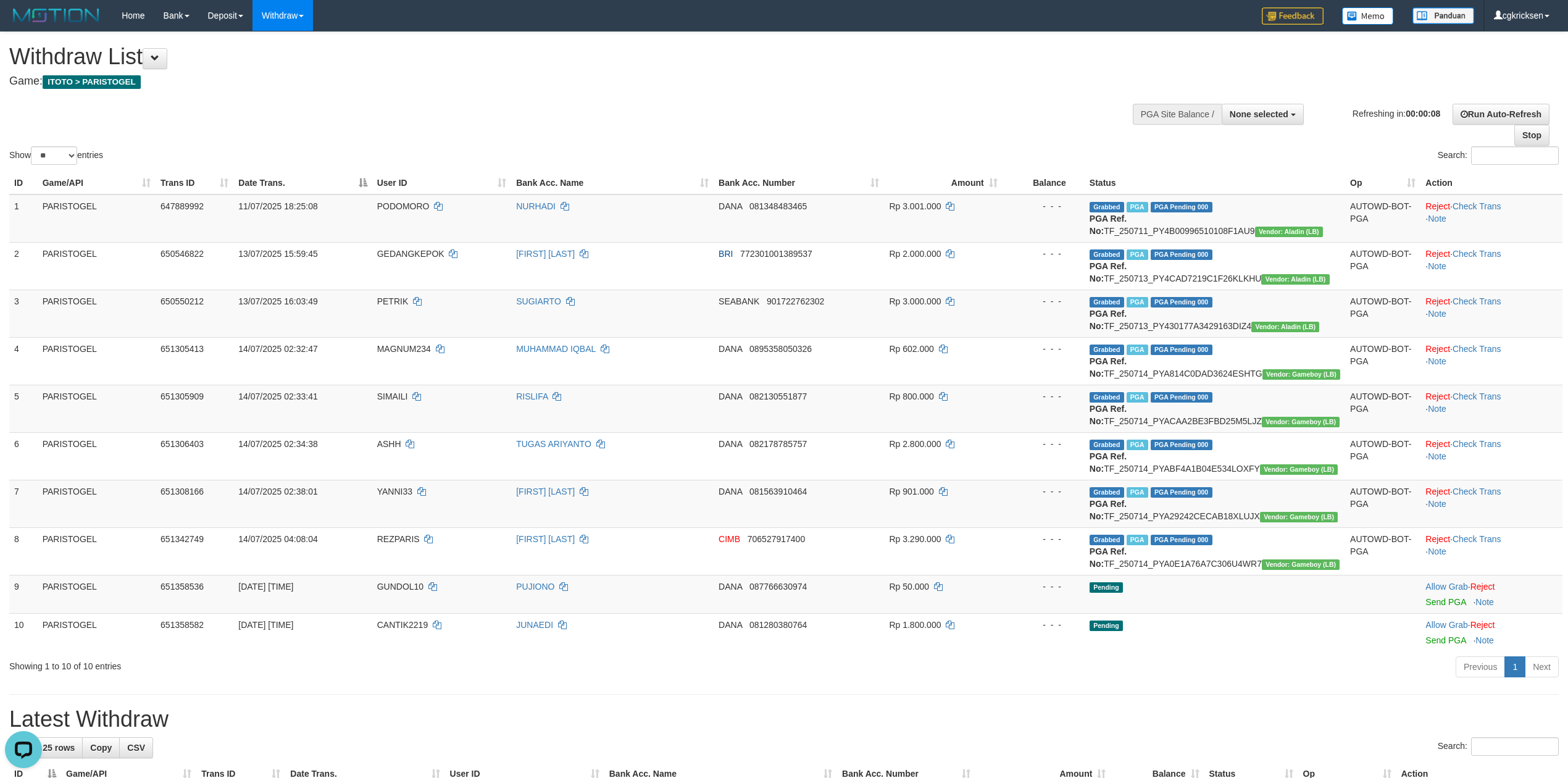 scroll, scrollTop: 0, scrollLeft: 0, axis: both 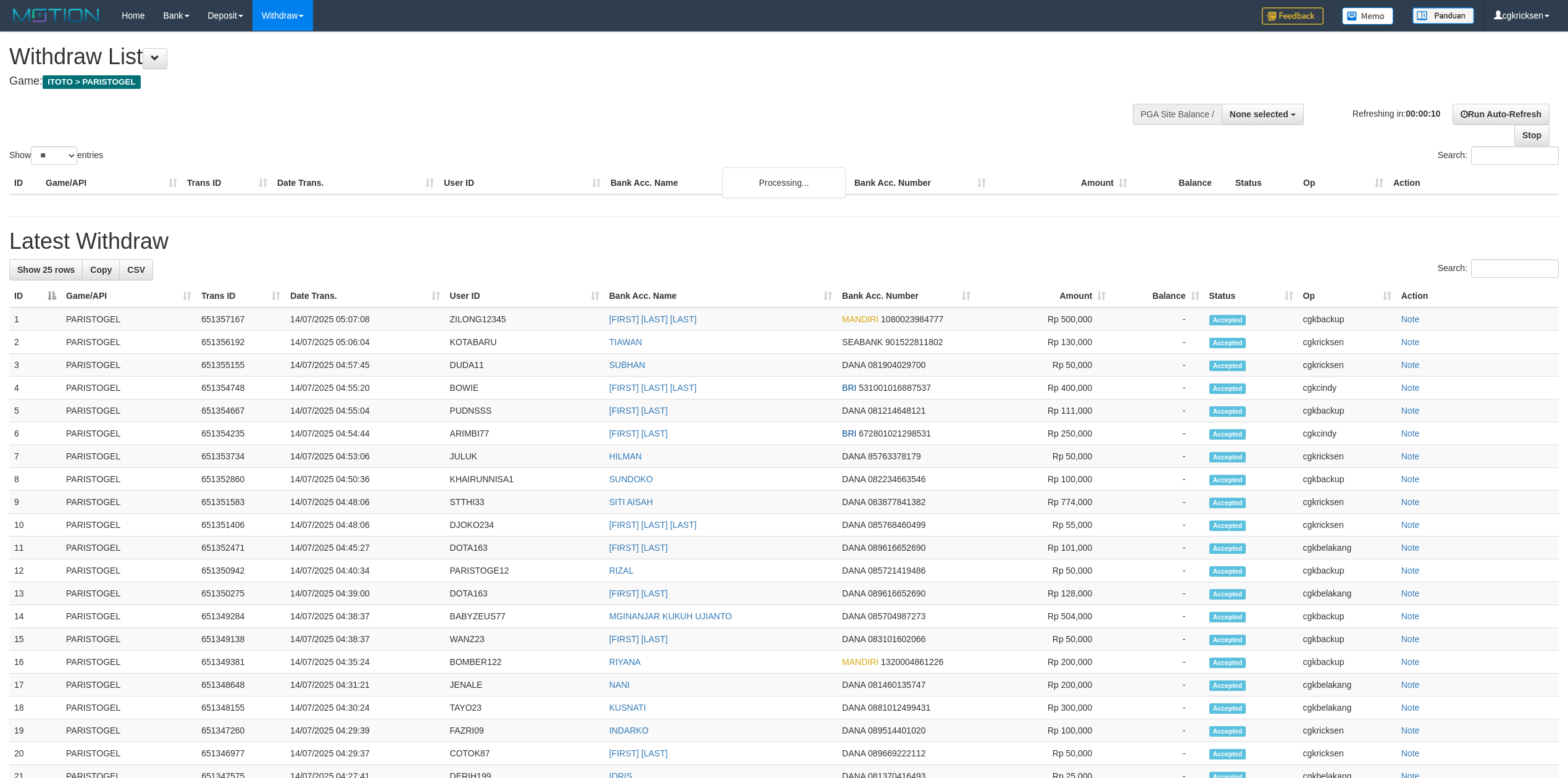 select 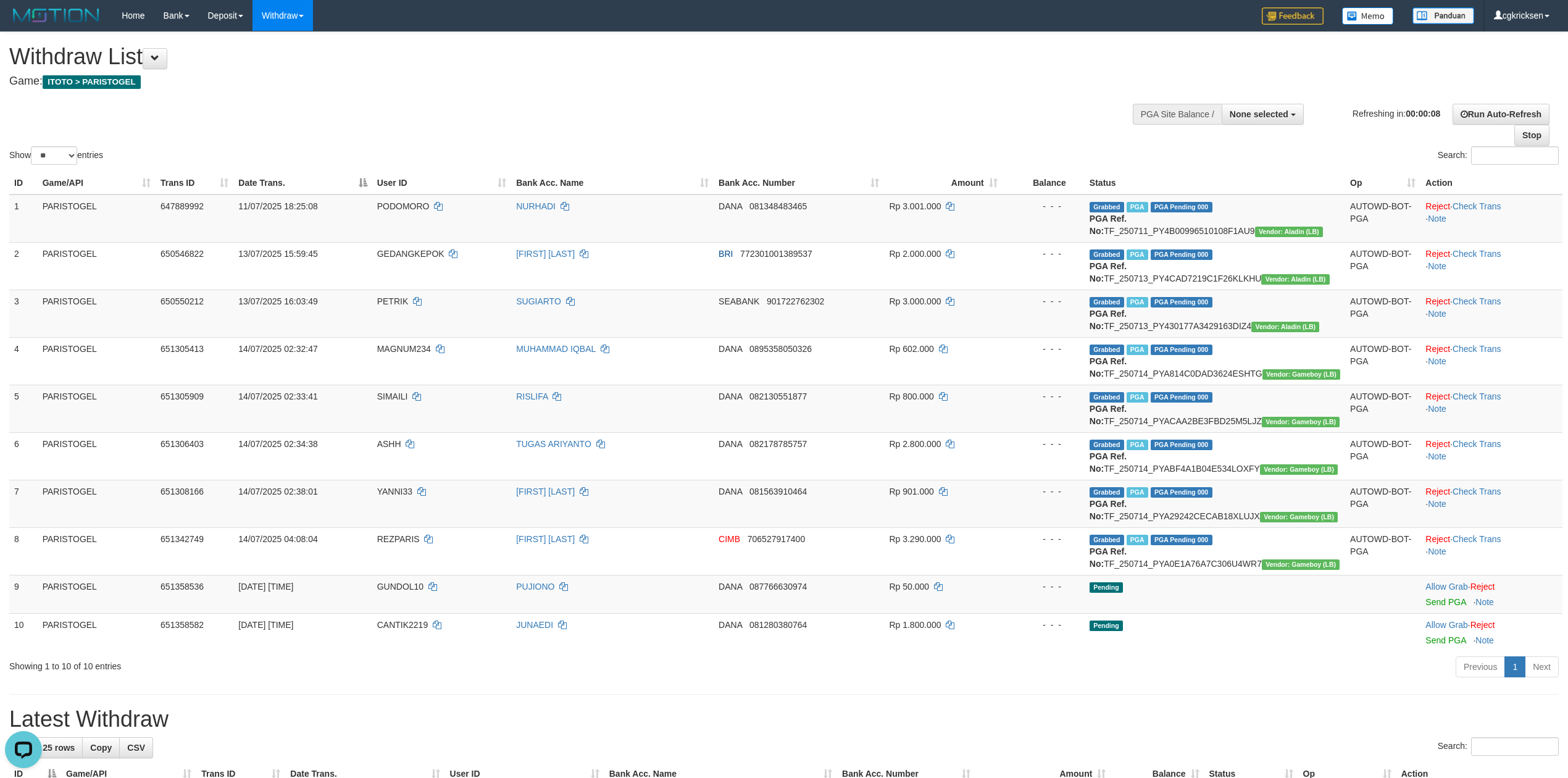 scroll, scrollTop: 0, scrollLeft: 0, axis: both 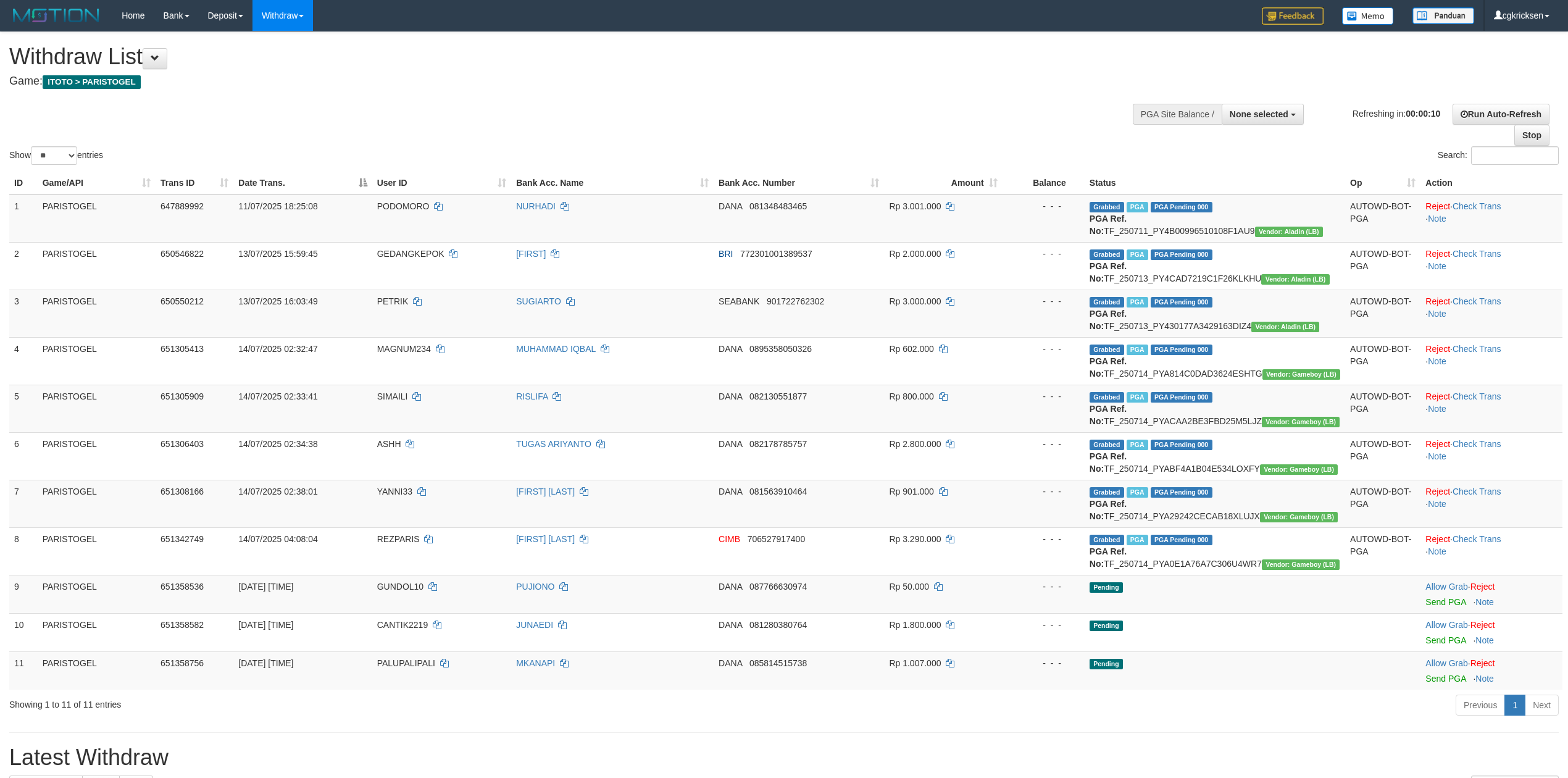 select 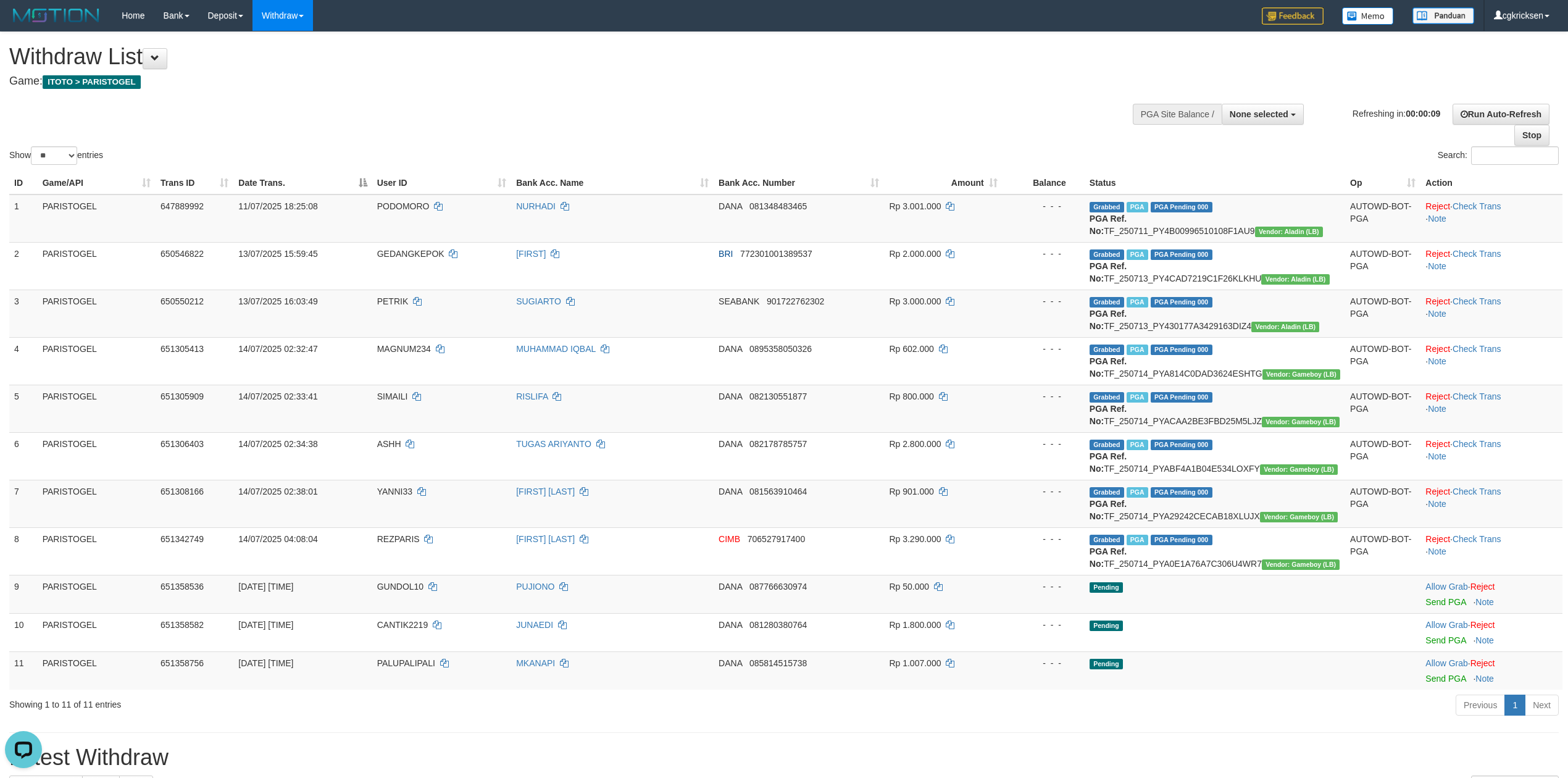 scroll, scrollTop: 0, scrollLeft: 0, axis: both 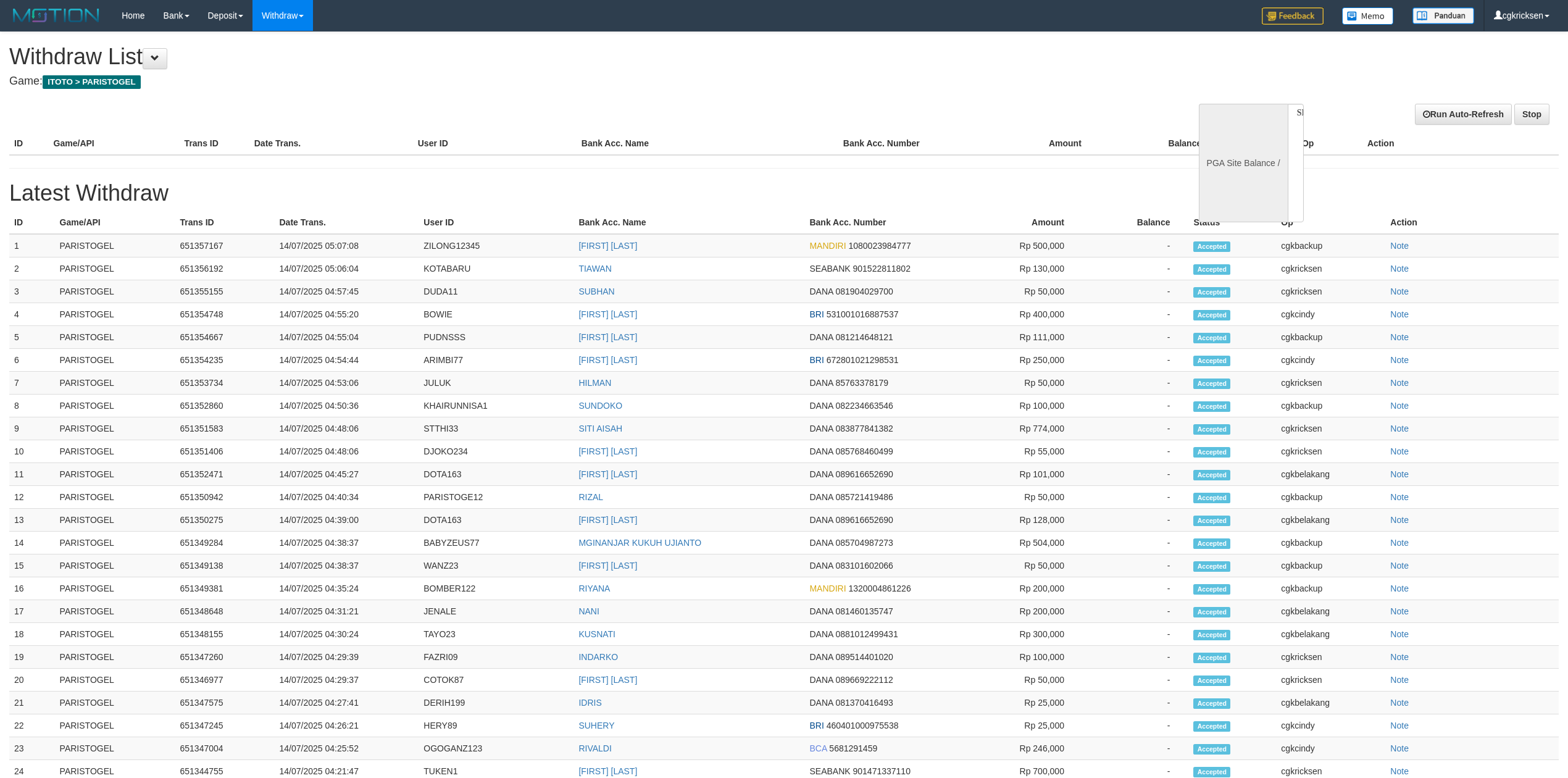 select 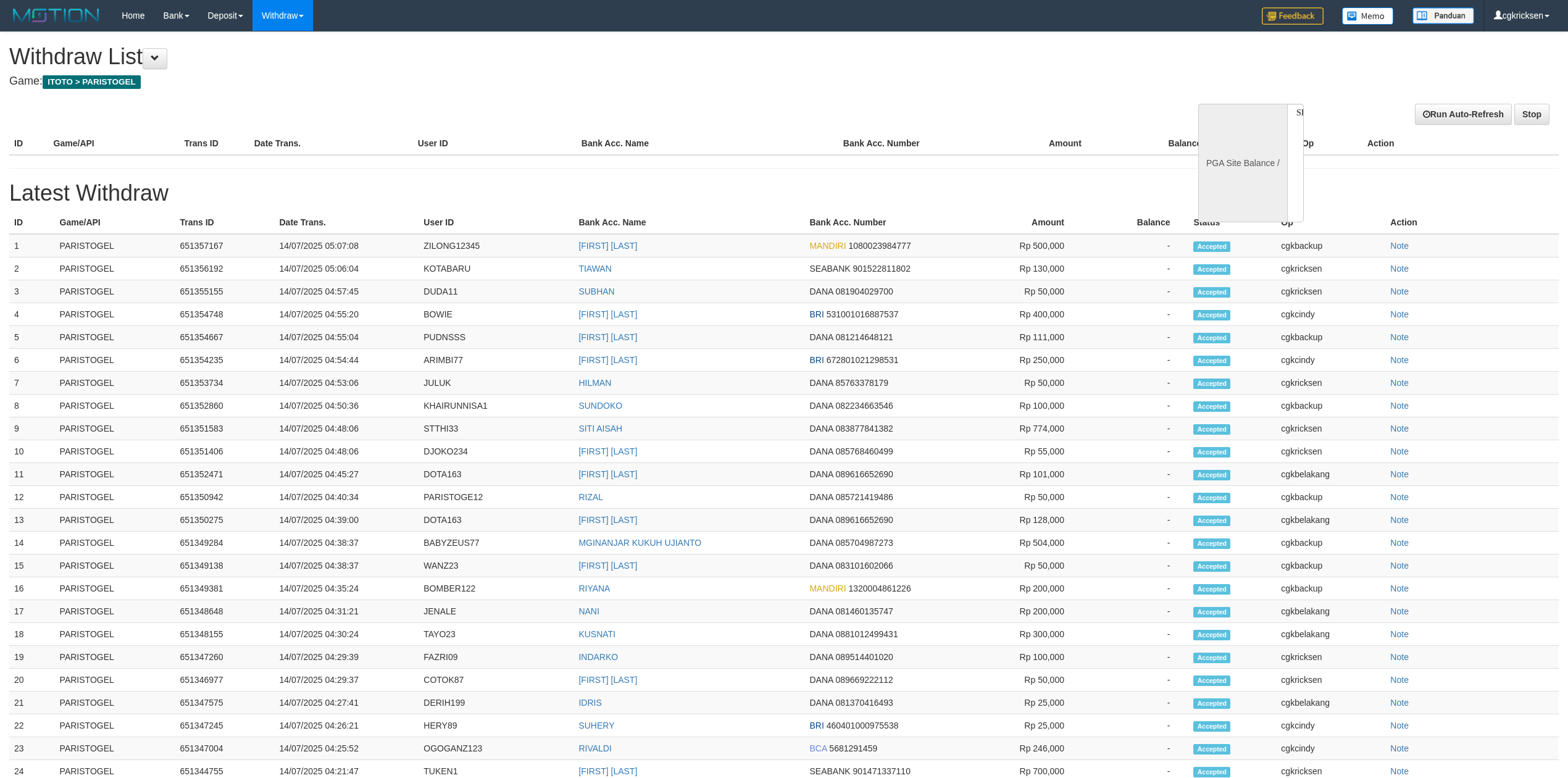 scroll, scrollTop: 0, scrollLeft: 0, axis: both 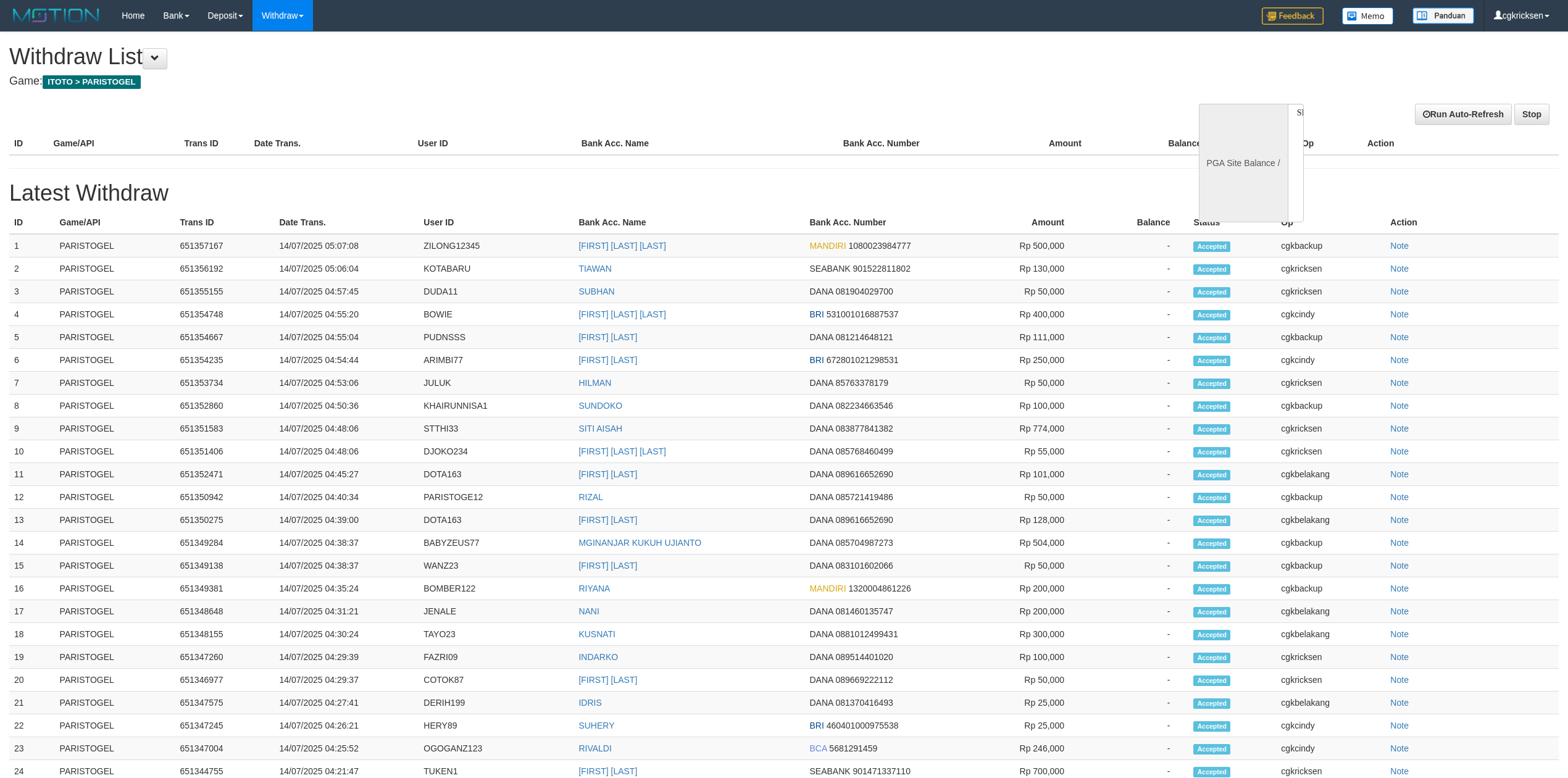 select 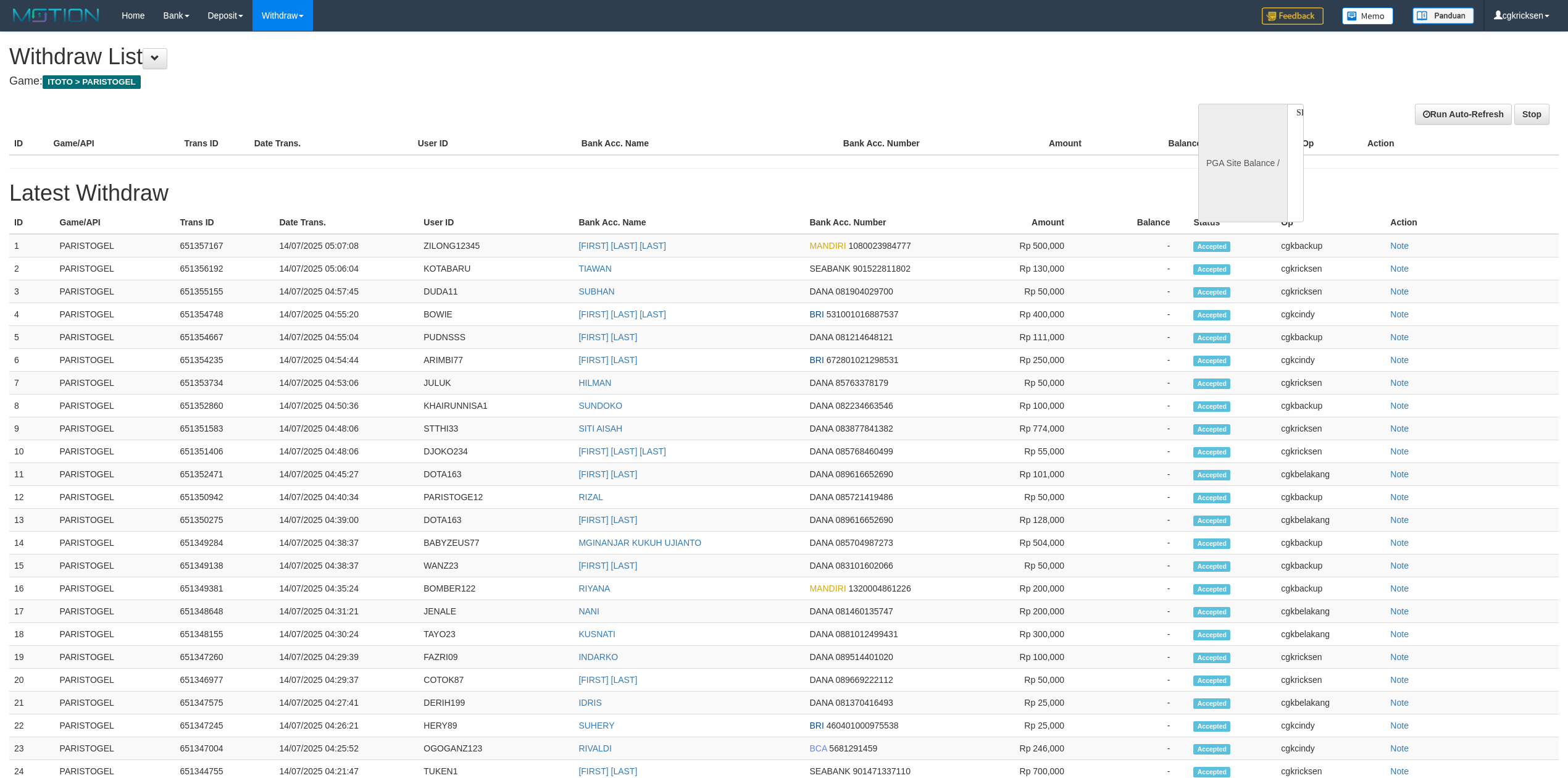 scroll, scrollTop: 0, scrollLeft: 0, axis: both 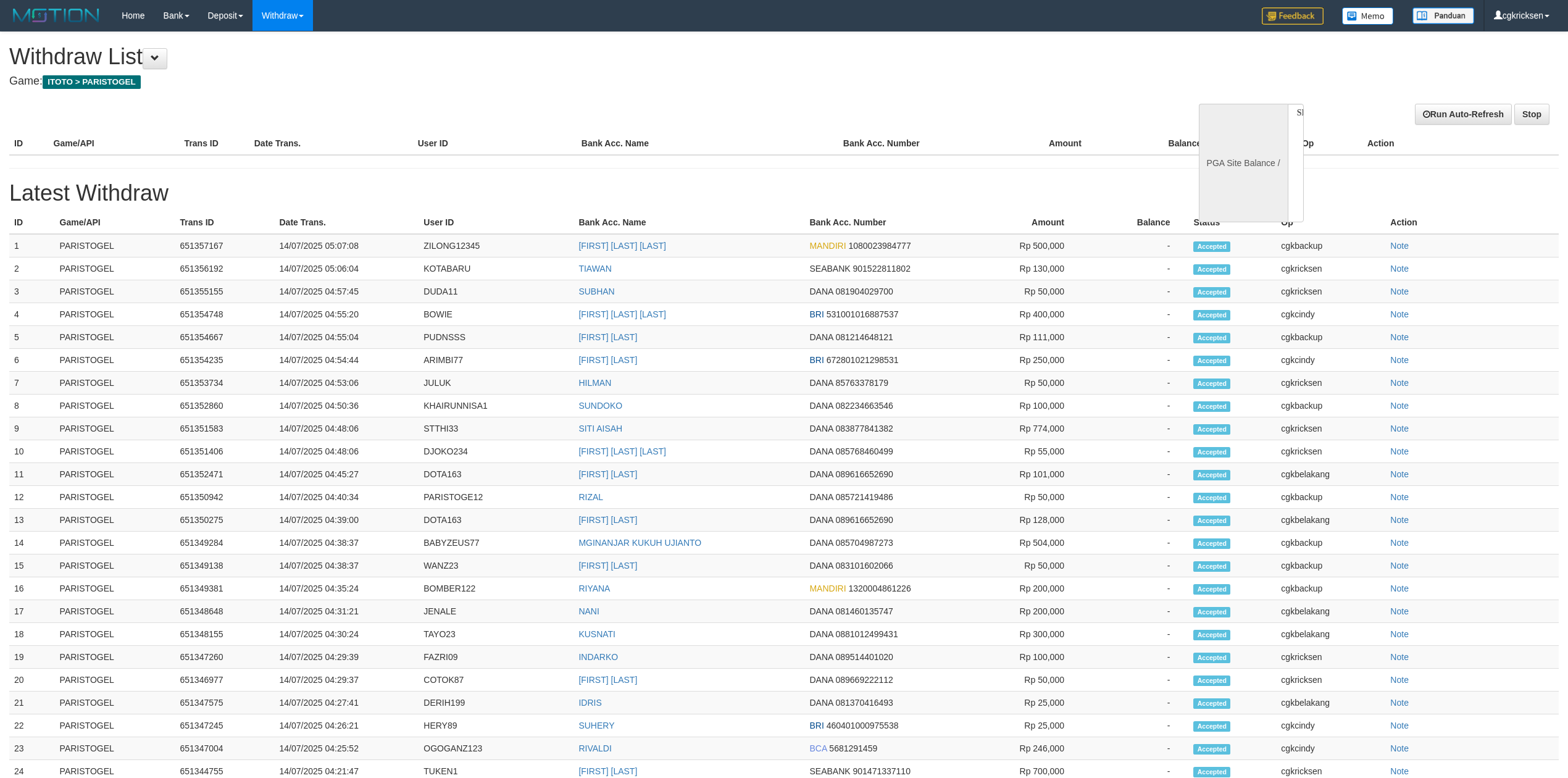 select 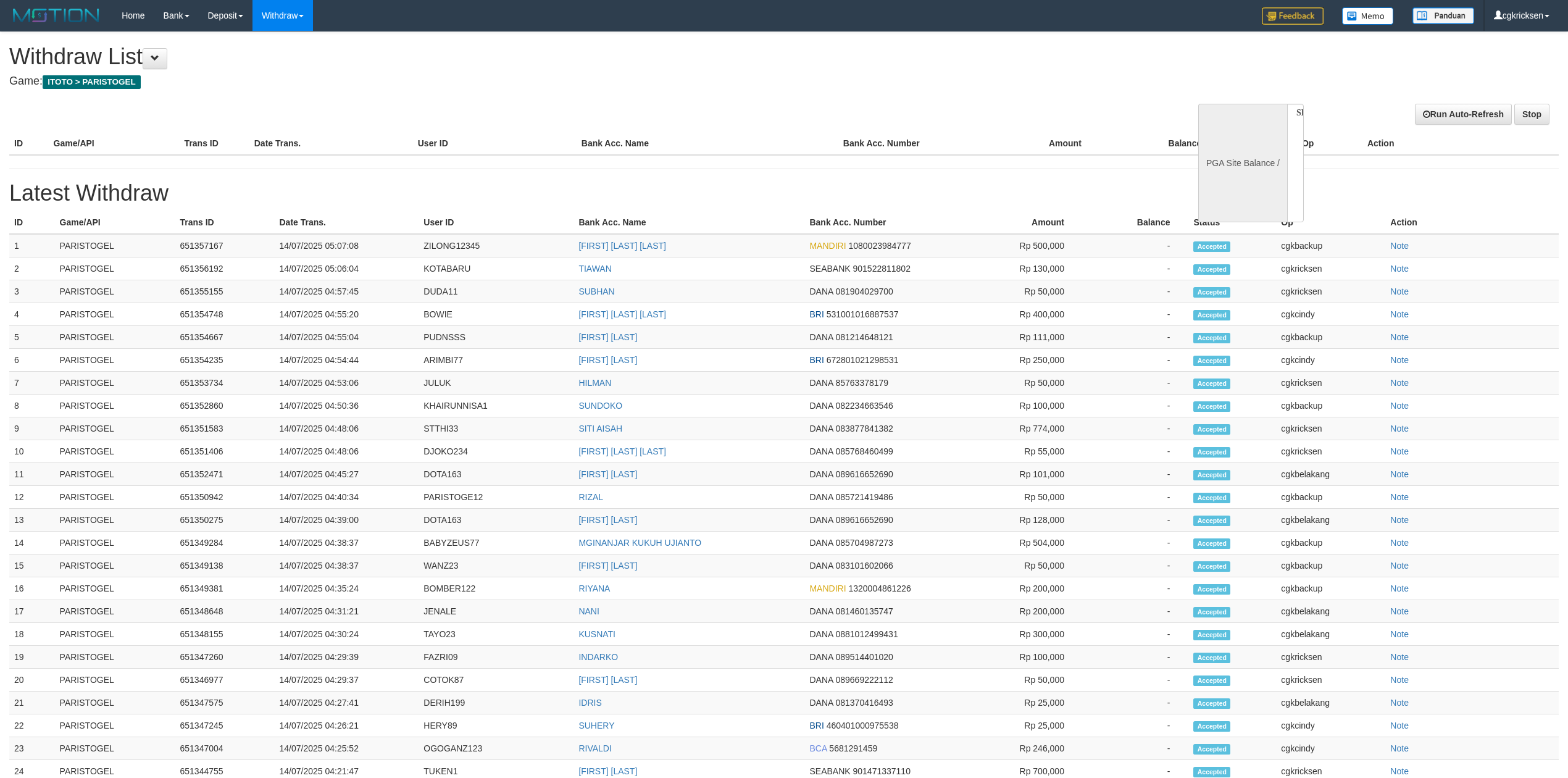 scroll, scrollTop: 0, scrollLeft: 0, axis: both 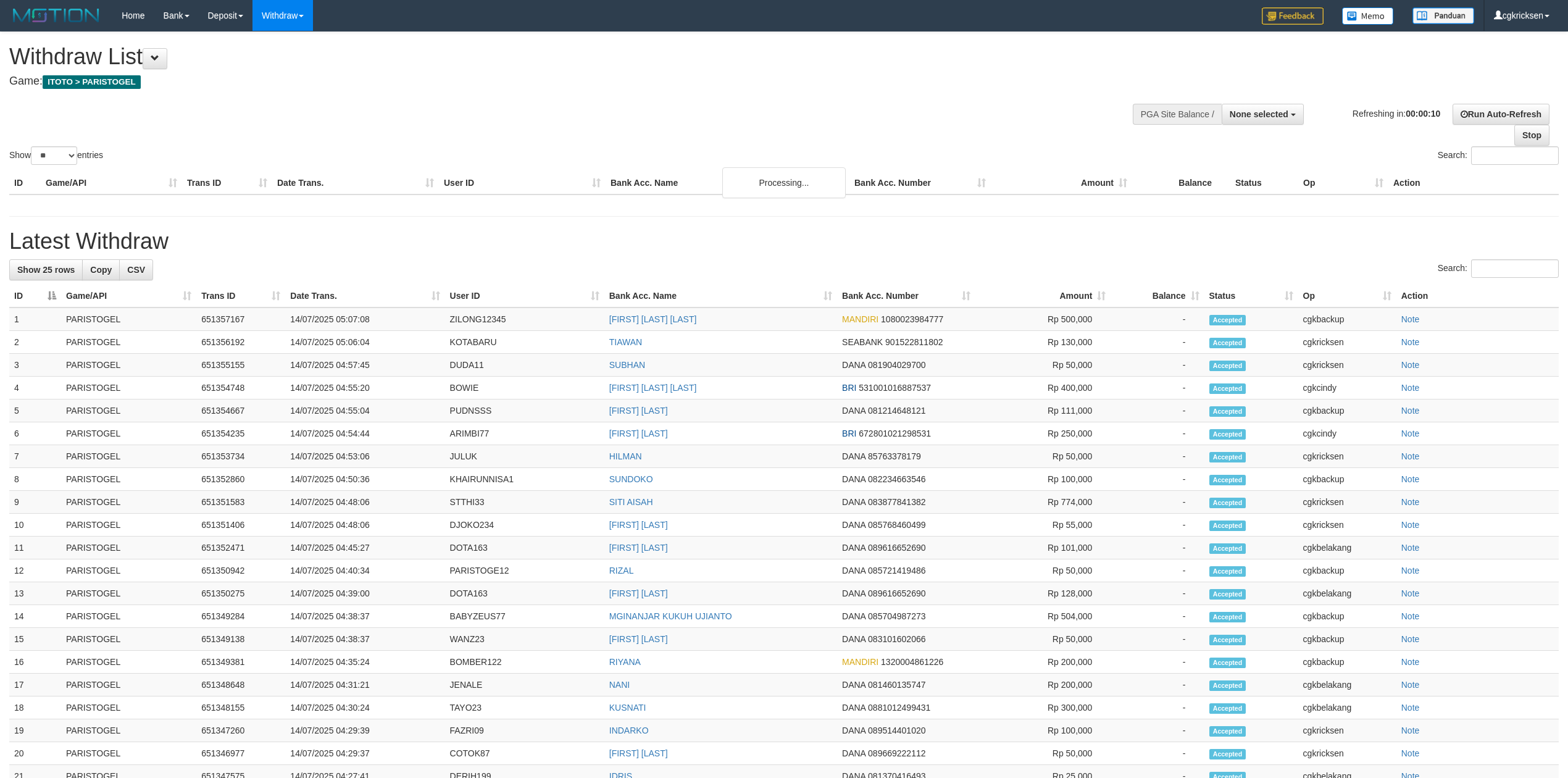 select 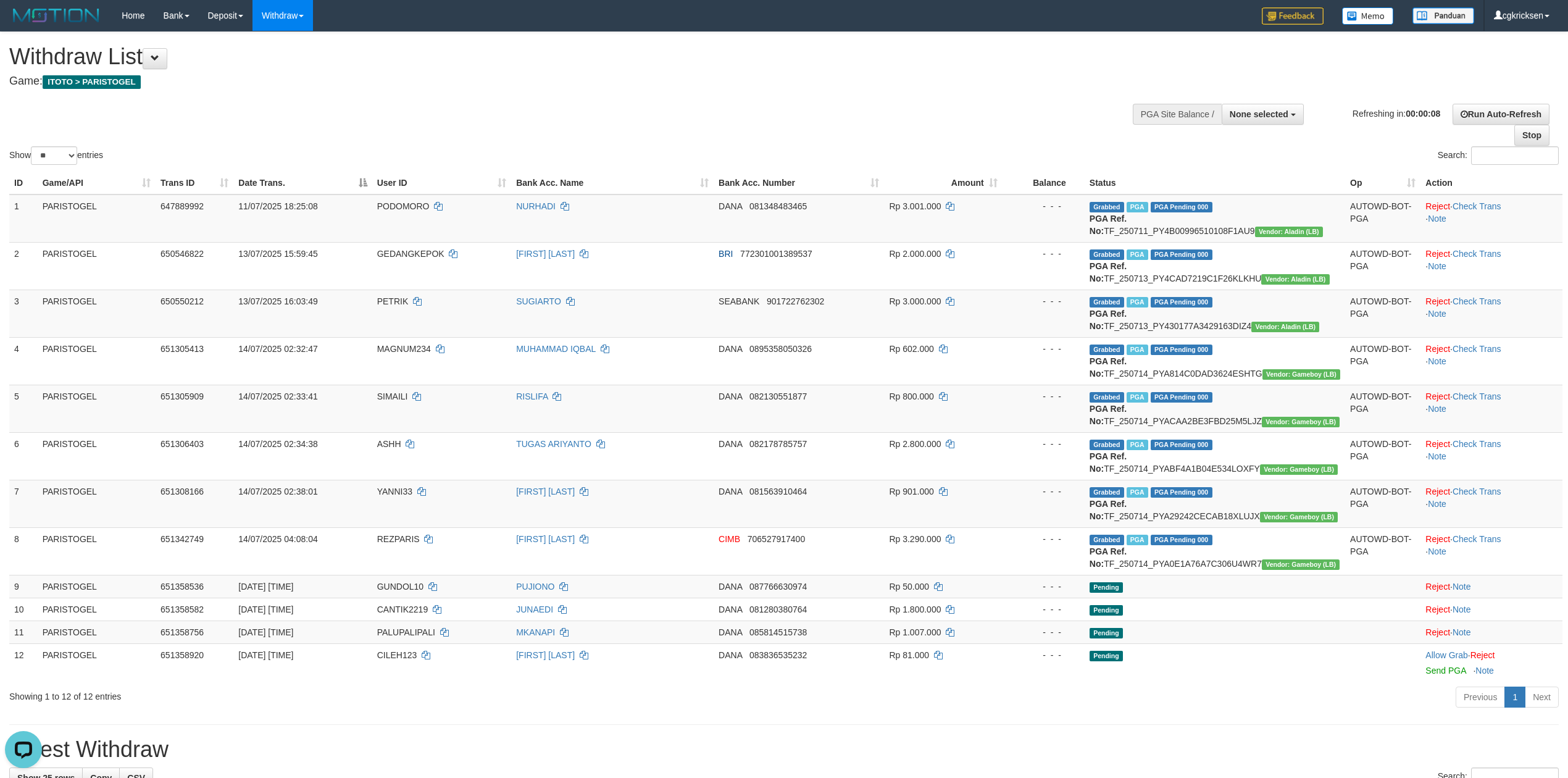 scroll, scrollTop: 0, scrollLeft: 0, axis: both 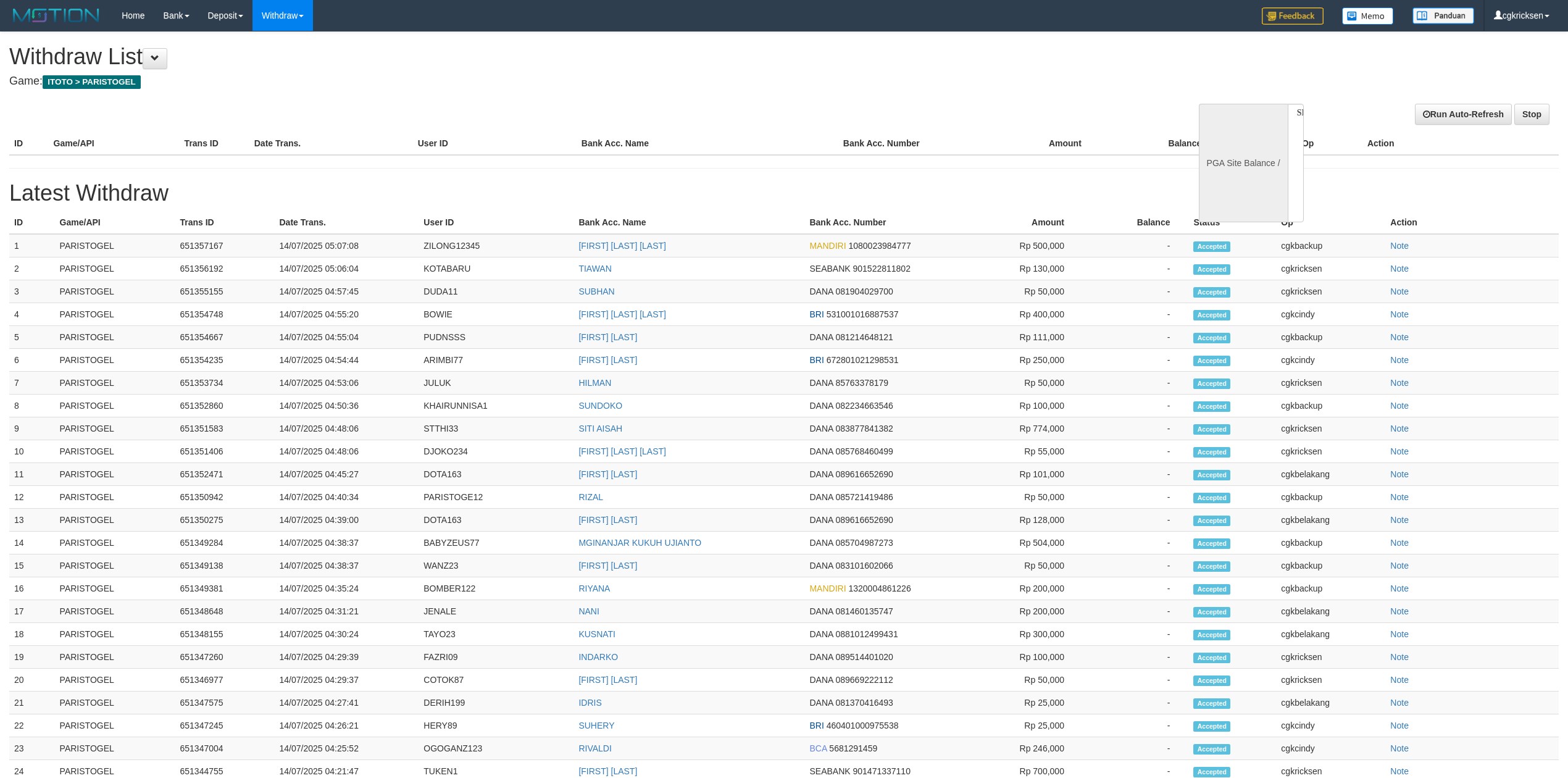 select 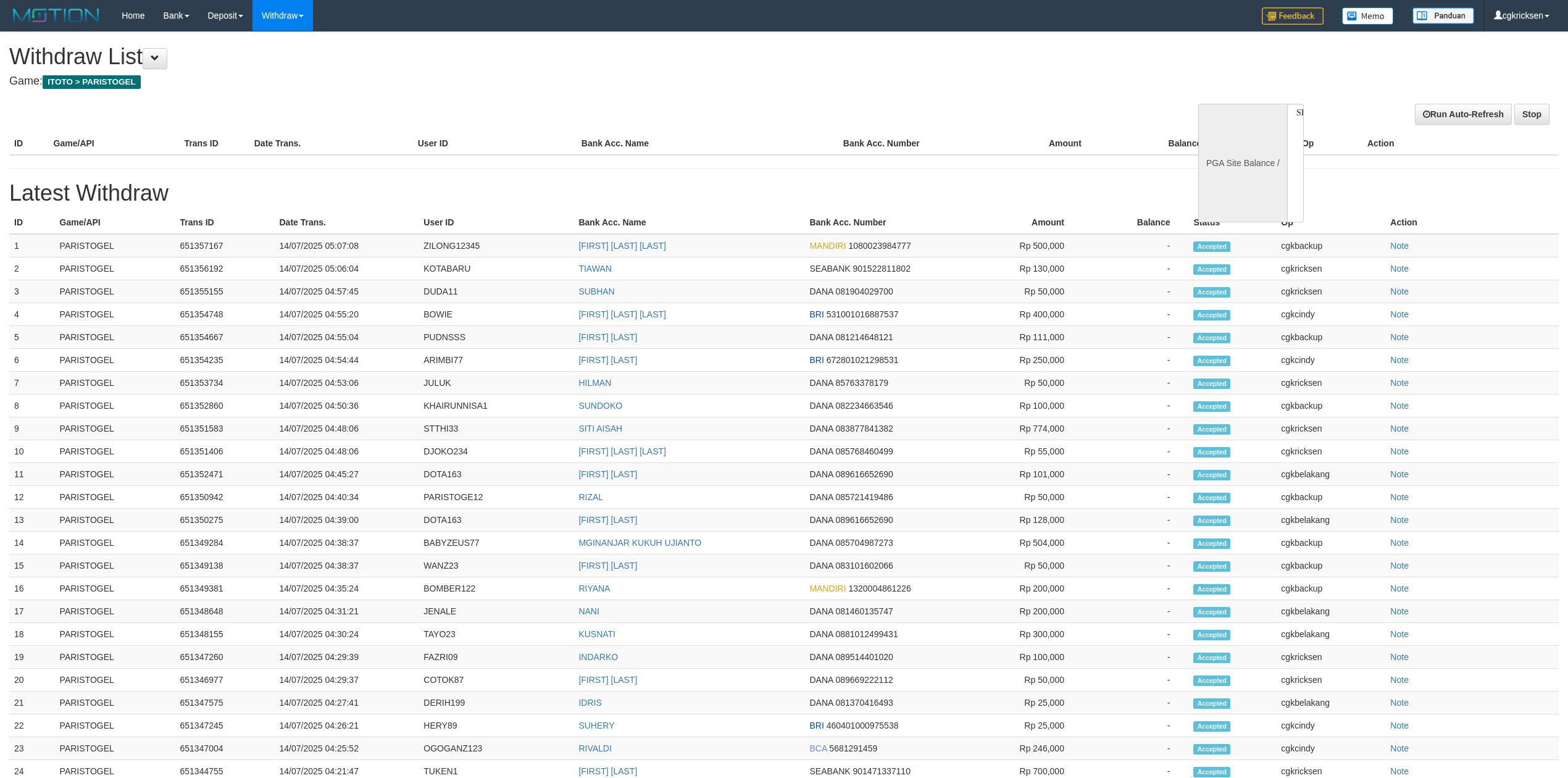 scroll, scrollTop: 0, scrollLeft: 0, axis: both 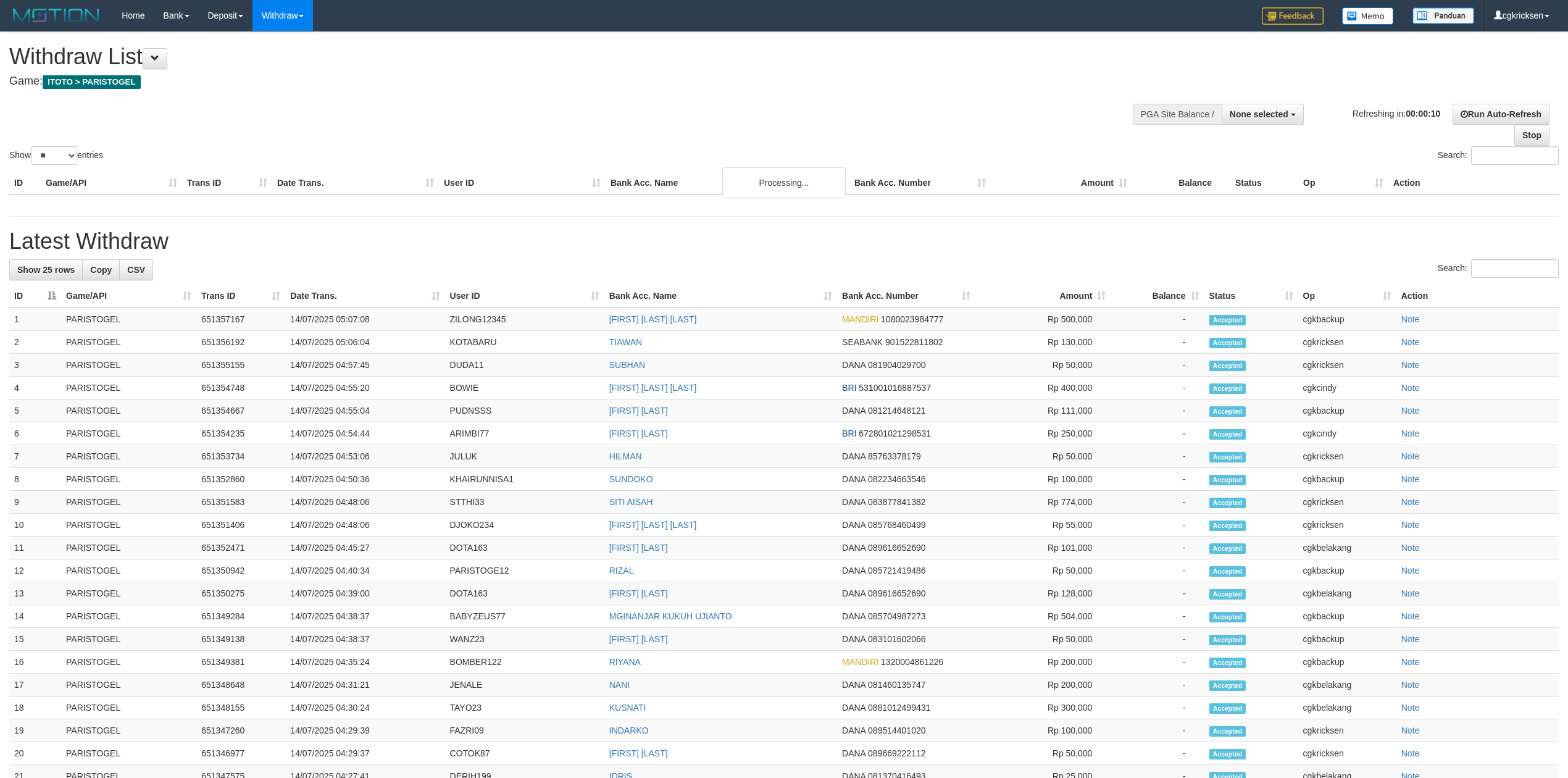 select 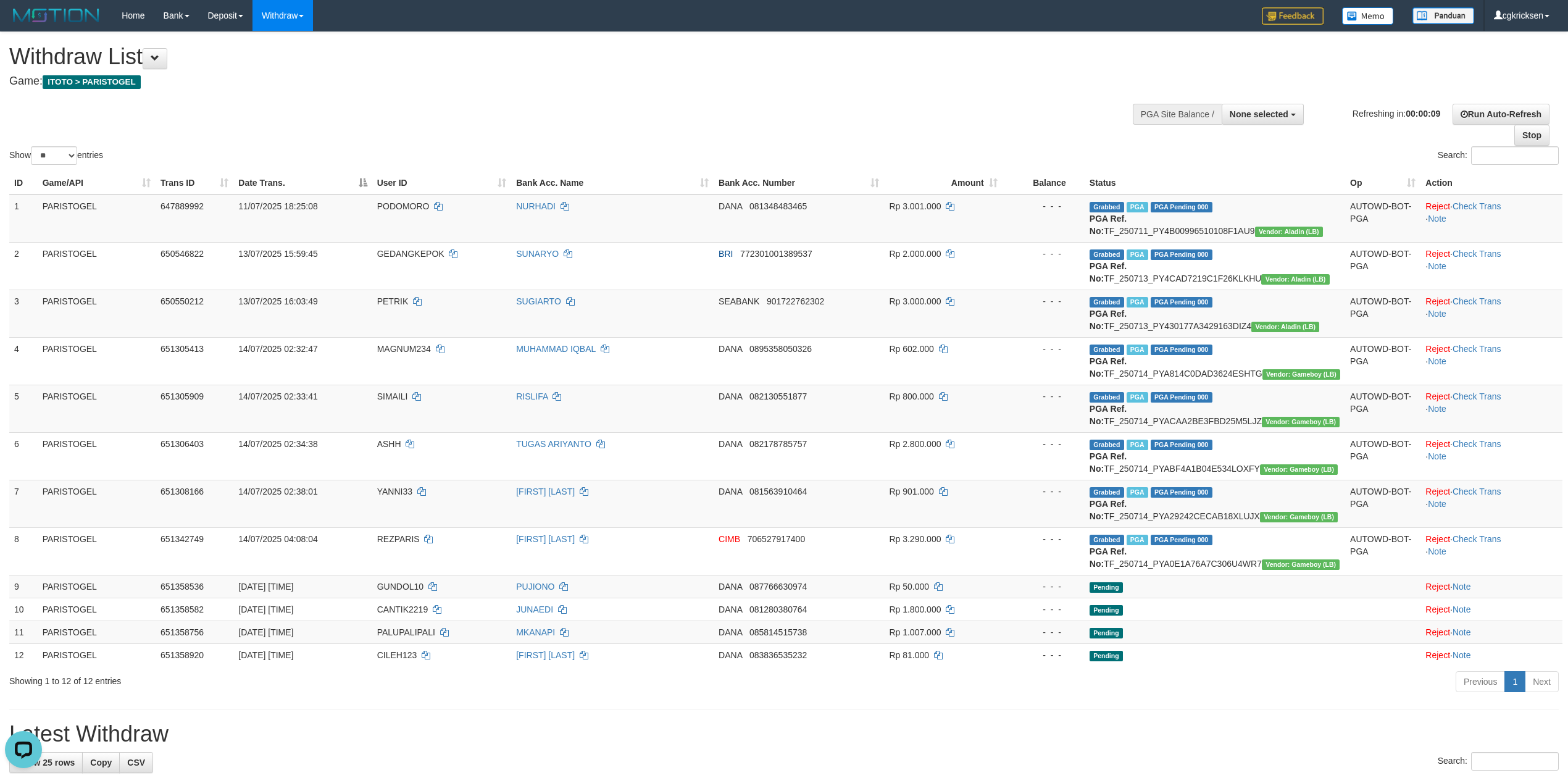scroll, scrollTop: 0, scrollLeft: 0, axis: both 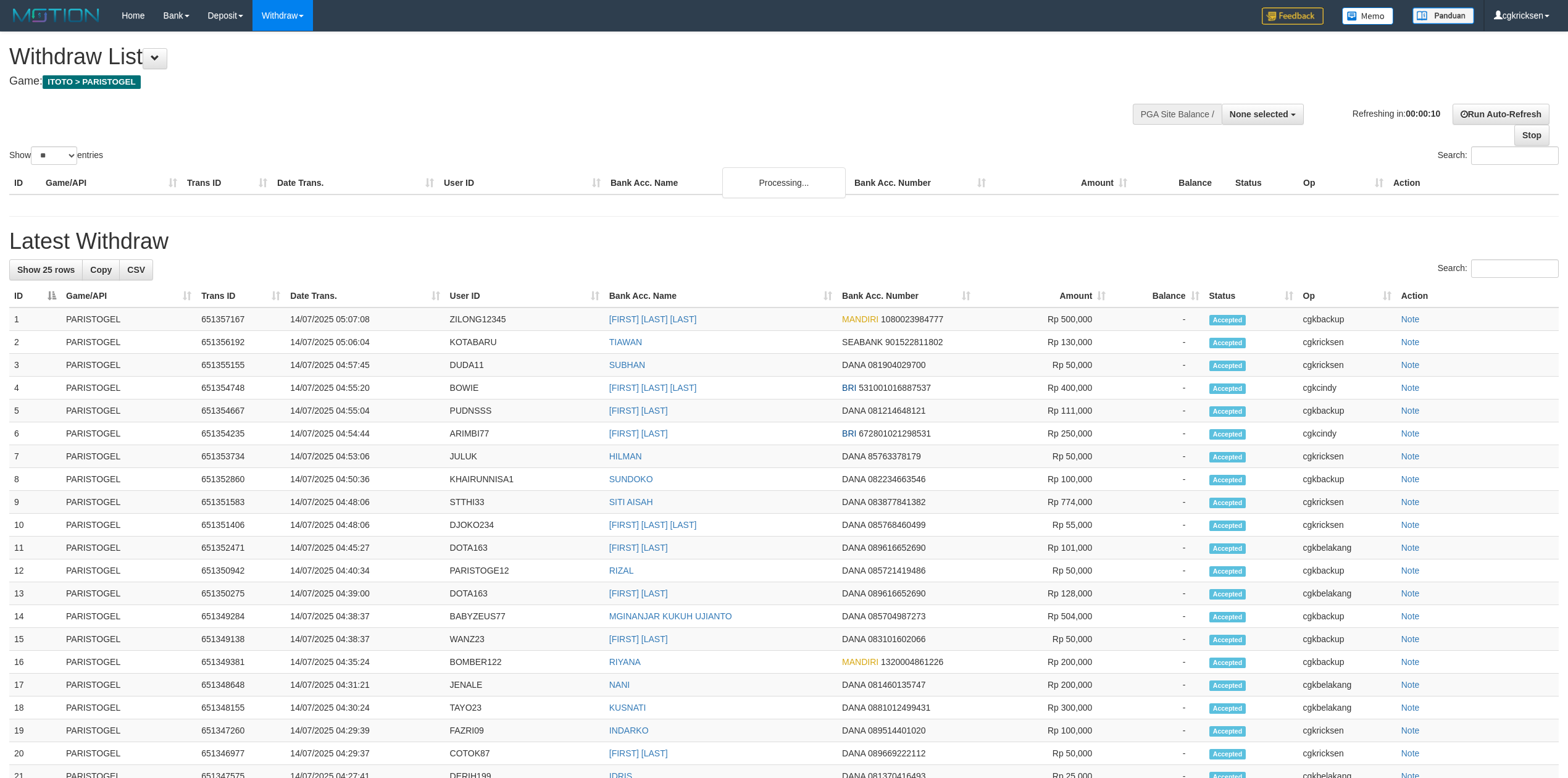 select 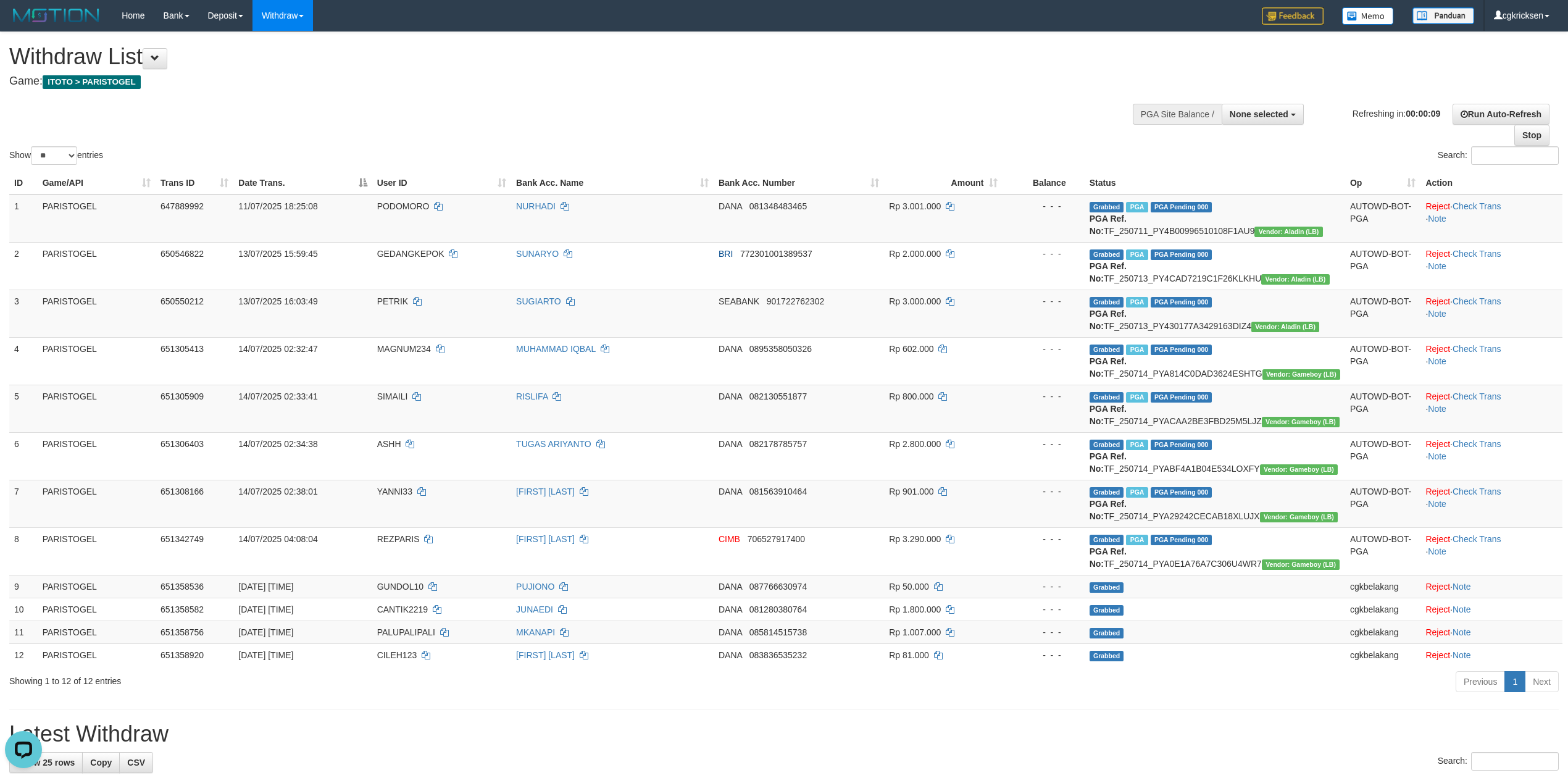 scroll, scrollTop: 0, scrollLeft: 0, axis: both 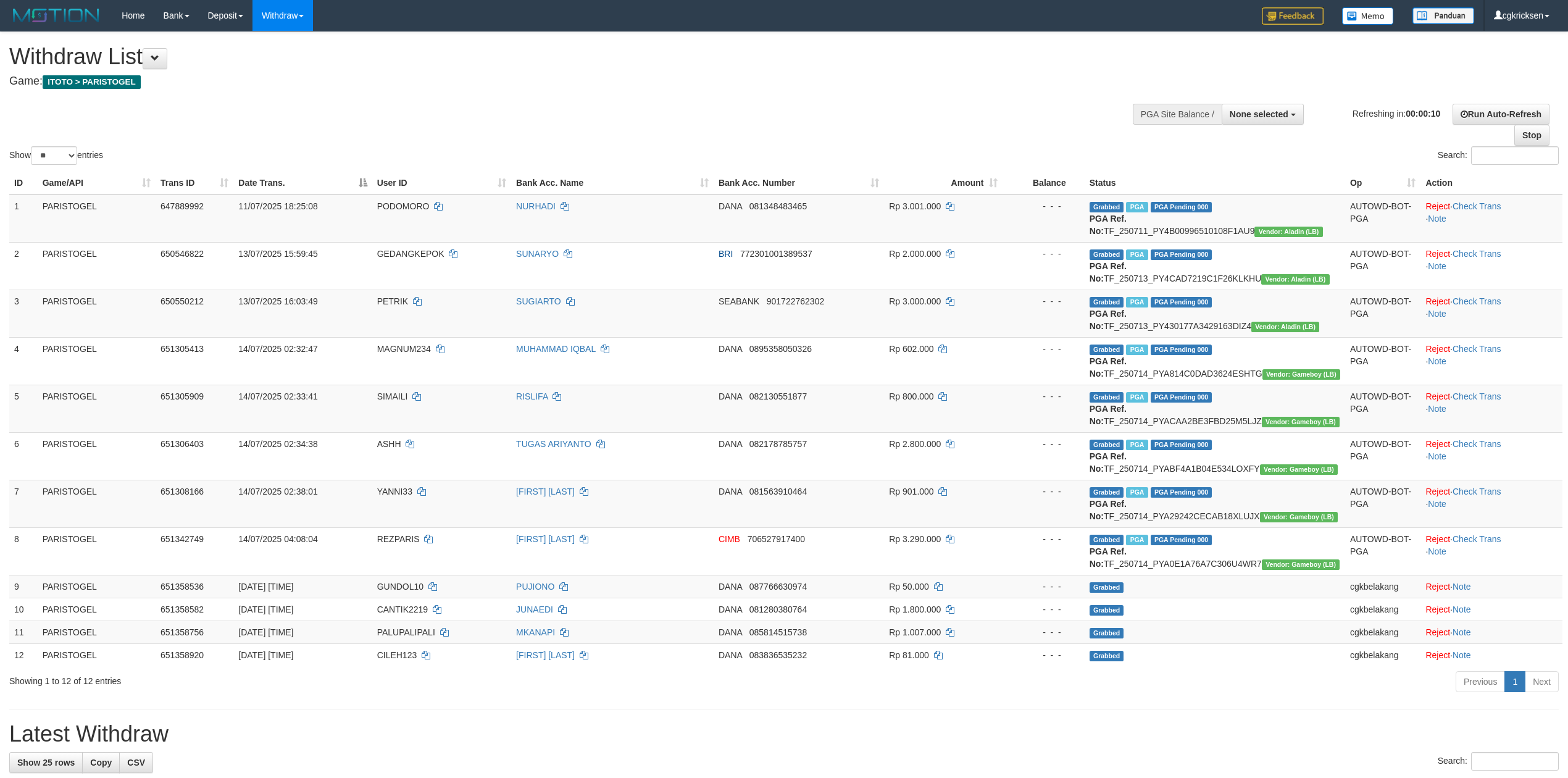 select 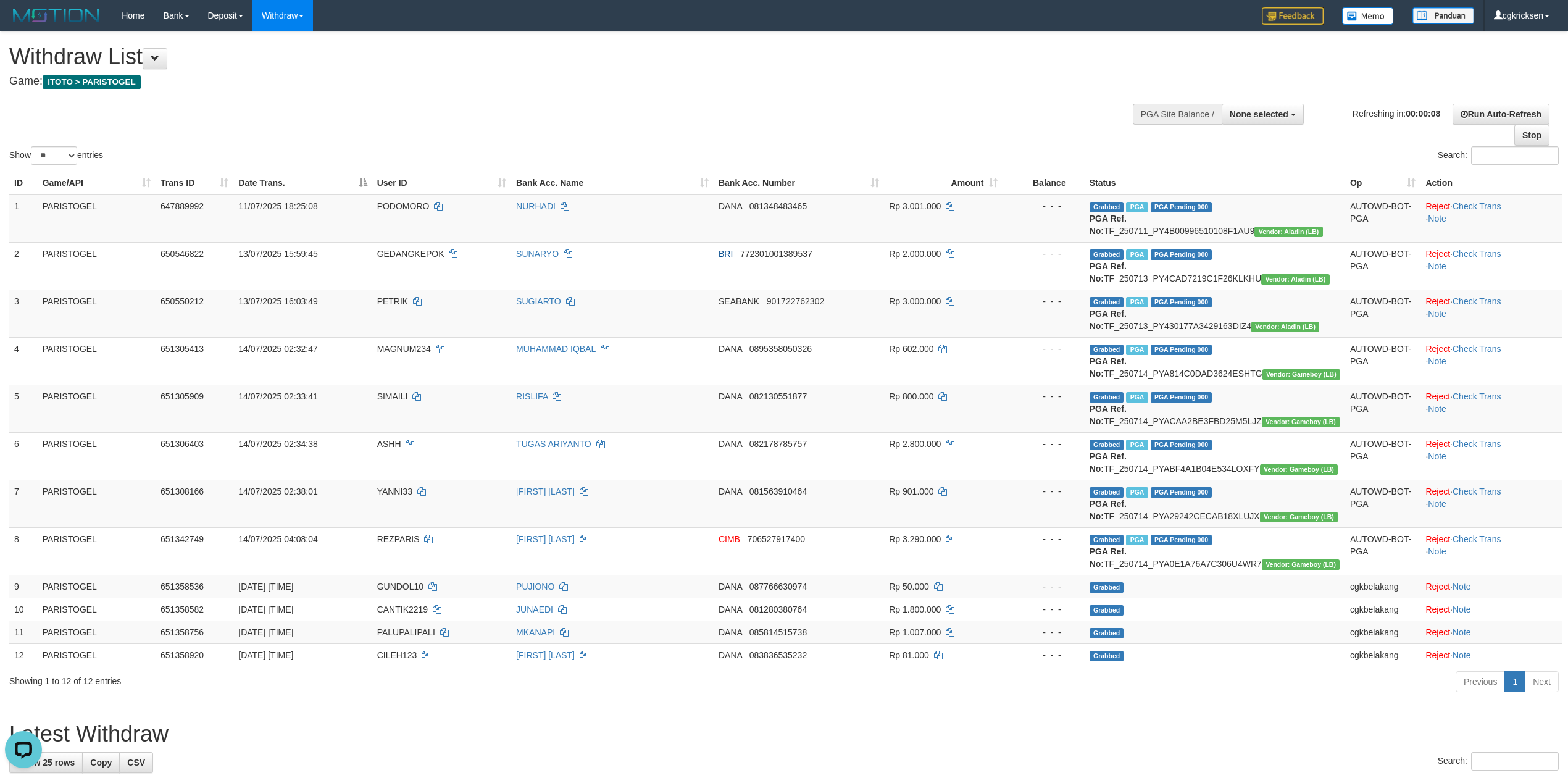 scroll, scrollTop: 0, scrollLeft: 0, axis: both 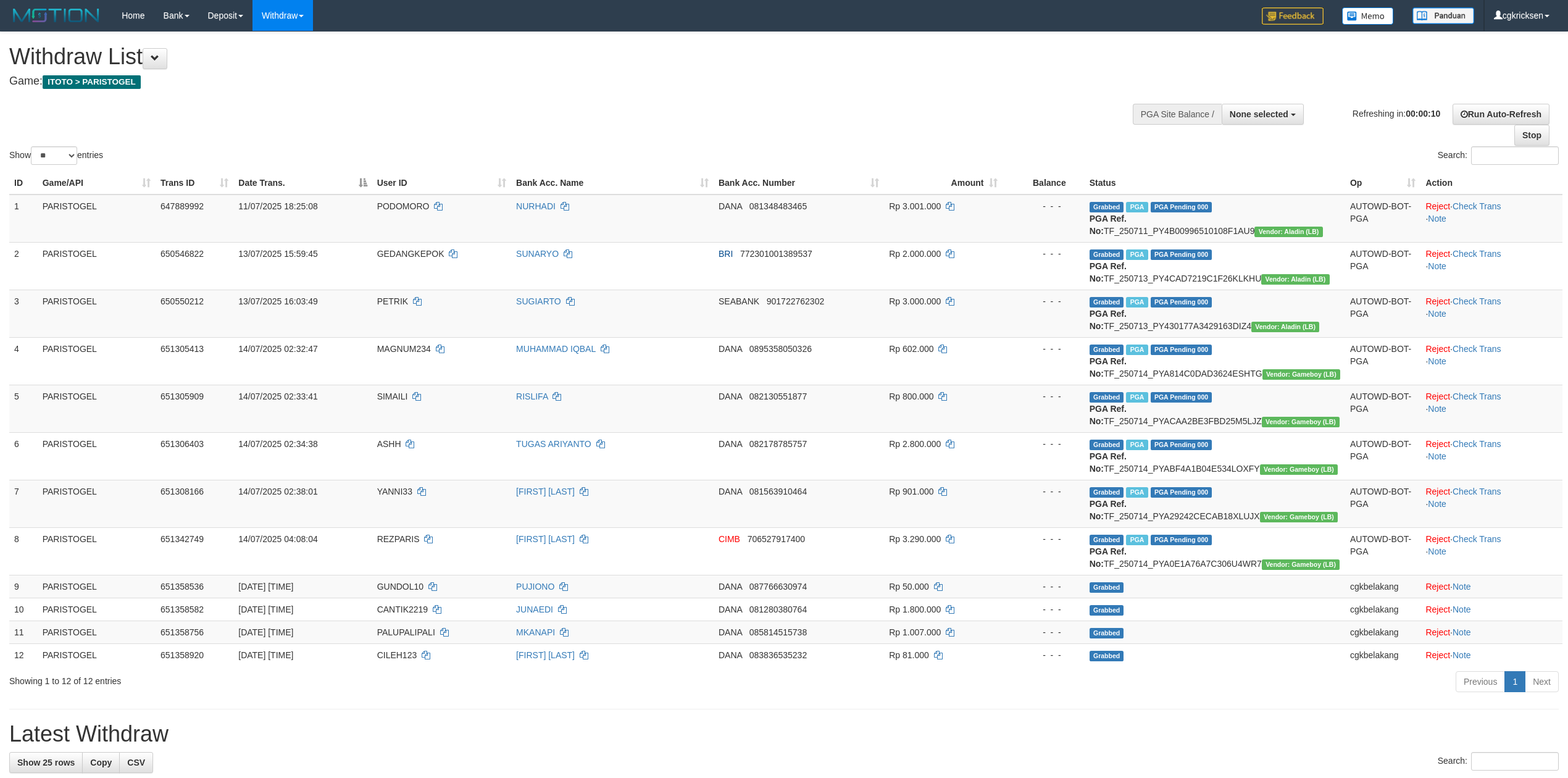 select 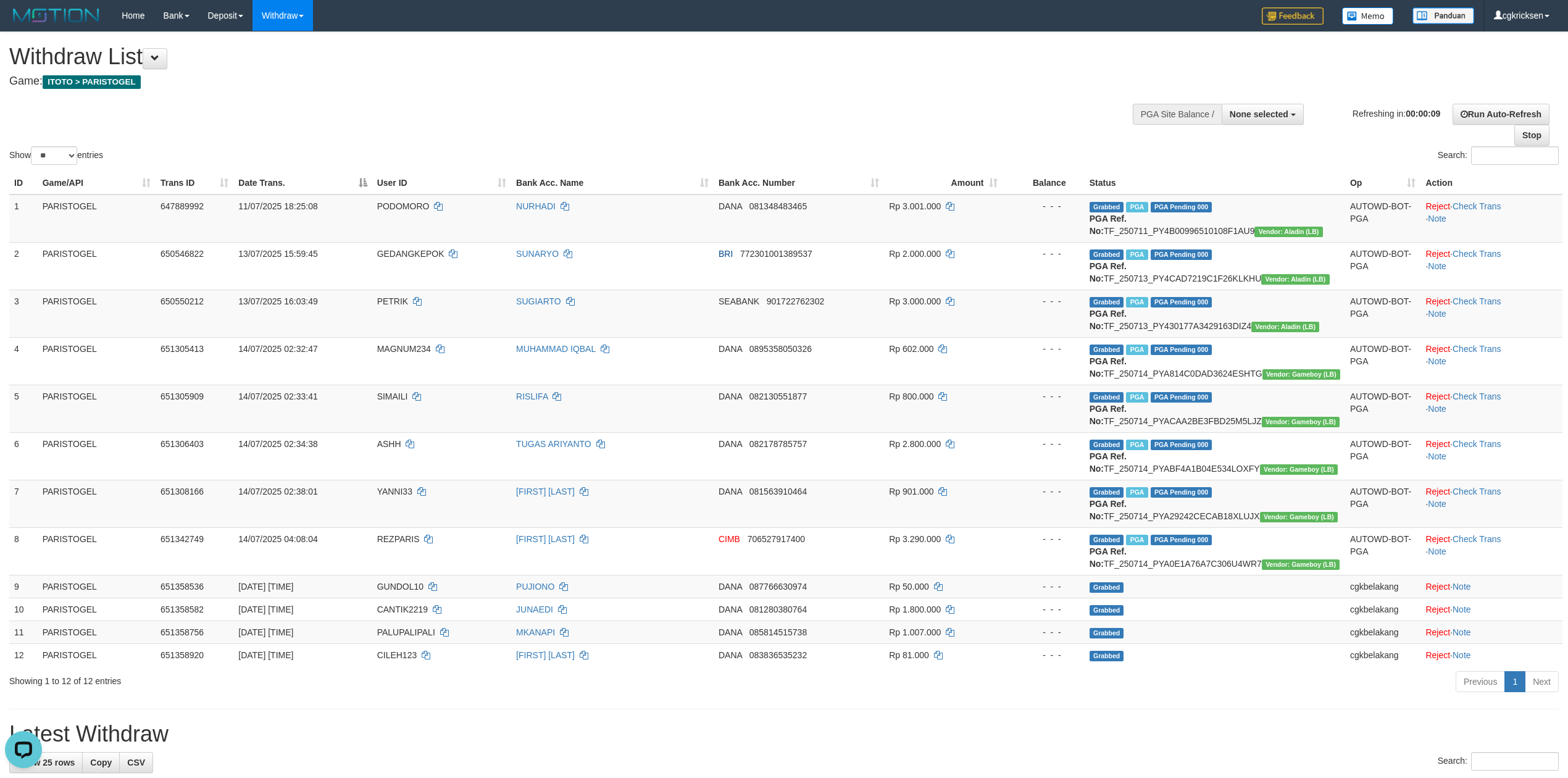 scroll, scrollTop: 0, scrollLeft: 0, axis: both 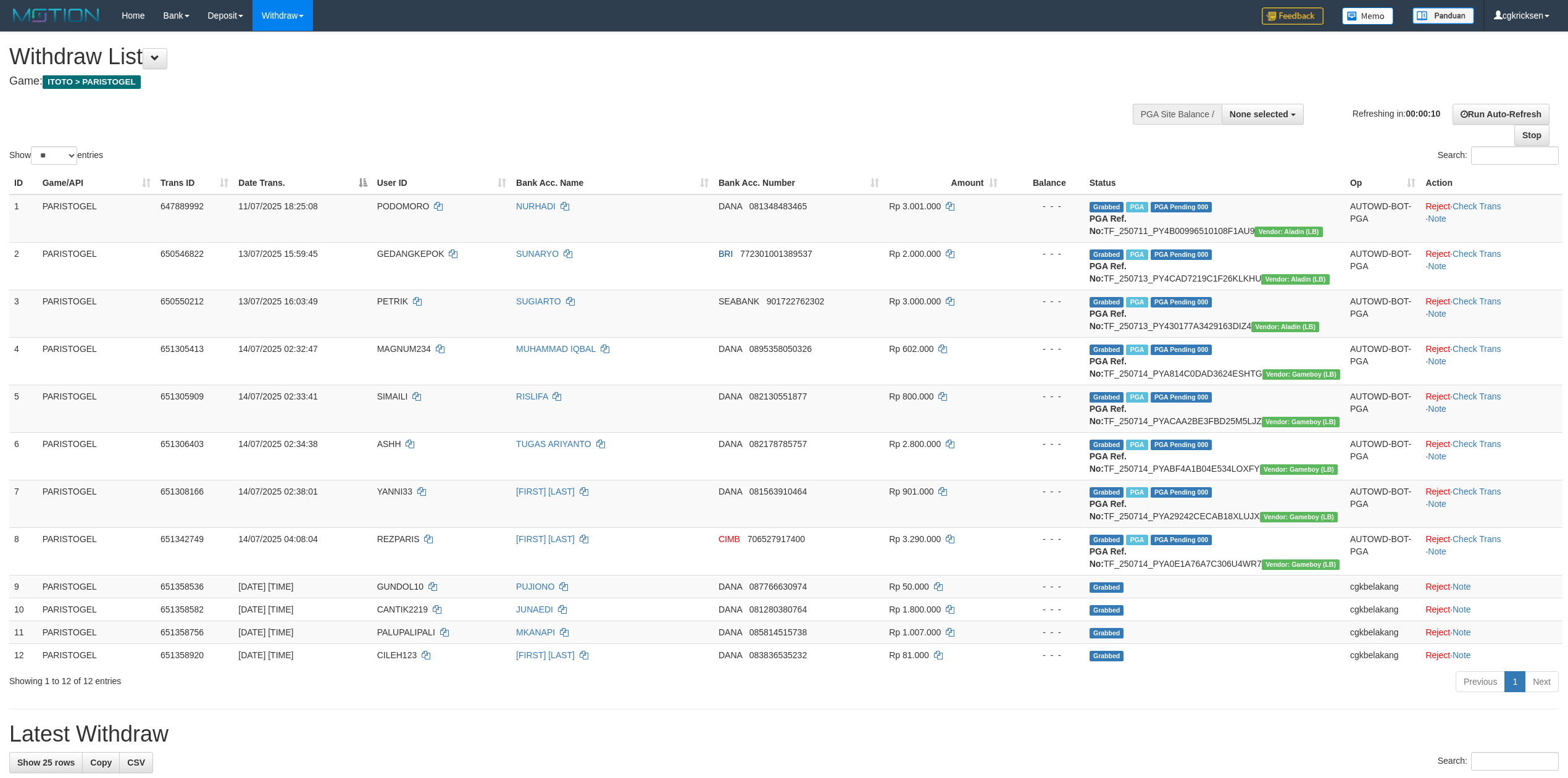 select 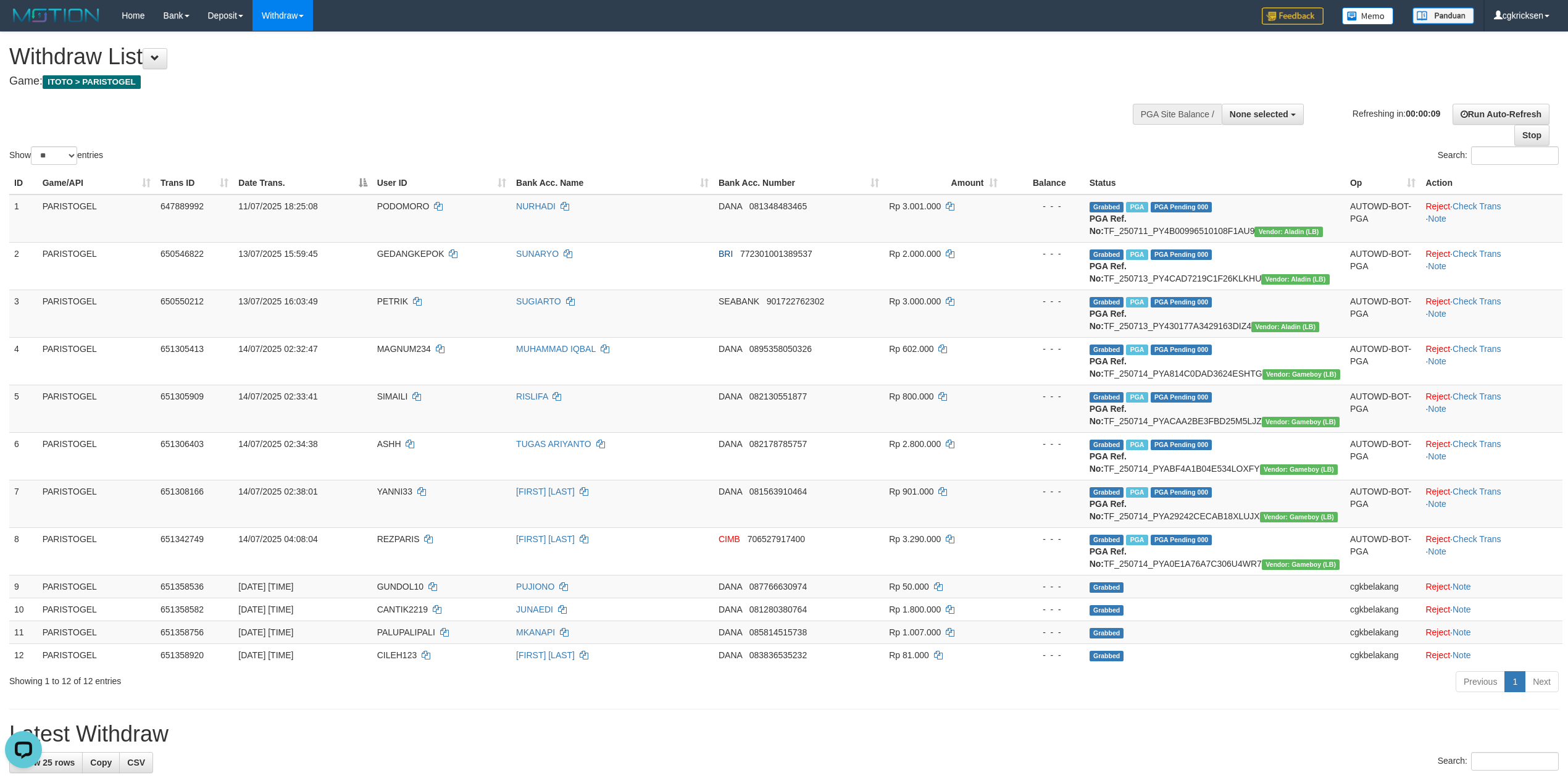 scroll, scrollTop: 0, scrollLeft: 0, axis: both 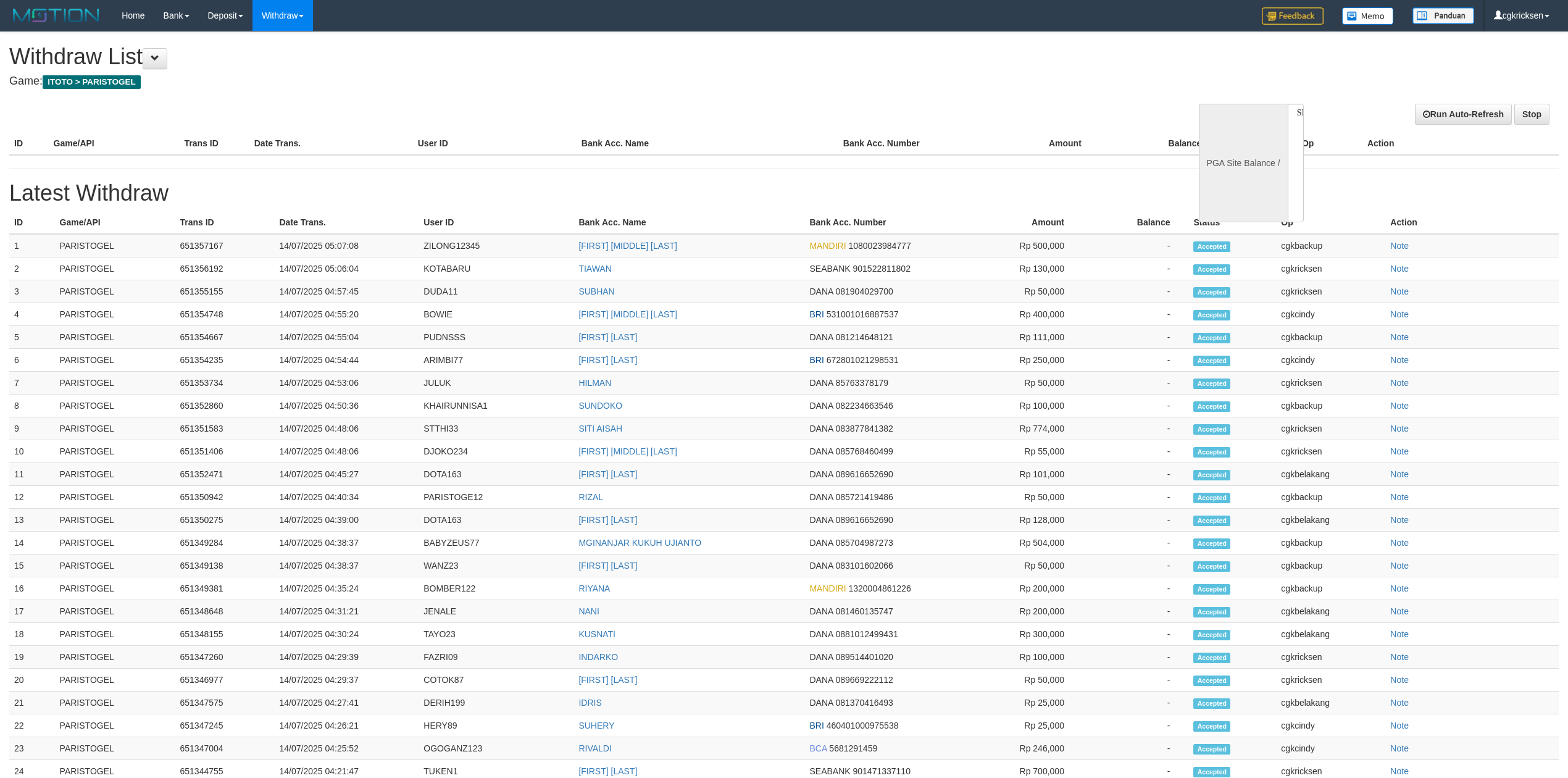 select 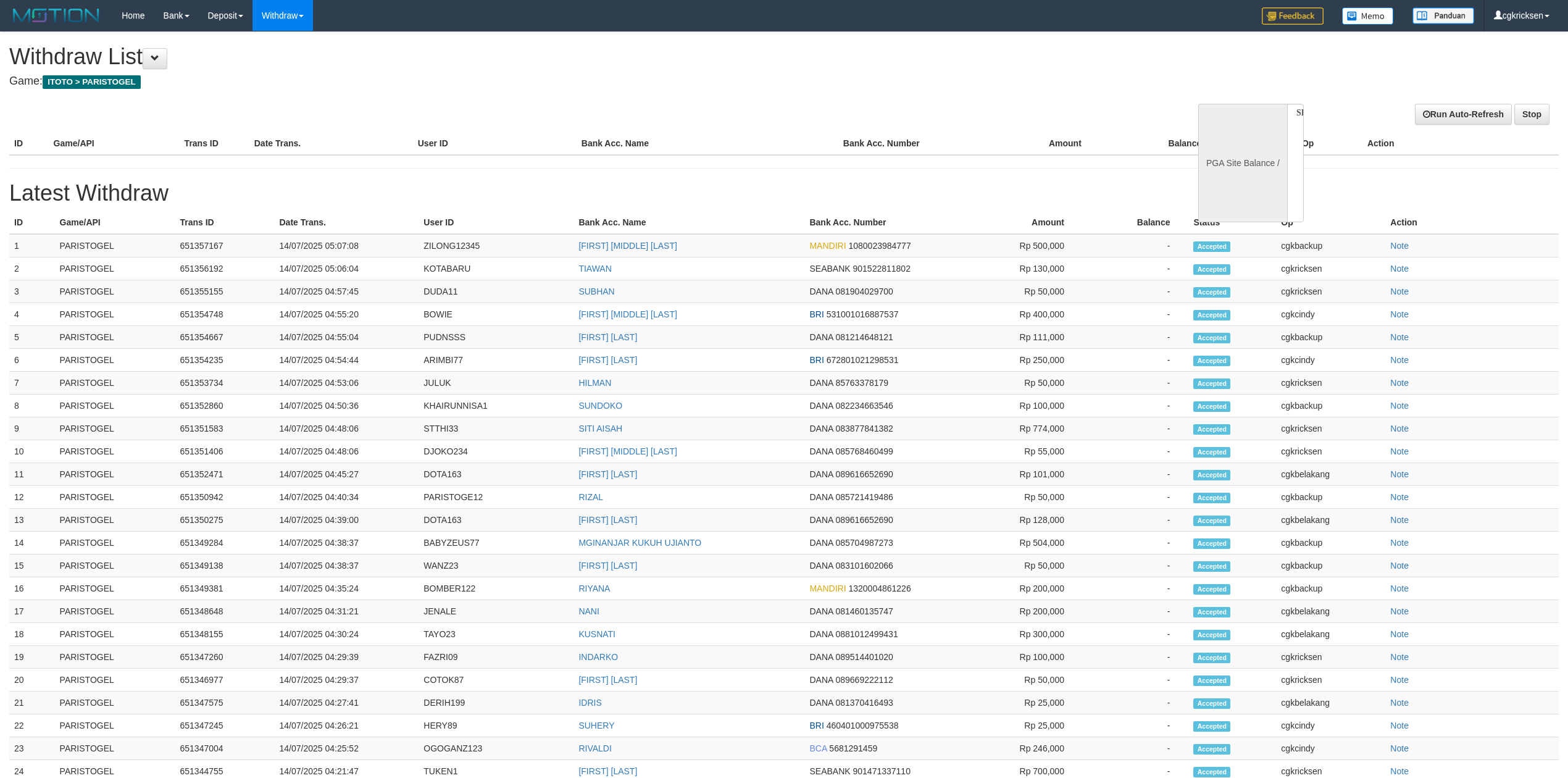 scroll, scrollTop: 0, scrollLeft: 0, axis: both 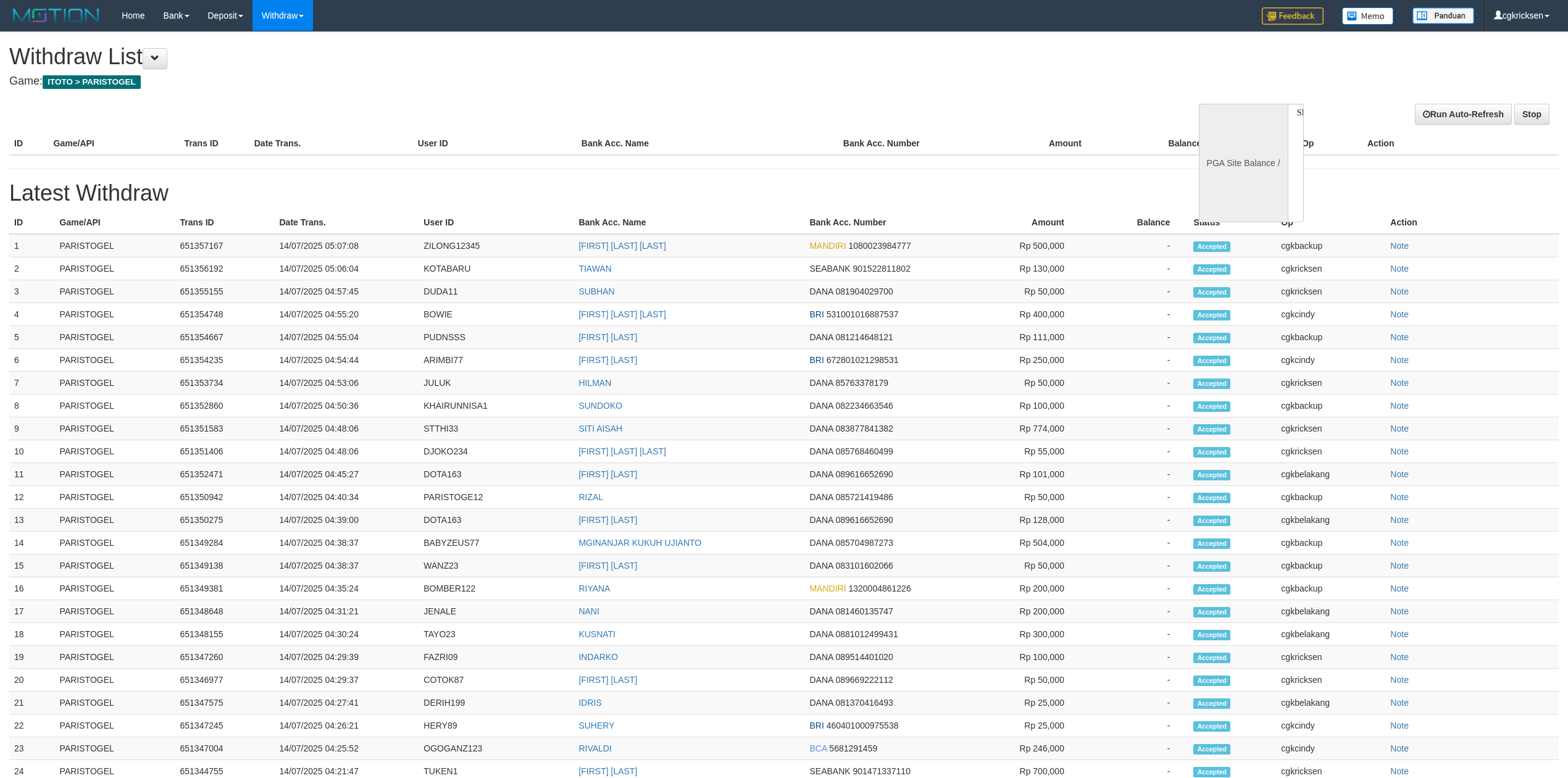 select 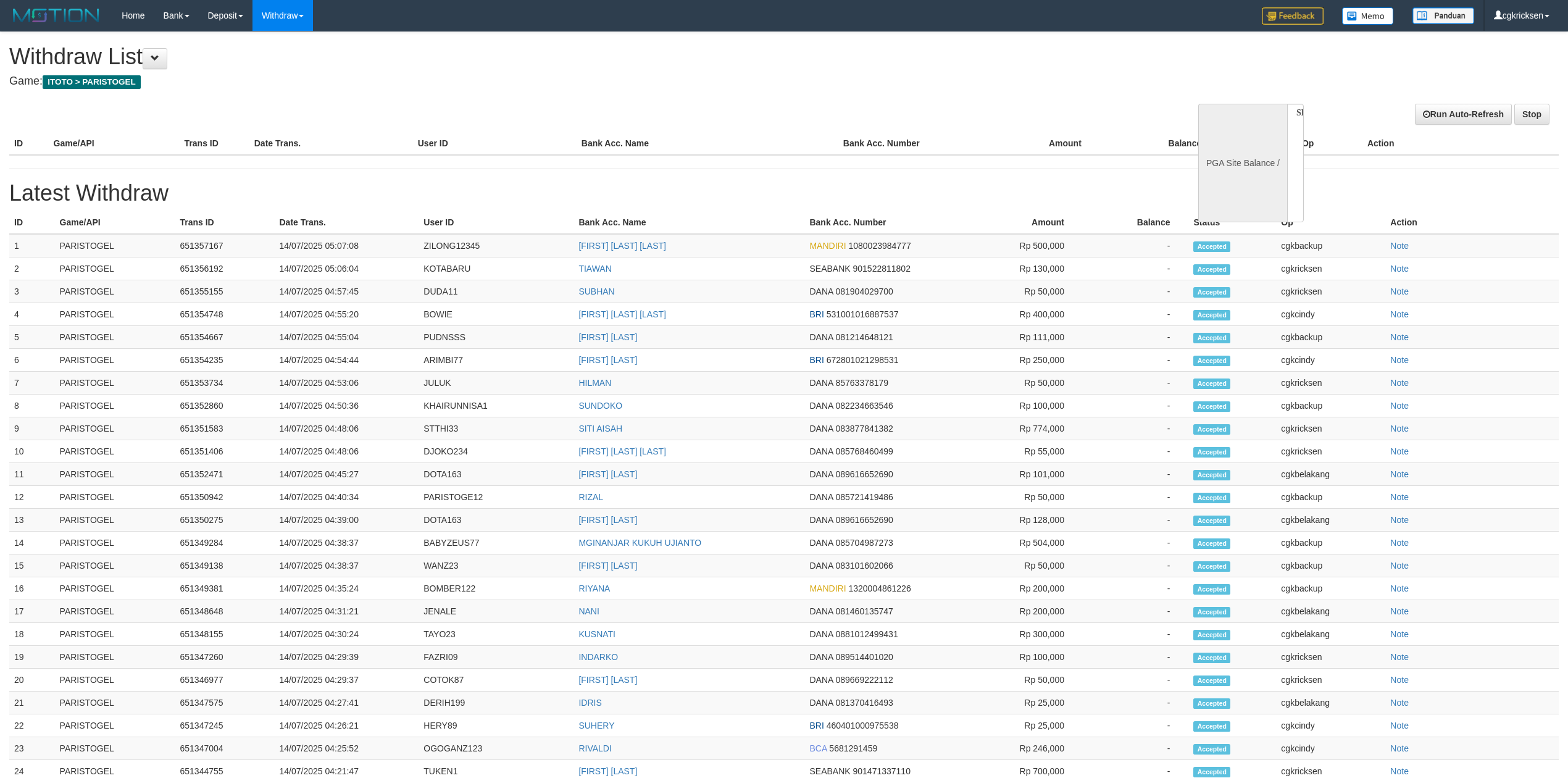 scroll, scrollTop: 0, scrollLeft: 0, axis: both 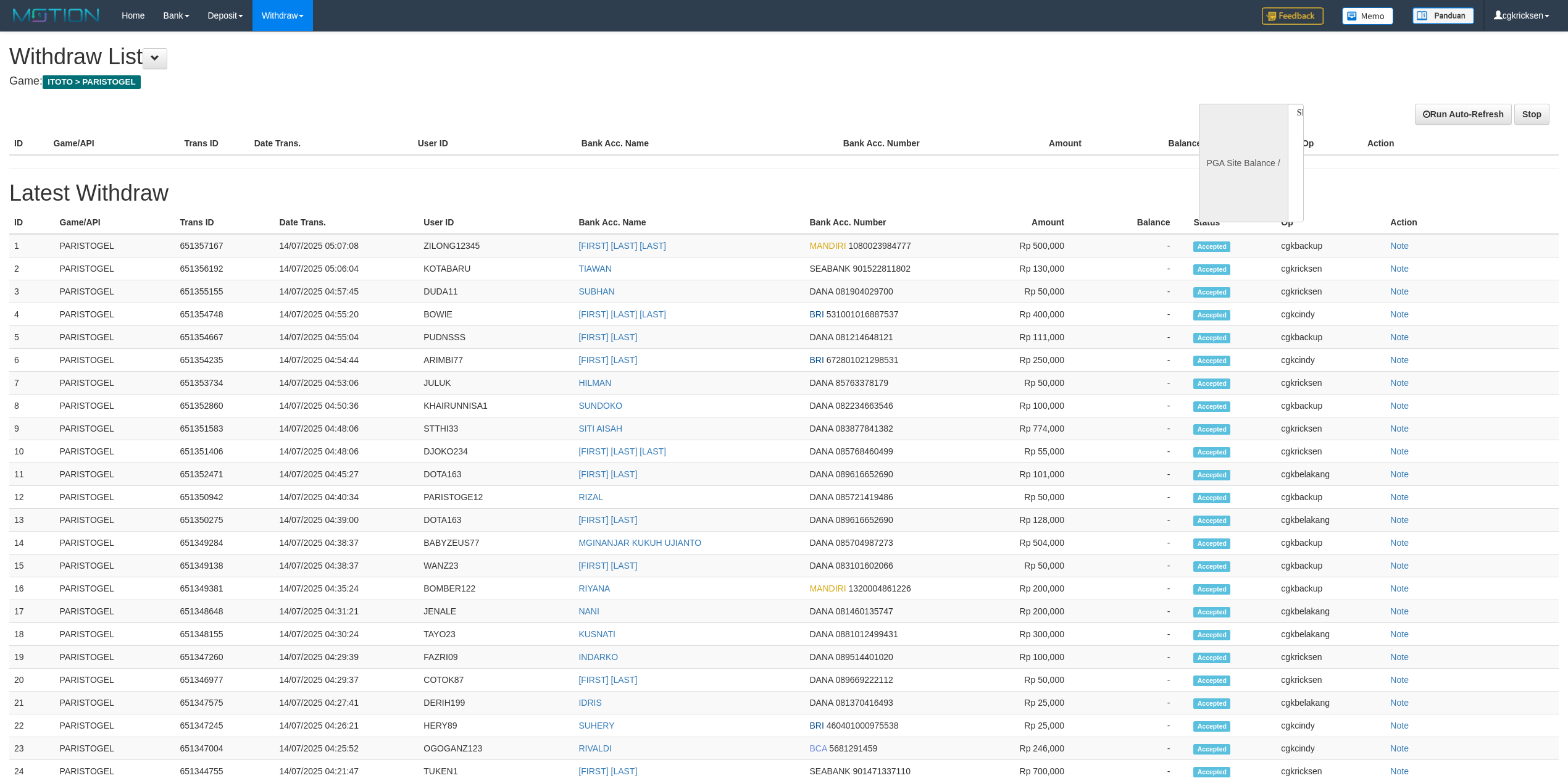 select 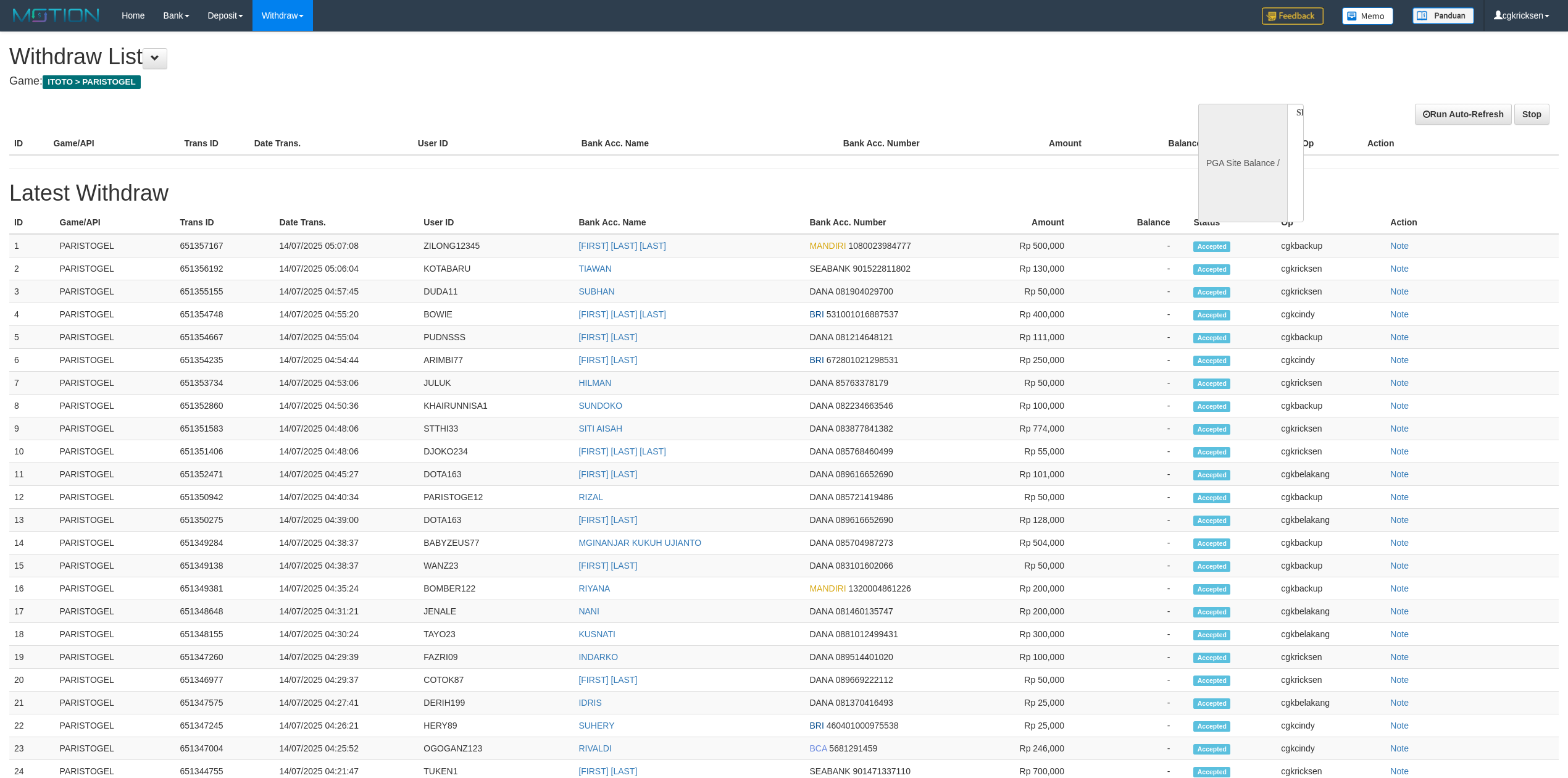 scroll, scrollTop: 0, scrollLeft: 0, axis: both 